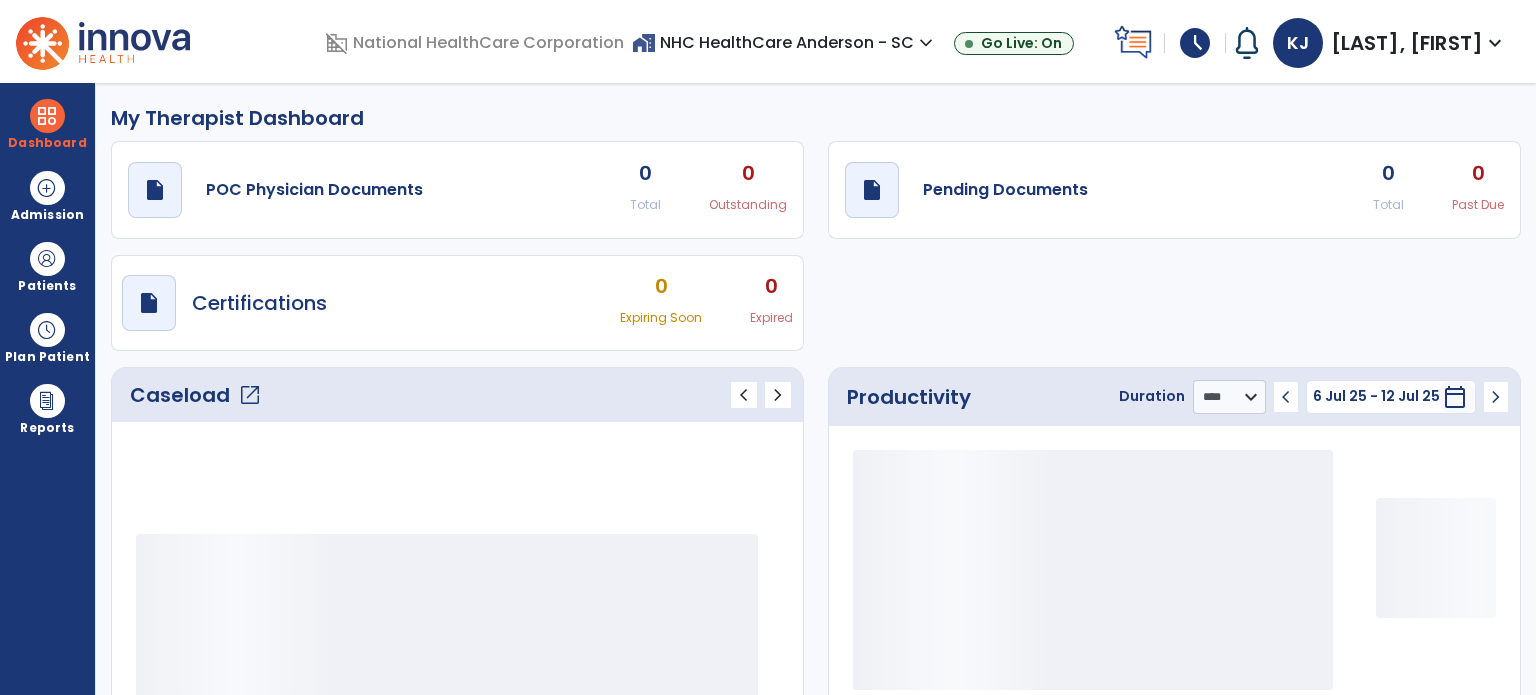 select on "****" 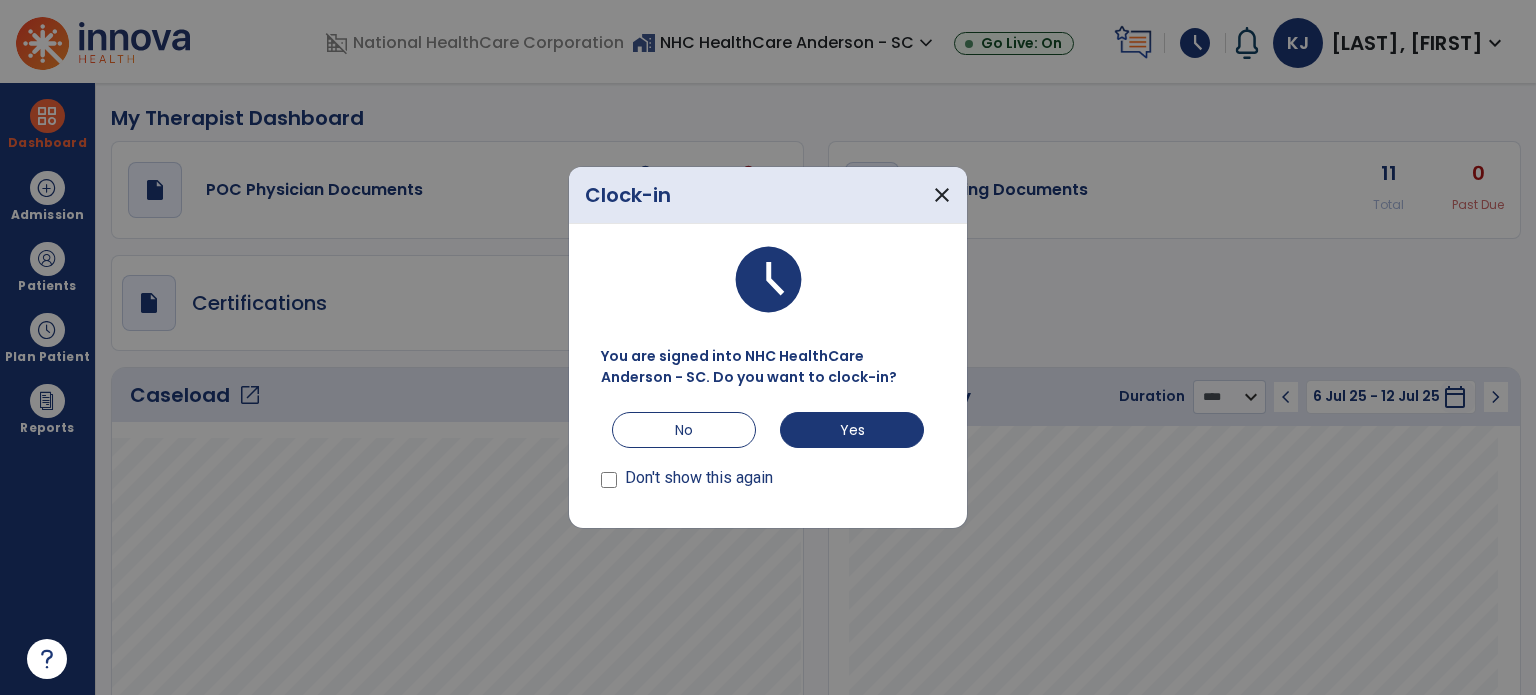click on "Don't show this again" at bounding box center (699, 478) 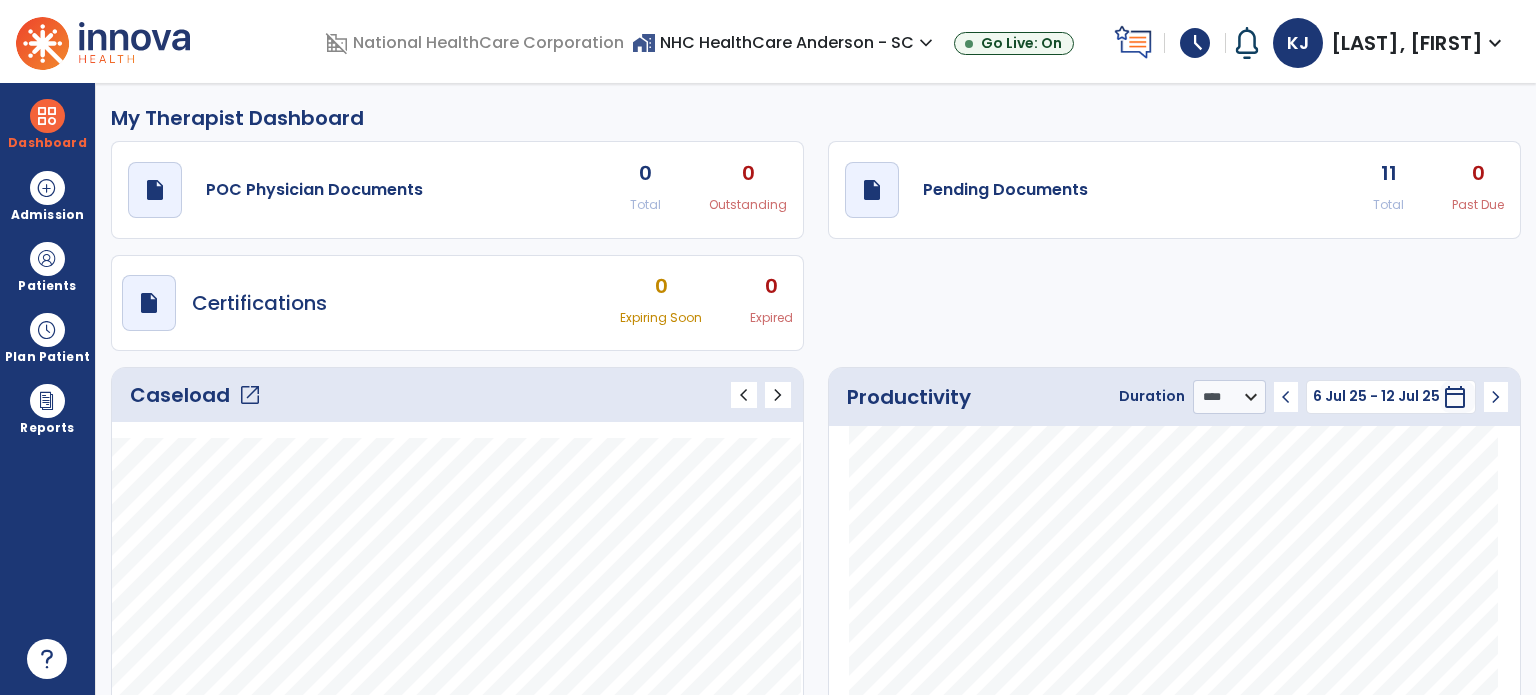 click on "draft   open_in_new  Pending Documents" 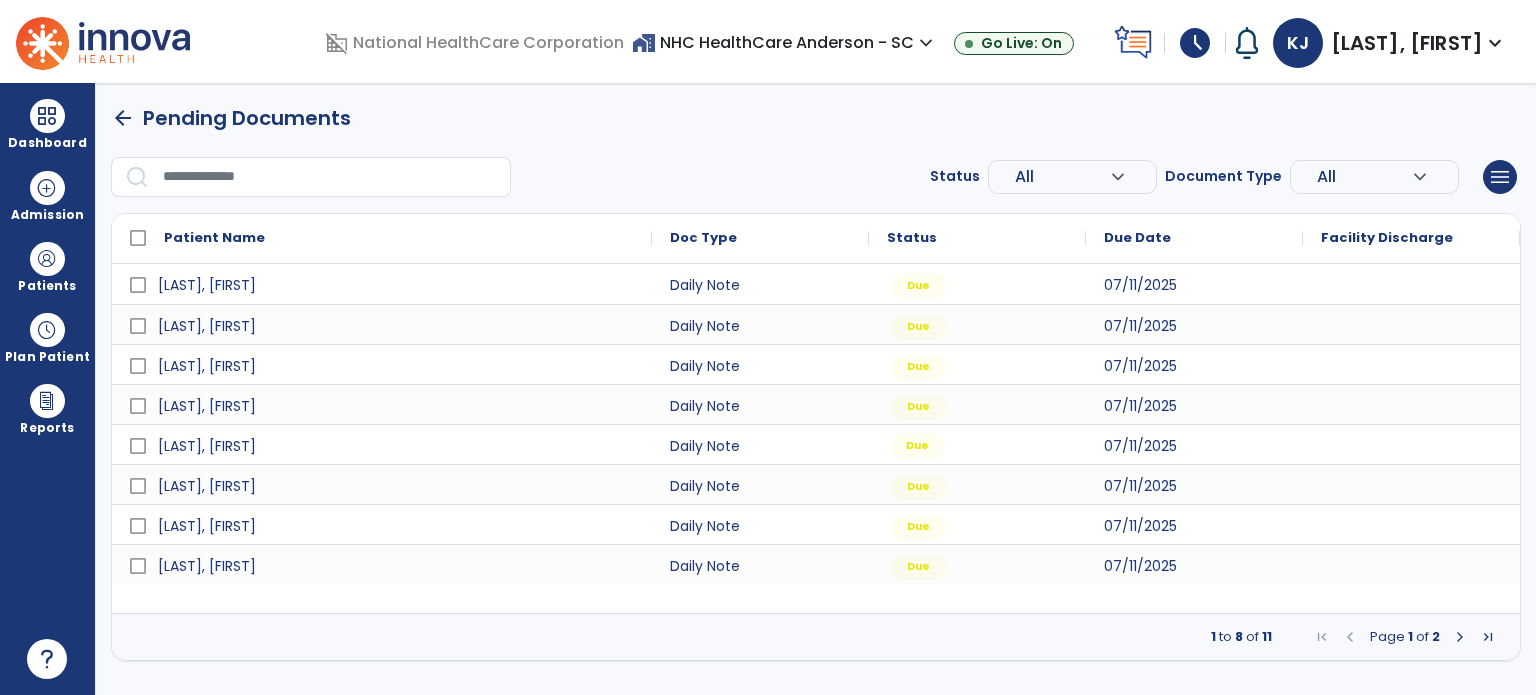 click on "Due" at bounding box center [917, 446] 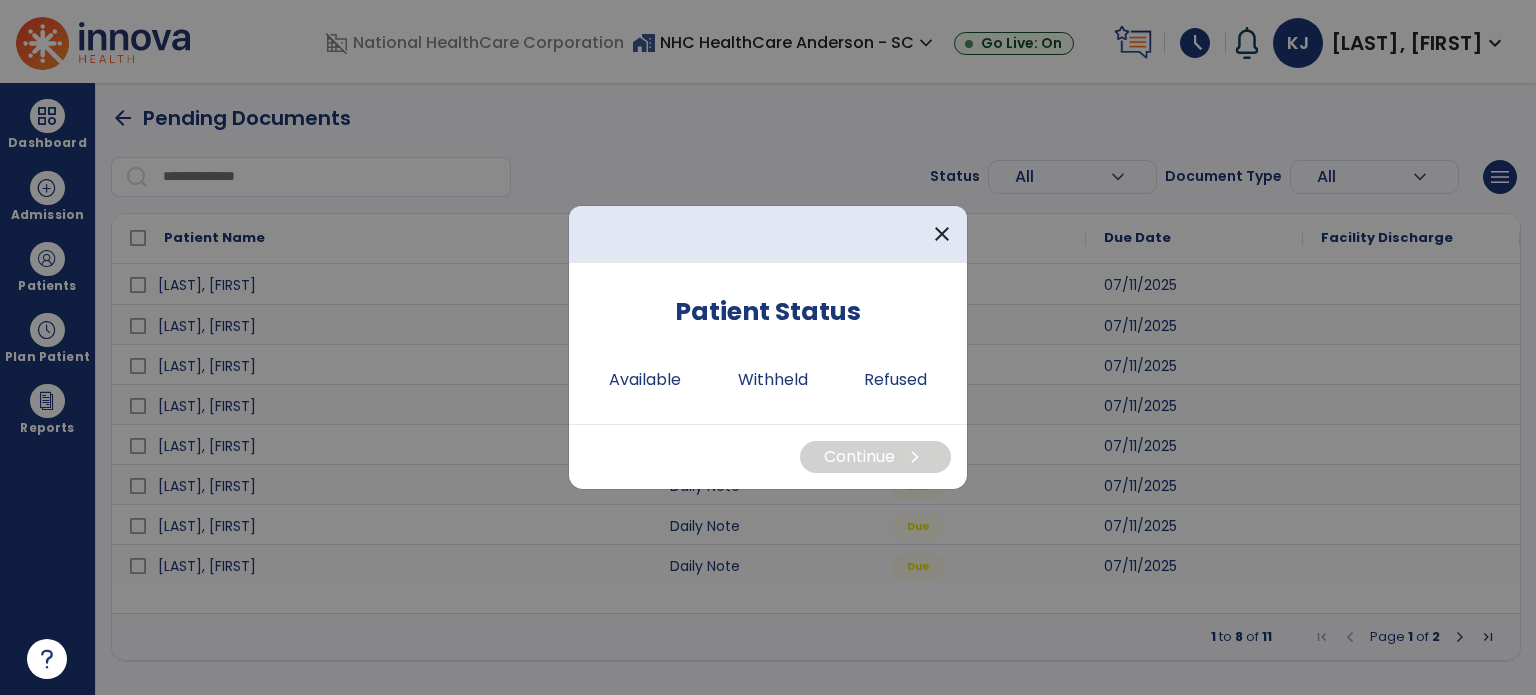 click on "Available" at bounding box center [645, 380] 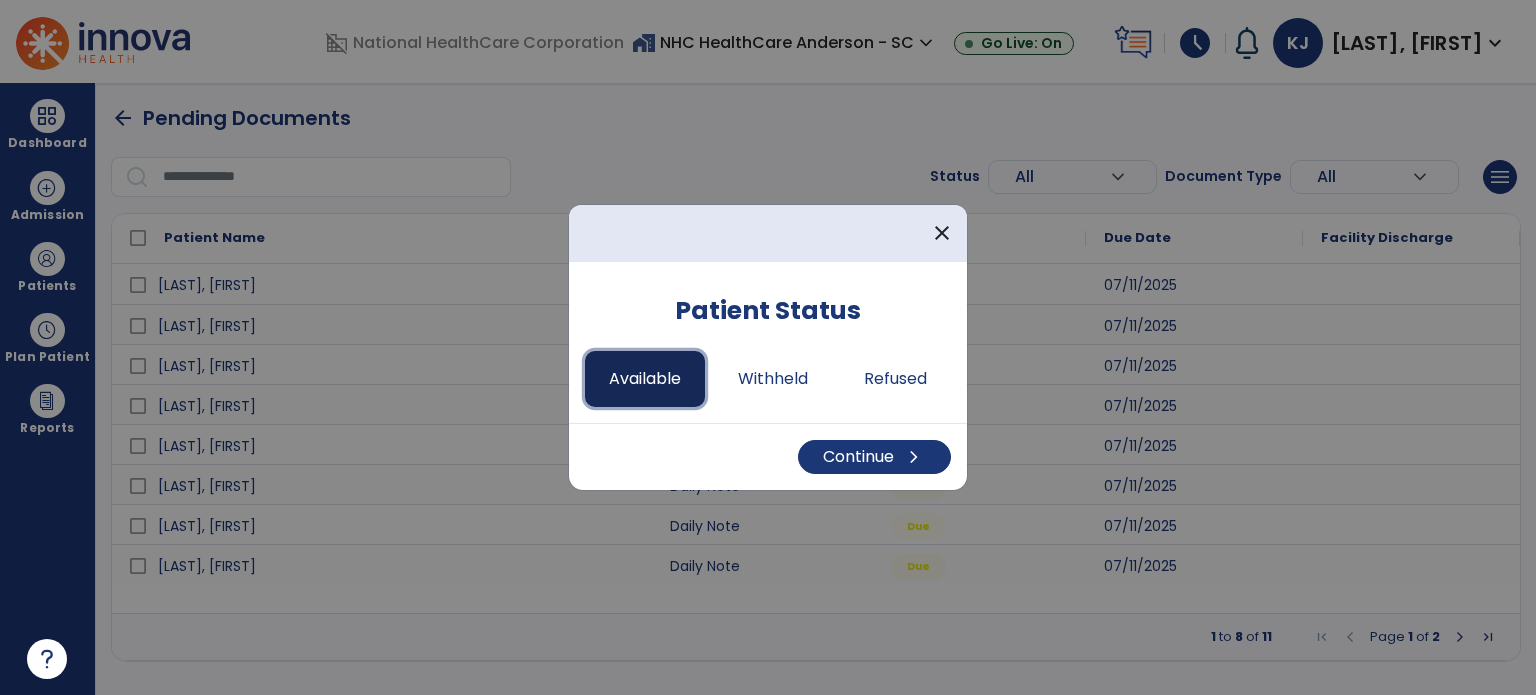 click on "Continue   chevron_right" at bounding box center (874, 457) 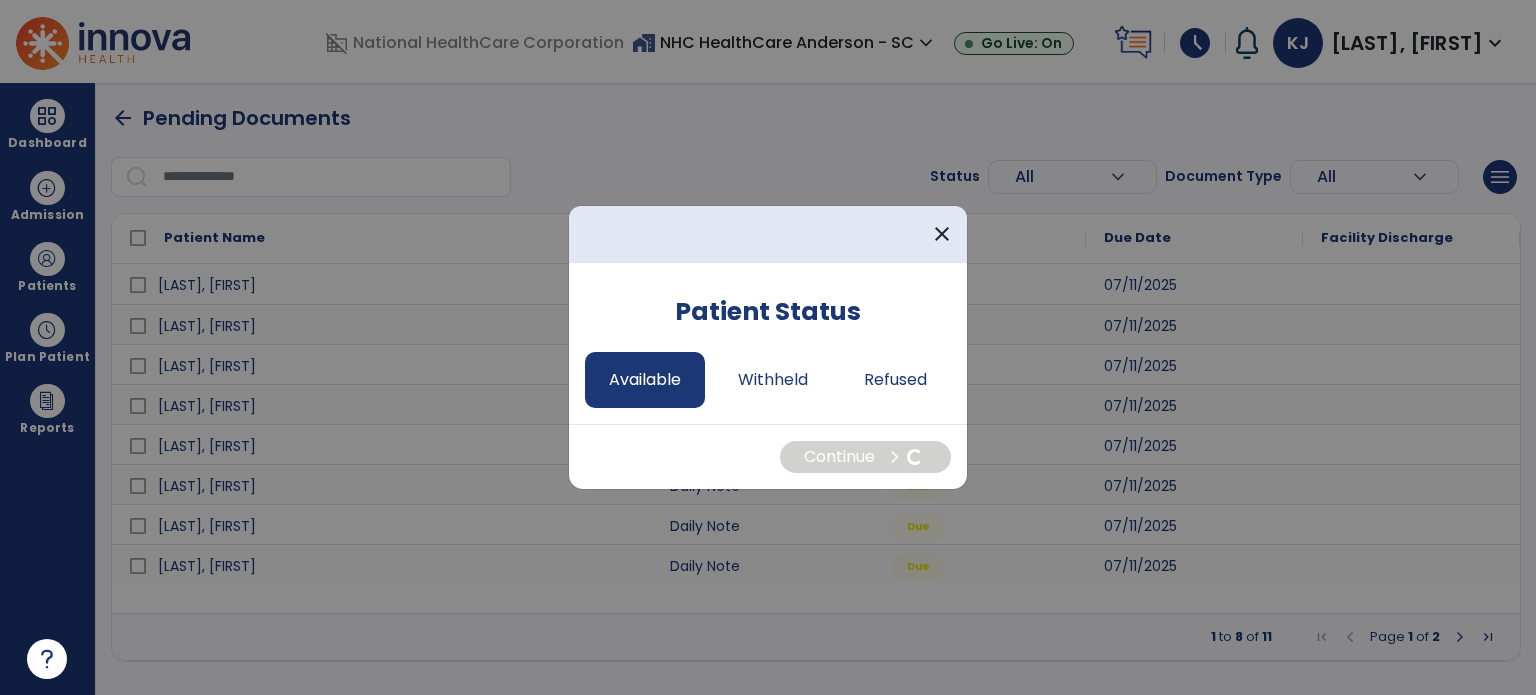 select on "*" 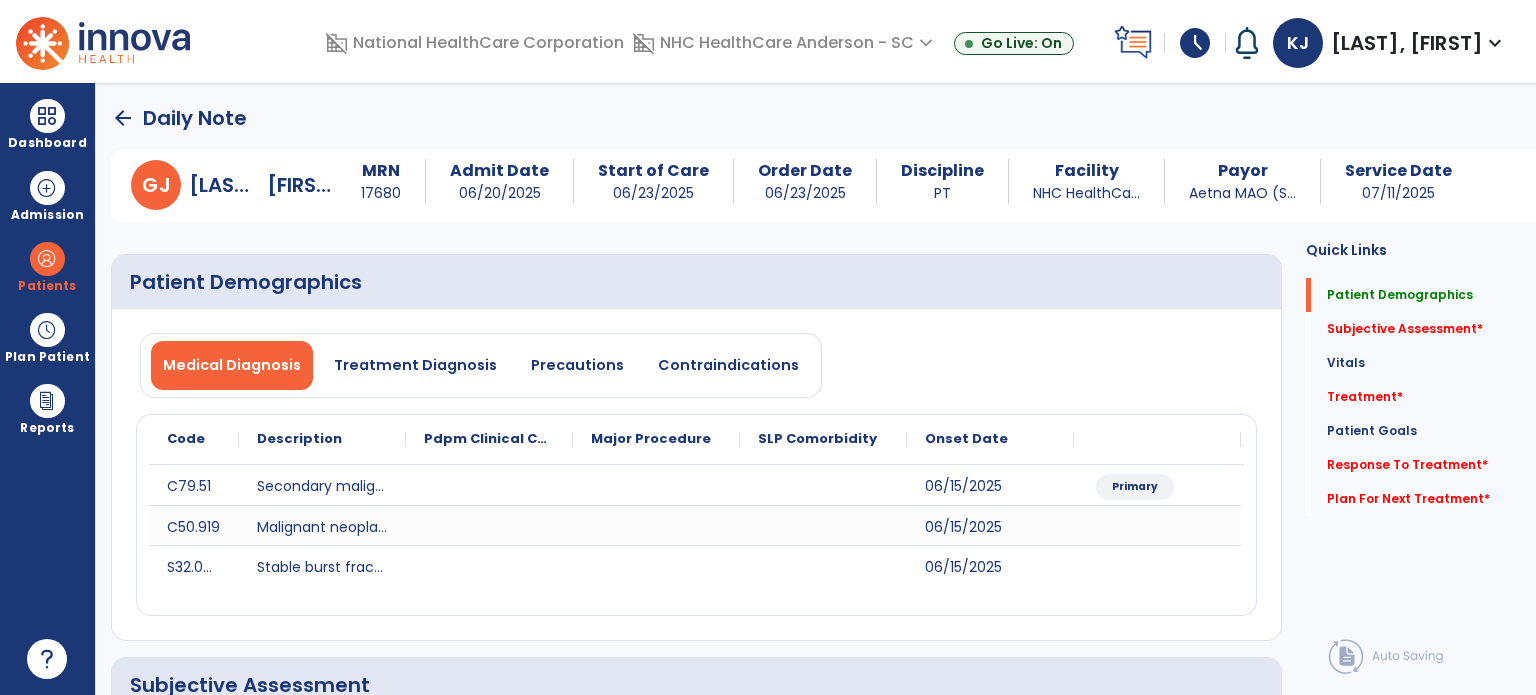 click on "Treatment   *" 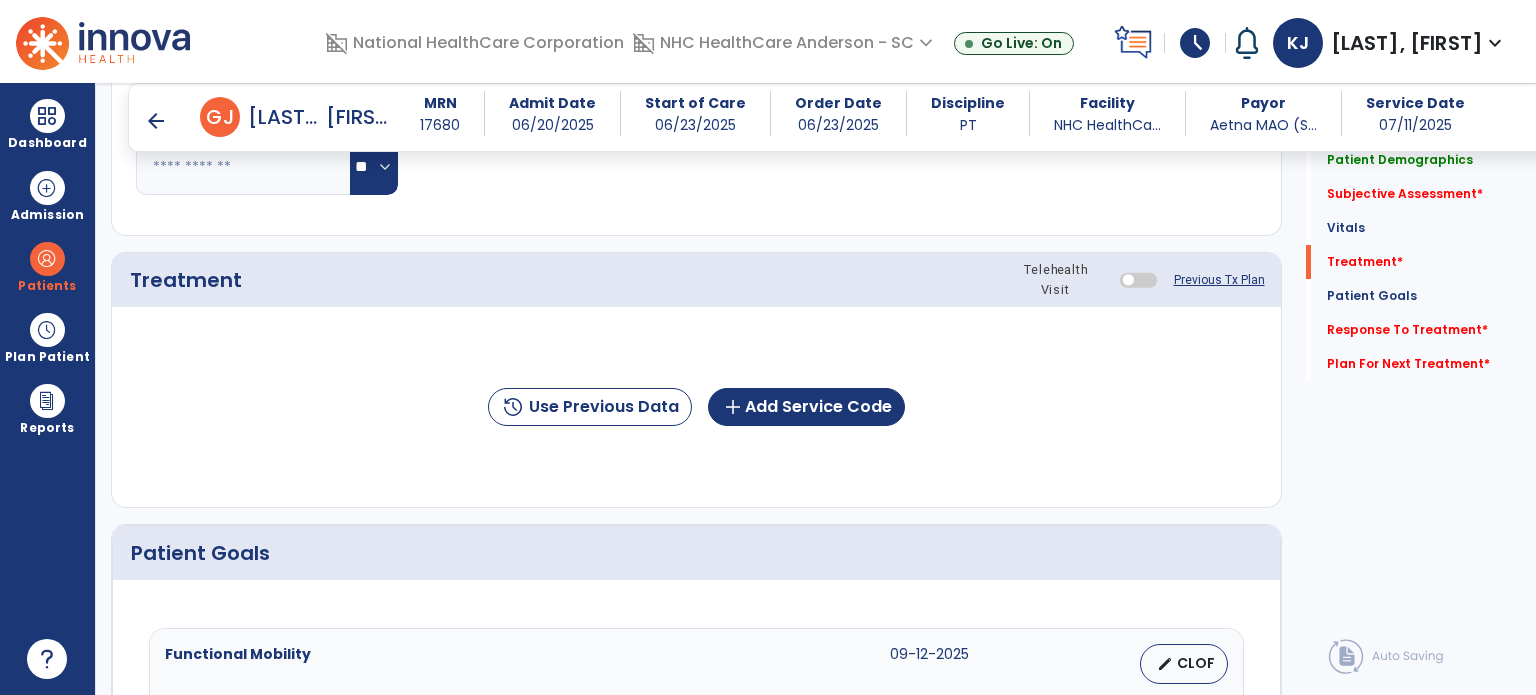 scroll, scrollTop: 1116, scrollLeft: 0, axis: vertical 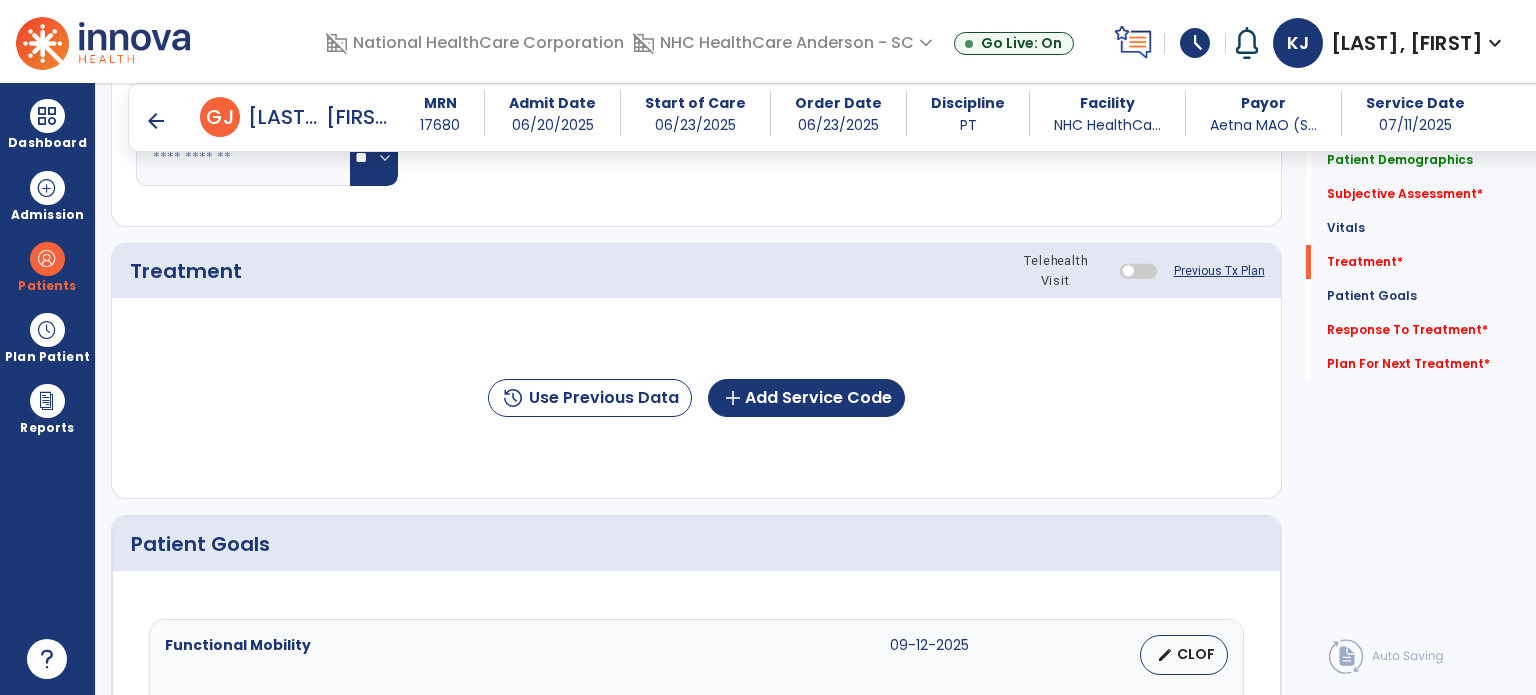 click on "add  Add Service Code" 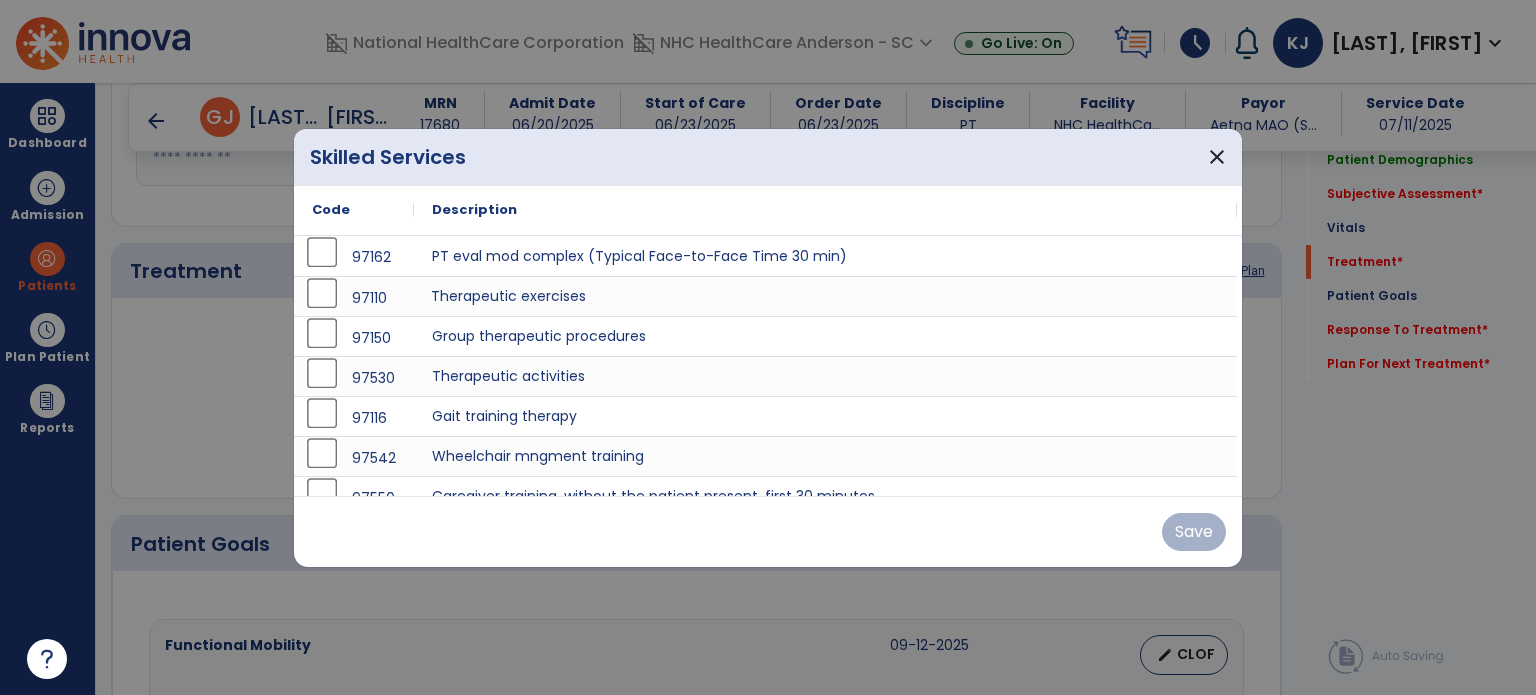 click on "Therapeutic exercises" at bounding box center (825, 296) 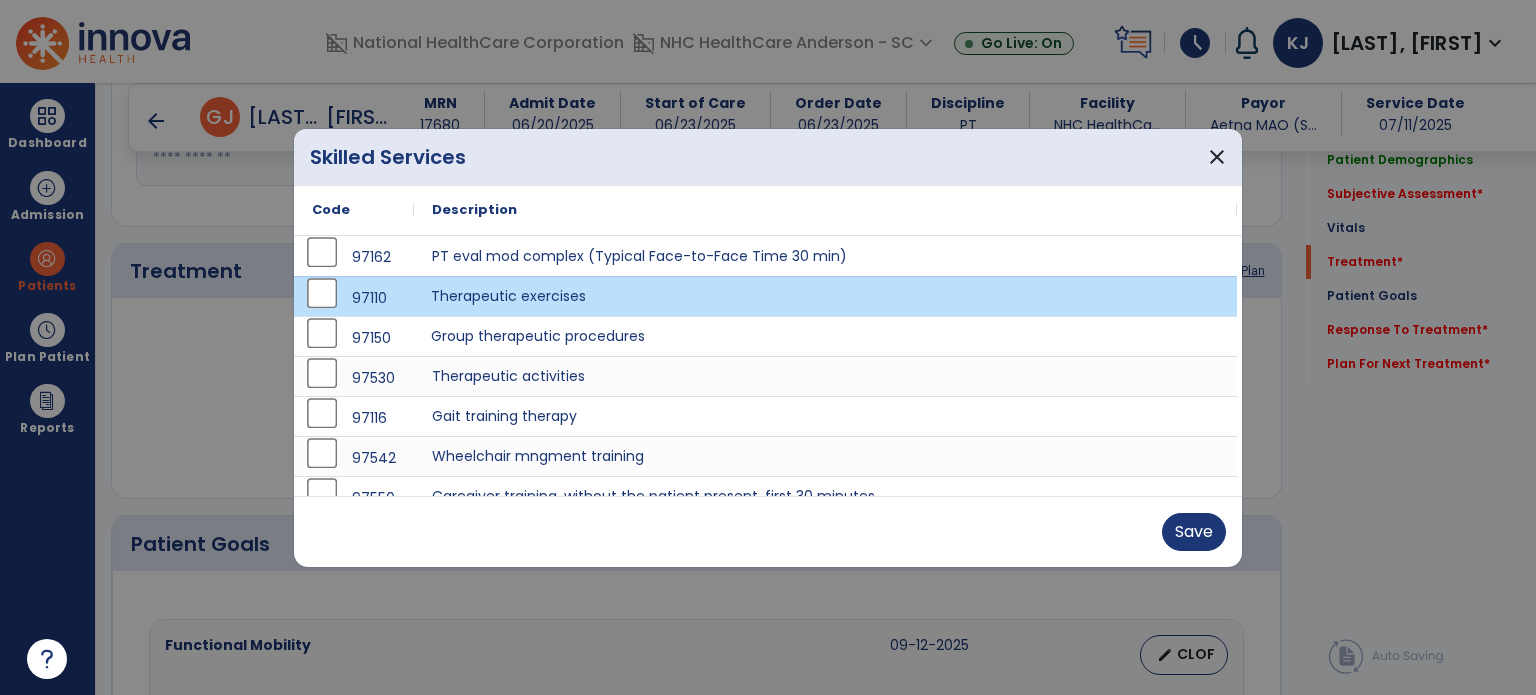 click on "Group therapeutic procedures" at bounding box center (825, 336) 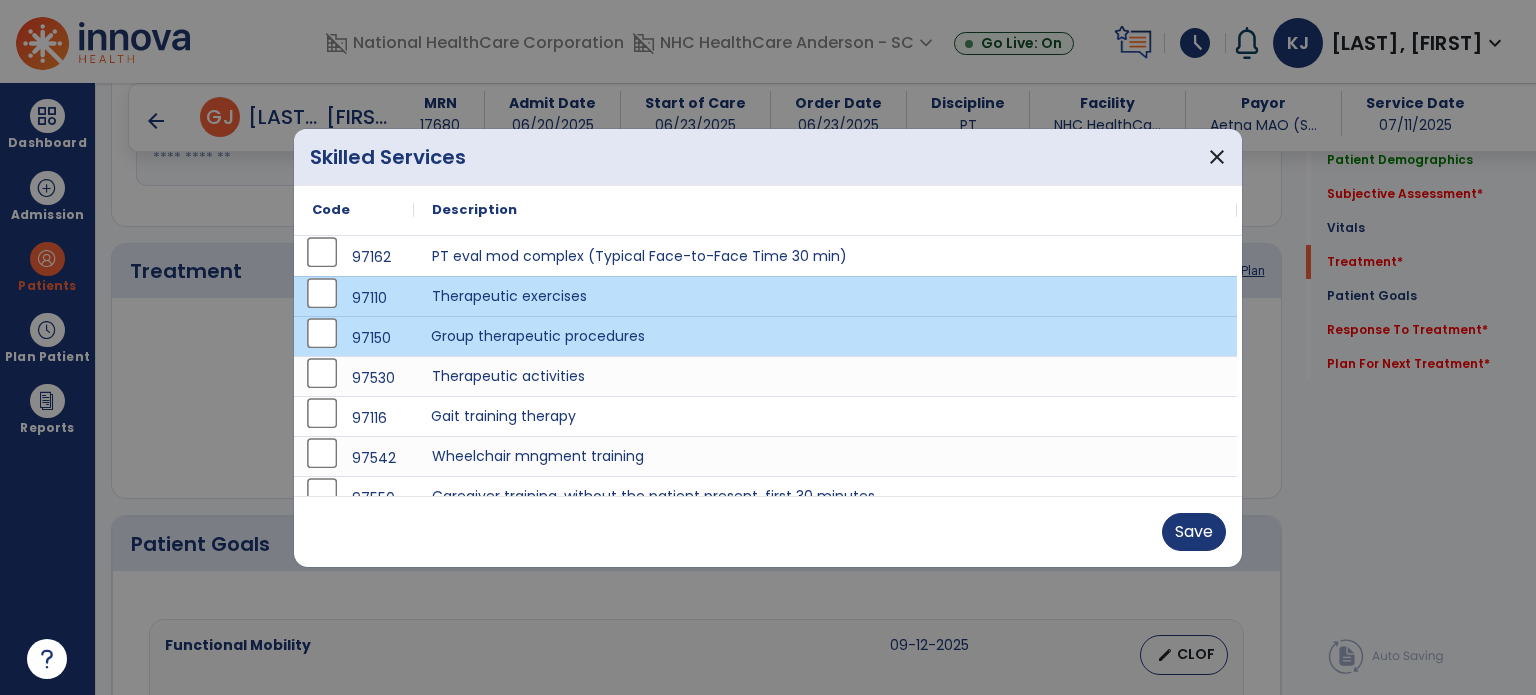 click on "Gait training therapy" at bounding box center (825, 416) 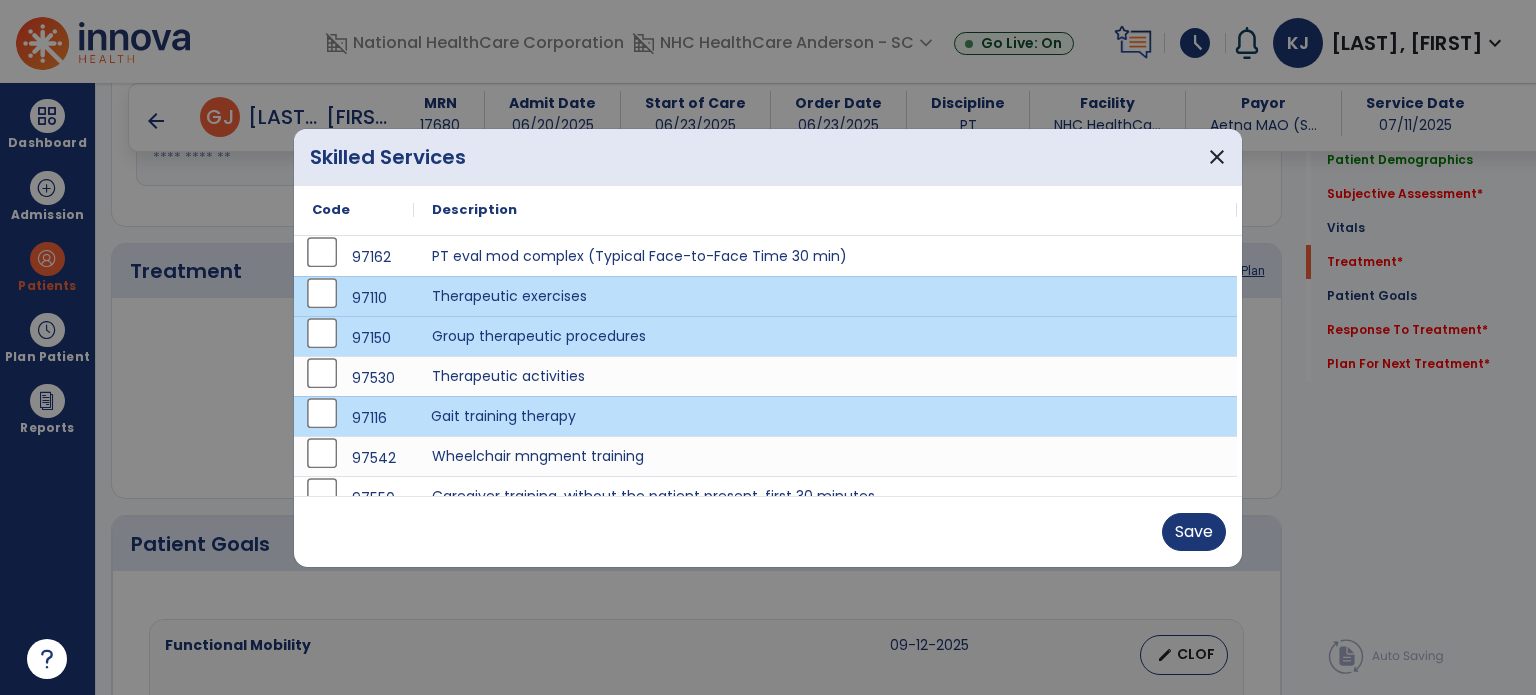 click on "Save" at bounding box center [1194, 532] 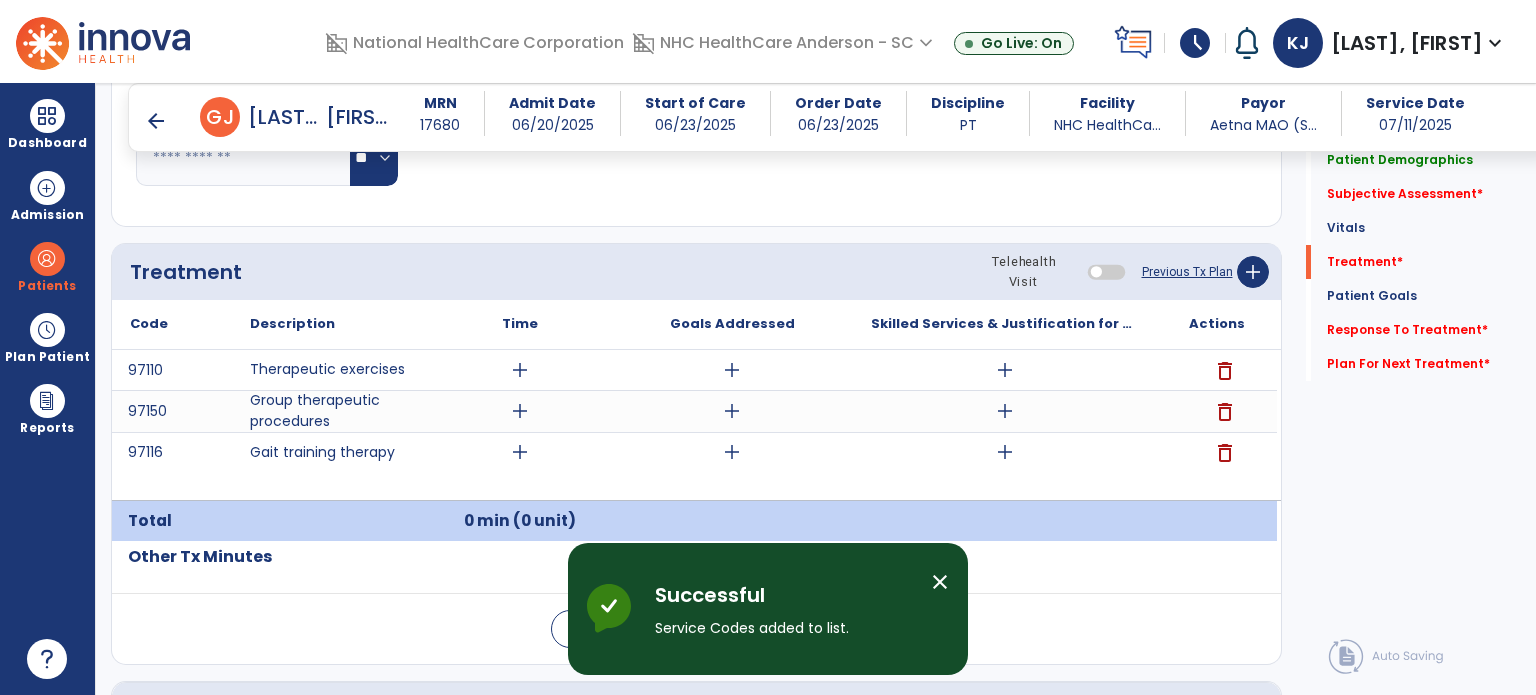 click on "add" at bounding box center [520, 411] 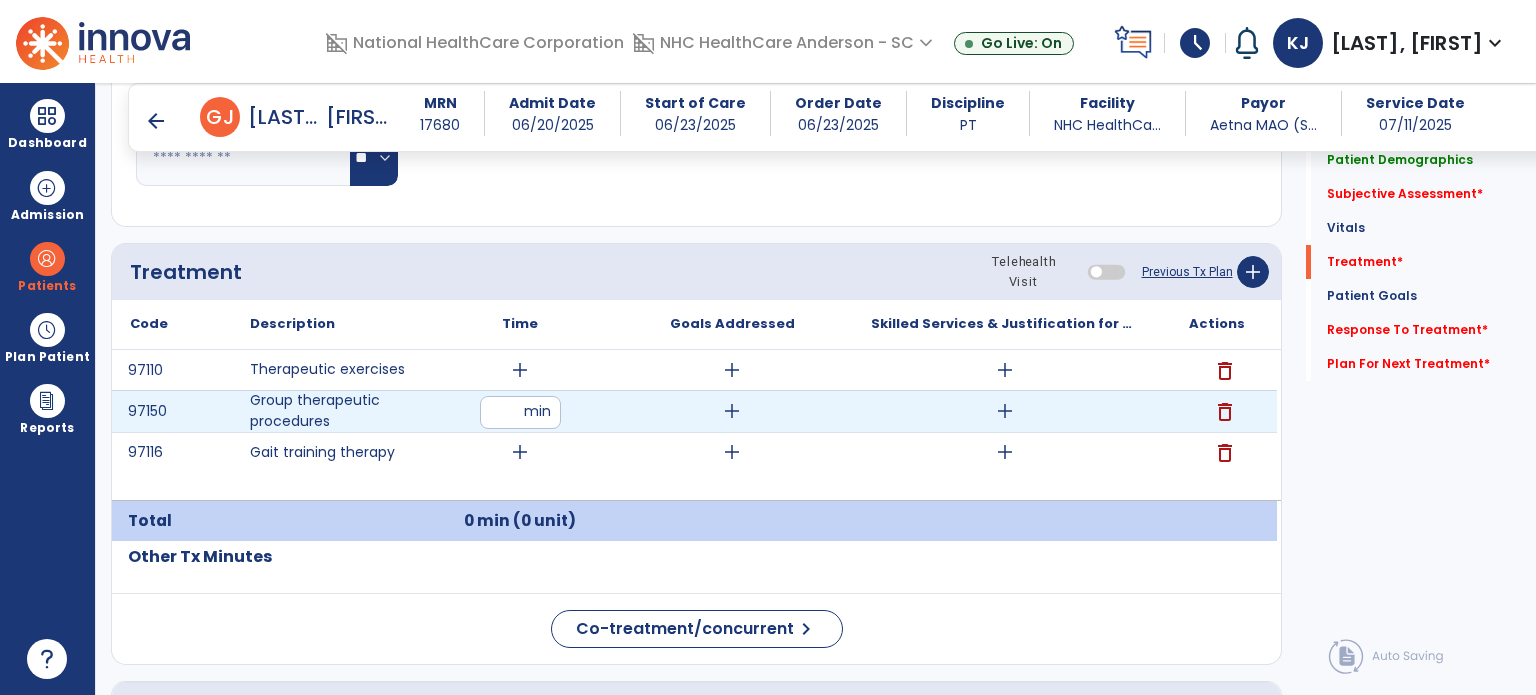 type on "**" 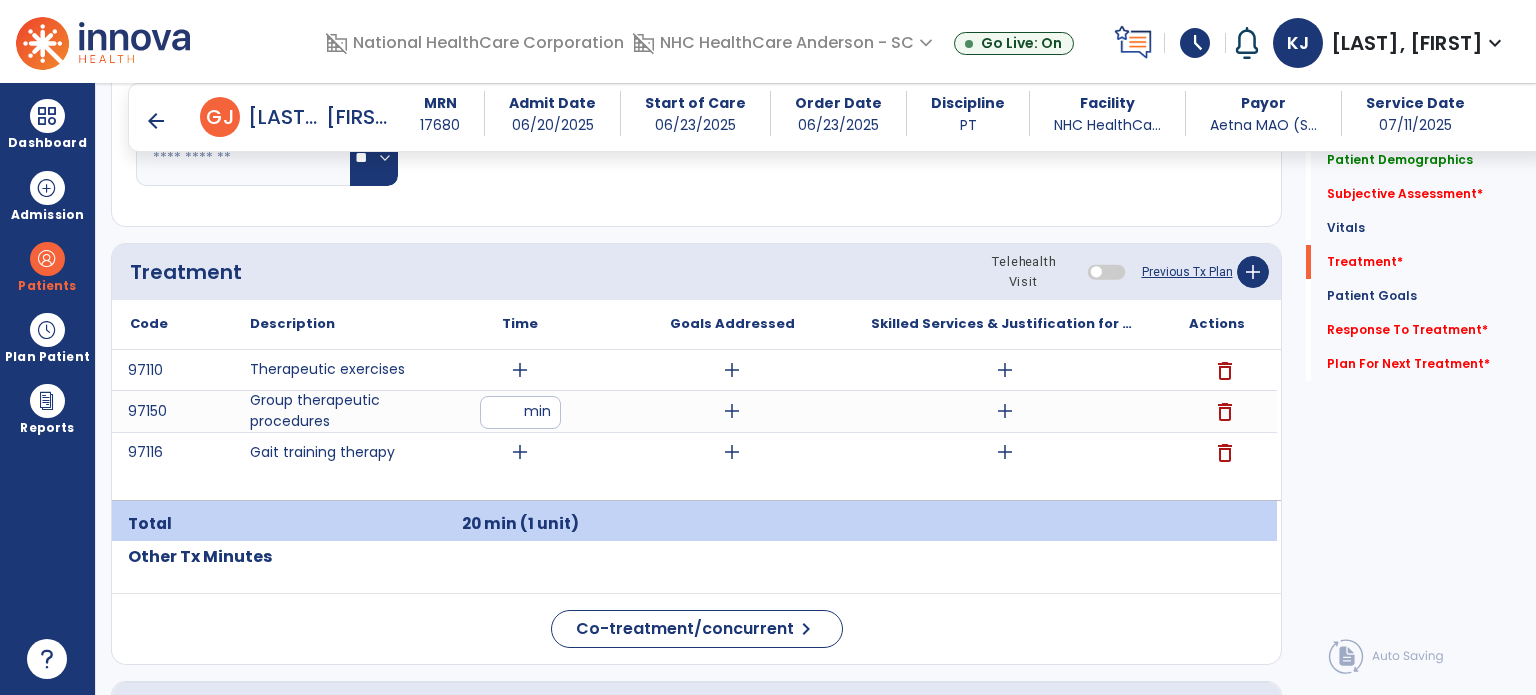 click on "add" at bounding box center [732, 411] 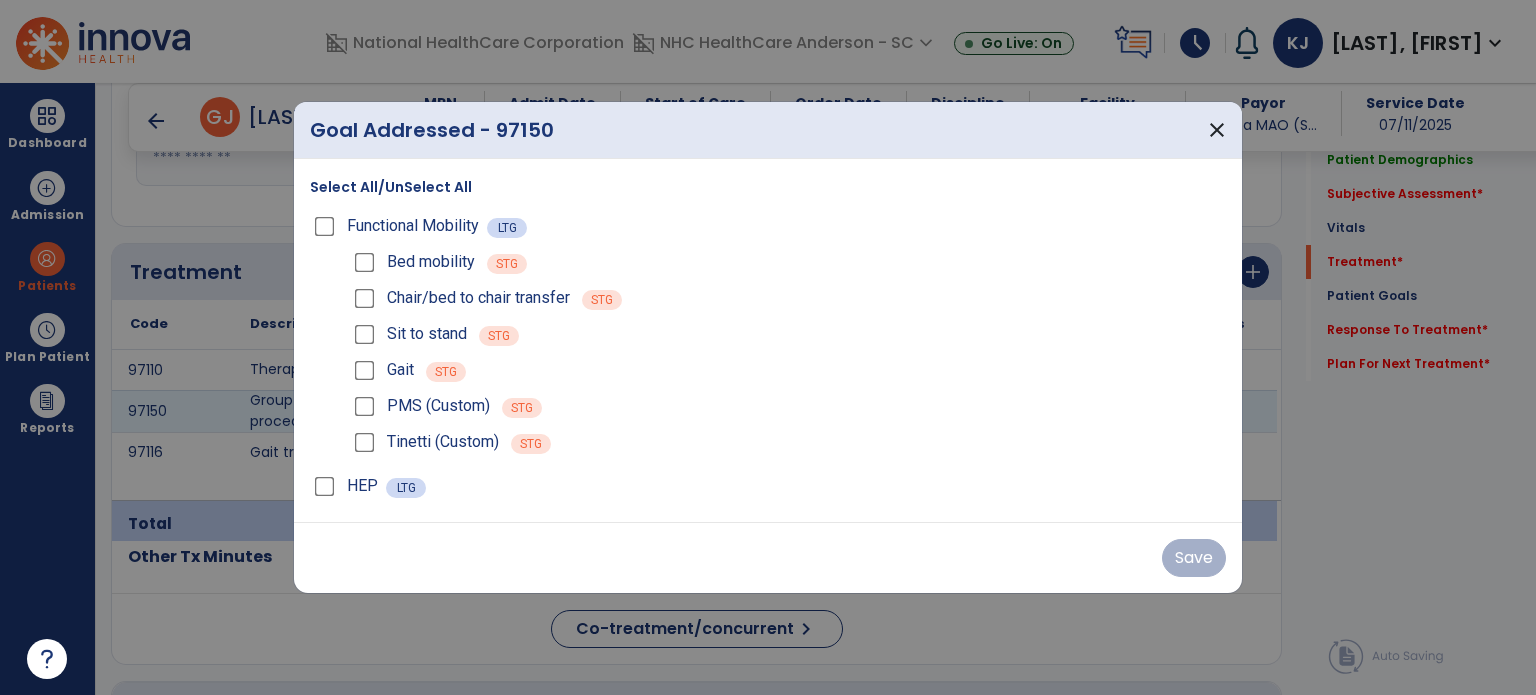 click on "Select All/UnSelect All" at bounding box center (391, 187) 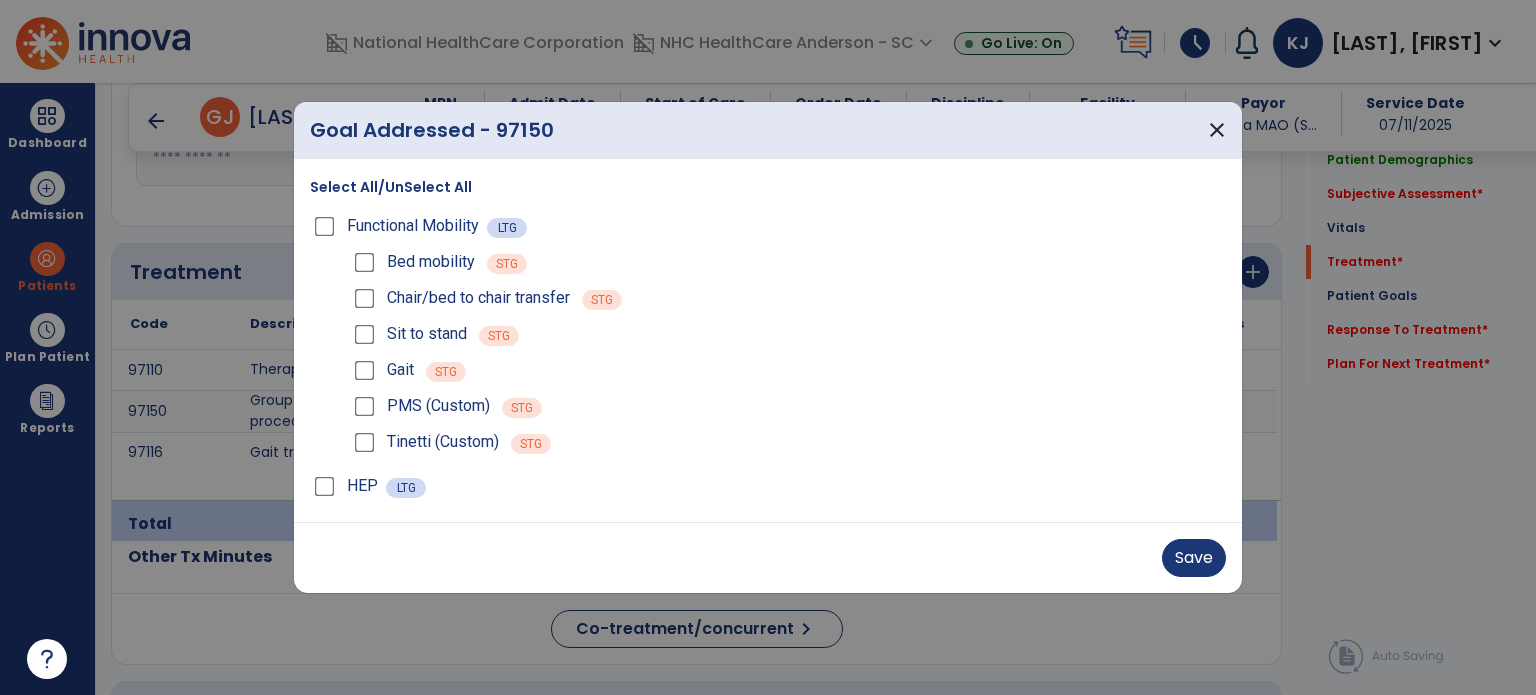 click on "Save" at bounding box center [1194, 558] 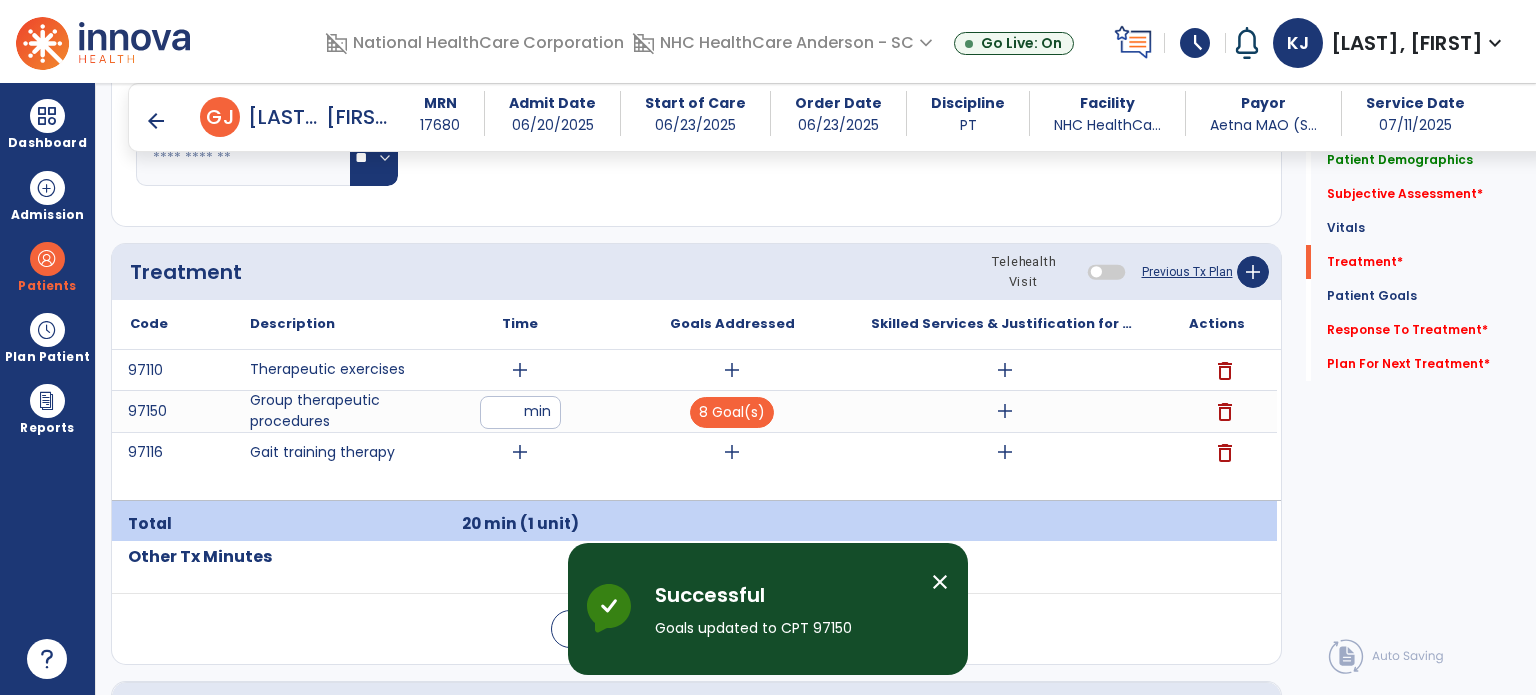 click on "add" at bounding box center [732, 370] 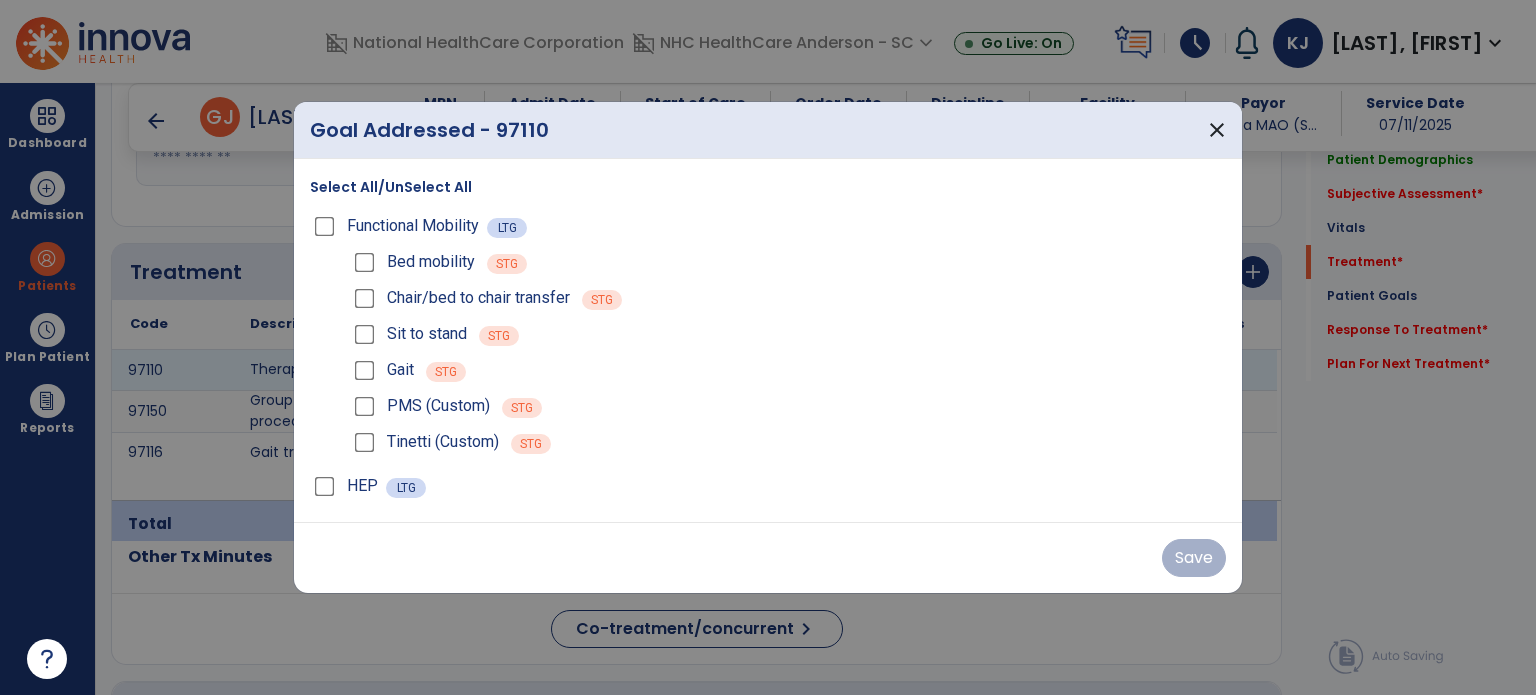 click on "Select All/UnSelect All" at bounding box center [391, 187] 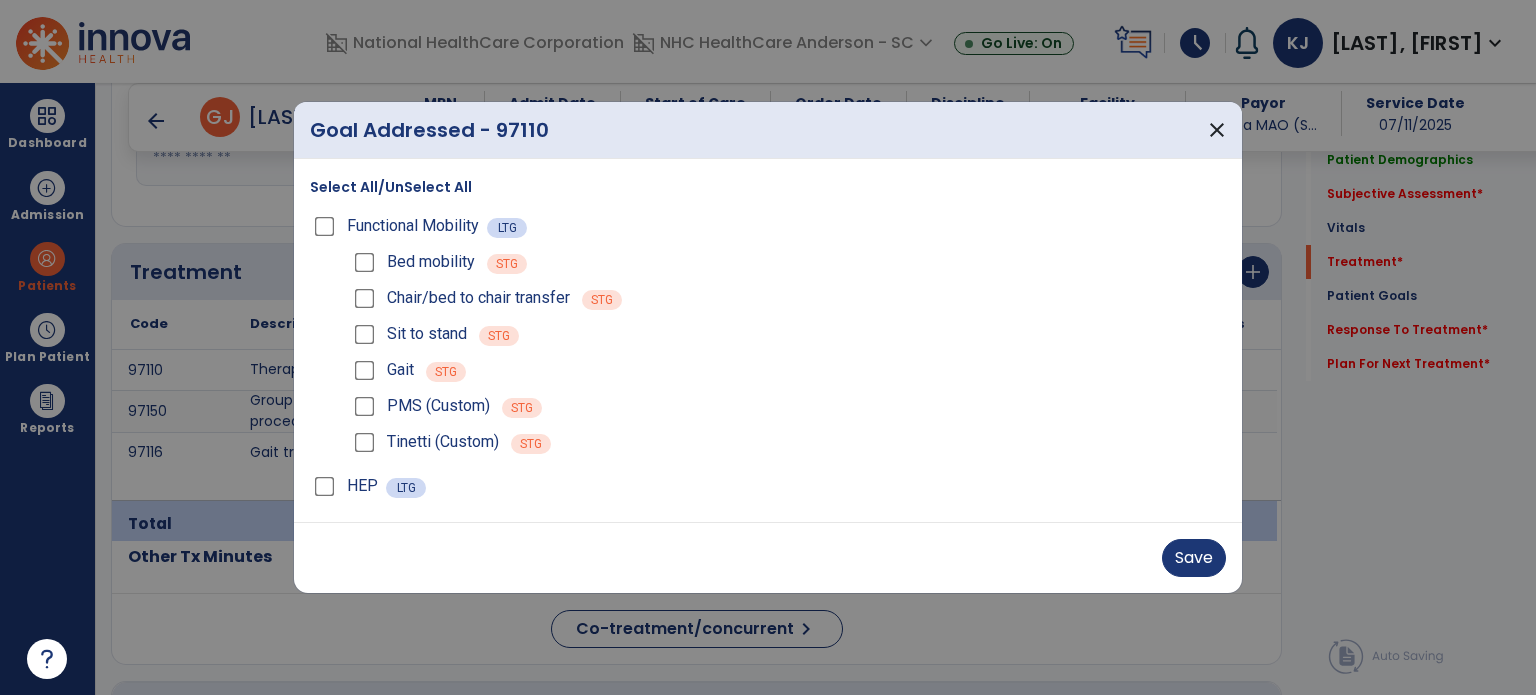 click on "Save" at bounding box center (1194, 558) 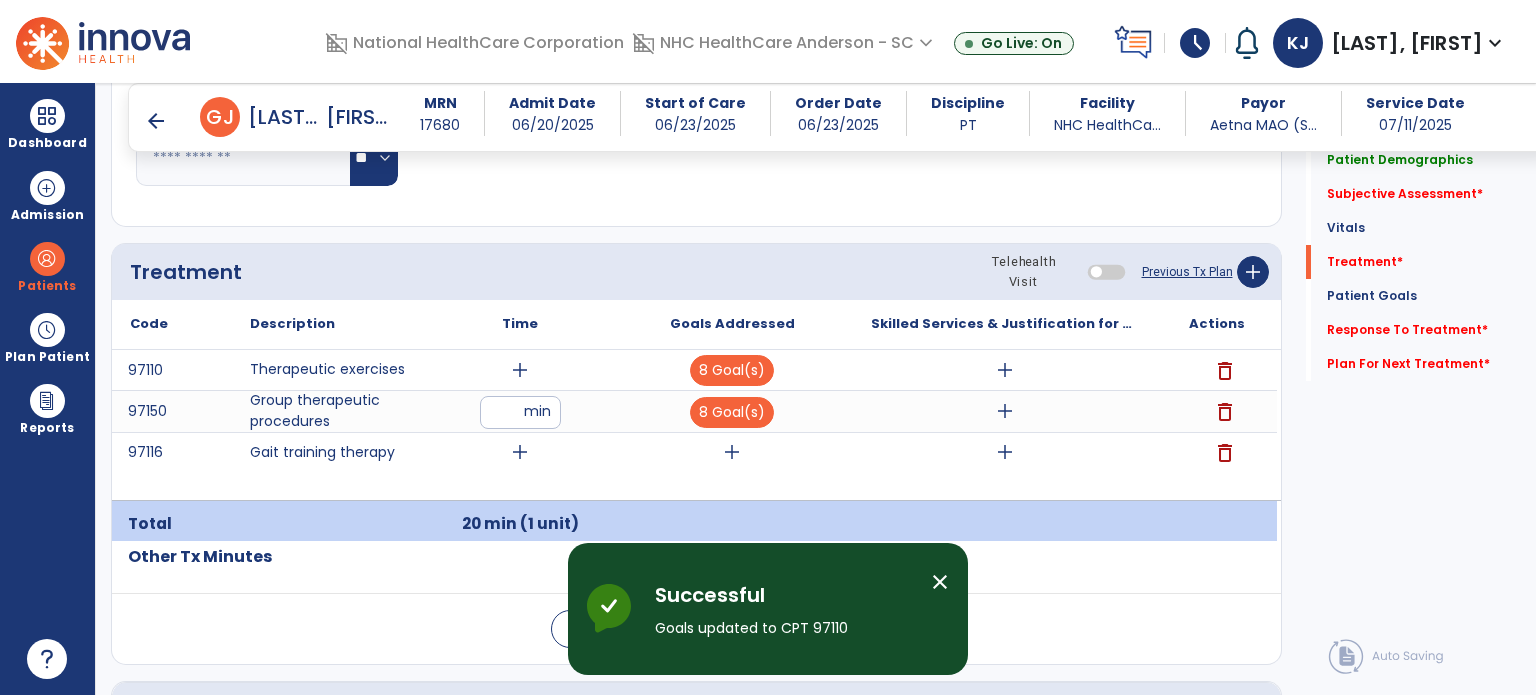 click on "add" at bounding box center (732, 452) 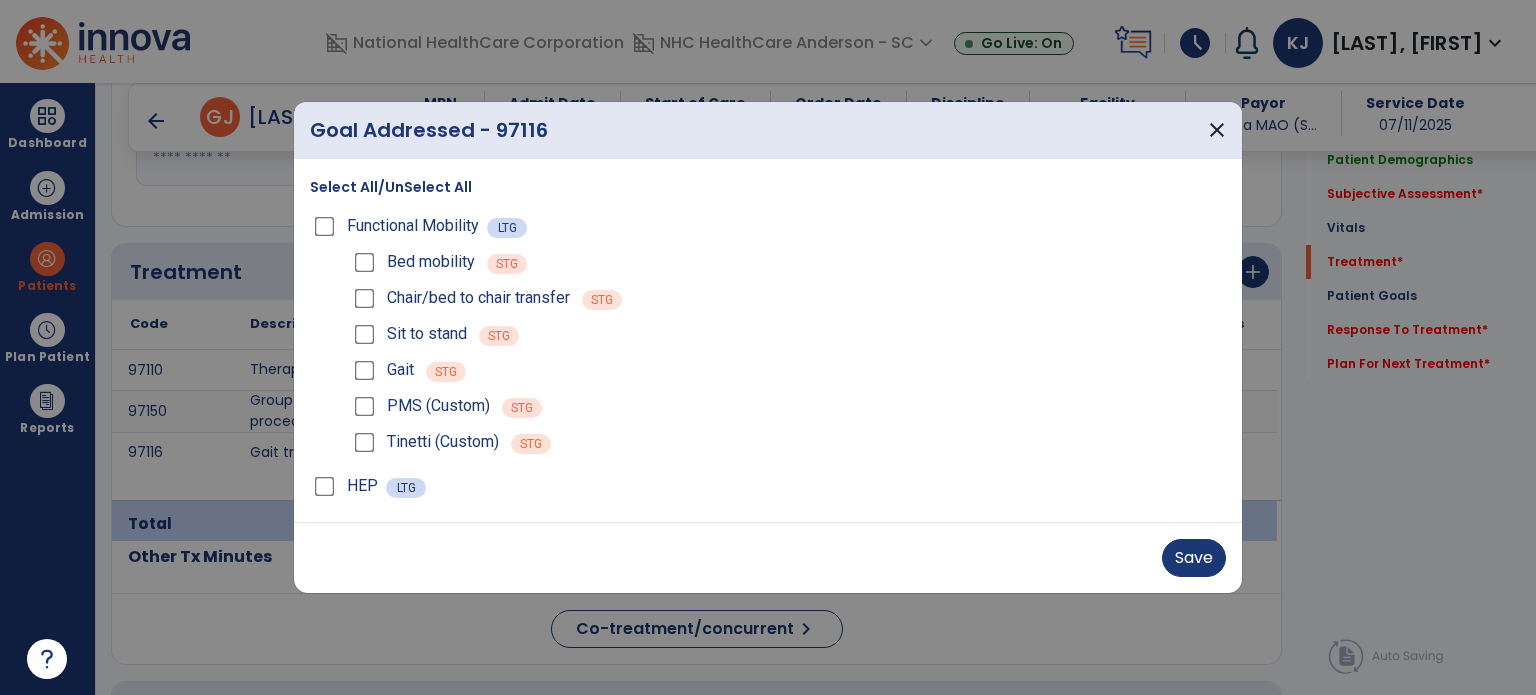 click on "Save" at bounding box center (1194, 558) 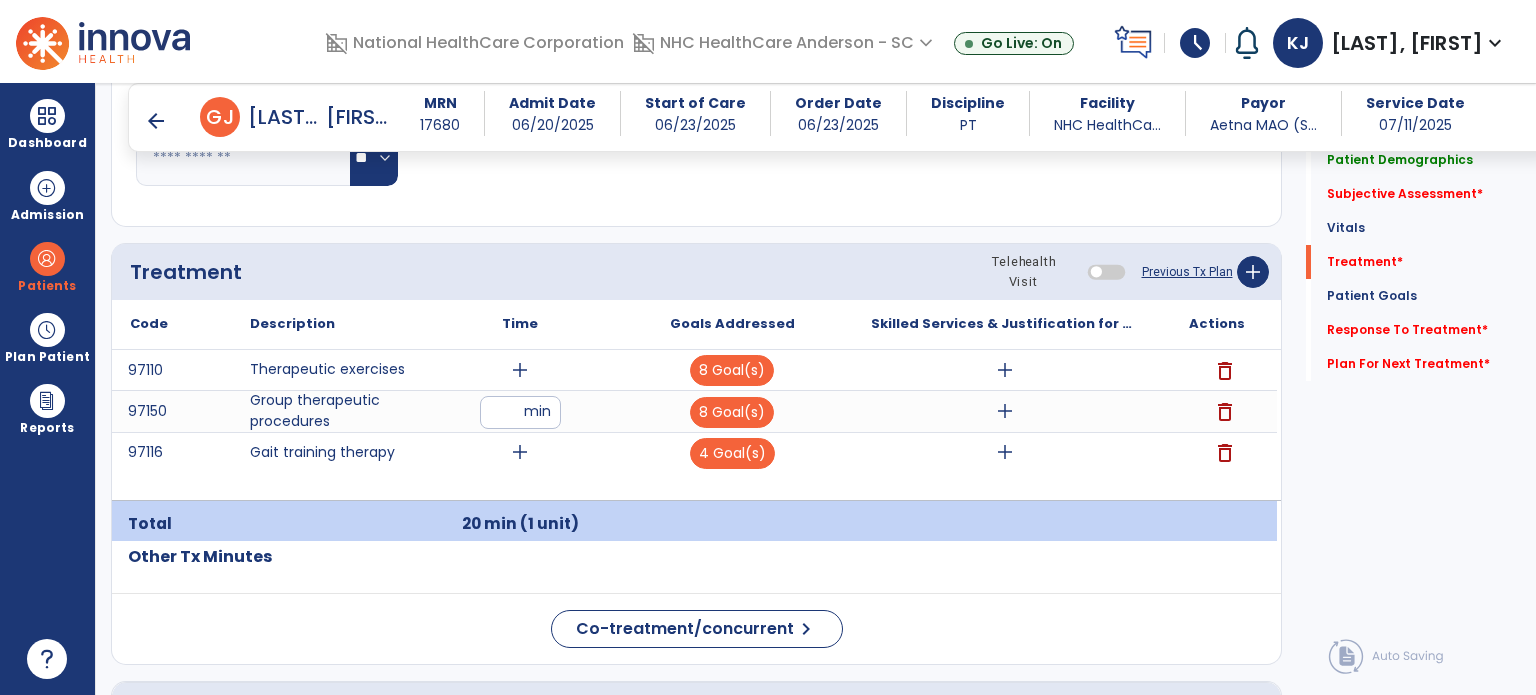 click on "add" at bounding box center [1005, 411] 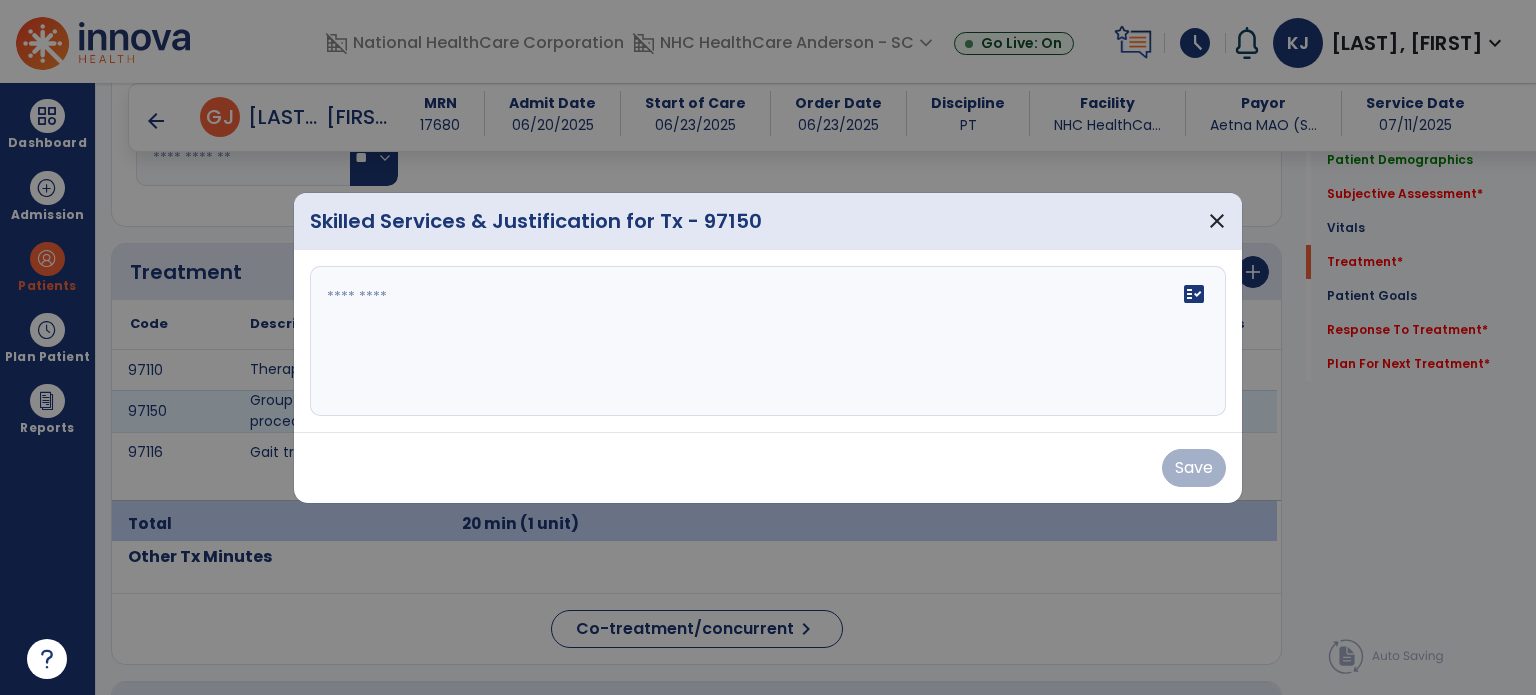 click on "fact_check" at bounding box center [768, 341] 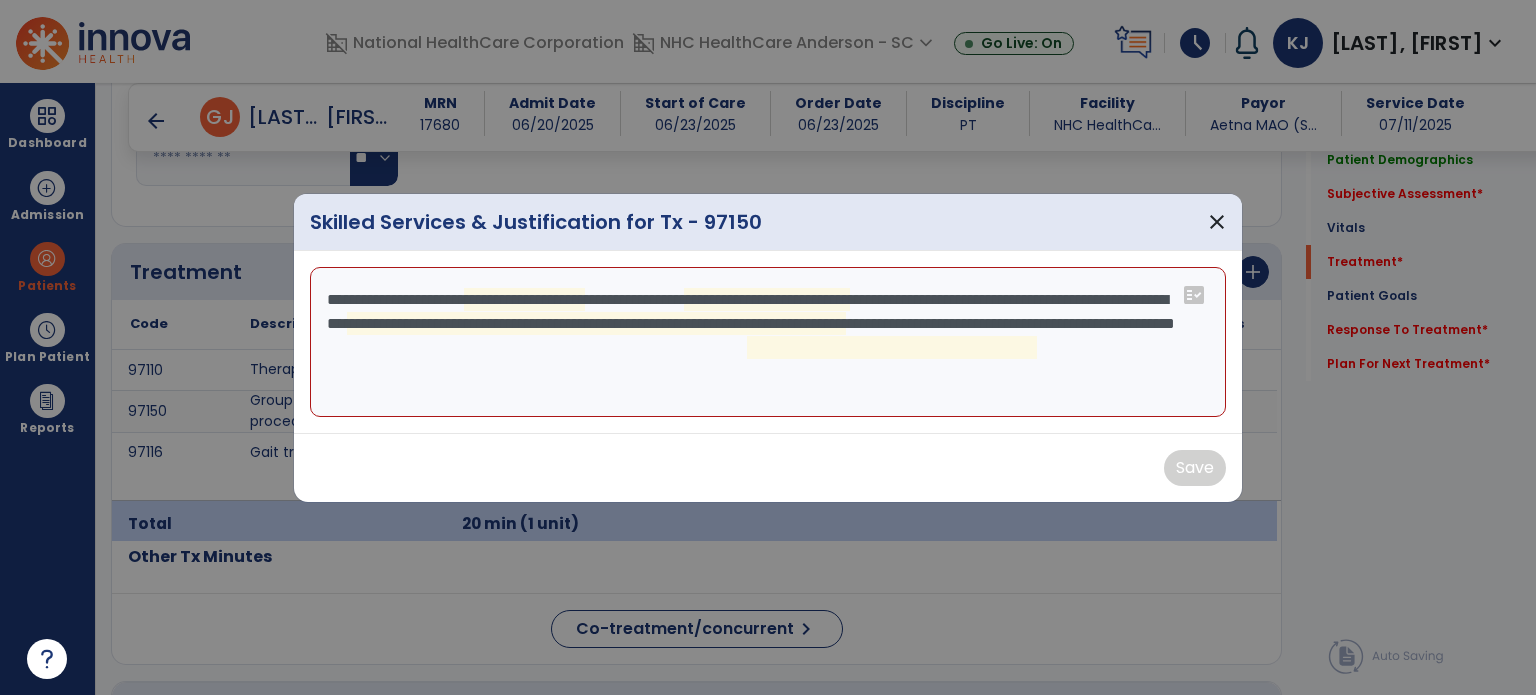 click on "**********" at bounding box center [768, 342] 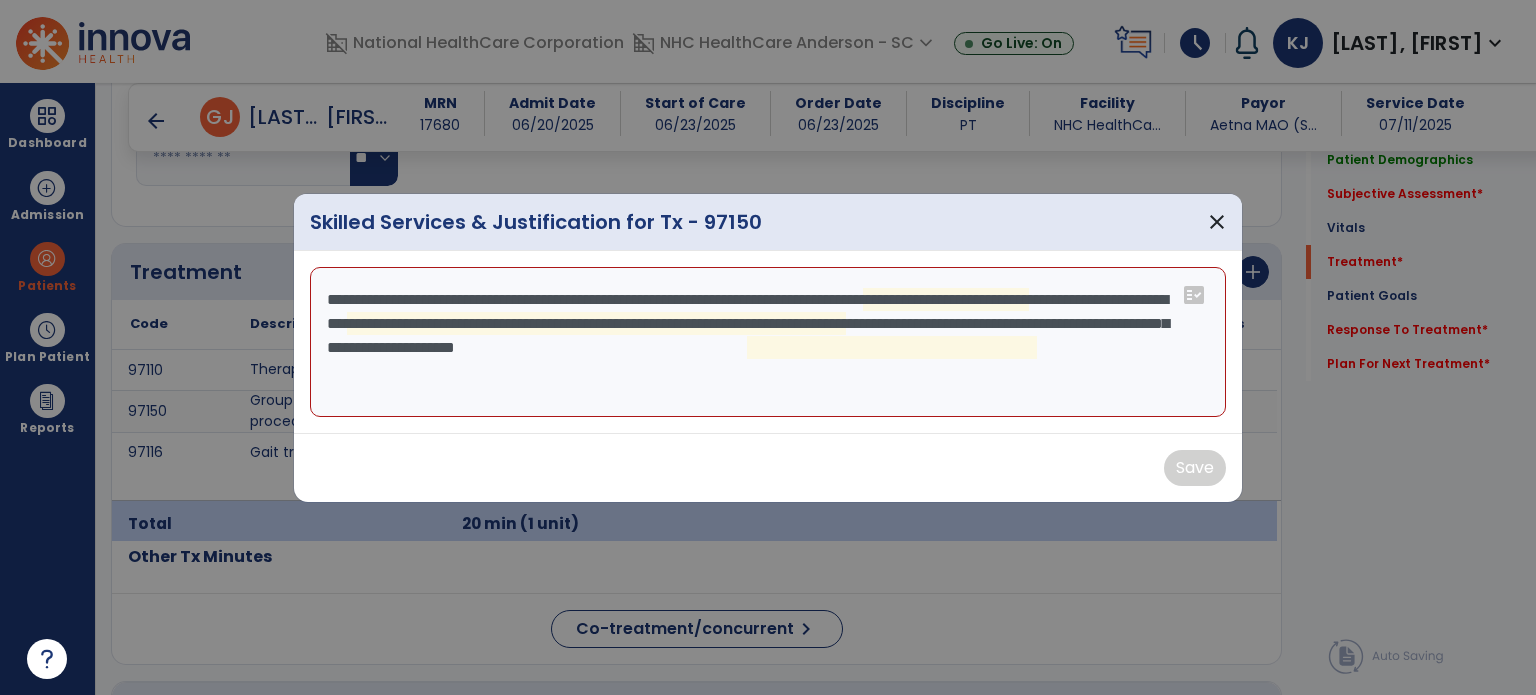 click on "**********" at bounding box center (768, 342) 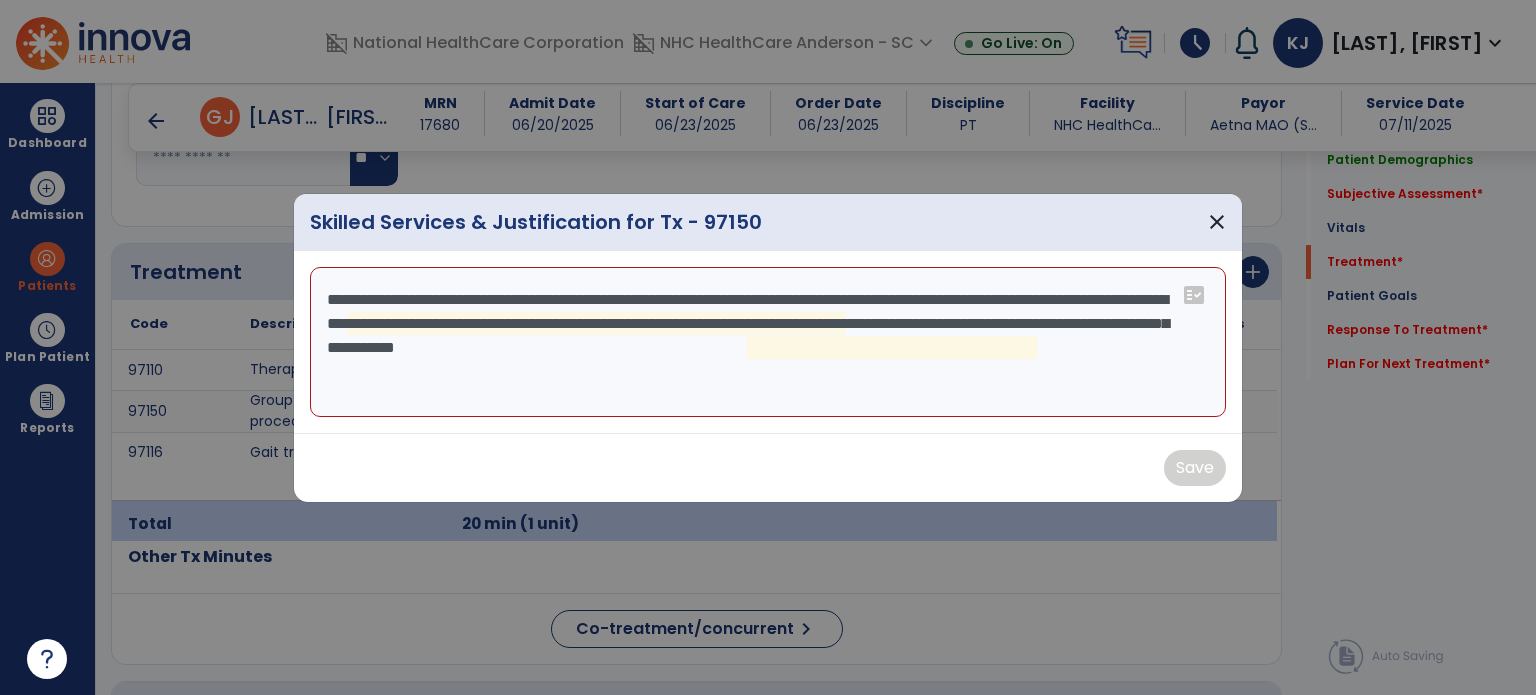 click on "**********" at bounding box center (768, 342) 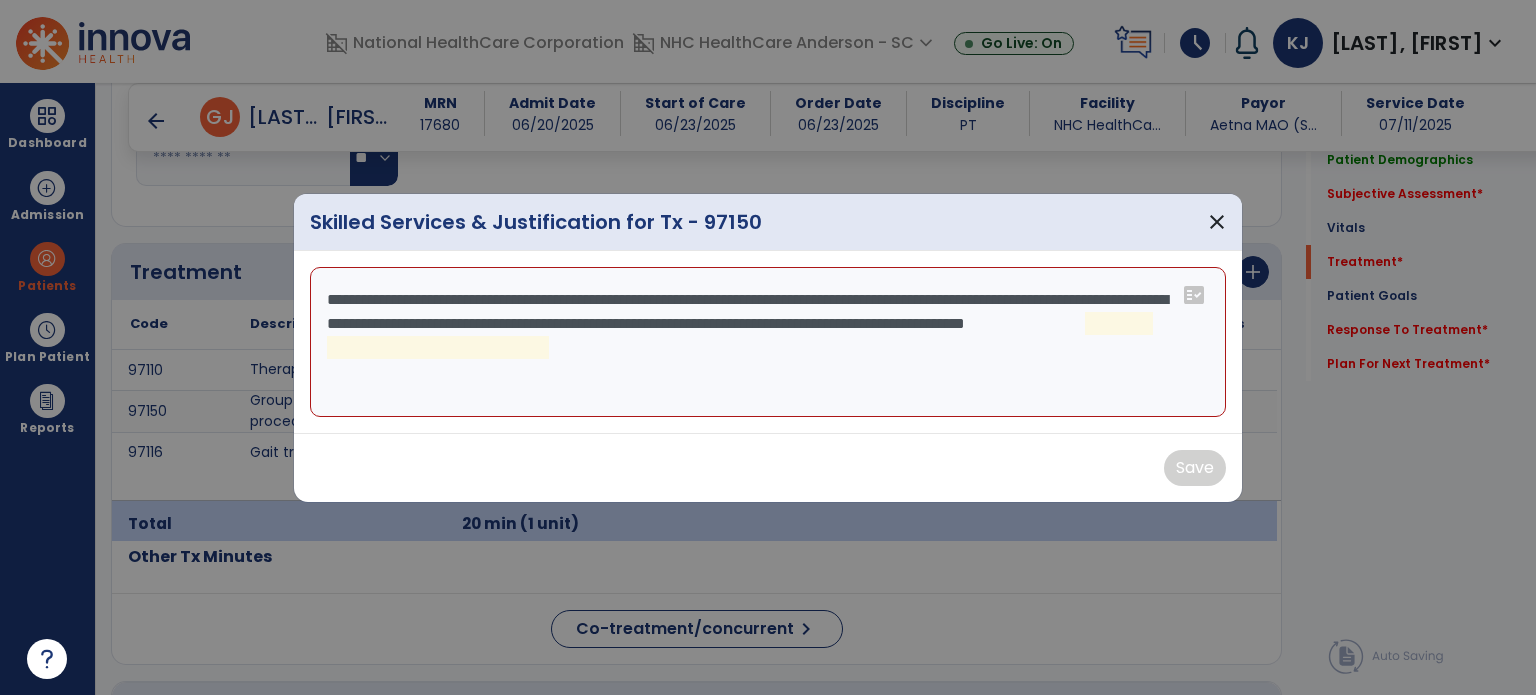 drag, startPoint x: 701, startPoint y: 296, endPoint x: 743, endPoint y: 293, distance: 42.107006 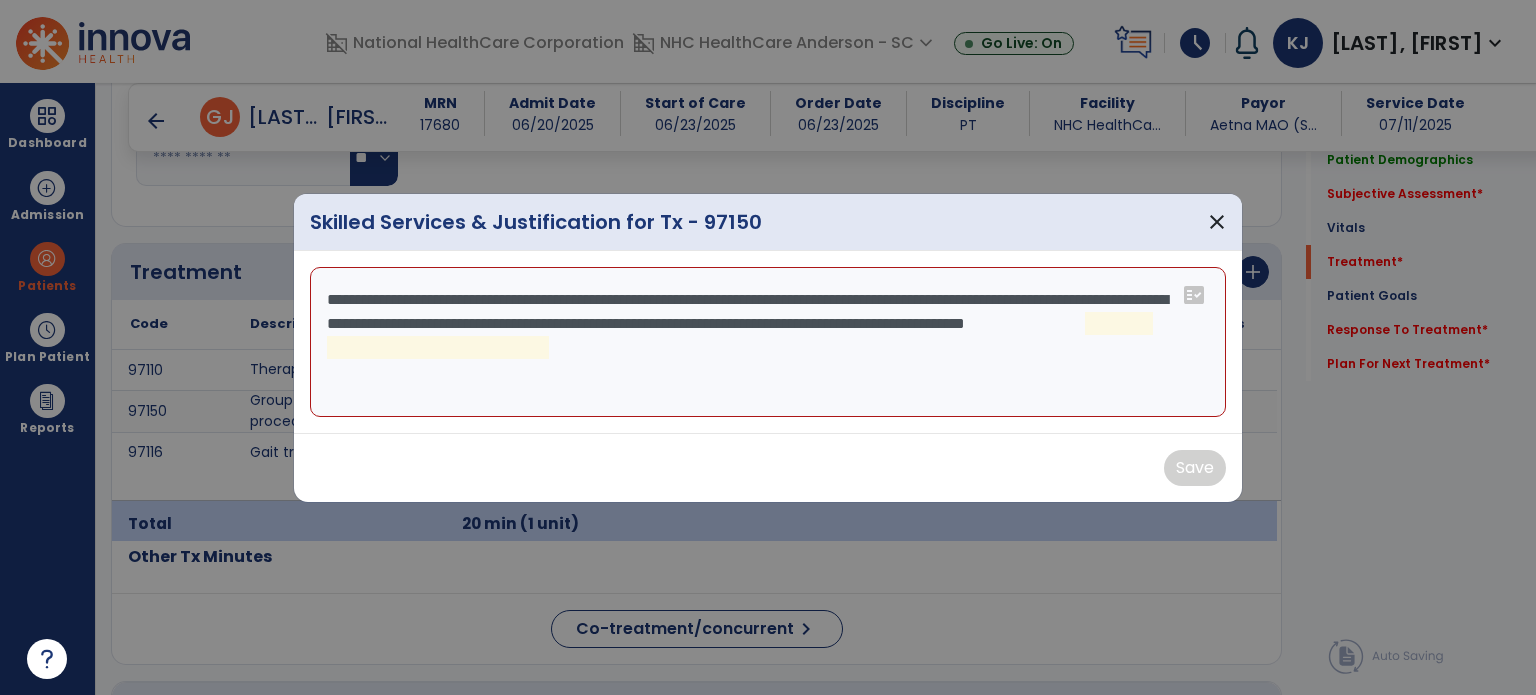 click on "**********" at bounding box center (768, 342) 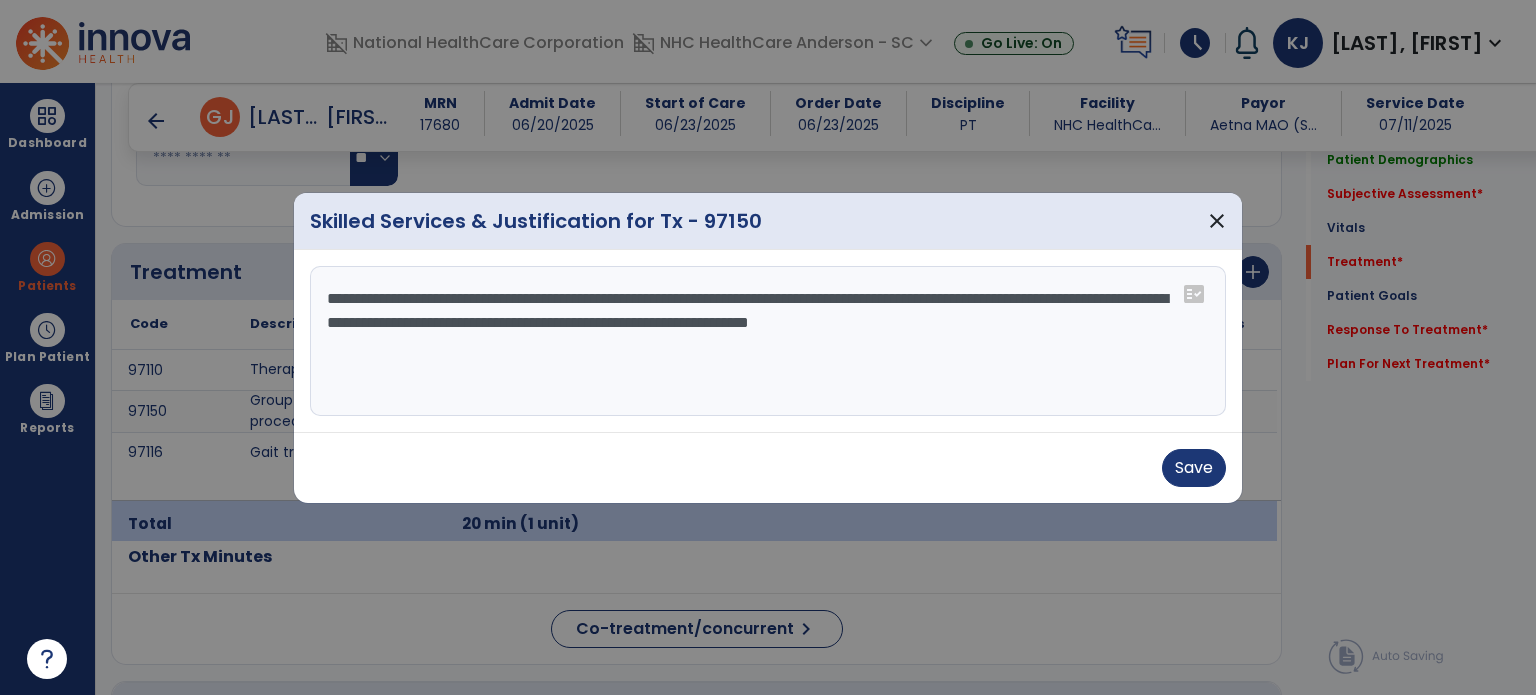 click on "**********" at bounding box center [768, 341] 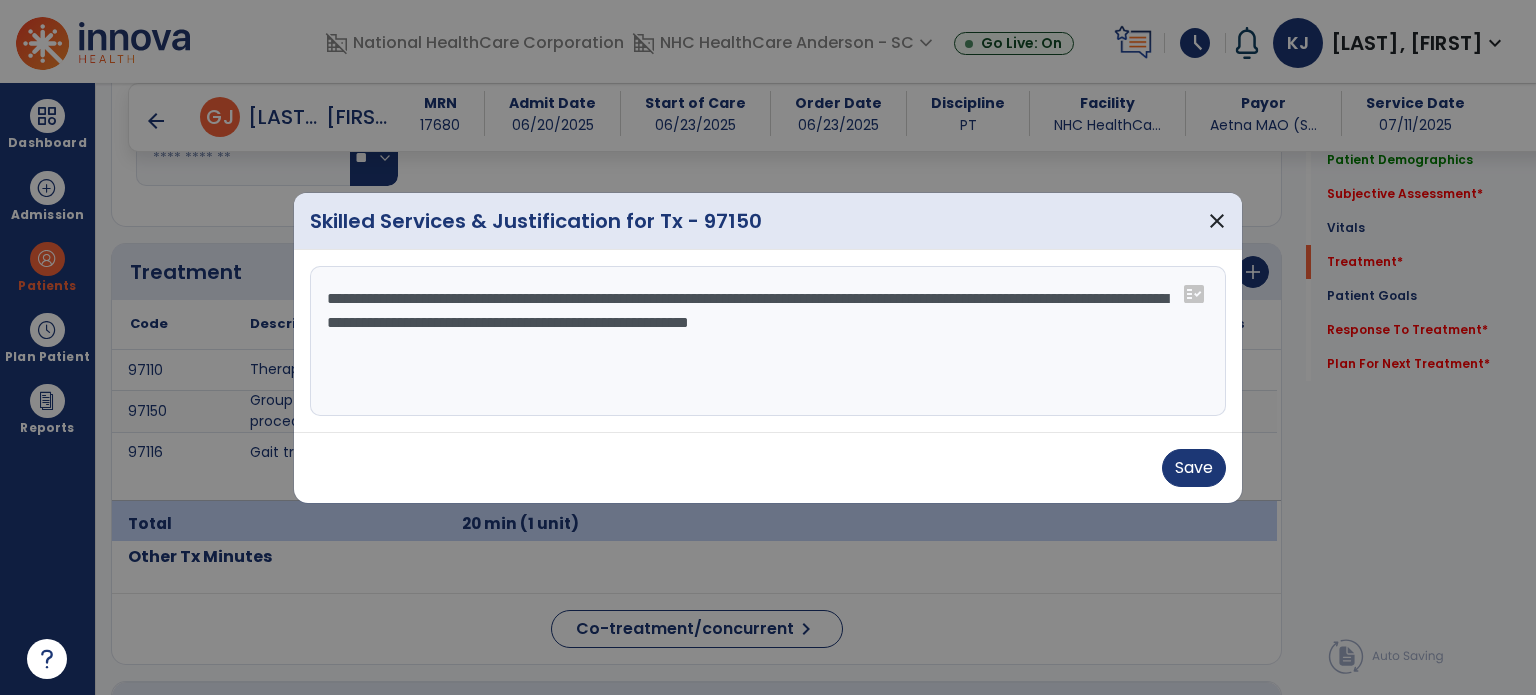 click on "**********" at bounding box center [768, 341] 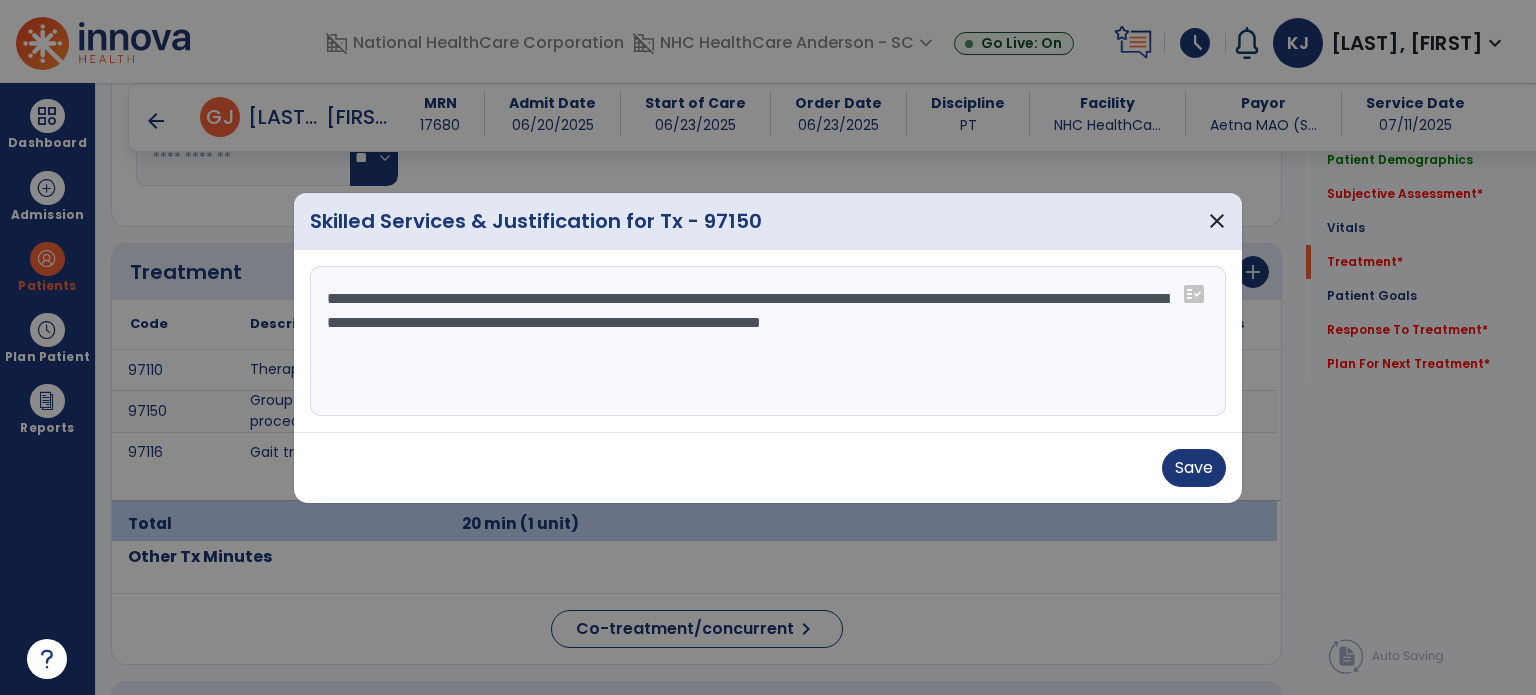 click on "**********" at bounding box center [768, 341] 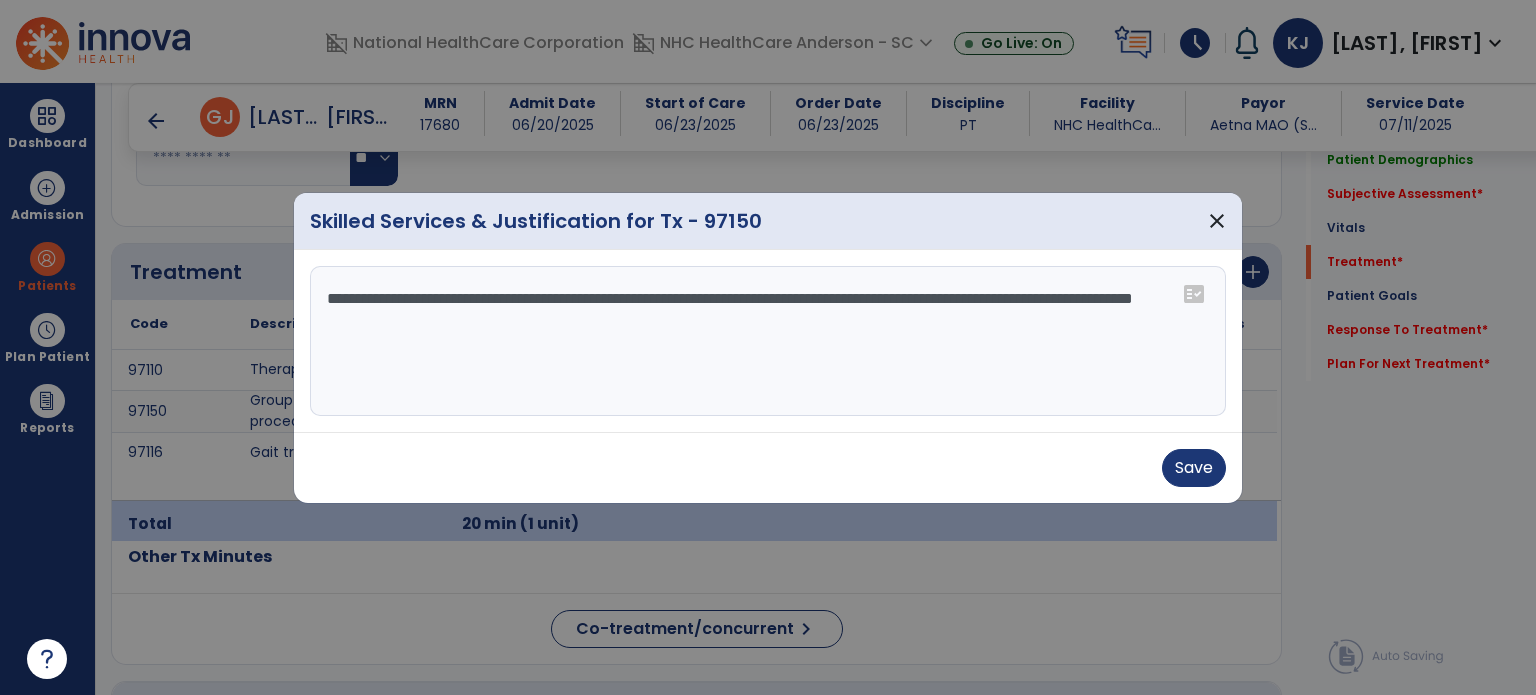 click on "**********" at bounding box center [768, 341] 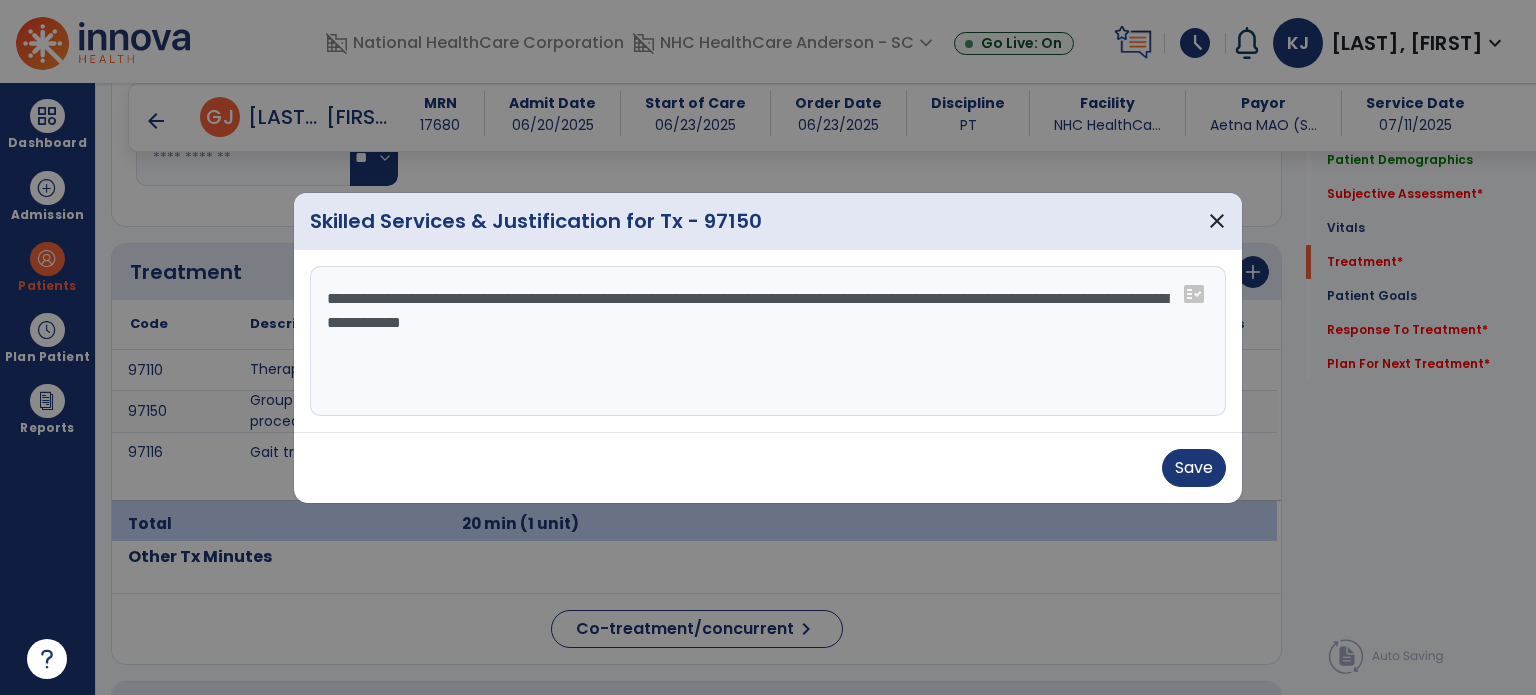 click on "**********" at bounding box center (768, 341) 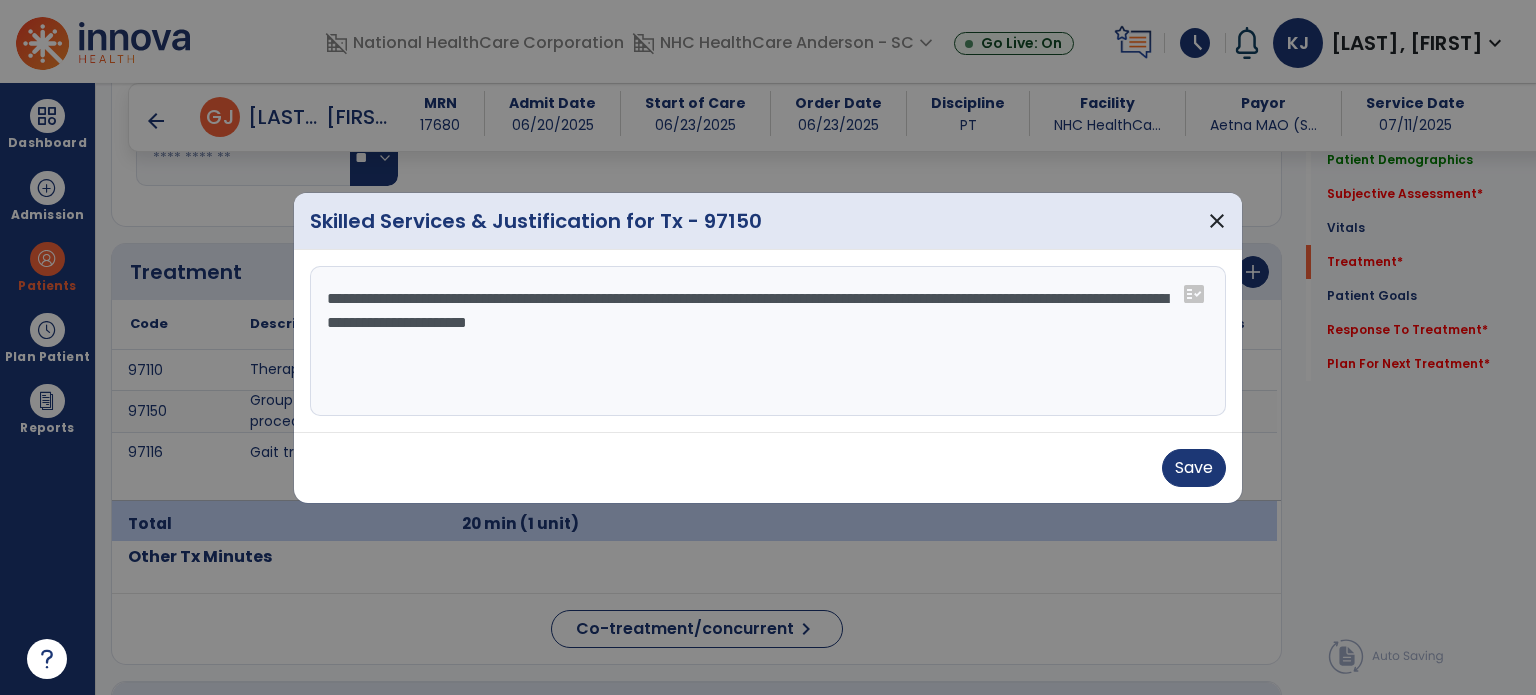 drag, startPoint x: 325, startPoint y: 296, endPoint x: 835, endPoint y: 338, distance: 511.7265 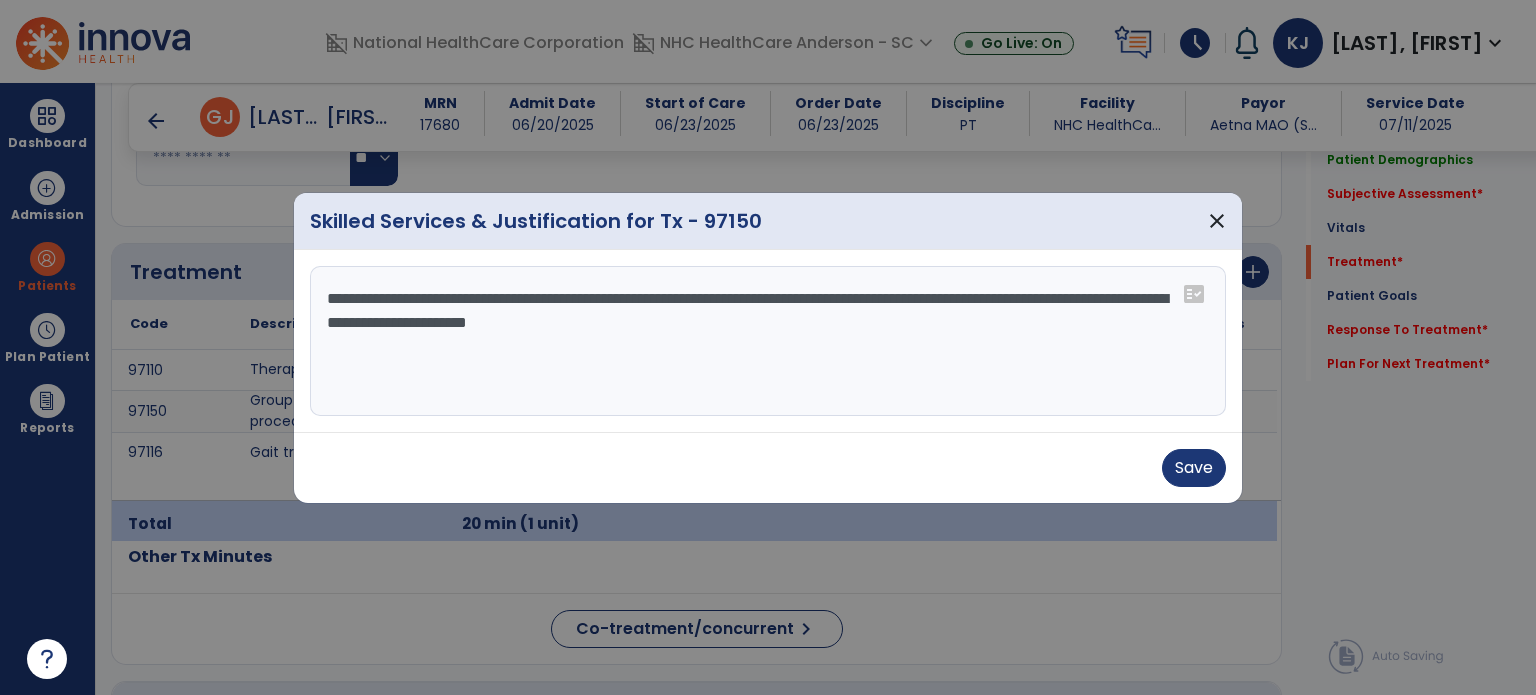 click on "**********" at bounding box center [768, 341] 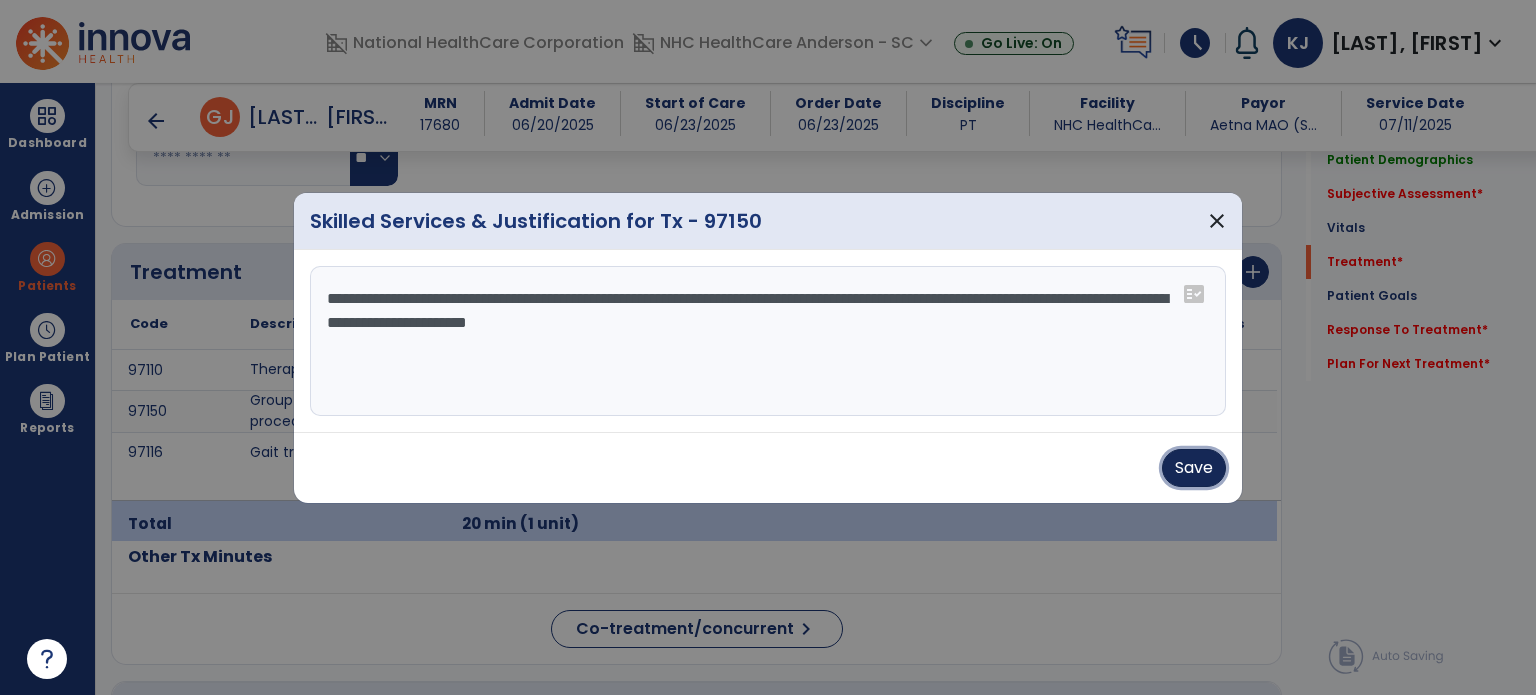 click on "Save" at bounding box center (1194, 468) 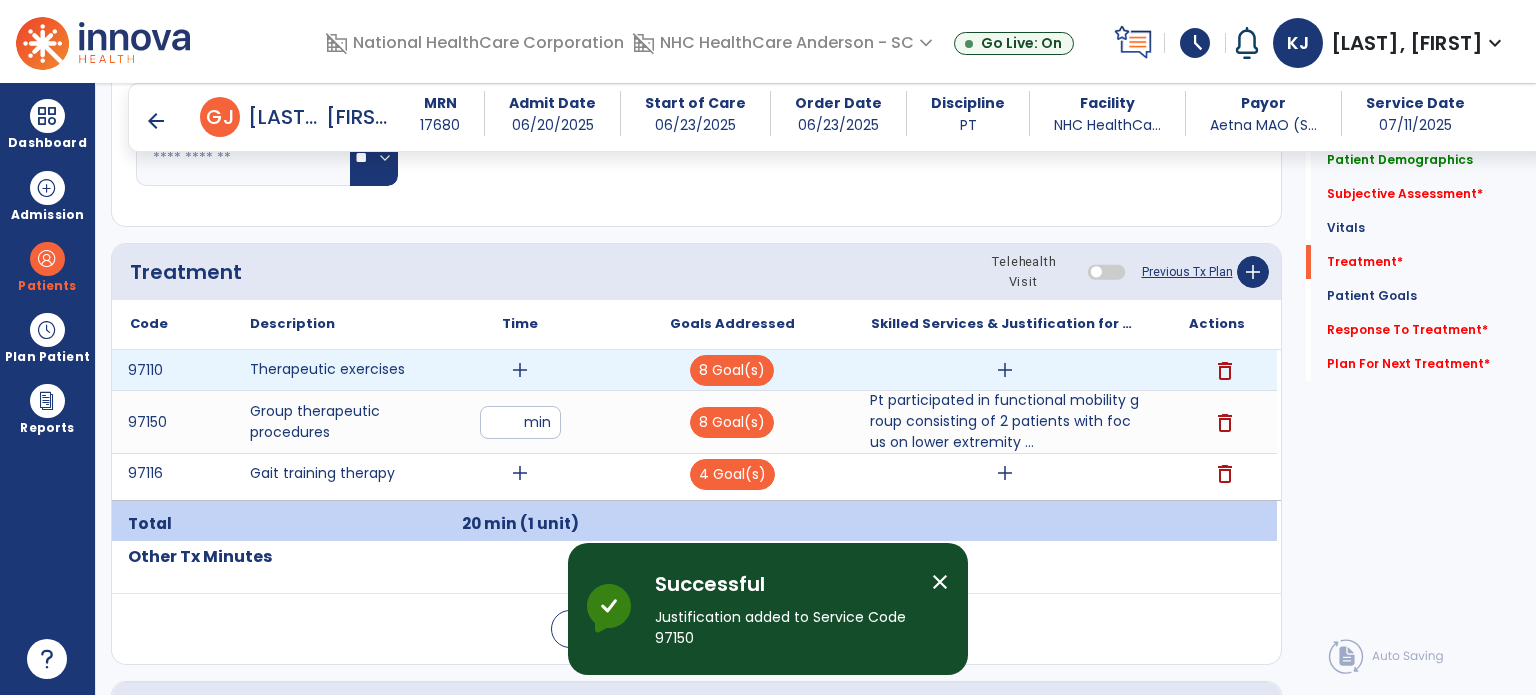 click on "add" at bounding box center [1005, 370] 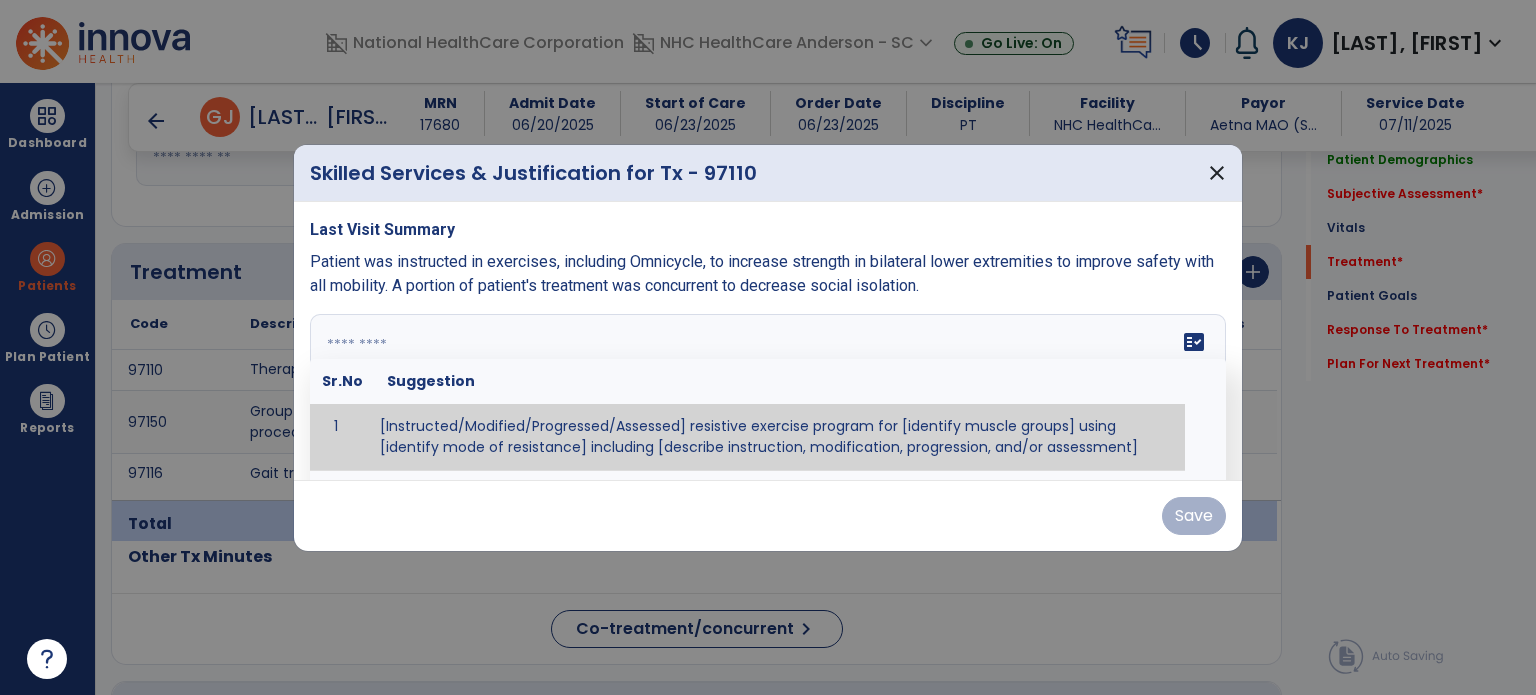 click at bounding box center (766, 389) 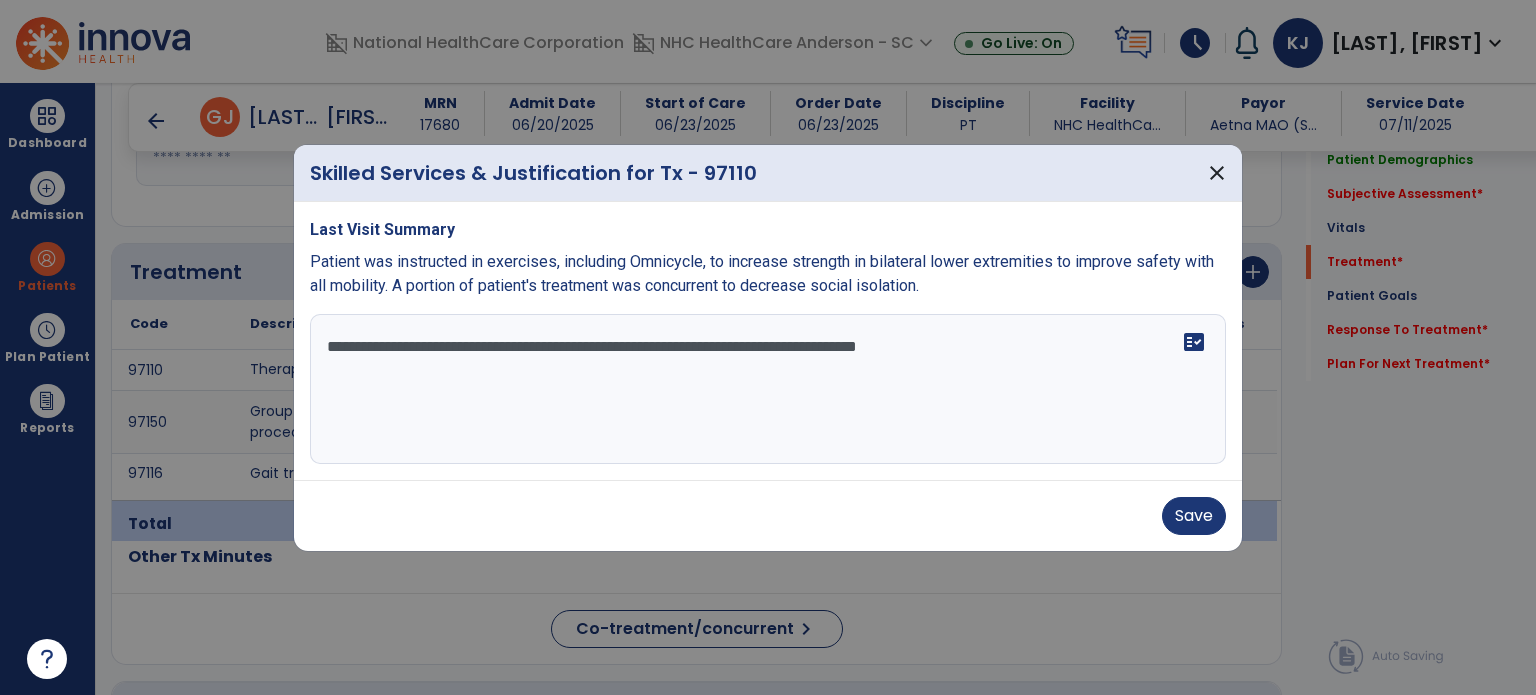 type on "**********" 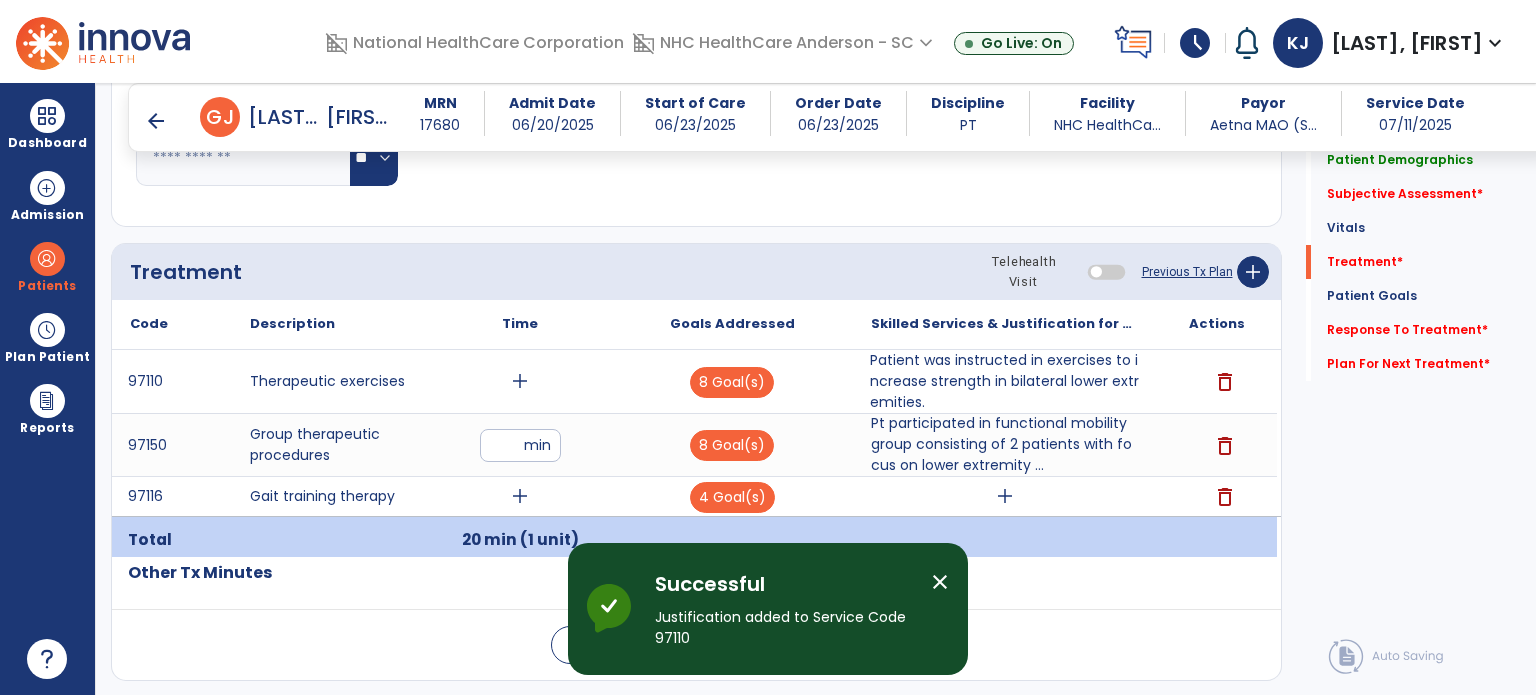 click on "add" at bounding box center (1004, 496) 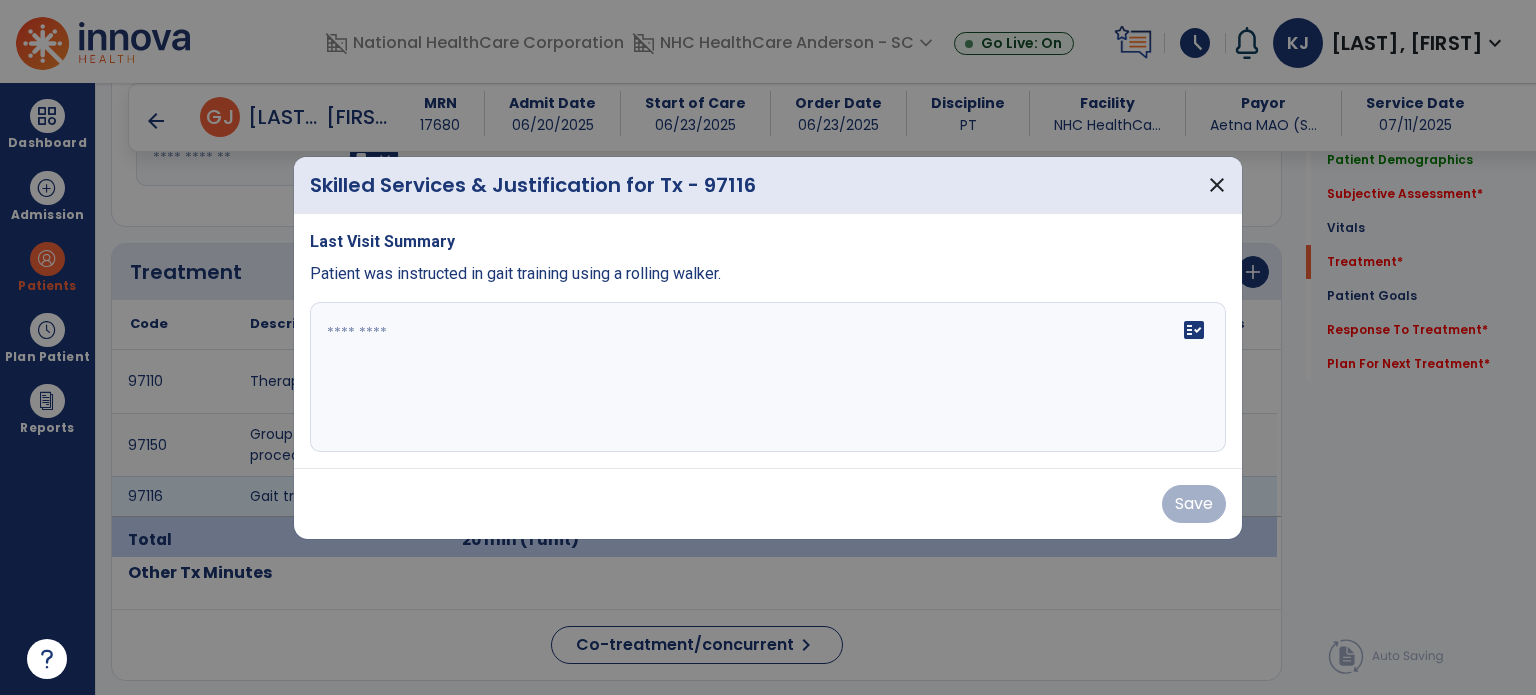 click on "fact_check" at bounding box center (768, 377) 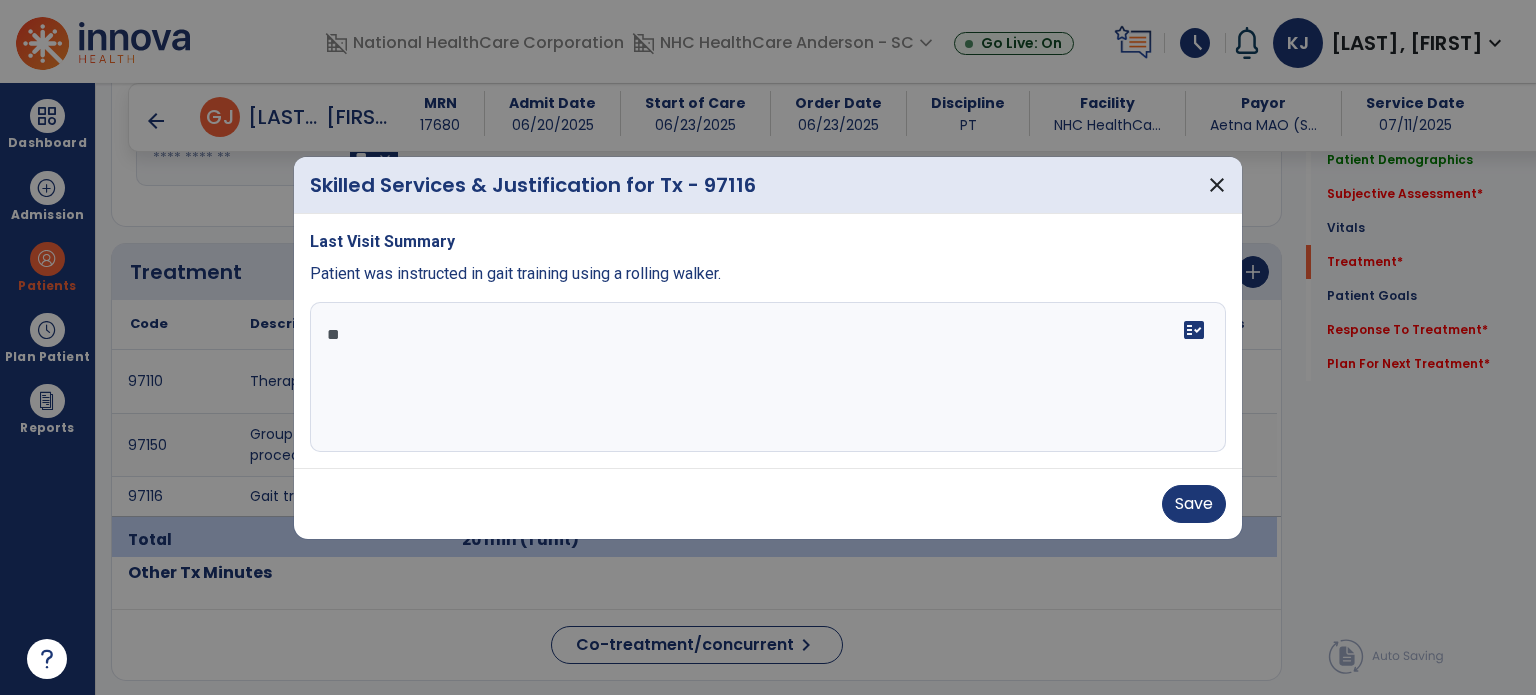 type on "*" 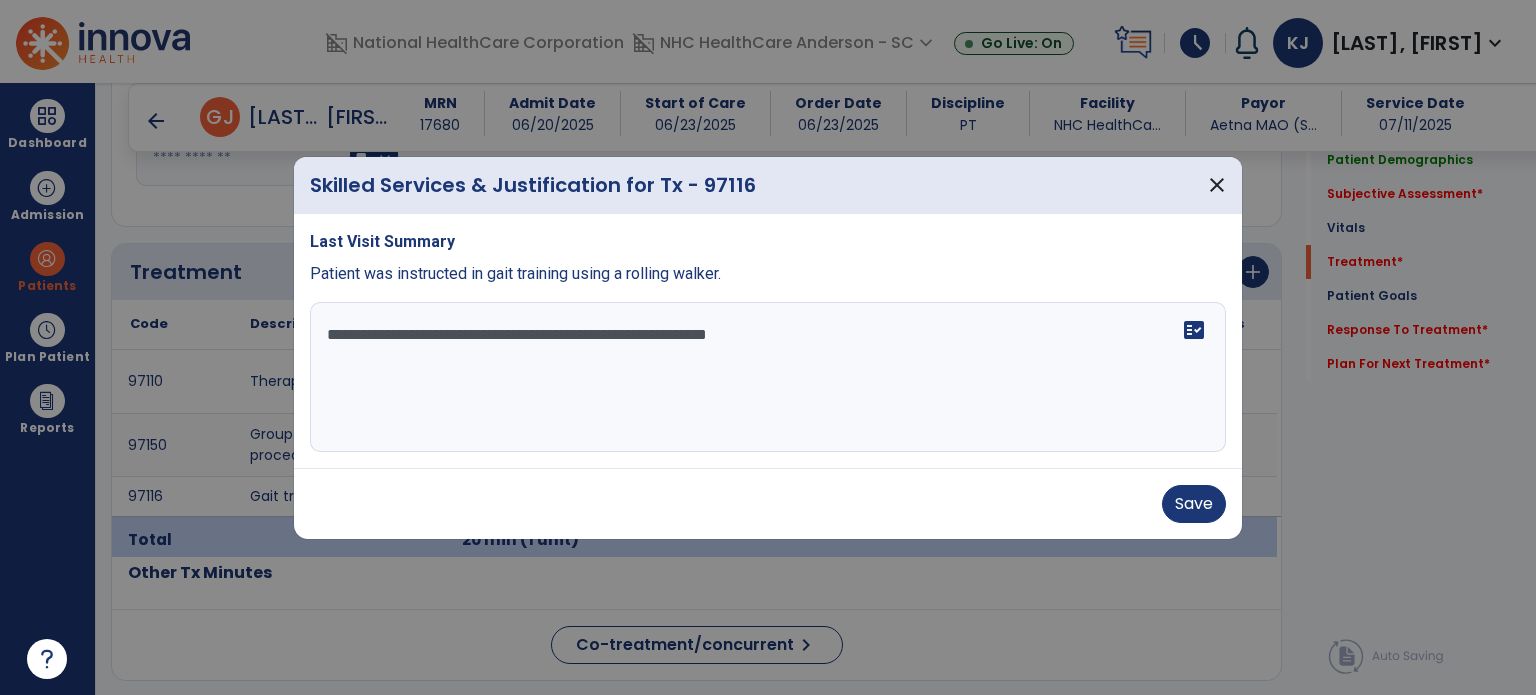 type on "**********" 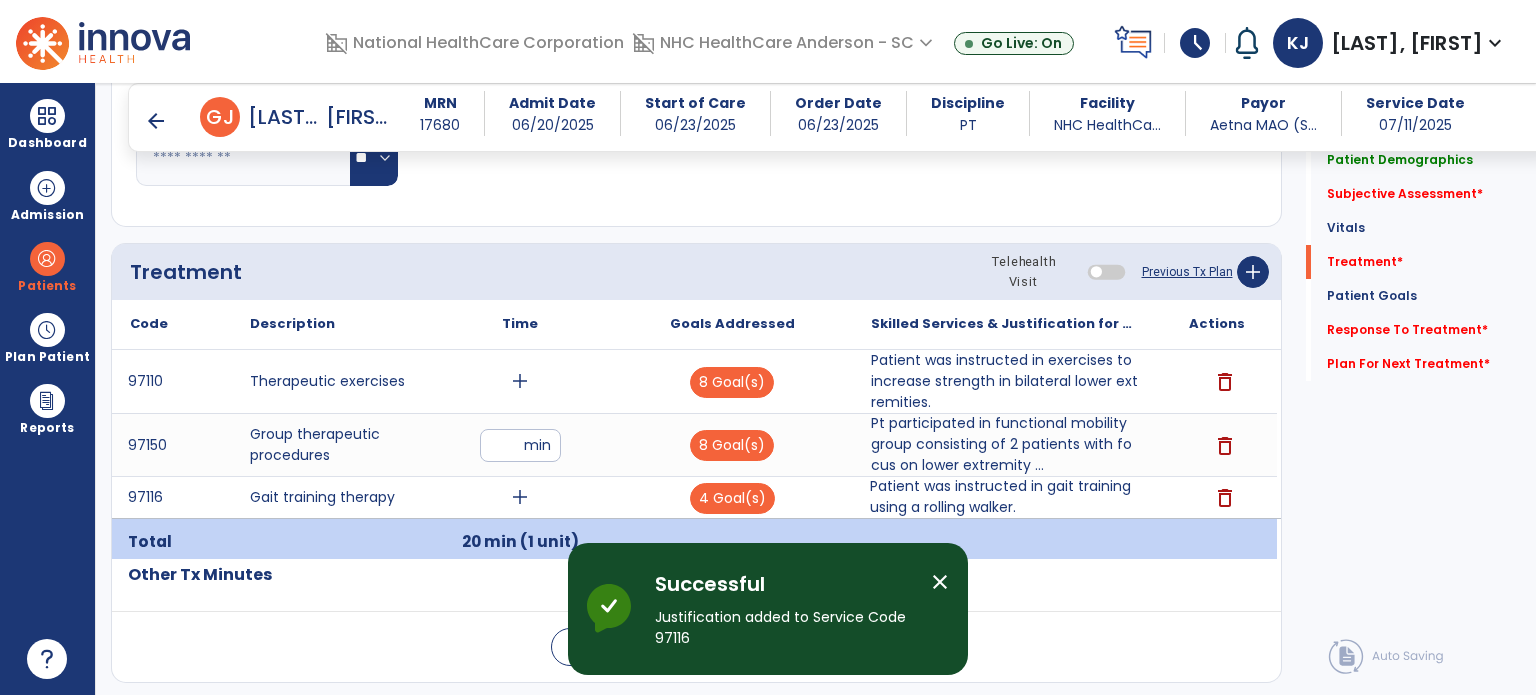 click on "close" at bounding box center (940, 582) 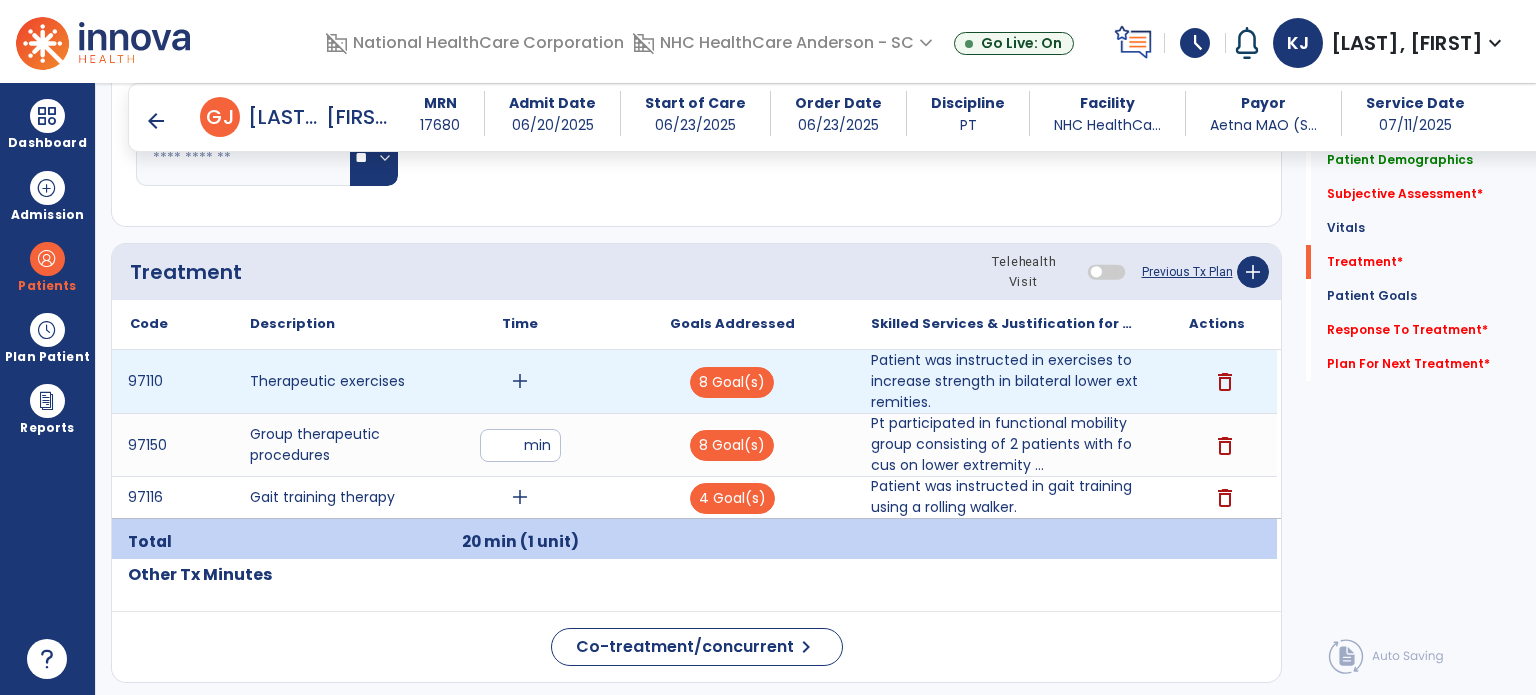 click on "add" at bounding box center [520, 381] 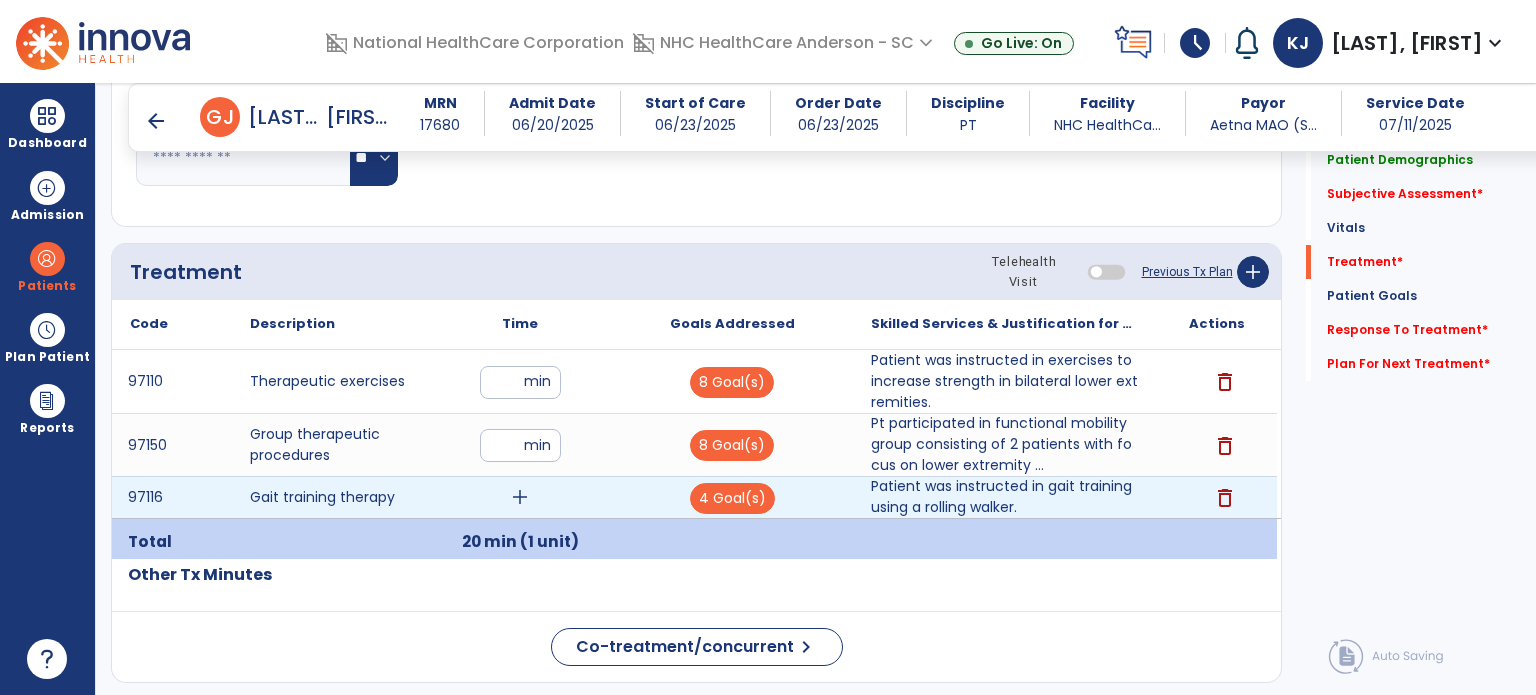type on "**" 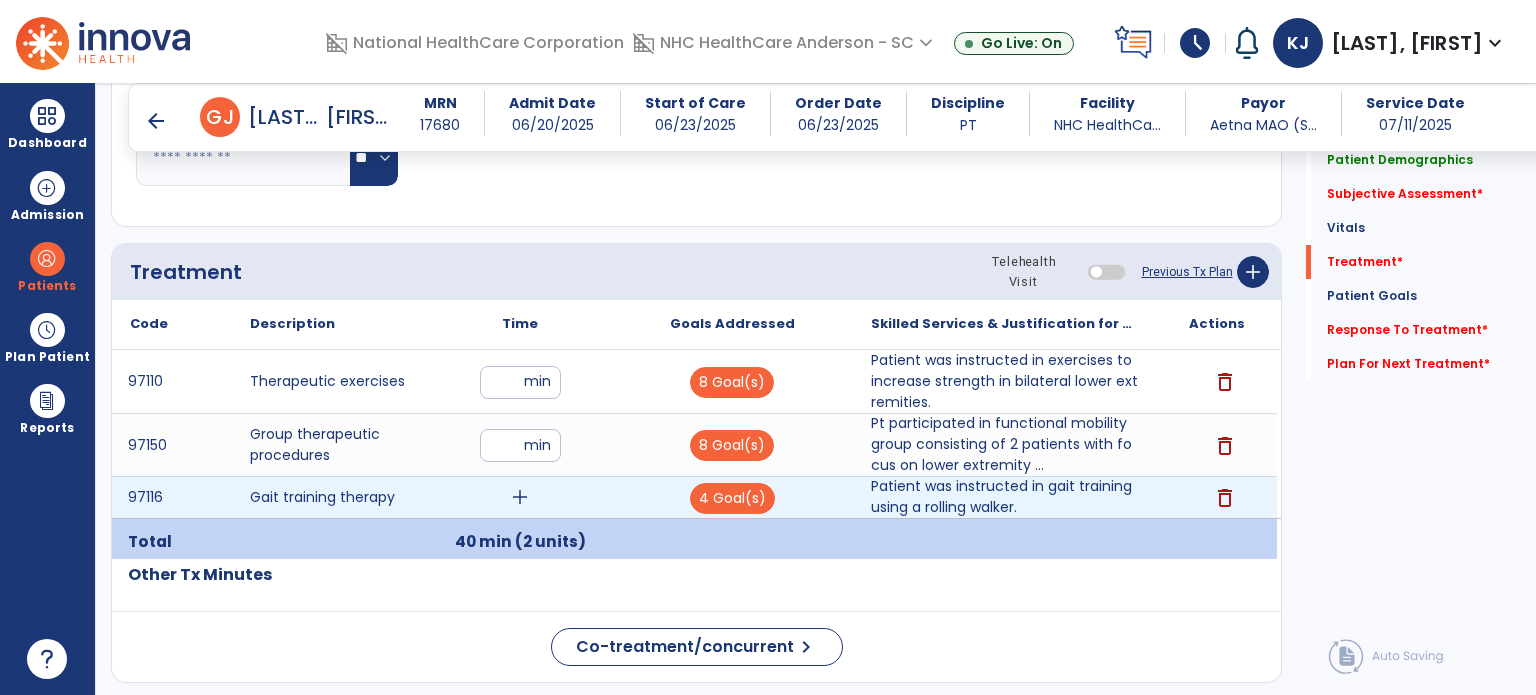 click on "add" at bounding box center (520, 497) 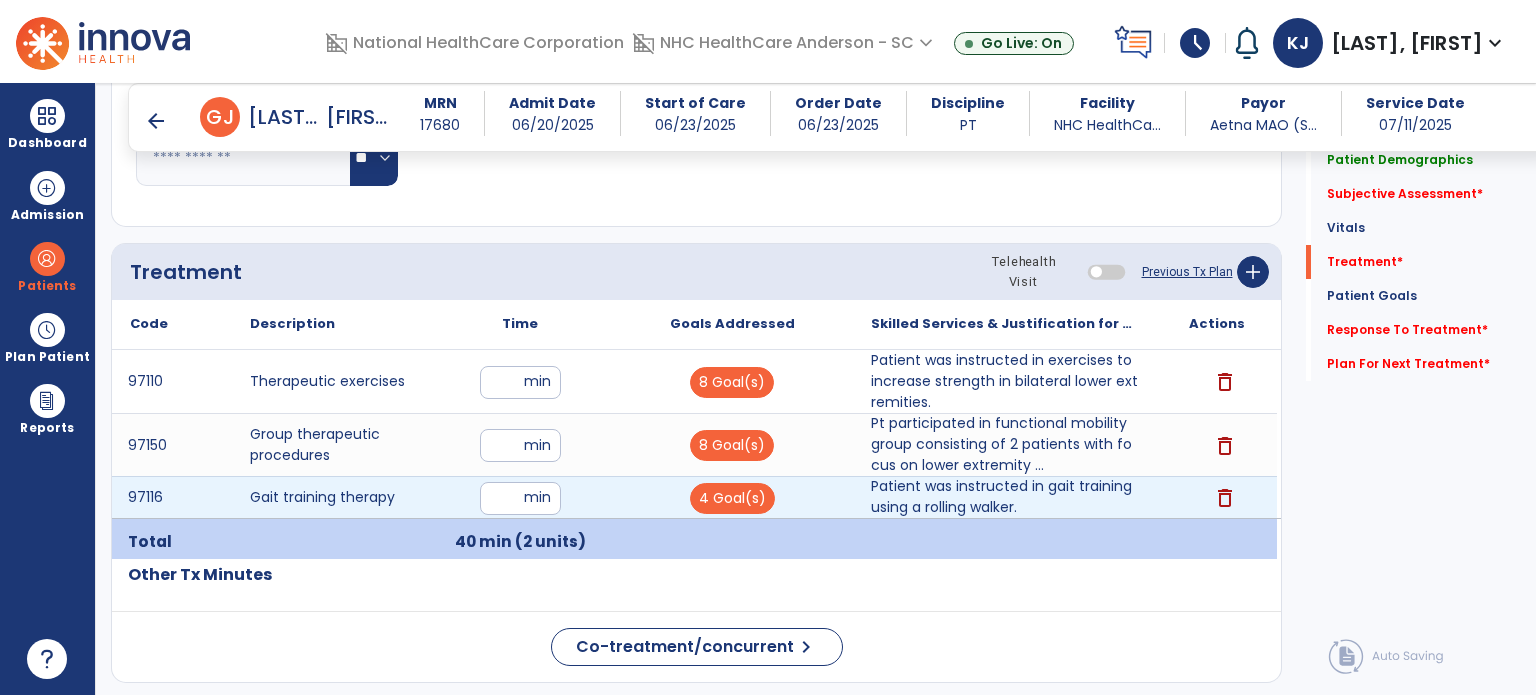 type on "**" 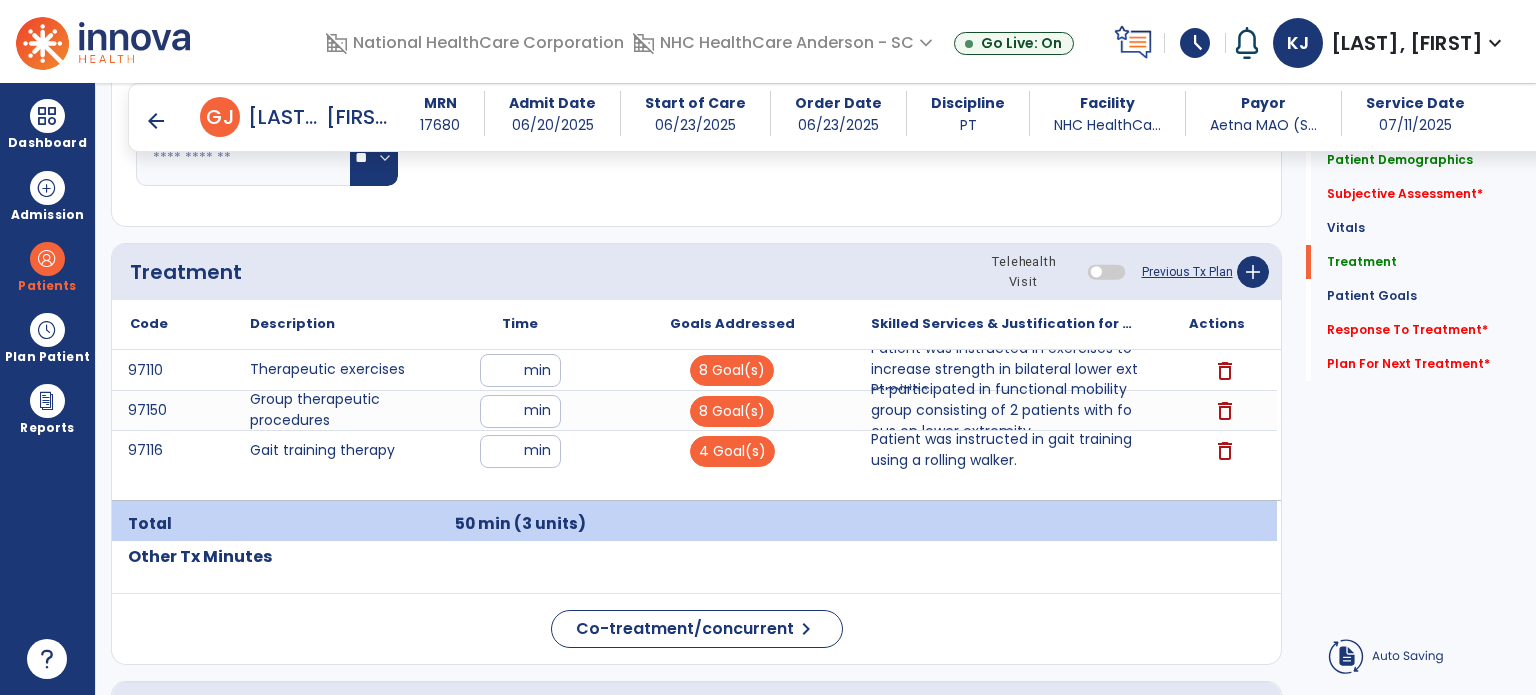 click on "Code
Description
Time" 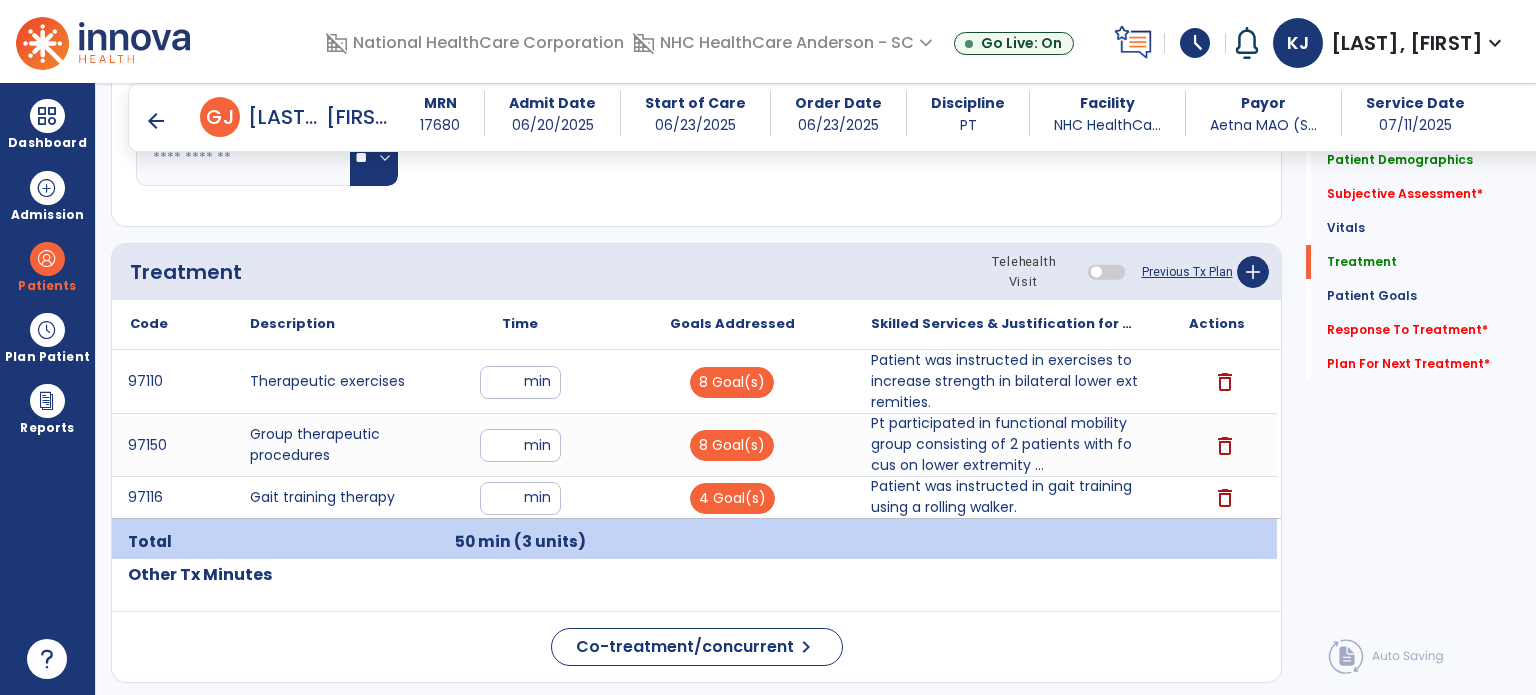 drag, startPoint x: 1413, startPoint y: 193, endPoint x: 1351, endPoint y: 196, distance: 62.072536 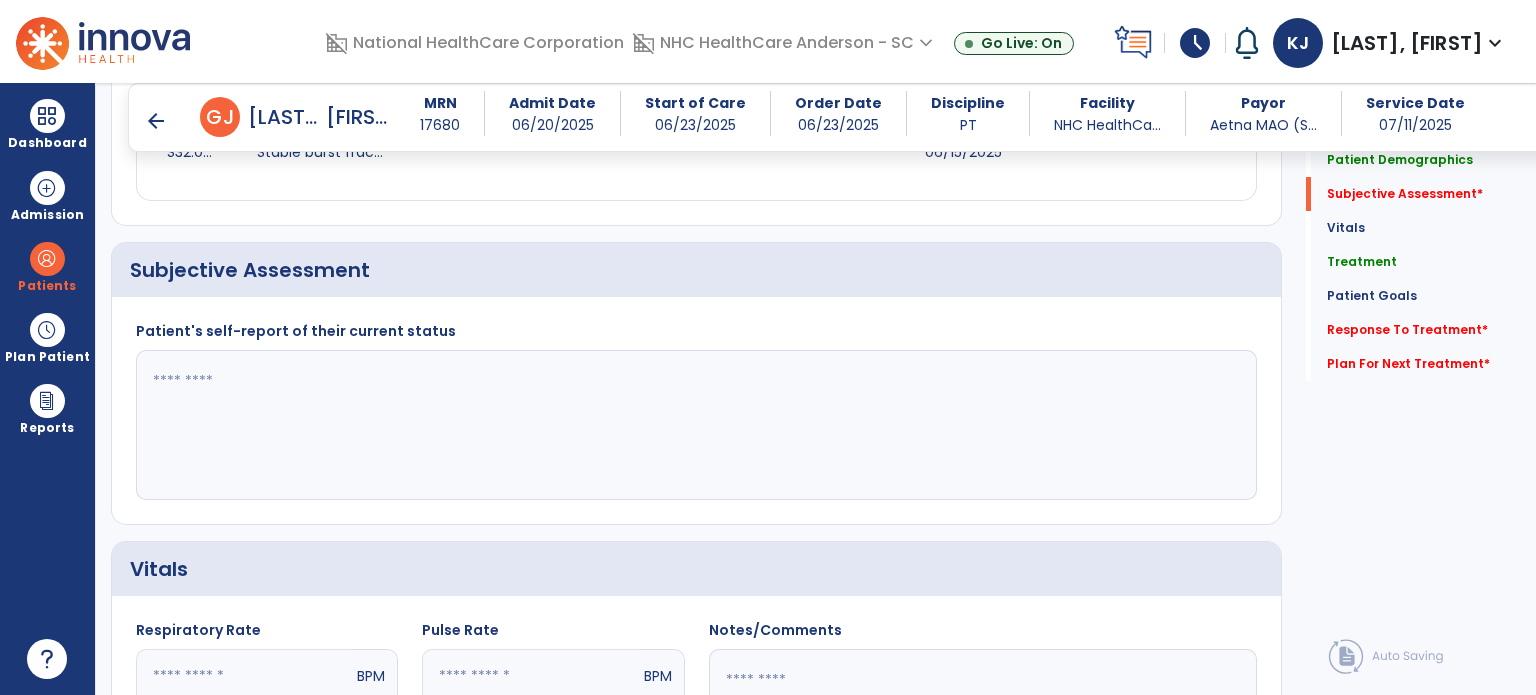 scroll, scrollTop: 388, scrollLeft: 0, axis: vertical 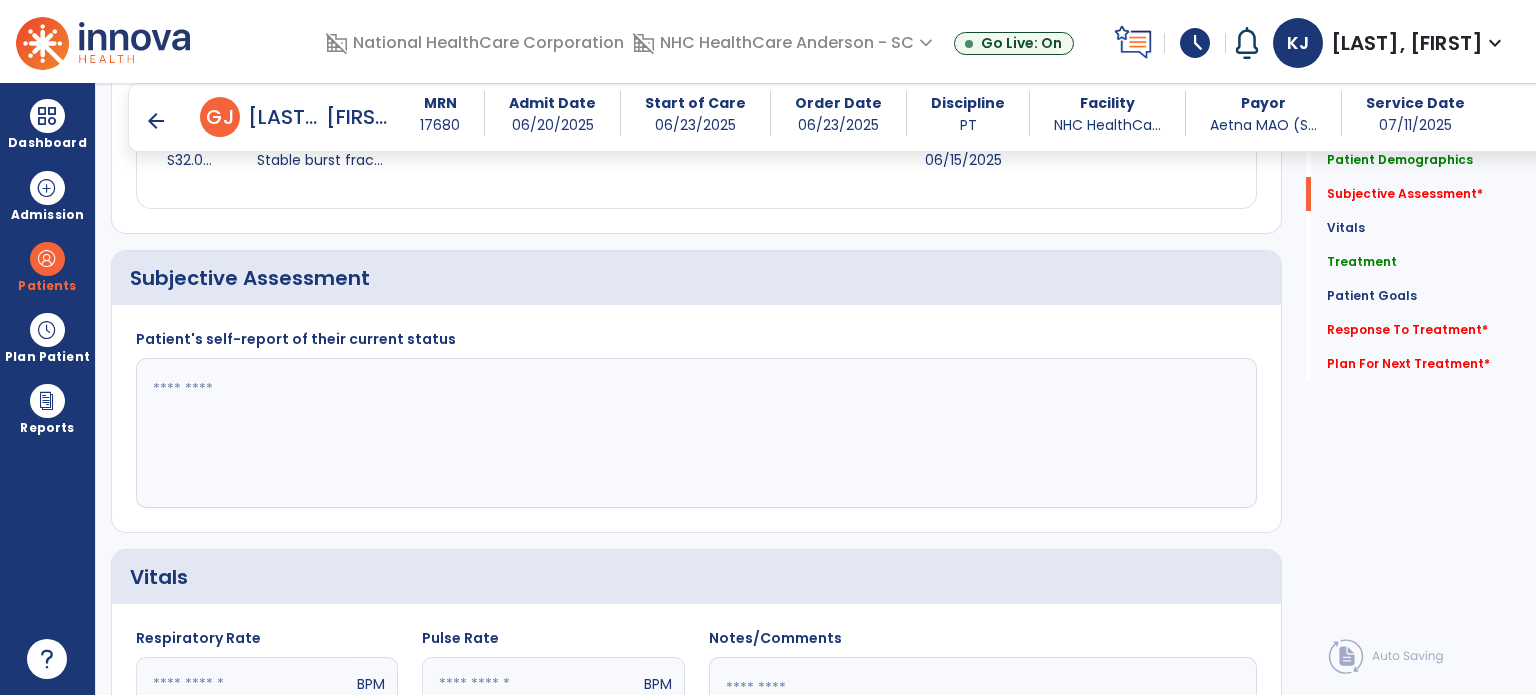 drag, startPoint x: 726, startPoint y: 268, endPoint x: 708, endPoint y: 341, distance: 75.18643 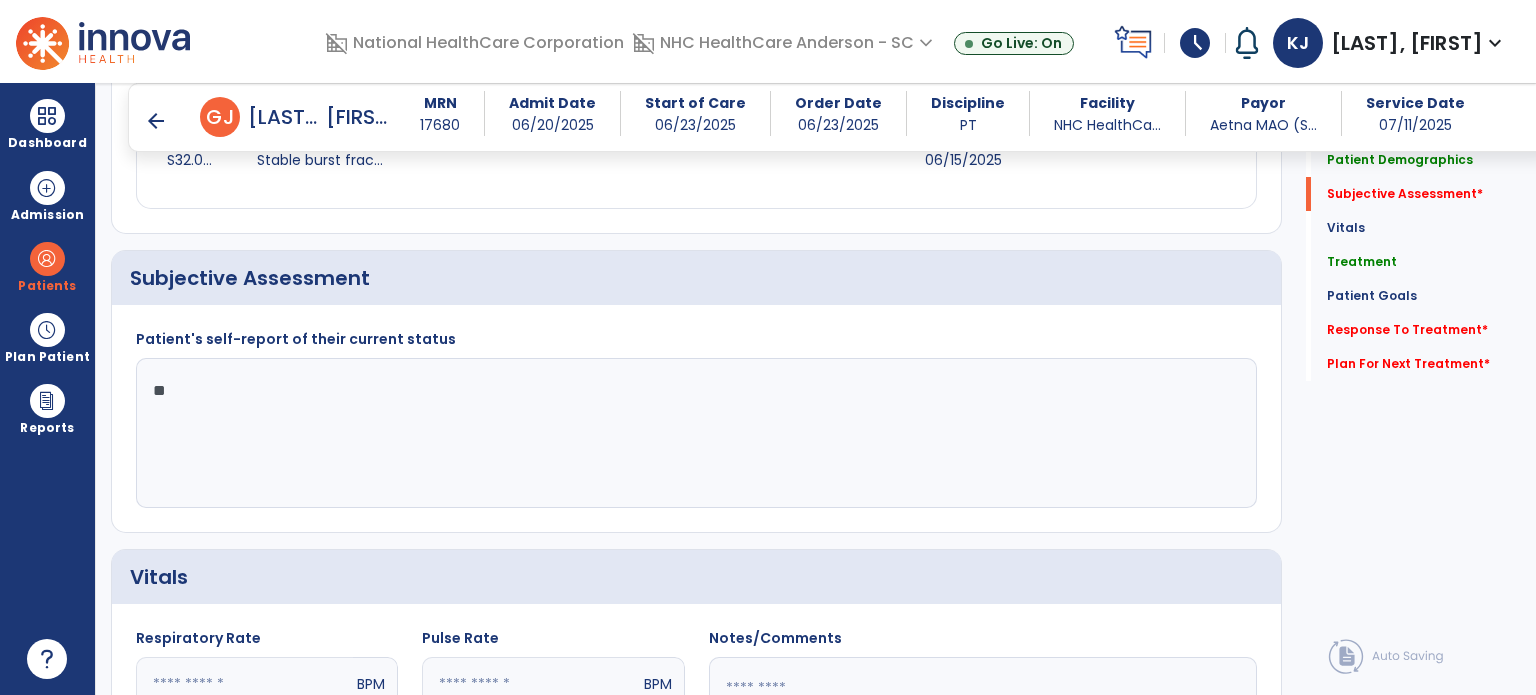type on "*" 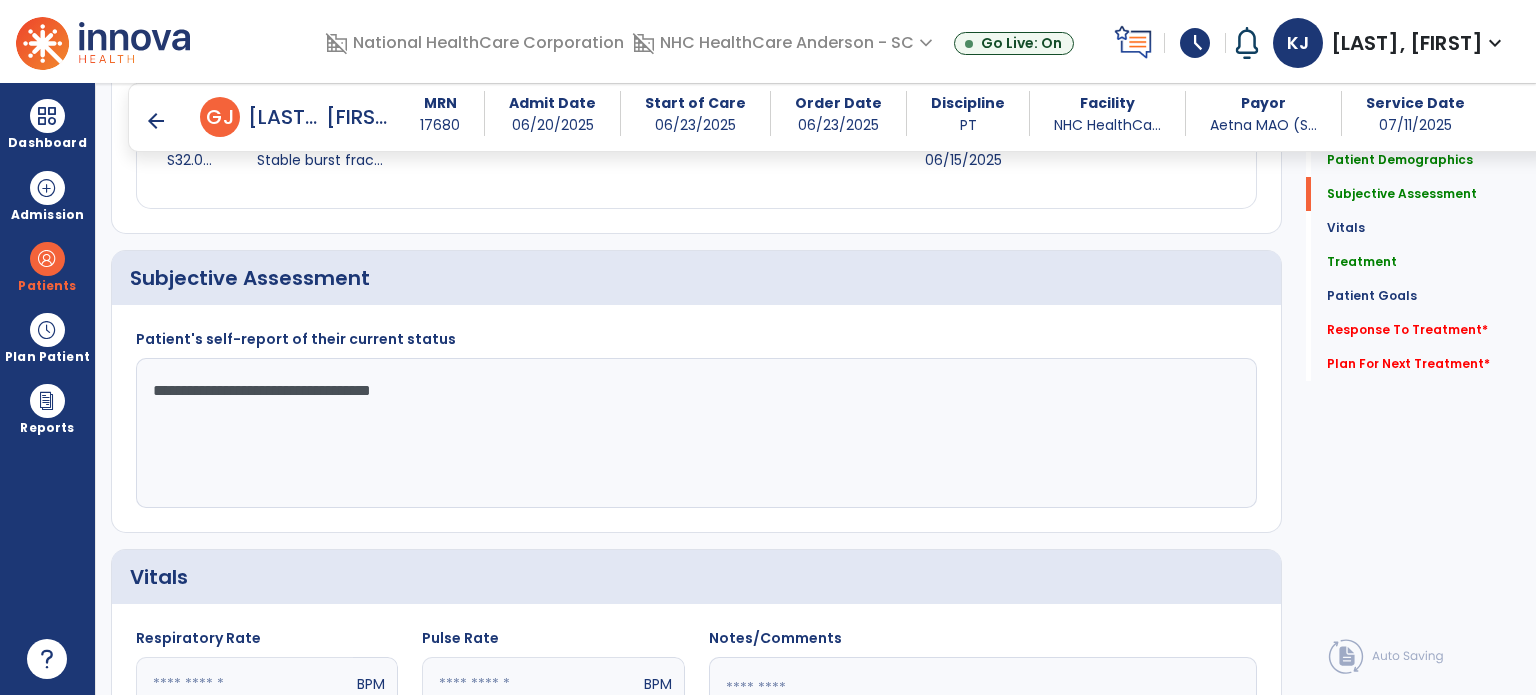 type on "**********" 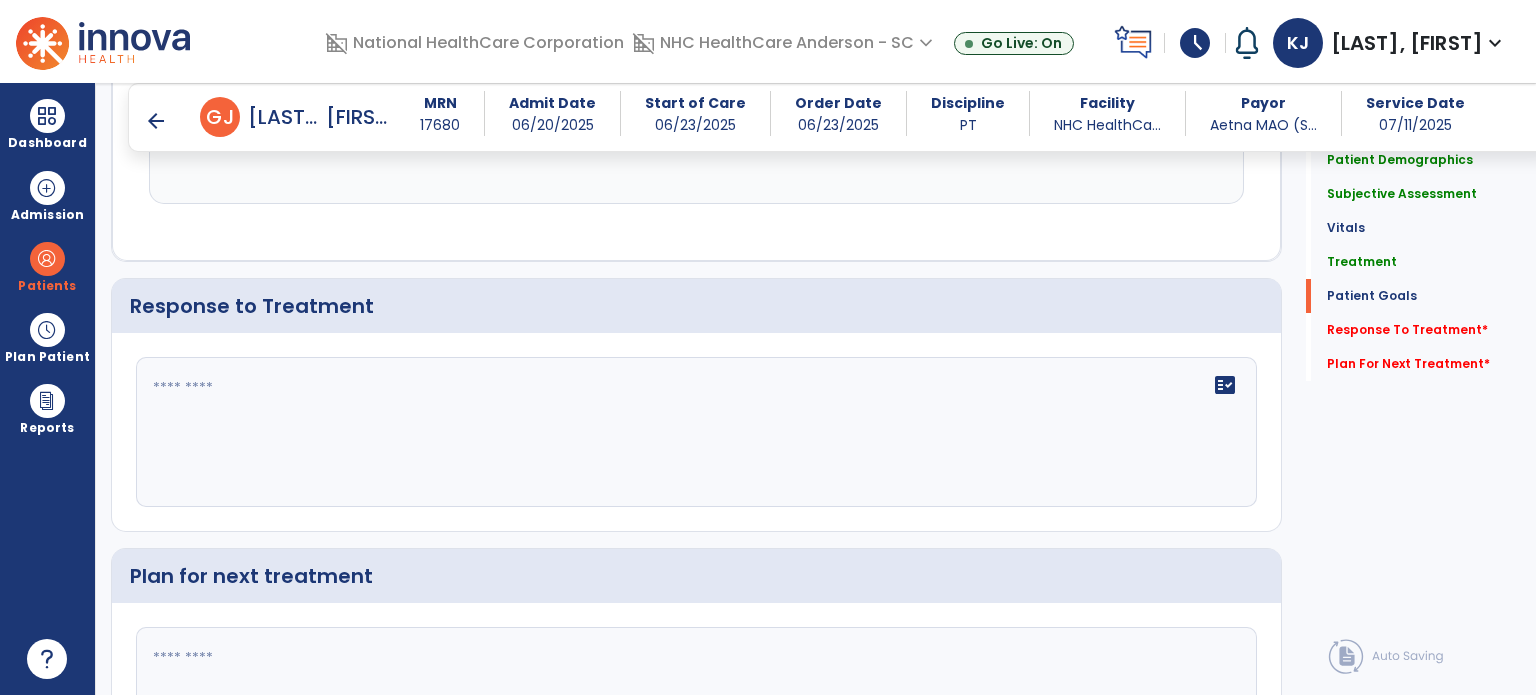 scroll, scrollTop: 2939, scrollLeft: 0, axis: vertical 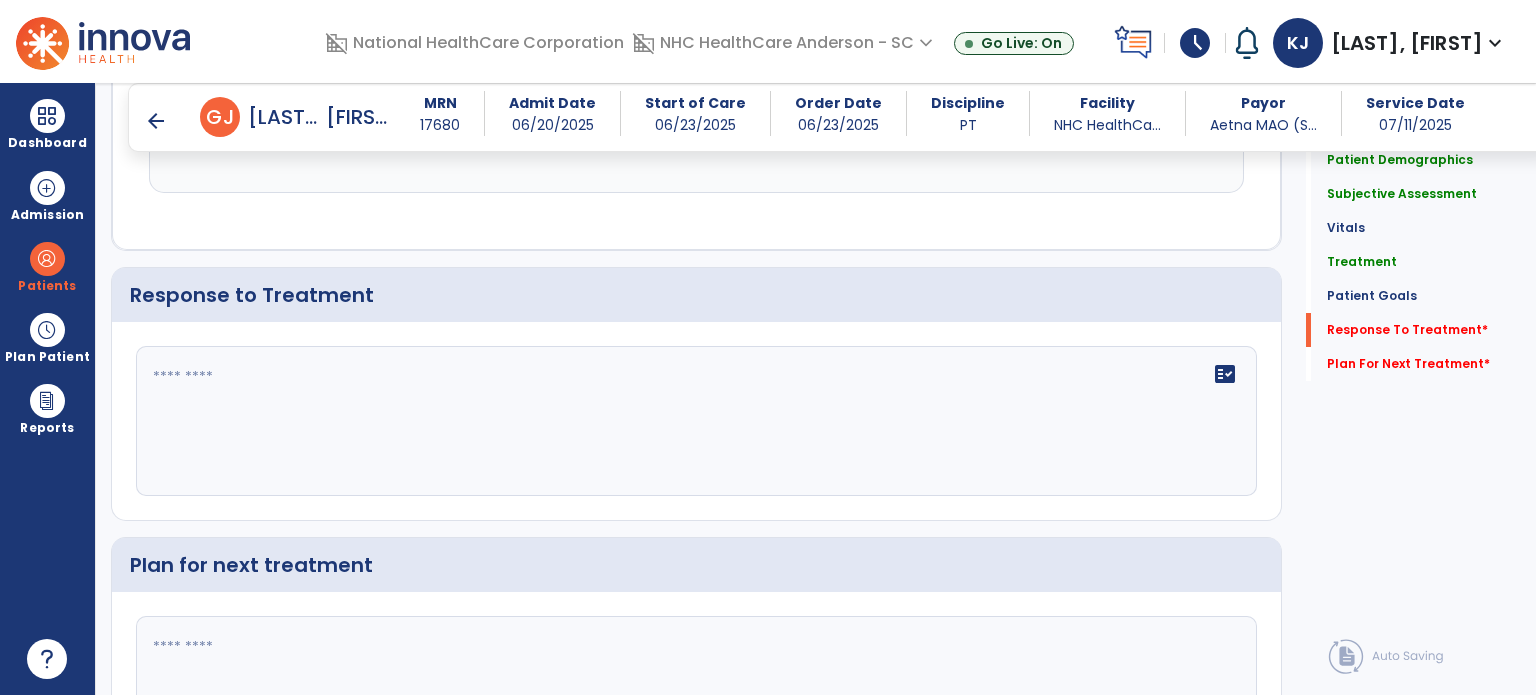 click on "fact_check" 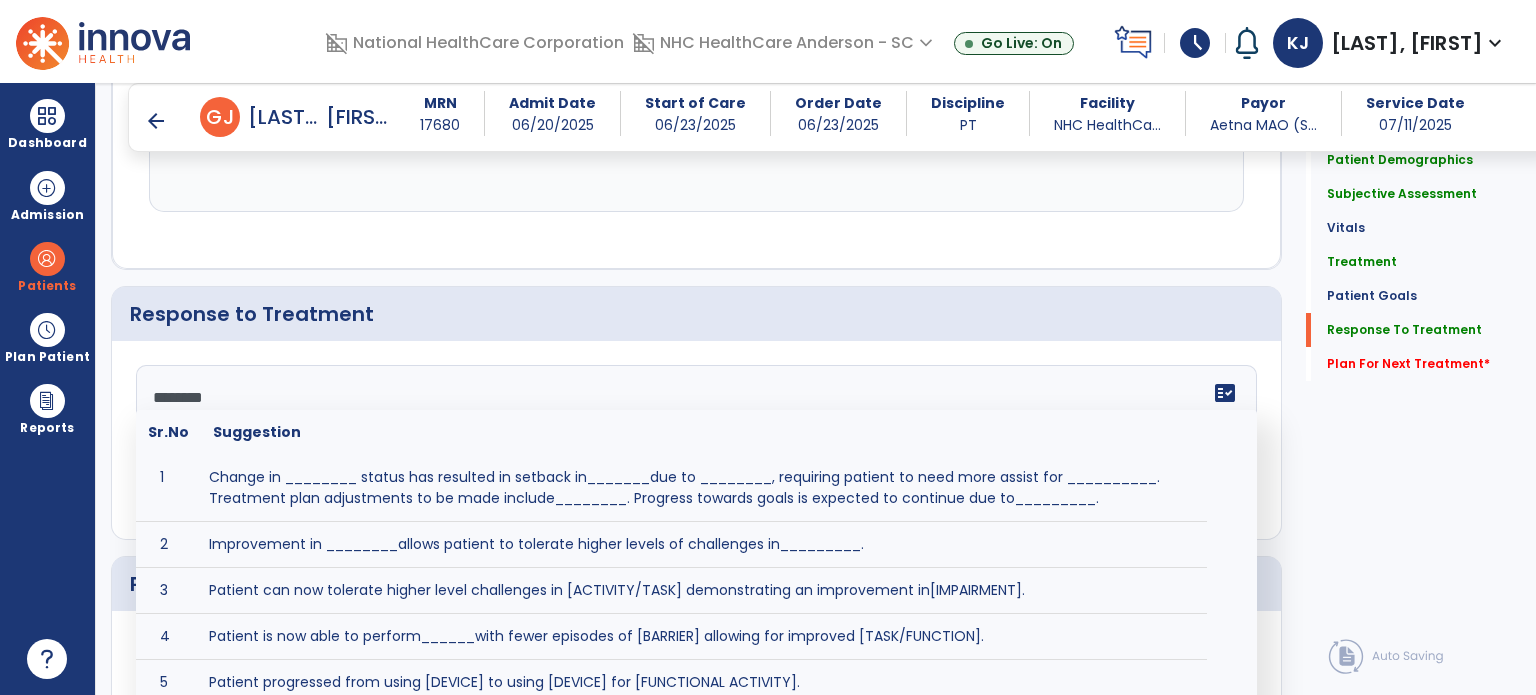 scroll, scrollTop: 2938, scrollLeft: 0, axis: vertical 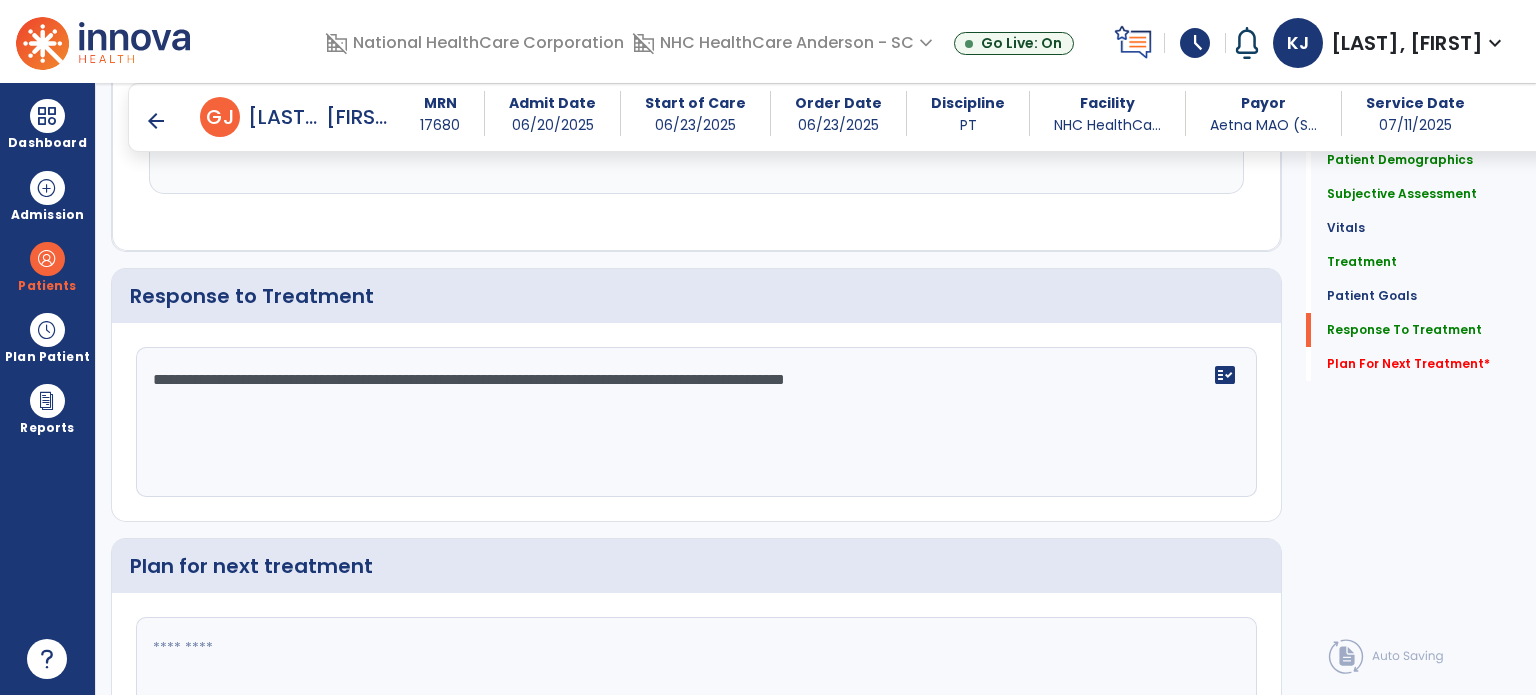 type on "**********" 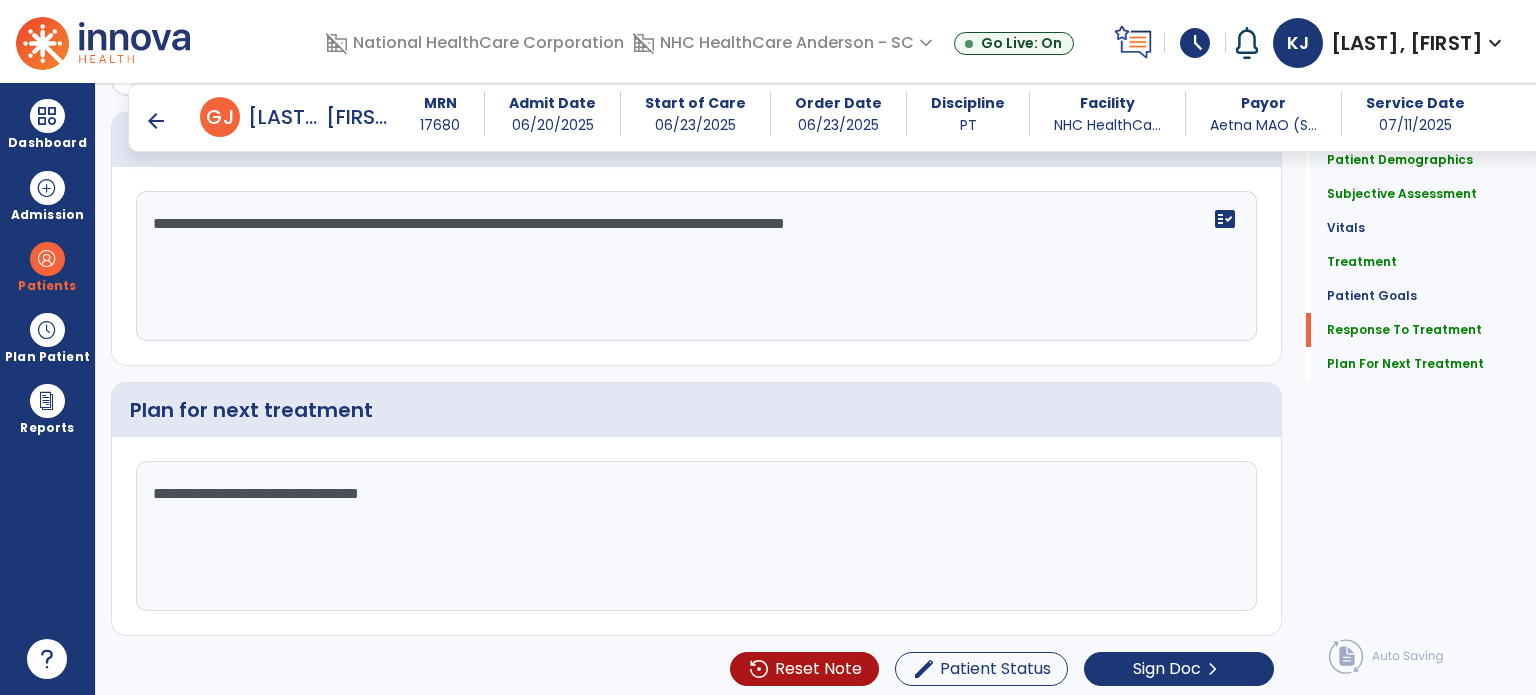 scroll, scrollTop: 3093, scrollLeft: 0, axis: vertical 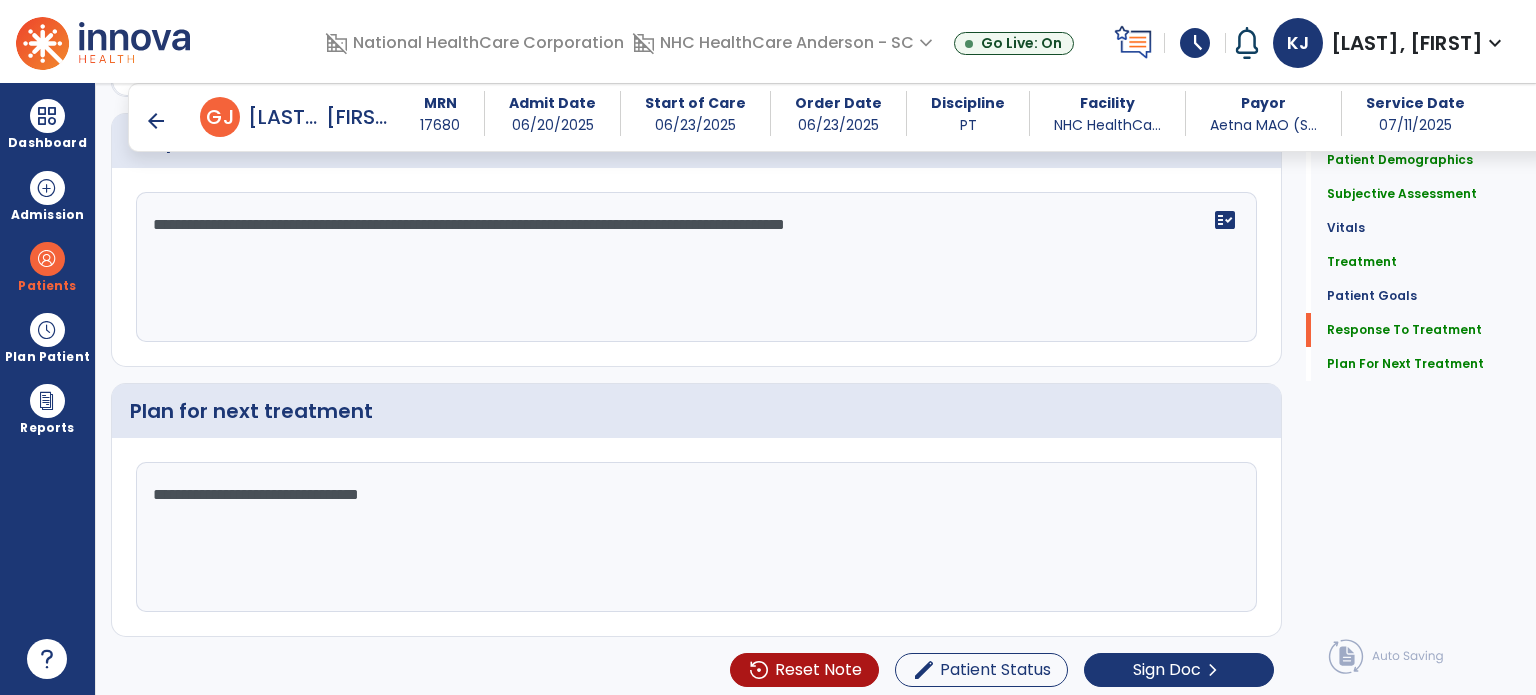 type on "**********" 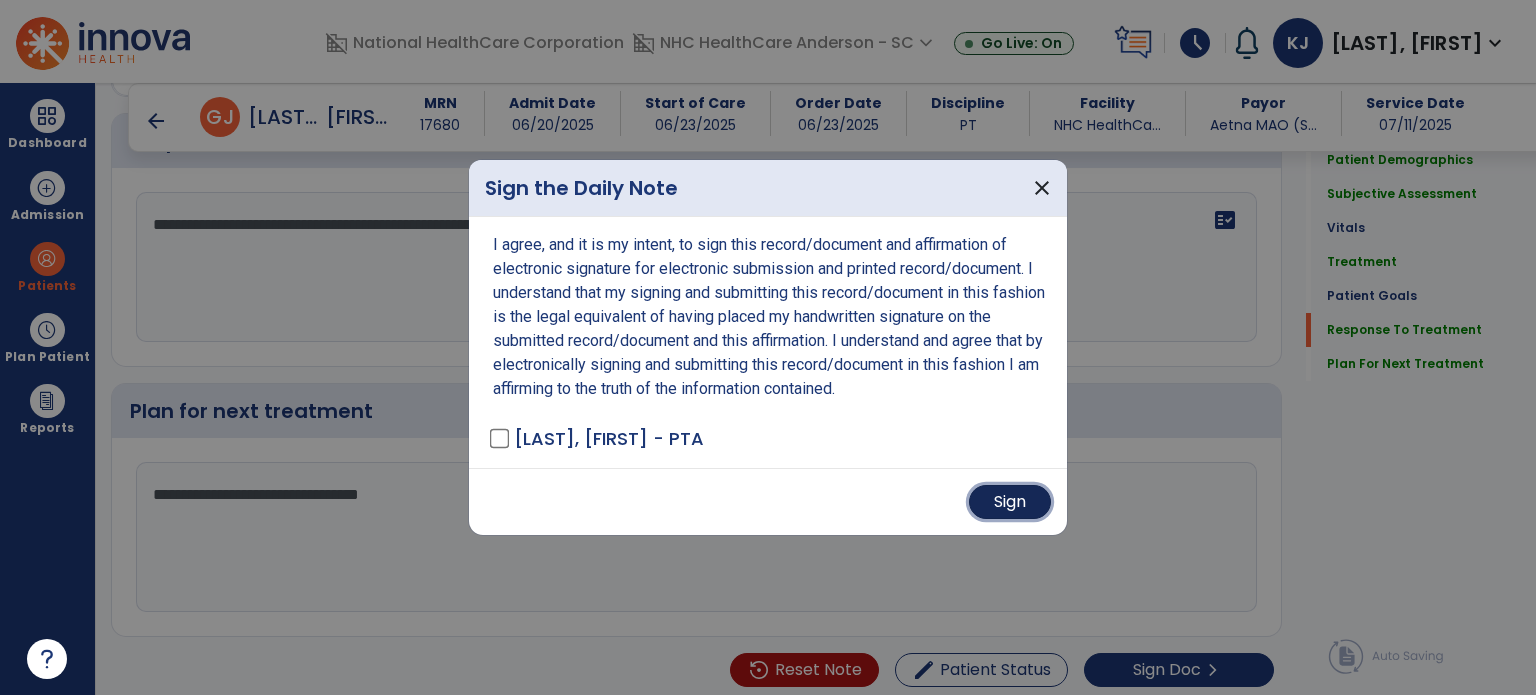 click on "Sign" at bounding box center [1010, 502] 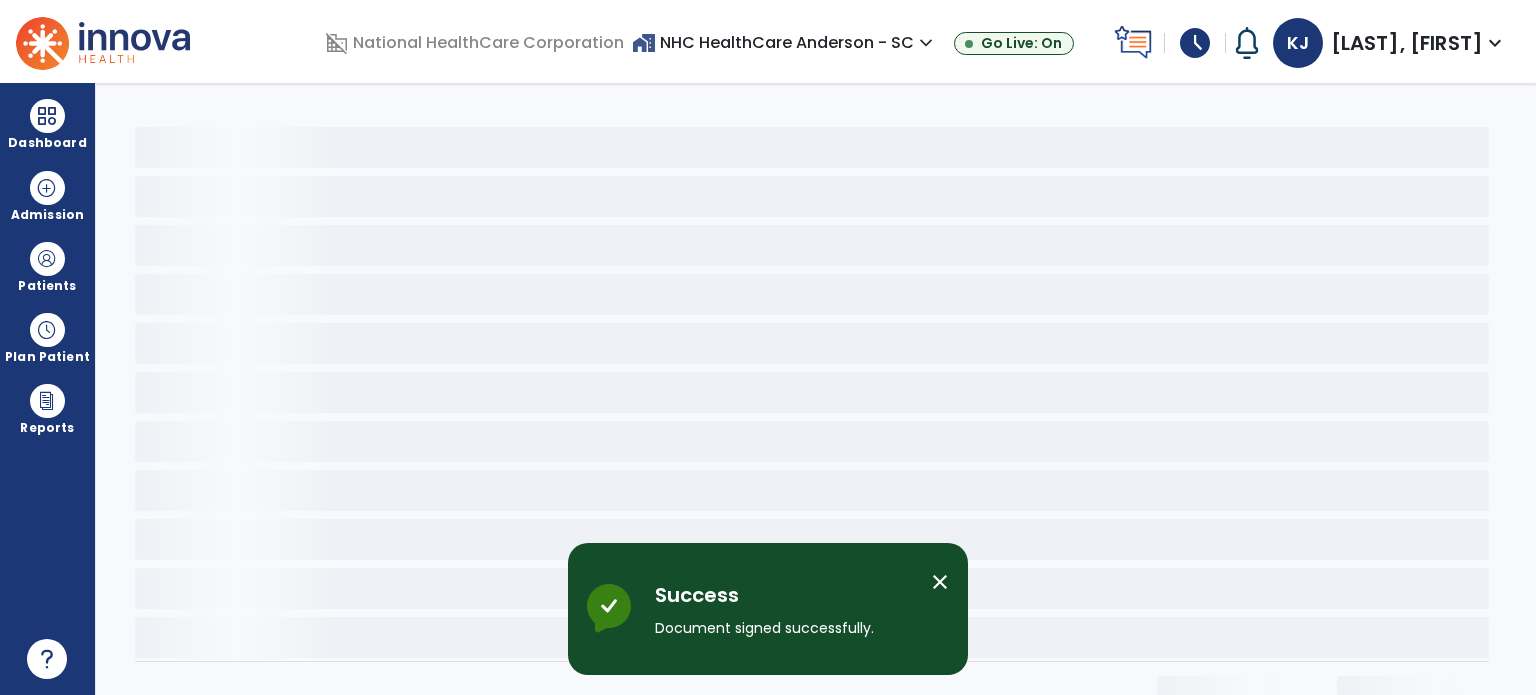 scroll, scrollTop: 0, scrollLeft: 0, axis: both 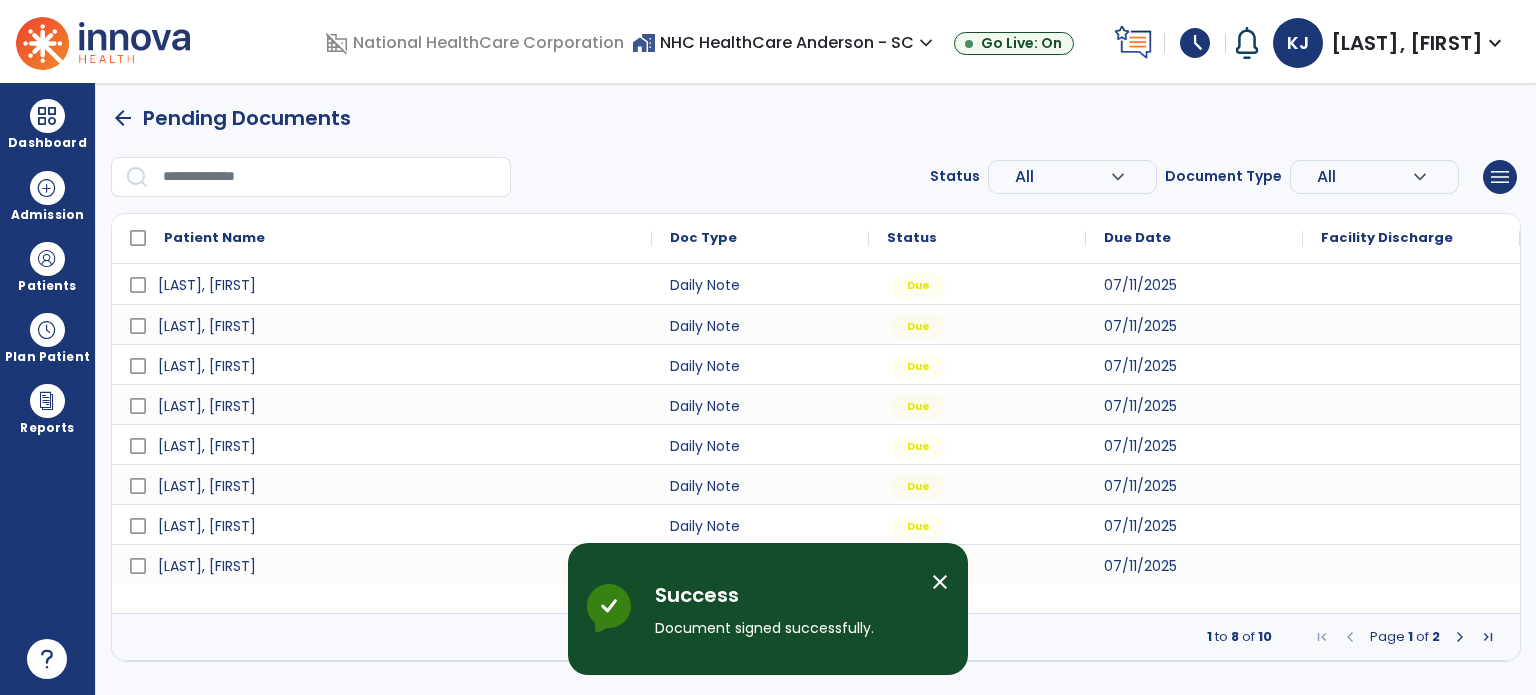 click at bounding box center (1460, 637) 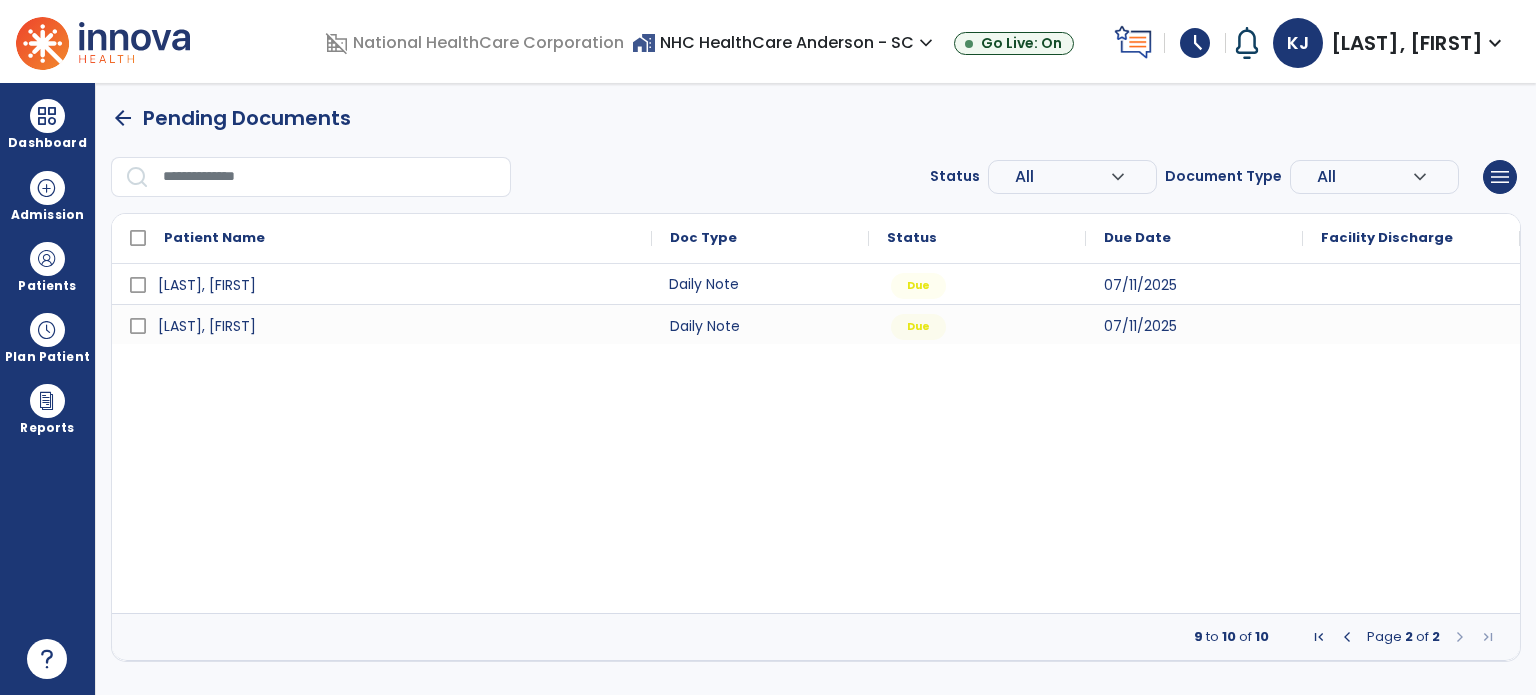 click on "Daily Note" at bounding box center (760, 284) 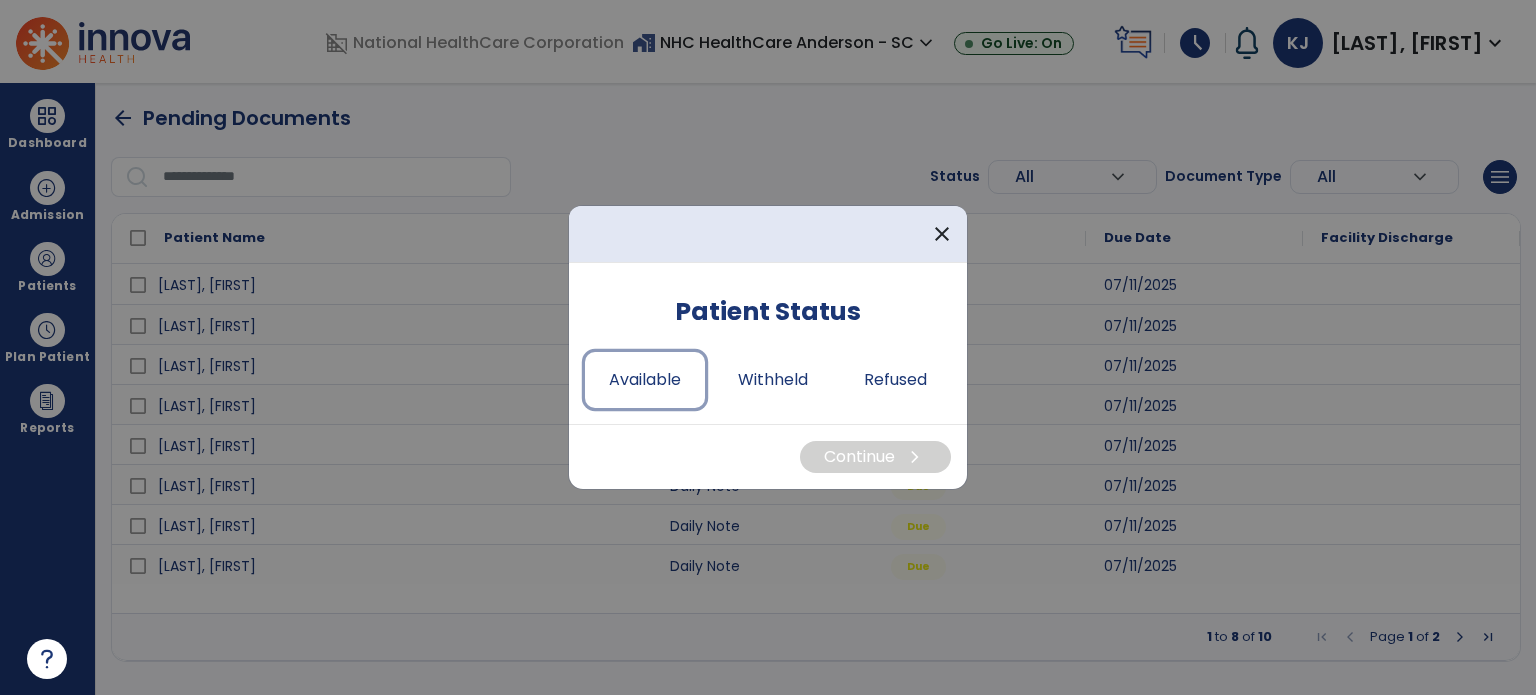 click on "Available" at bounding box center (645, 380) 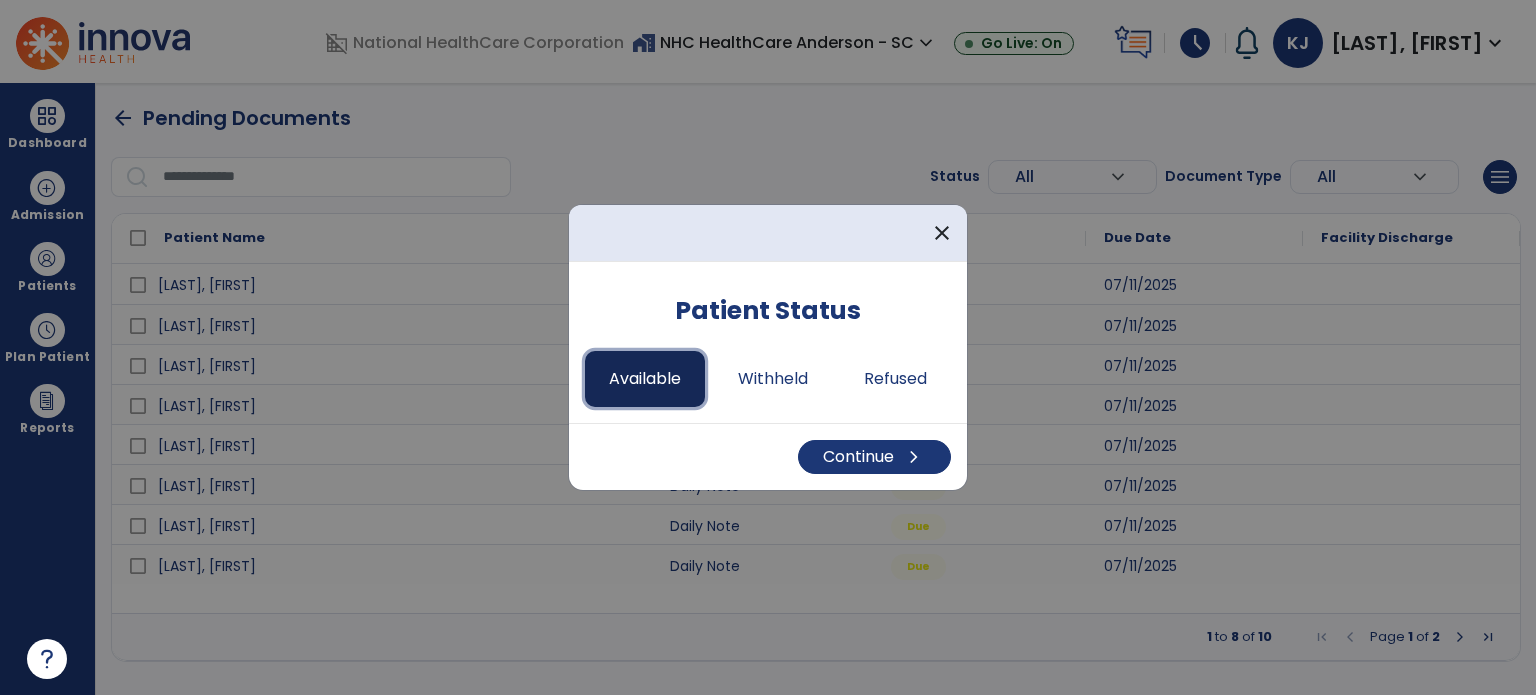 click on "Continue   chevron_right" at bounding box center [874, 457] 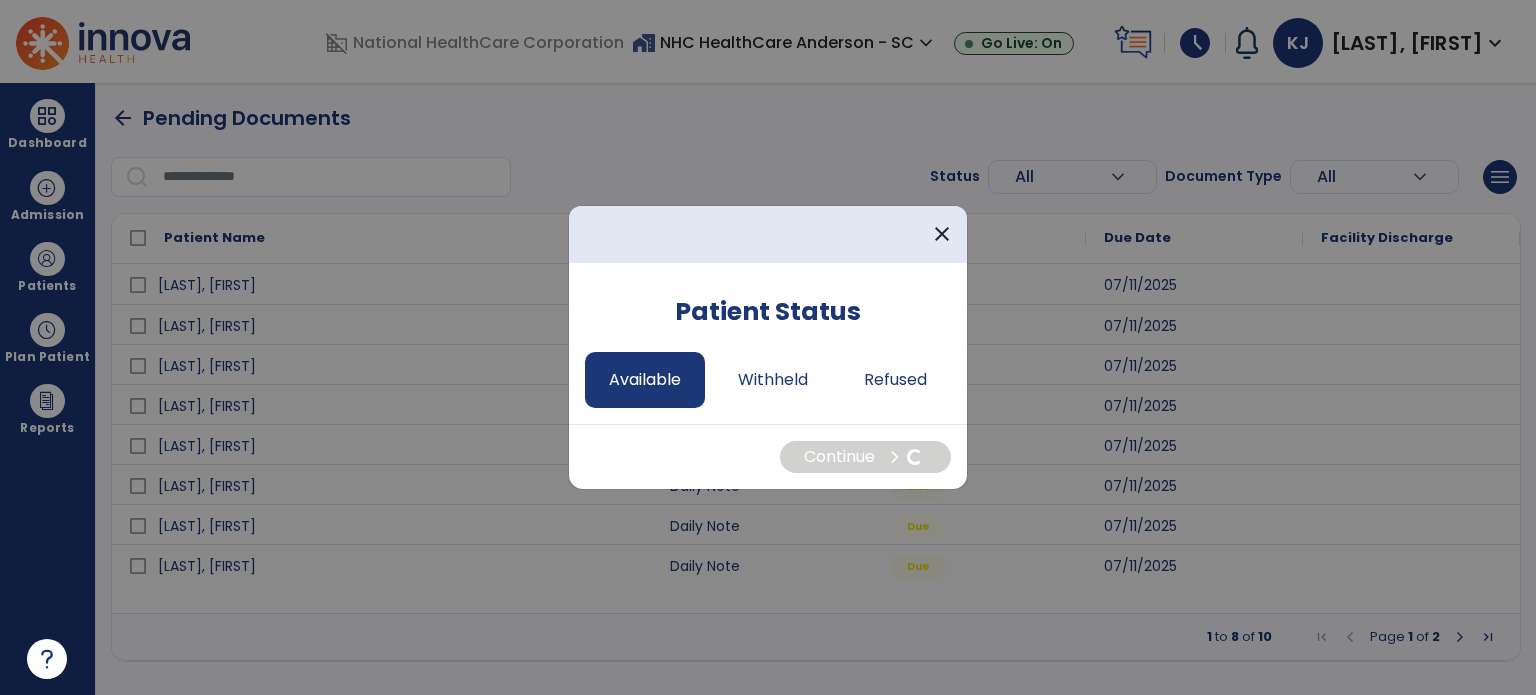 select on "*" 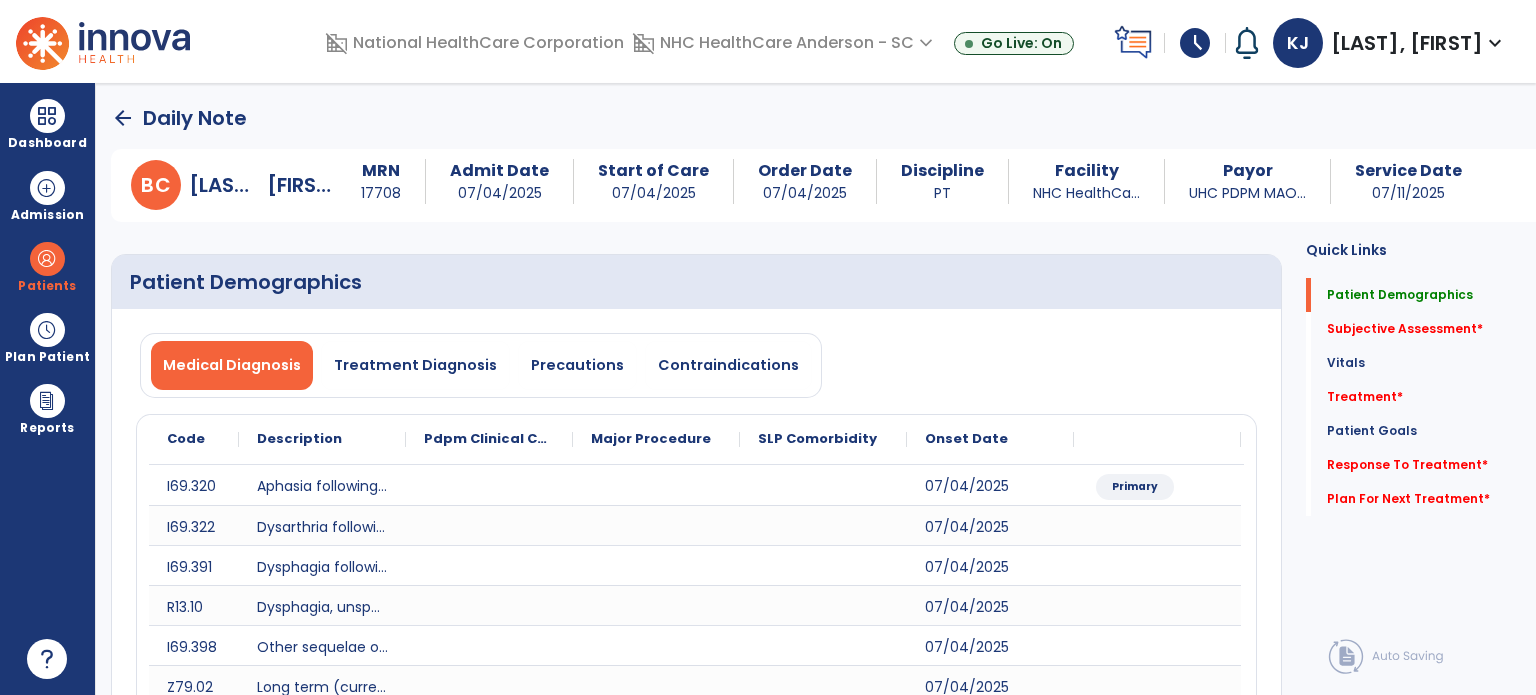 click on "Subjective Assessment   *" 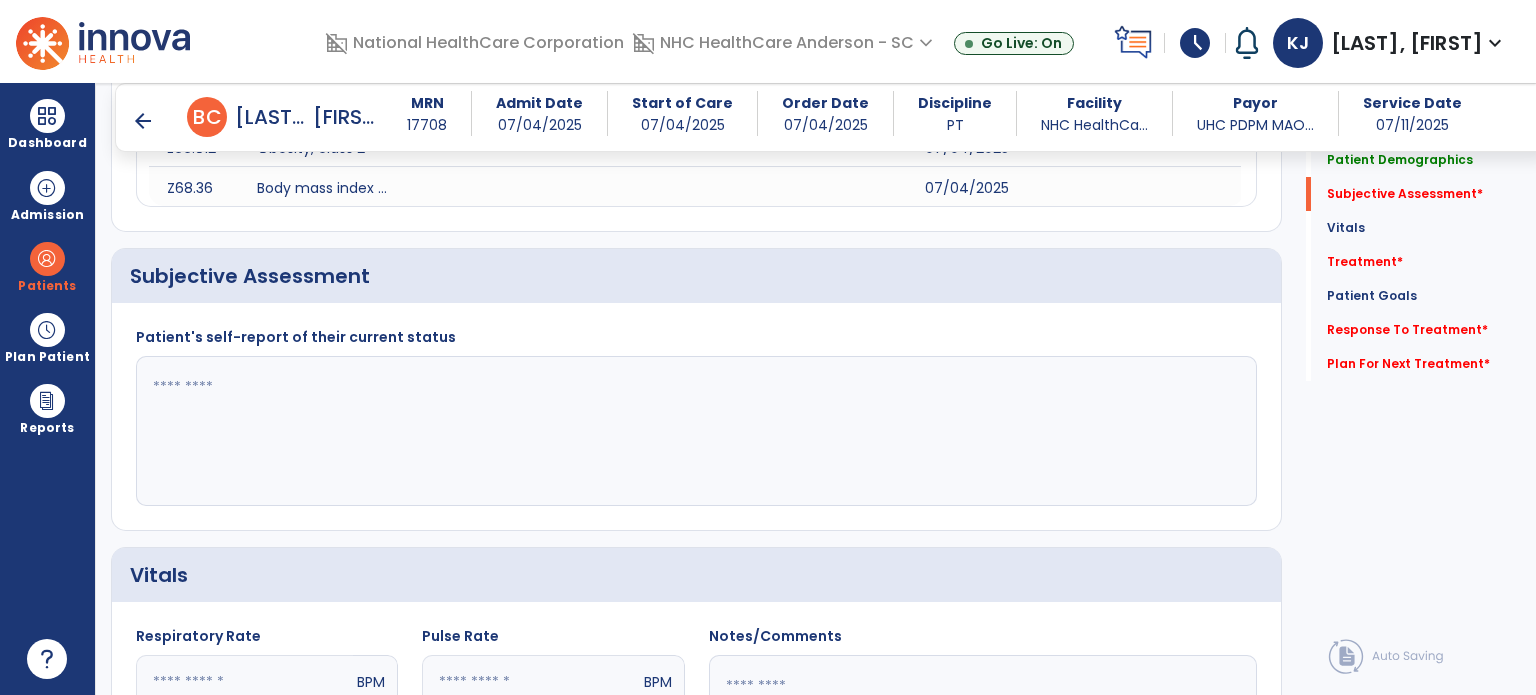 scroll, scrollTop: 738, scrollLeft: 0, axis: vertical 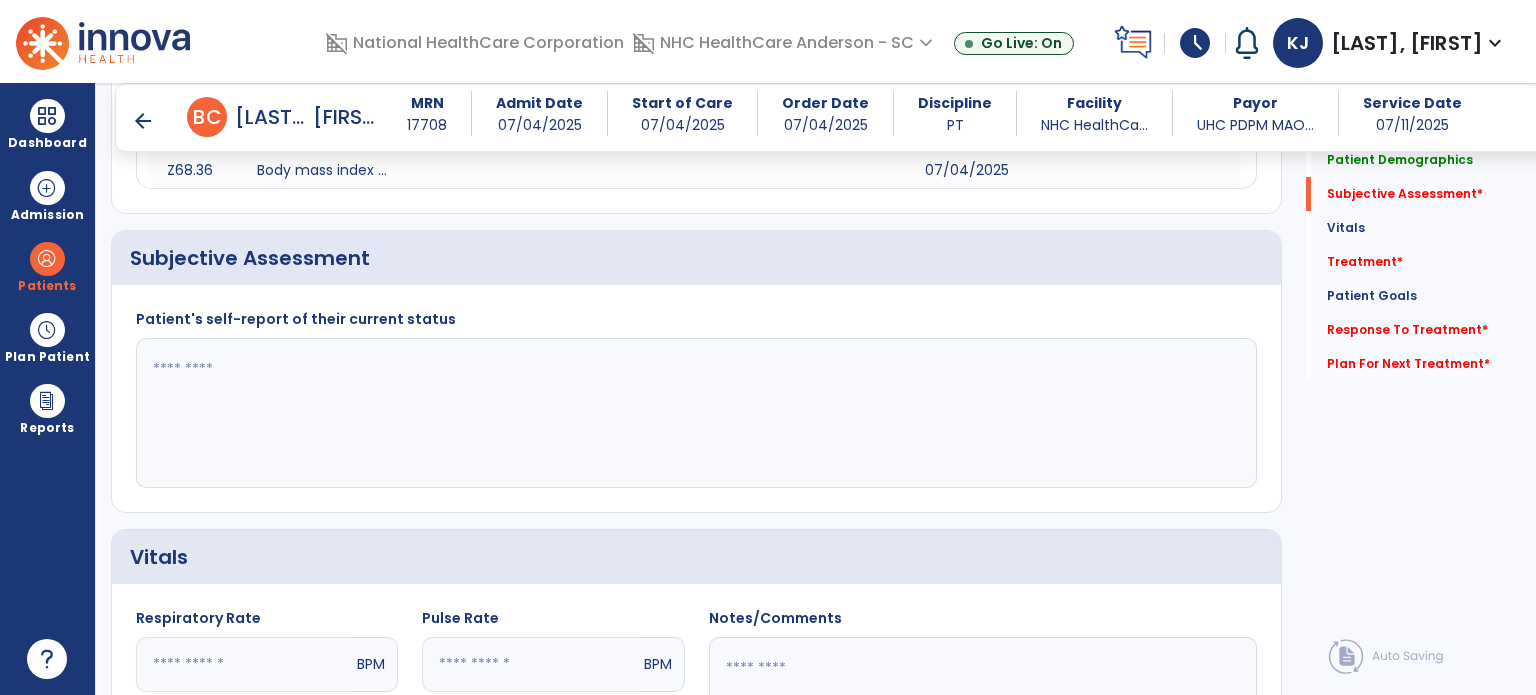 click 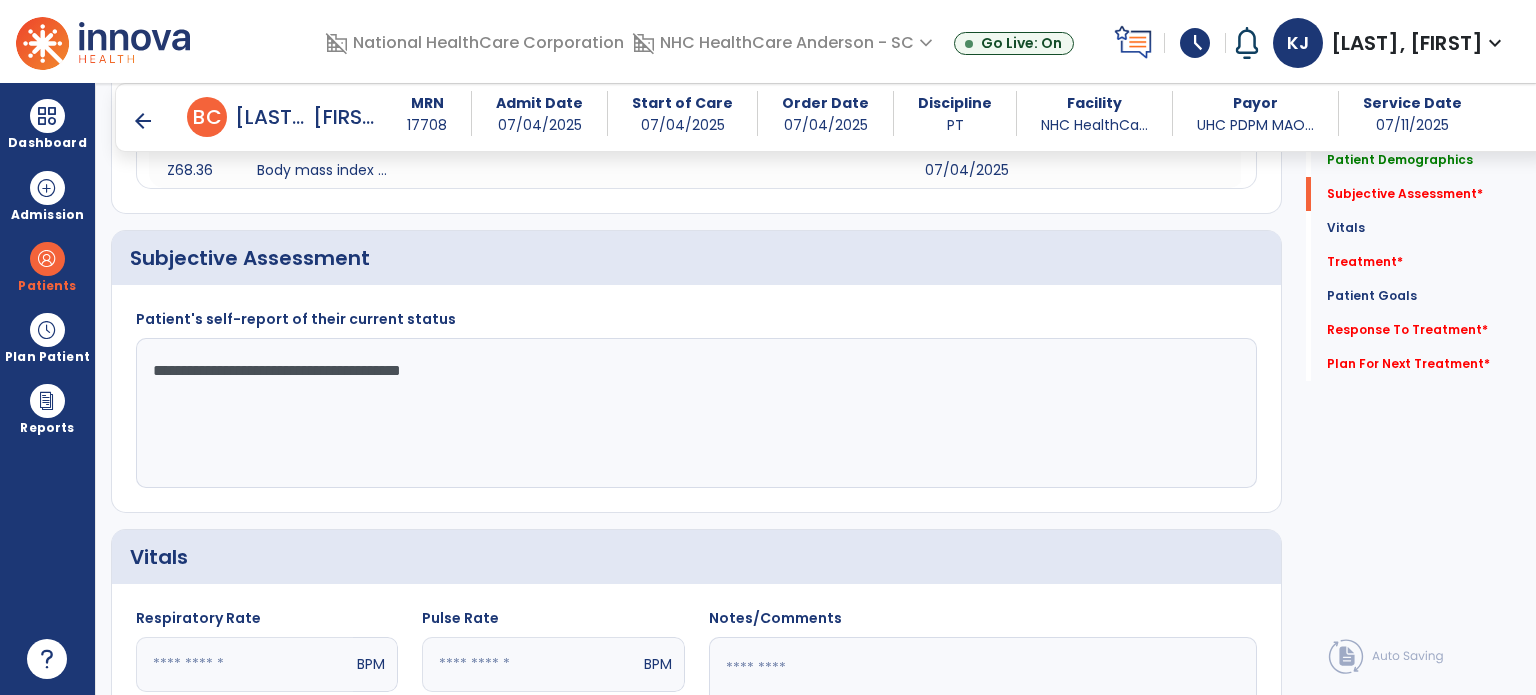 type on "**********" 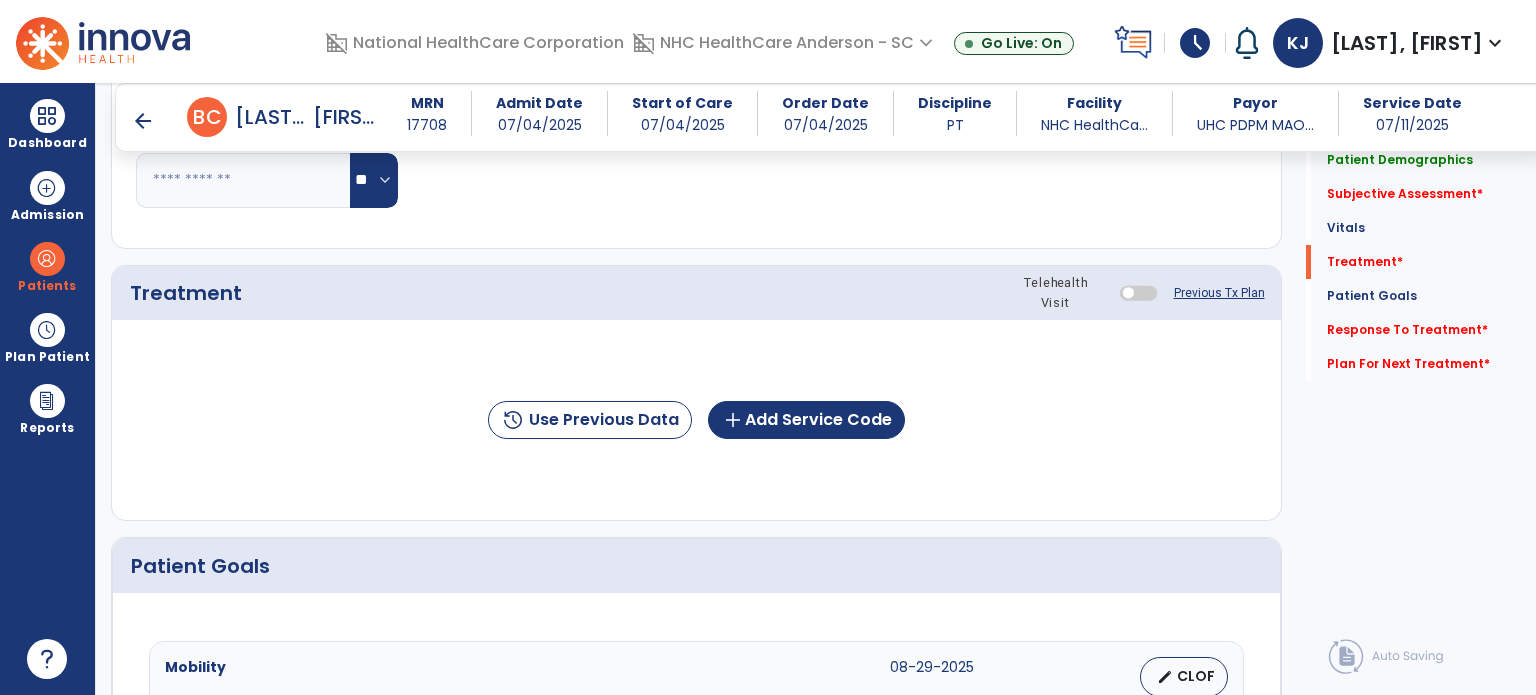 scroll, scrollTop: 1427, scrollLeft: 0, axis: vertical 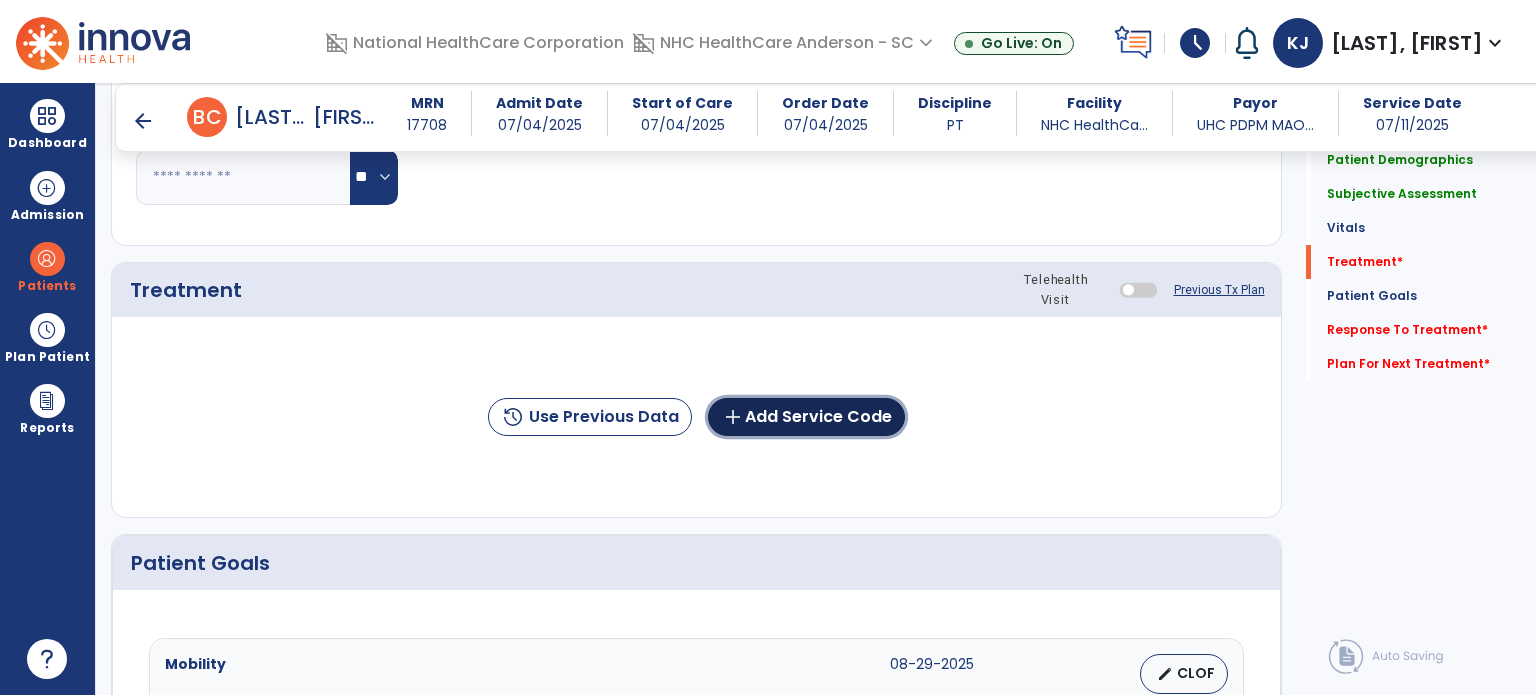click on "add  Add Service Code" 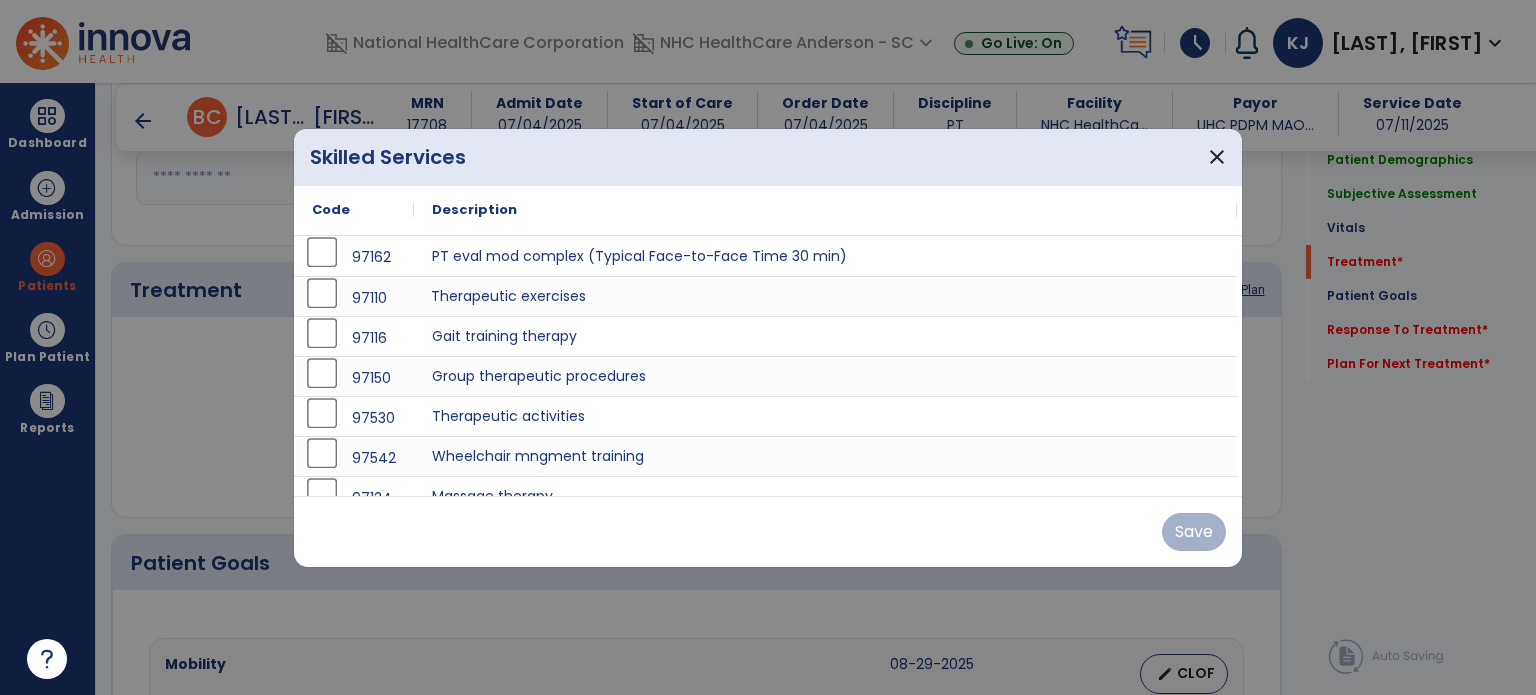 click on "Therapeutic exercises" at bounding box center (825, 296) 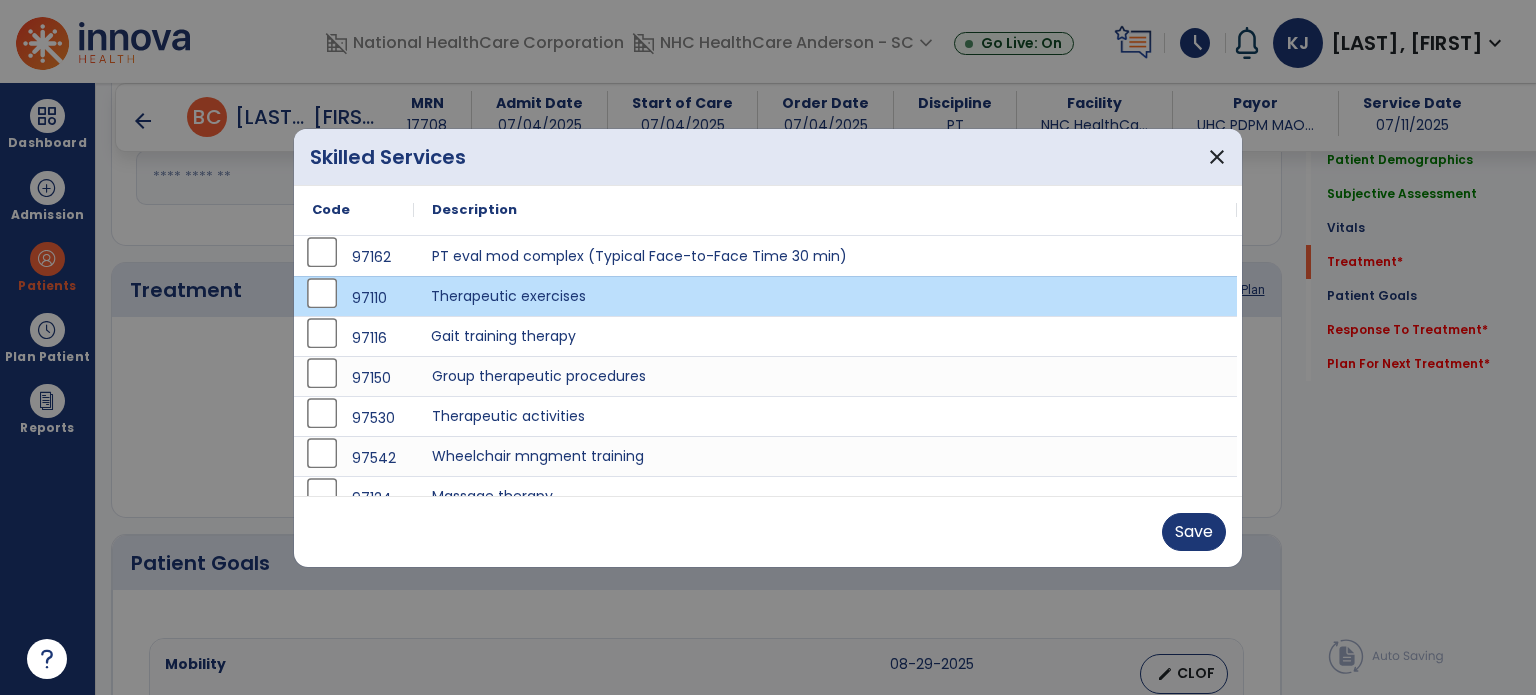 click on "Gait training therapy" at bounding box center [825, 336] 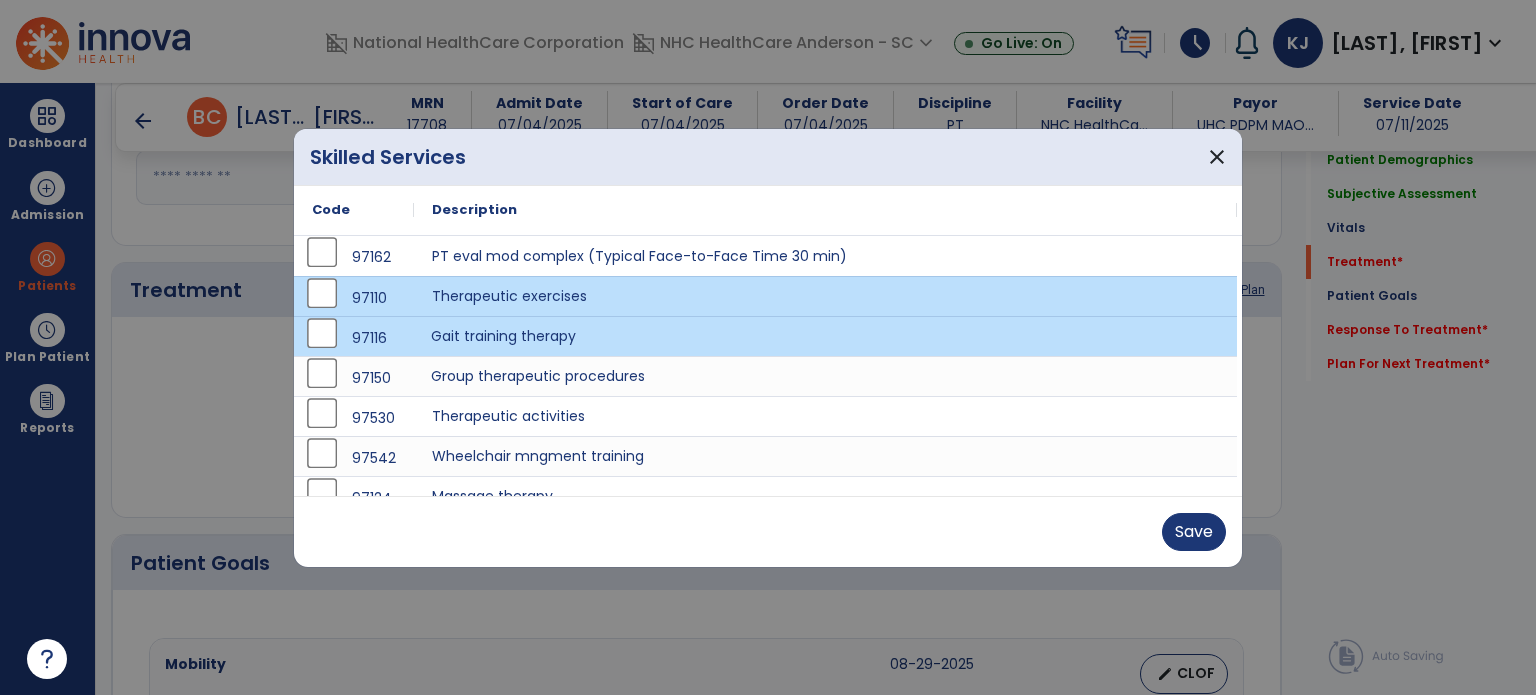 click on "Group therapeutic procedures" at bounding box center (825, 376) 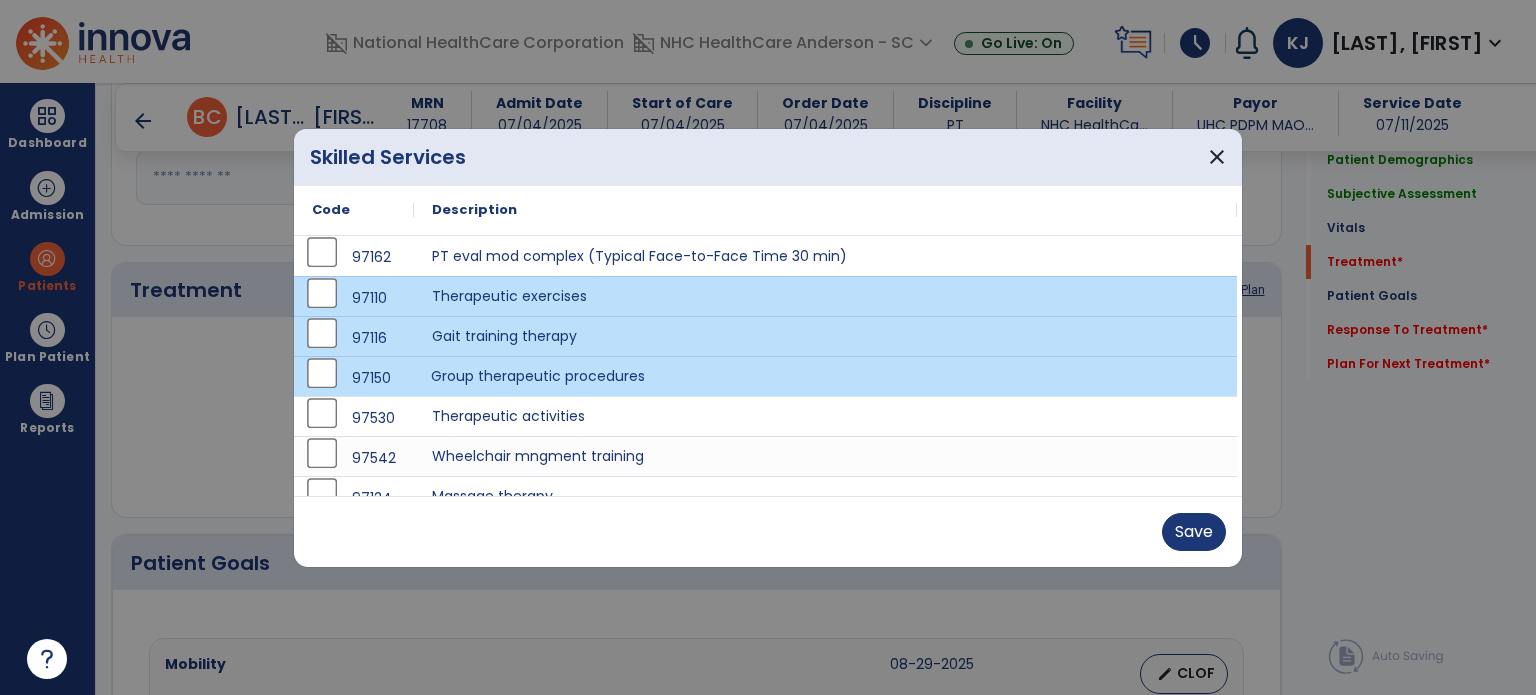 click on "Save" at bounding box center (1194, 532) 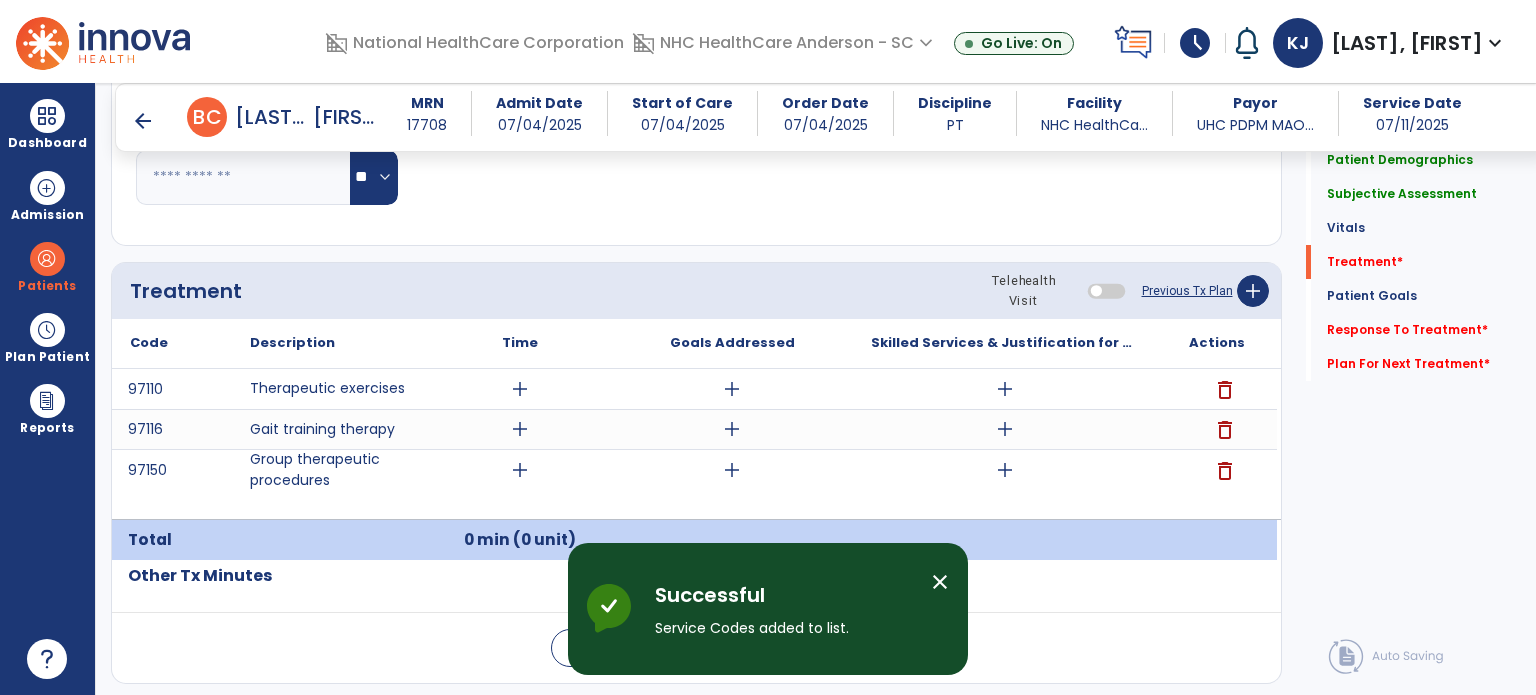 click on "add" at bounding box center (520, 470) 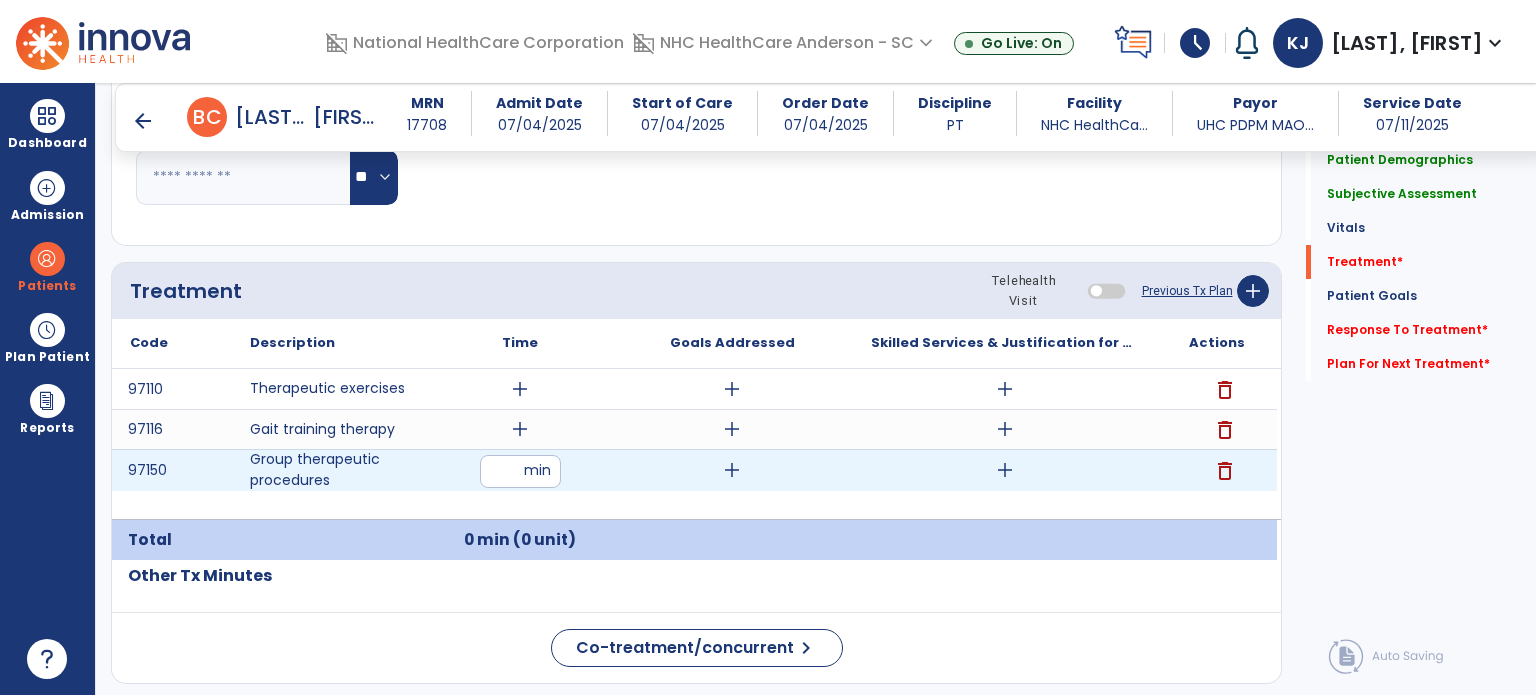 type on "**" 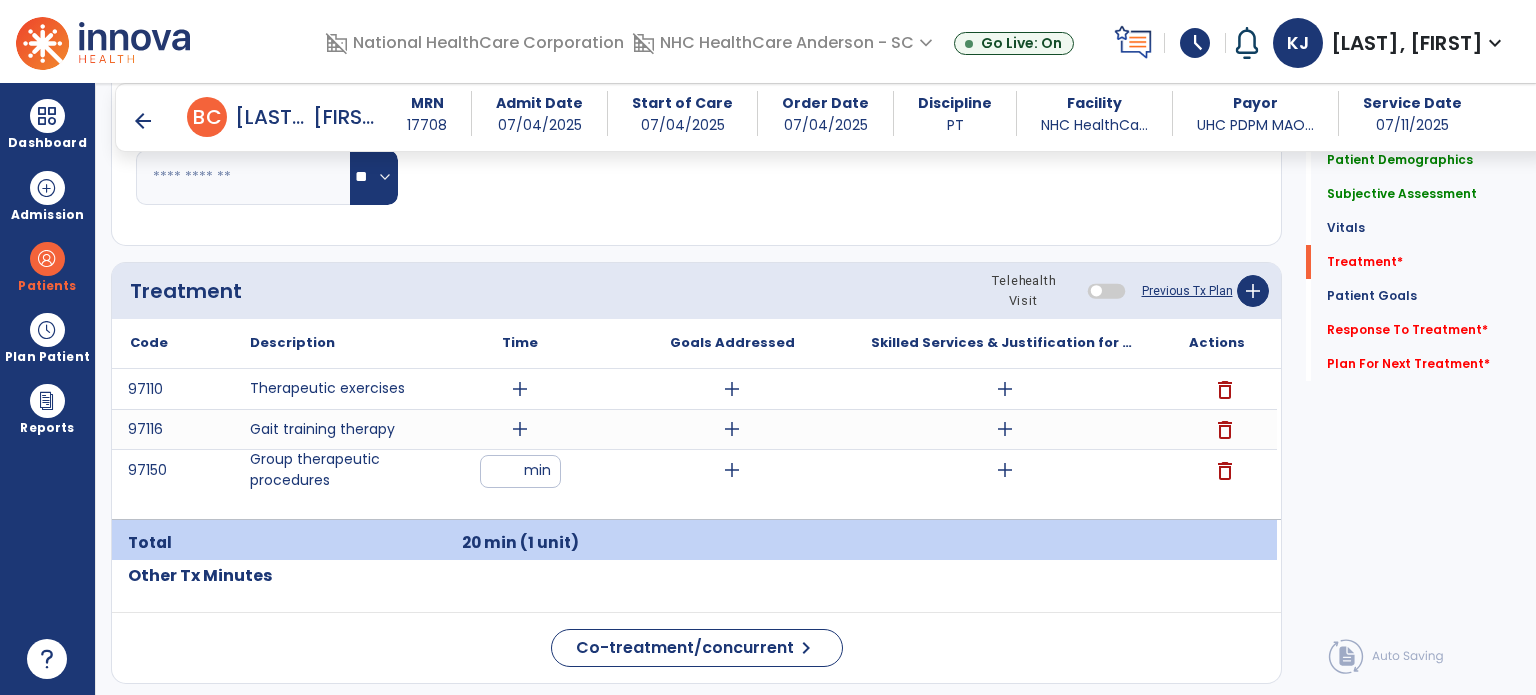 click on "add" at bounding box center [732, 470] 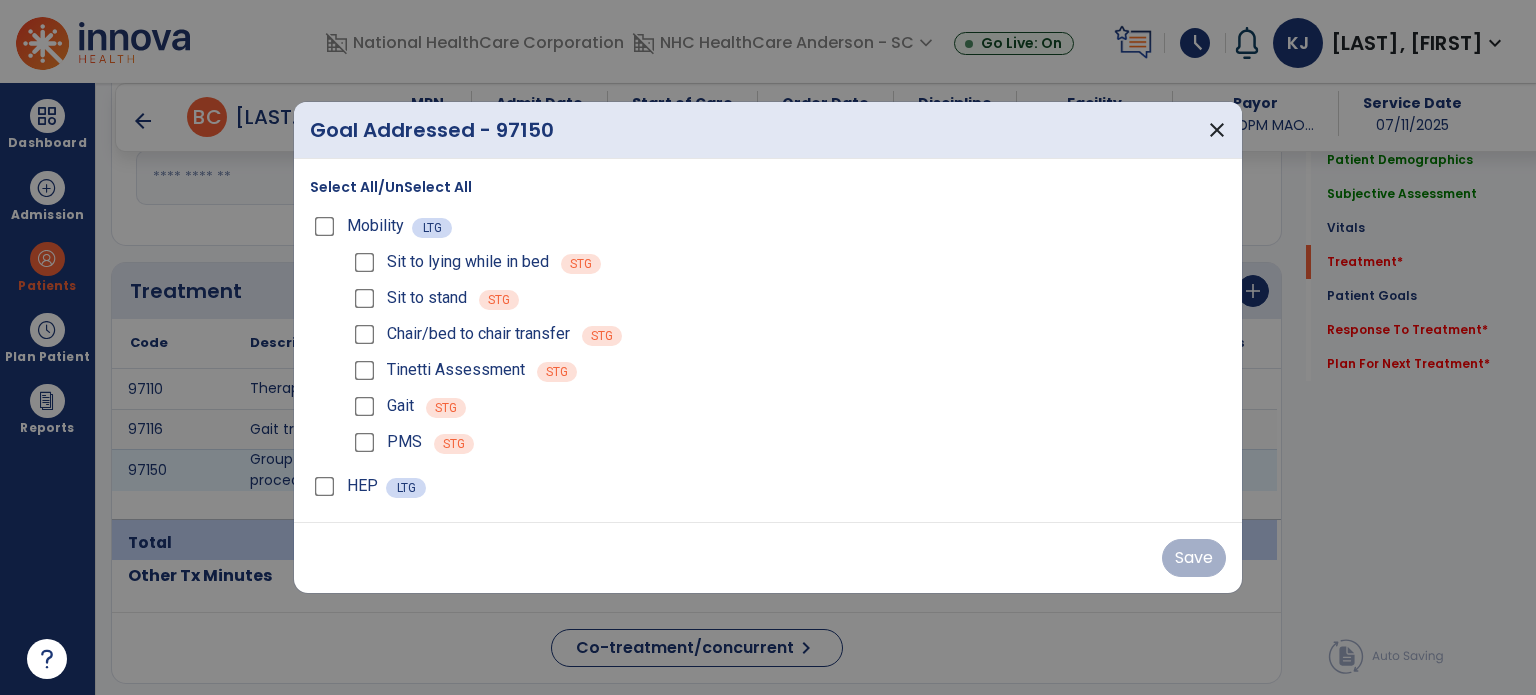 click on "Select All/UnSelect All" at bounding box center [391, 187] 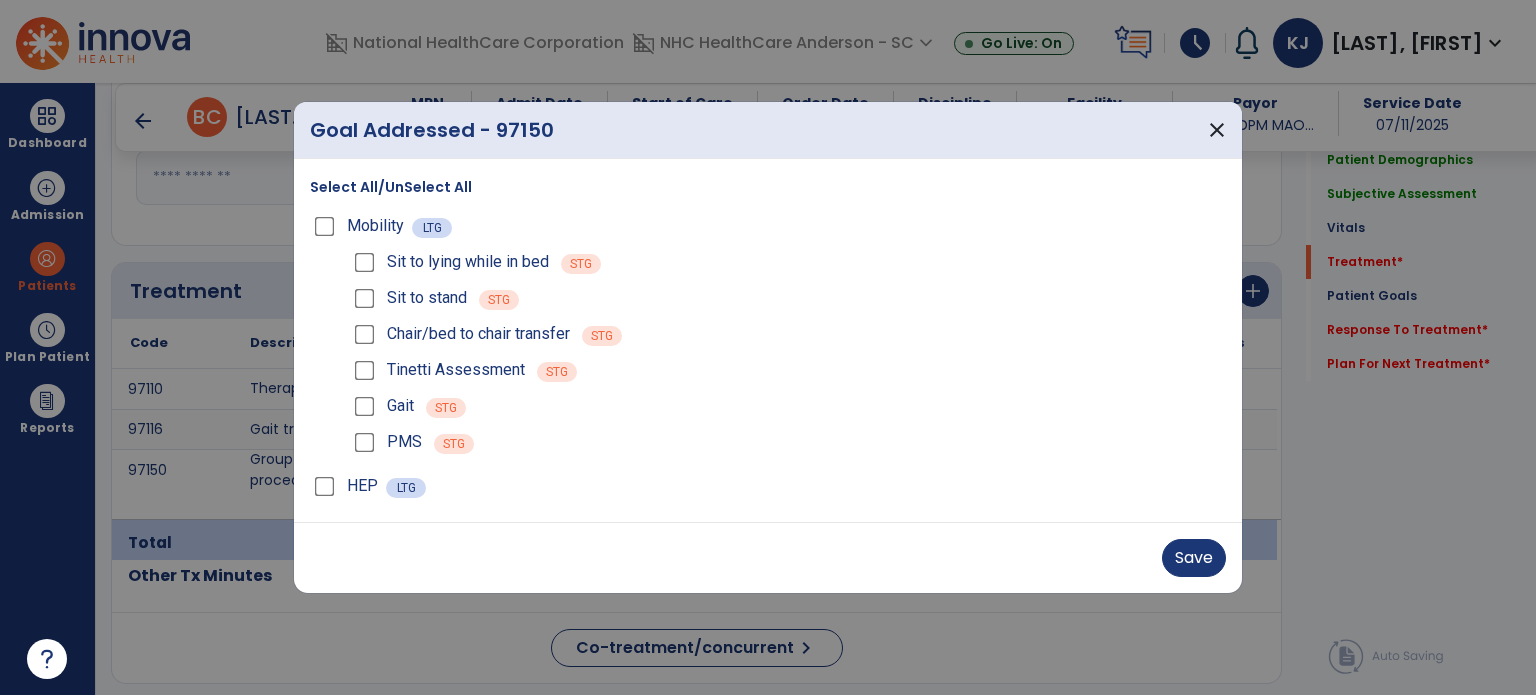 click on "Save" at bounding box center [768, 557] 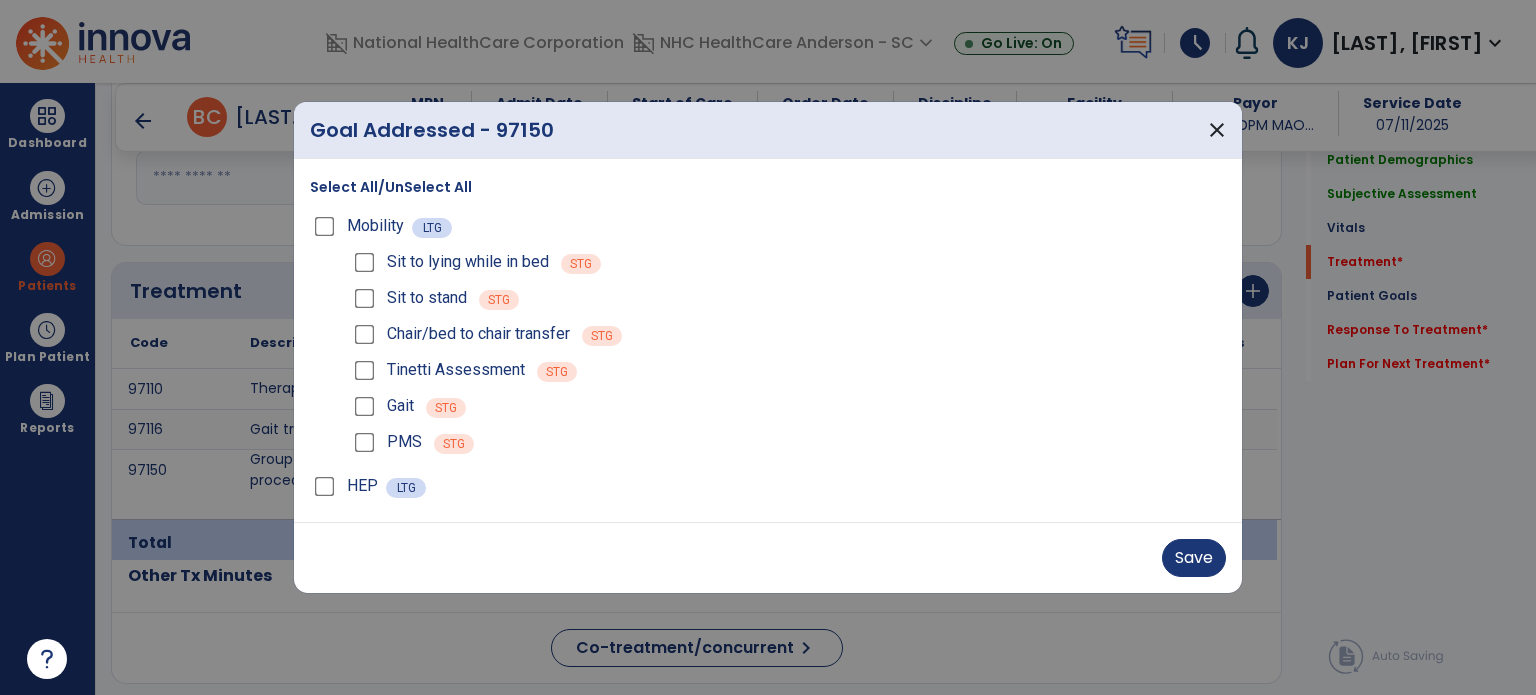 click on "Save" at bounding box center (1194, 558) 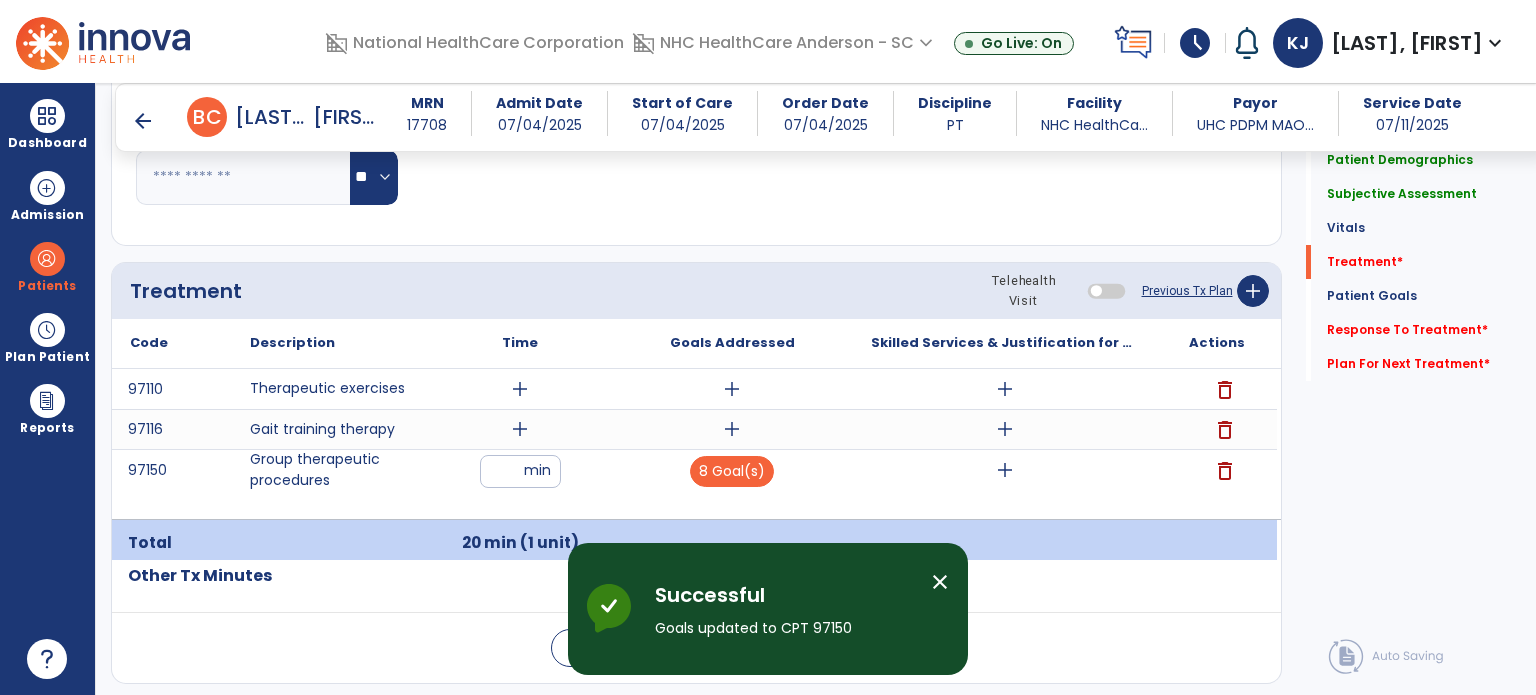 click on "add" at bounding box center (732, 389) 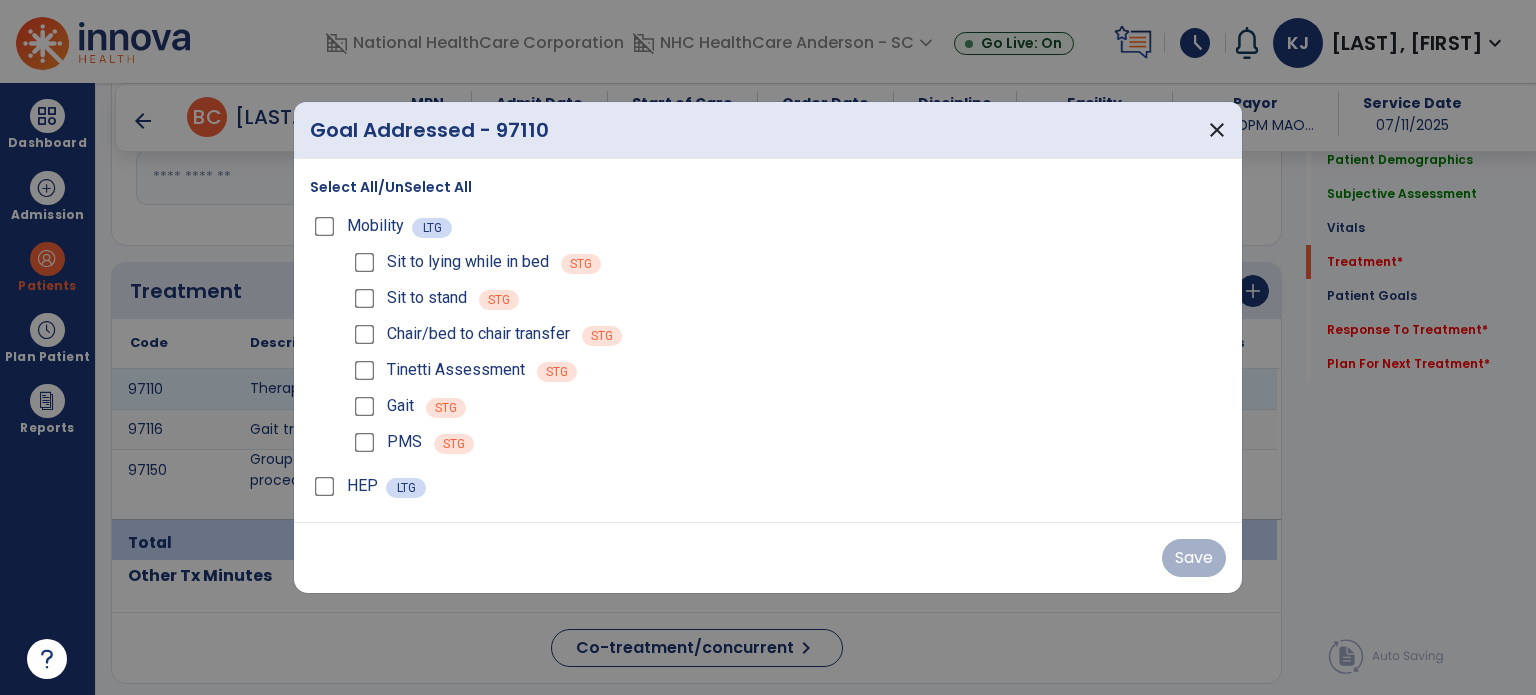 click on "Select All/UnSelect All" at bounding box center (391, 187) 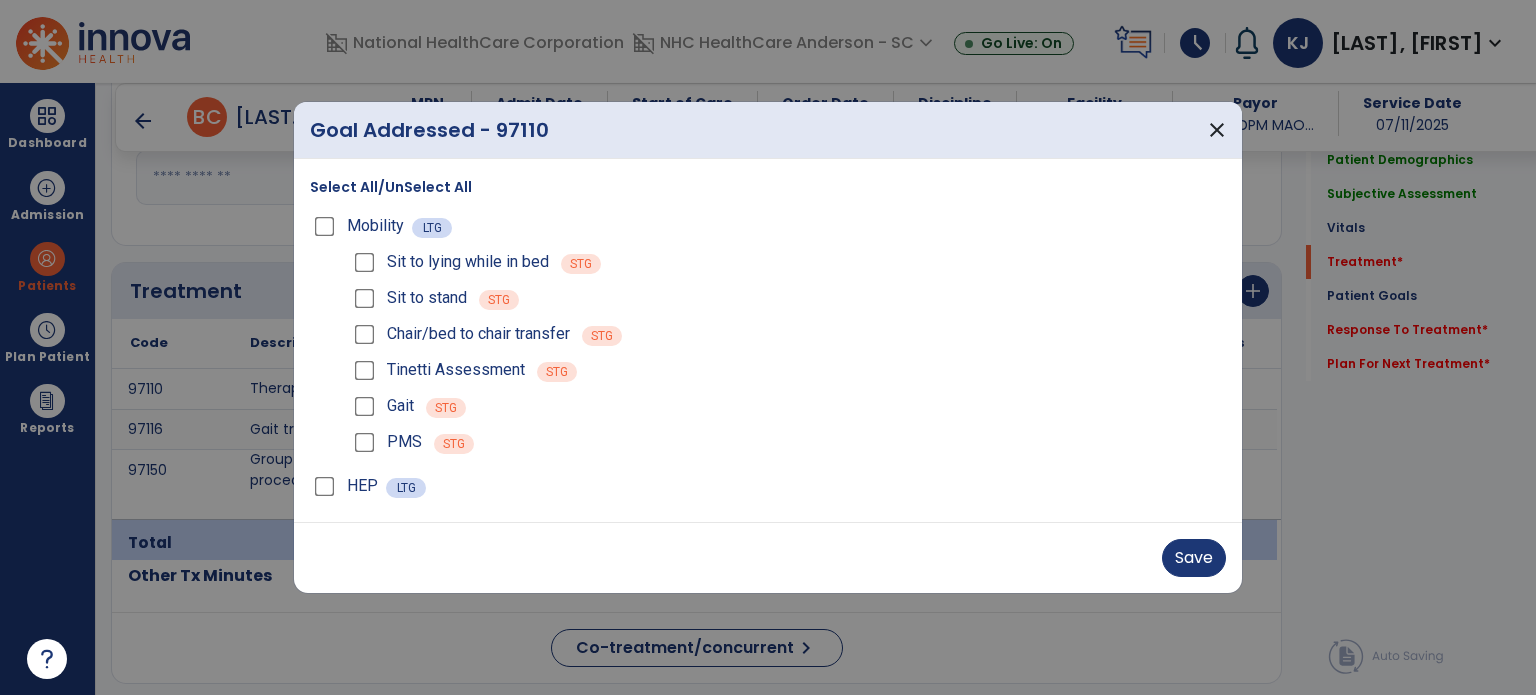 click on "Save" at bounding box center [1194, 558] 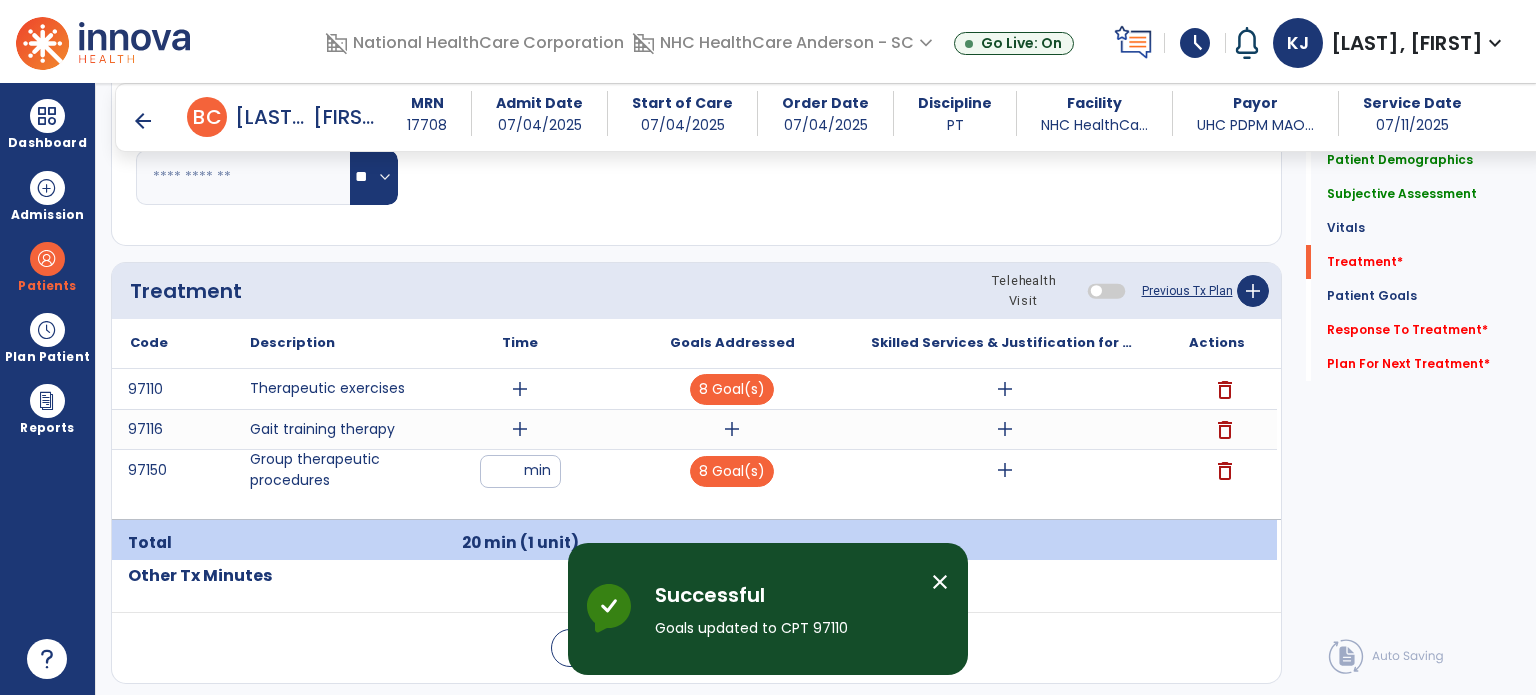 click on "add" at bounding box center (732, 429) 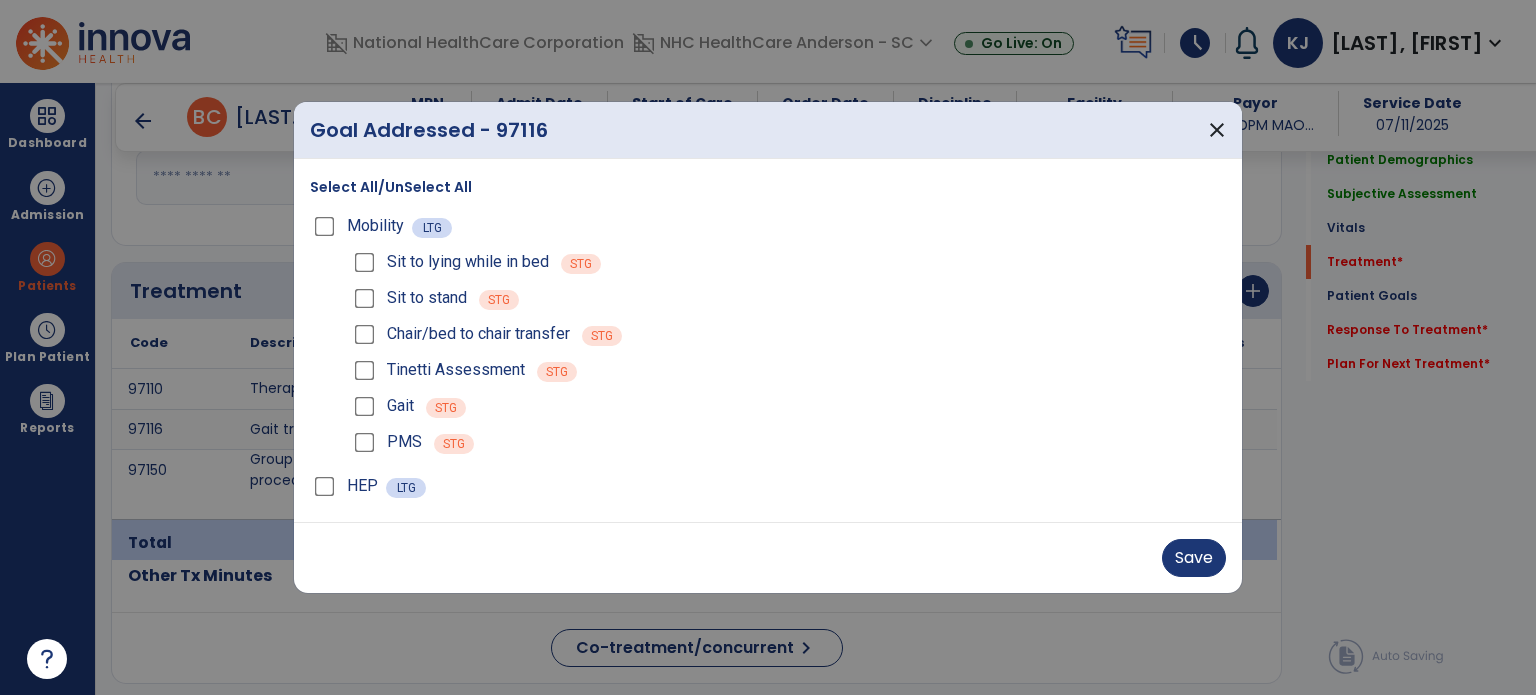 click on "Save" at bounding box center [1194, 558] 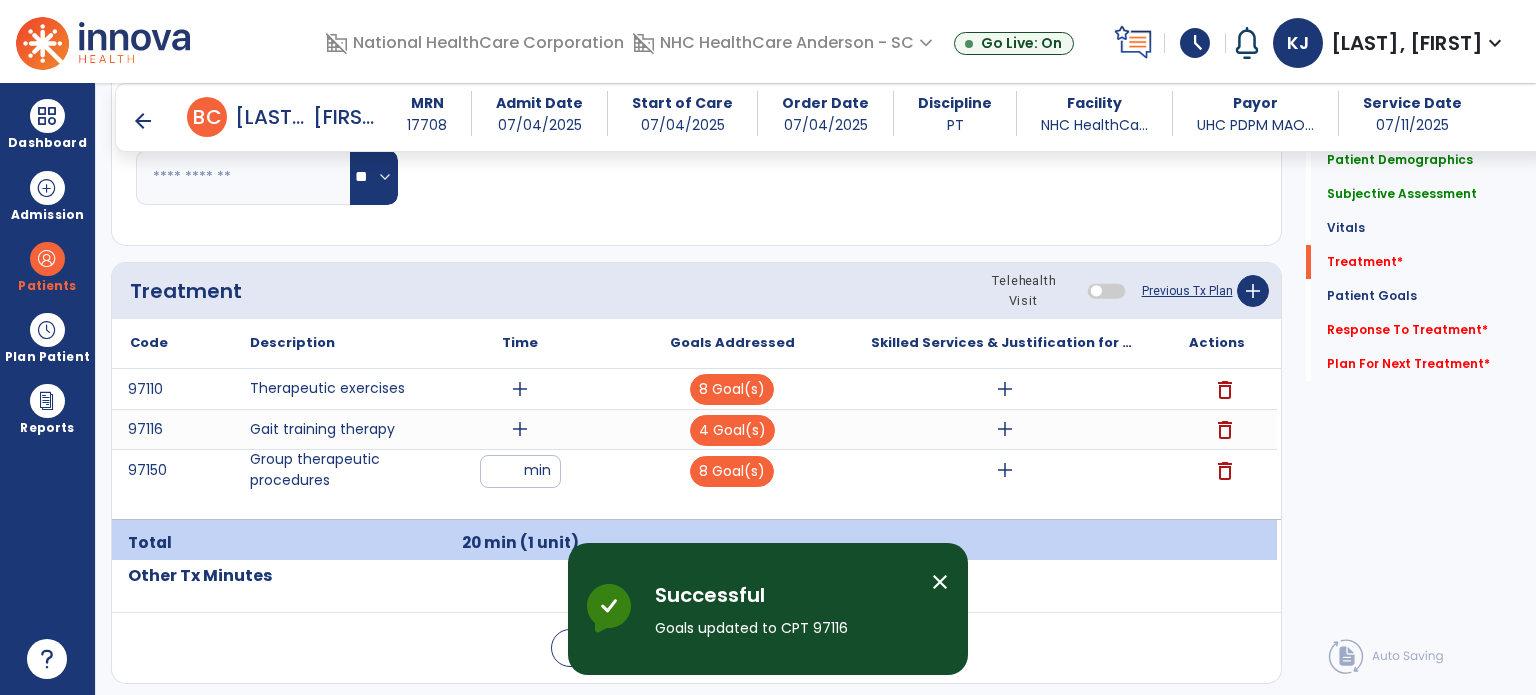 click on "add" at bounding box center [1005, 470] 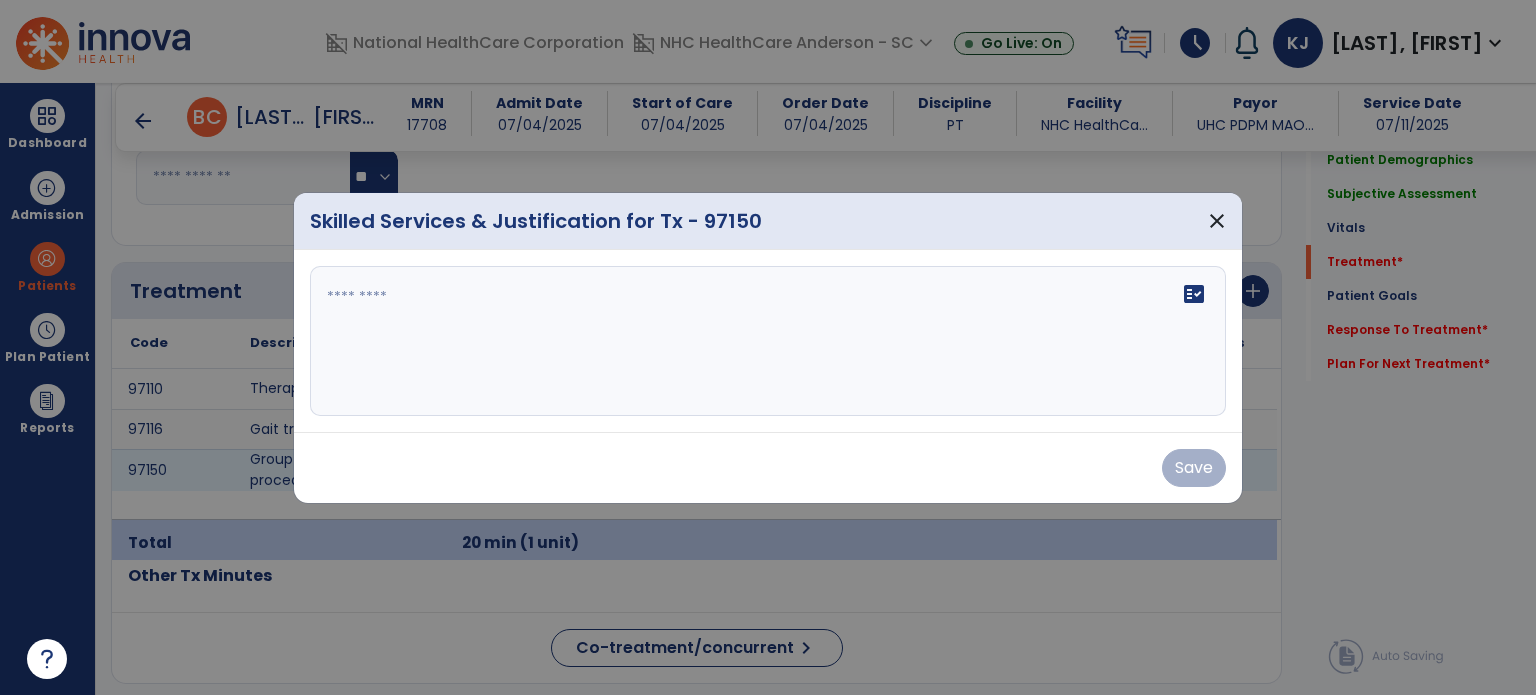 click on "fact_check" at bounding box center [768, 341] 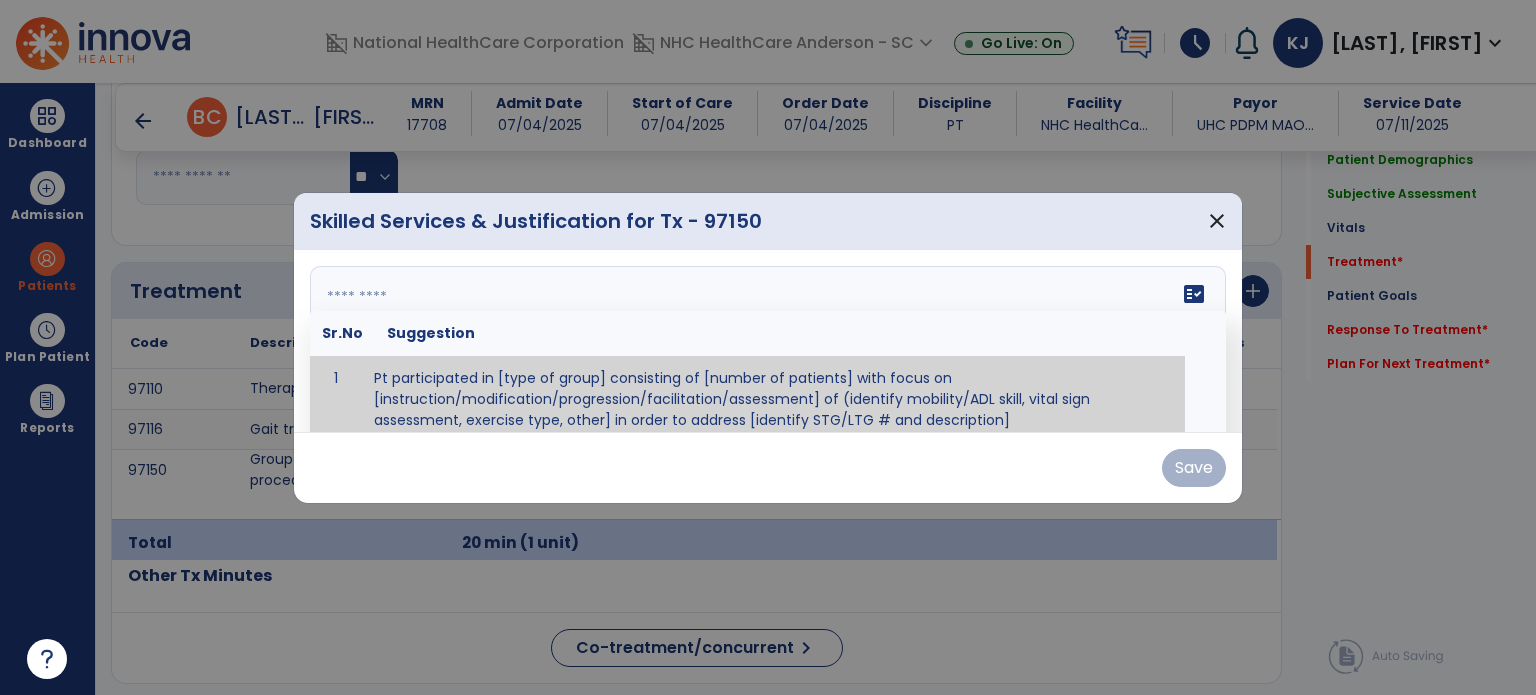 scroll, scrollTop: 12, scrollLeft: 0, axis: vertical 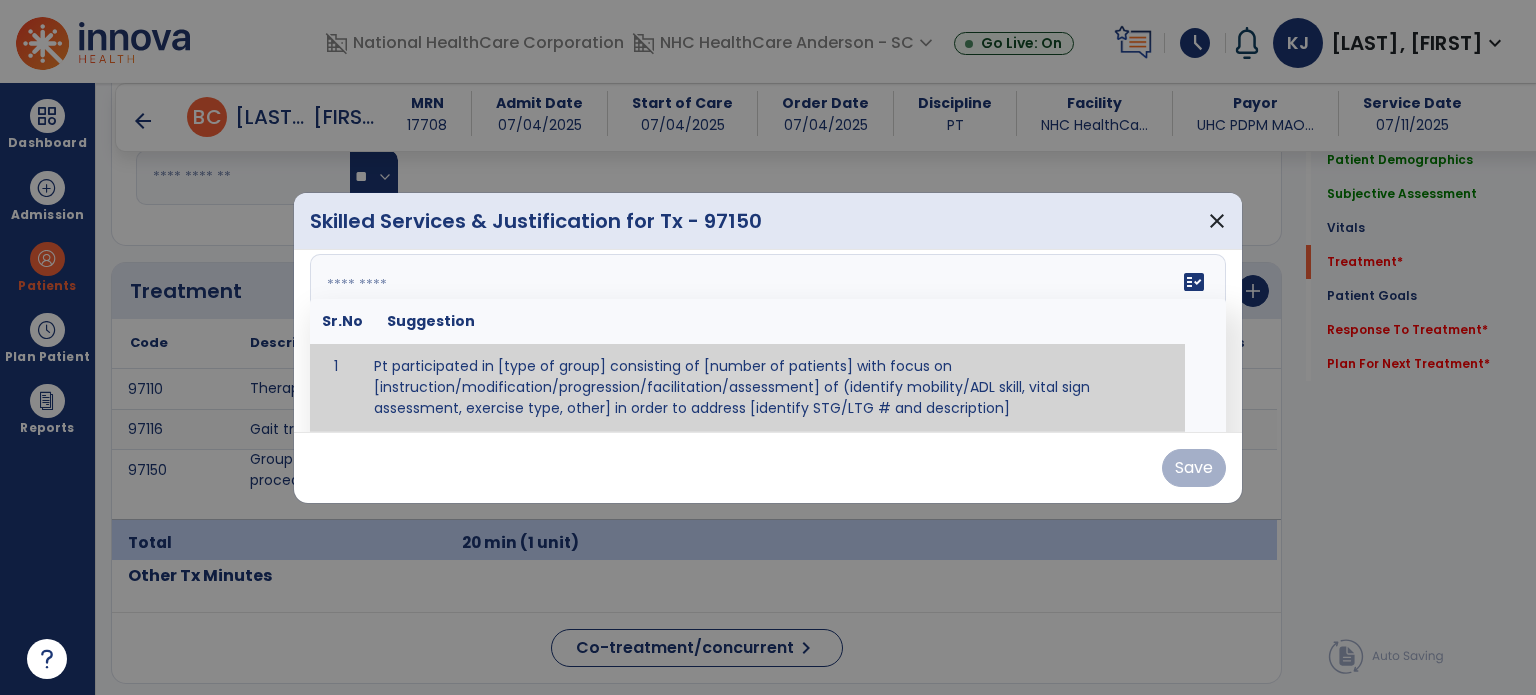 paste on "**********" 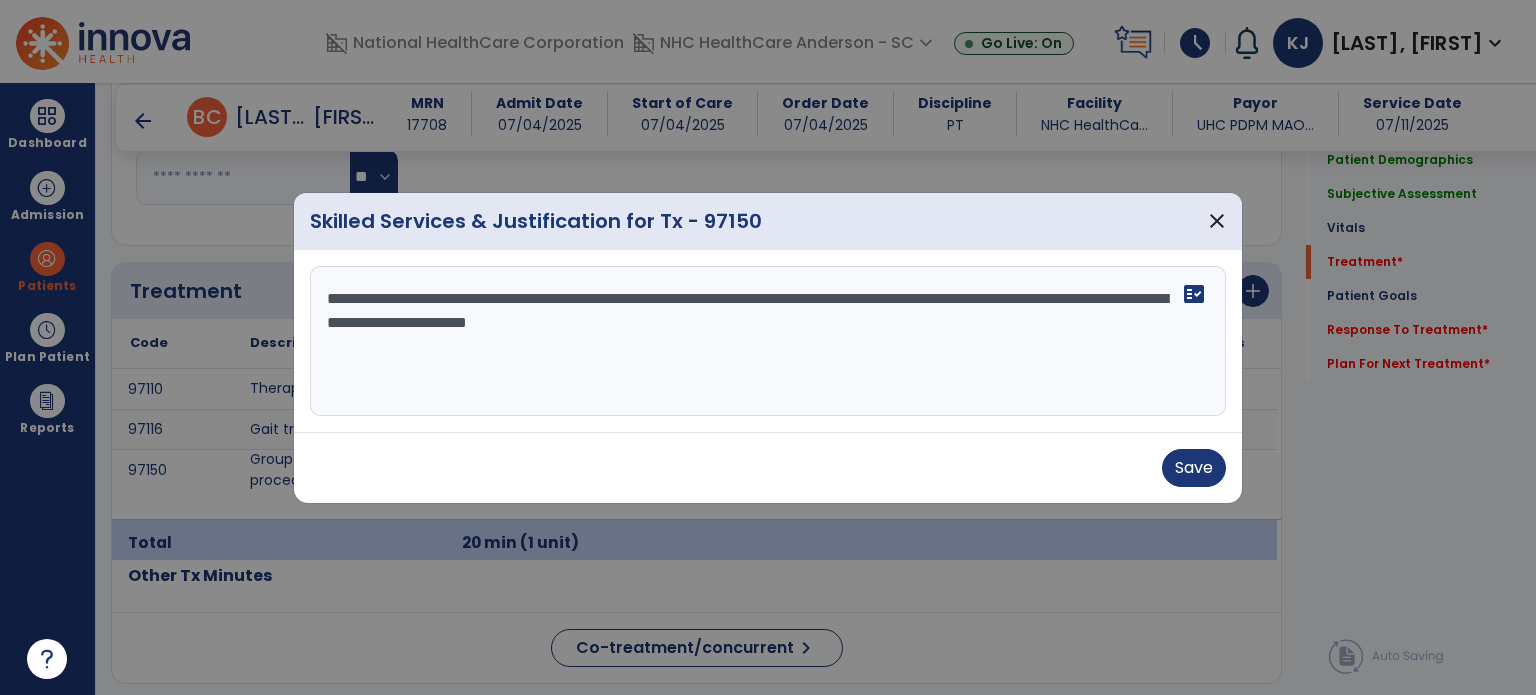 scroll, scrollTop: 0, scrollLeft: 0, axis: both 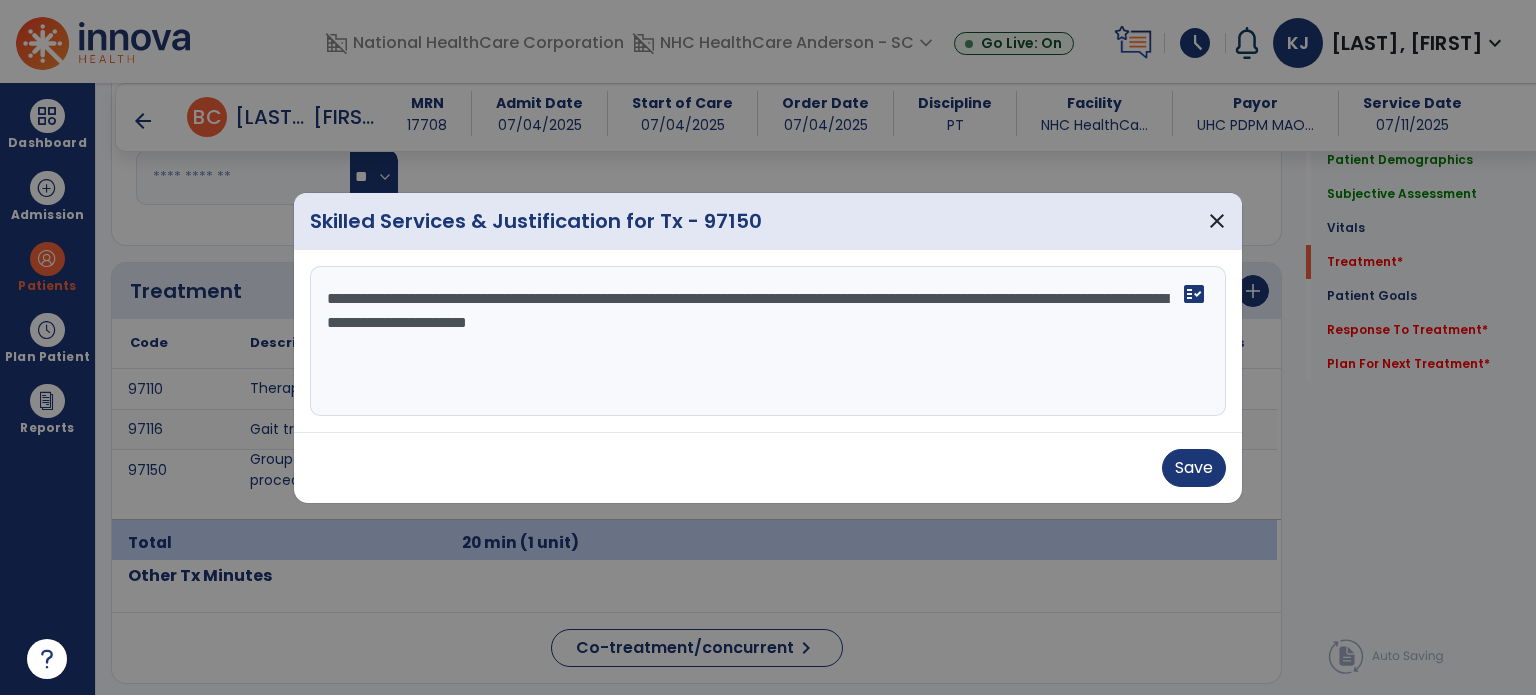 type on "**********" 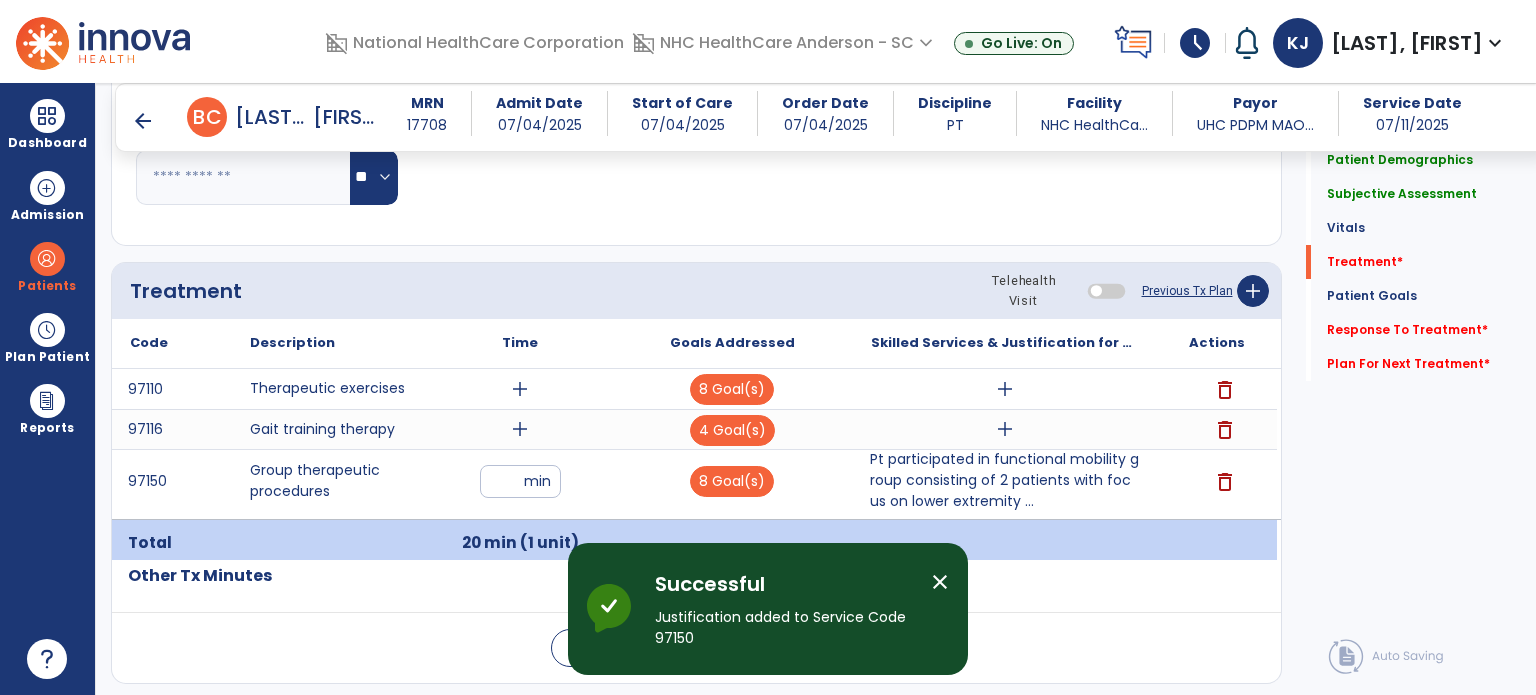 click on "add" at bounding box center (1004, 429) 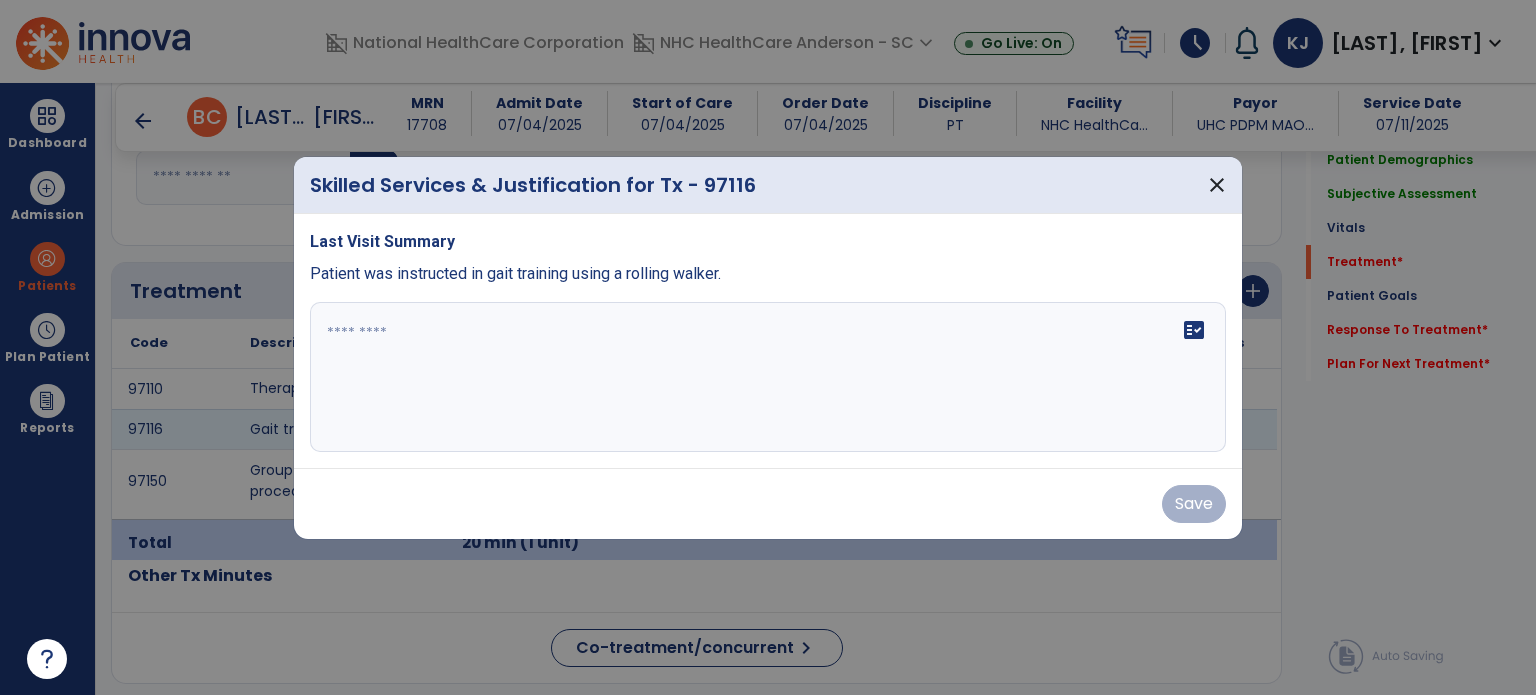 click at bounding box center (768, 377) 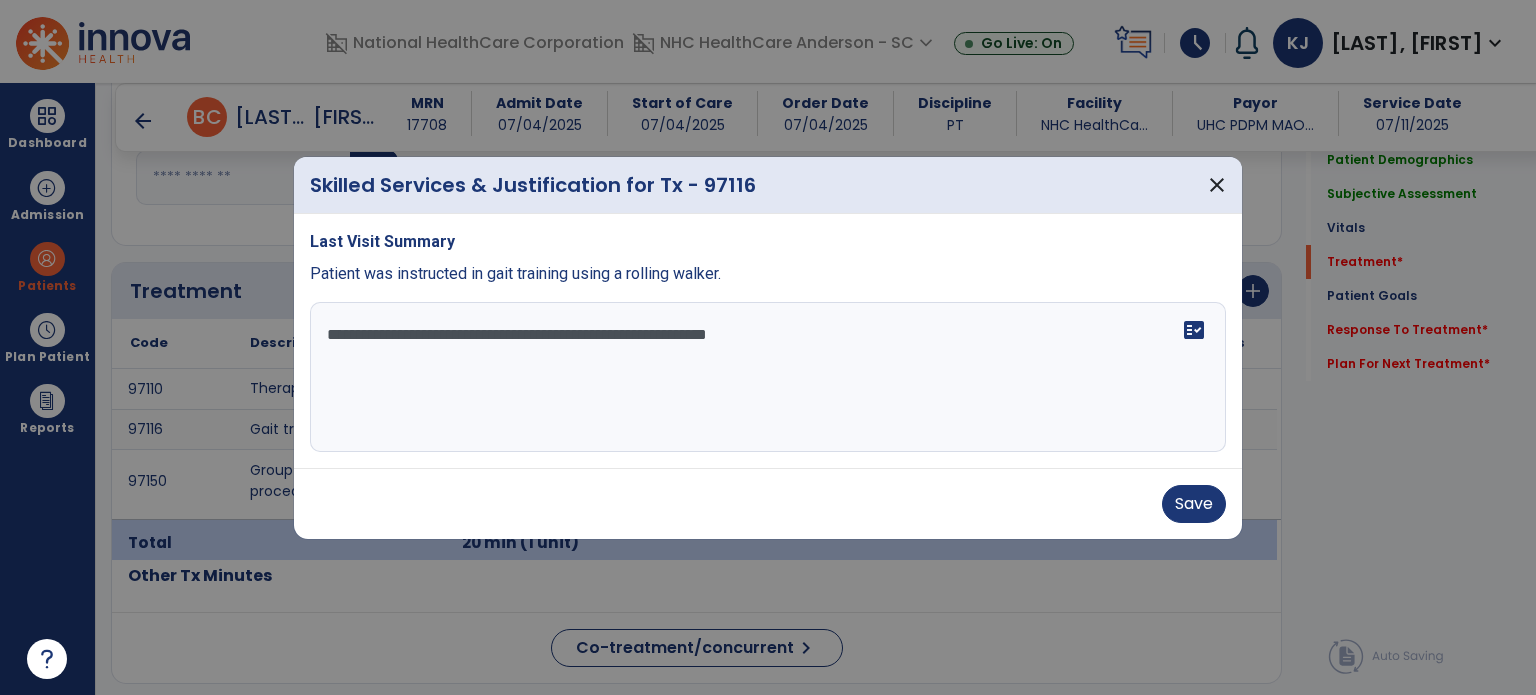 type on "**********" 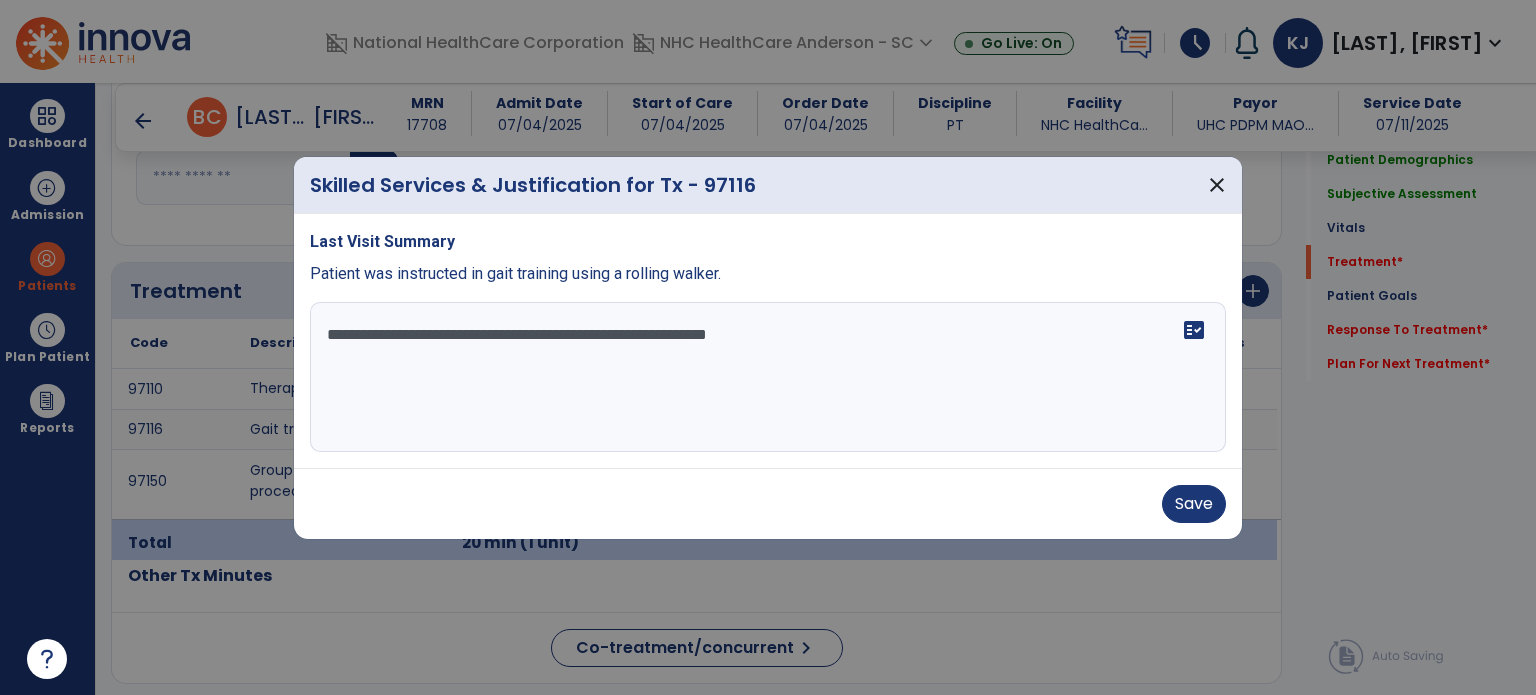 click on "Save" at bounding box center [1194, 504] 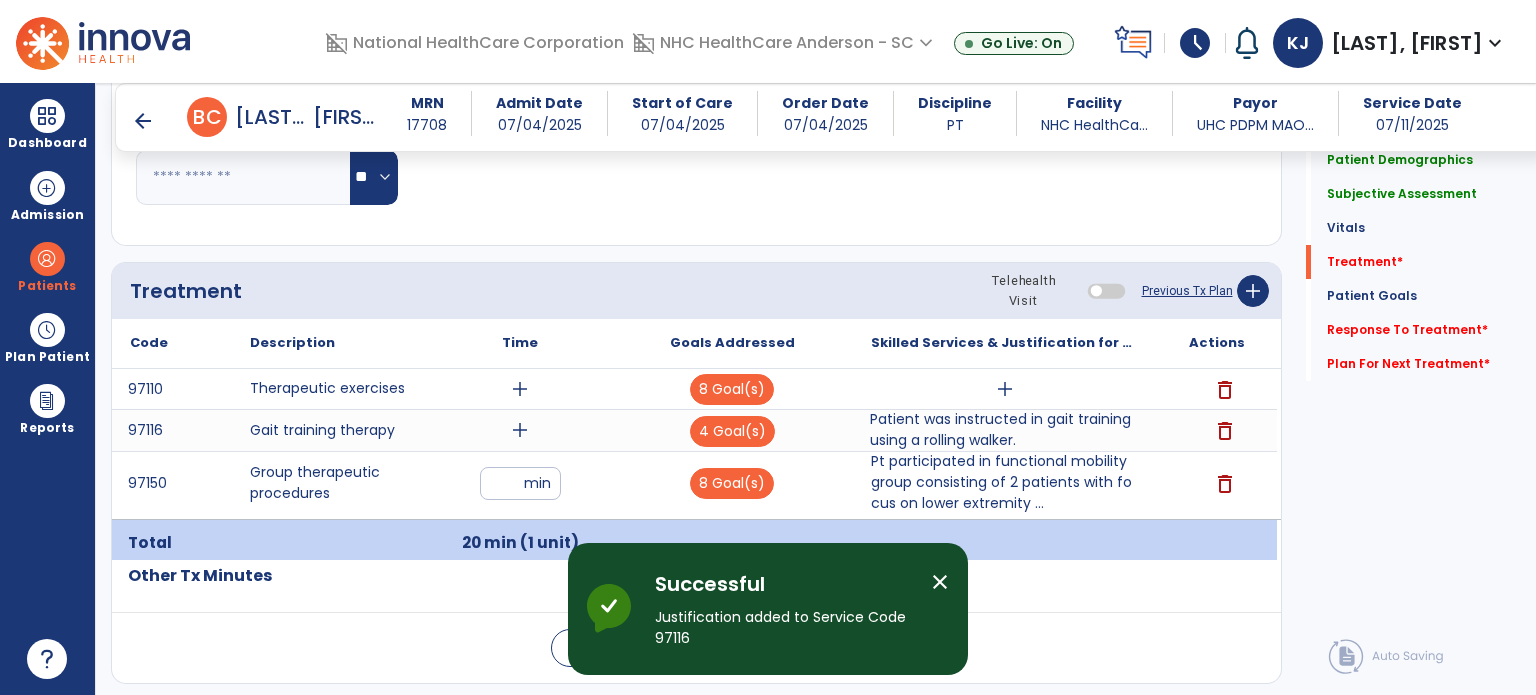 click on "add" at bounding box center [1004, 389] 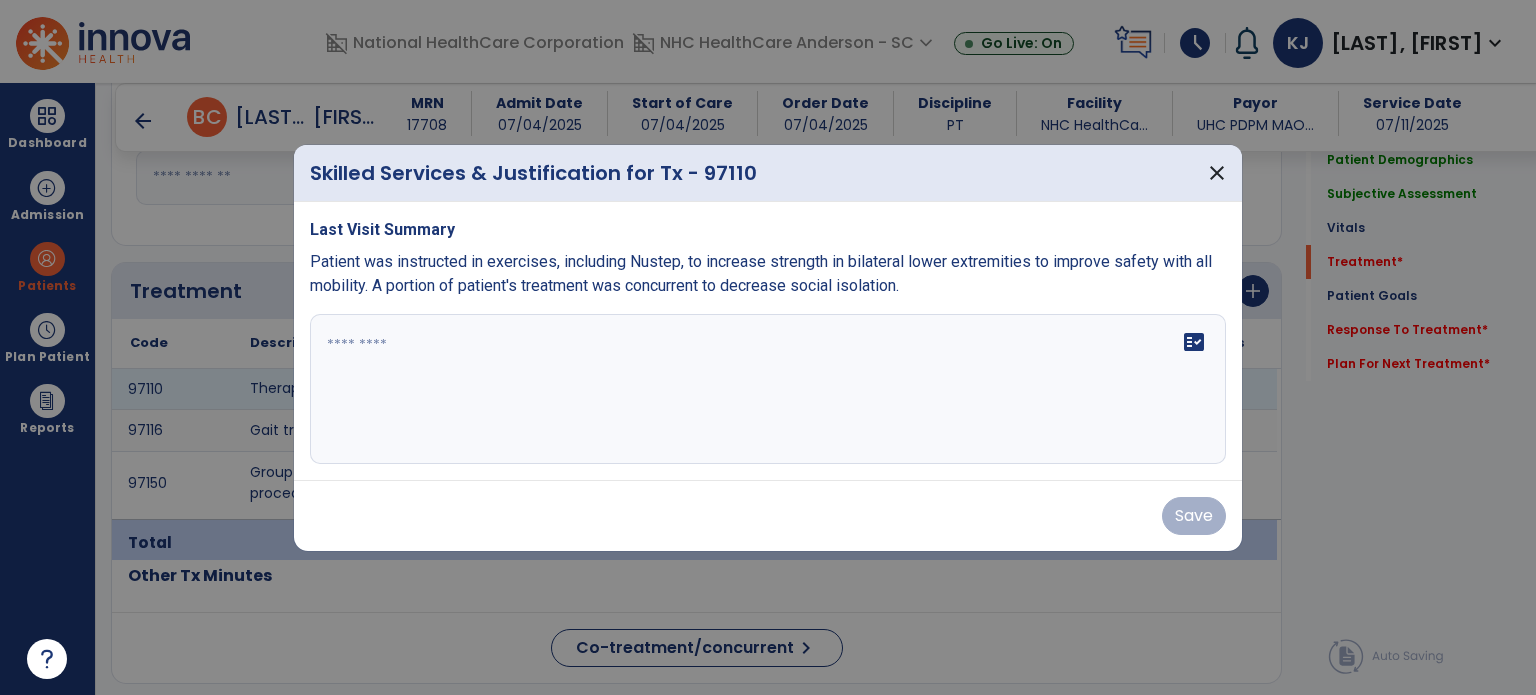 click at bounding box center [768, 389] 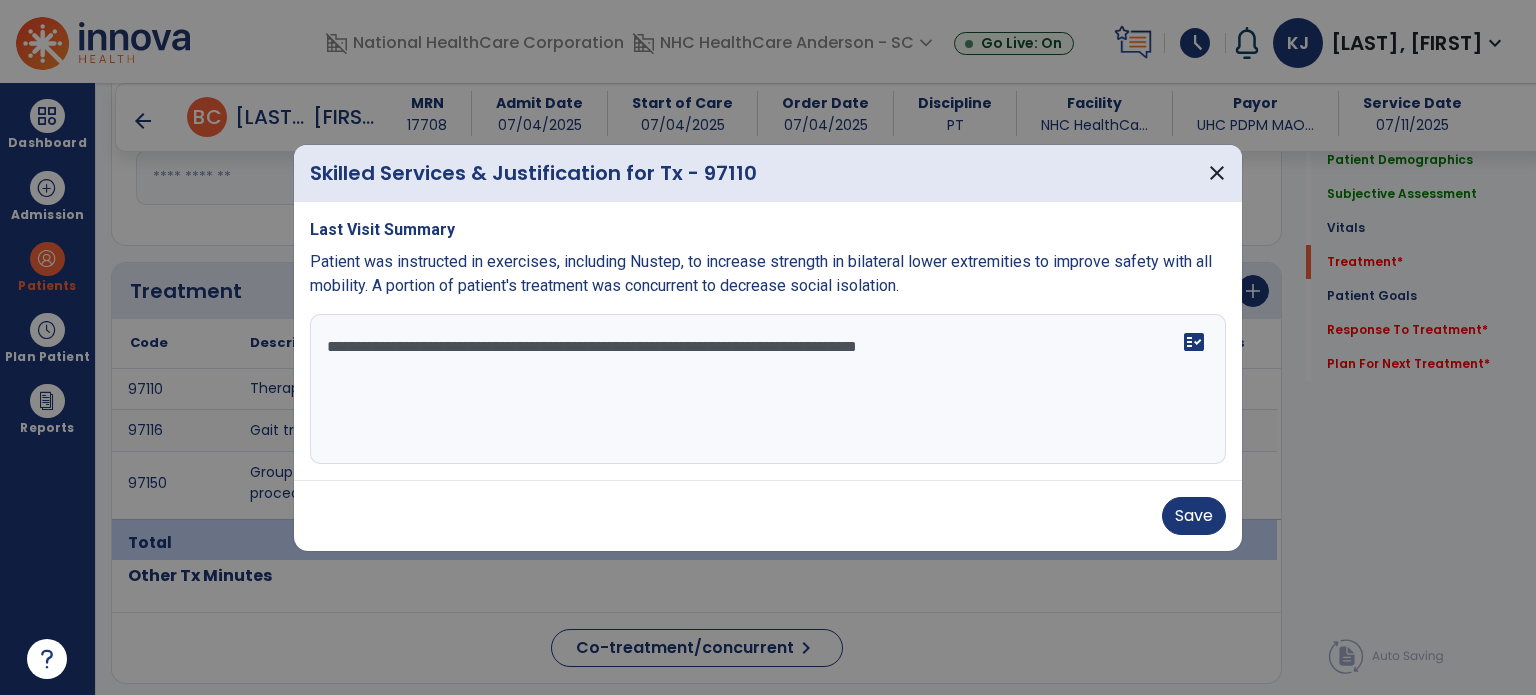 type on "**********" 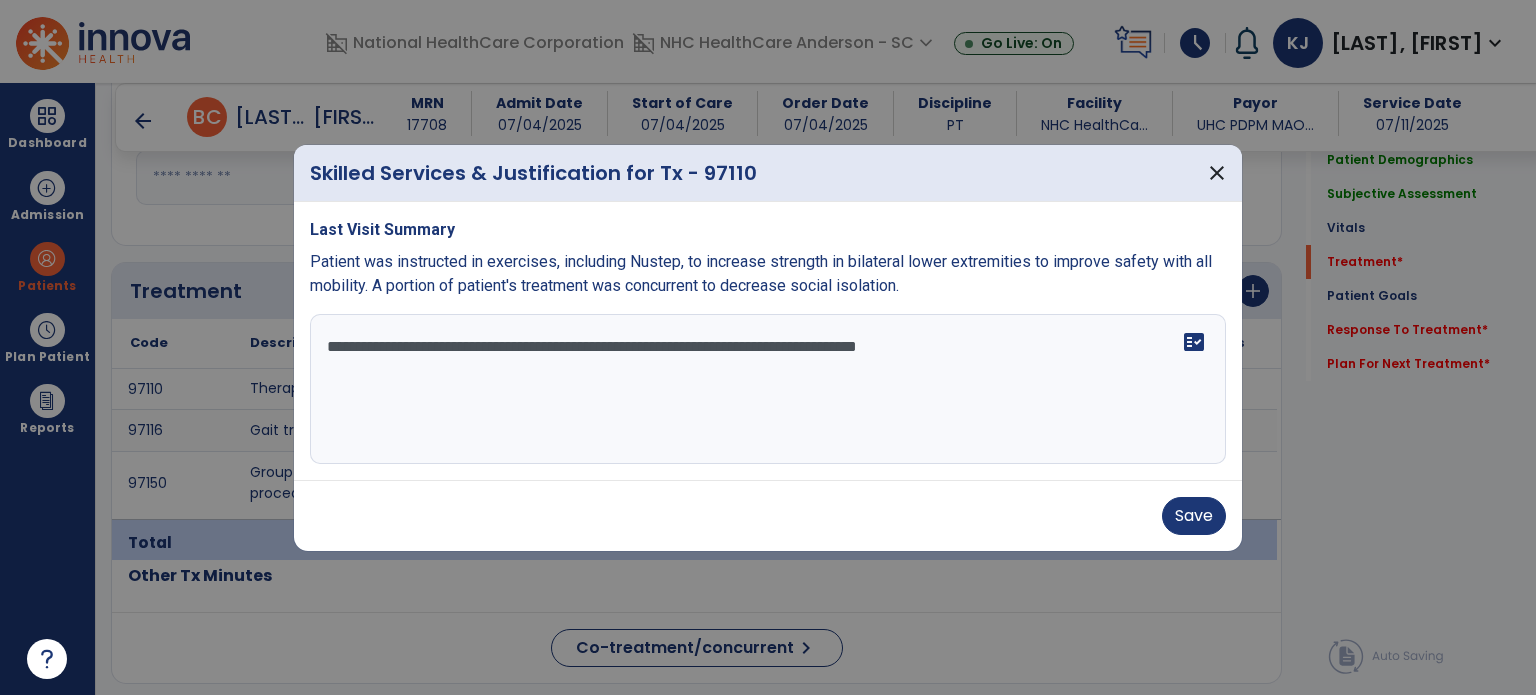 click on "Save" at bounding box center (1194, 516) 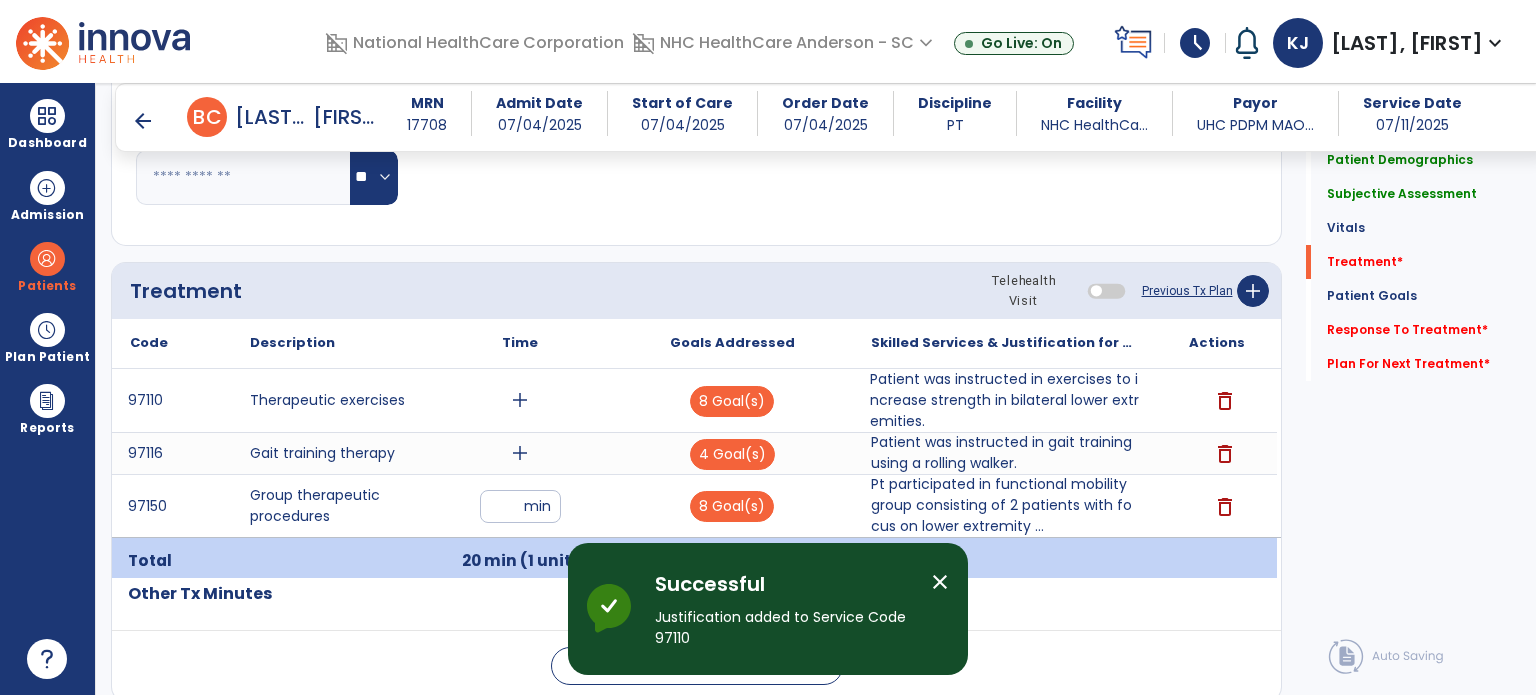 click on "add" at bounding box center (520, 400) 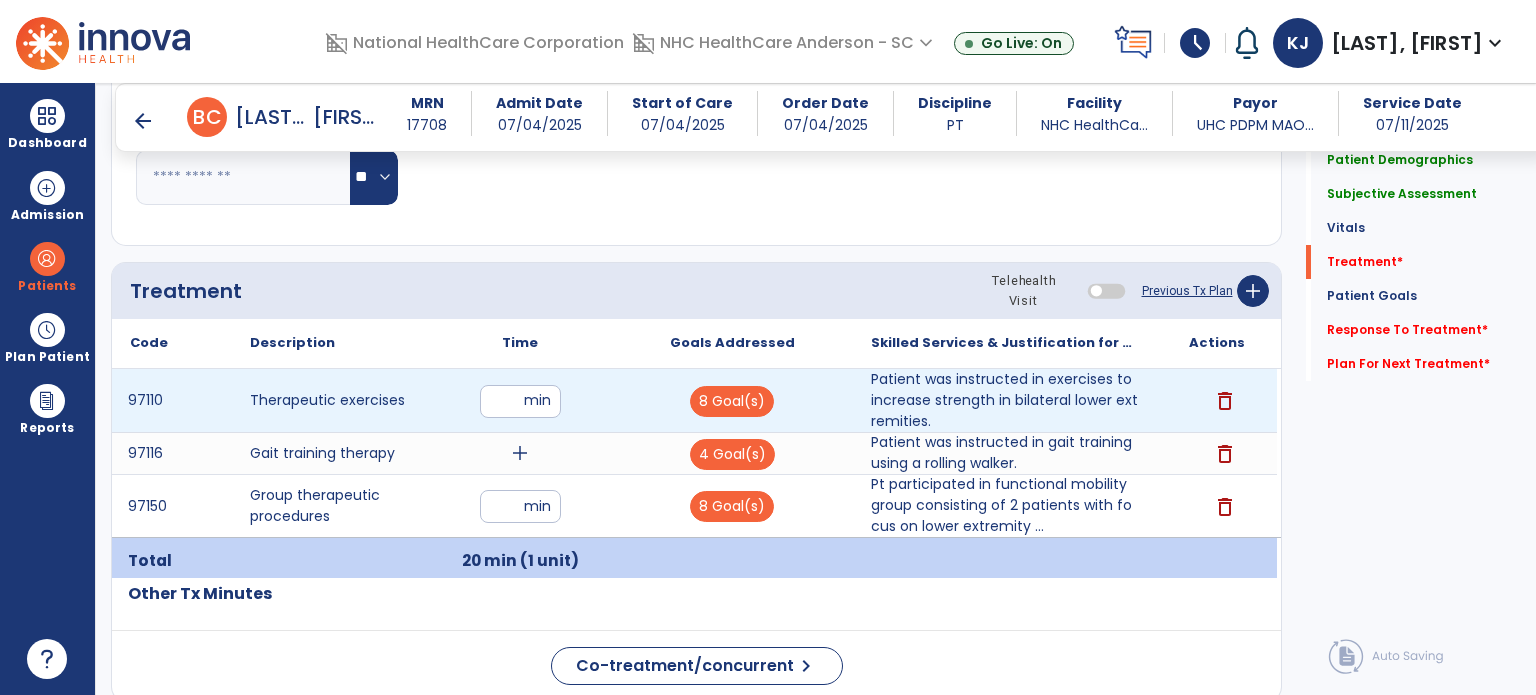 type on "**" 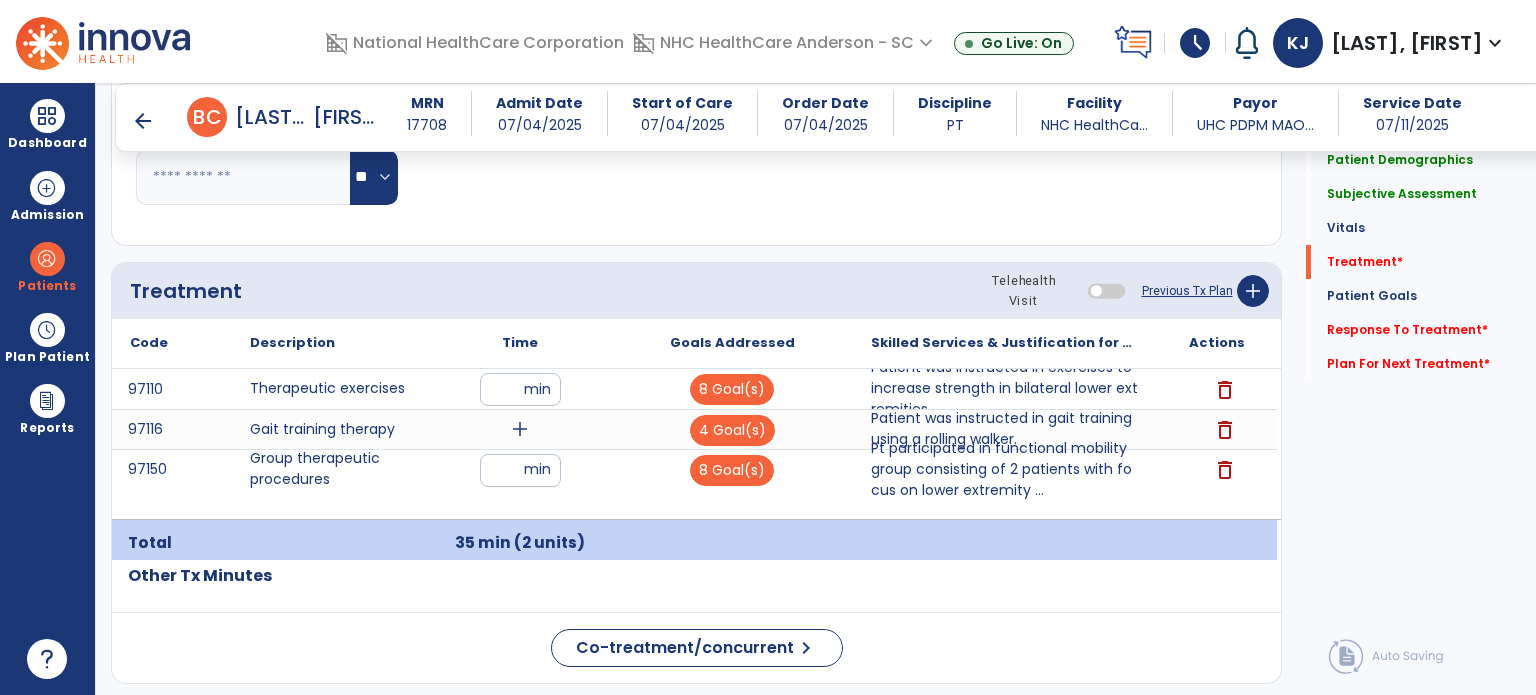 click on "add" at bounding box center [520, 429] 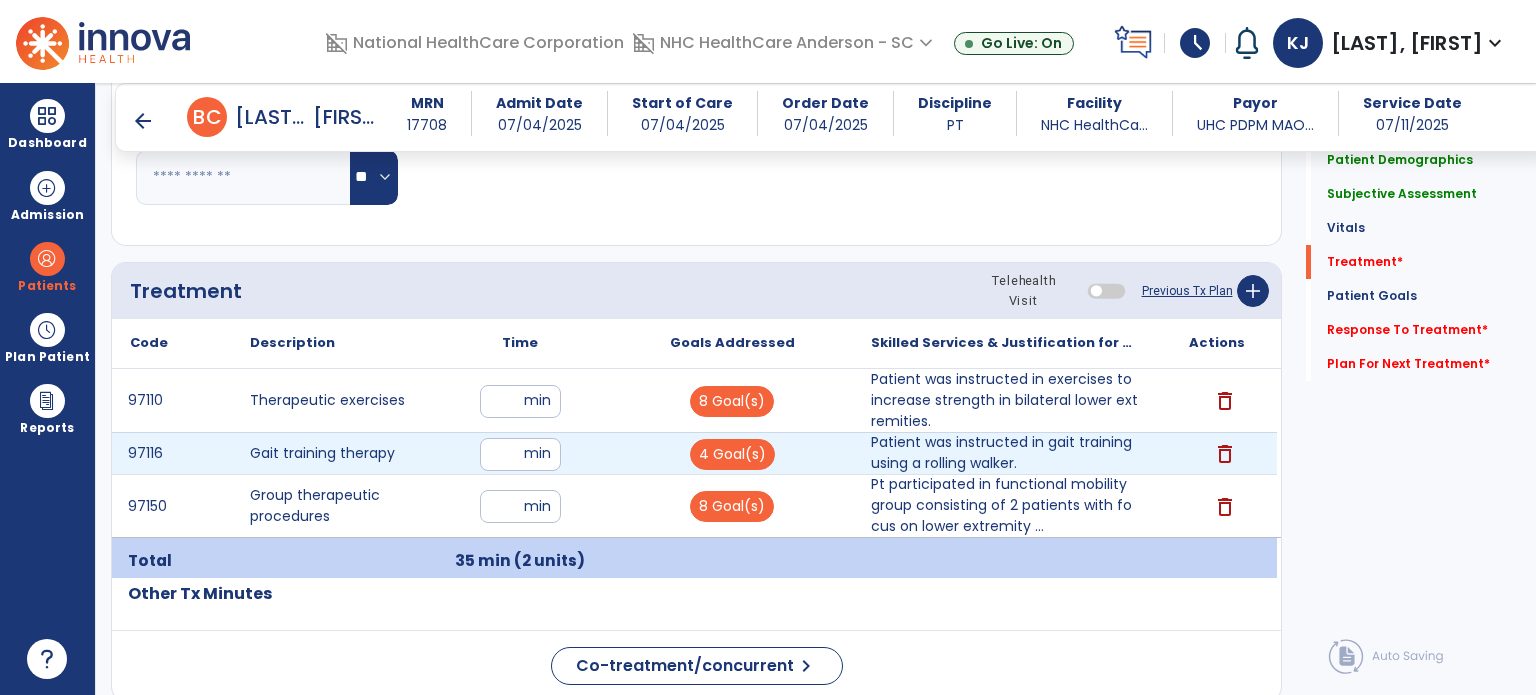 type on "**" 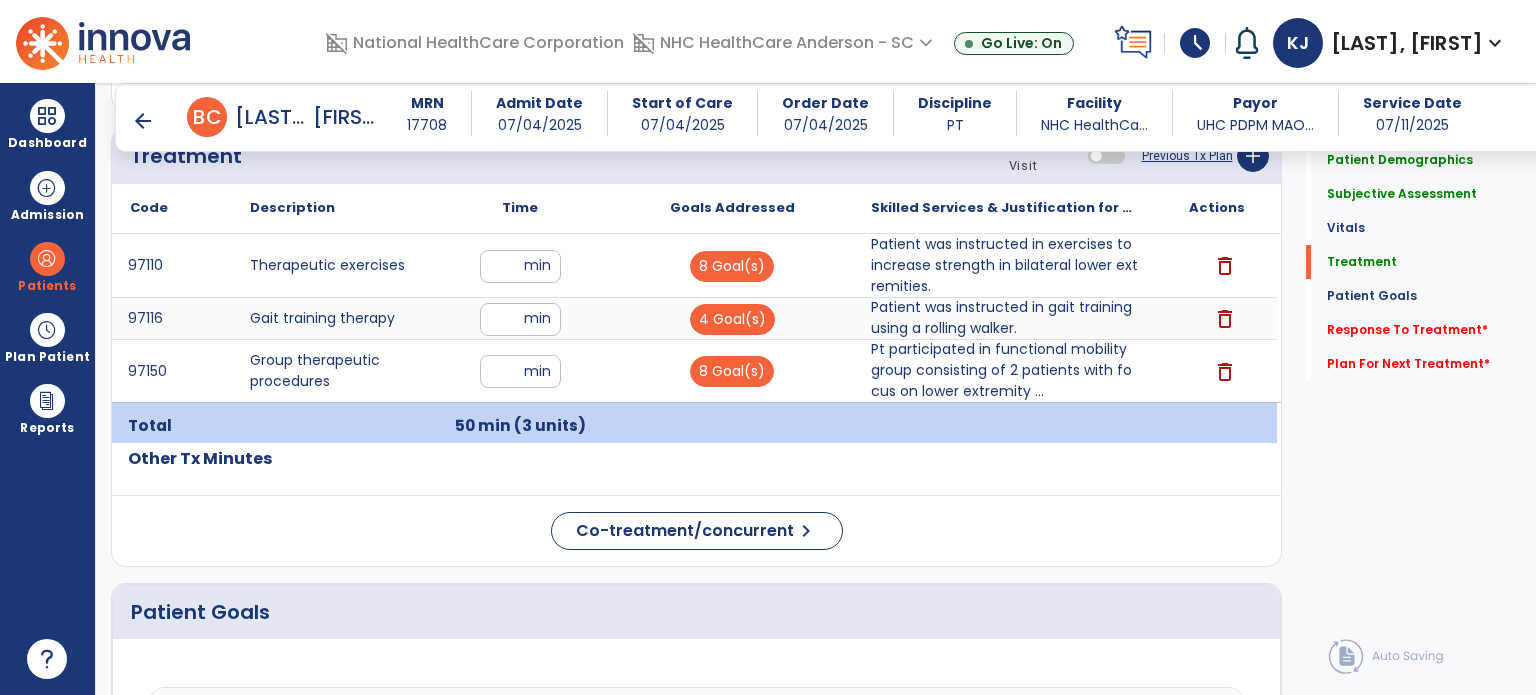 scroll, scrollTop: 1566, scrollLeft: 0, axis: vertical 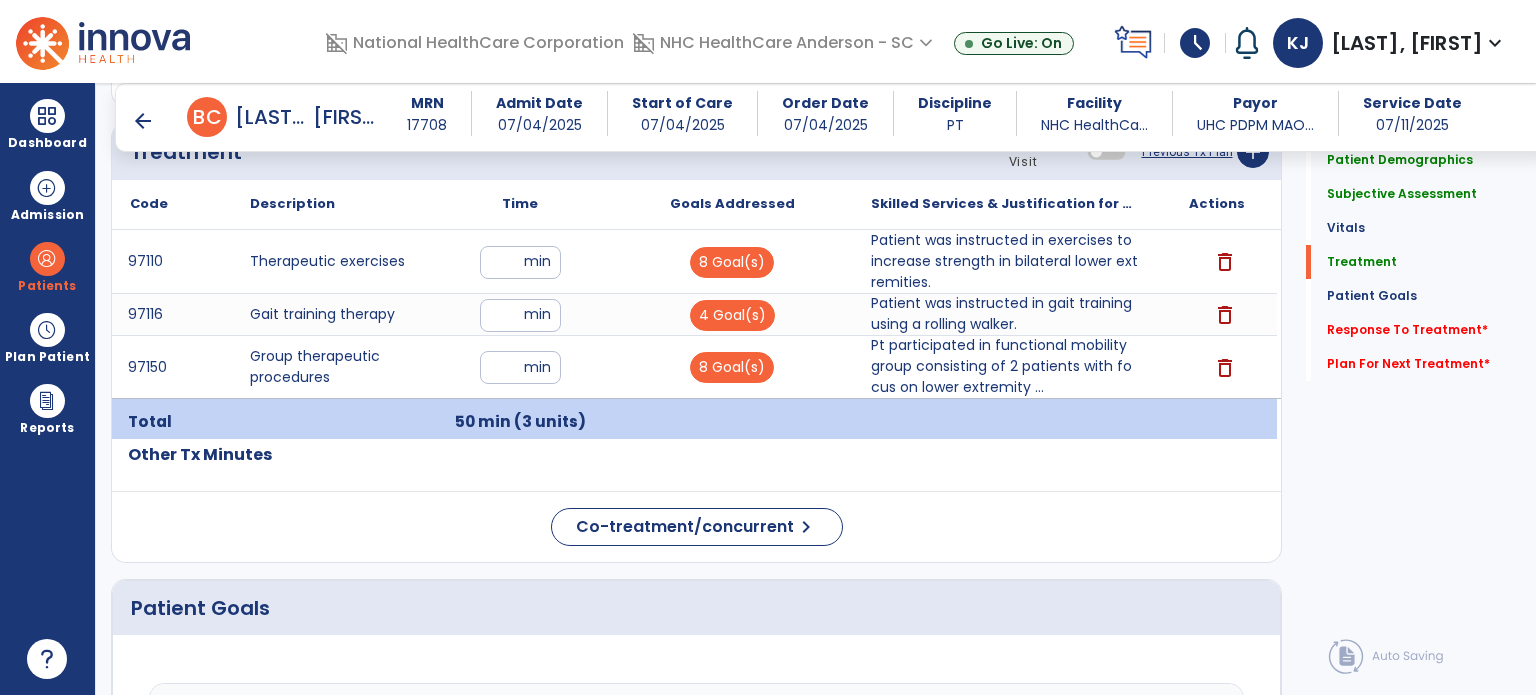 click on "Response To Treatment   *" 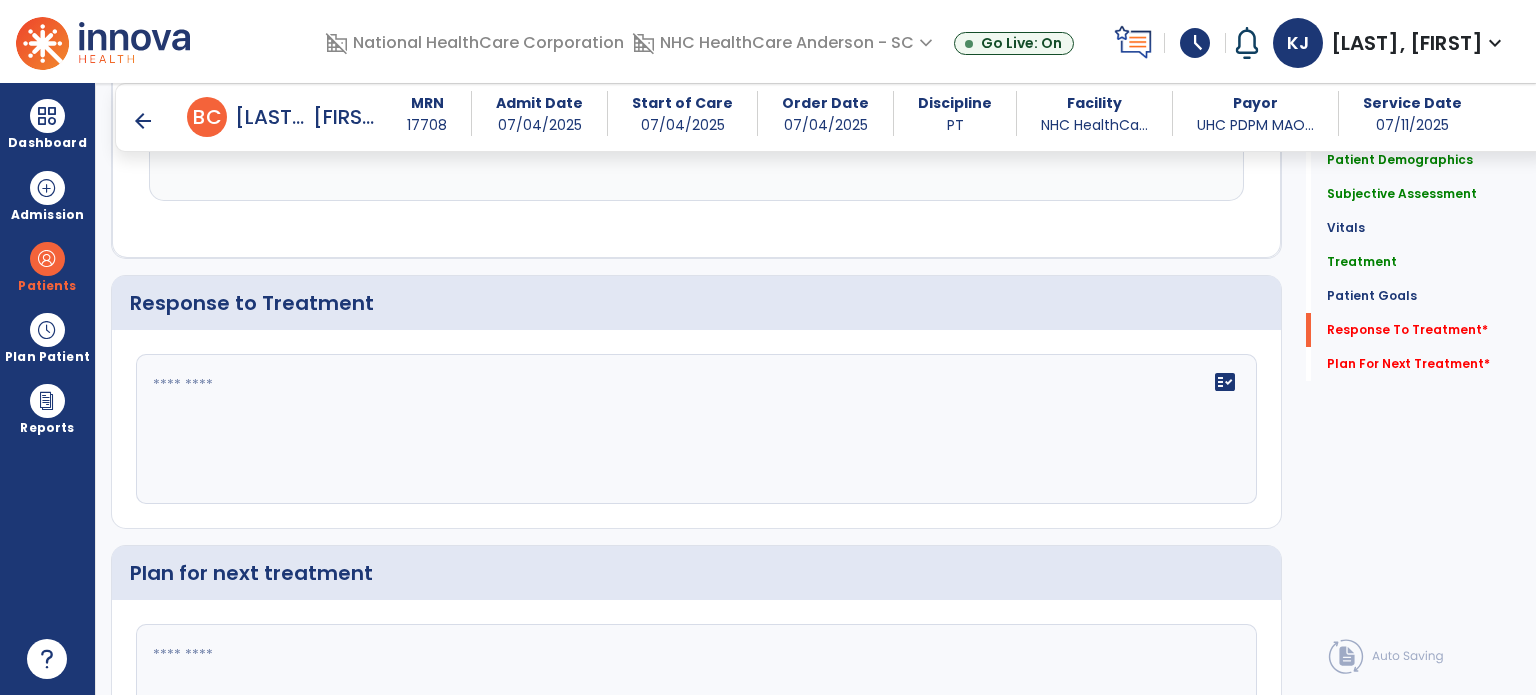 scroll, scrollTop: 3288, scrollLeft: 0, axis: vertical 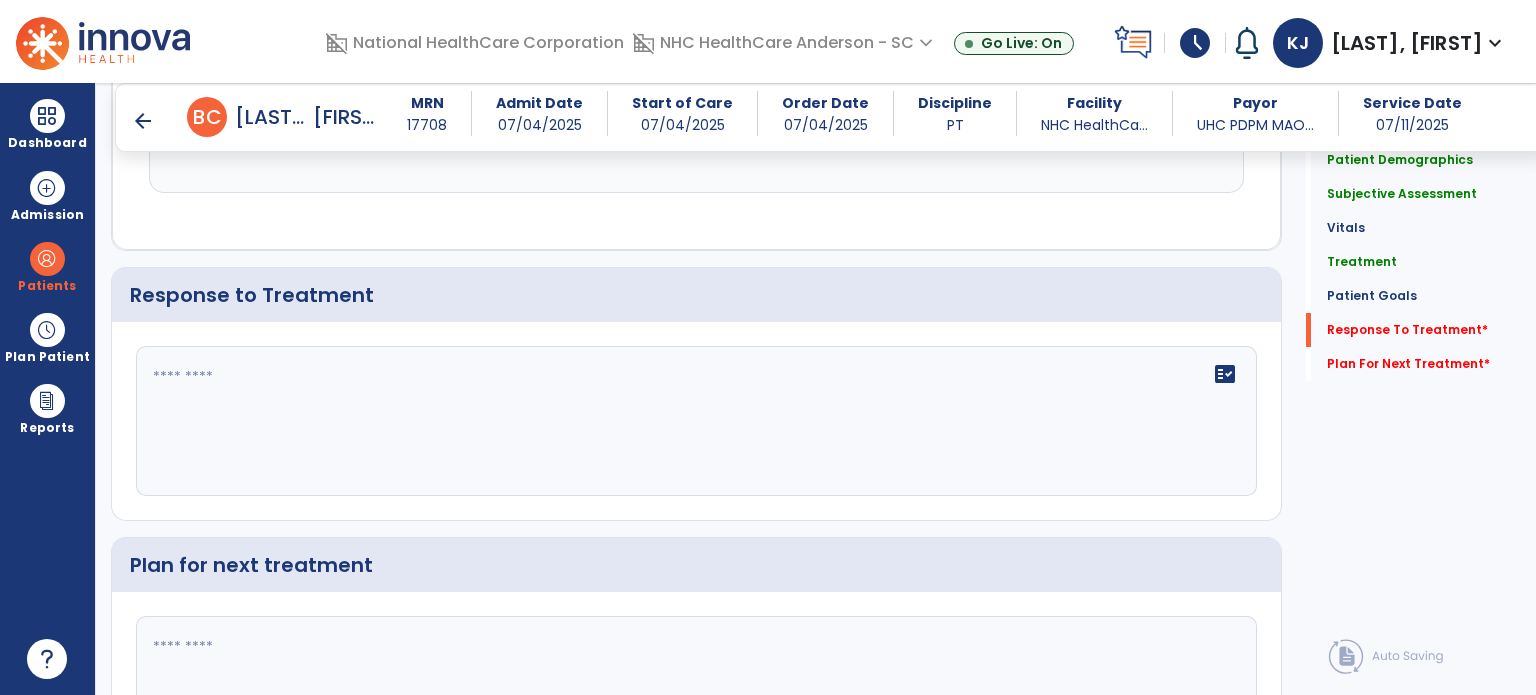 click on "fact_check" 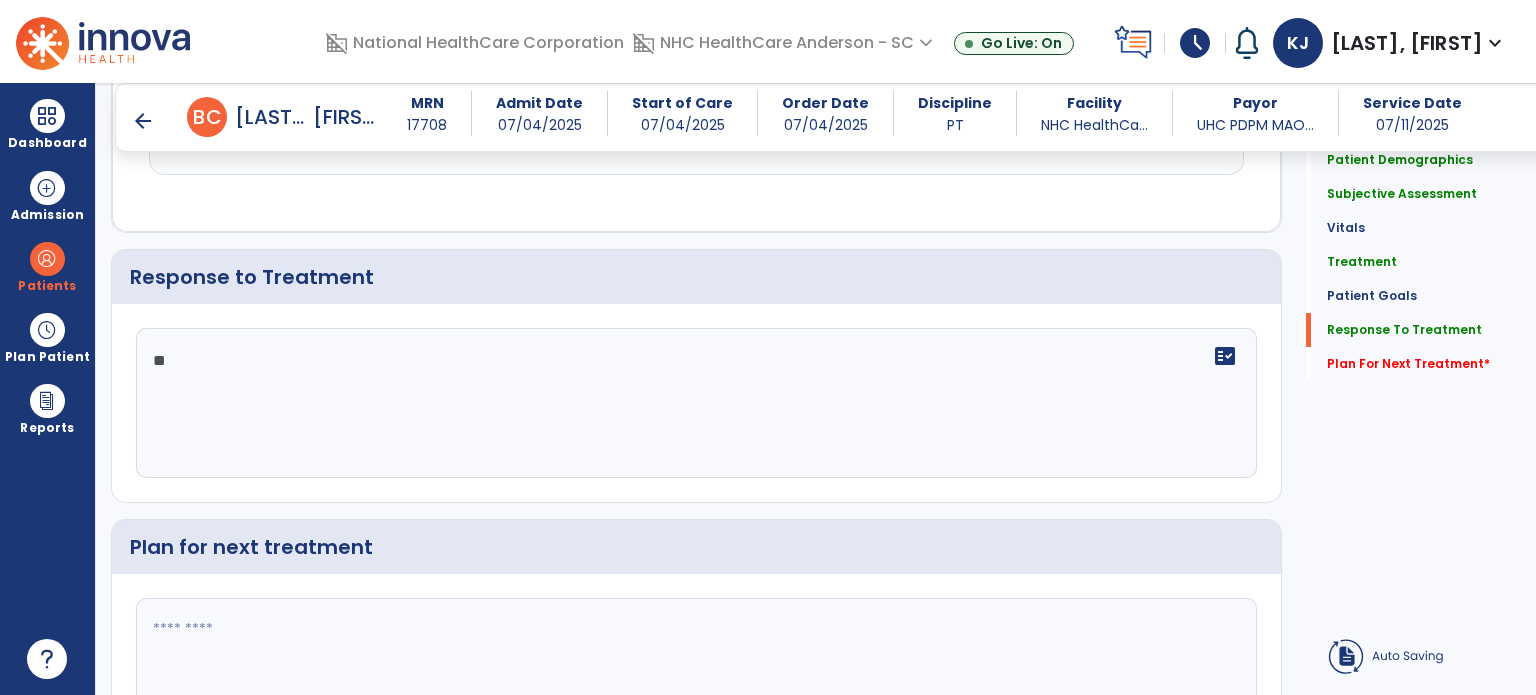 type on "*" 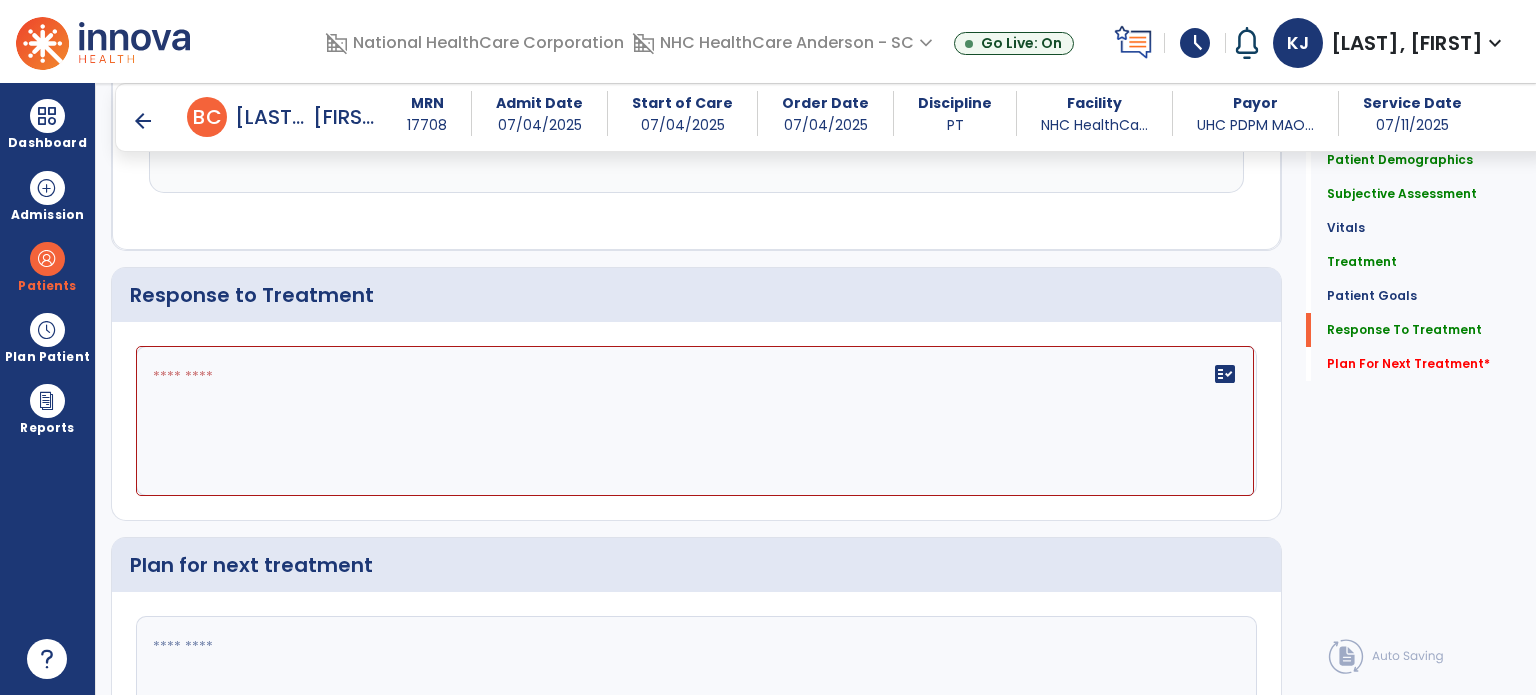 scroll, scrollTop: 3288, scrollLeft: 0, axis: vertical 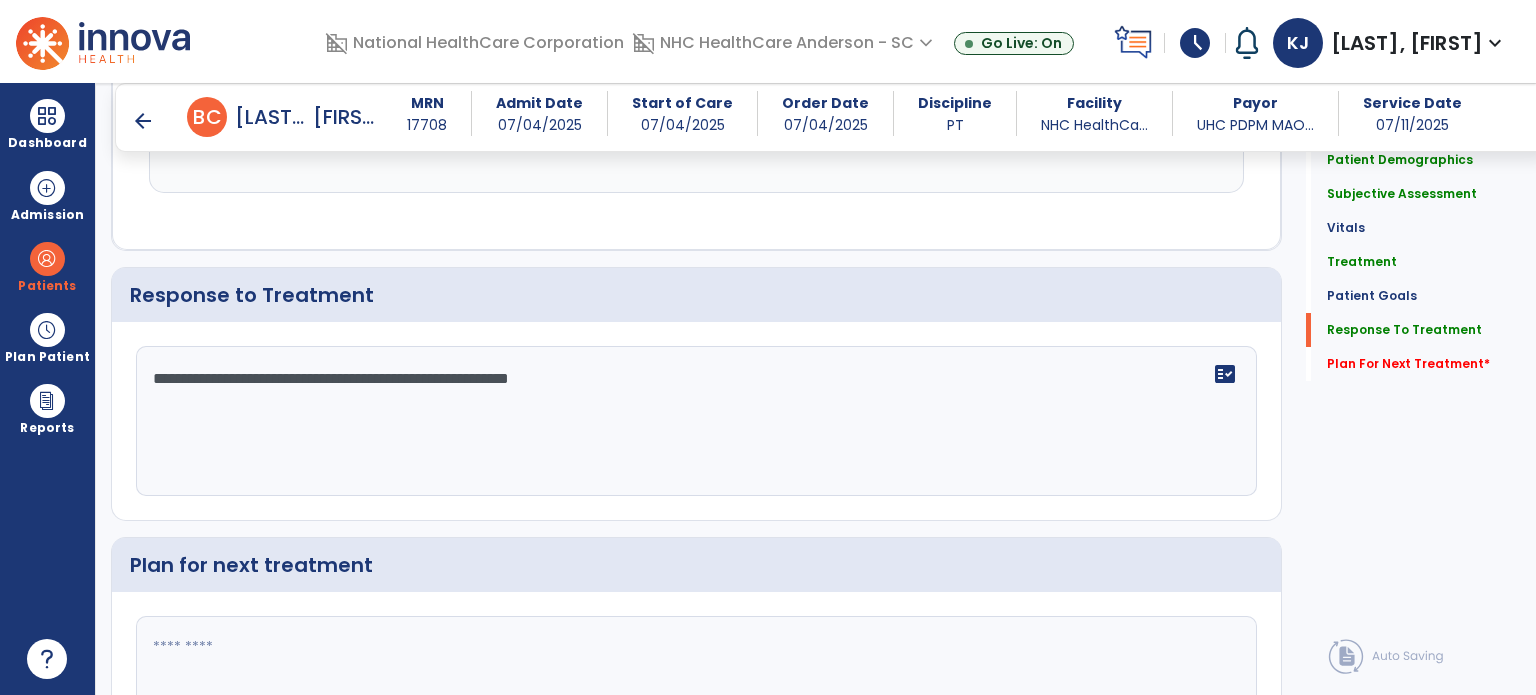 type on "**********" 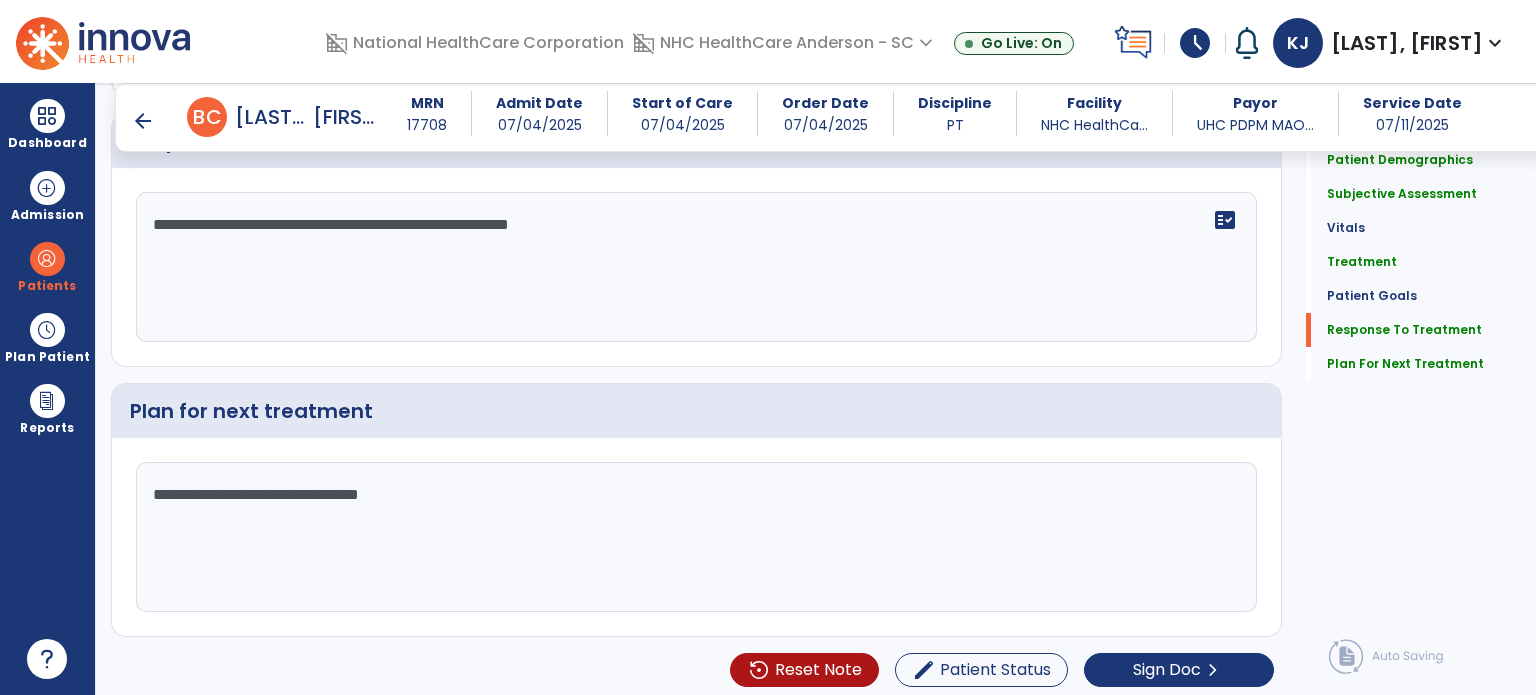scroll, scrollTop: 3442, scrollLeft: 0, axis: vertical 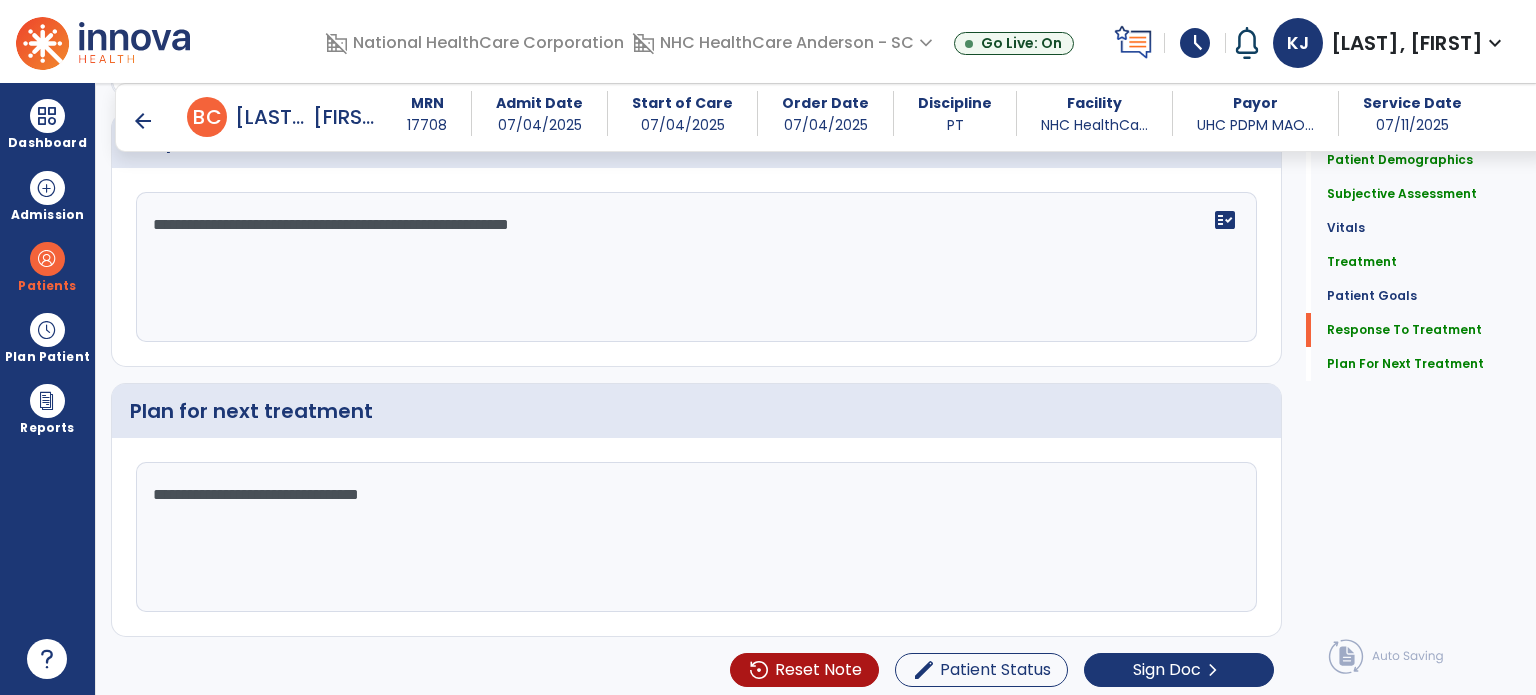 type on "**********" 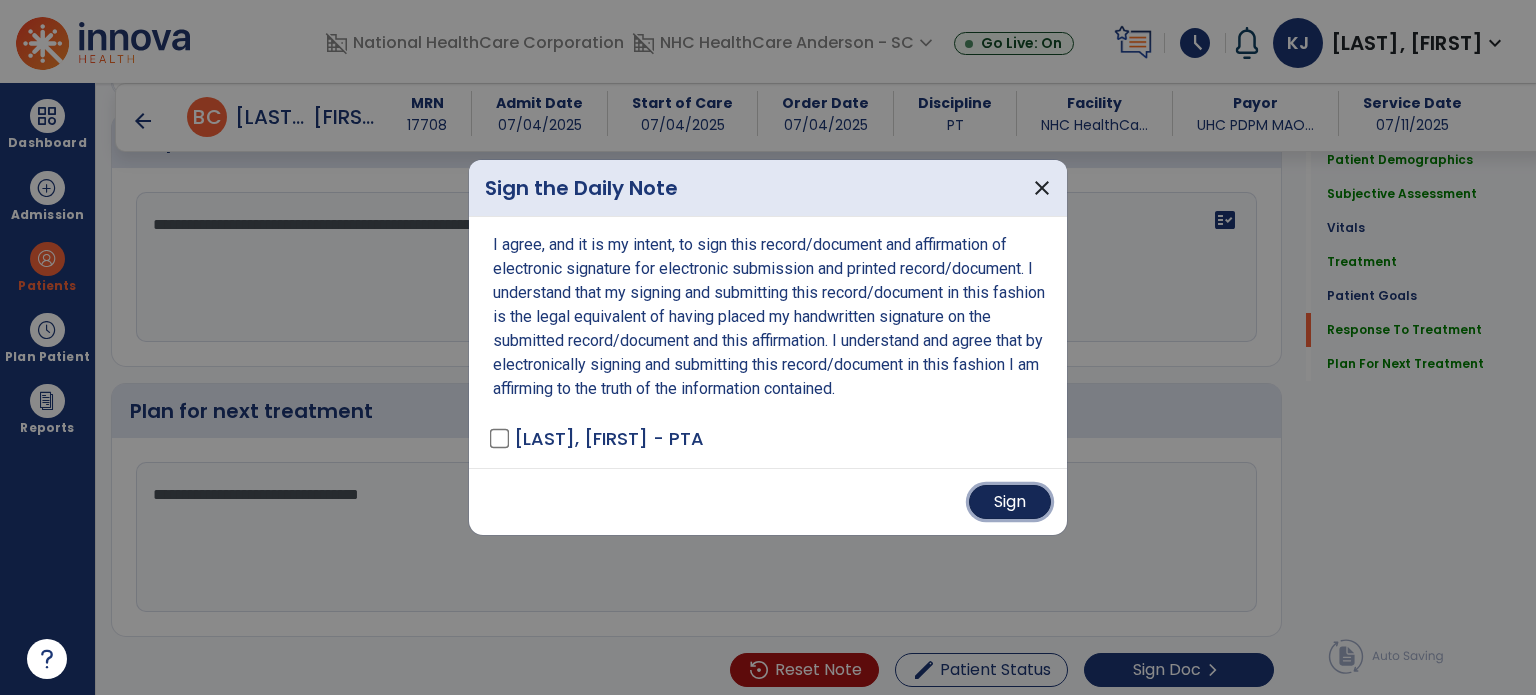 click on "Sign" at bounding box center [1010, 502] 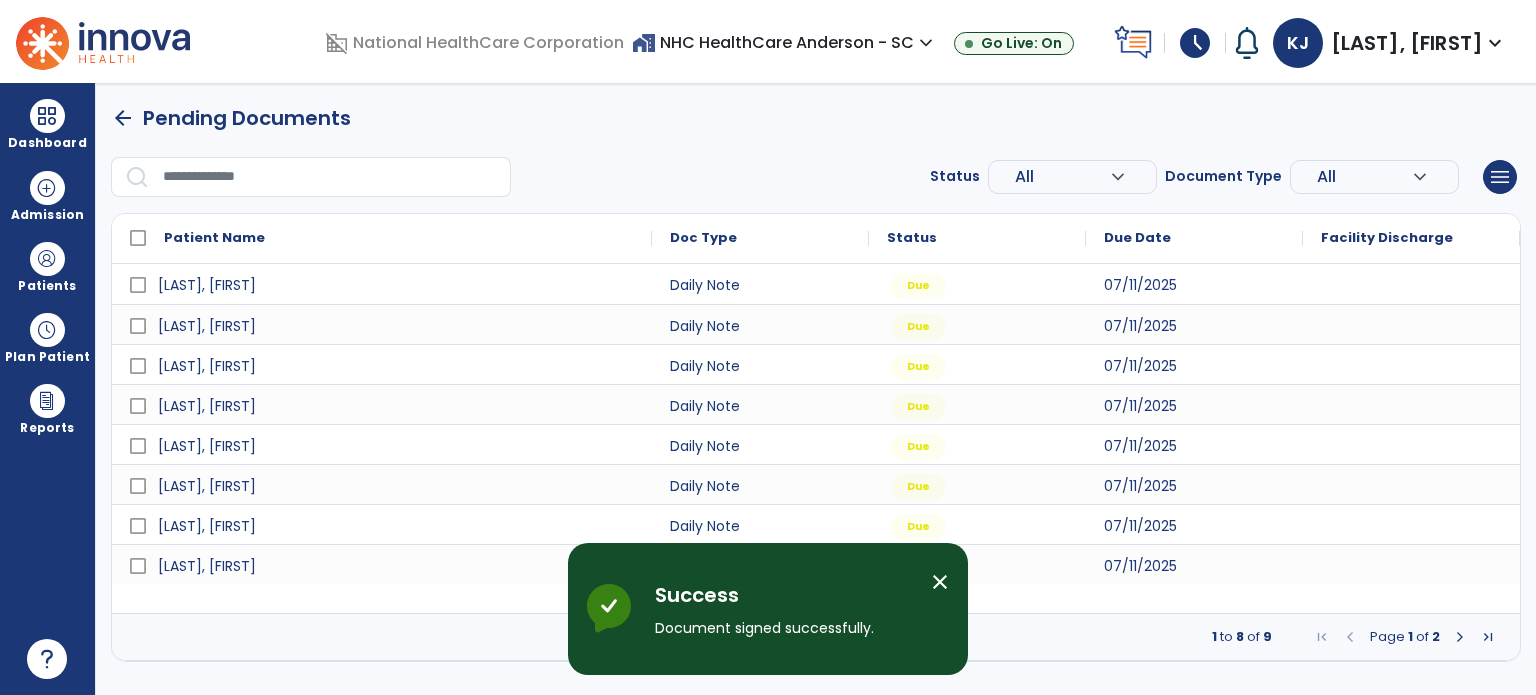 scroll, scrollTop: 0, scrollLeft: 0, axis: both 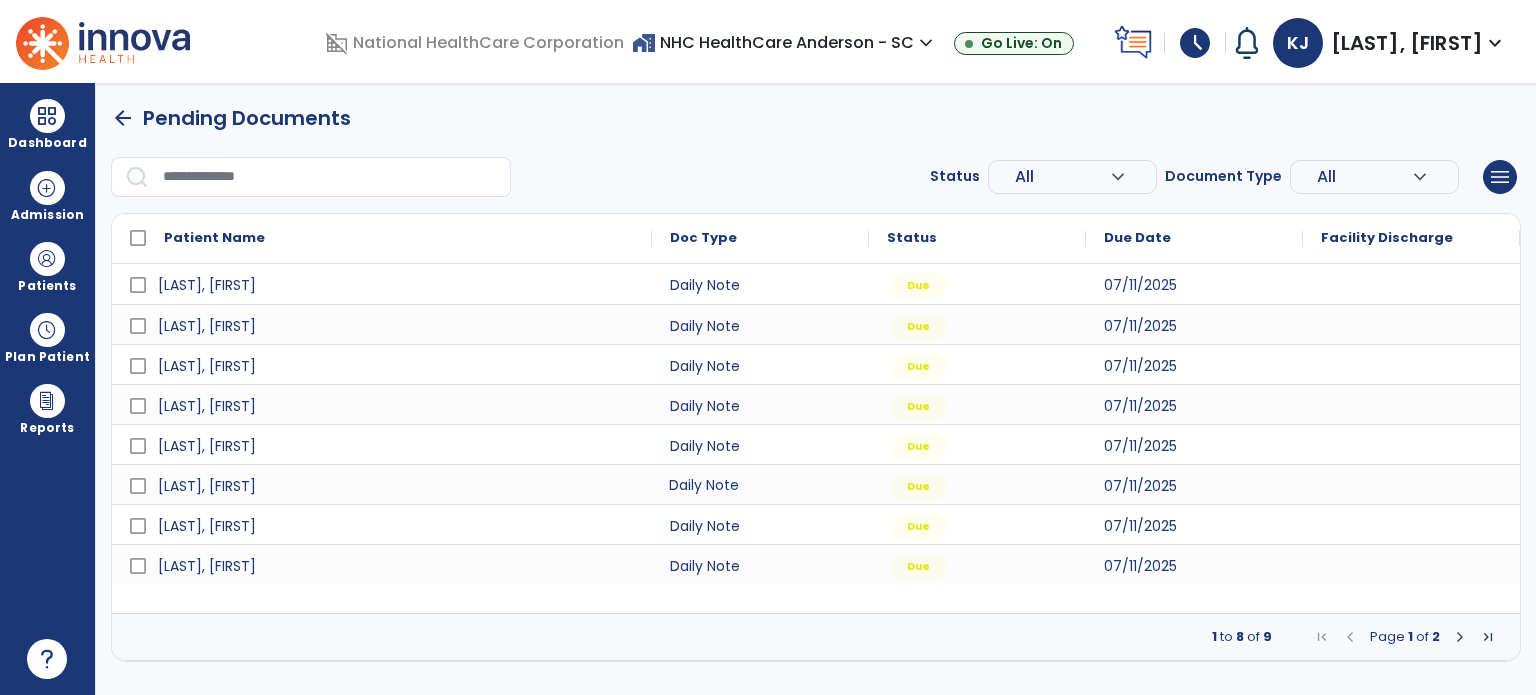 click on "Daily Note" at bounding box center [760, 484] 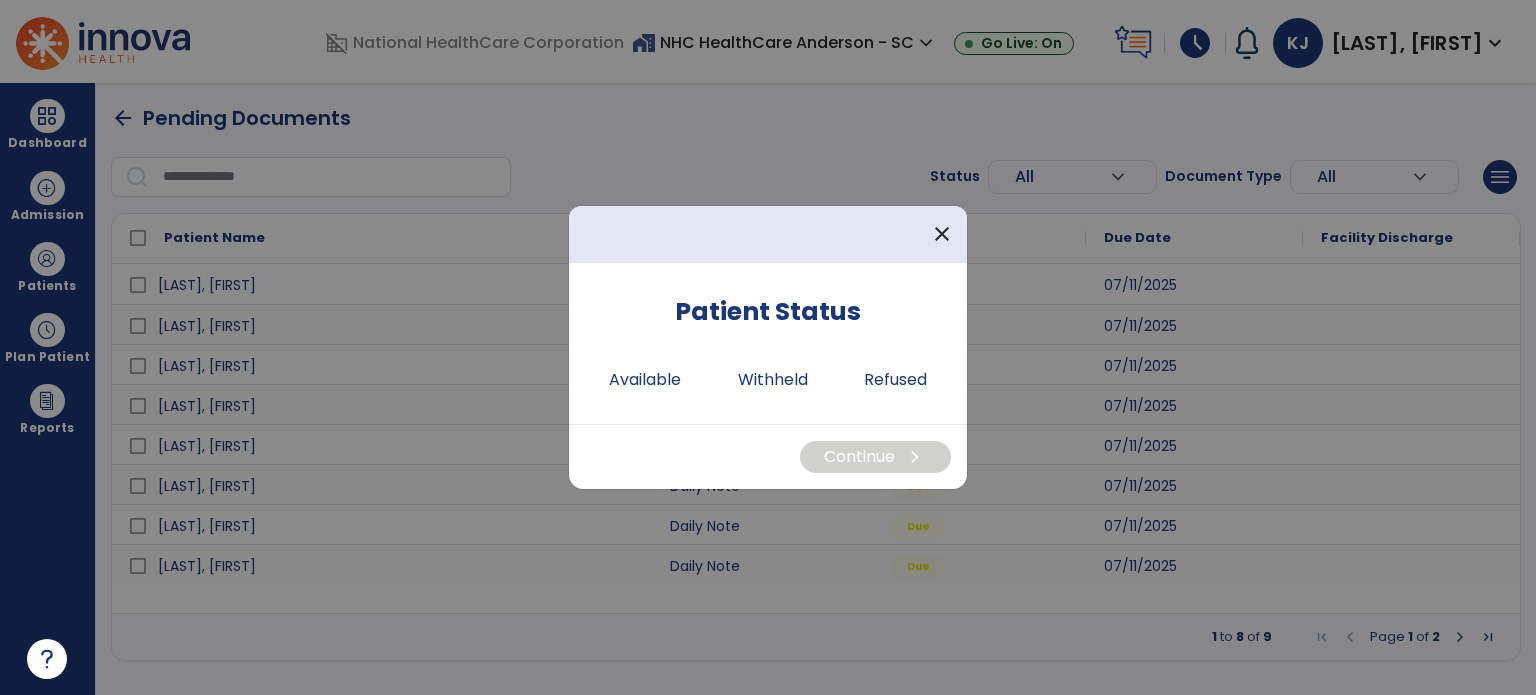 click on "Available" at bounding box center [645, 380] 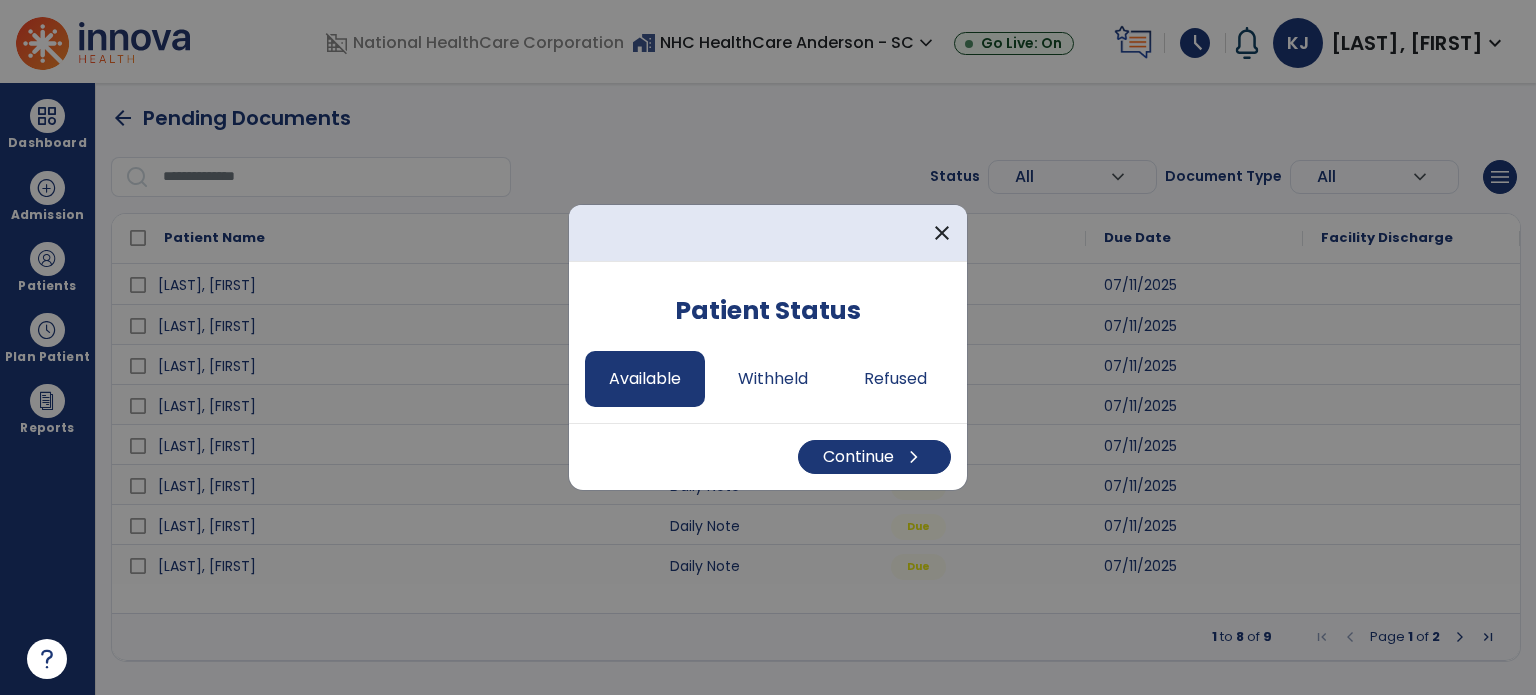 click on "Continue   chevron_right" at bounding box center [874, 457] 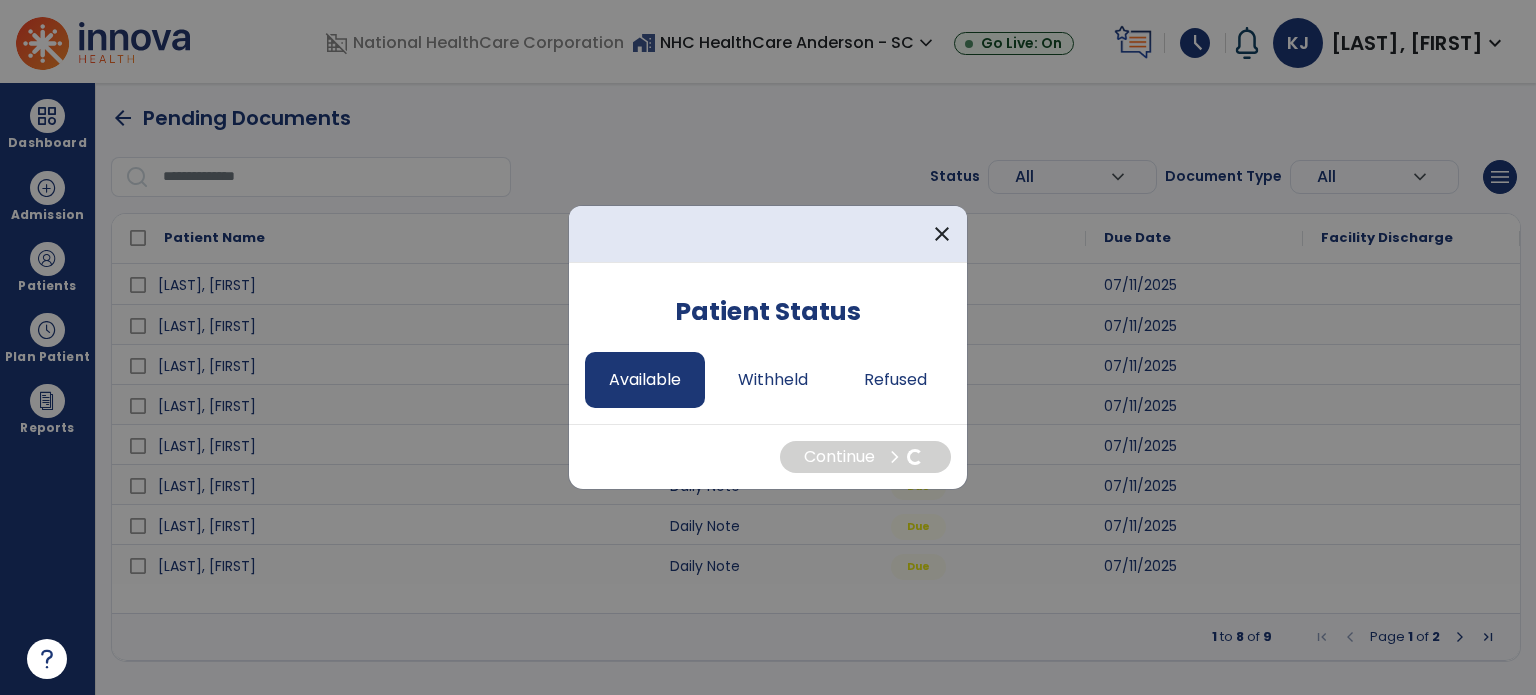 select on "*" 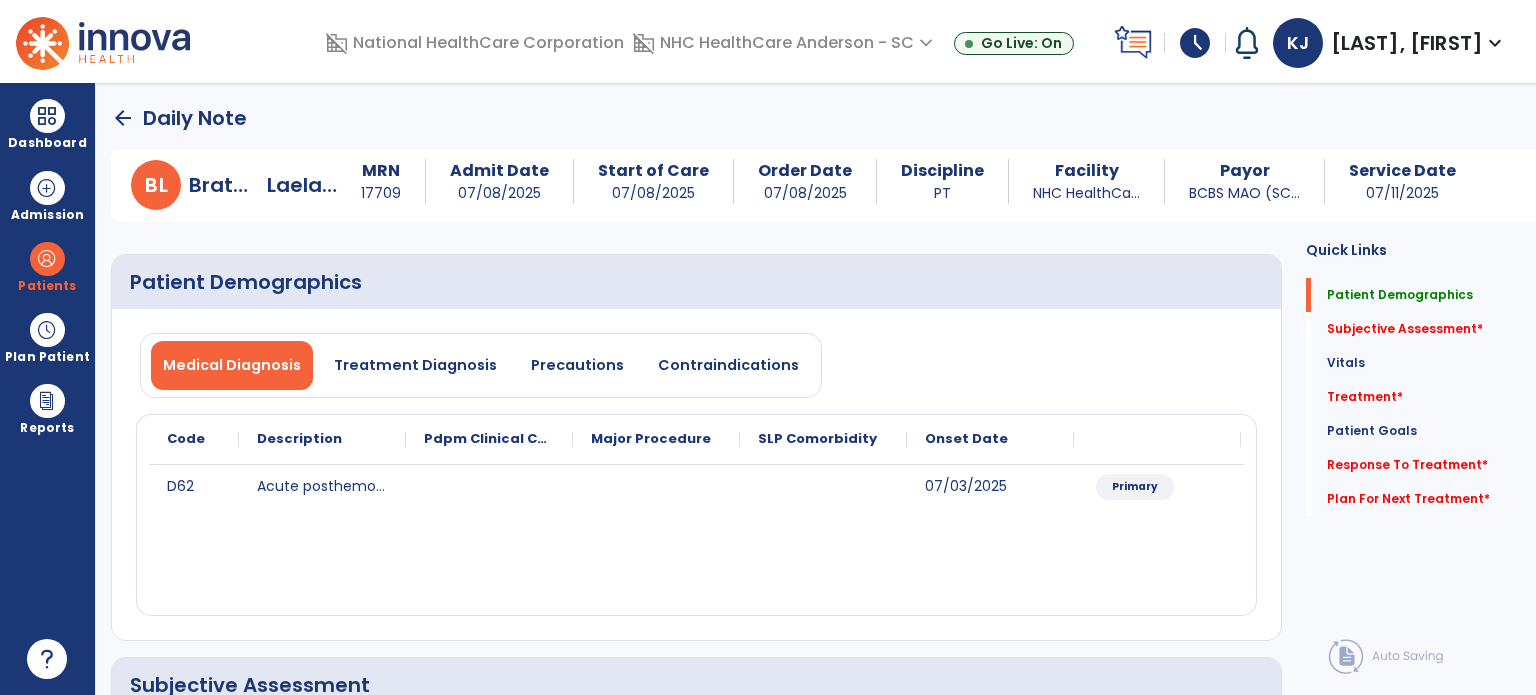 click on "Subjective Assessment   *" 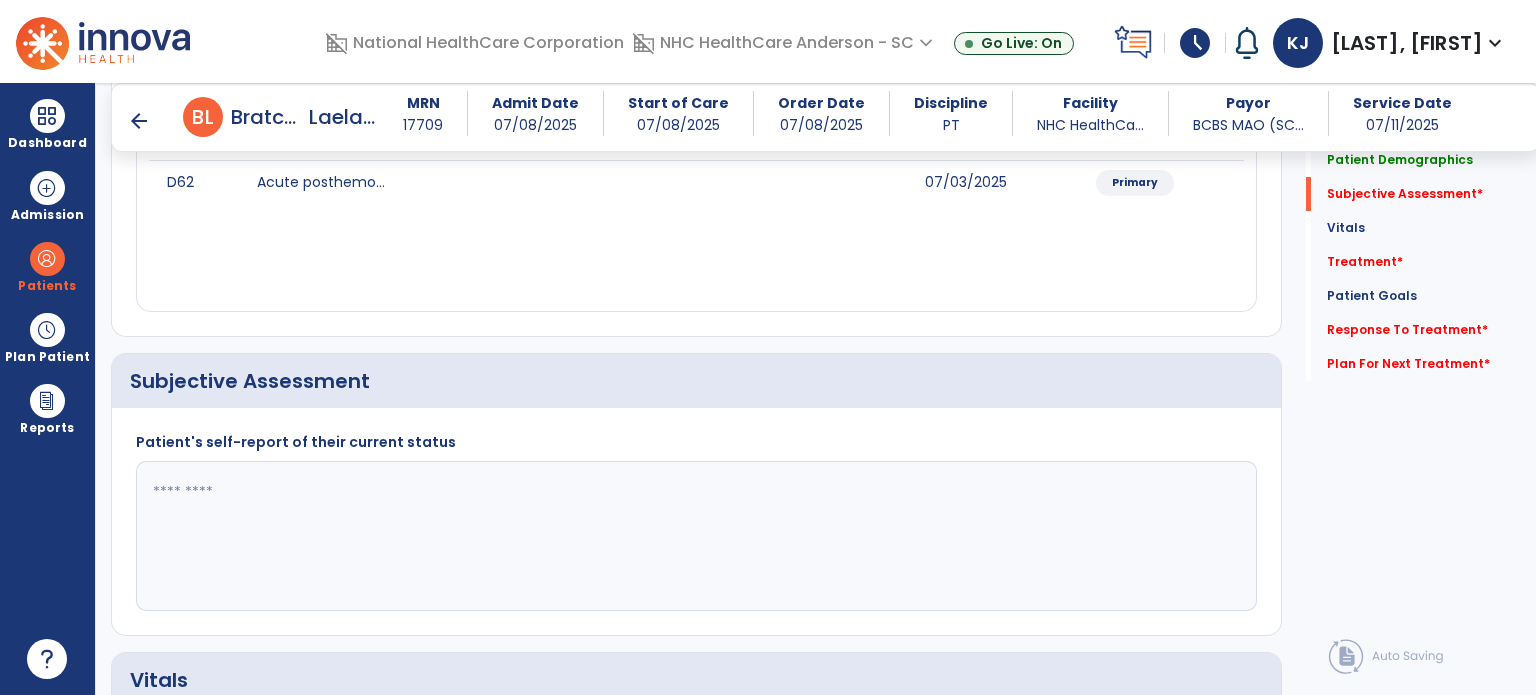 scroll, scrollTop: 408, scrollLeft: 0, axis: vertical 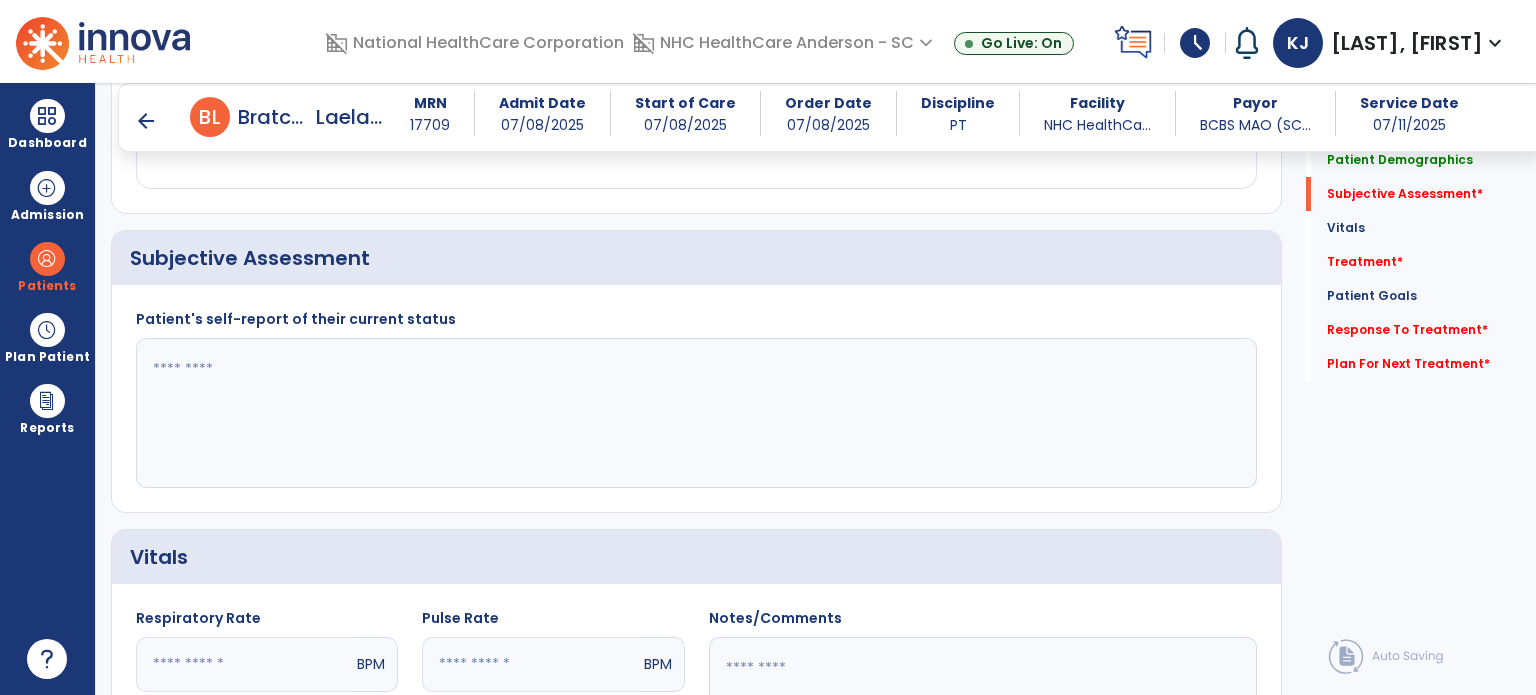 click 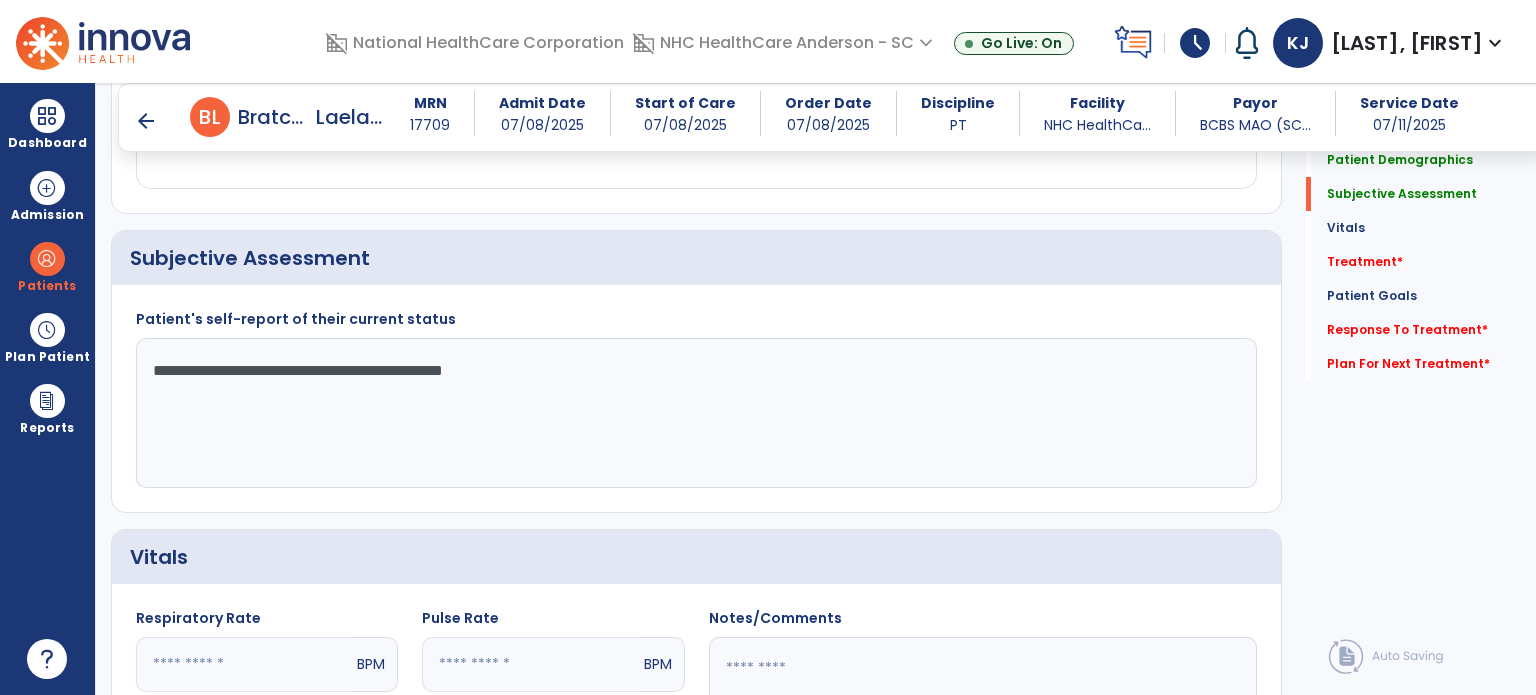 type on "**********" 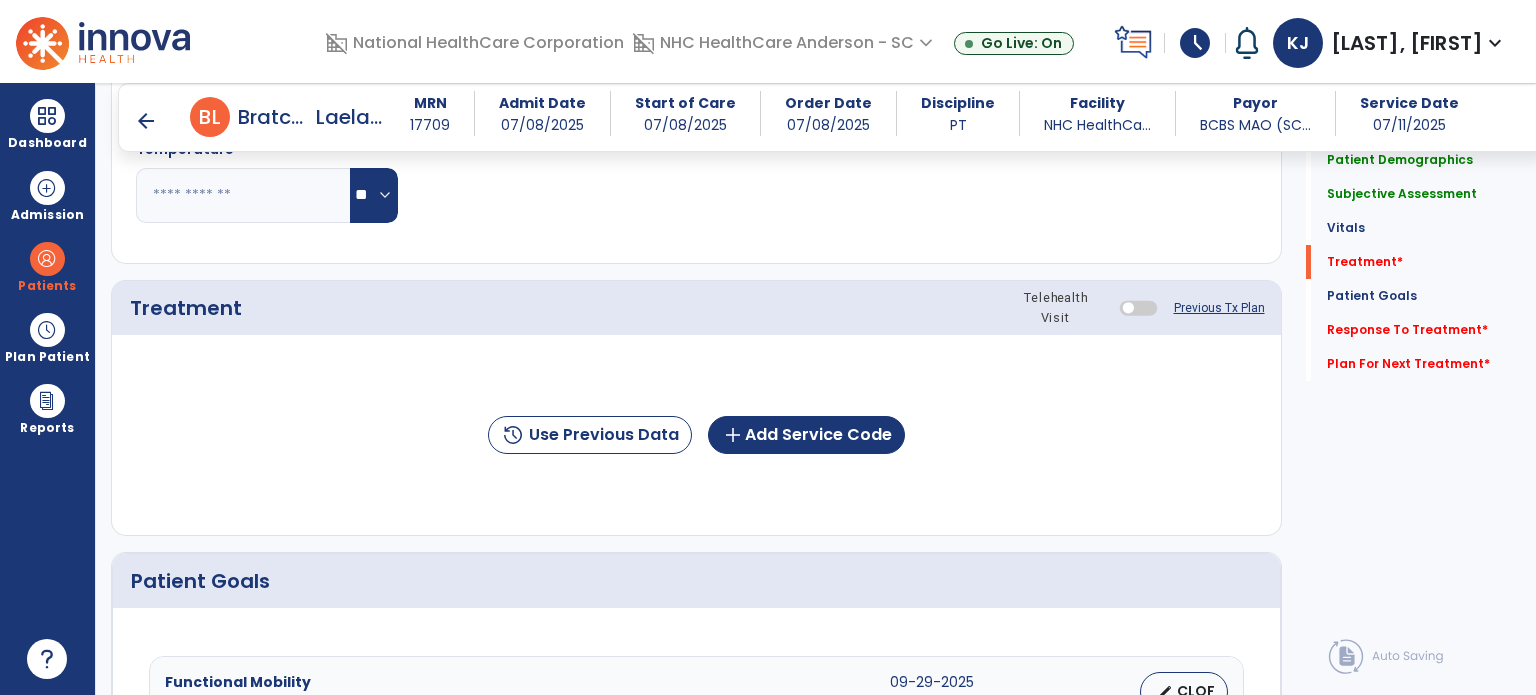 scroll, scrollTop: 1096, scrollLeft: 0, axis: vertical 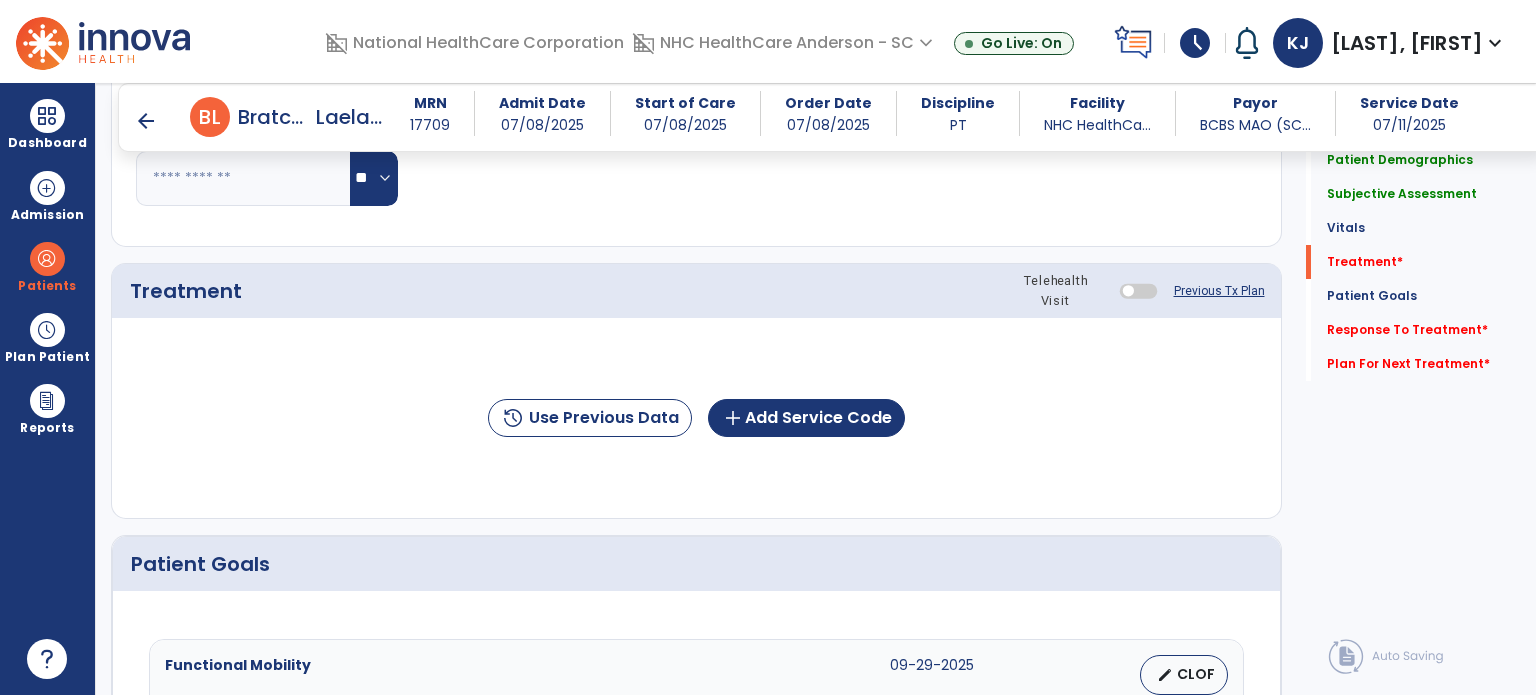 click on "add  Add Service Code" 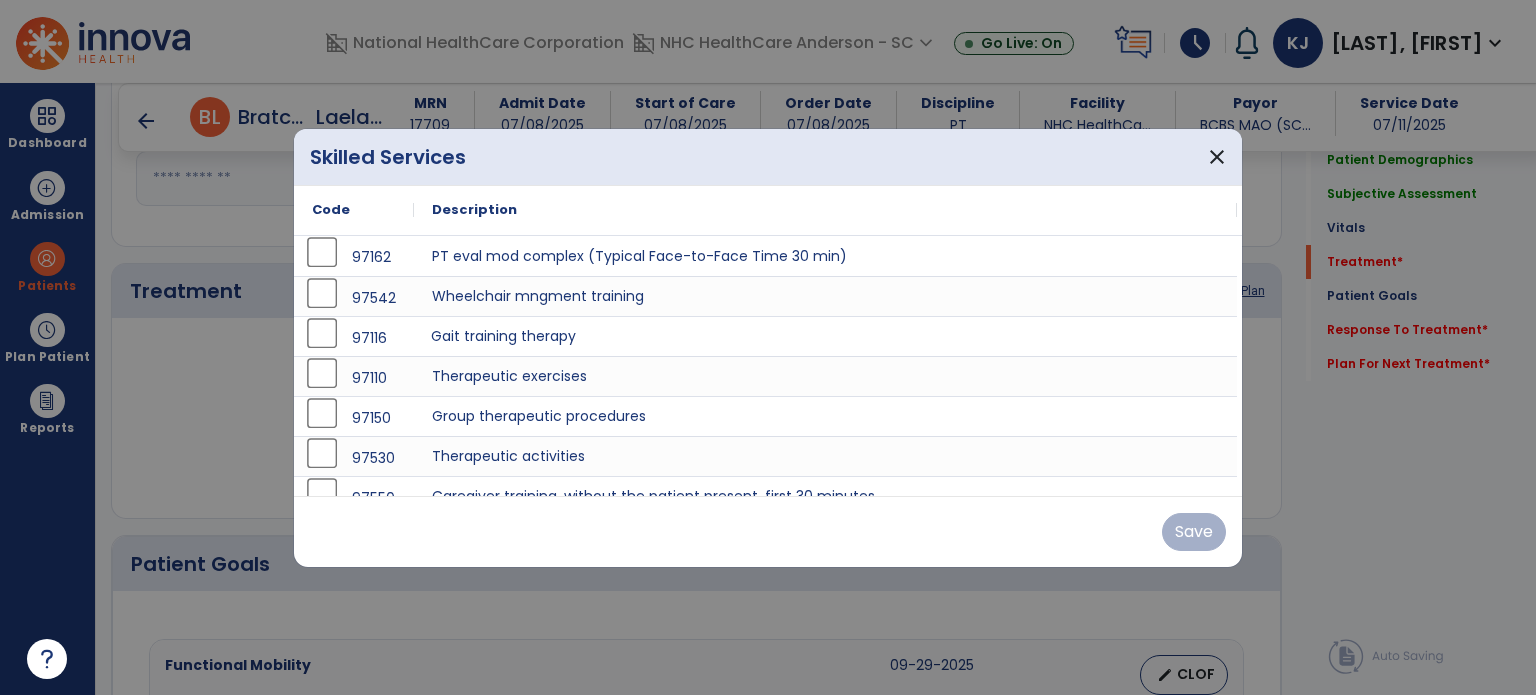 click on "Gait training therapy" at bounding box center [825, 336] 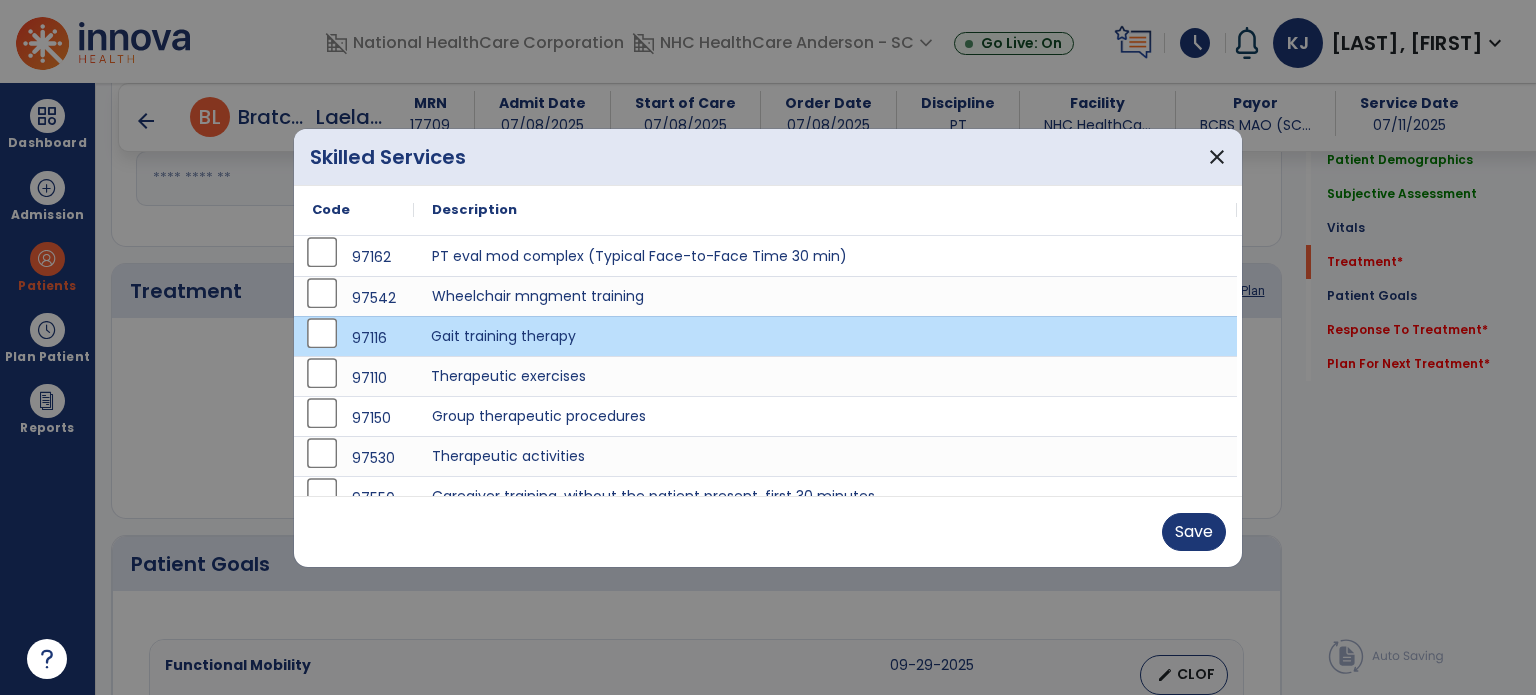 click on "Therapeutic exercises" at bounding box center (825, 376) 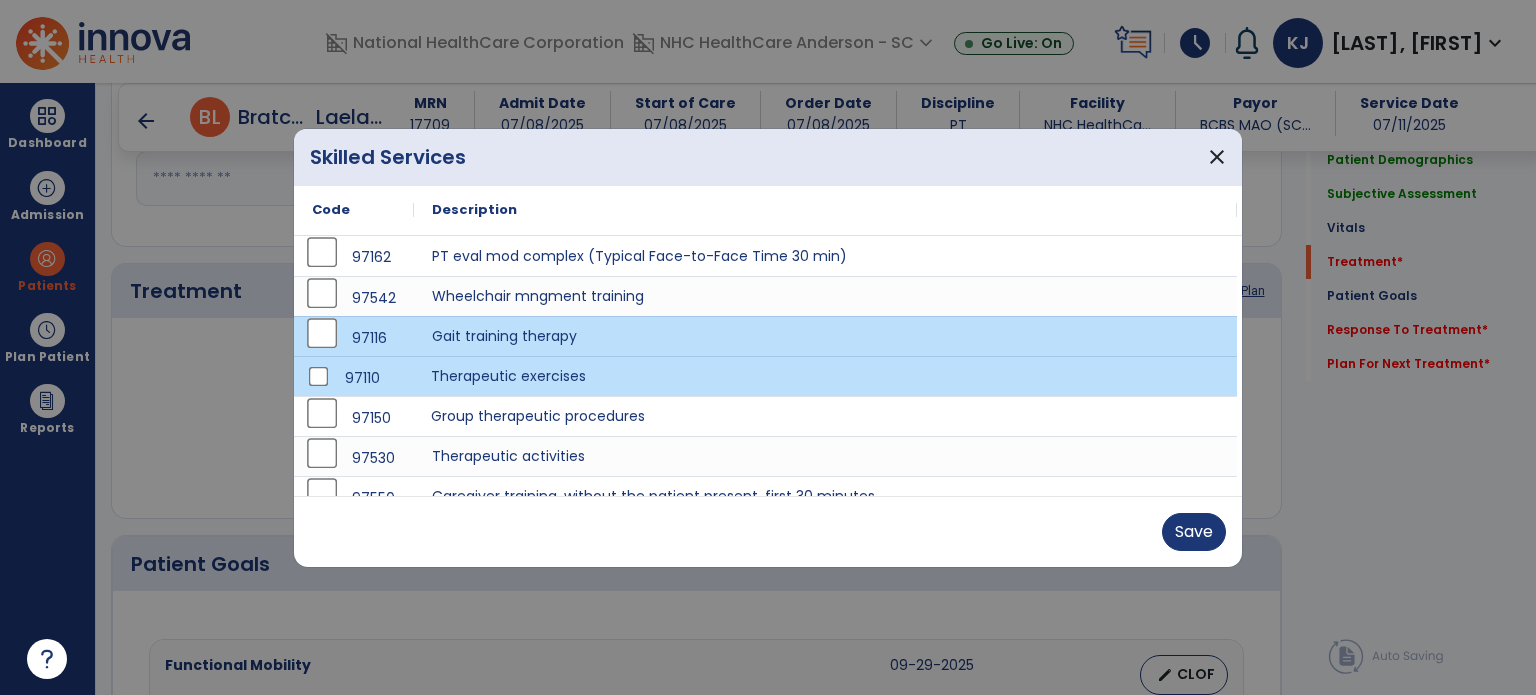 click on "Group therapeutic procedures" at bounding box center [825, 416] 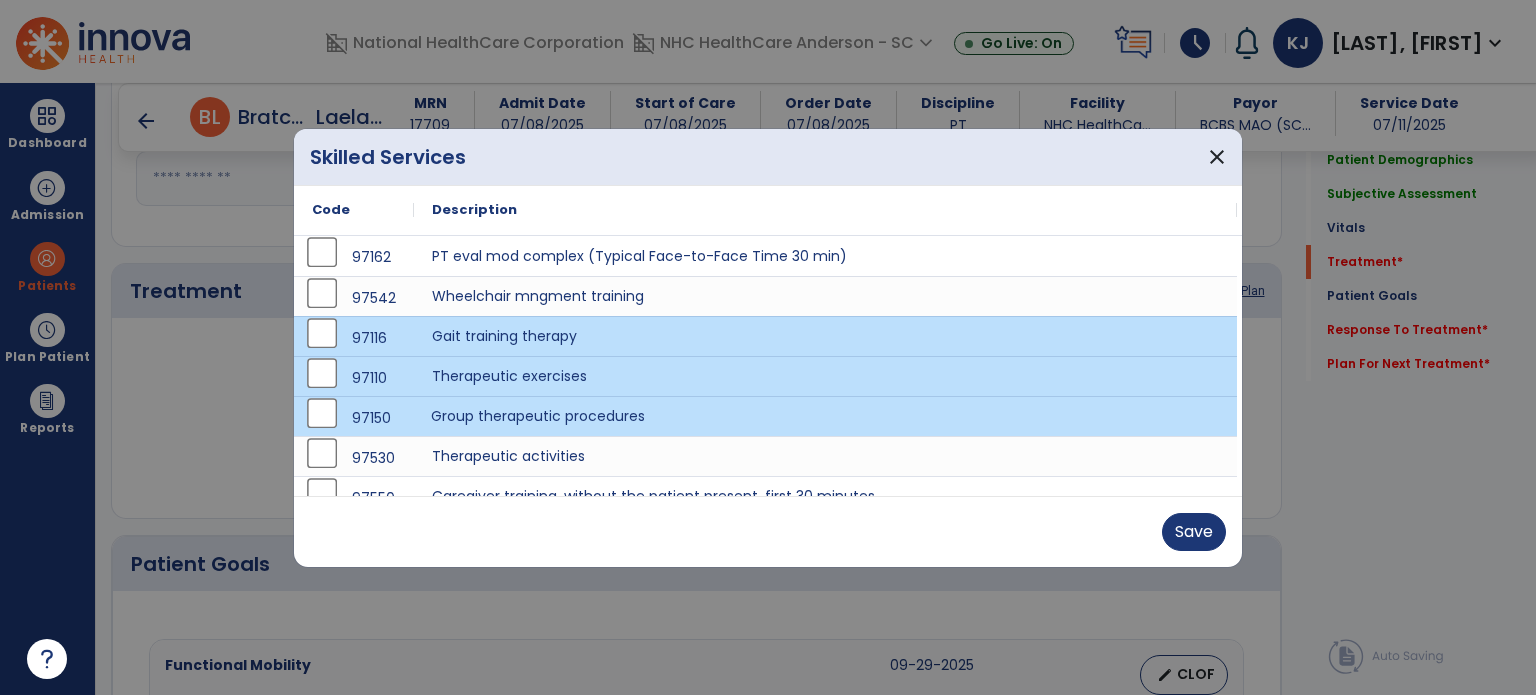 click on "Save" at bounding box center (1194, 532) 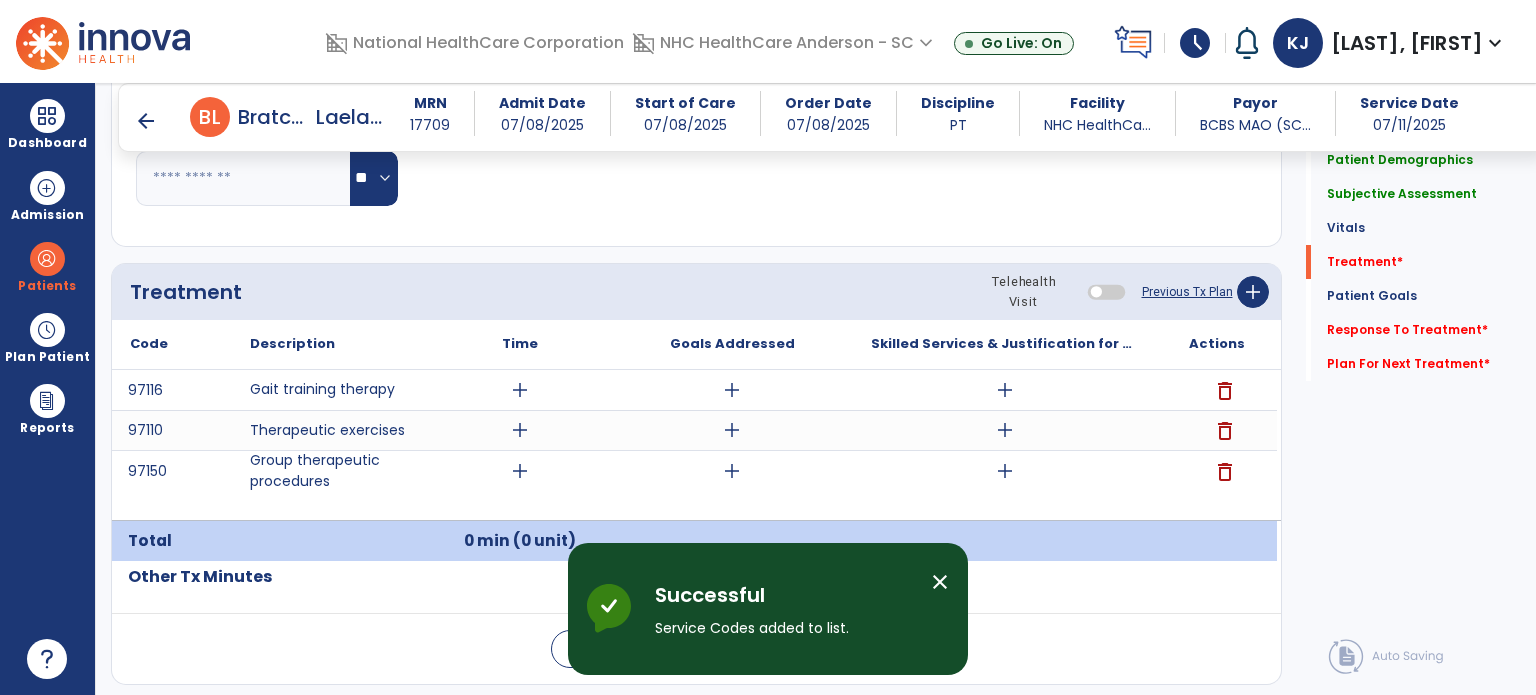 click on "delete" at bounding box center (1225, 391) 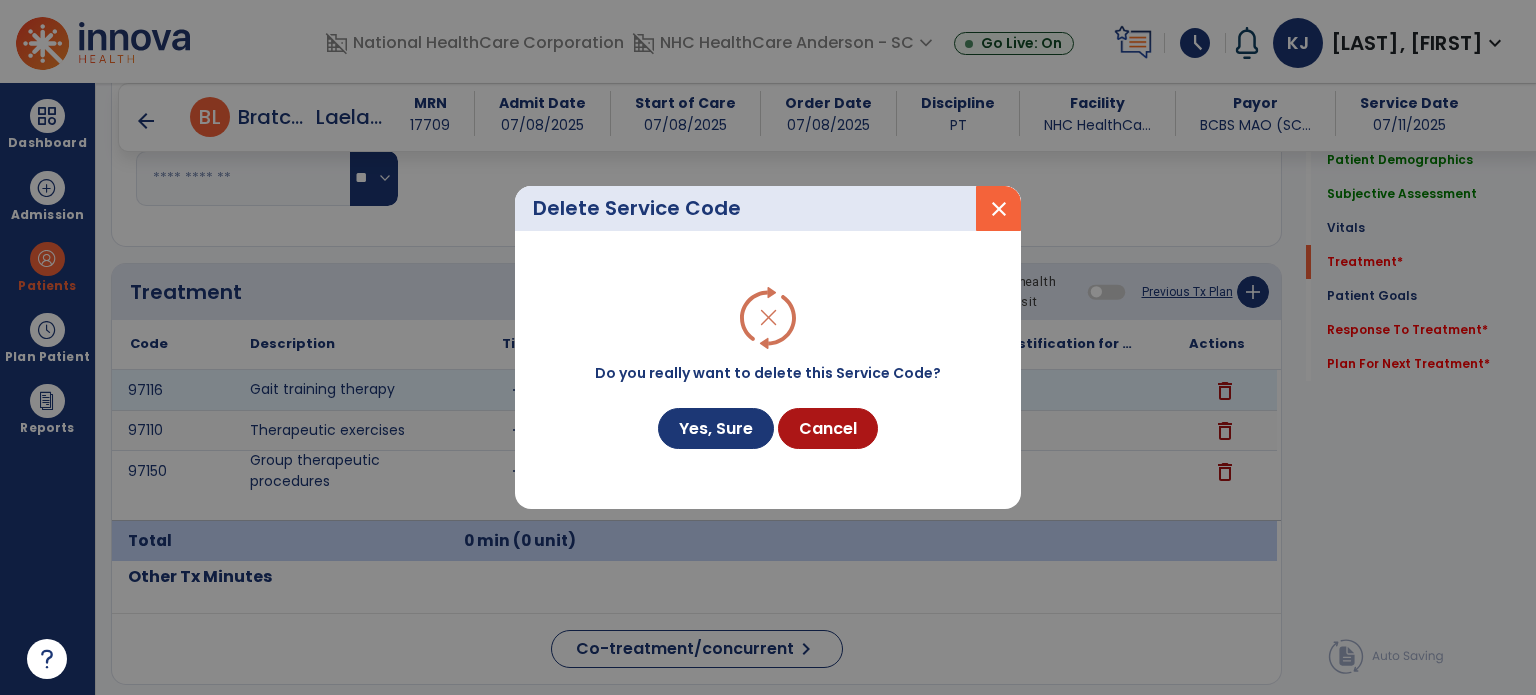 click on "Yes, Sure" at bounding box center [716, 428] 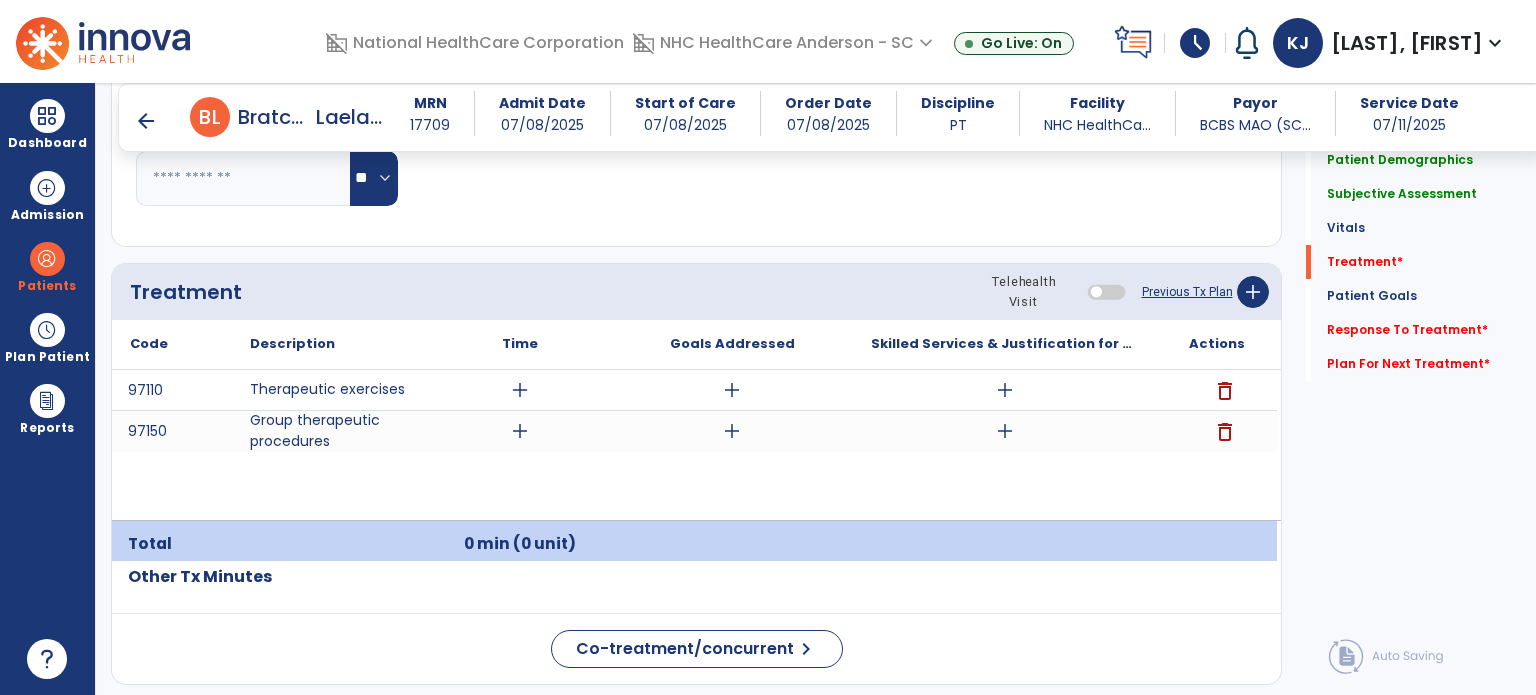 click on "add" 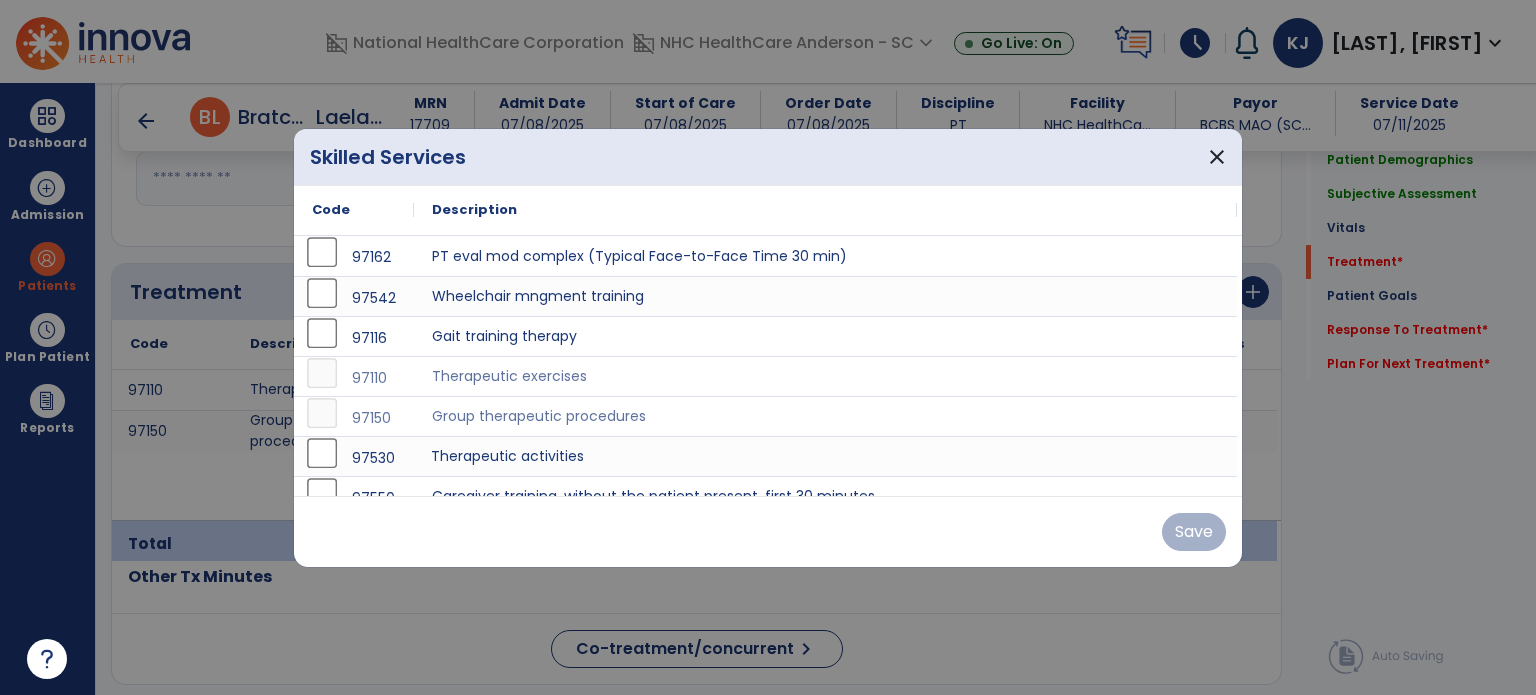 click on "Therapeutic activities" at bounding box center (825, 456) 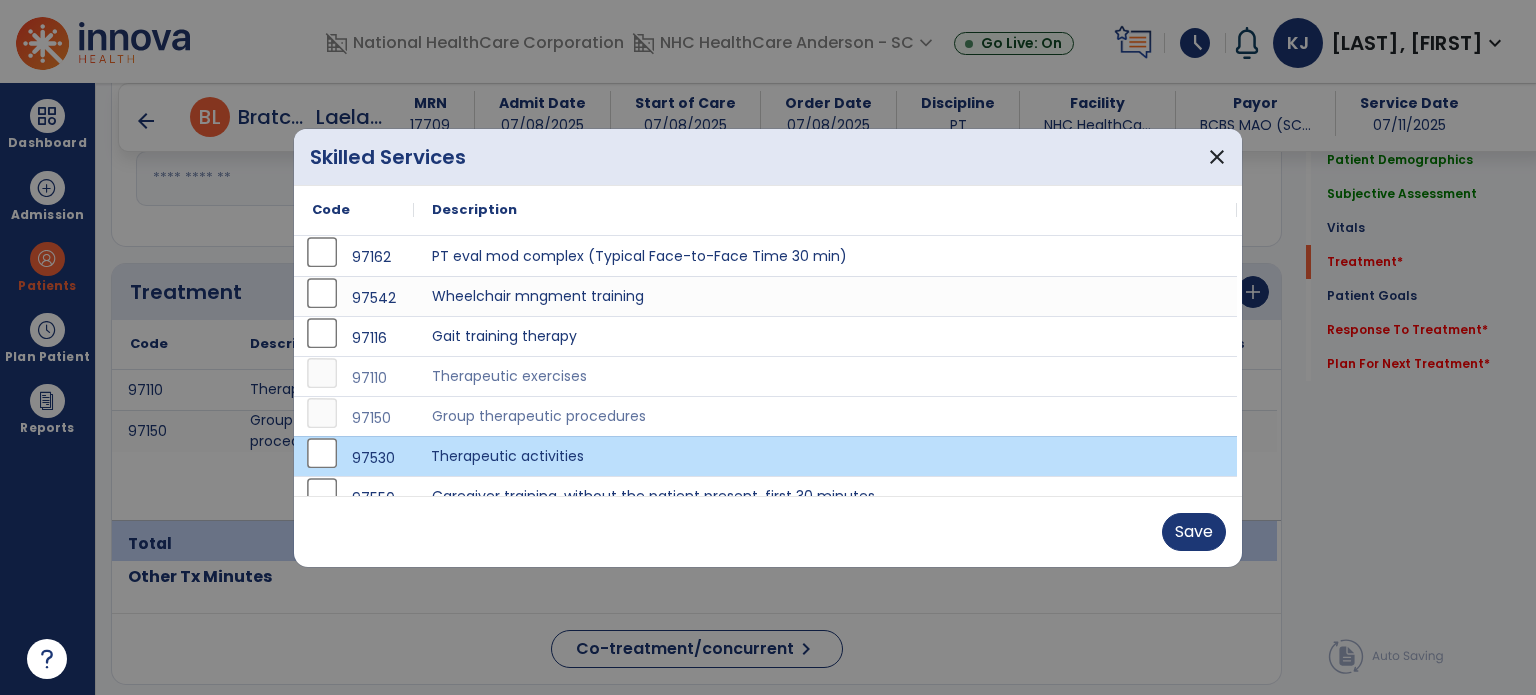 click on "Save" at bounding box center [1194, 532] 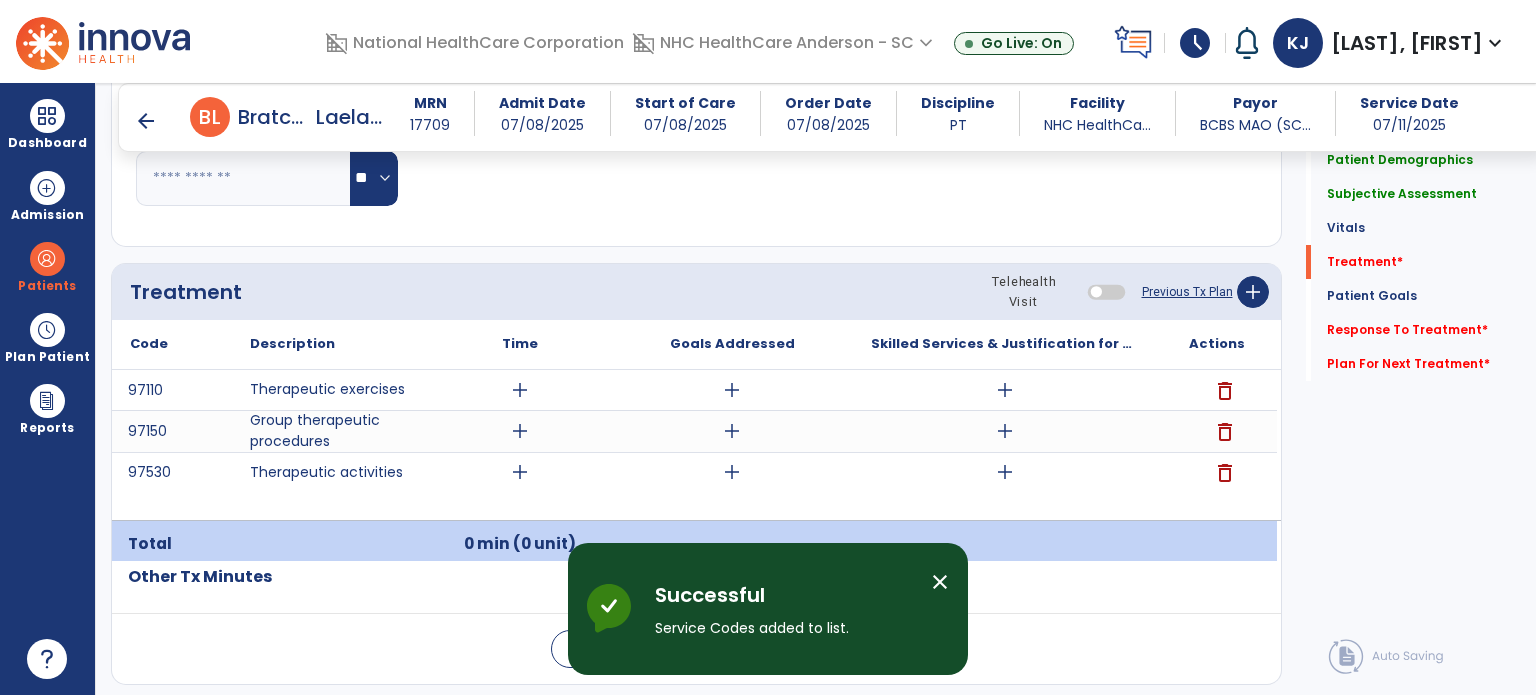 click on "add" at bounding box center [520, 431] 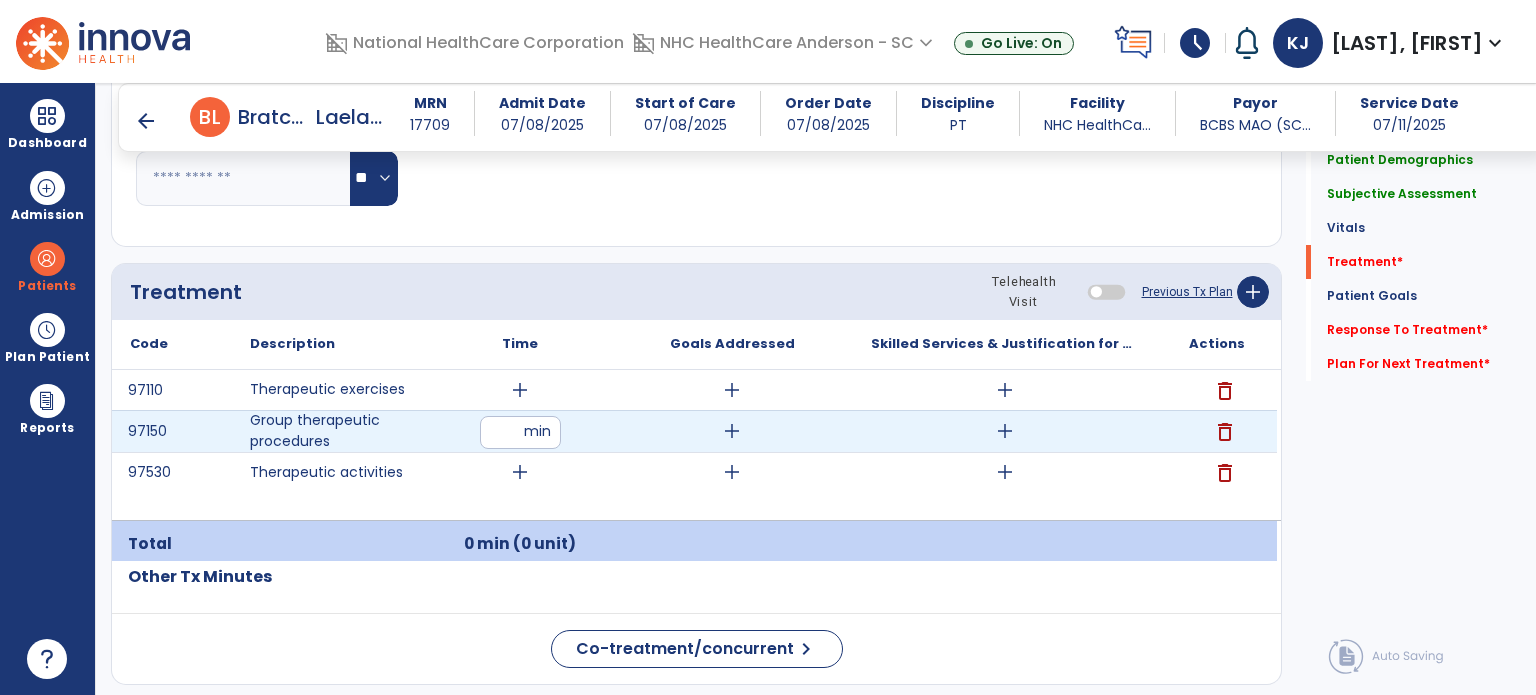 type on "**" 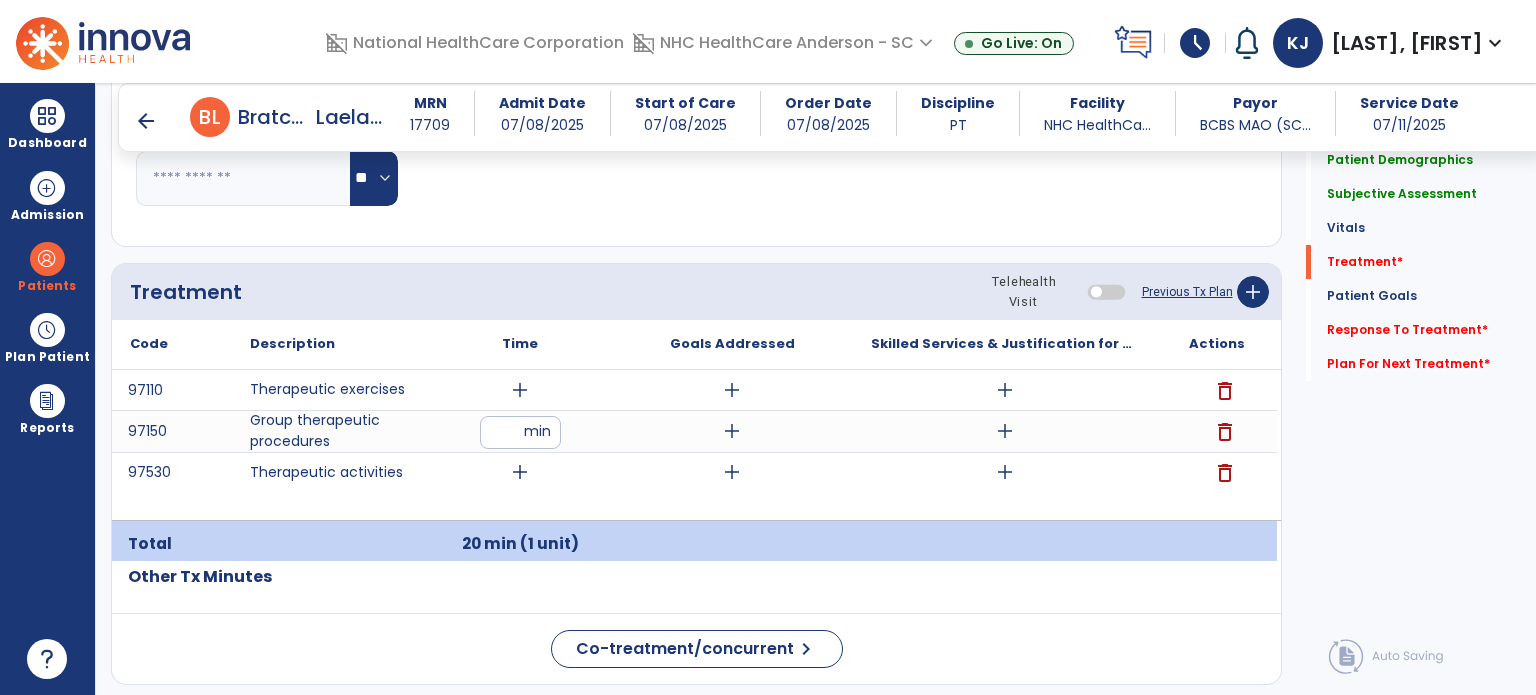click on "add" at bounding box center [520, 390] 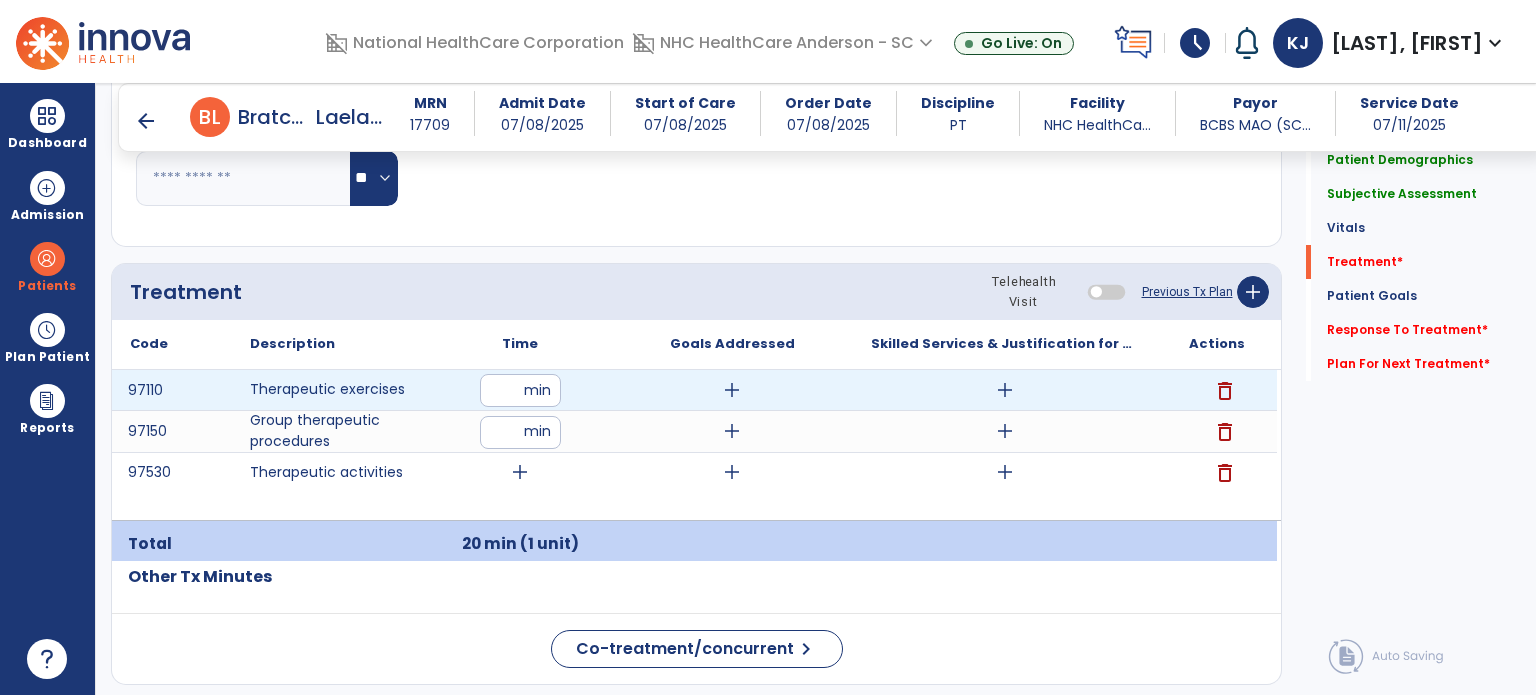 type on "**" 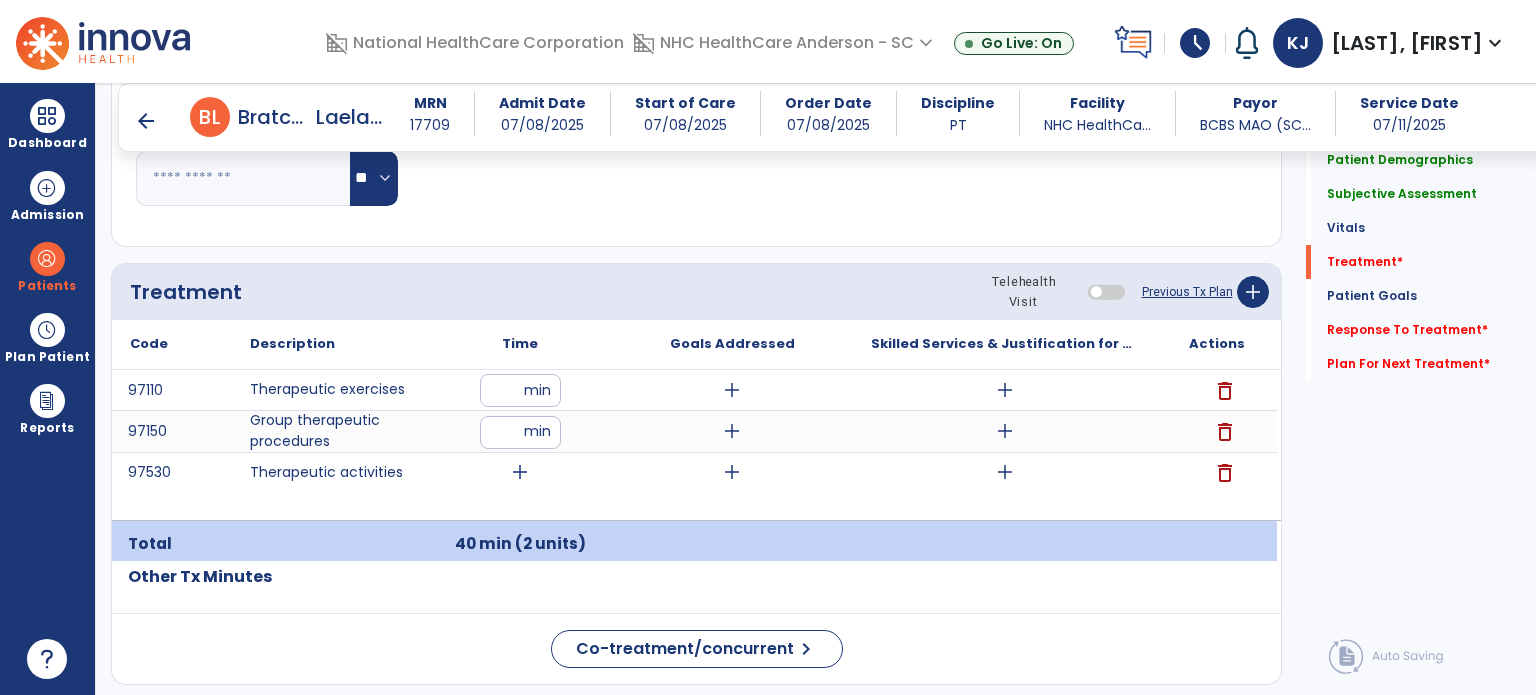 click on "add" at bounding box center [520, 472] 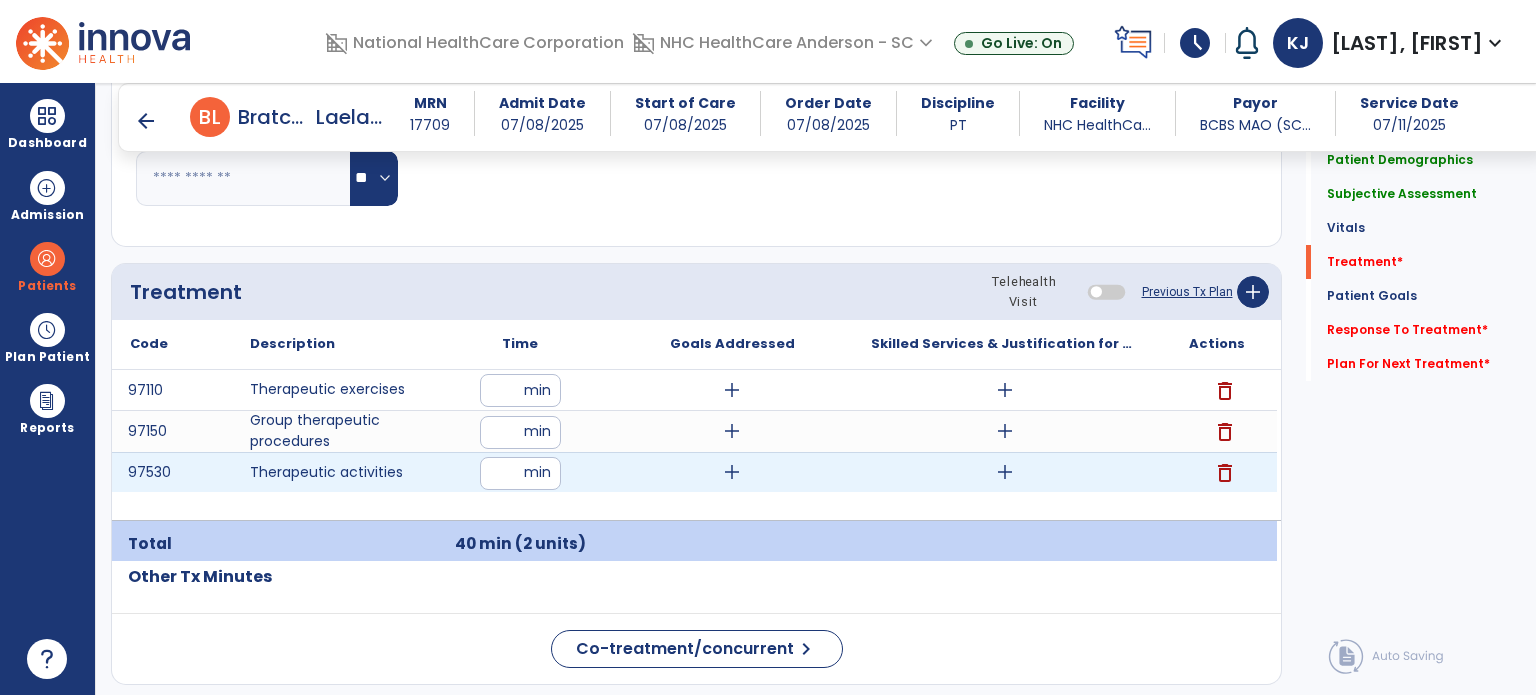 type on "**" 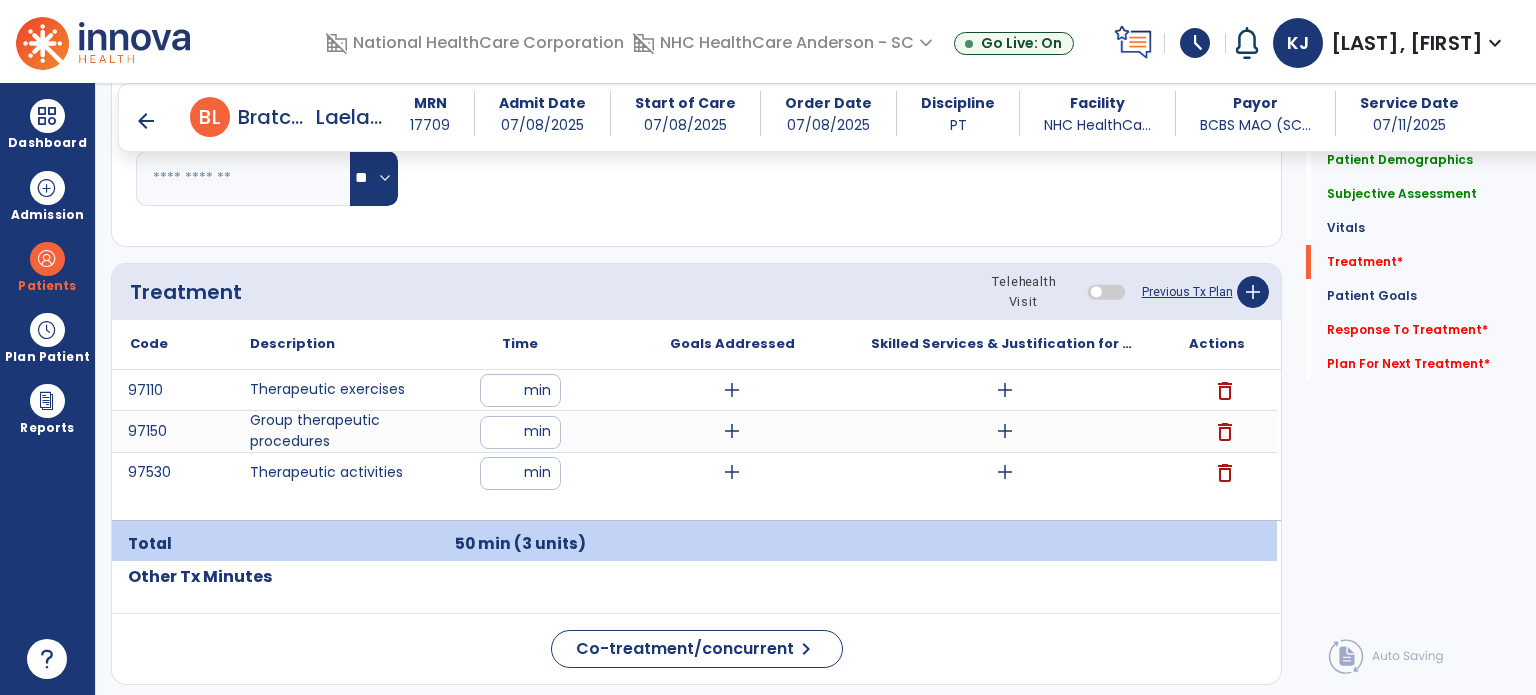 click on "add" at bounding box center [732, 472] 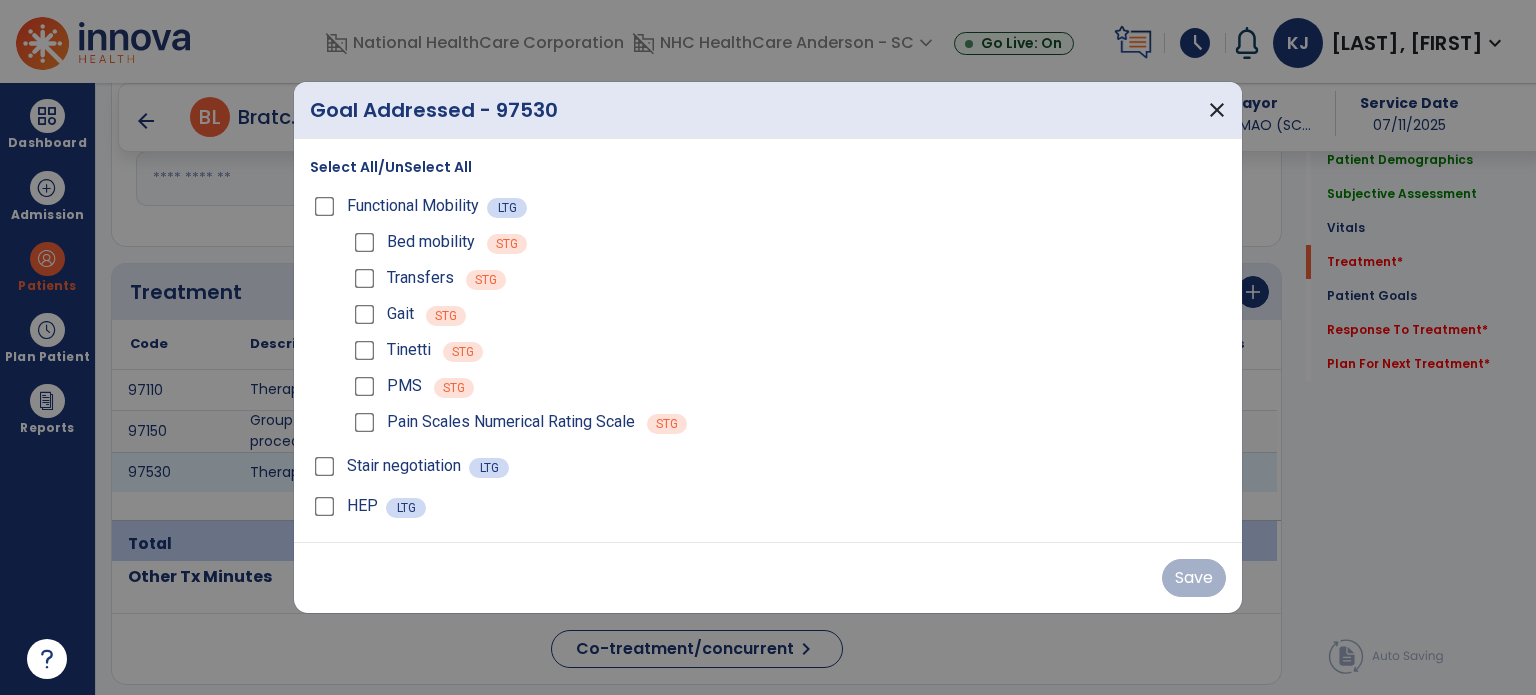 click on "PMS  STG" at bounding box center (788, 386) 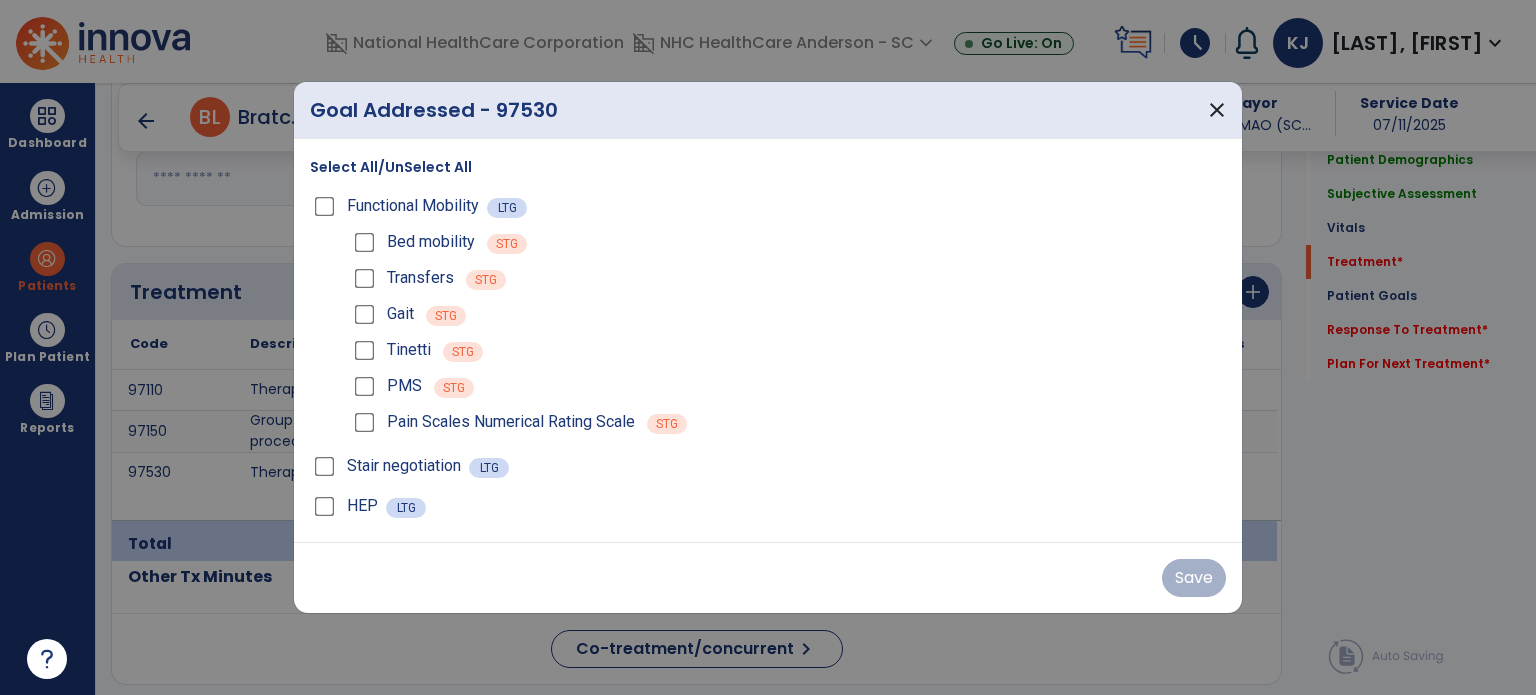 click on "Select All/UnSelect All" at bounding box center (391, 167) 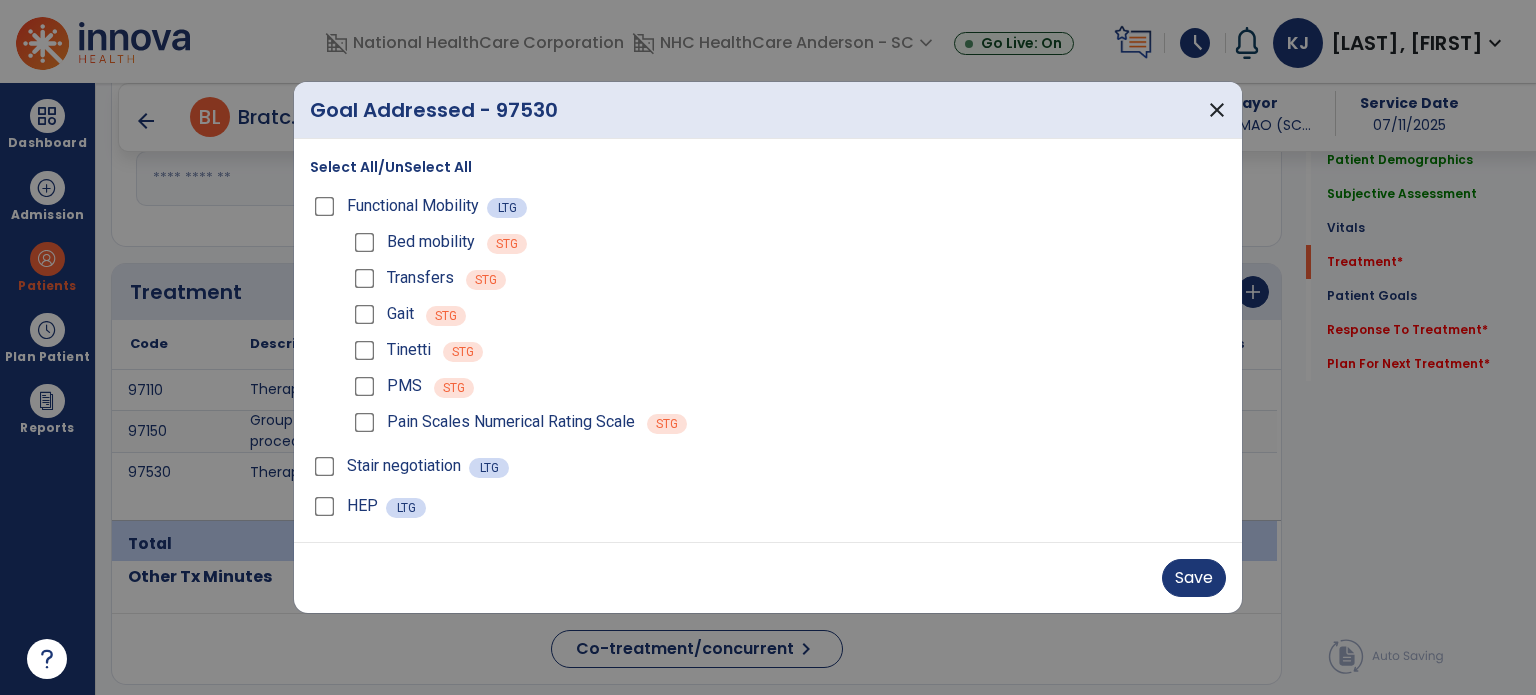 click on "Save" at bounding box center [768, 577] 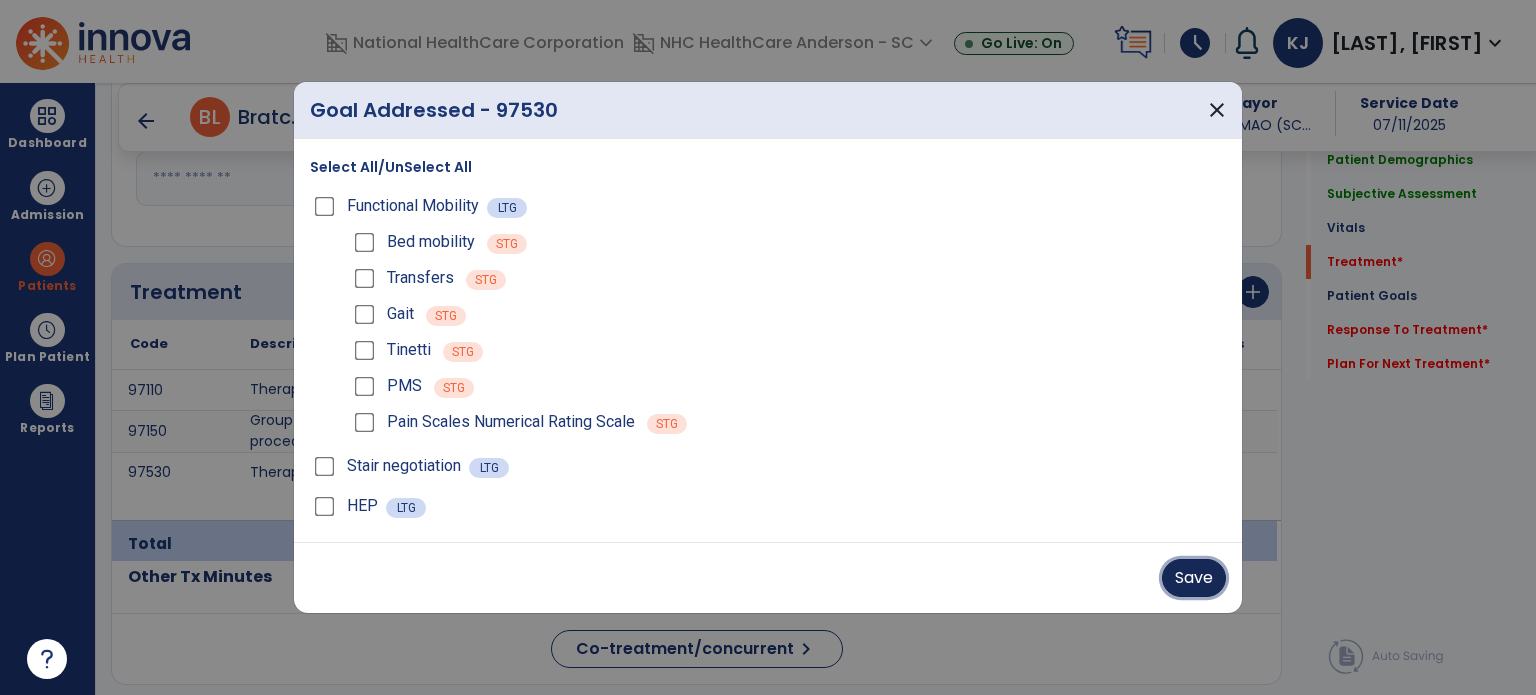 click on "Save" at bounding box center [1194, 578] 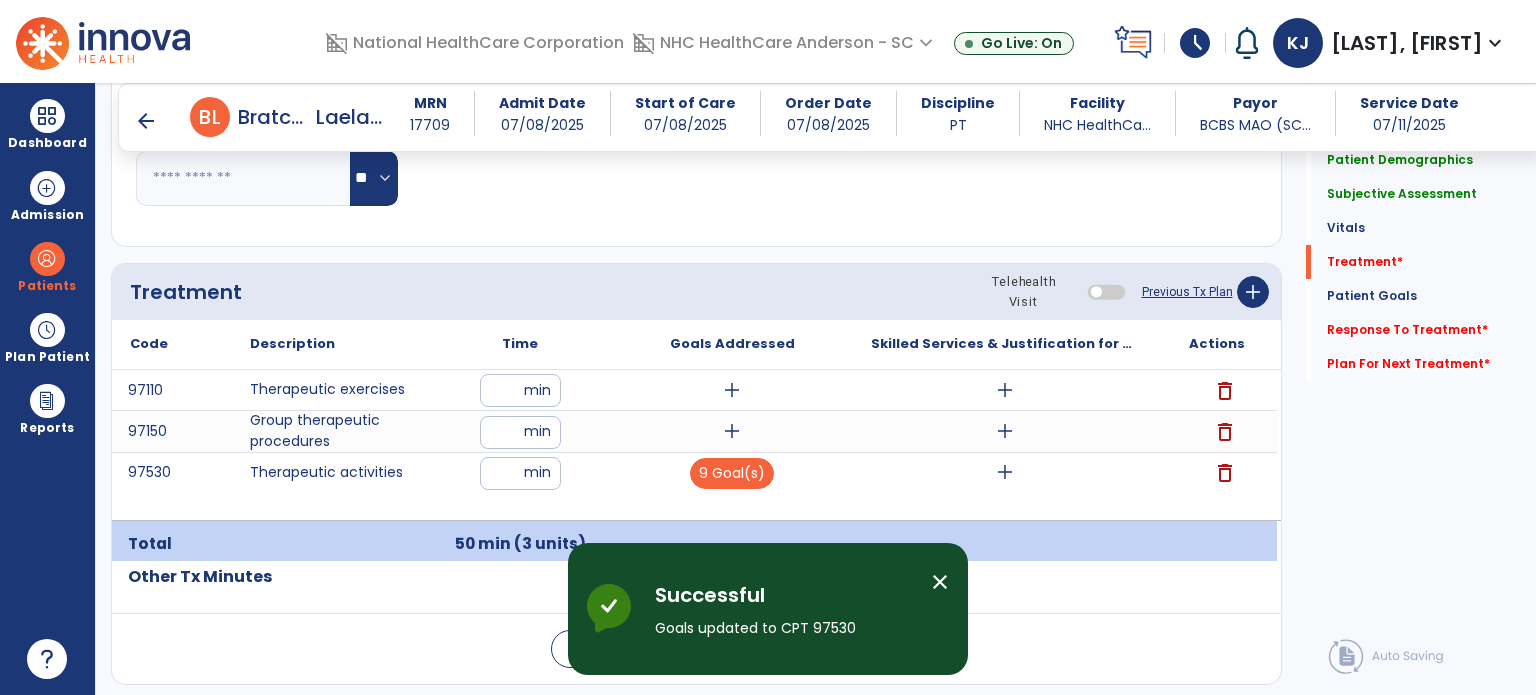 click on "add" at bounding box center [1005, 472] 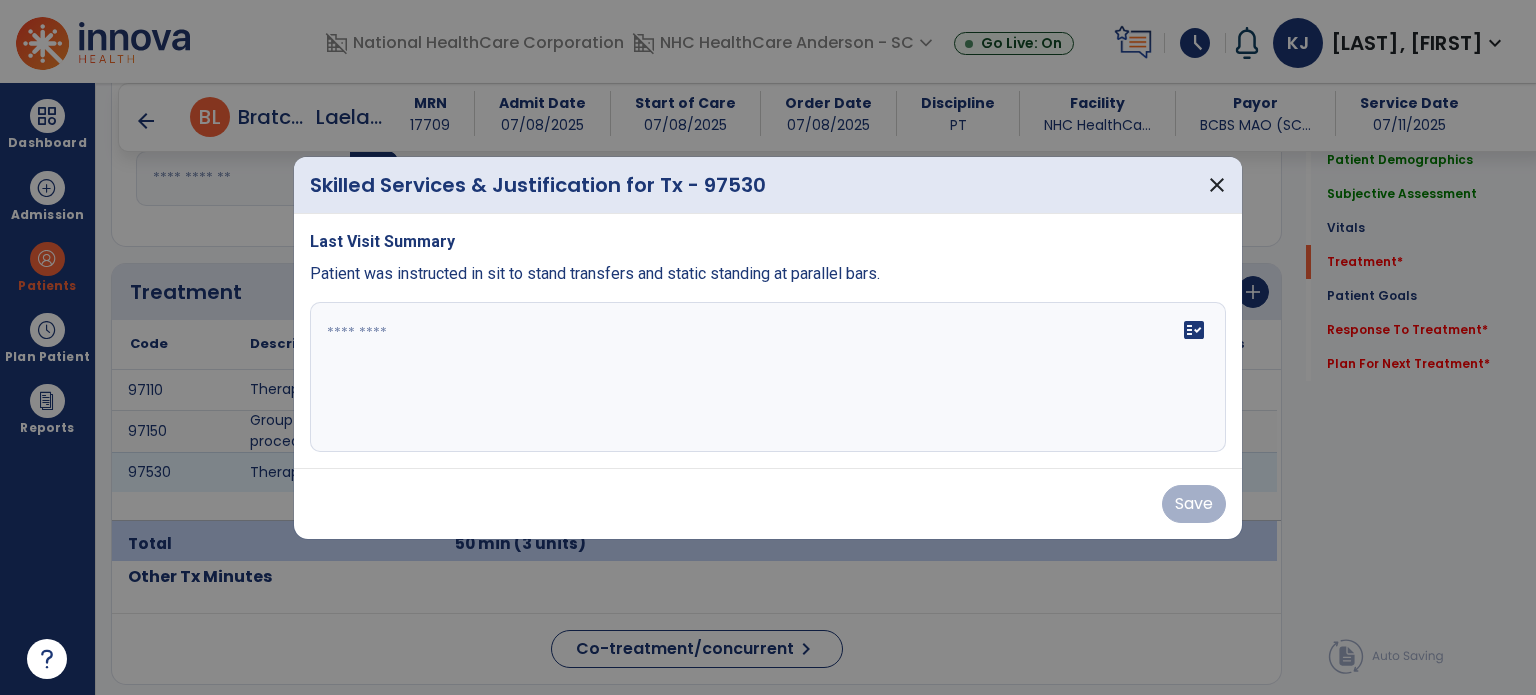 click on "fact_check" at bounding box center (768, 377) 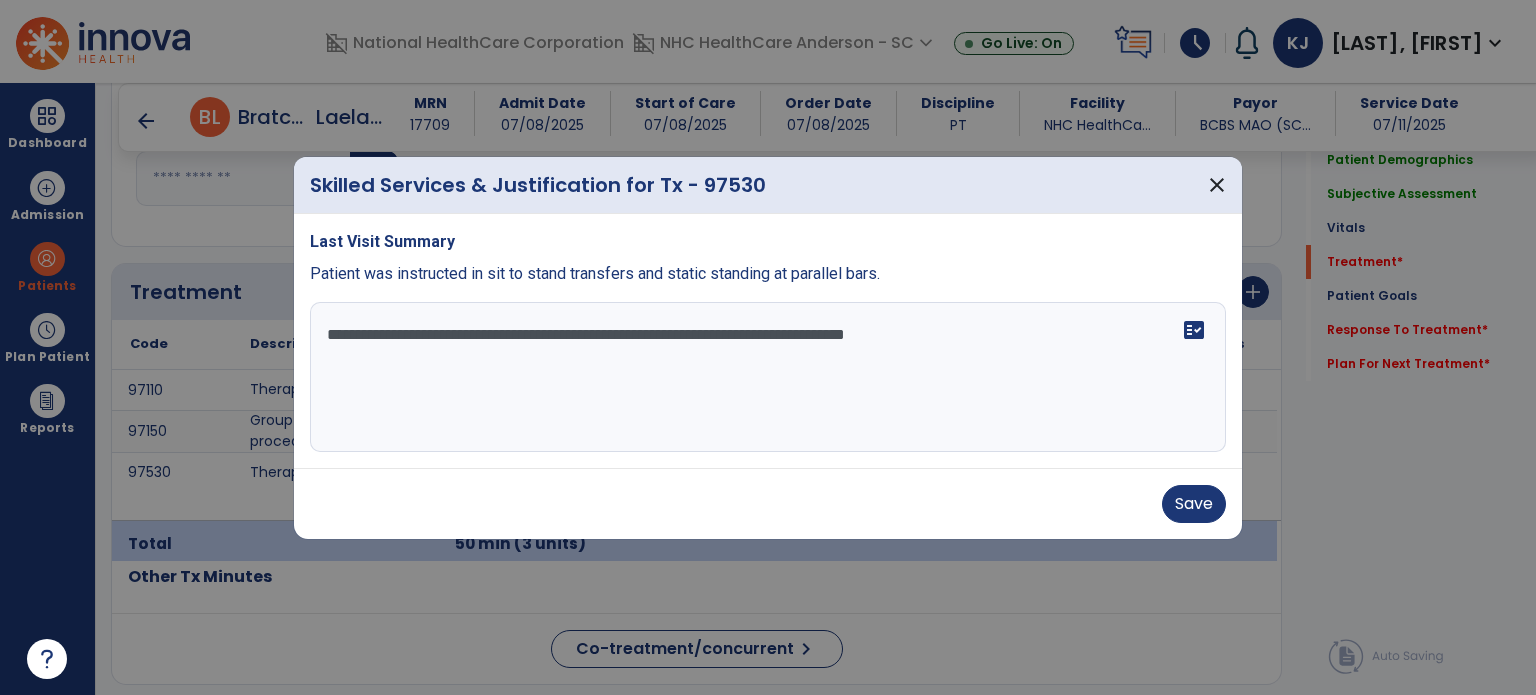 type on "**********" 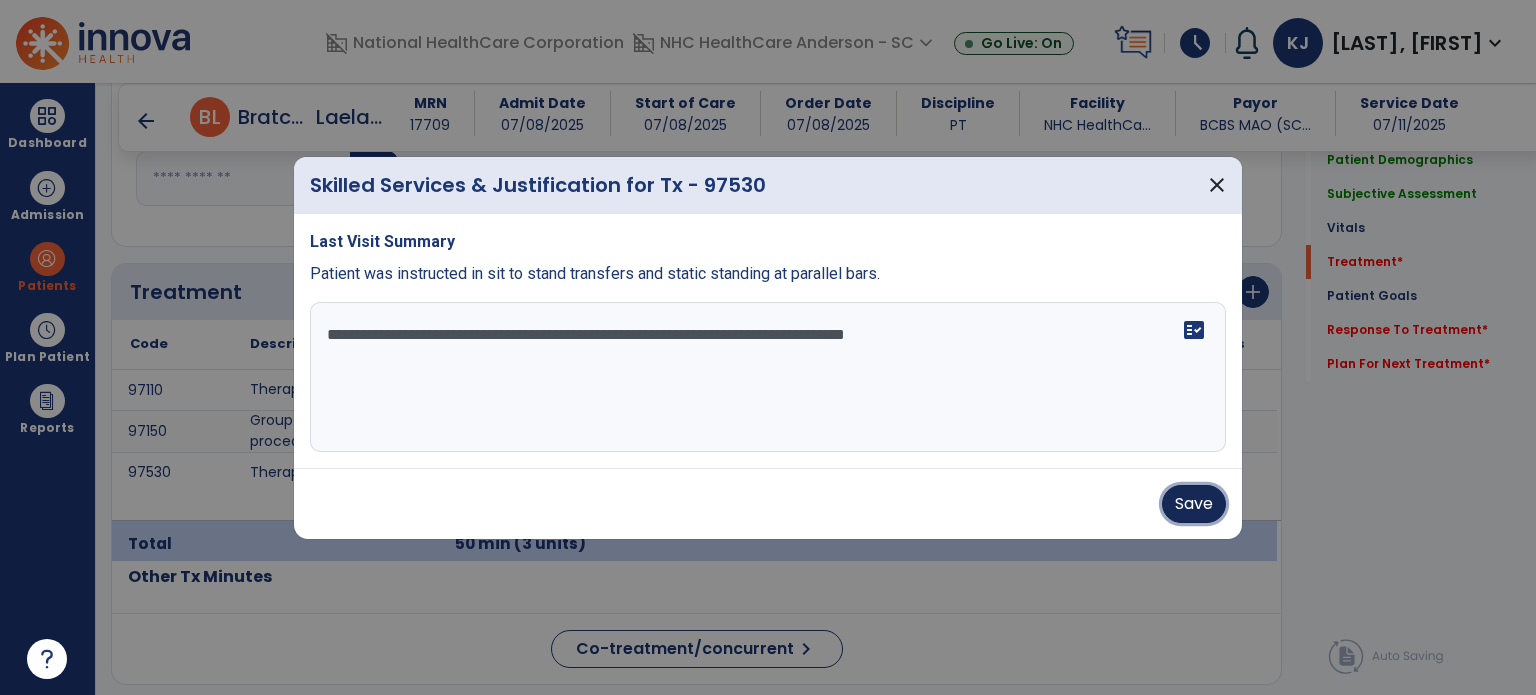 click on "Save" at bounding box center [1194, 504] 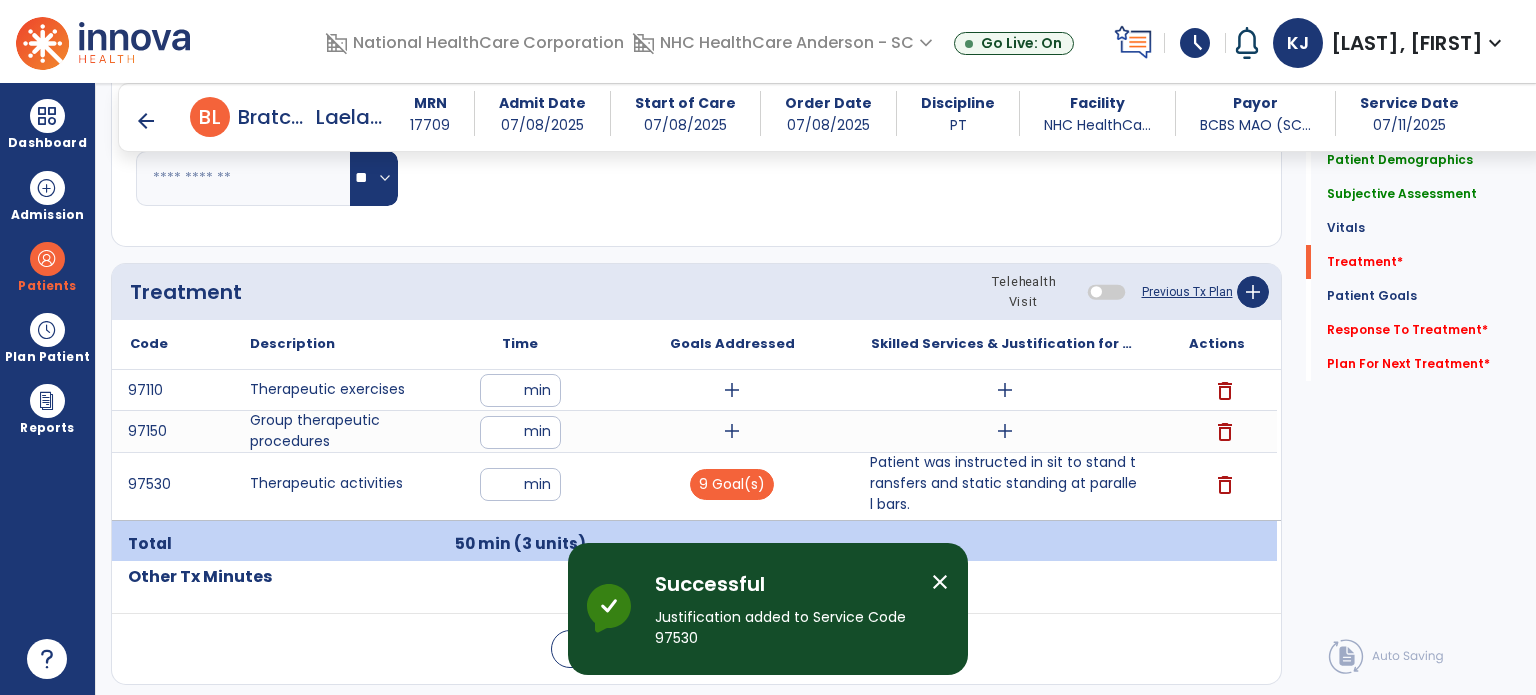 click on "add" at bounding box center [732, 431] 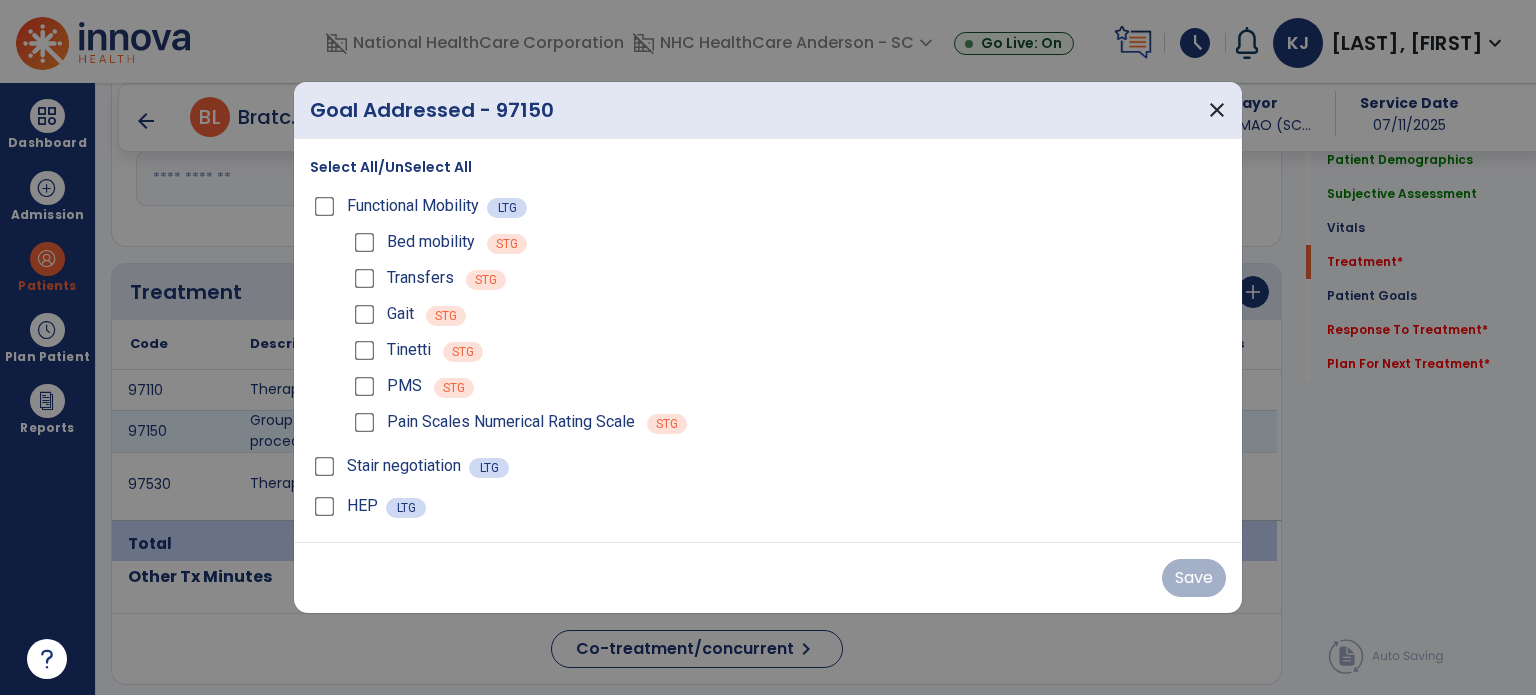 click on "PMS  STG" at bounding box center (788, 386) 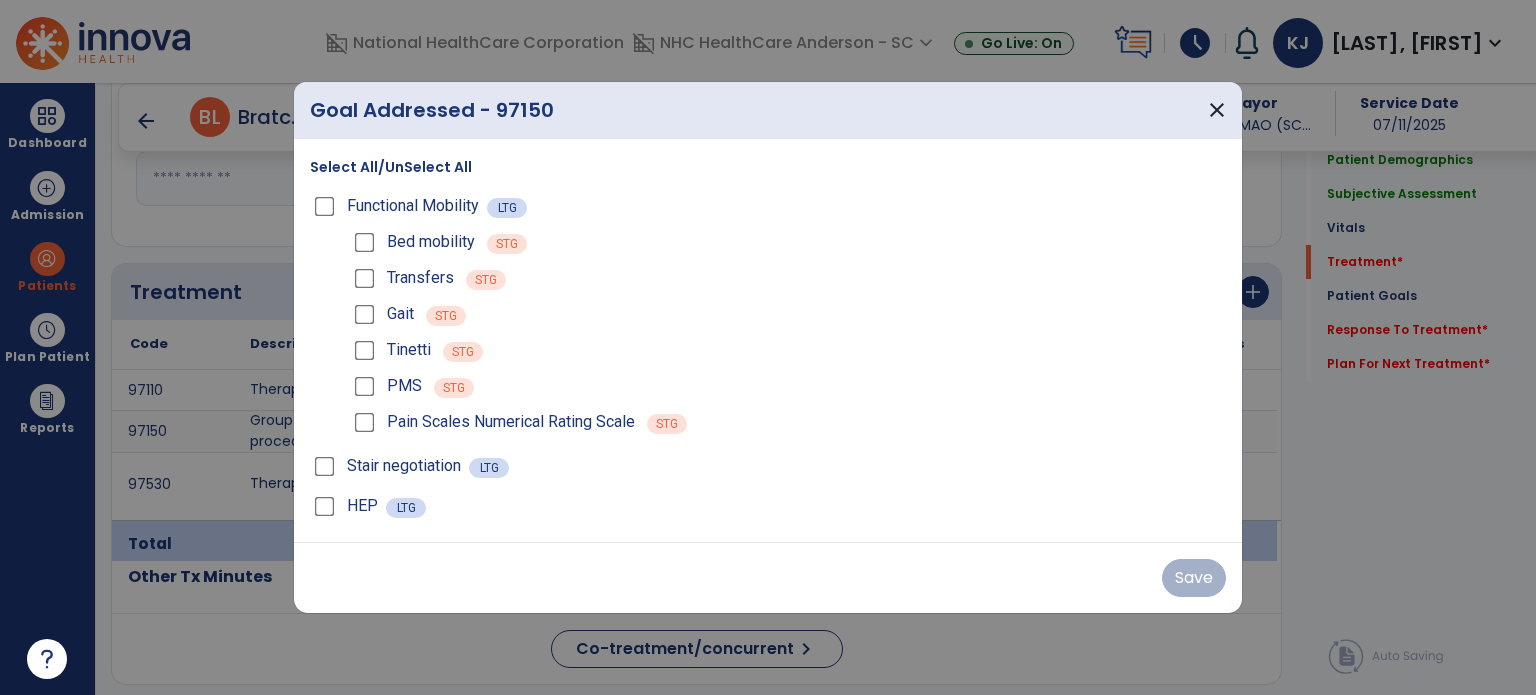 click on "Select All/UnSelect All" at bounding box center [391, 167] 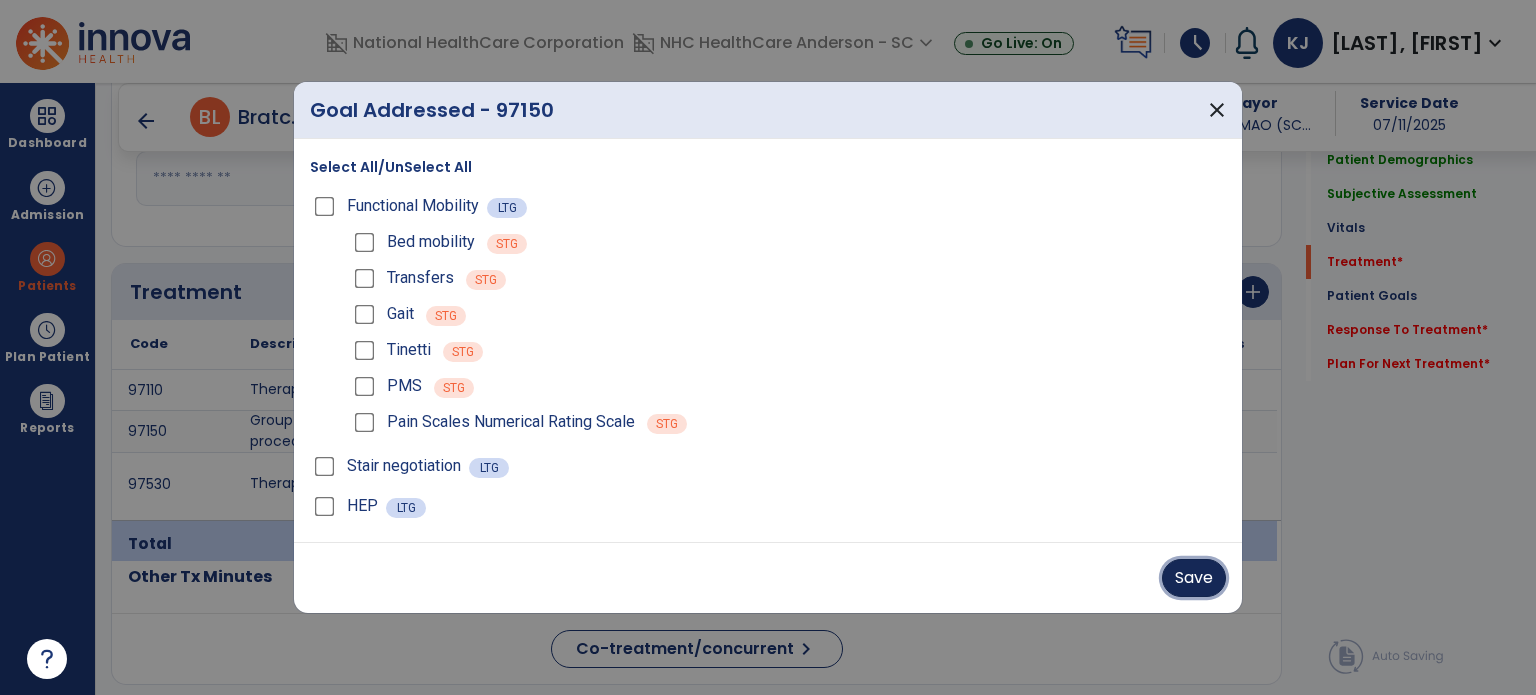click on "Save" at bounding box center (1194, 578) 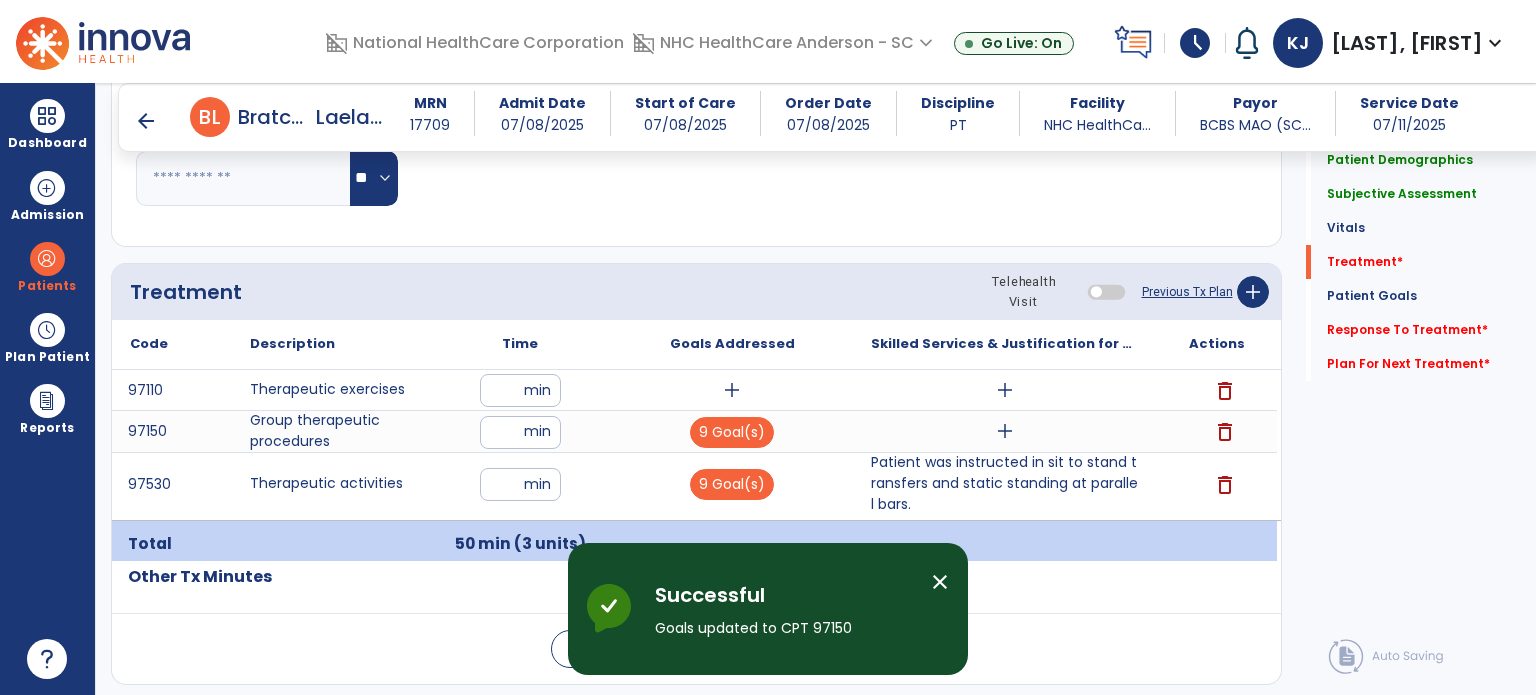click on "add" at bounding box center [732, 390] 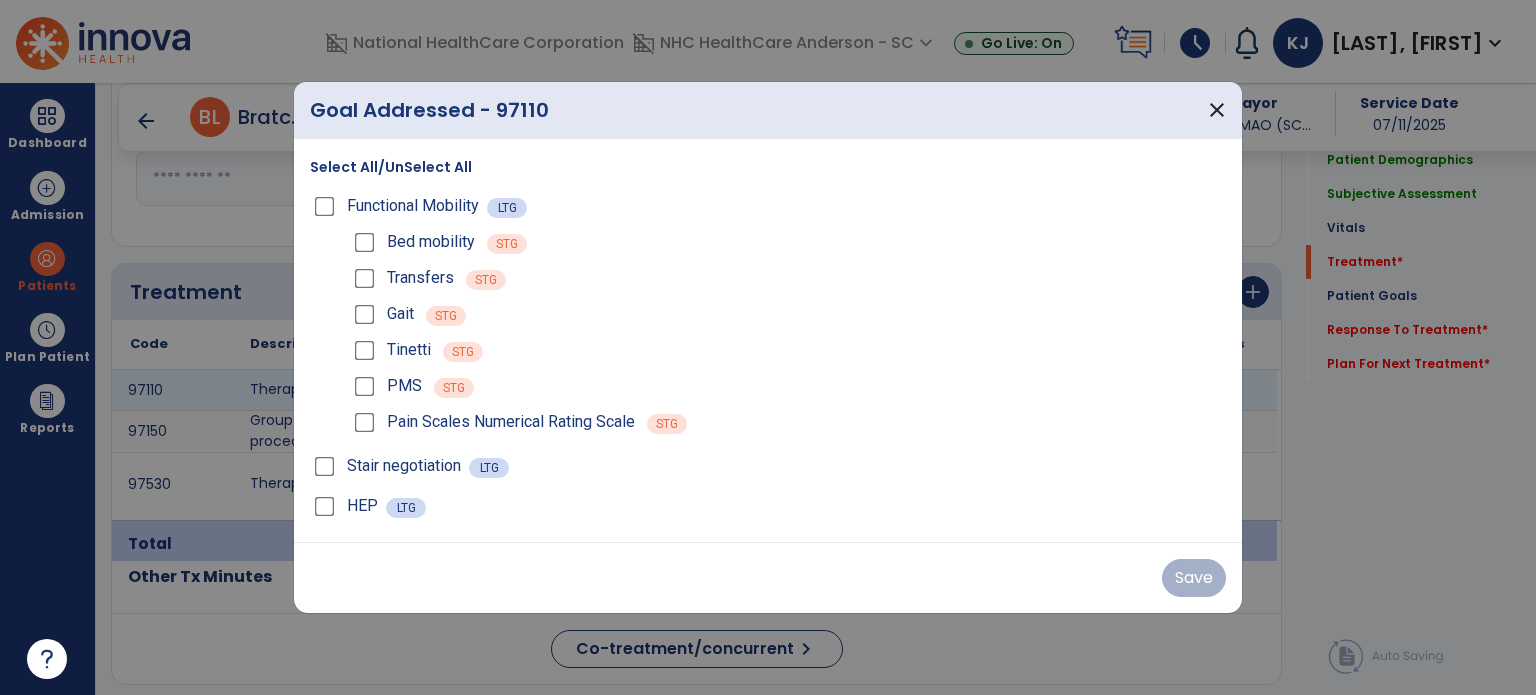 click on "Select All/UnSelect All" at bounding box center (391, 167) 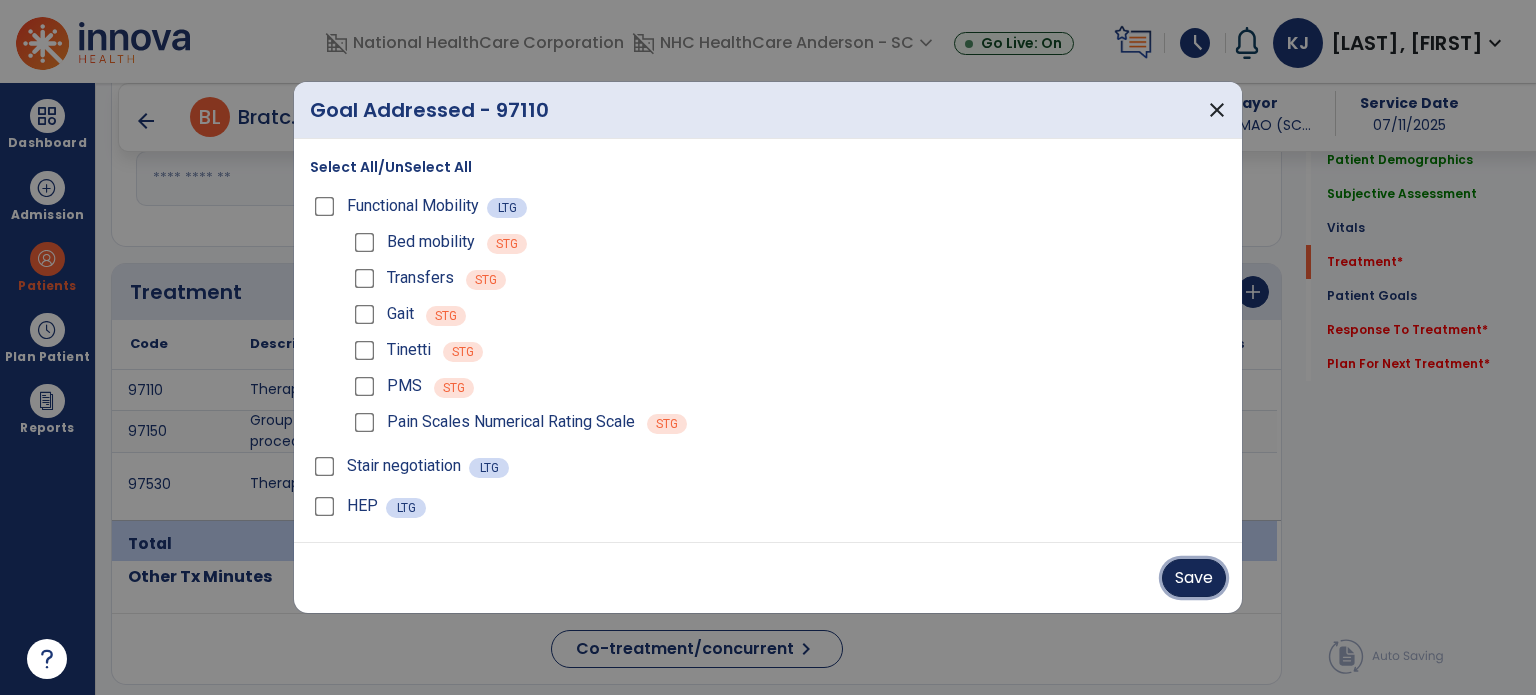 click on "Save" at bounding box center (1194, 578) 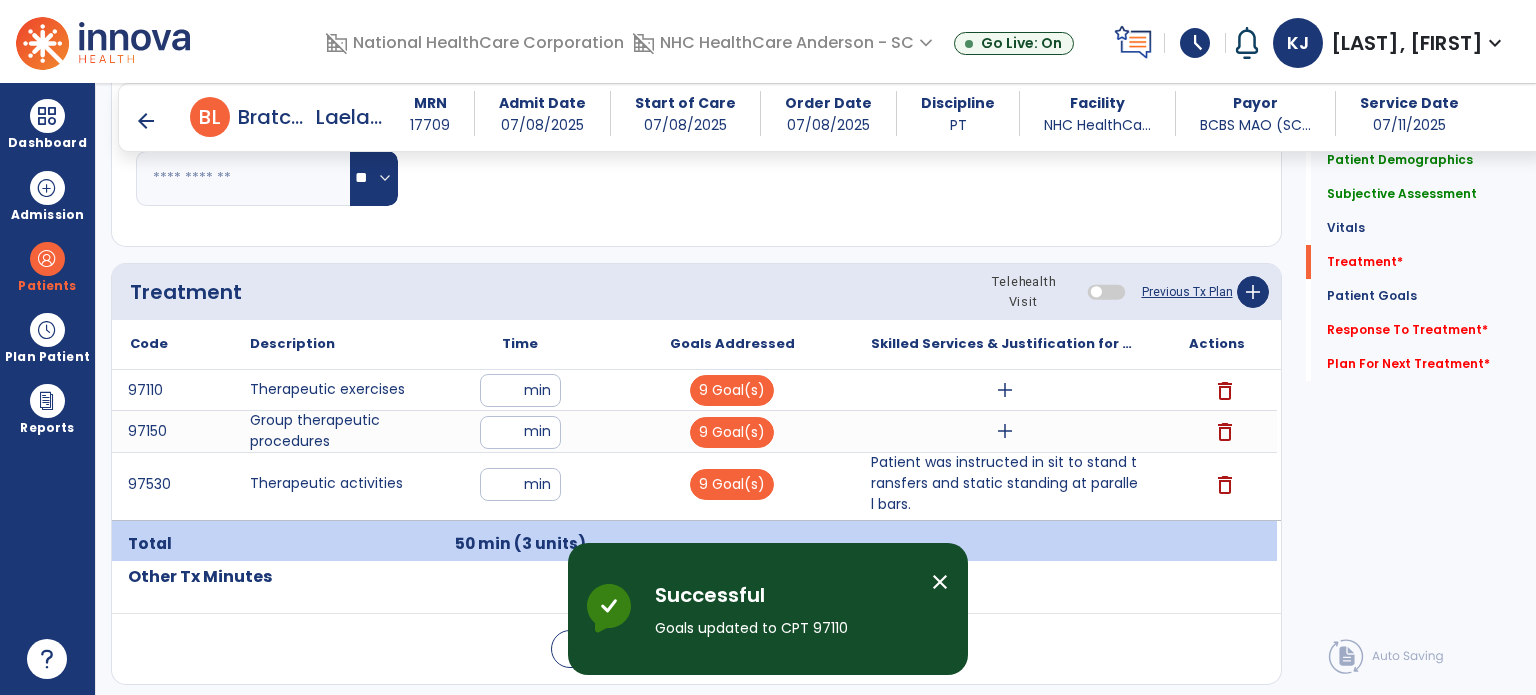 click on "add" at bounding box center [1005, 390] 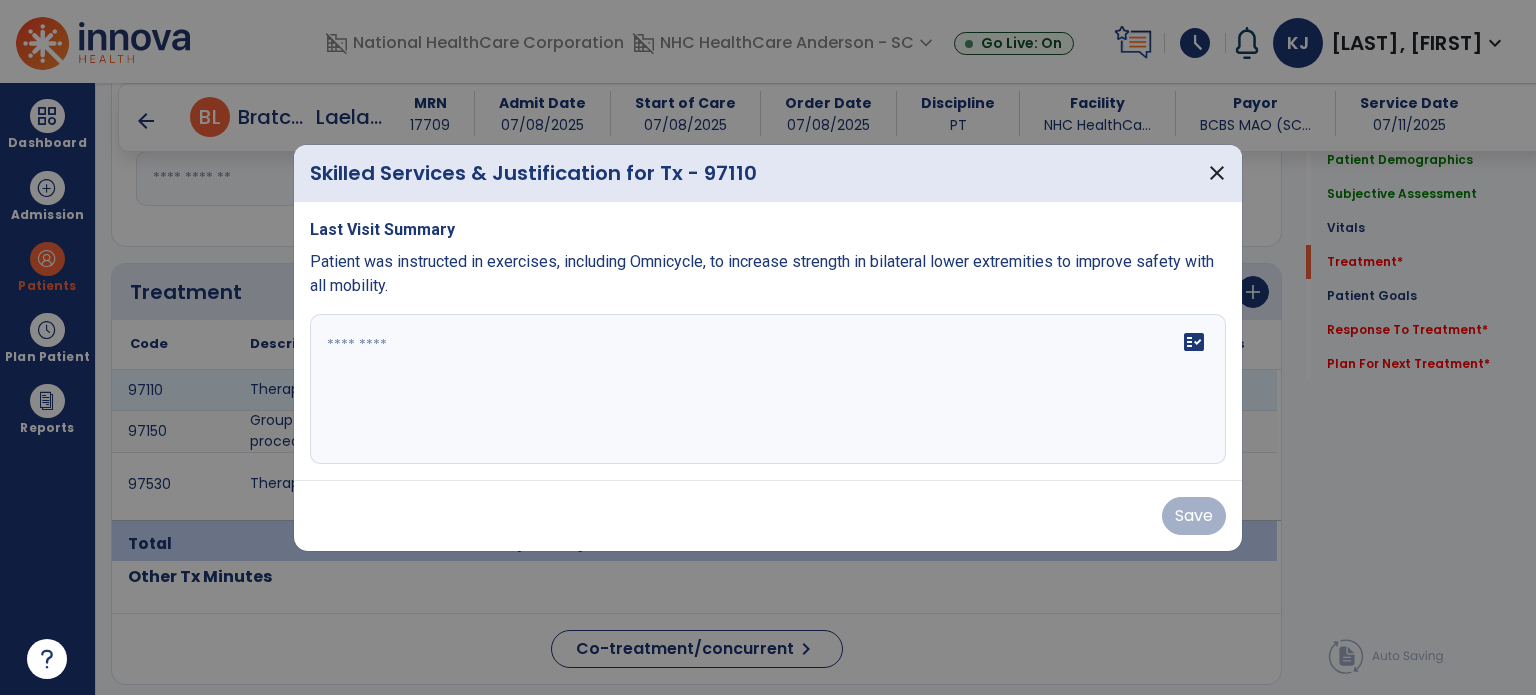click at bounding box center (768, 389) 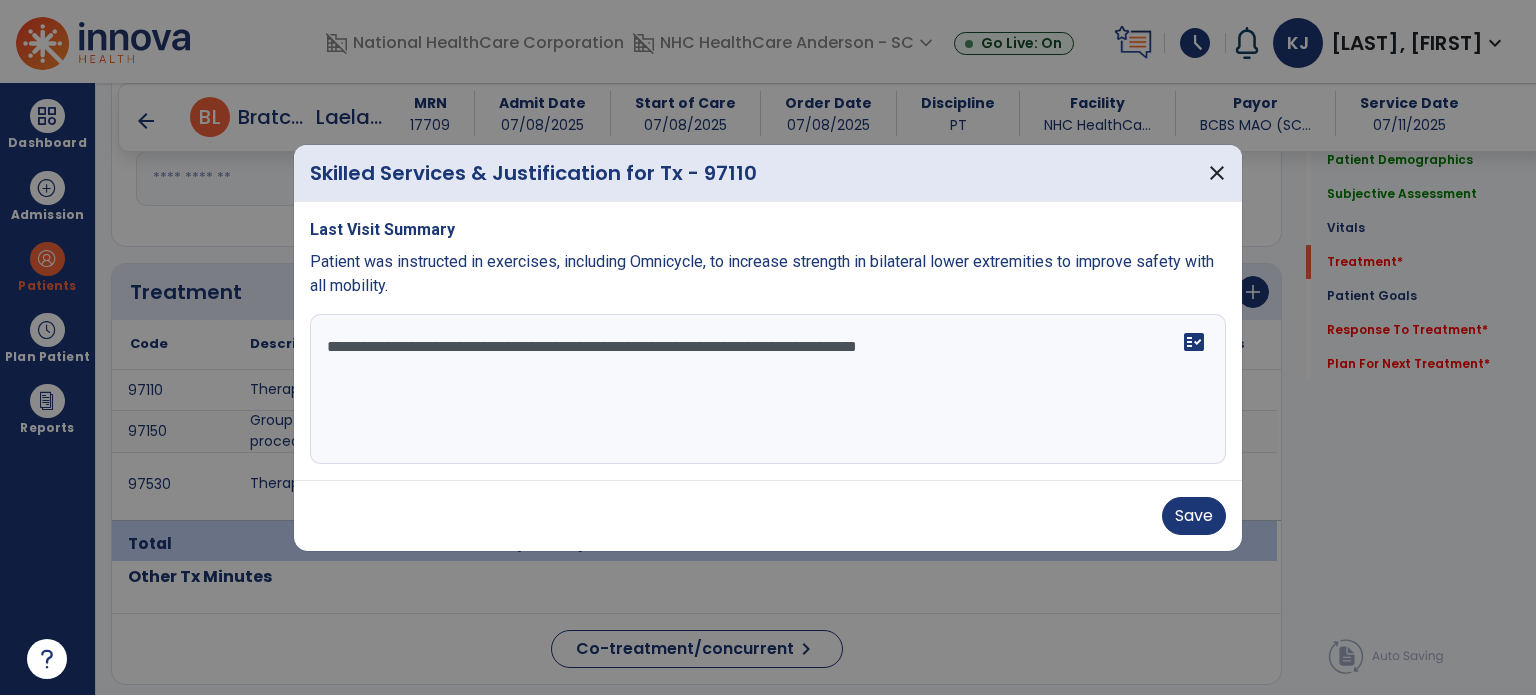 type on "**********" 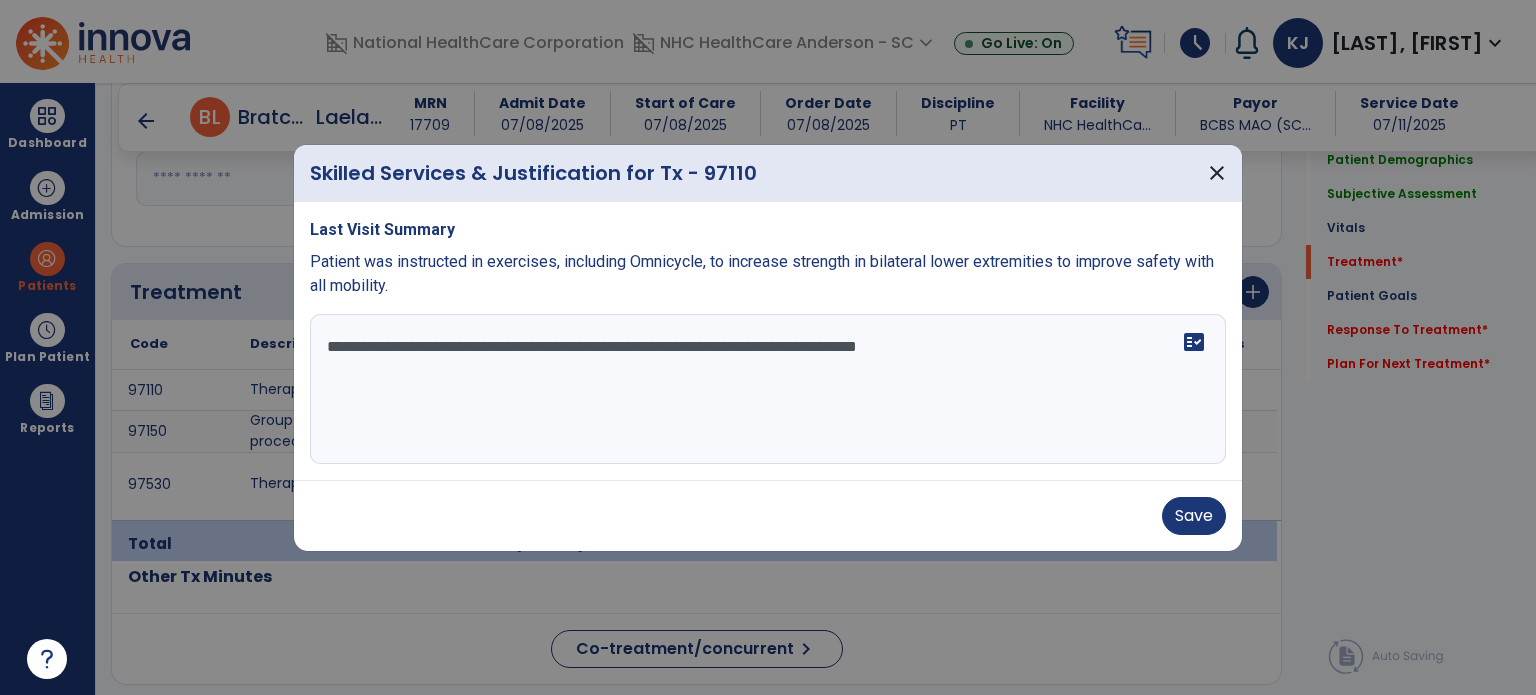 click on "Save" at bounding box center [1194, 516] 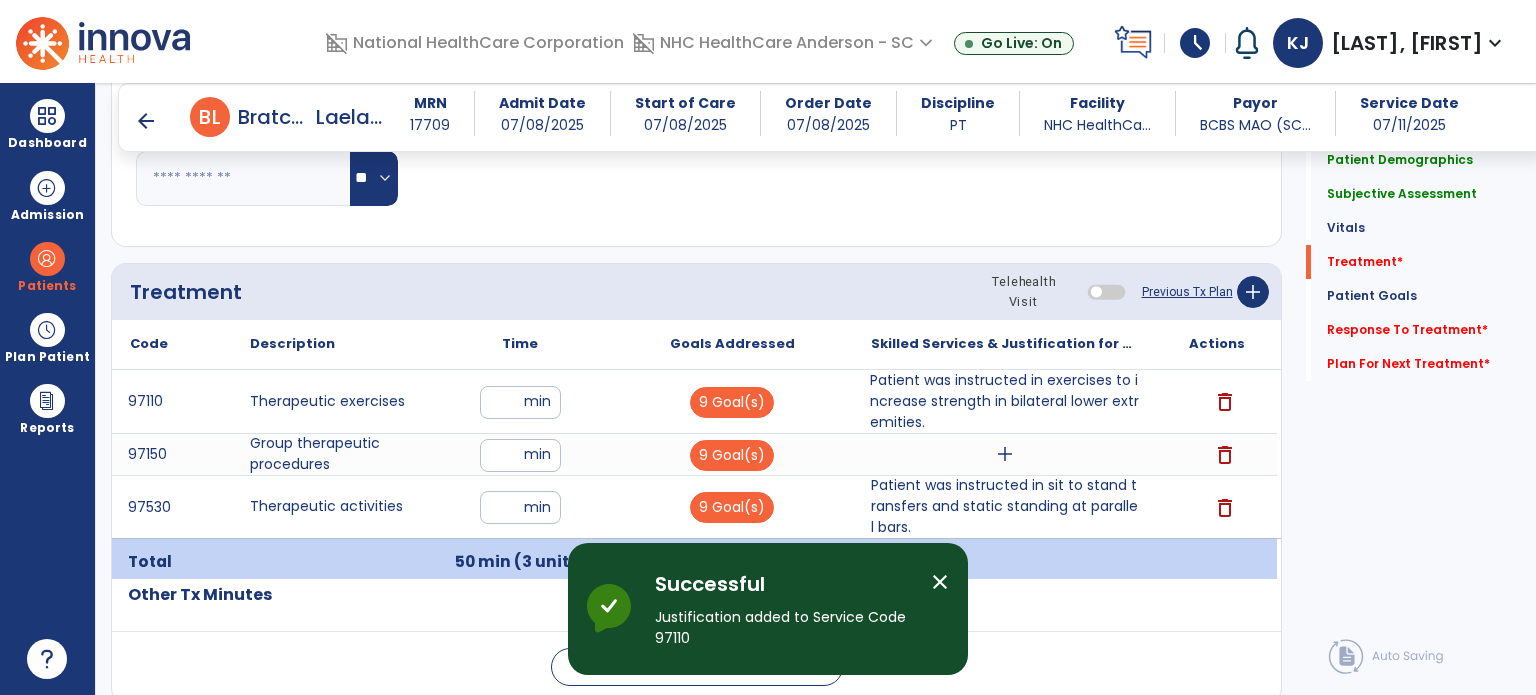 click on "add" at bounding box center (1005, 454) 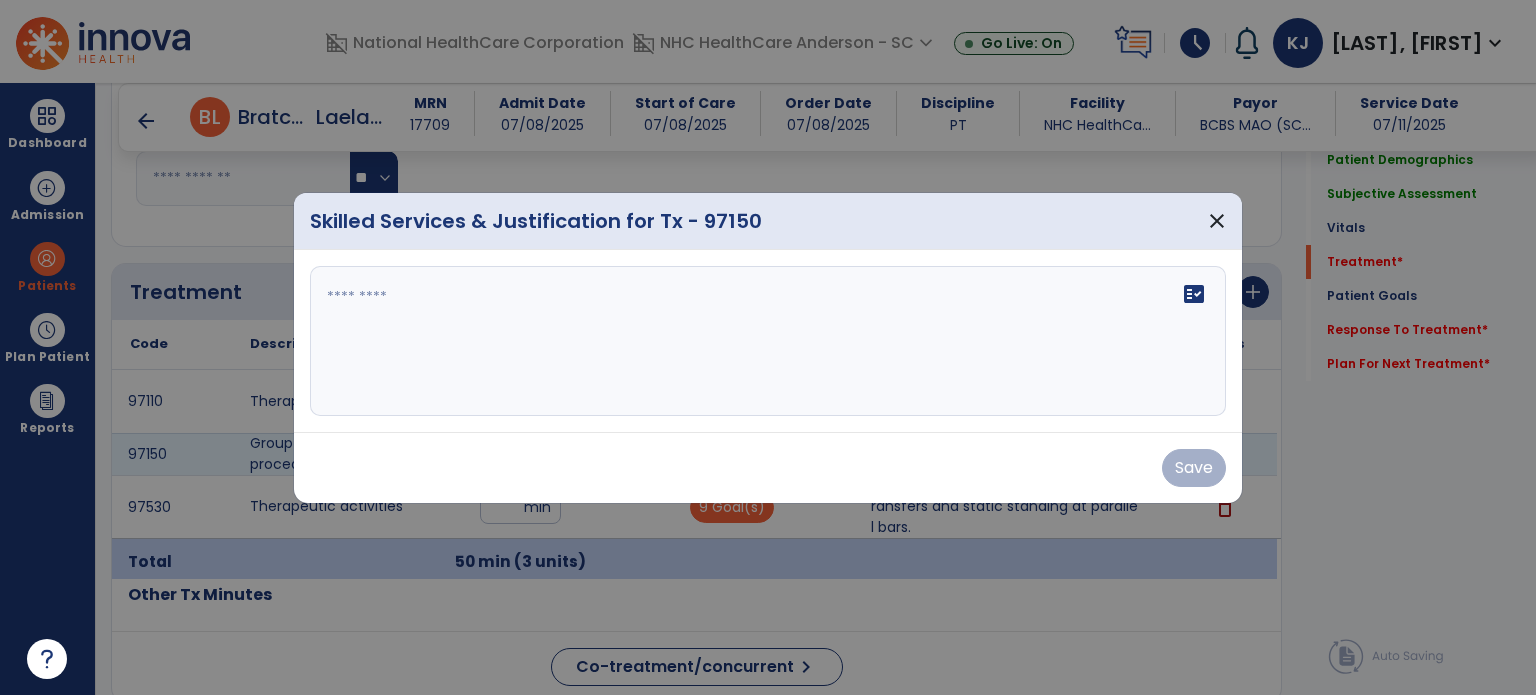 click on "fact_check" at bounding box center [768, 341] 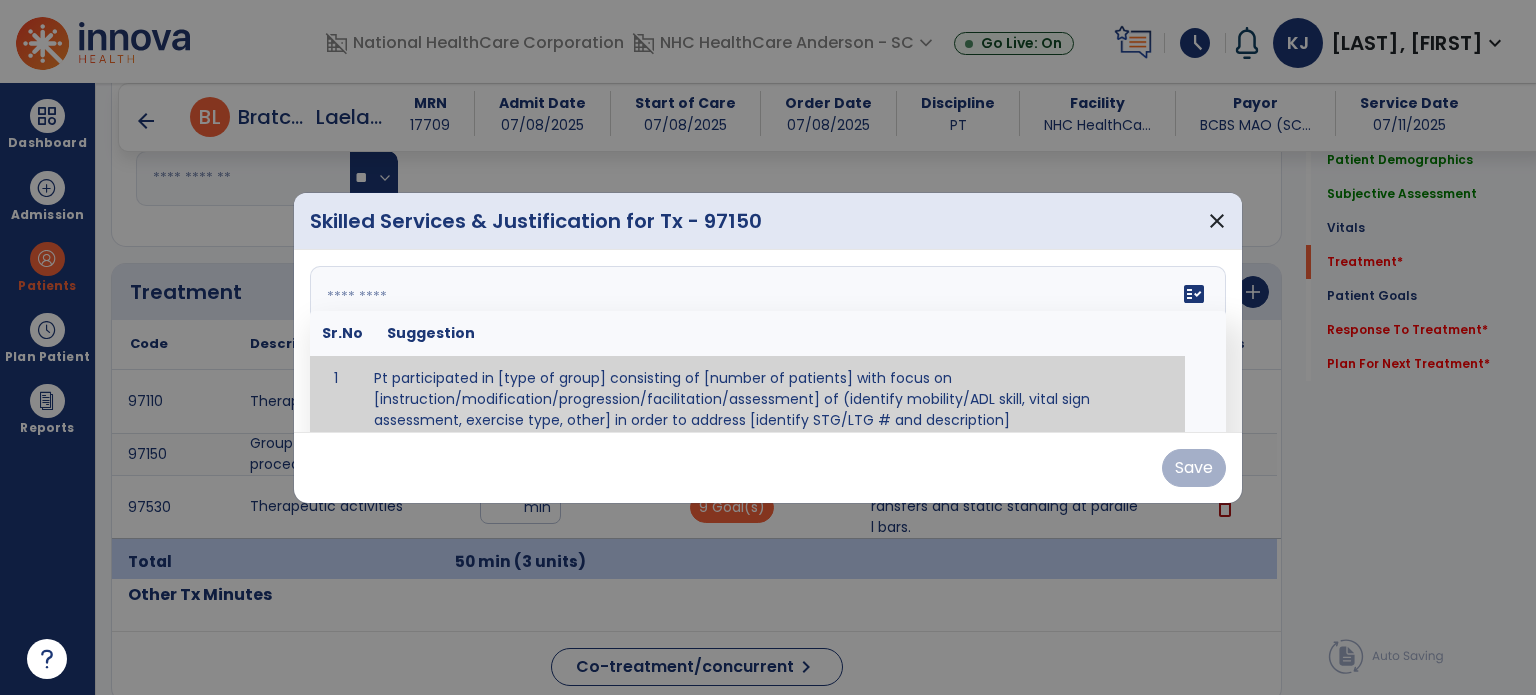 paste on "**********" 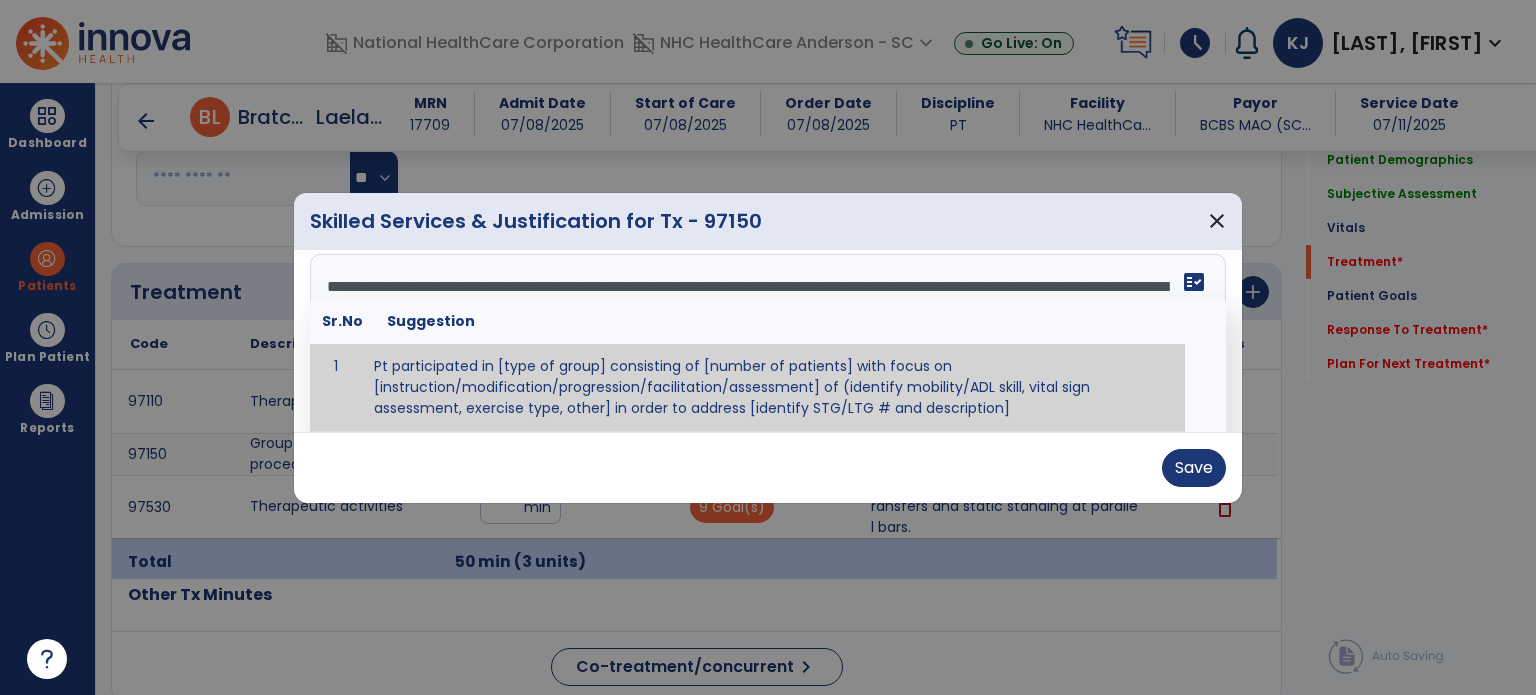 scroll, scrollTop: 0, scrollLeft: 0, axis: both 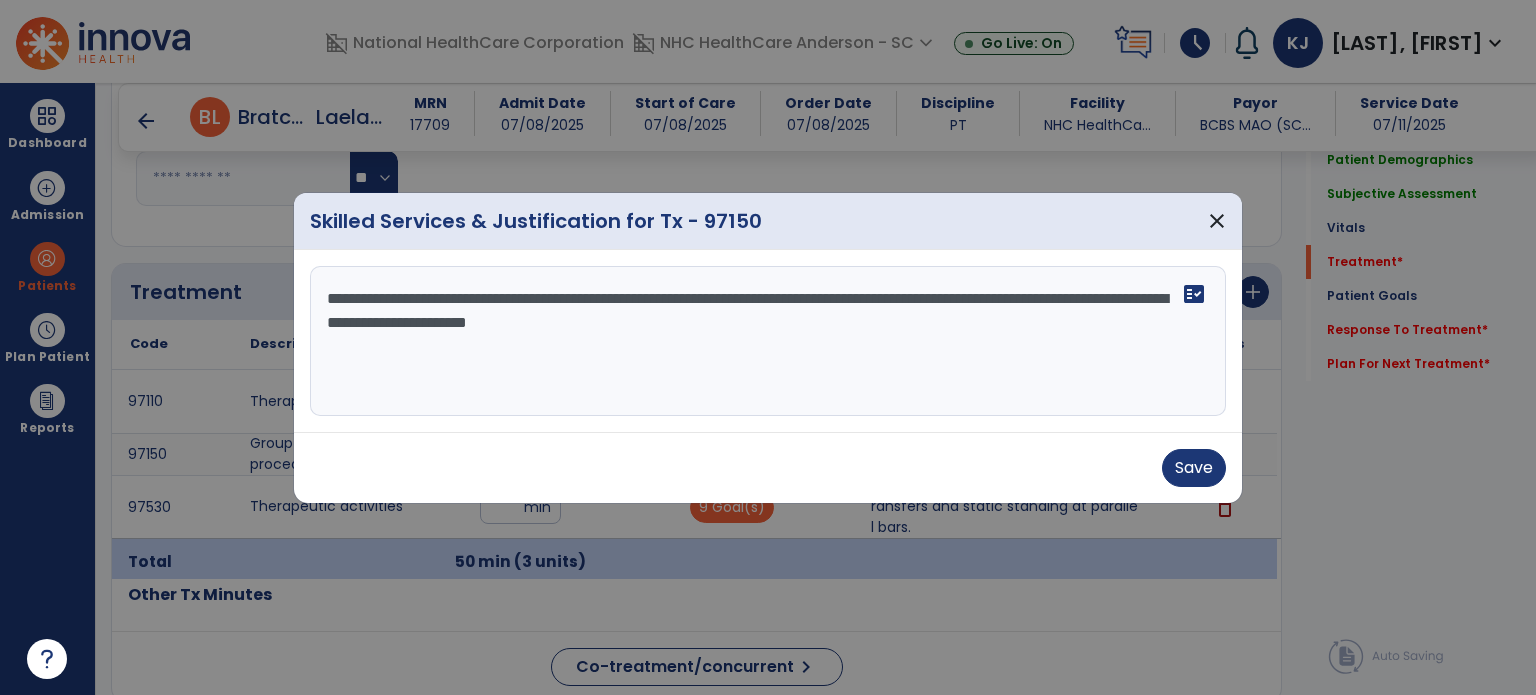 type on "**********" 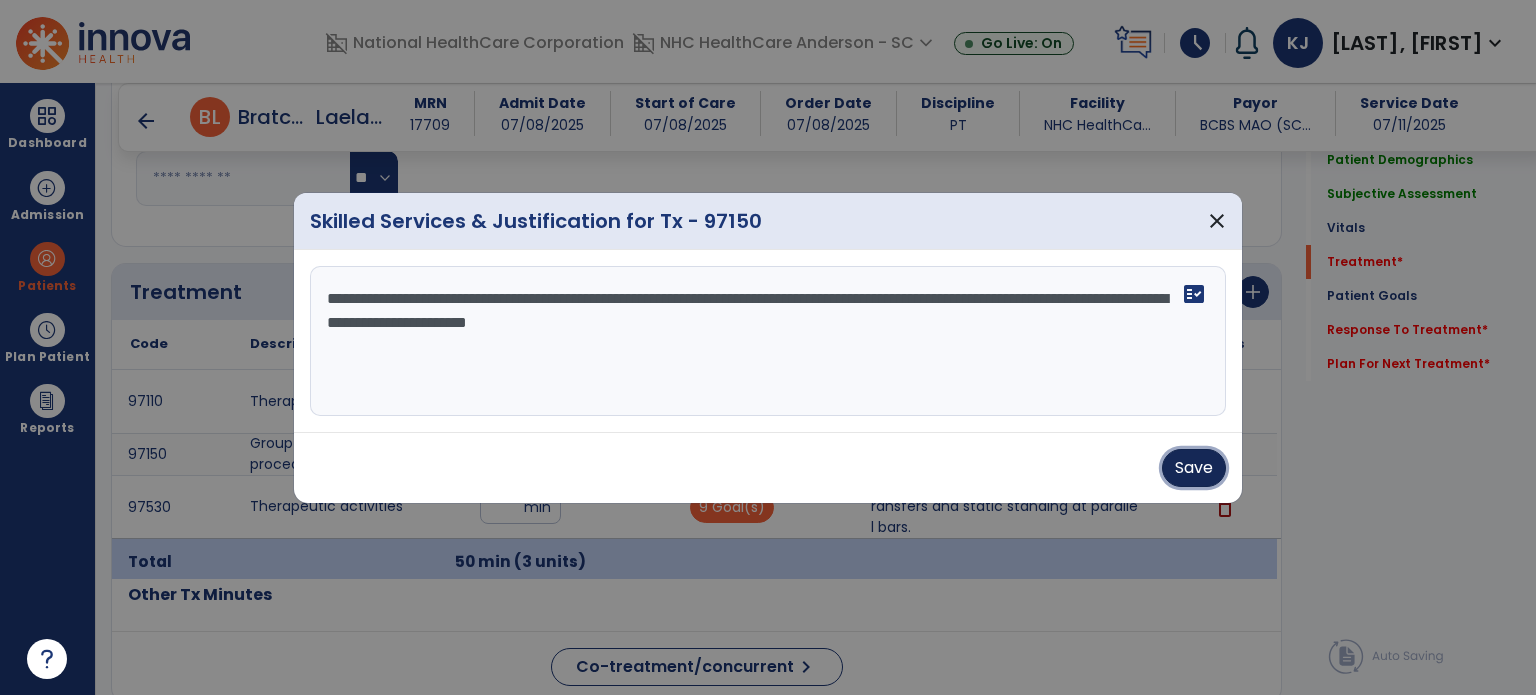click on "Save" at bounding box center (1194, 468) 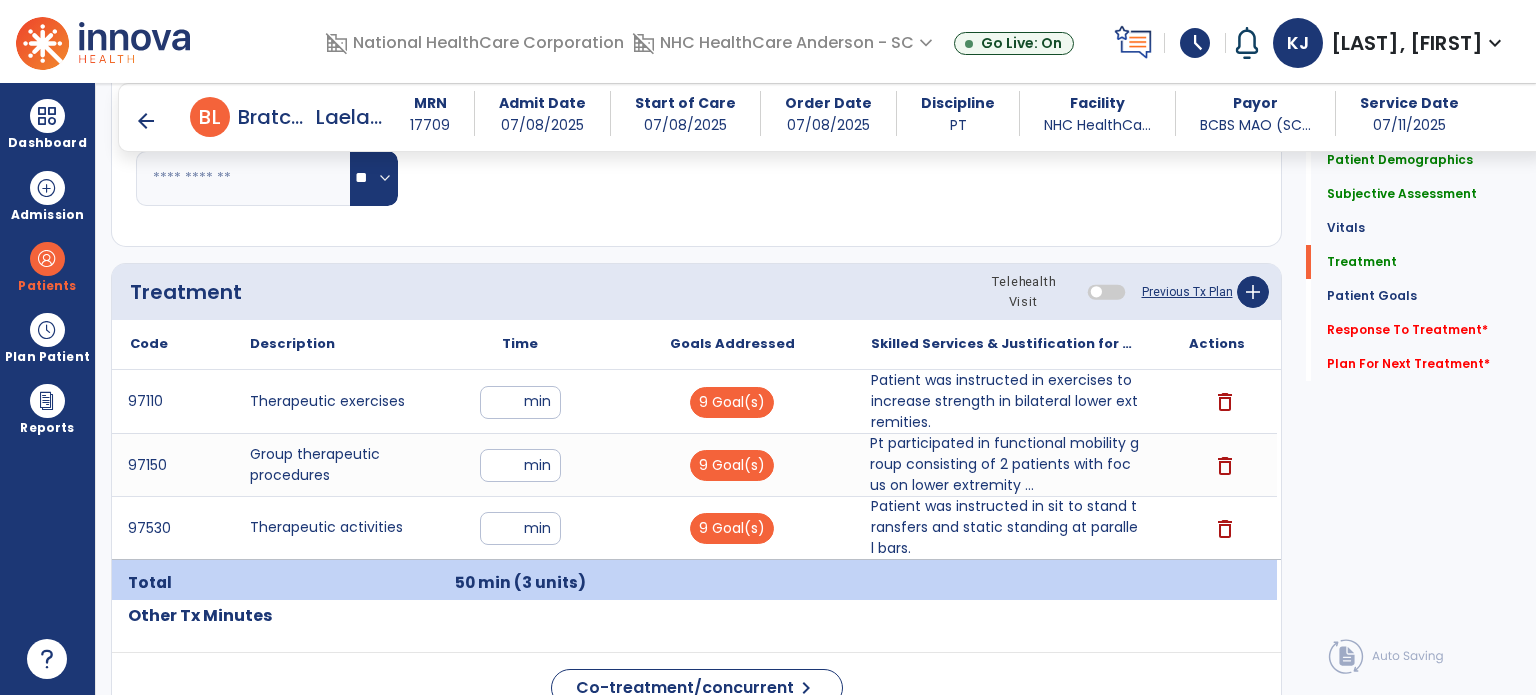 click on "Response To Treatment   *" 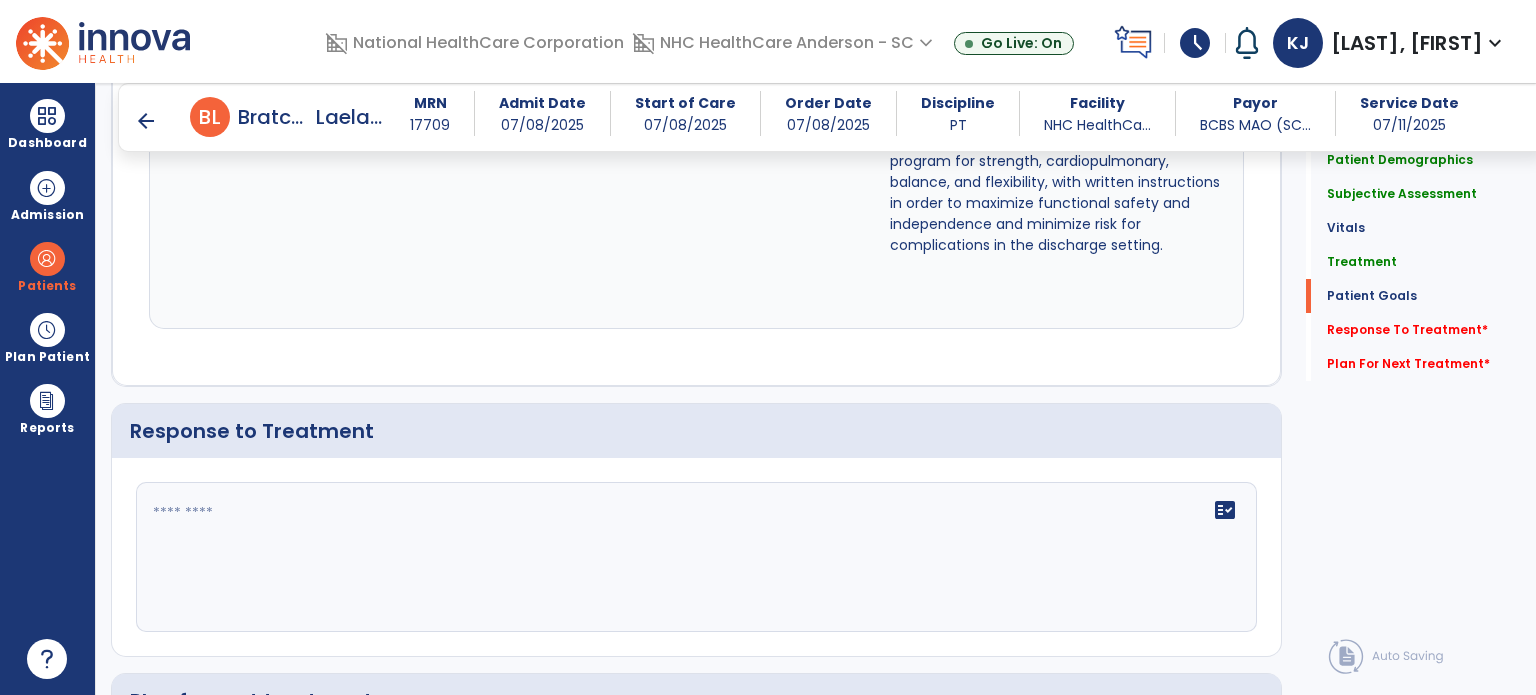 scroll, scrollTop: 3141, scrollLeft: 0, axis: vertical 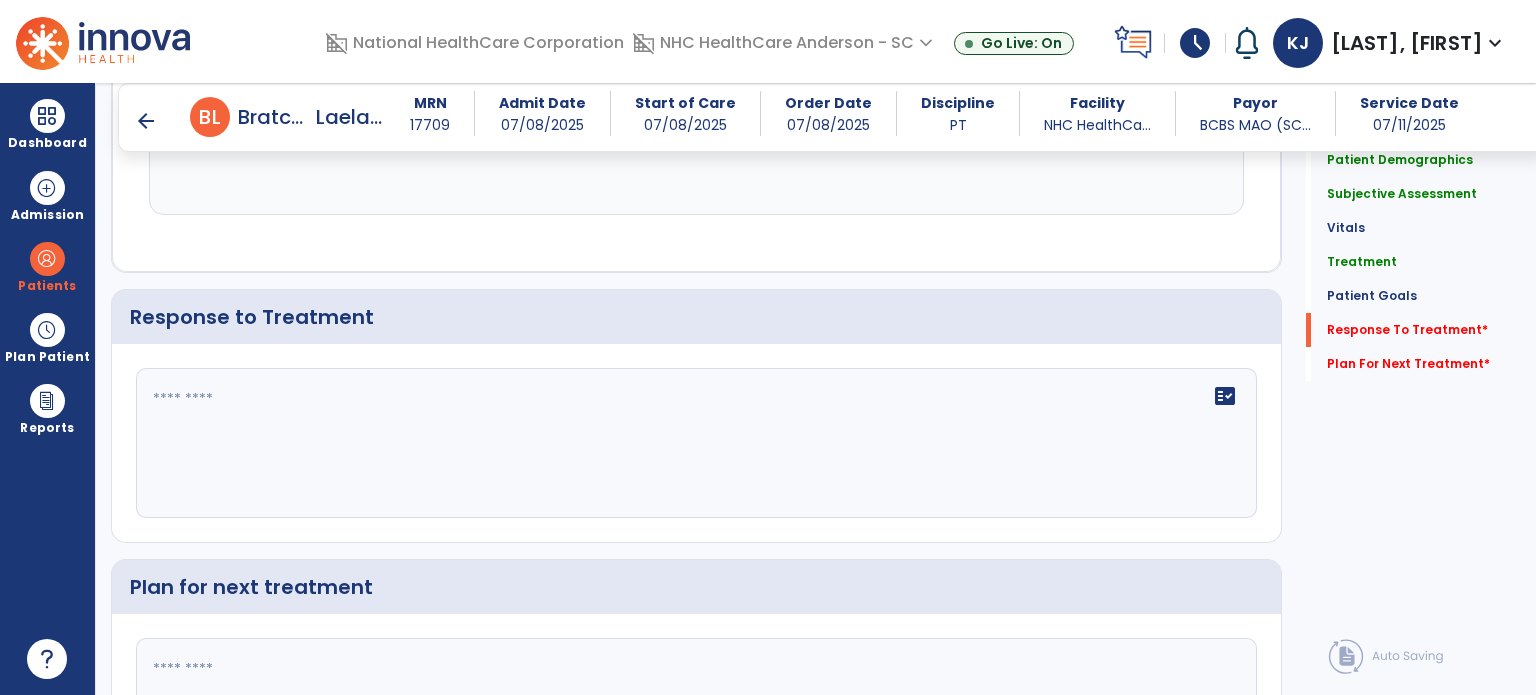 click on "fact_check" 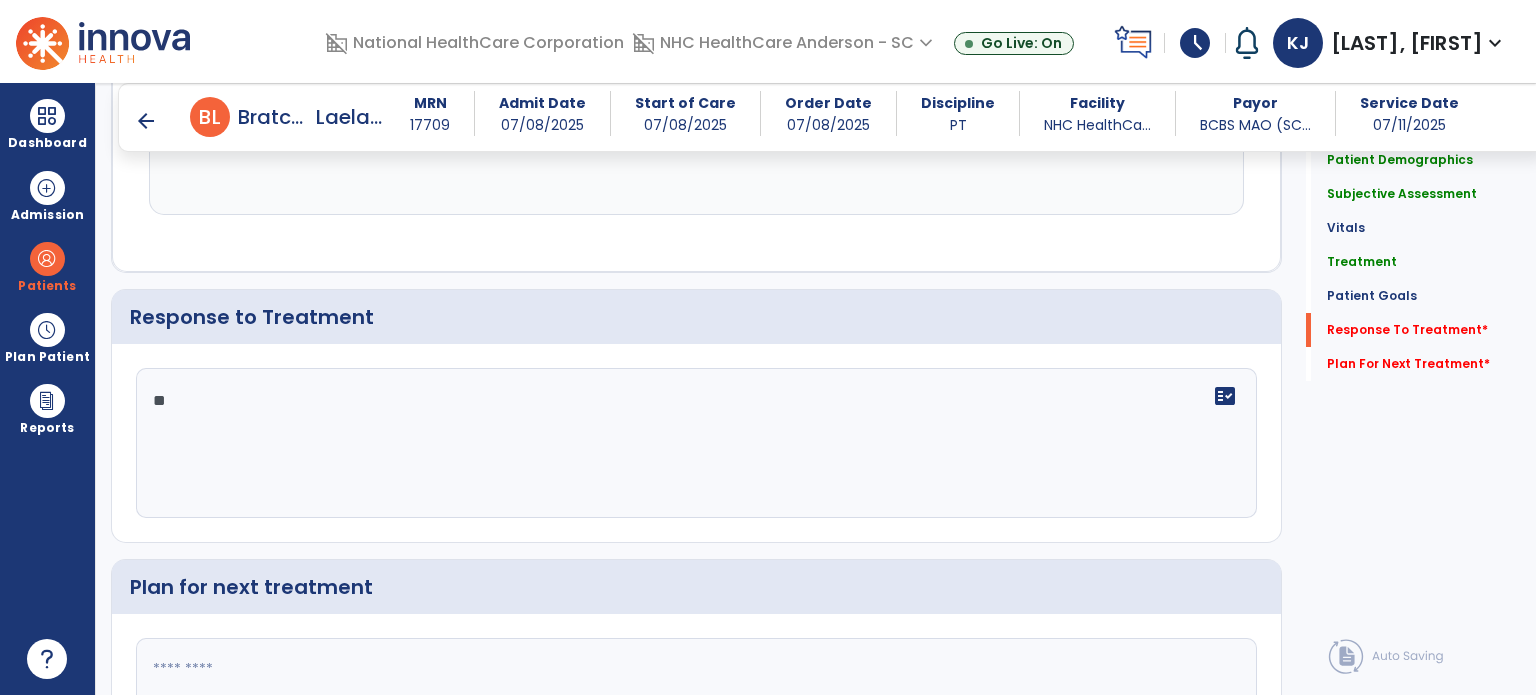 type on "*" 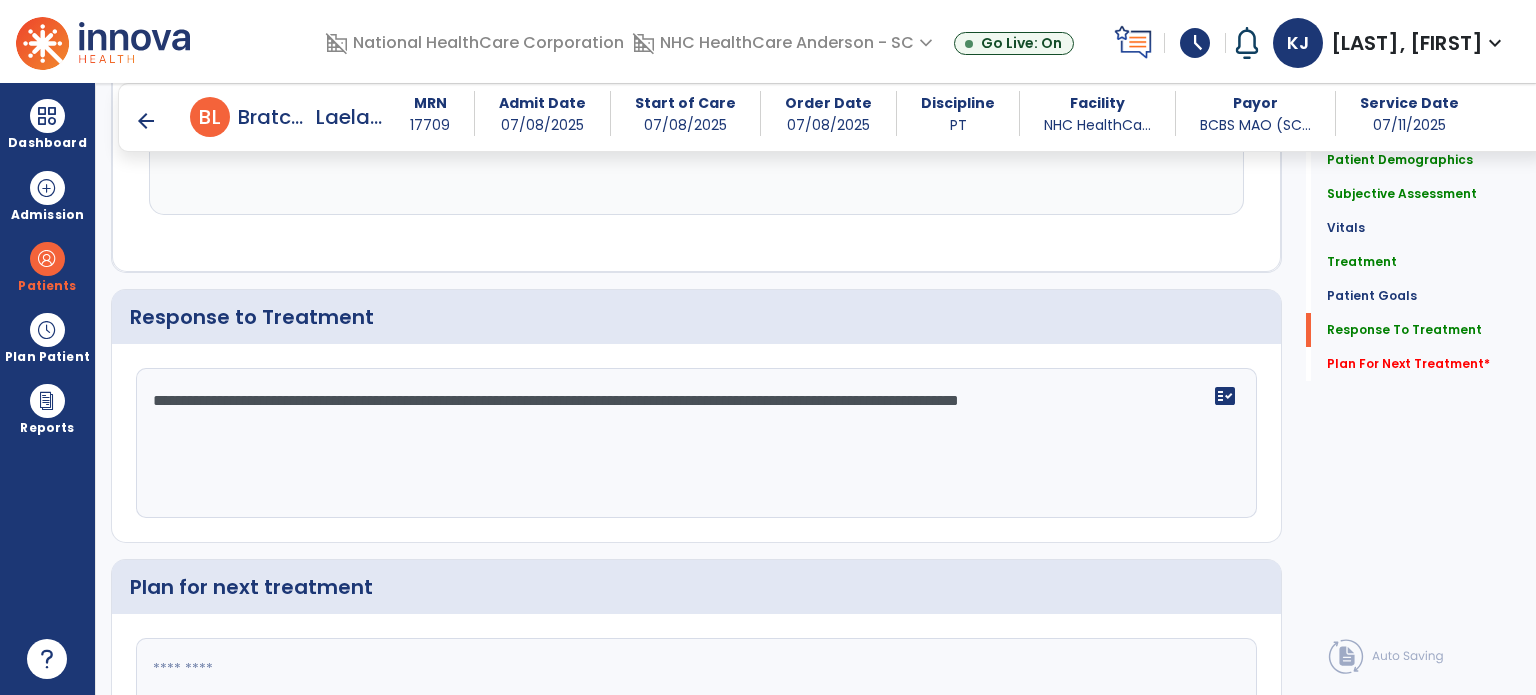 scroll, scrollTop: 3141, scrollLeft: 0, axis: vertical 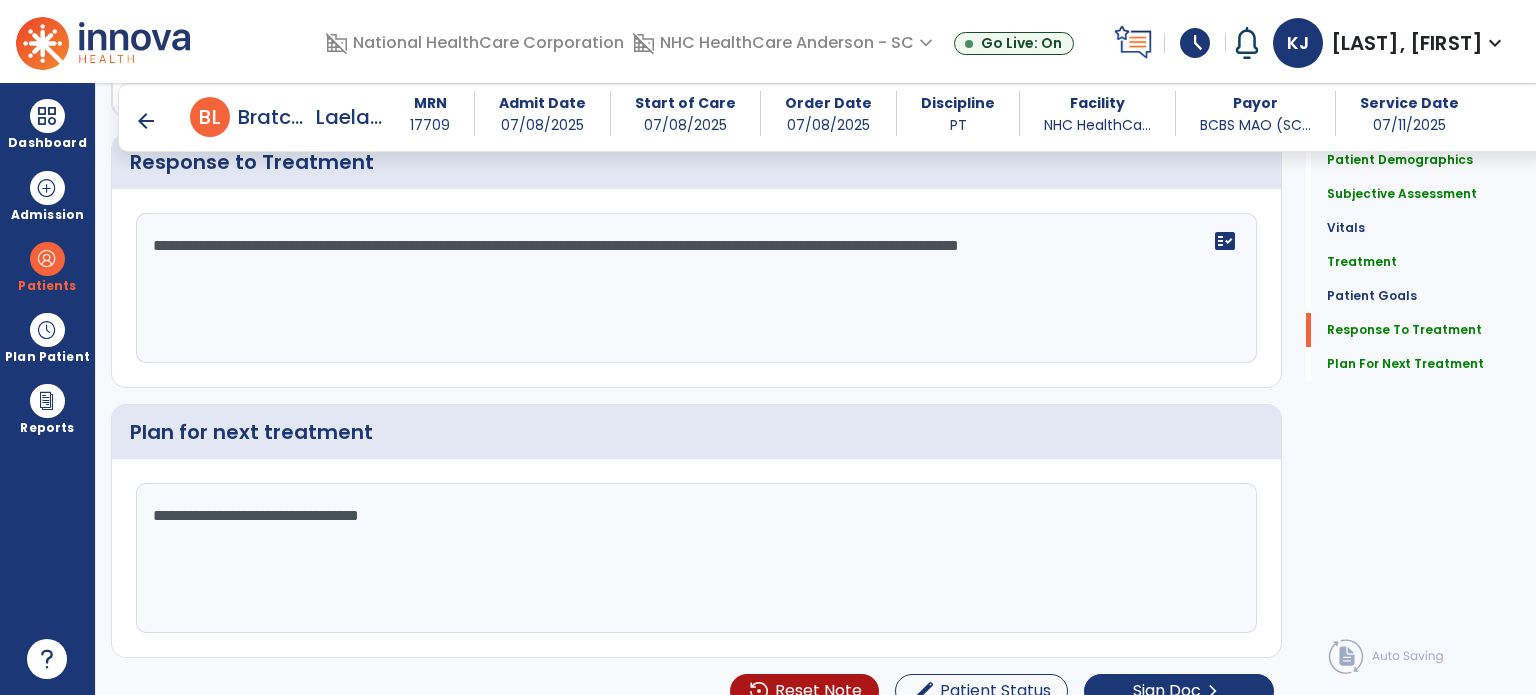 type on "**********" 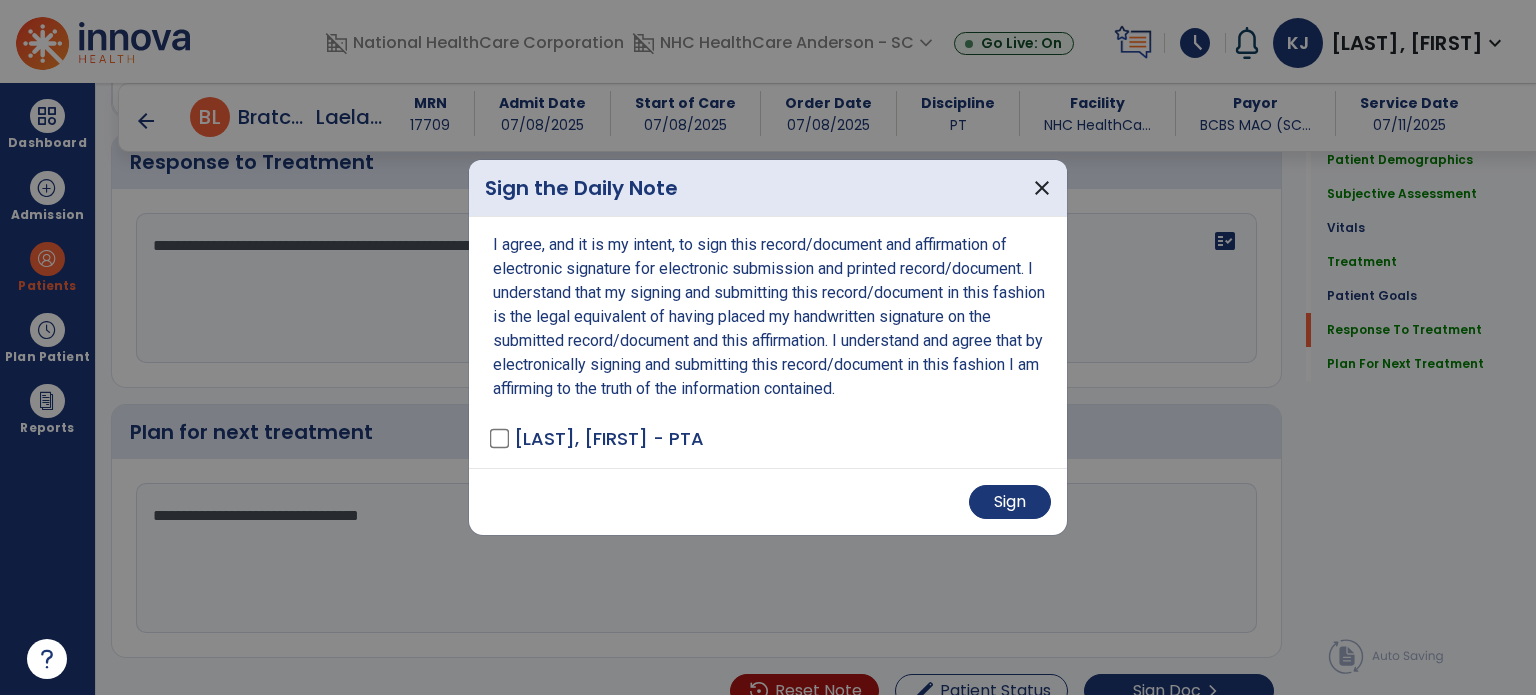 click on "Sign" at bounding box center [1010, 502] 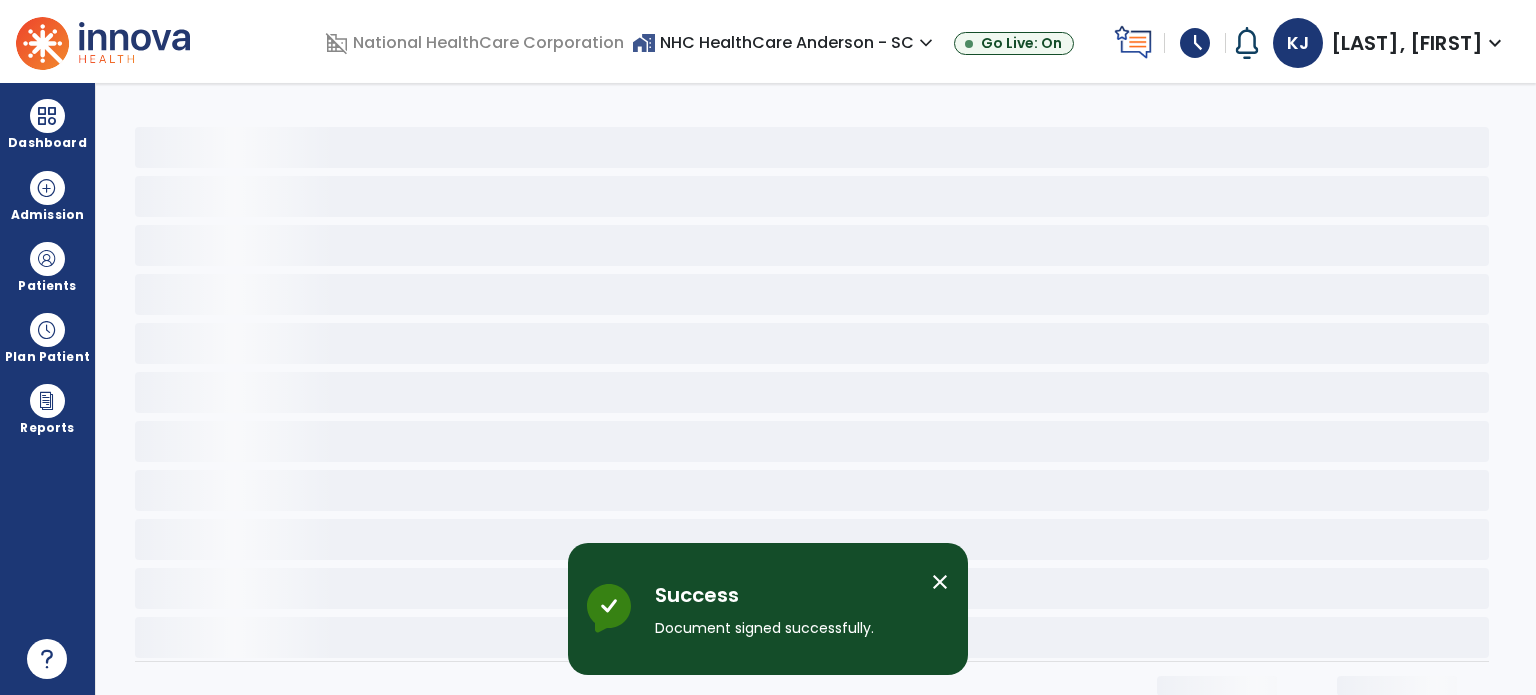 scroll, scrollTop: 0, scrollLeft: 0, axis: both 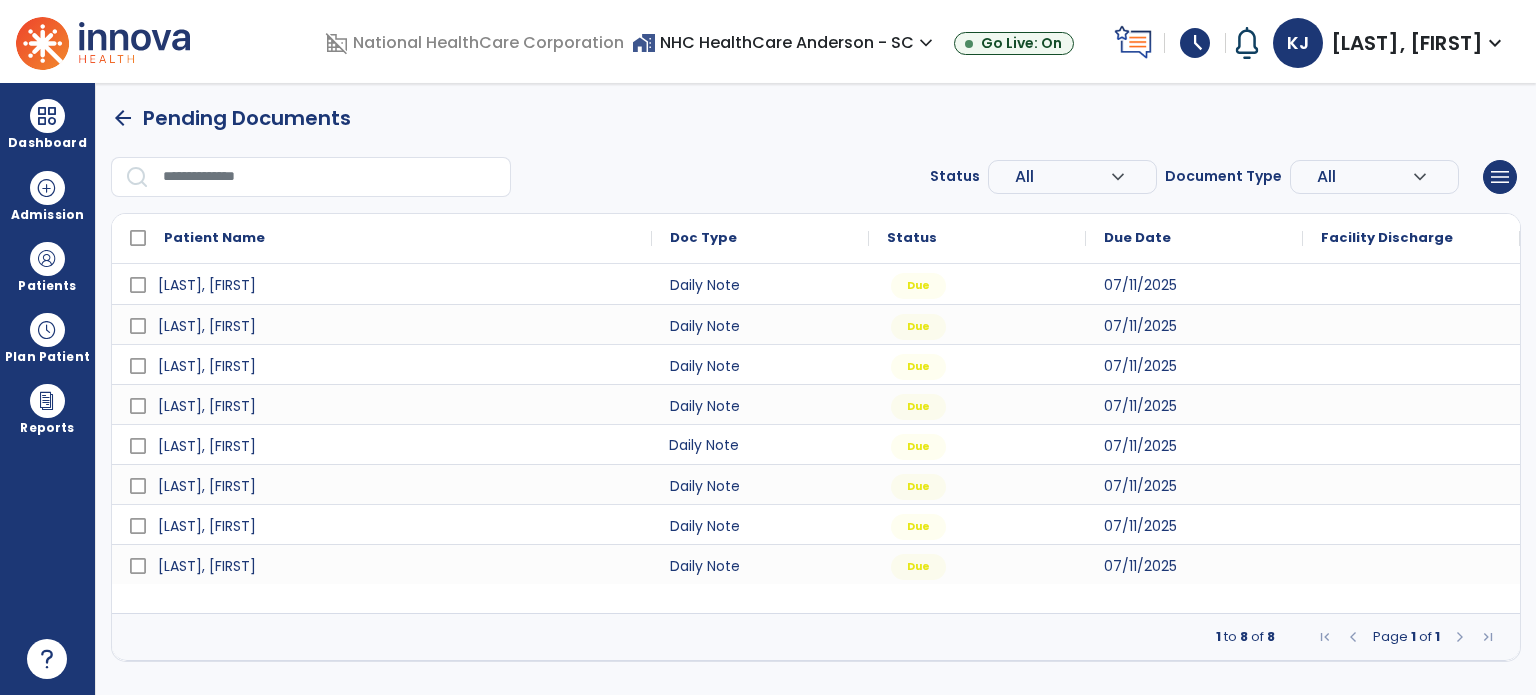 click on "Daily Note" at bounding box center [760, 444] 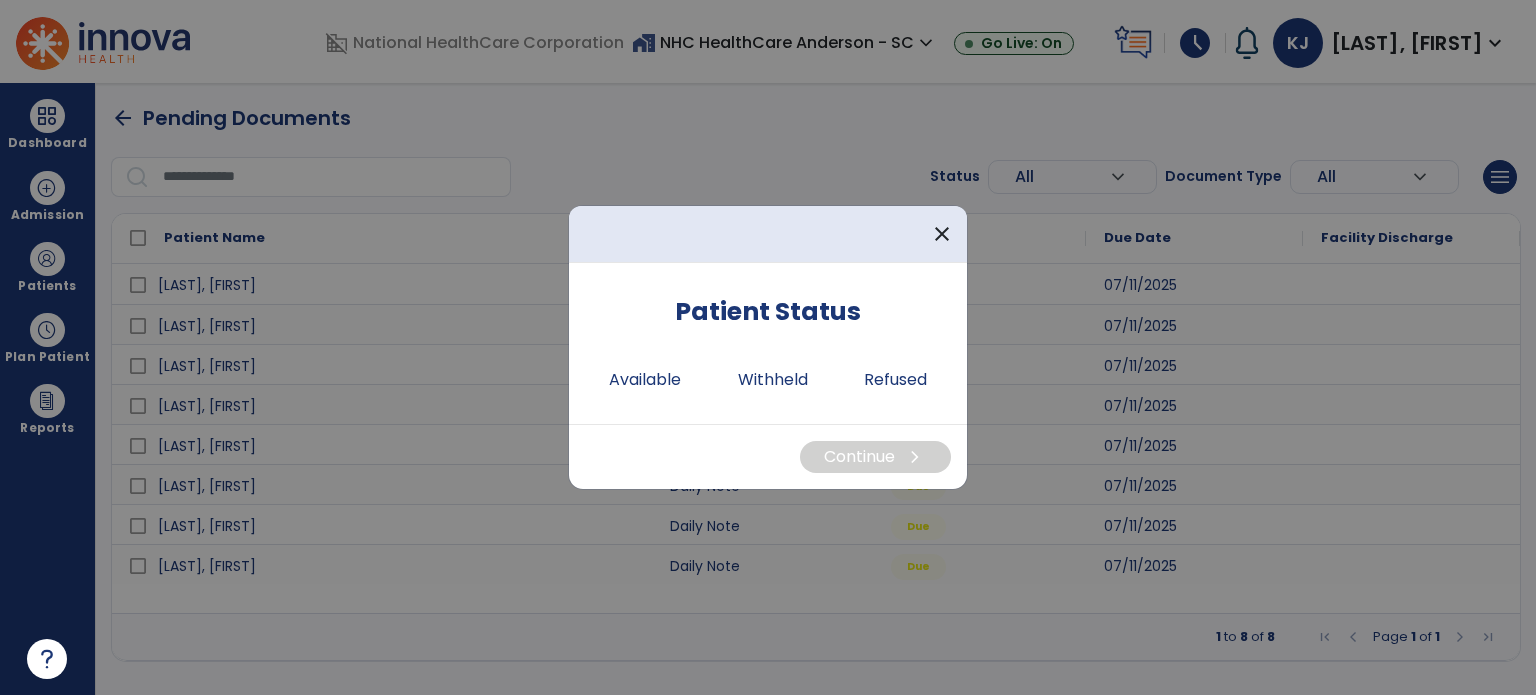 click on "Available" at bounding box center [645, 380] 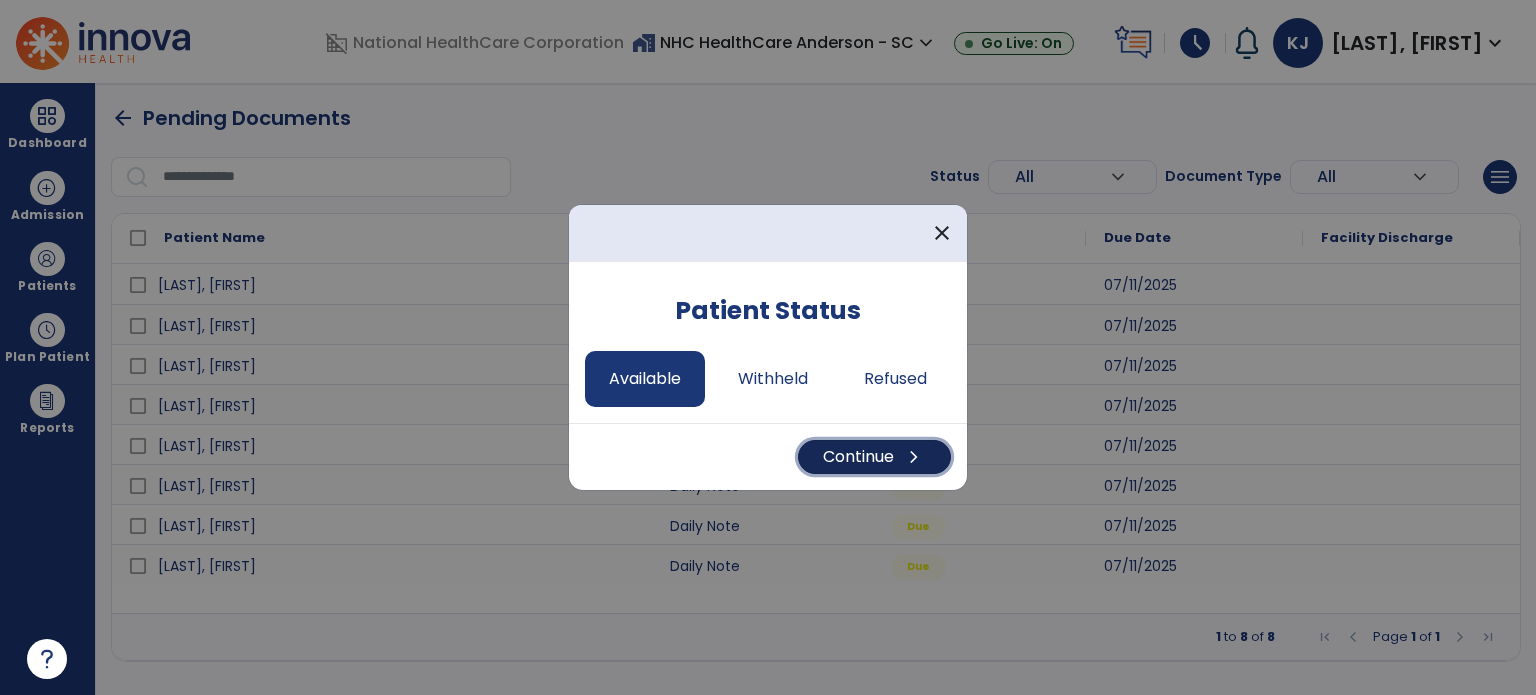 click on "Continue   chevron_right" at bounding box center (874, 457) 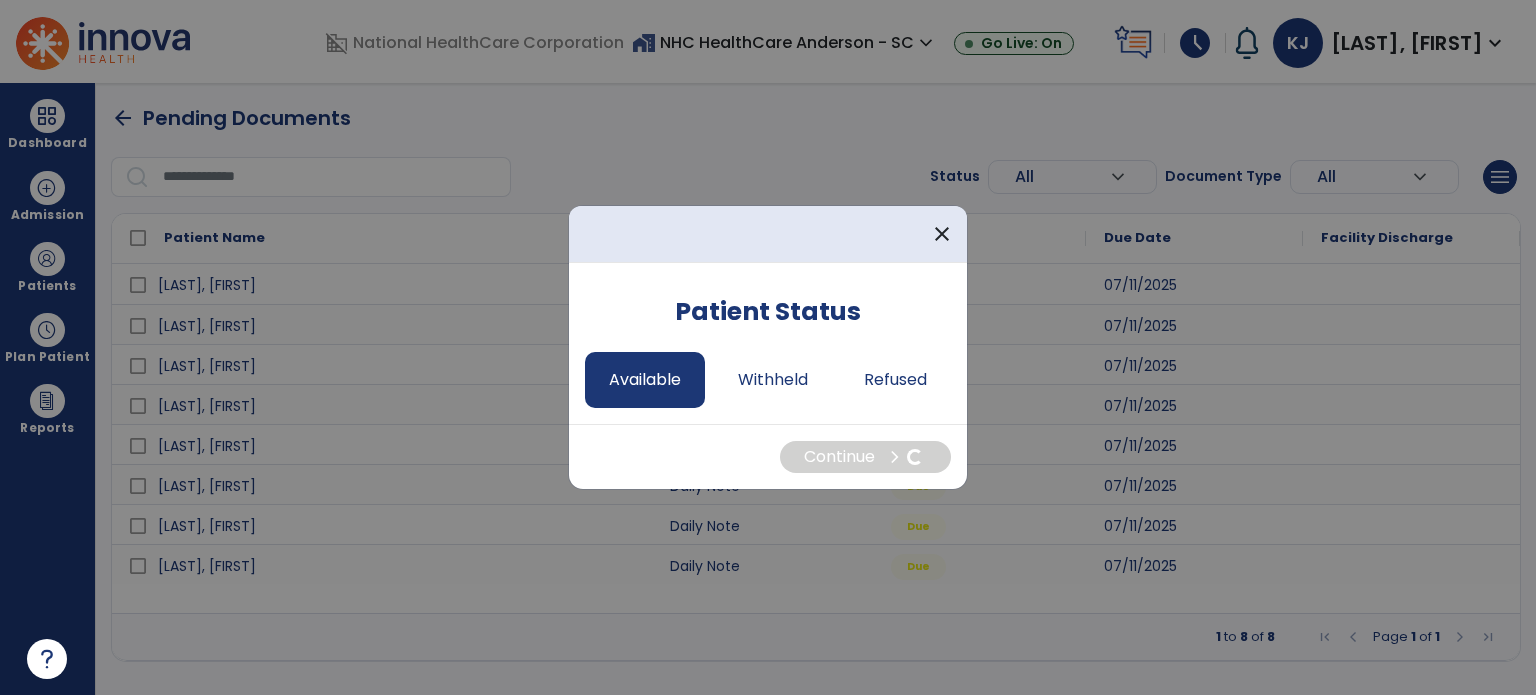select on "*" 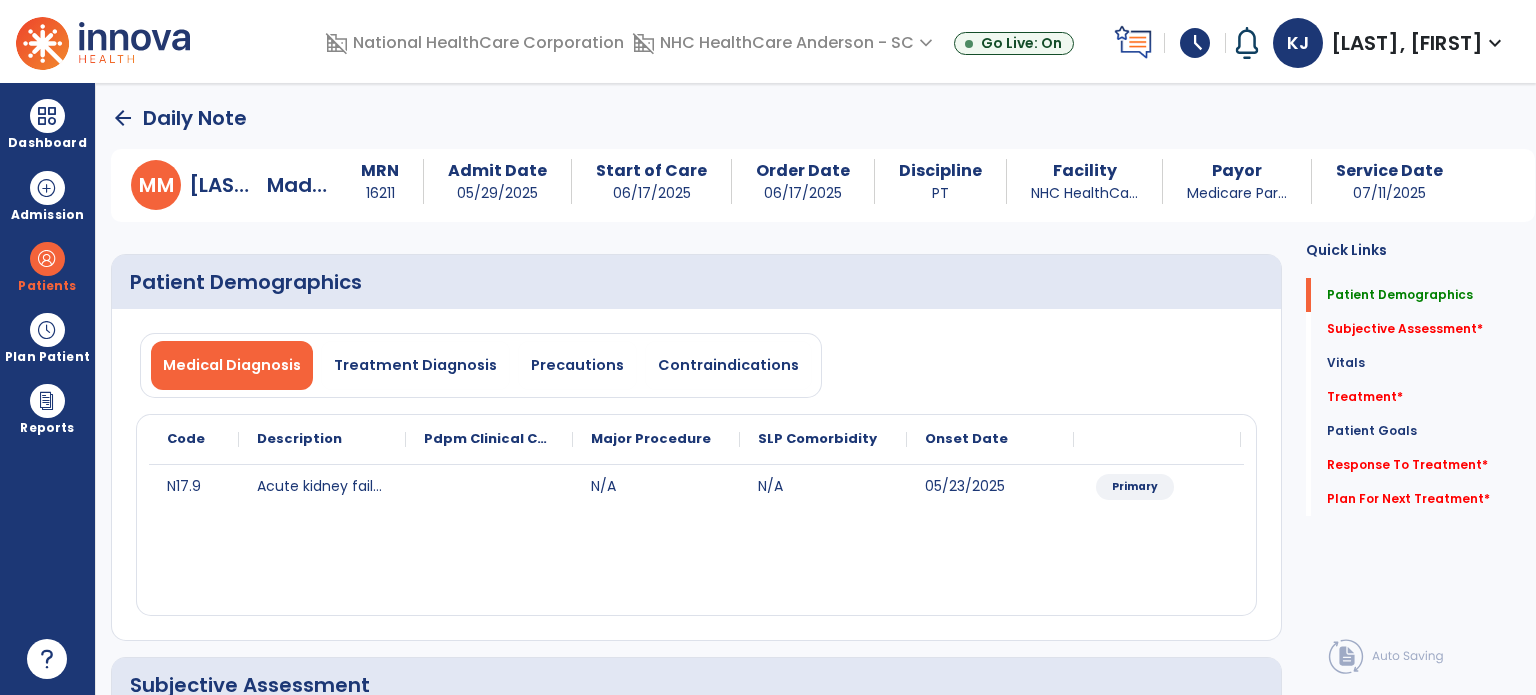 click on "Subjective Assessment   *" 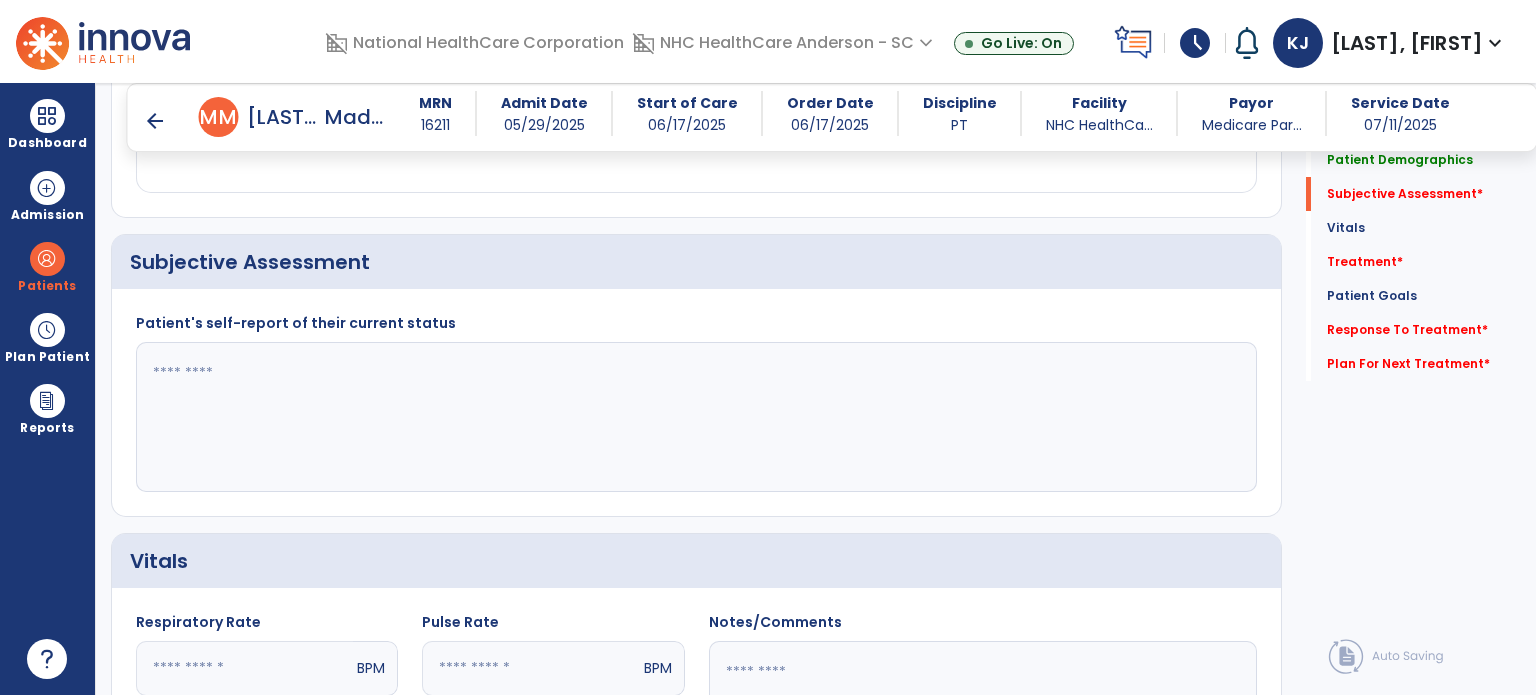 scroll, scrollTop: 408, scrollLeft: 0, axis: vertical 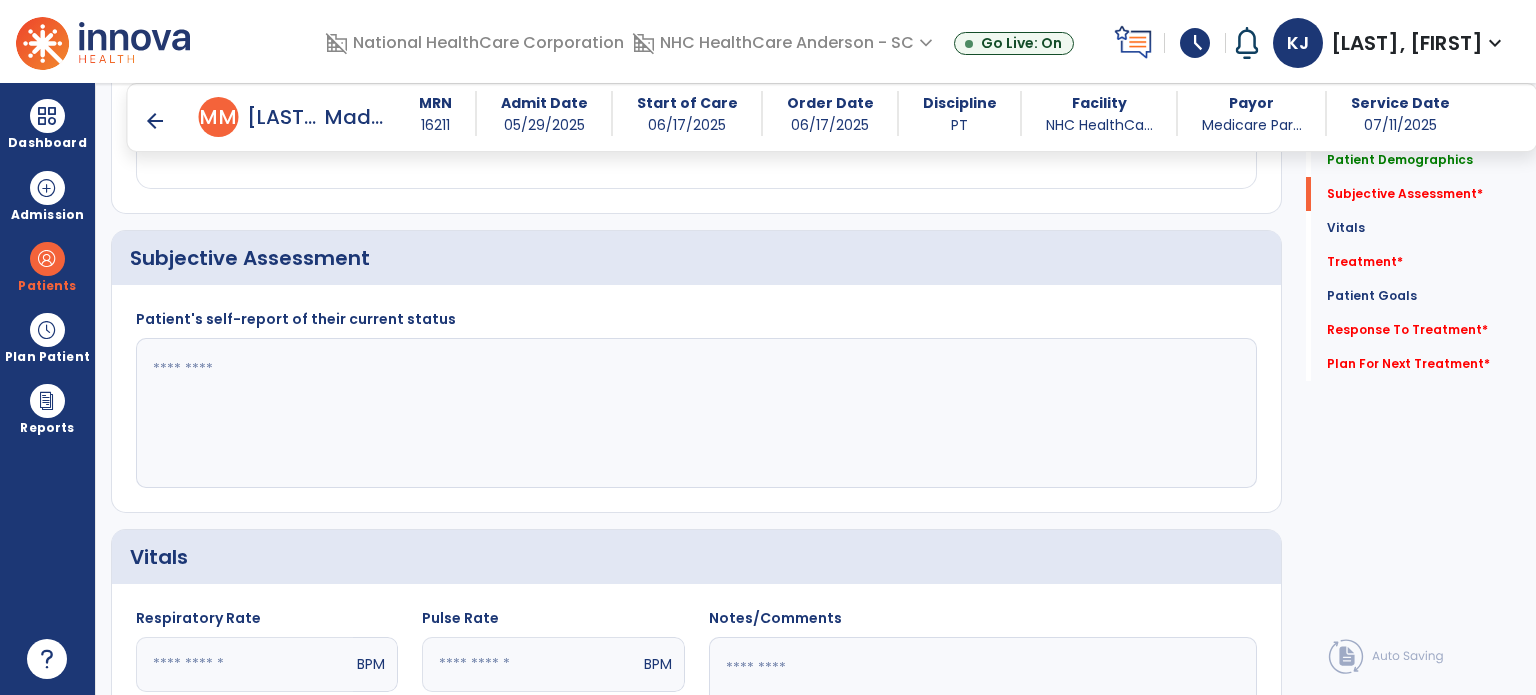 click 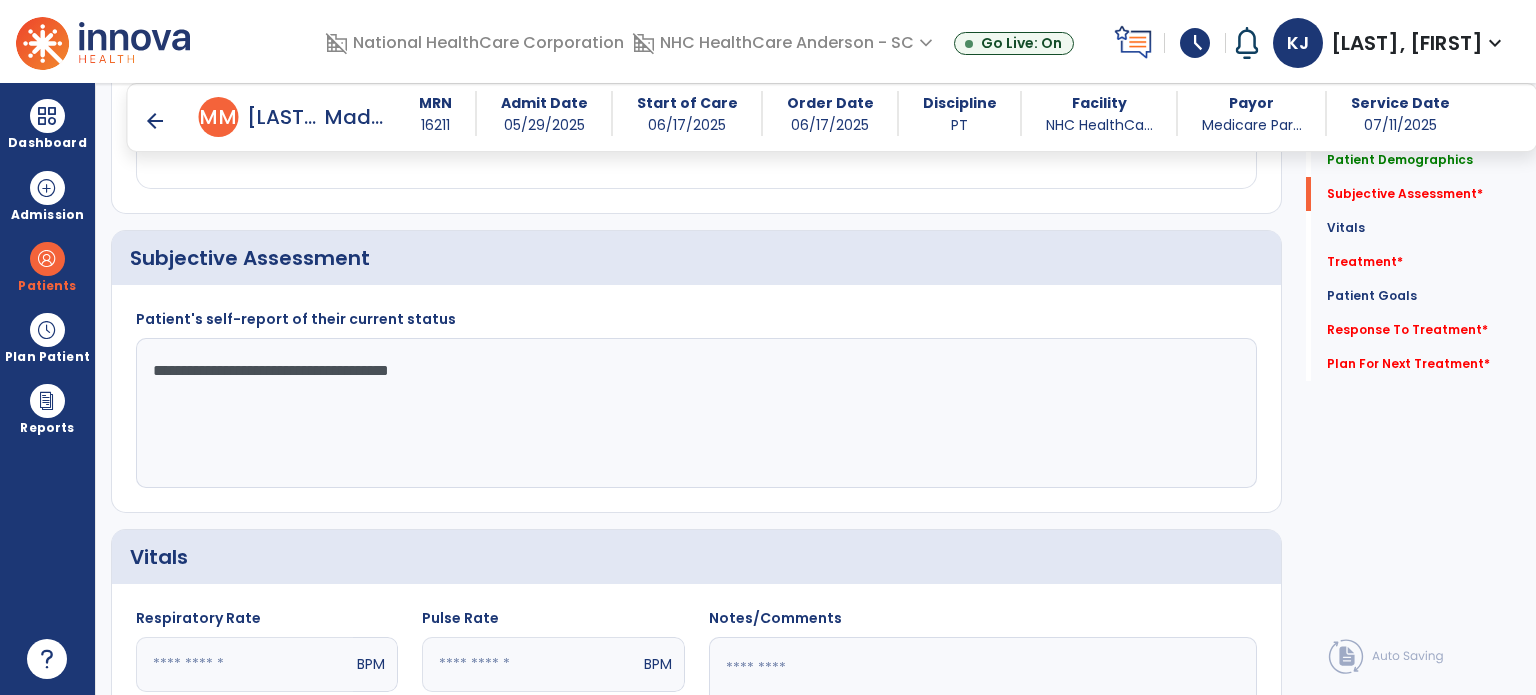 type on "**********" 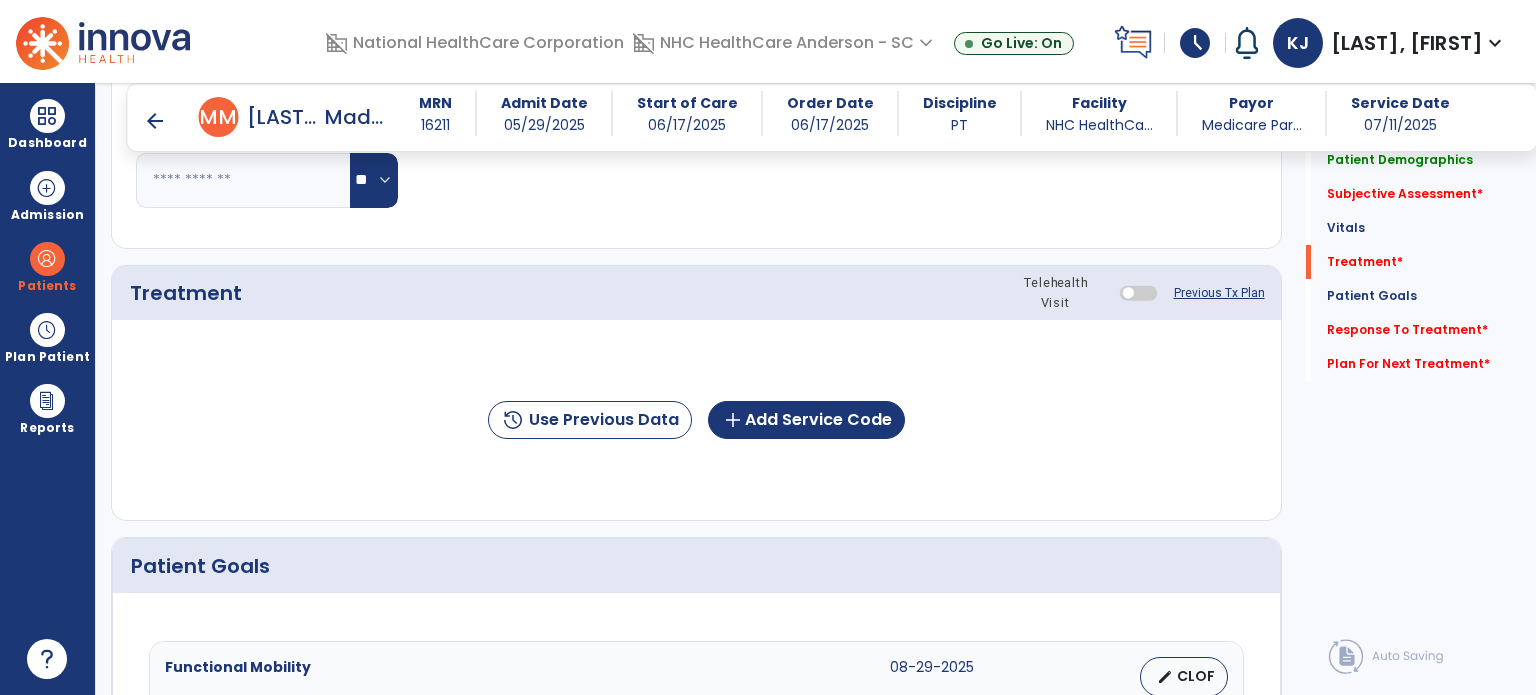 scroll, scrollTop: 1096, scrollLeft: 0, axis: vertical 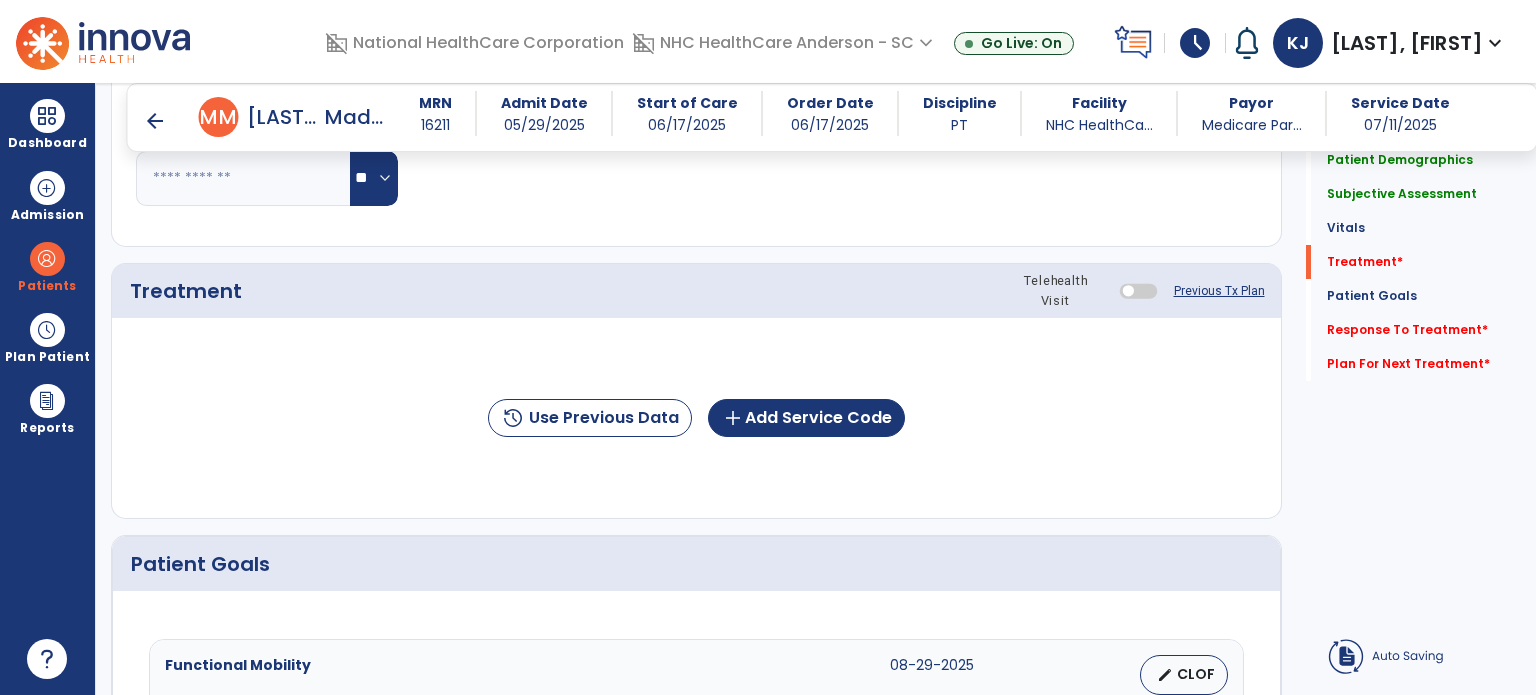 click on "add  Add Service Code" 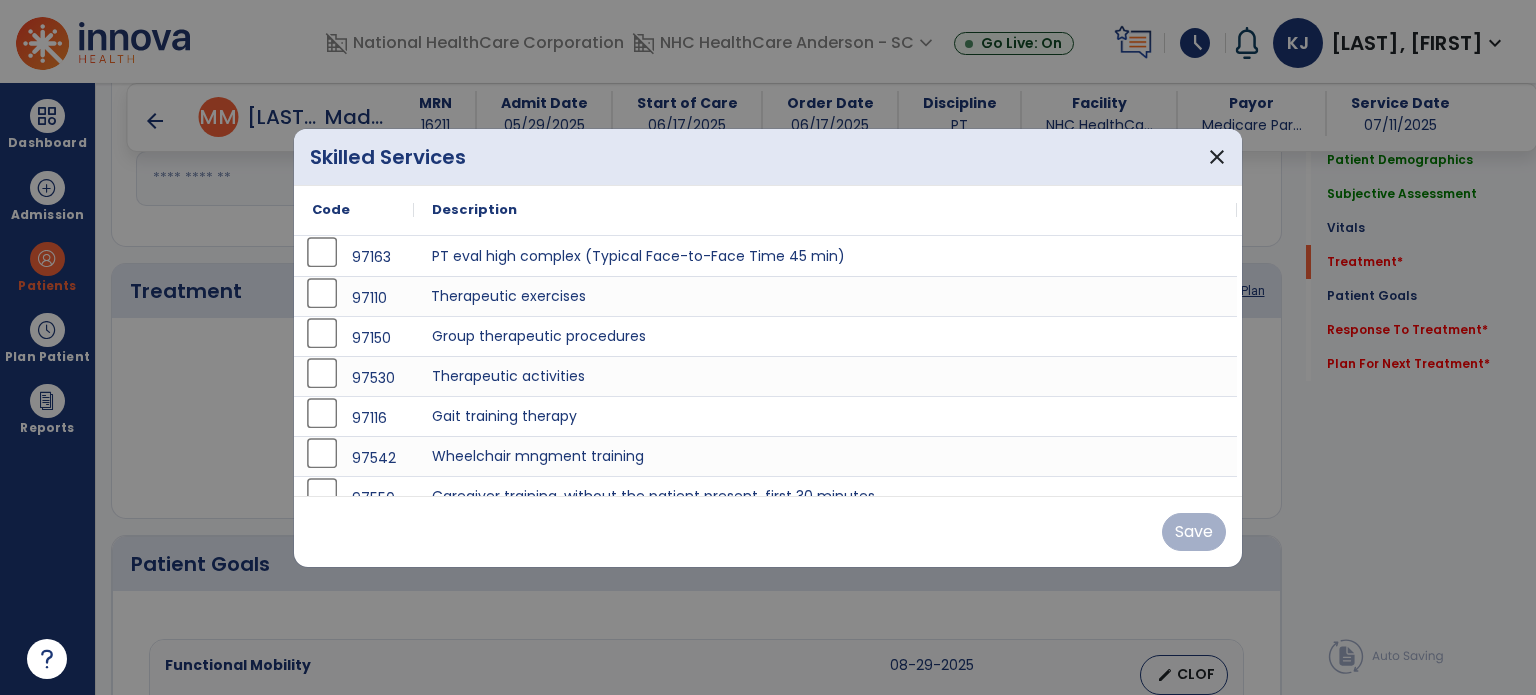 click on "Therapeutic exercises" at bounding box center [825, 296] 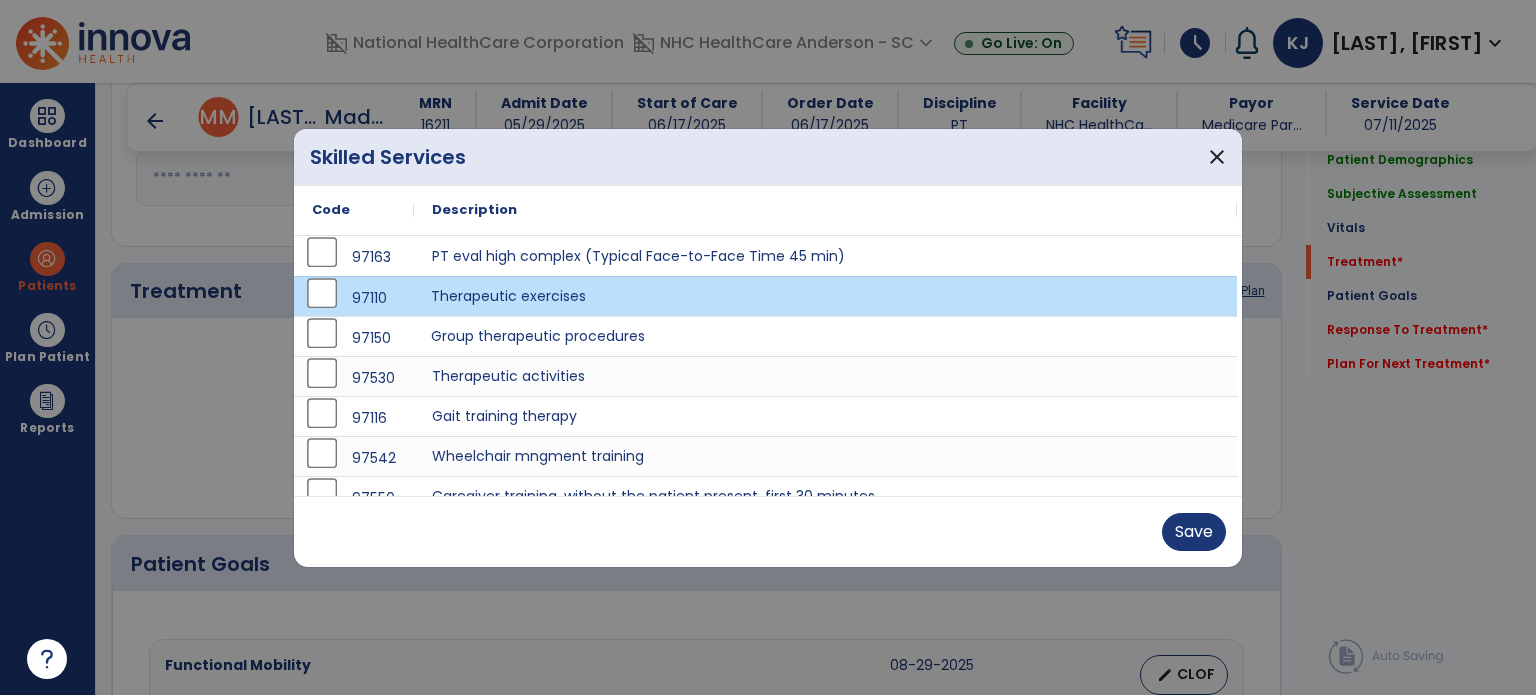 click on "Group therapeutic procedures" at bounding box center (825, 336) 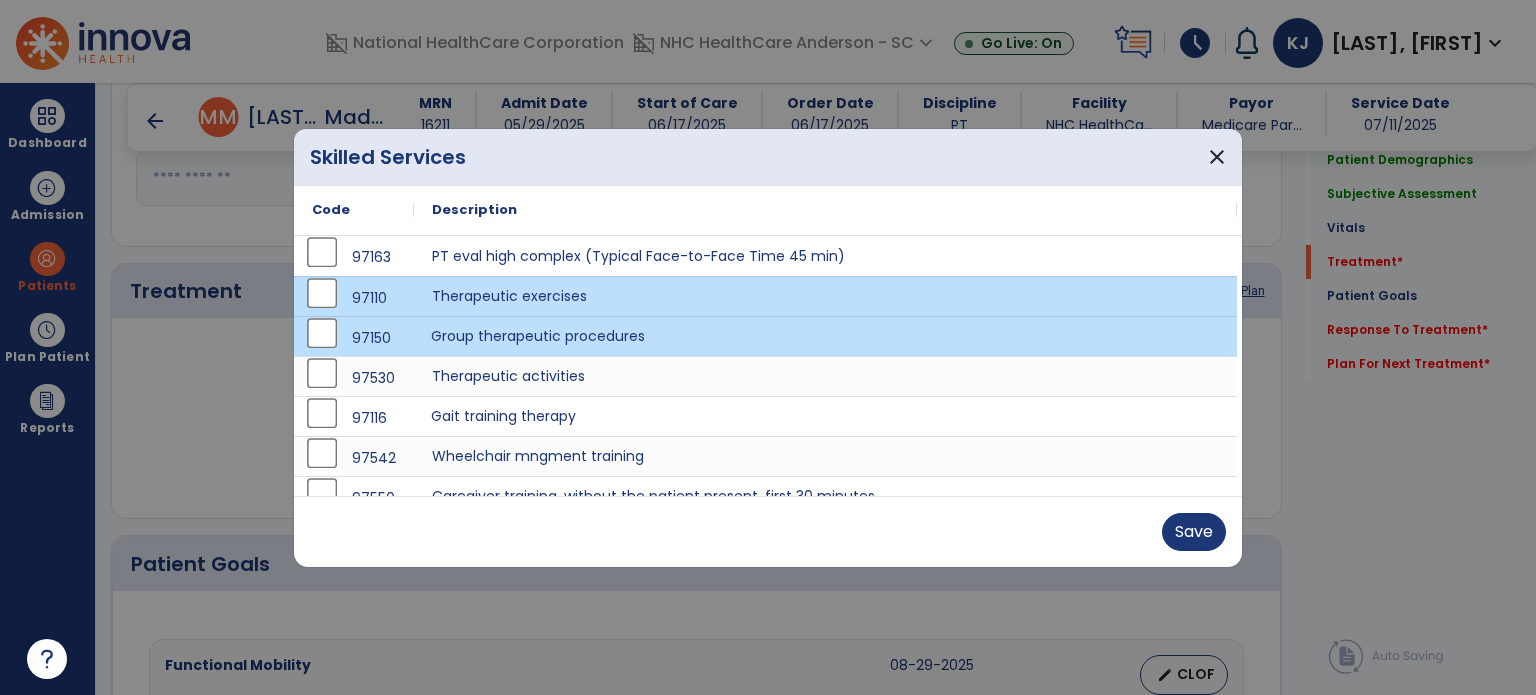 click on "Gait training therapy" at bounding box center [825, 416] 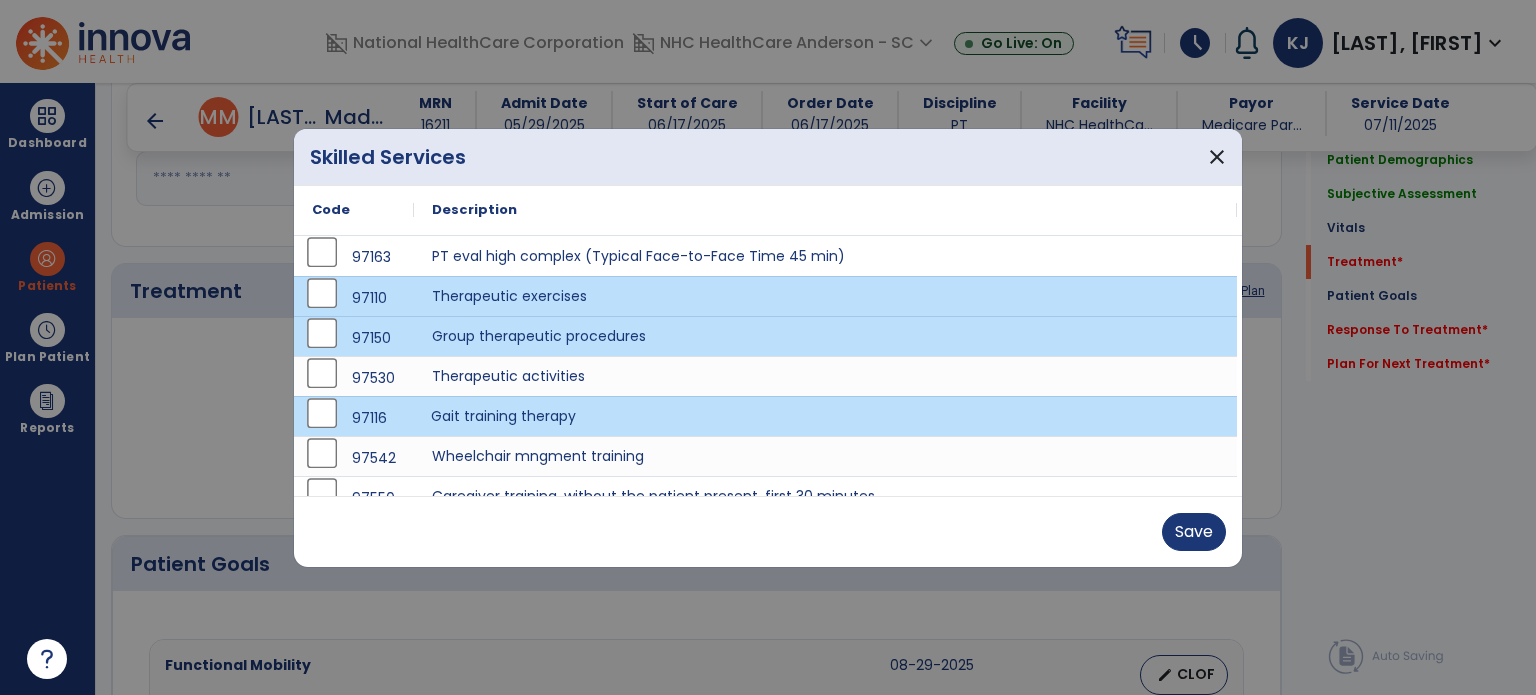 click on "Save" at bounding box center (1194, 532) 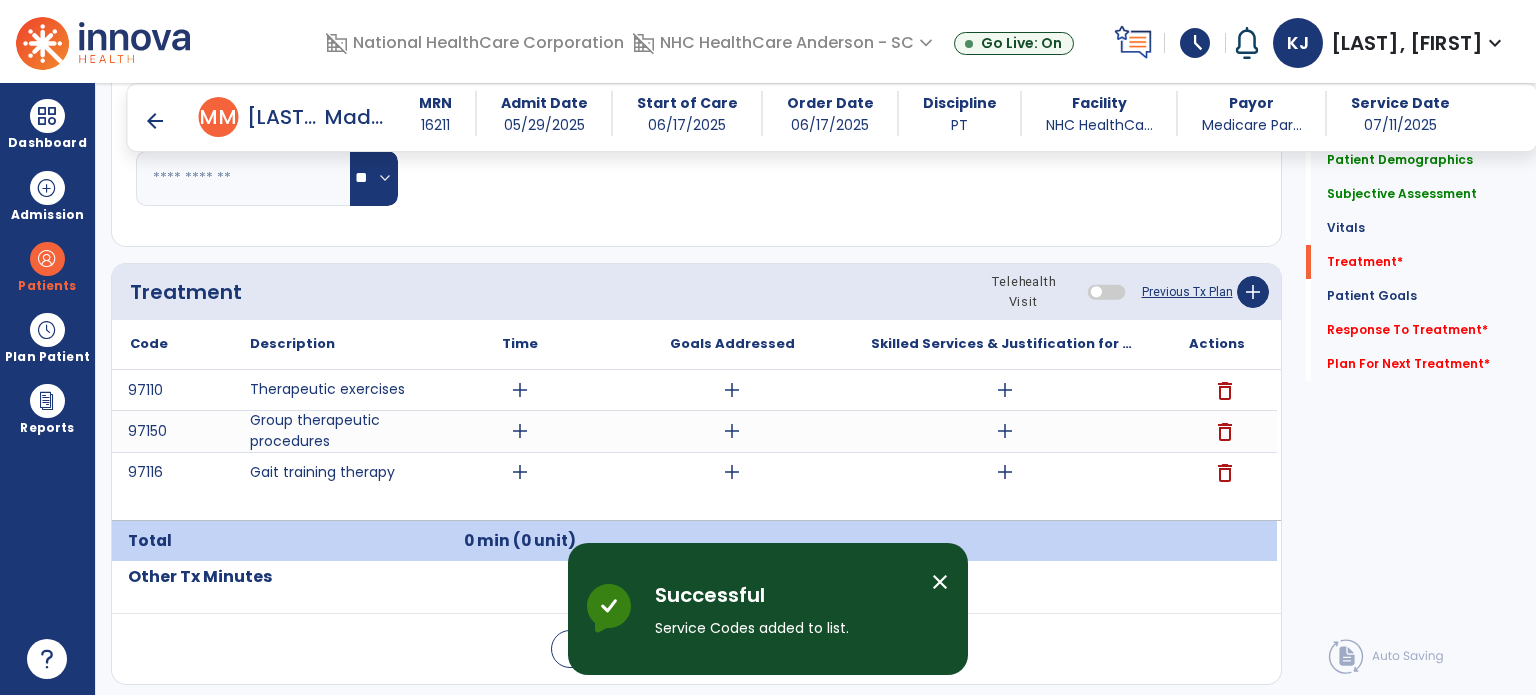 click on "add" at bounding box center [520, 431] 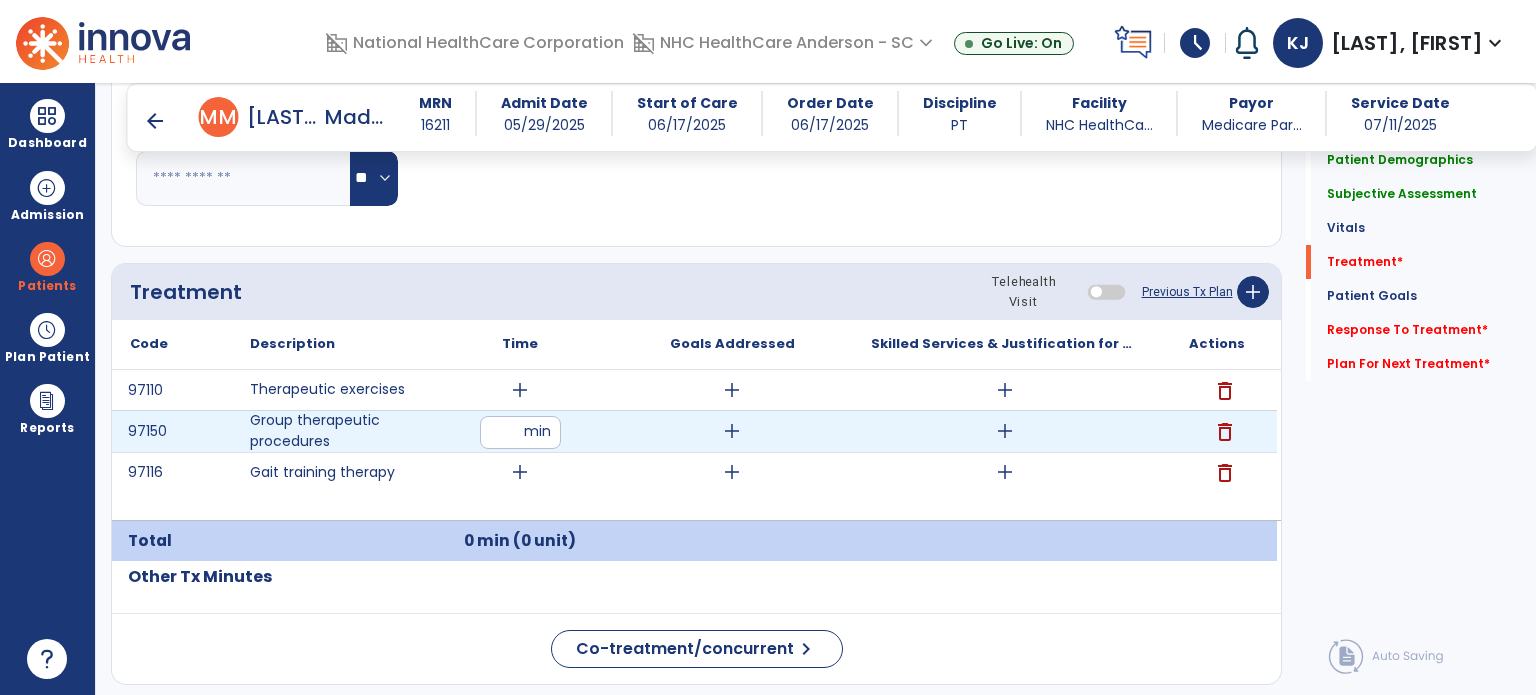 type on "**" 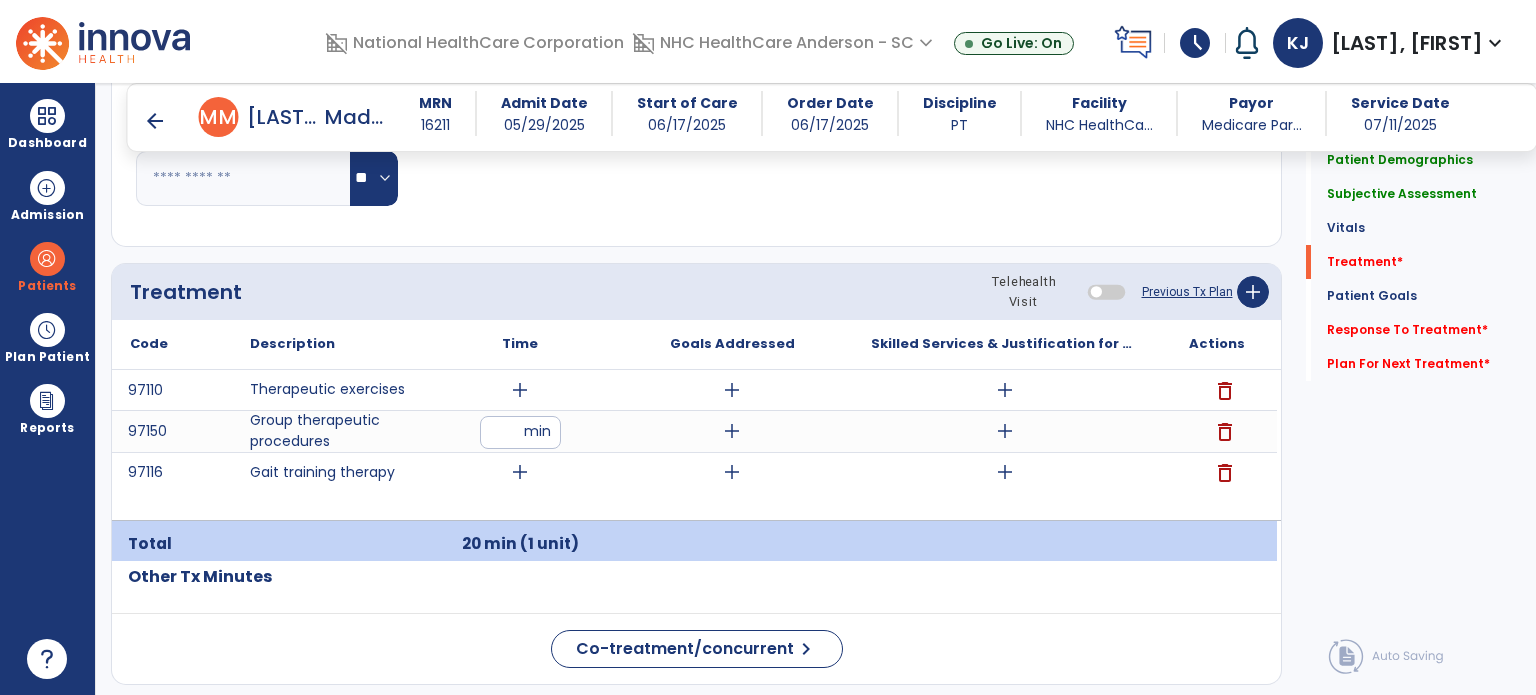 click on "add" at bounding box center [732, 431] 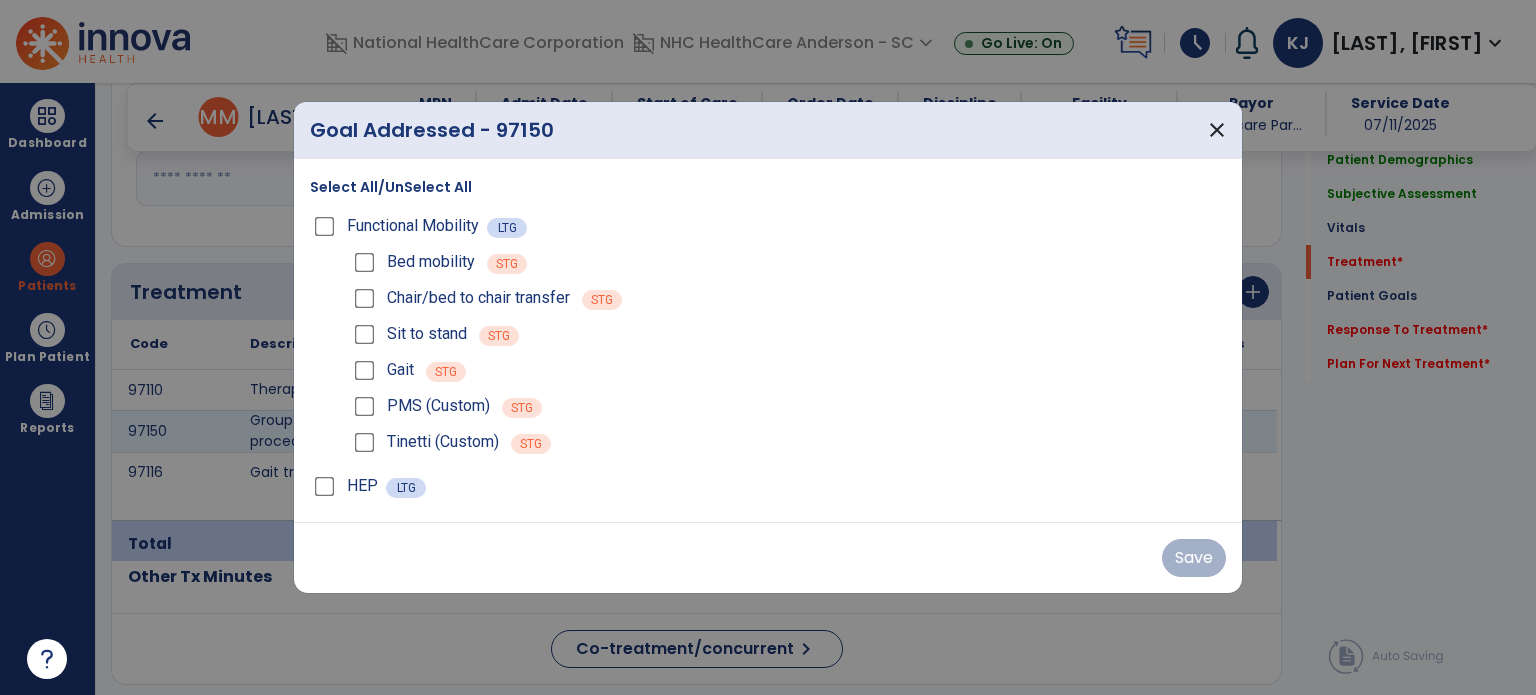 click on "Select All/UnSelect All" at bounding box center (391, 187) 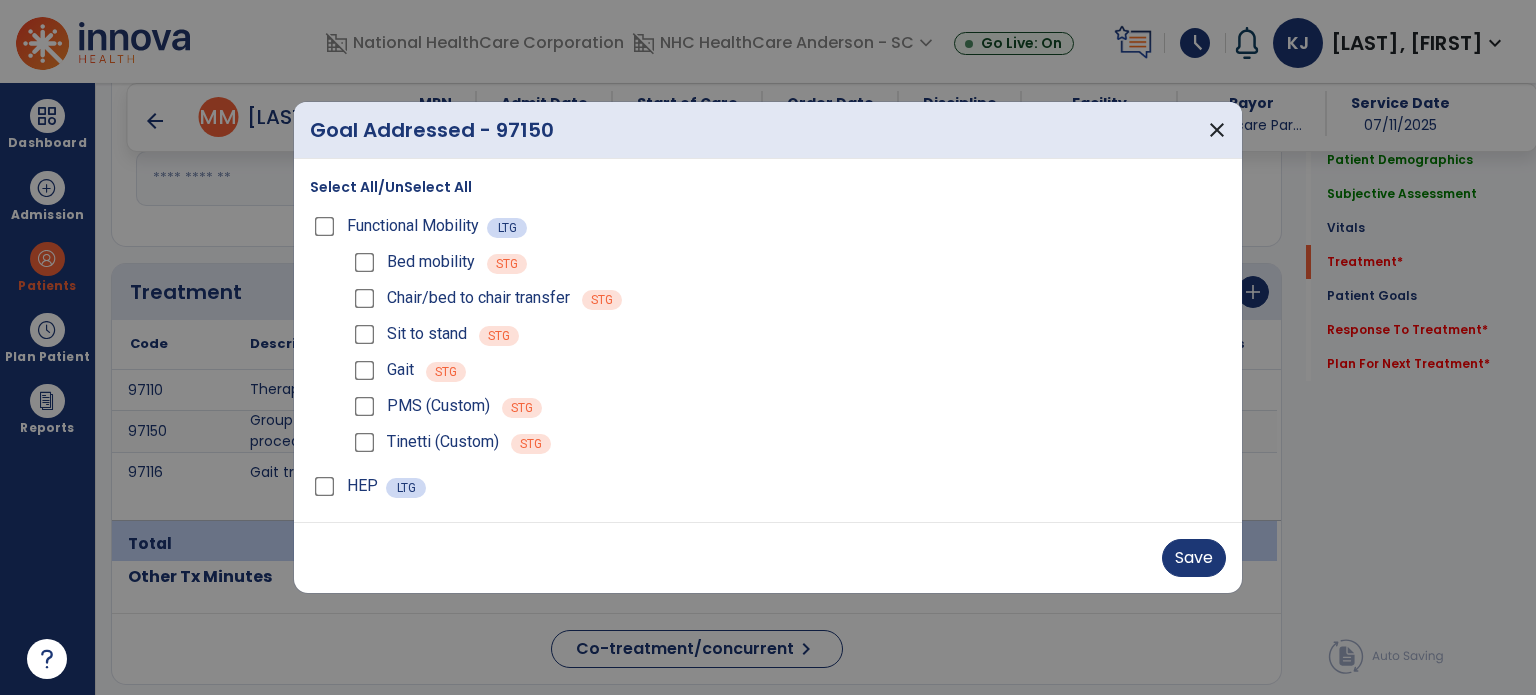 click on "Save" at bounding box center [1194, 558] 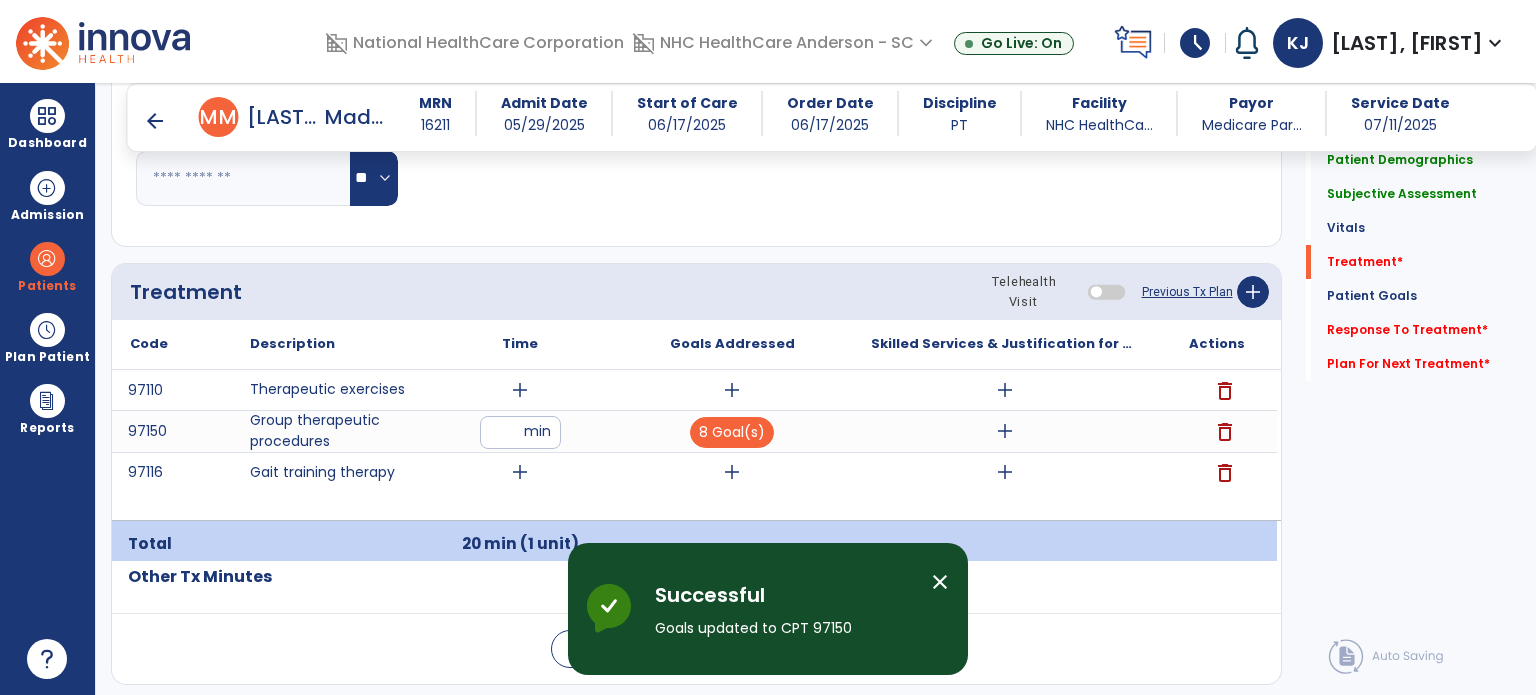 click on "add" at bounding box center [1004, 431] 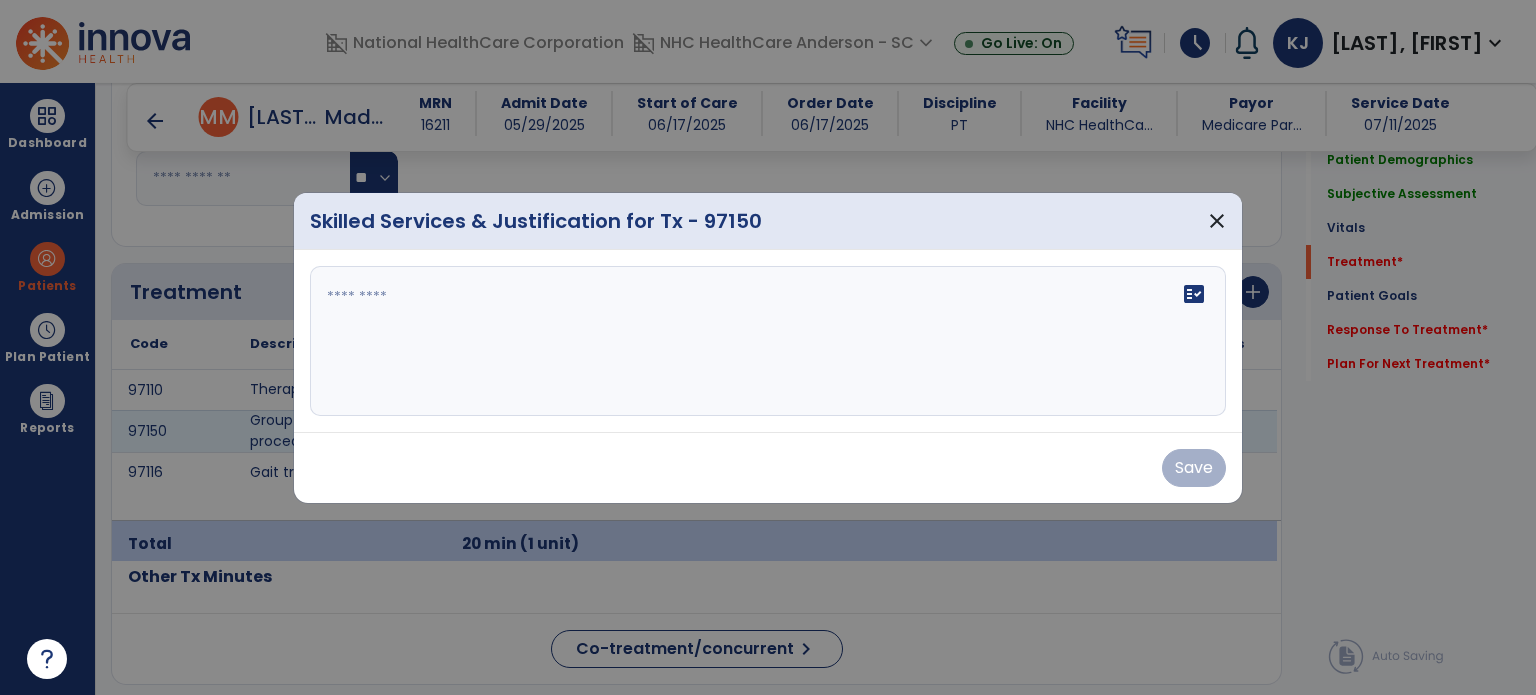 click on "fact_check" at bounding box center [768, 341] 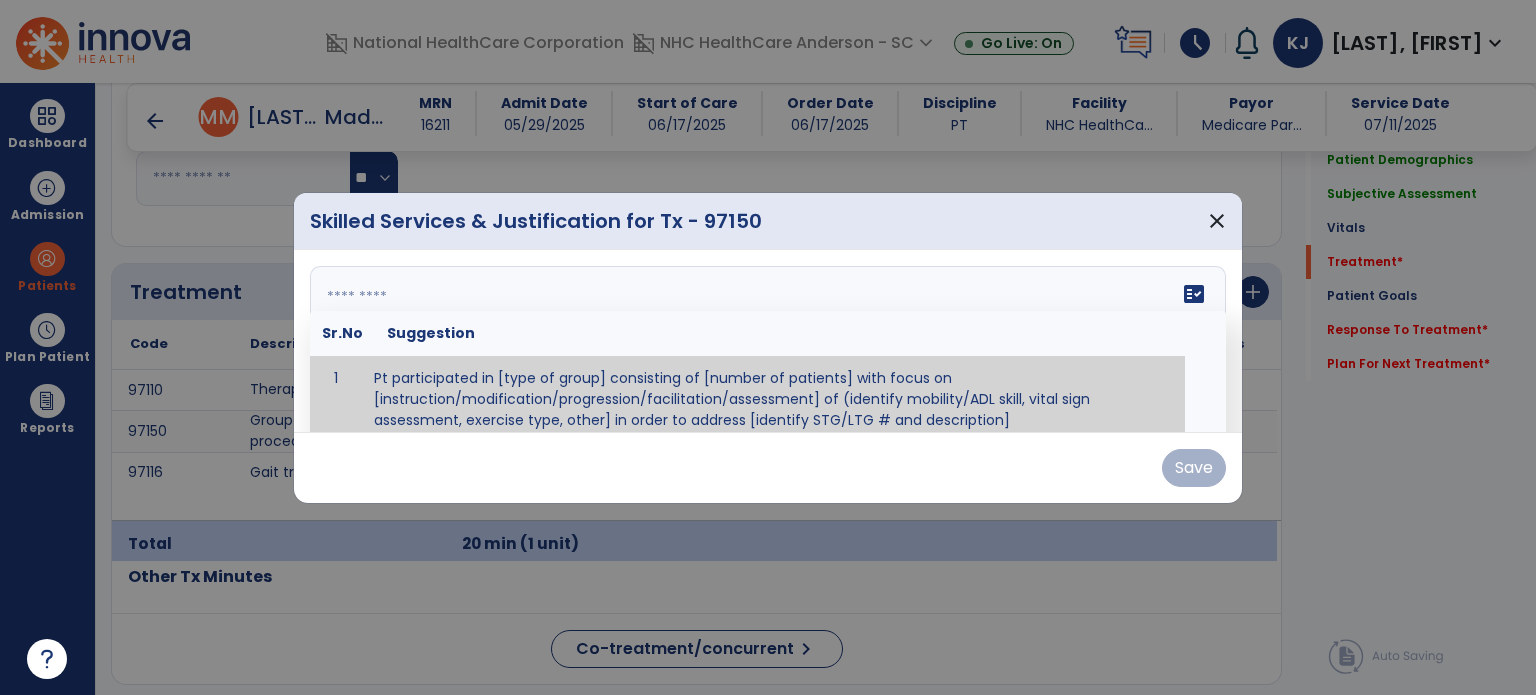 scroll, scrollTop: 12, scrollLeft: 0, axis: vertical 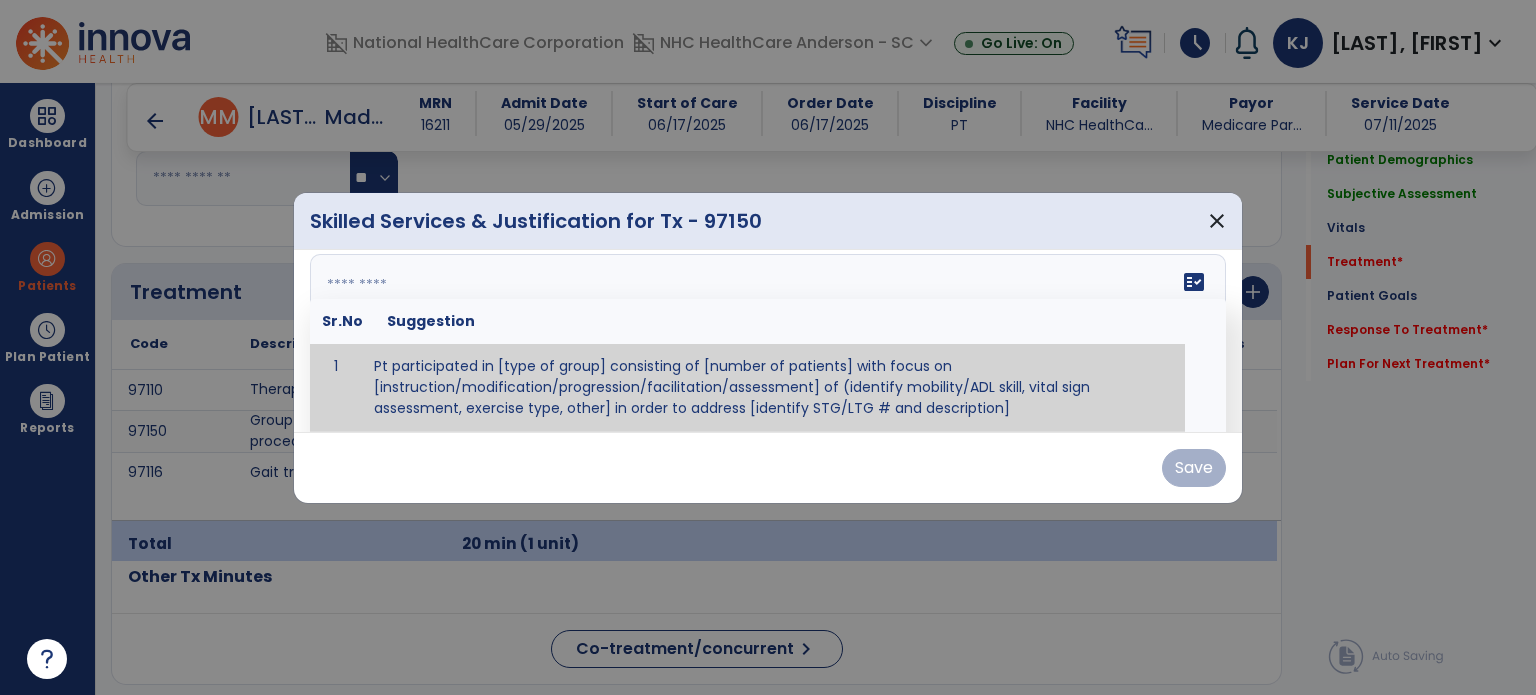 paste on "**********" 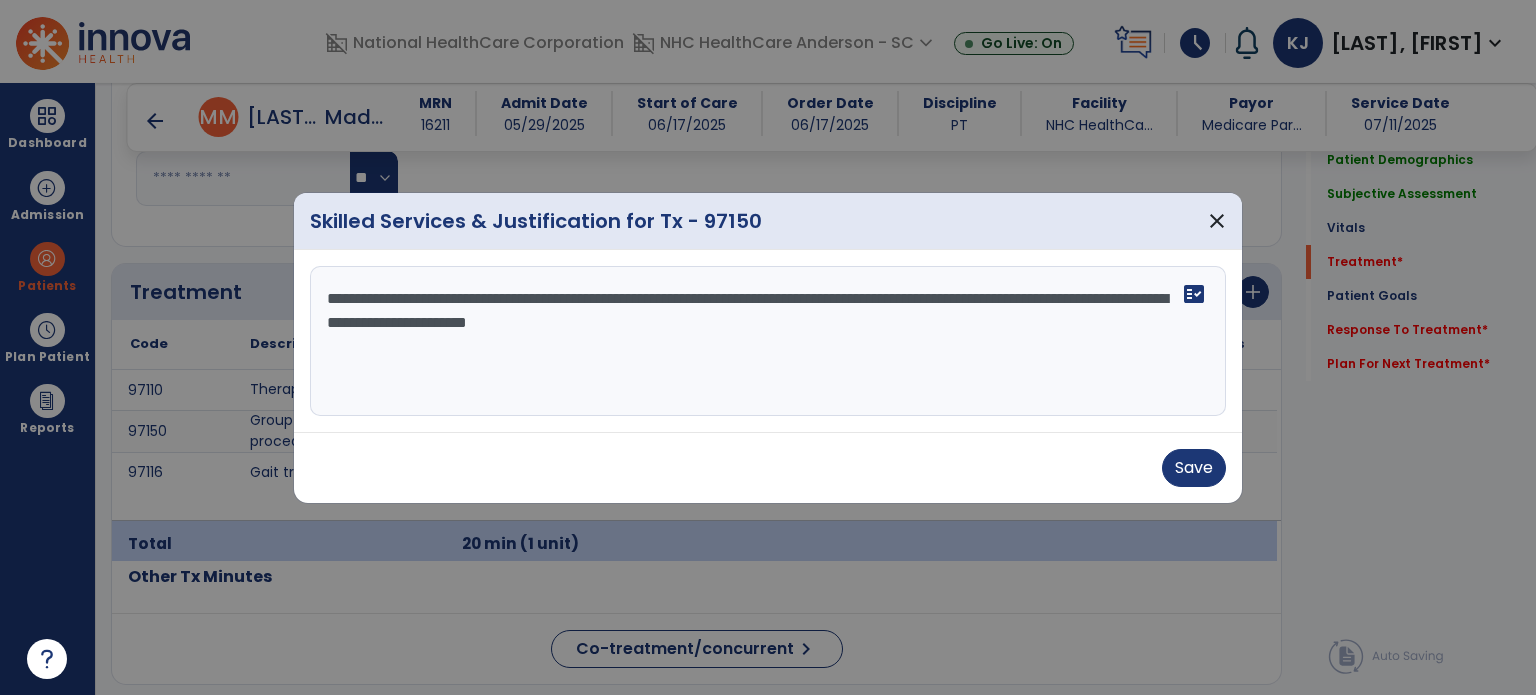 scroll, scrollTop: 0, scrollLeft: 0, axis: both 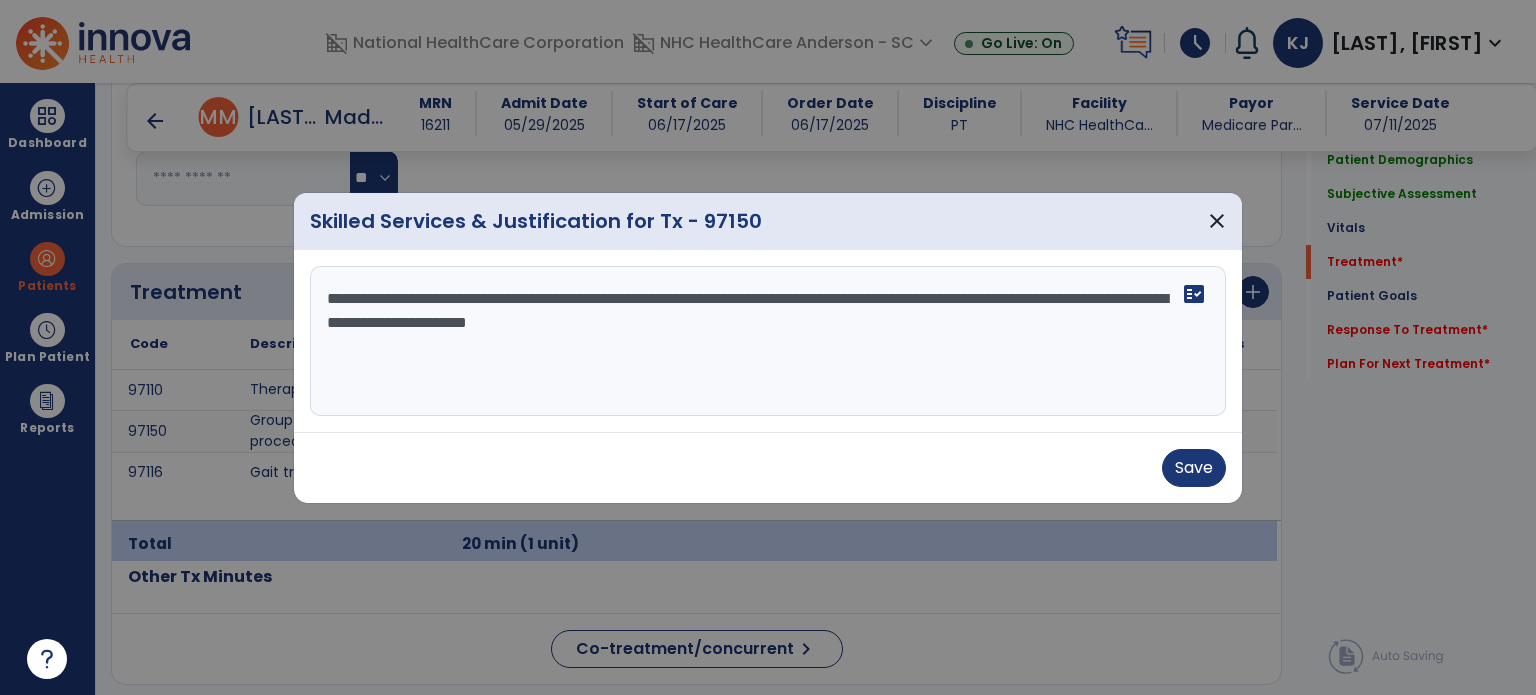 click on "Save" at bounding box center (1194, 468) 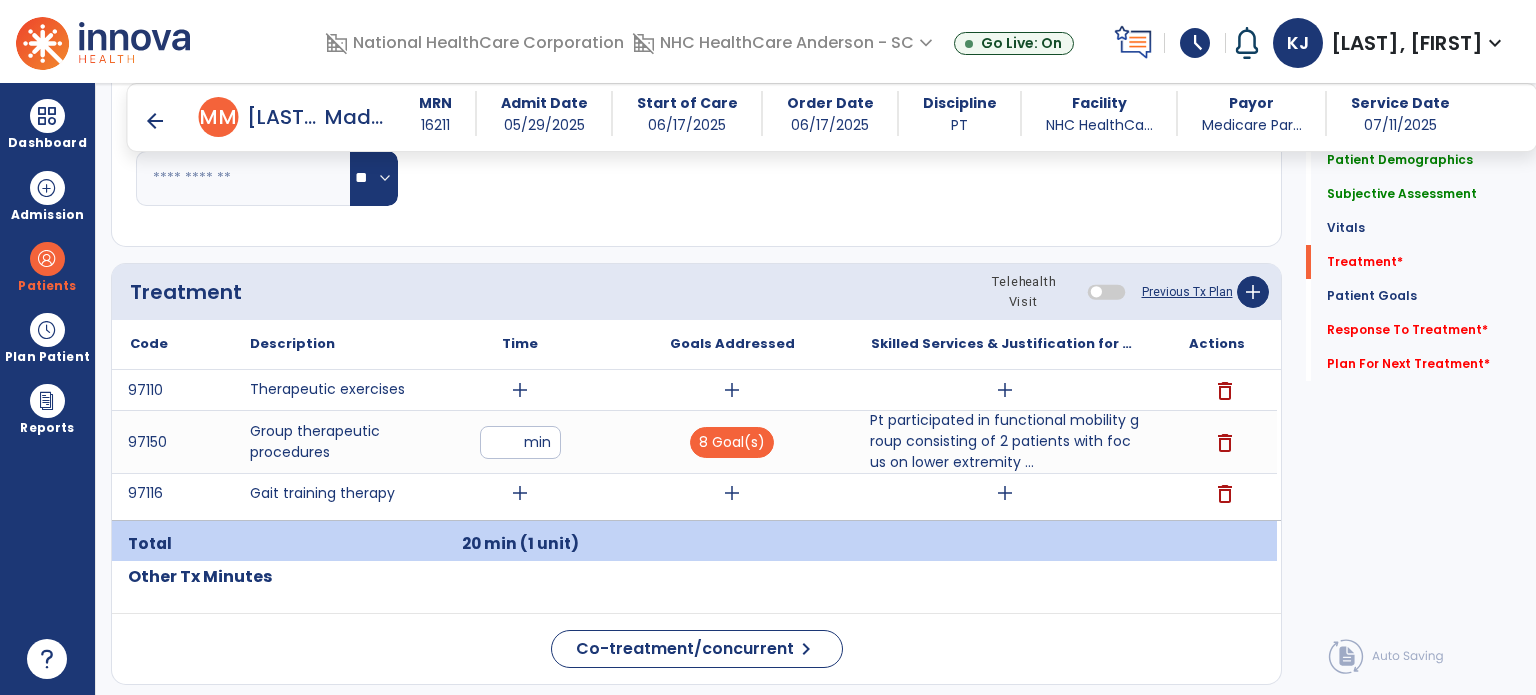 click on "add" at bounding box center [520, 493] 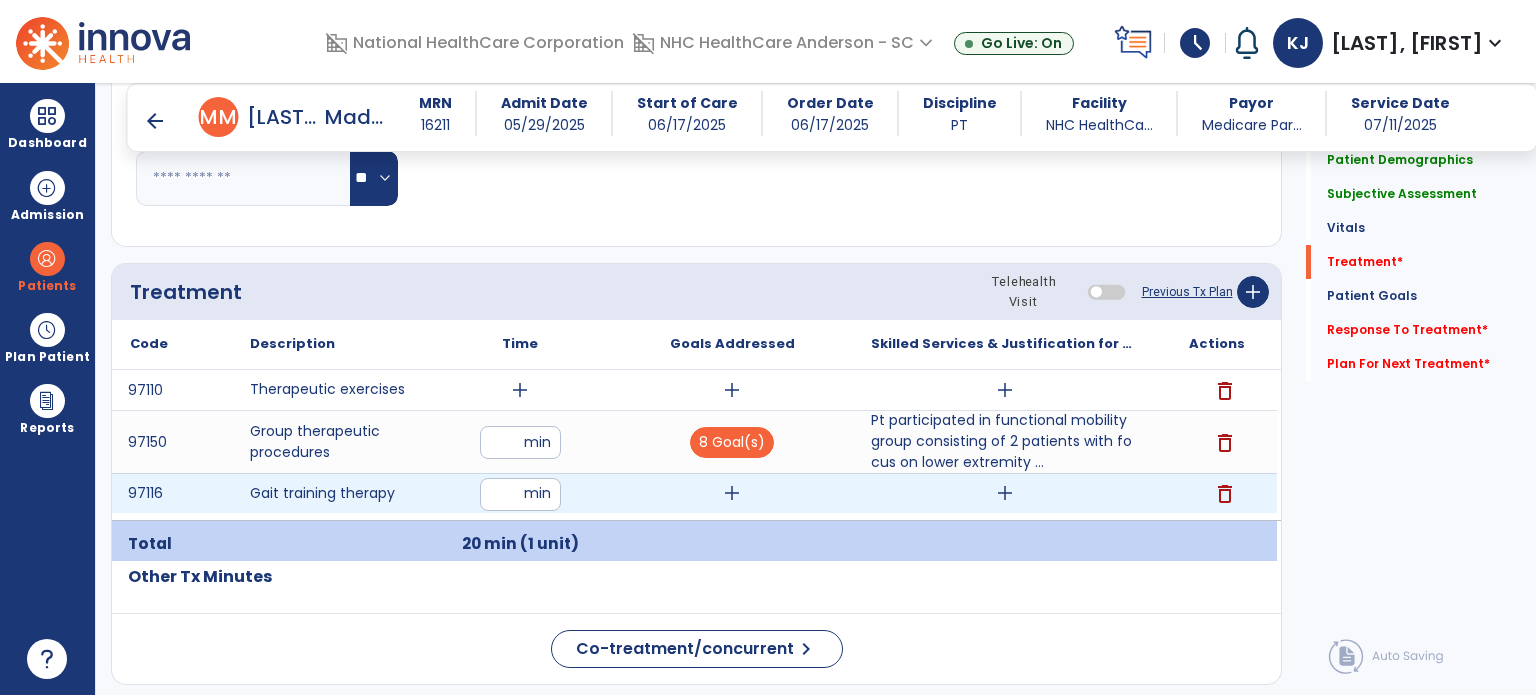 type on "**" 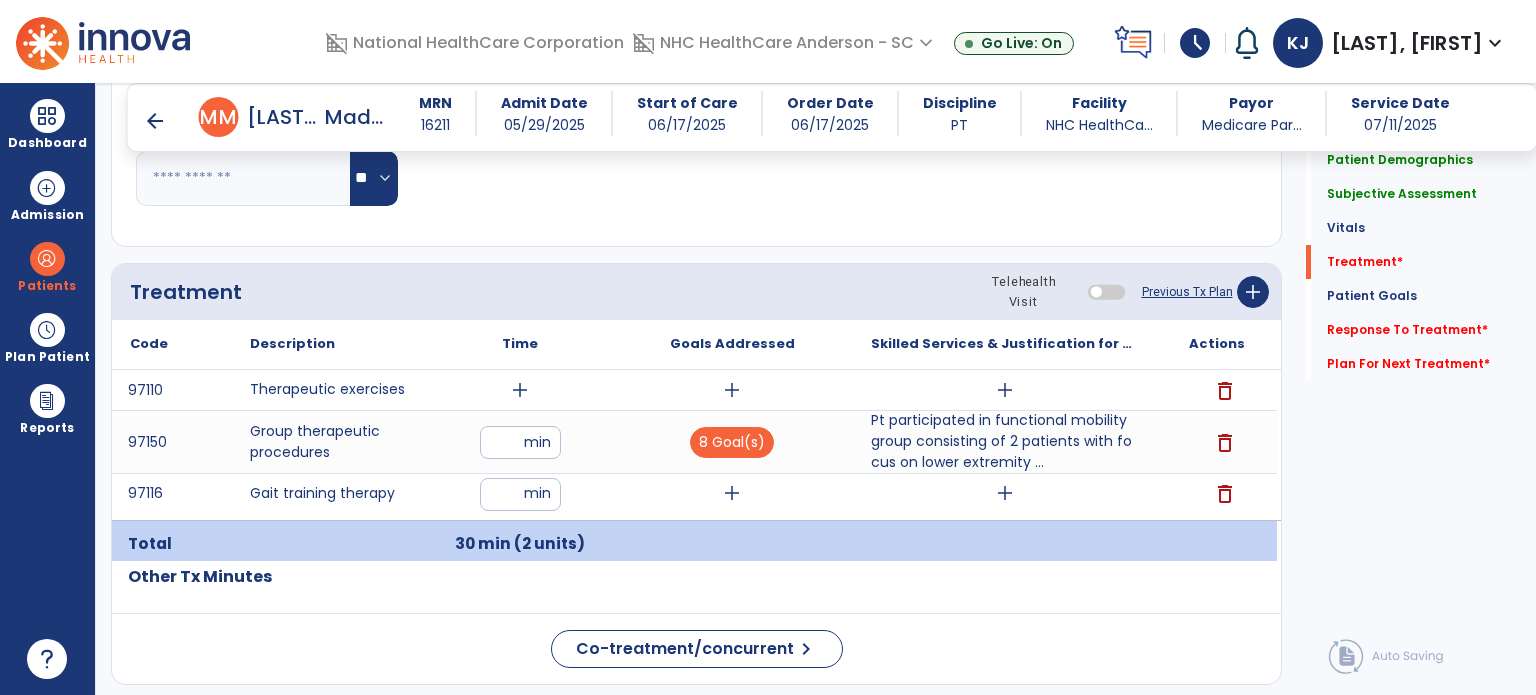 click on "add" at bounding box center [732, 493] 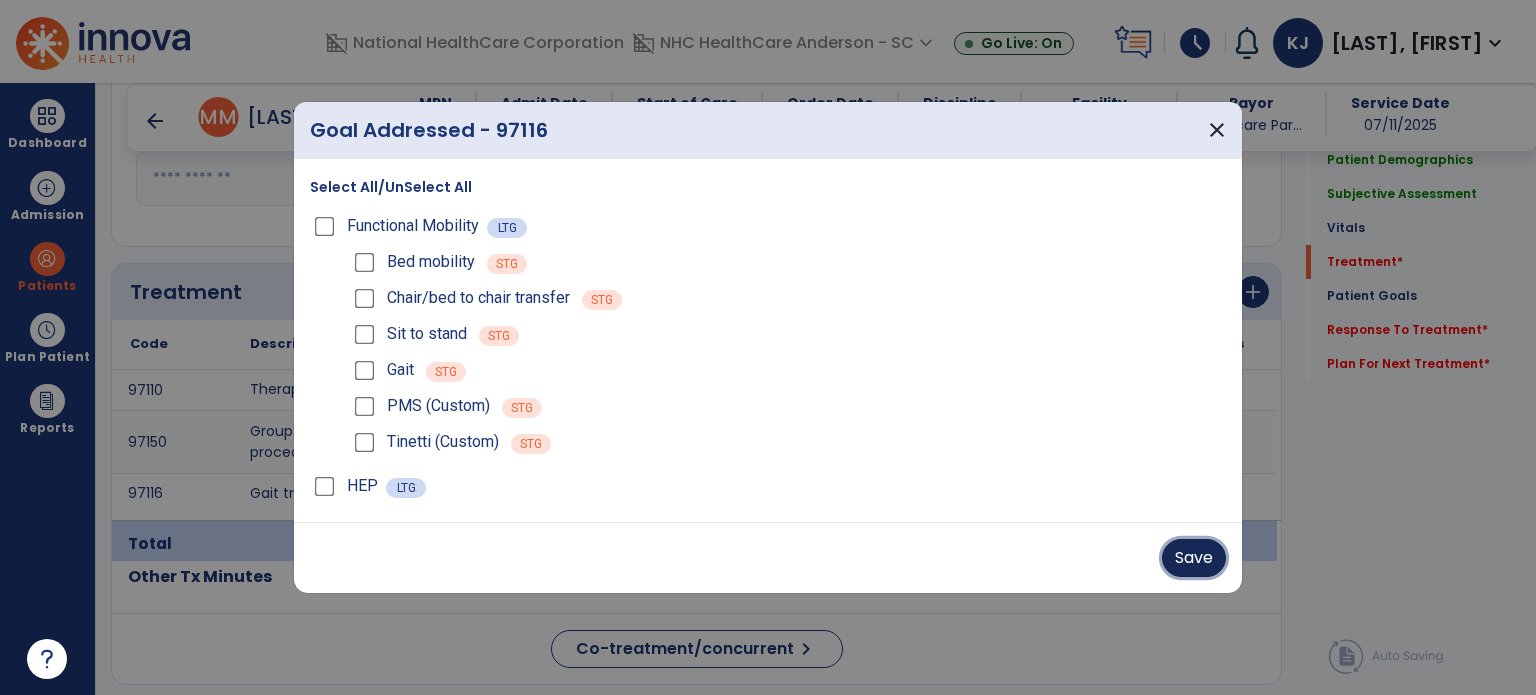 click on "Save" at bounding box center [1194, 558] 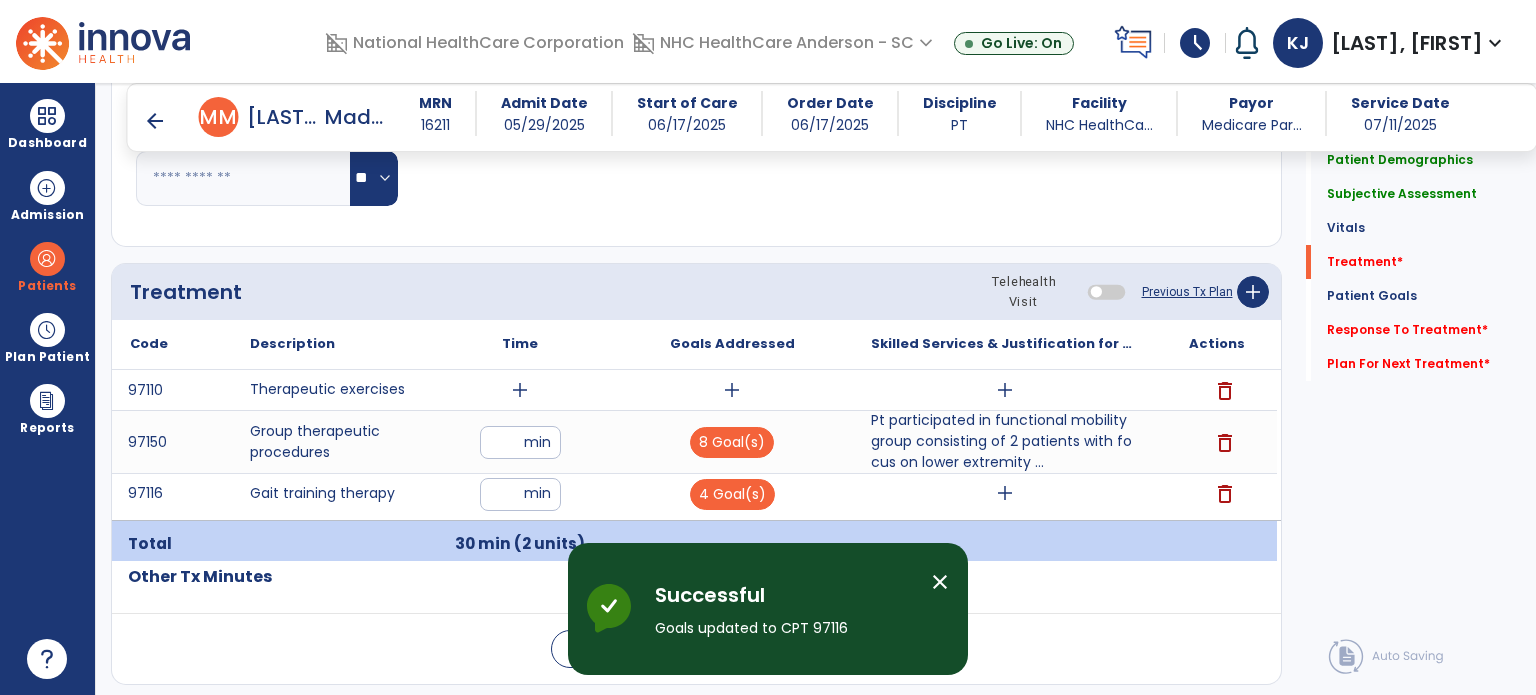 click on "add" at bounding box center (732, 390) 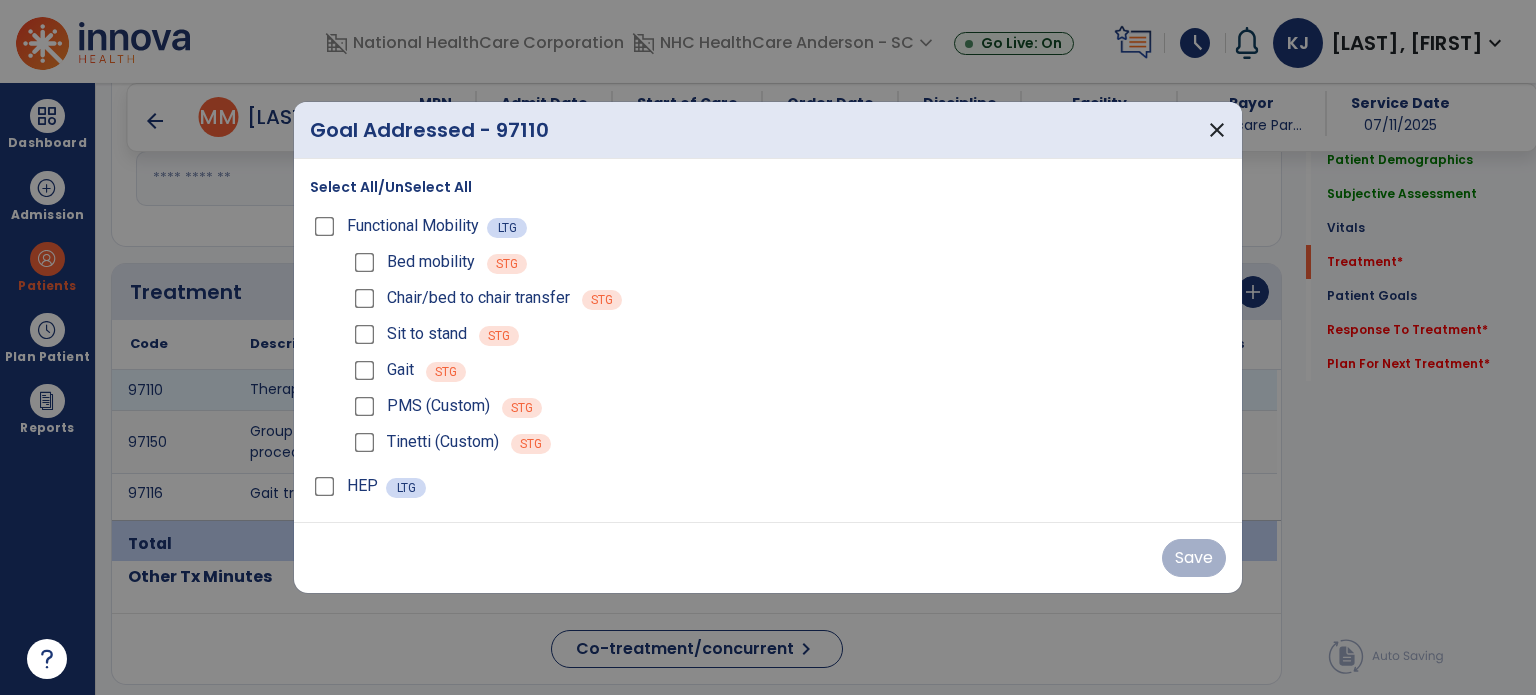 click on "Select All/UnSelect All" at bounding box center (391, 187) 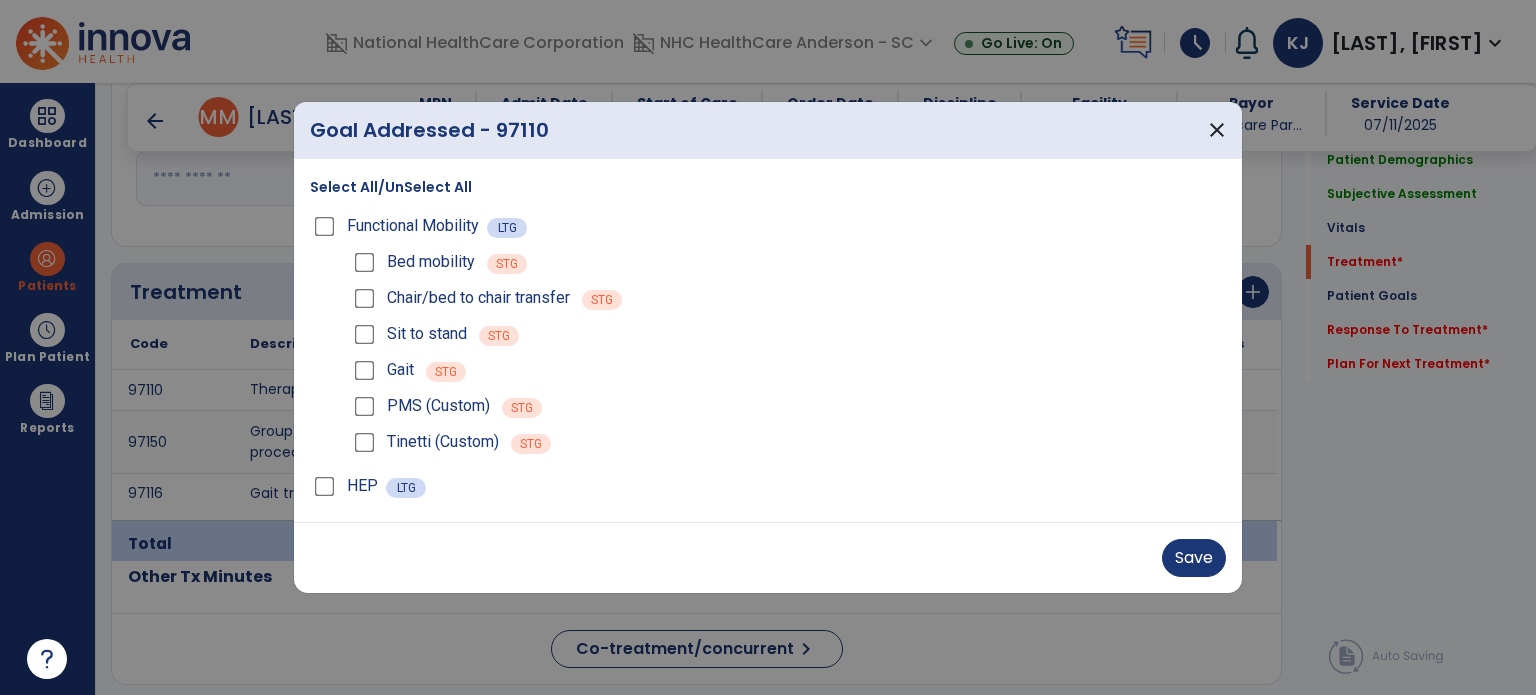 click on "Save" at bounding box center [1194, 558] 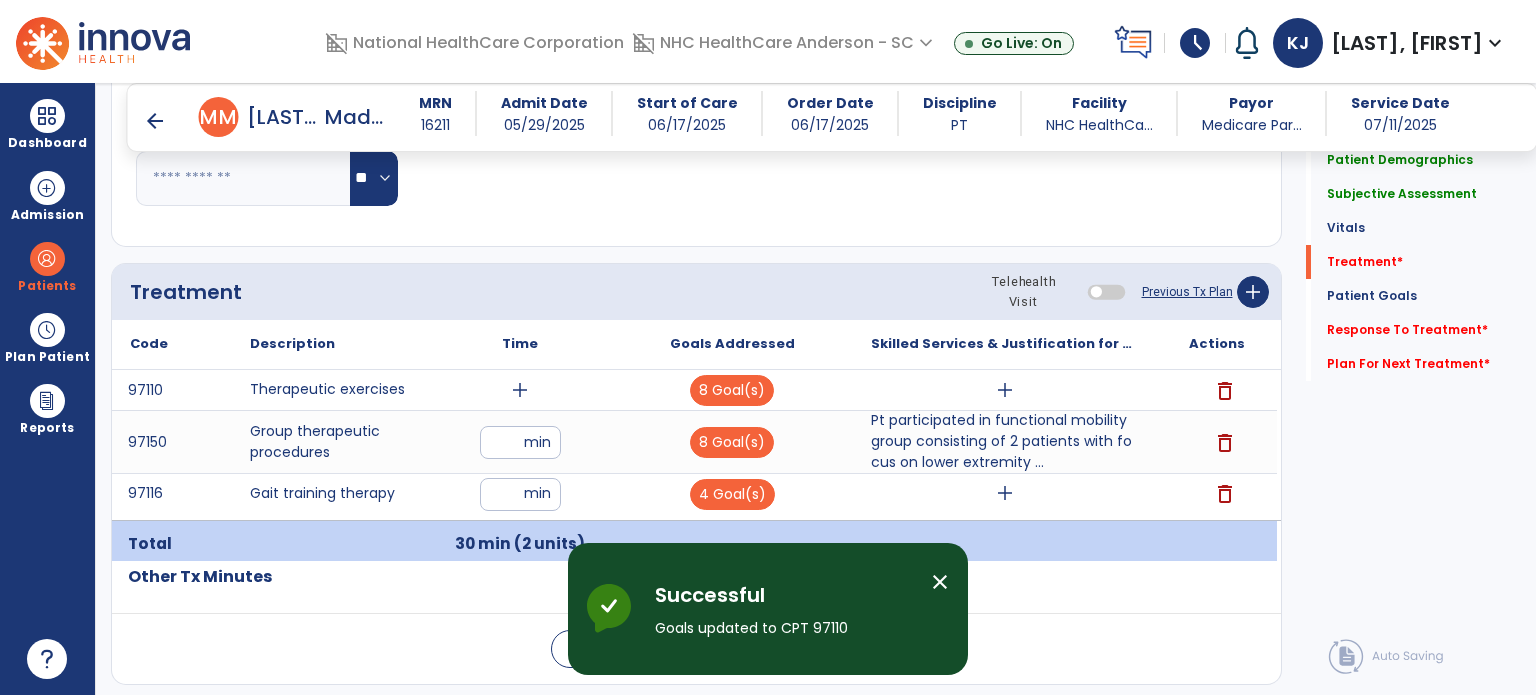 click on "add" at bounding box center [520, 390] 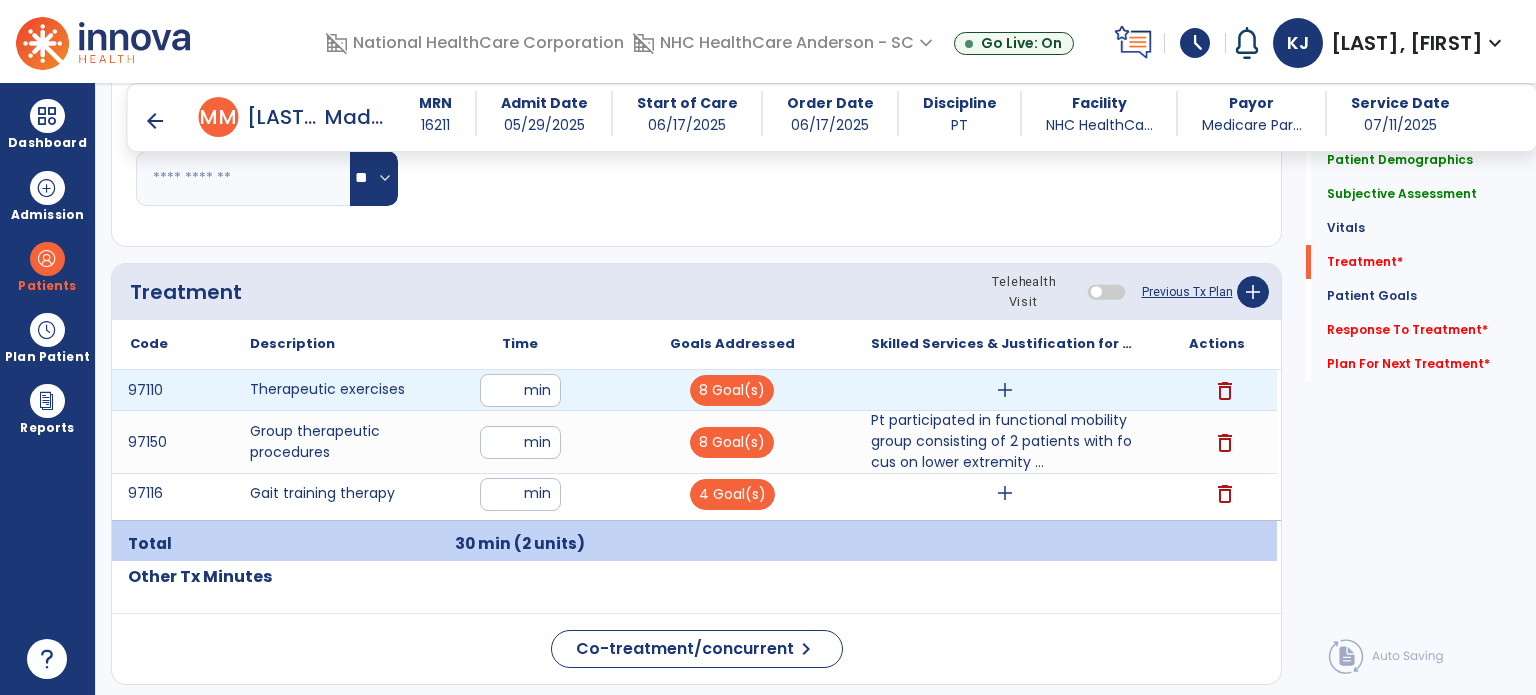 type on "**" 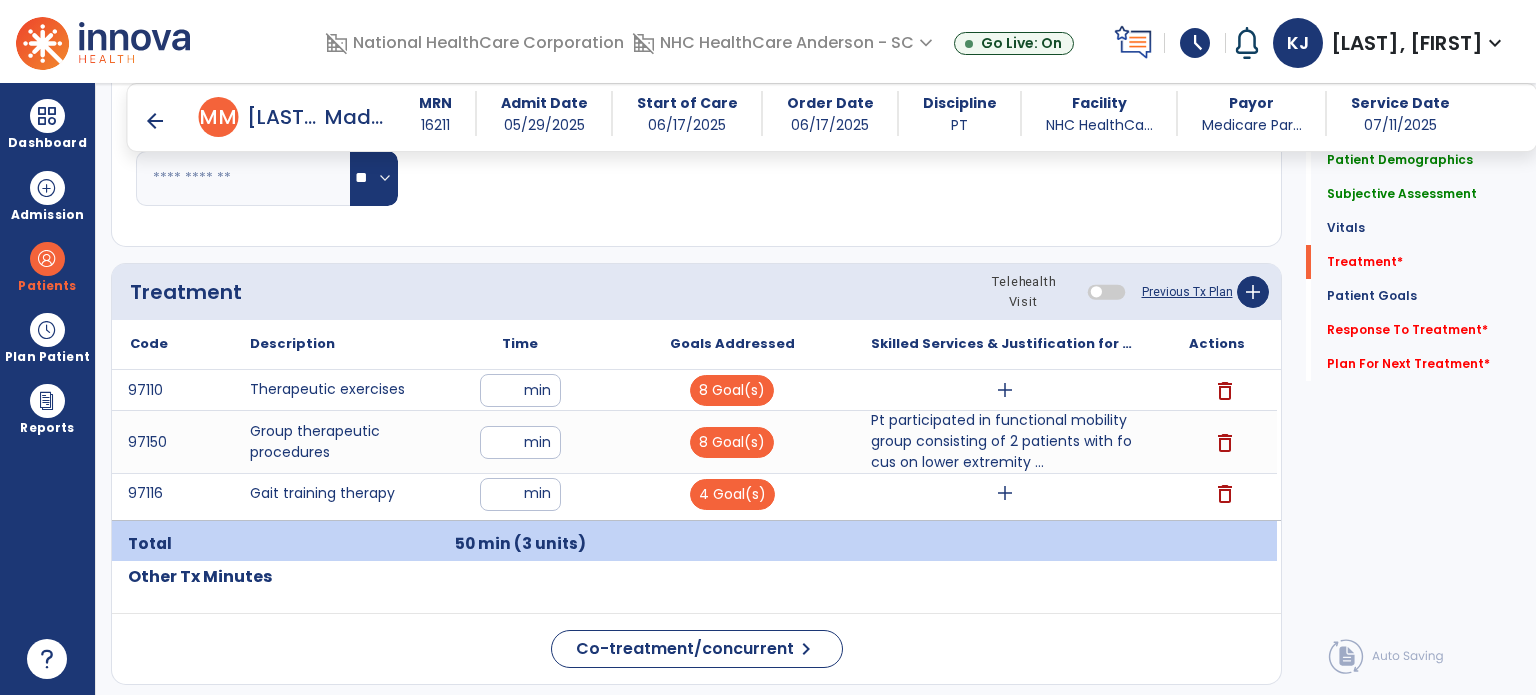click on "add" at bounding box center (1005, 390) 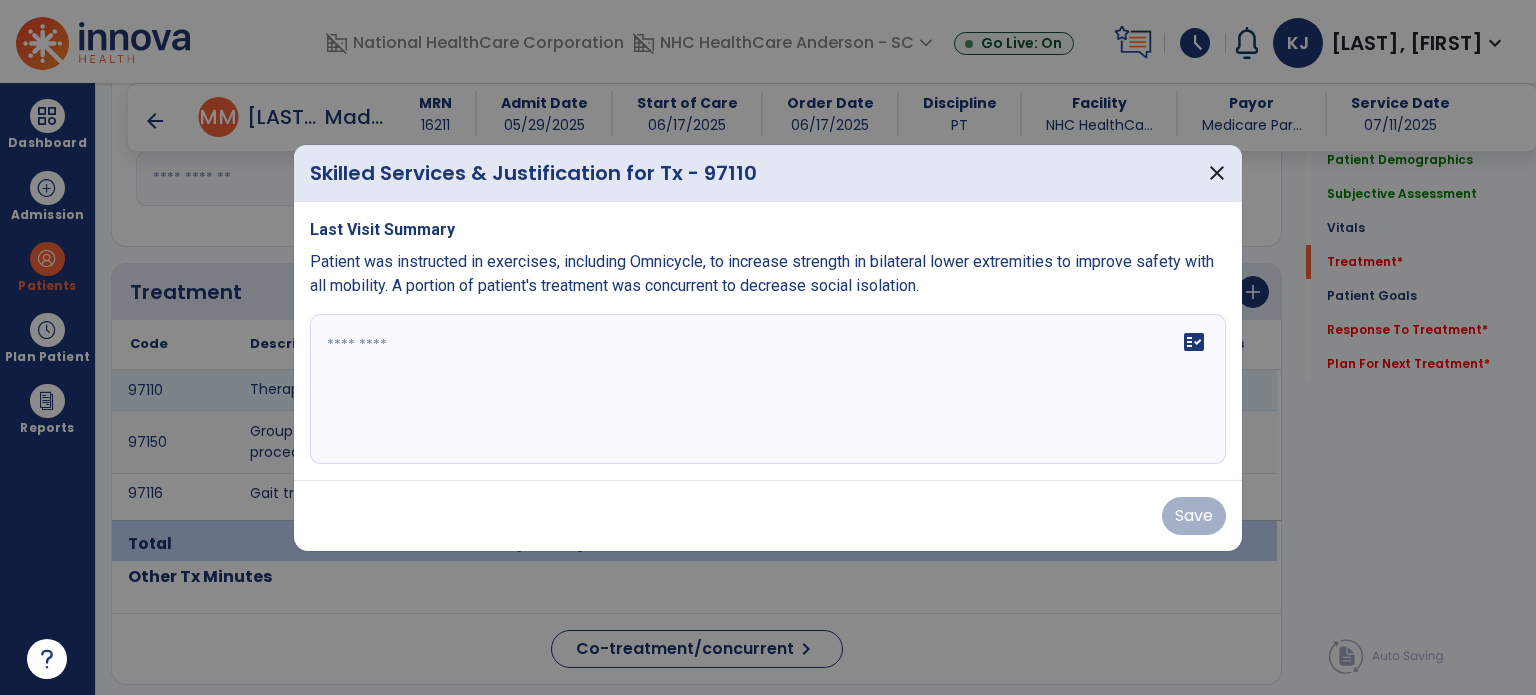 click at bounding box center [768, 389] 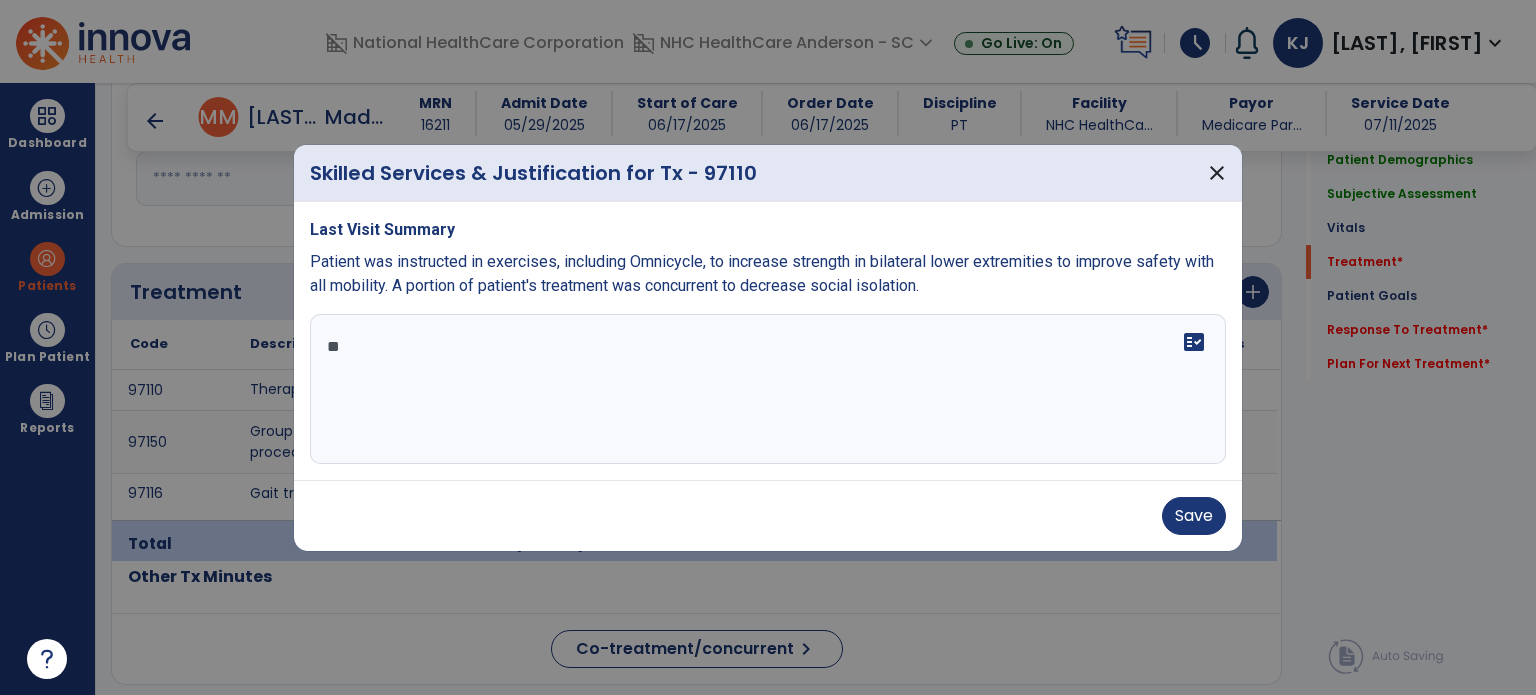 type on "*" 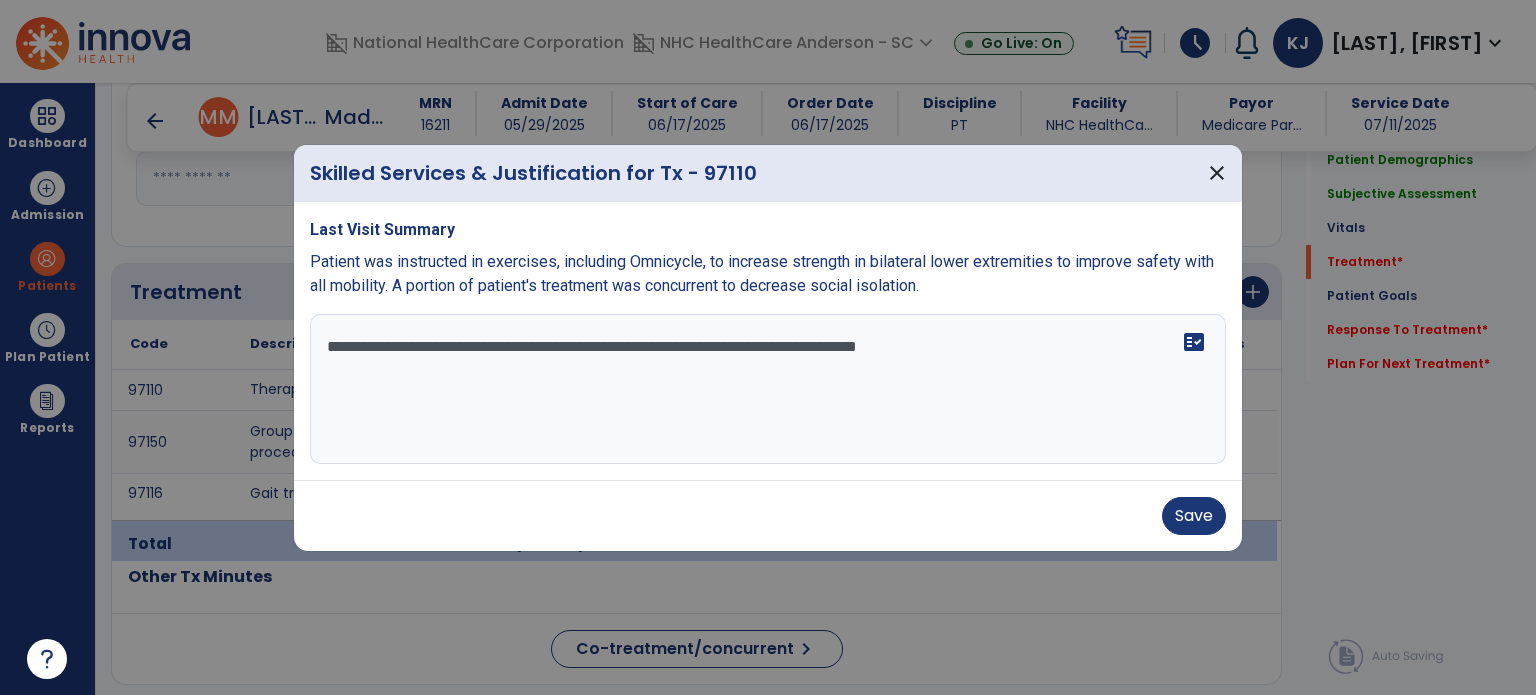 type on "**********" 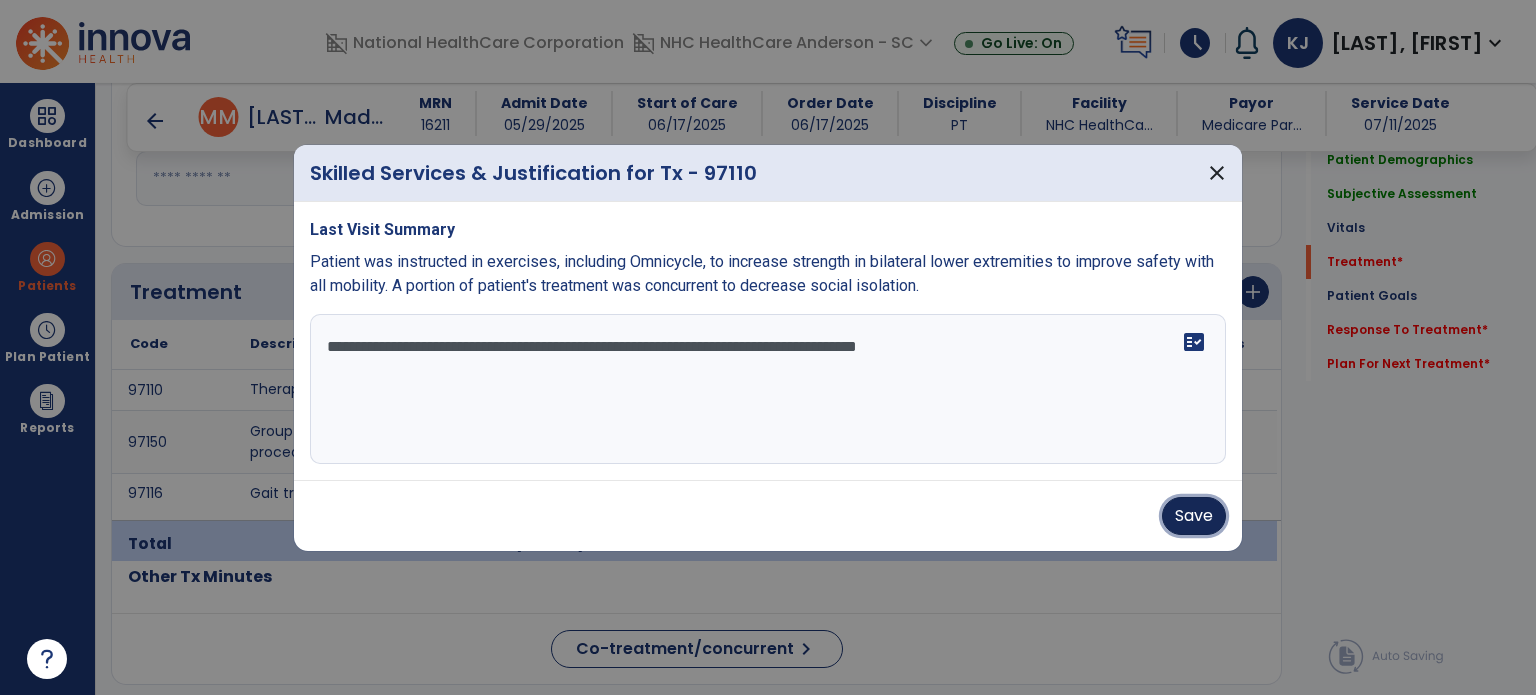 click on "Save" at bounding box center [1194, 516] 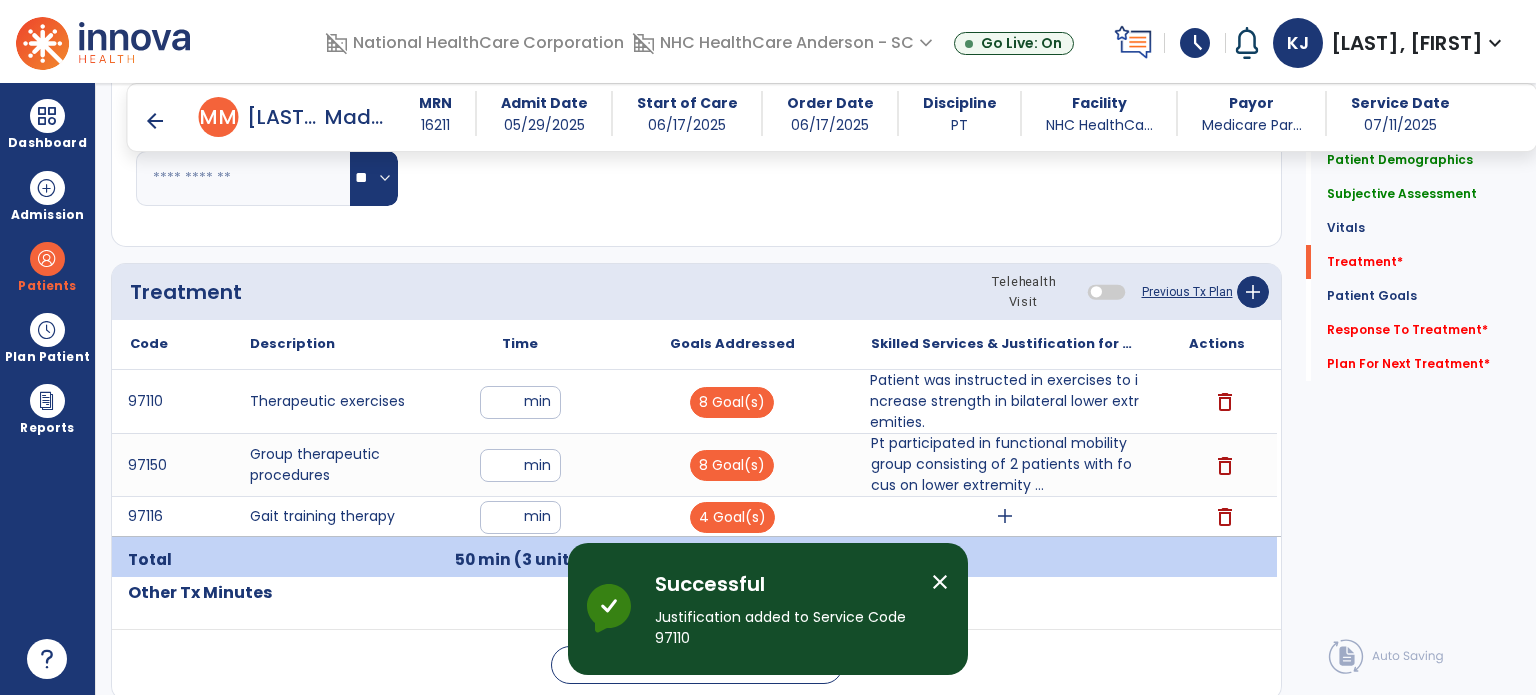 click on "add" at bounding box center [1005, 516] 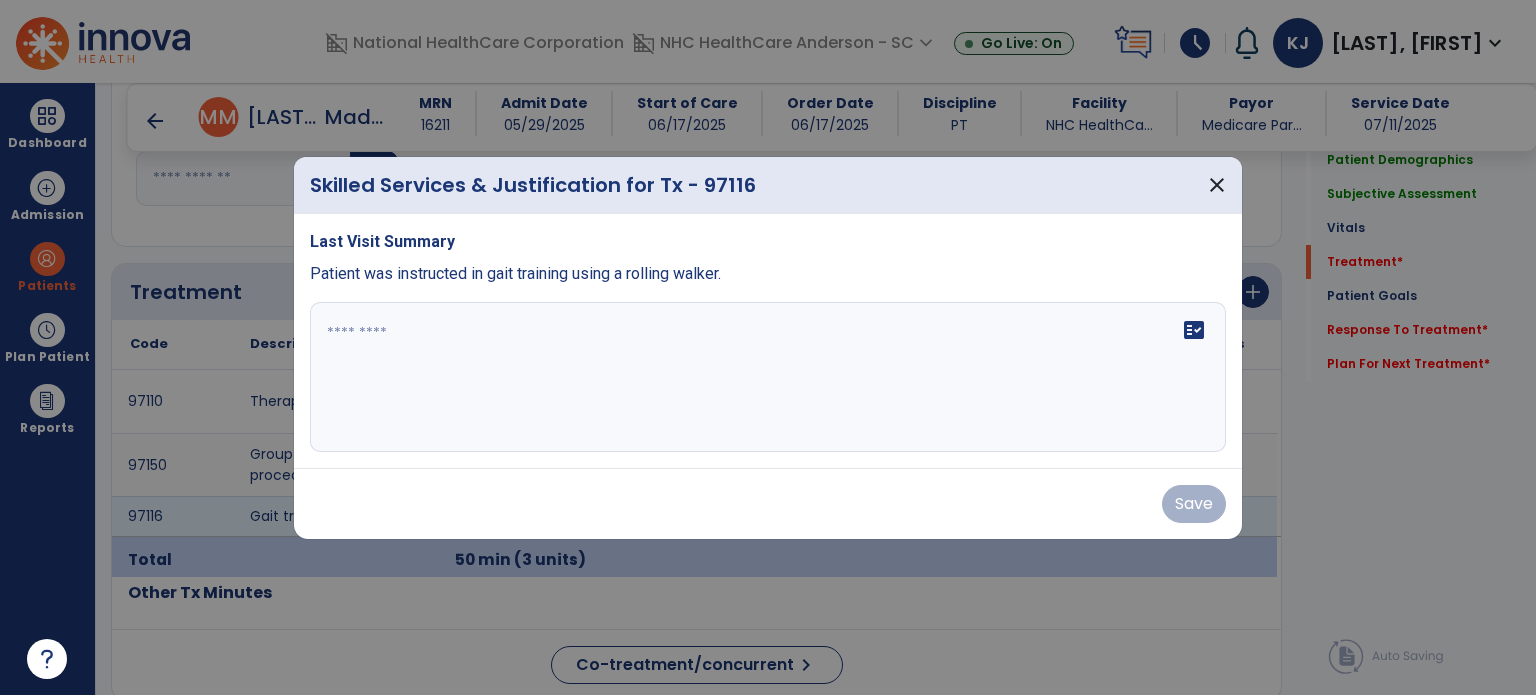click on "fact_check" at bounding box center (768, 377) 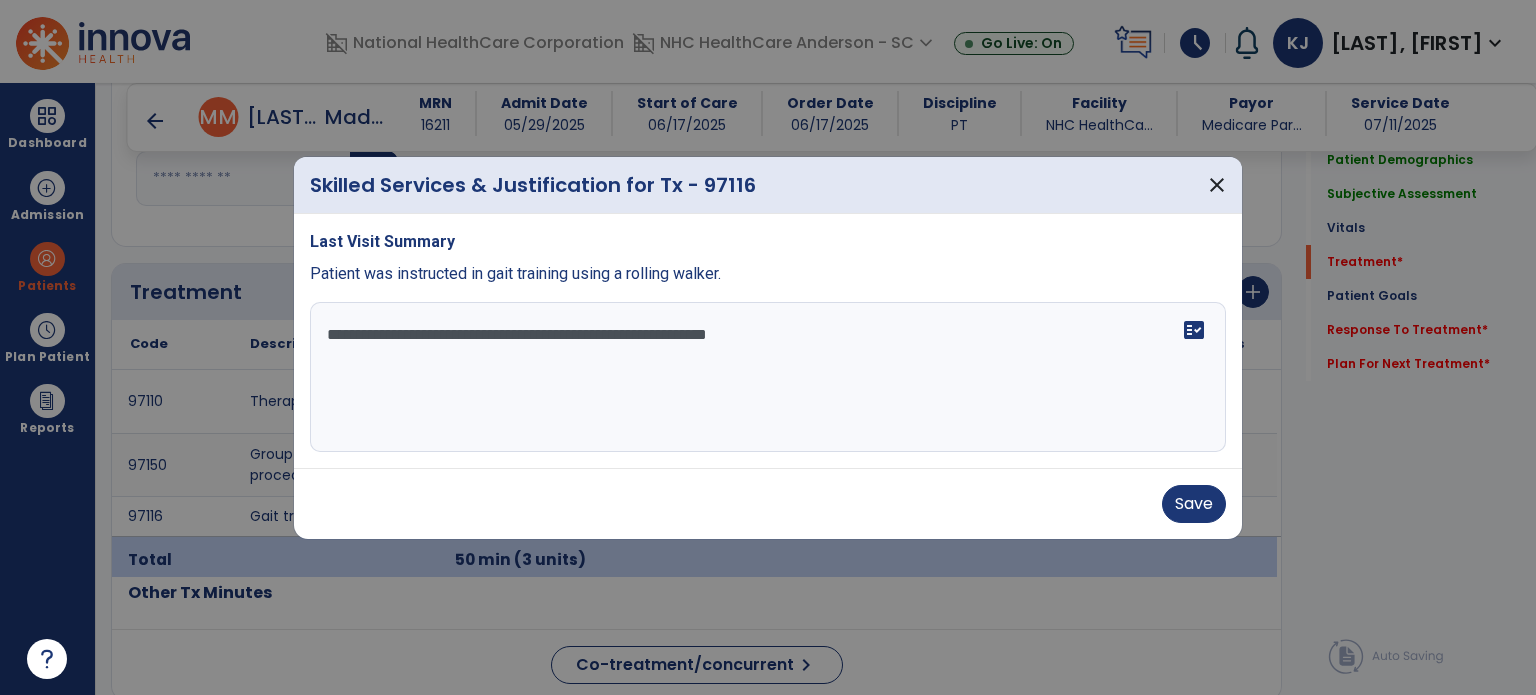 type on "**********" 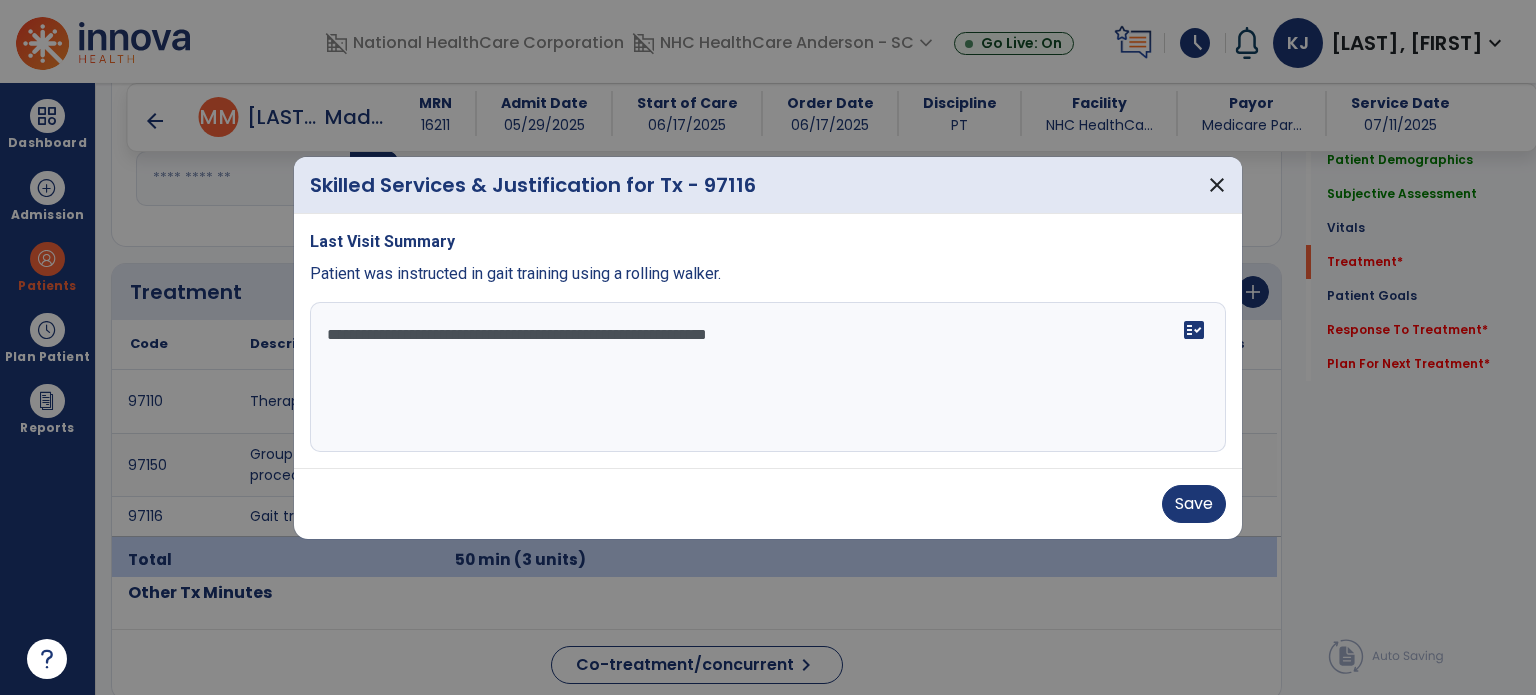 click on "Save" at bounding box center (1194, 504) 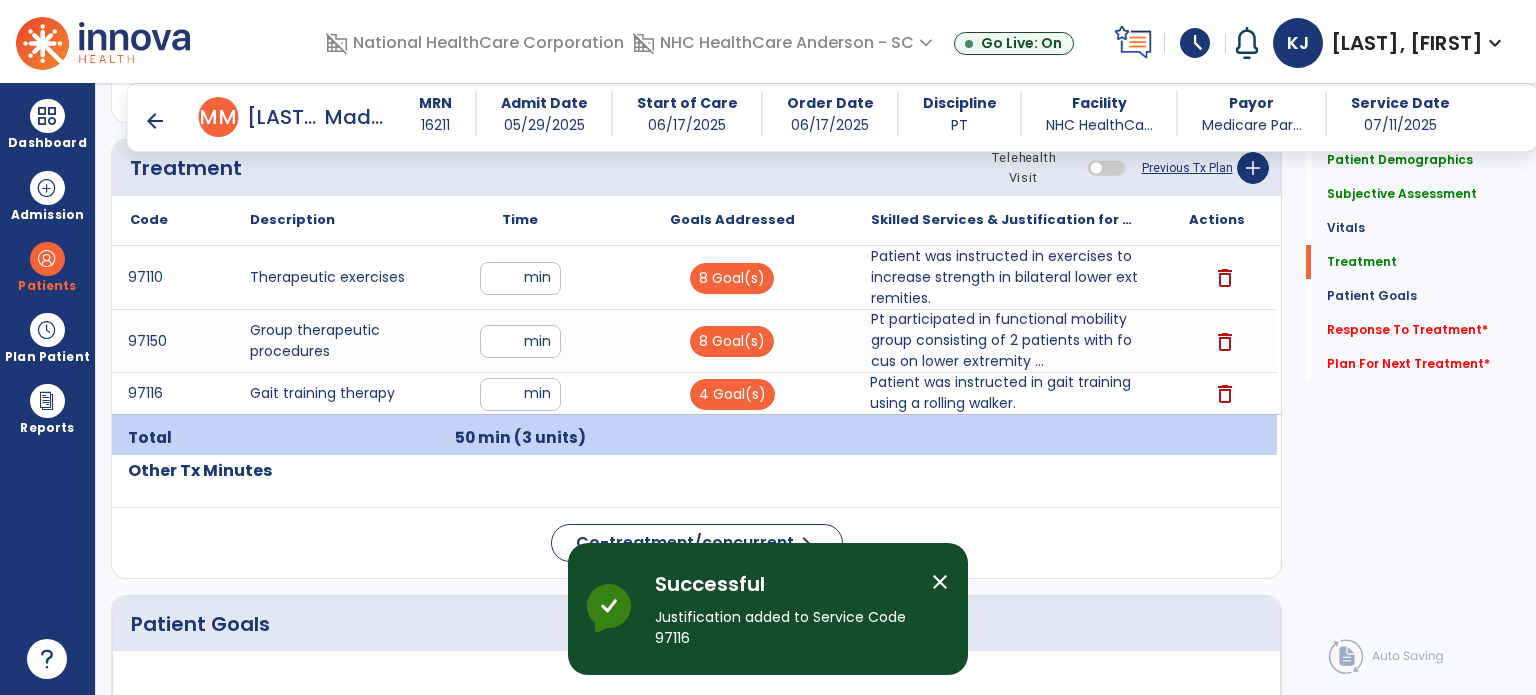 scroll, scrollTop: 1221, scrollLeft: 0, axis: vertical 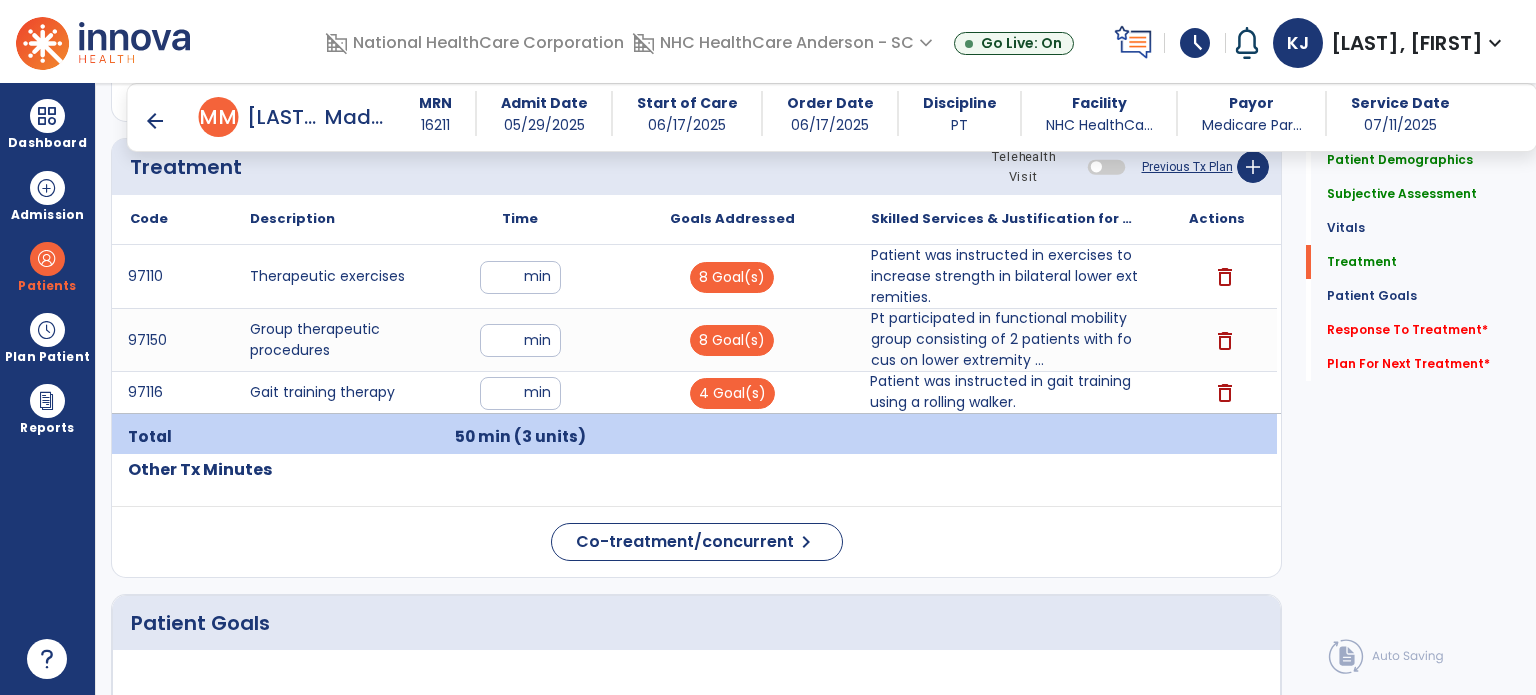 click on "Response To Treatment   *" 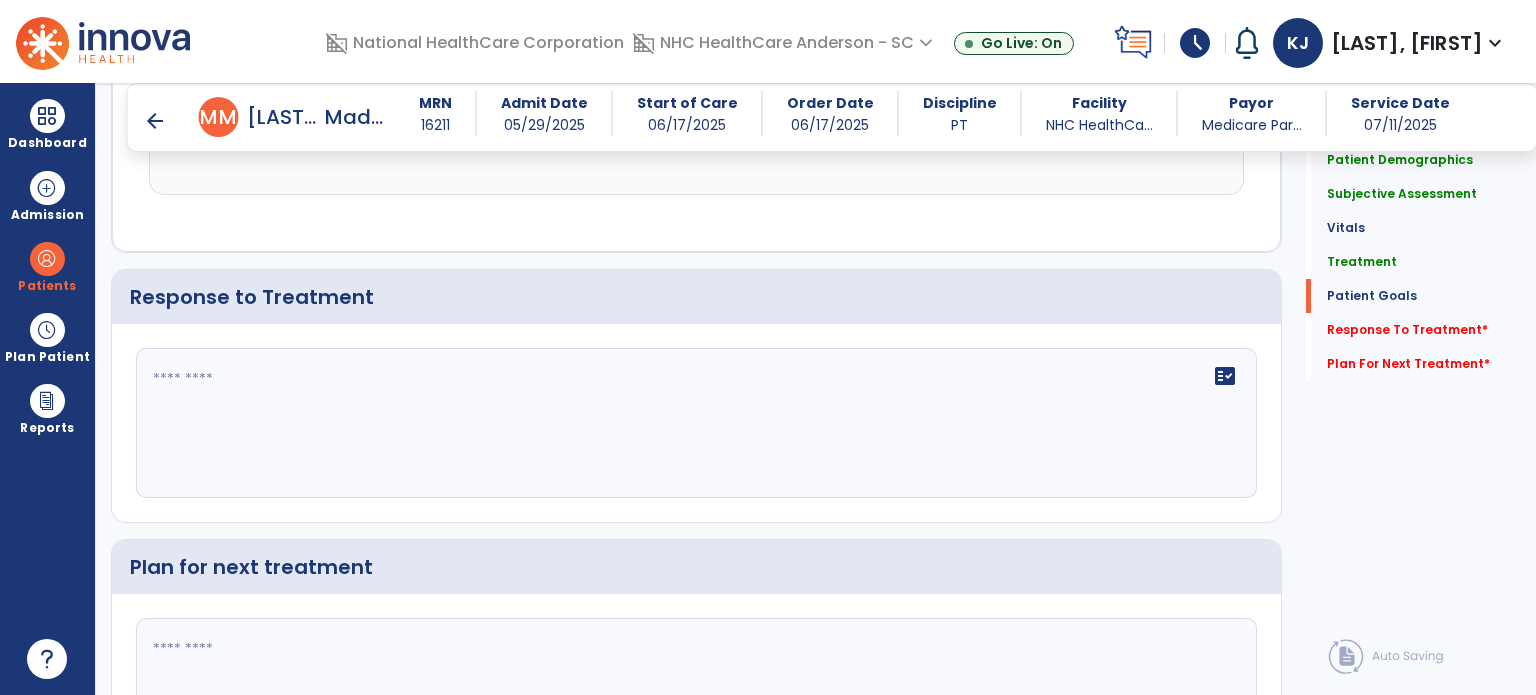 scroll, scrollTop: 2960, scrollLeft: 0, axis: vertical 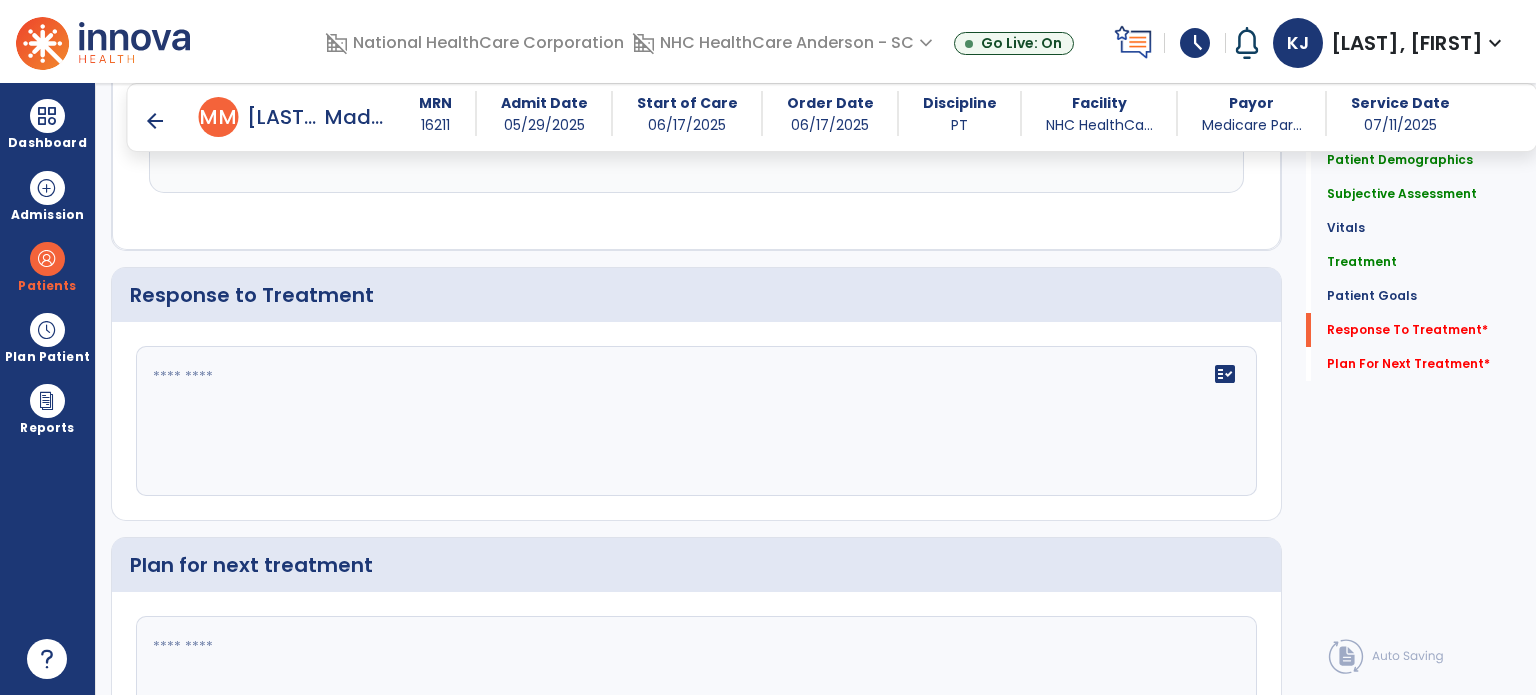 click on "fact_check" 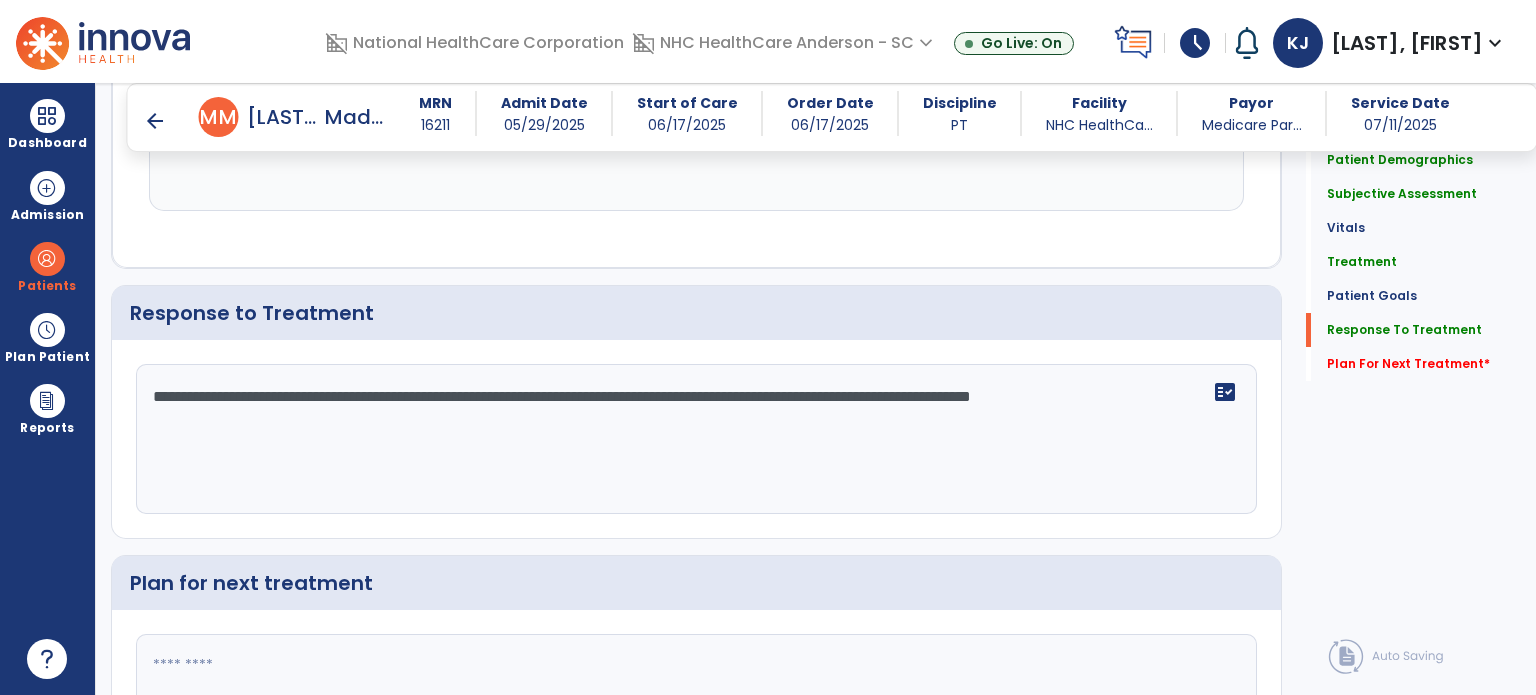 scroll, scrollTop: 2960, scrollLeft: 0, axis: vertical 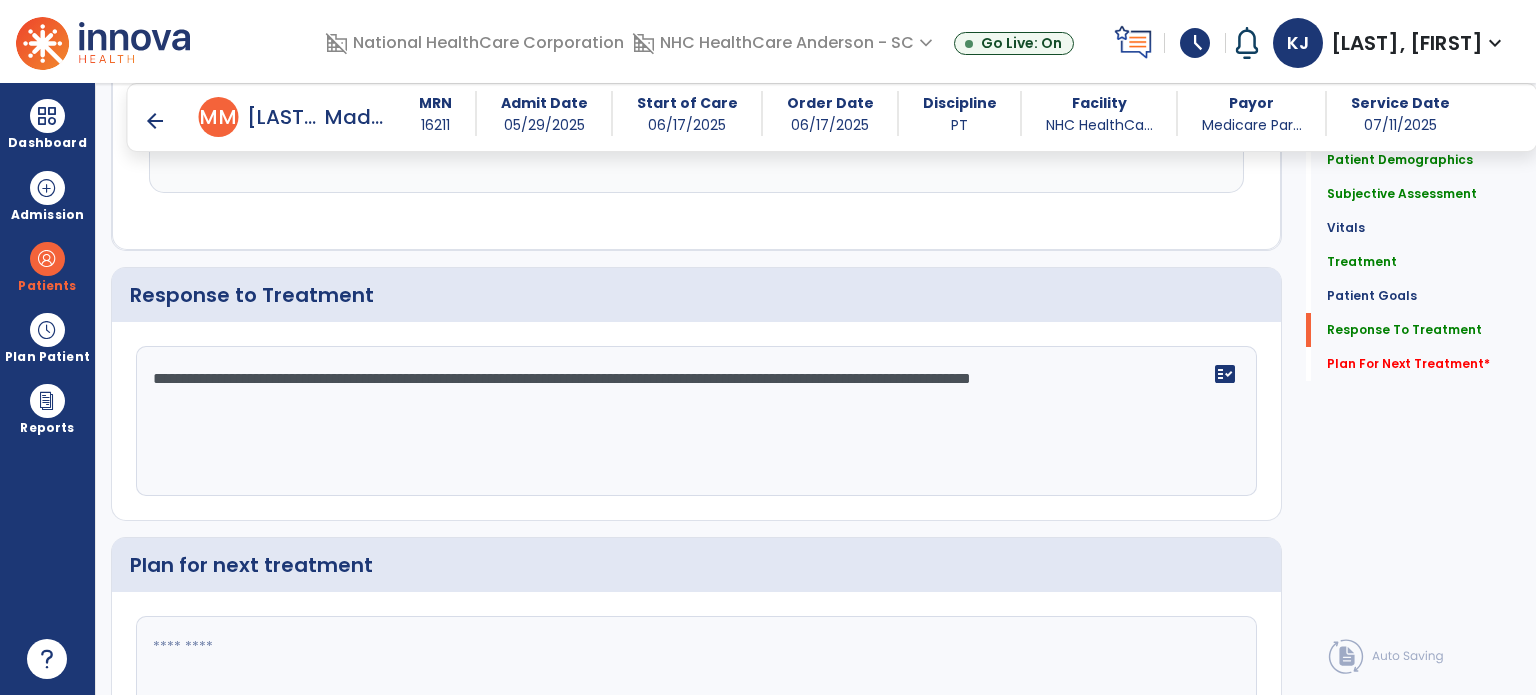 type on "**********" 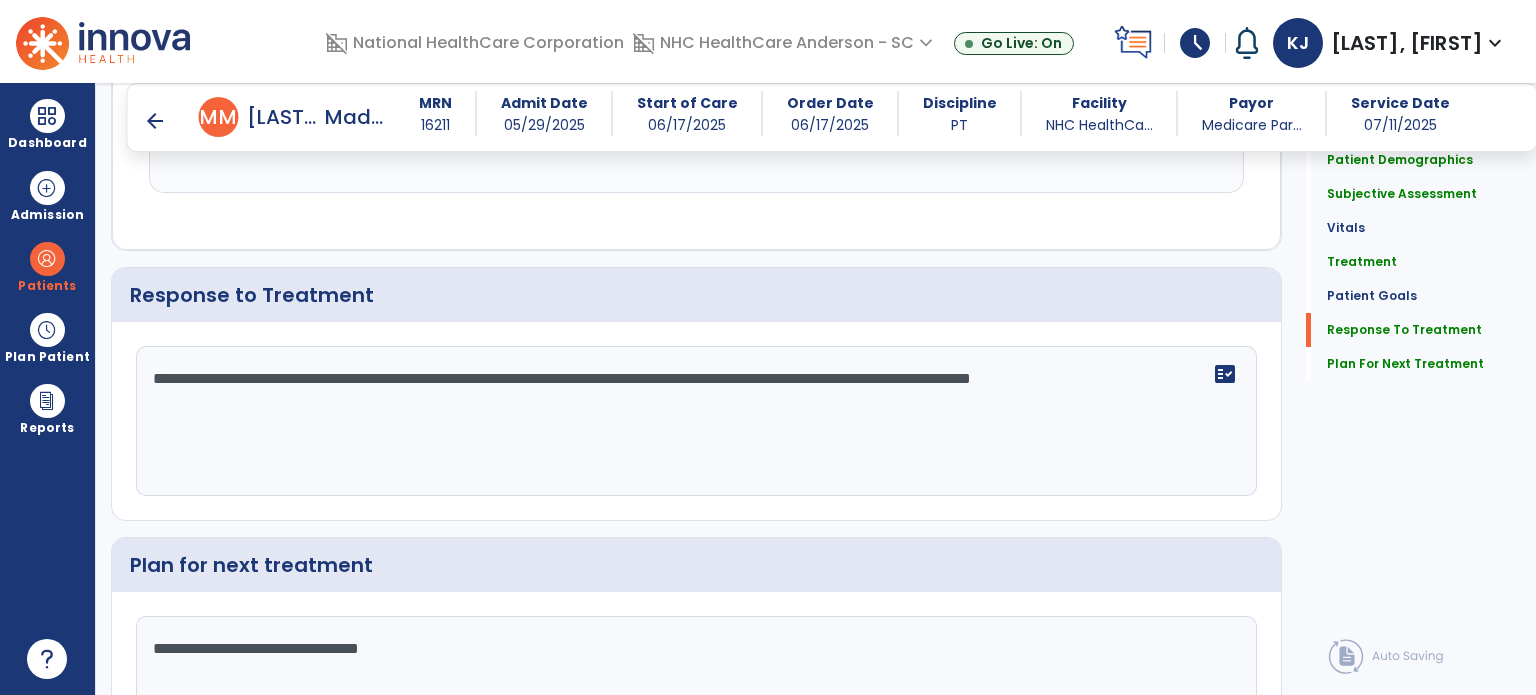 scroll, scrollTop: 3115, scrollLeft: 0, axis: vertical 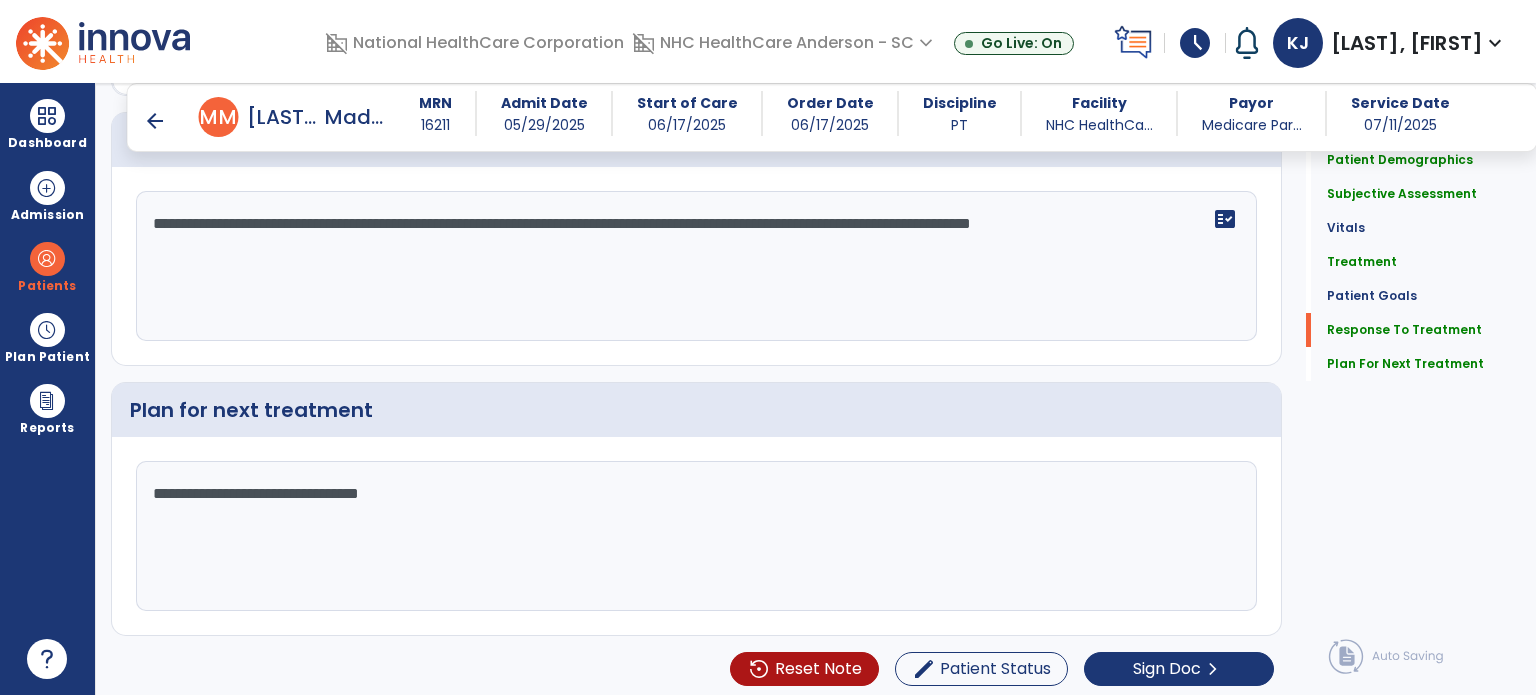 type on "**********" 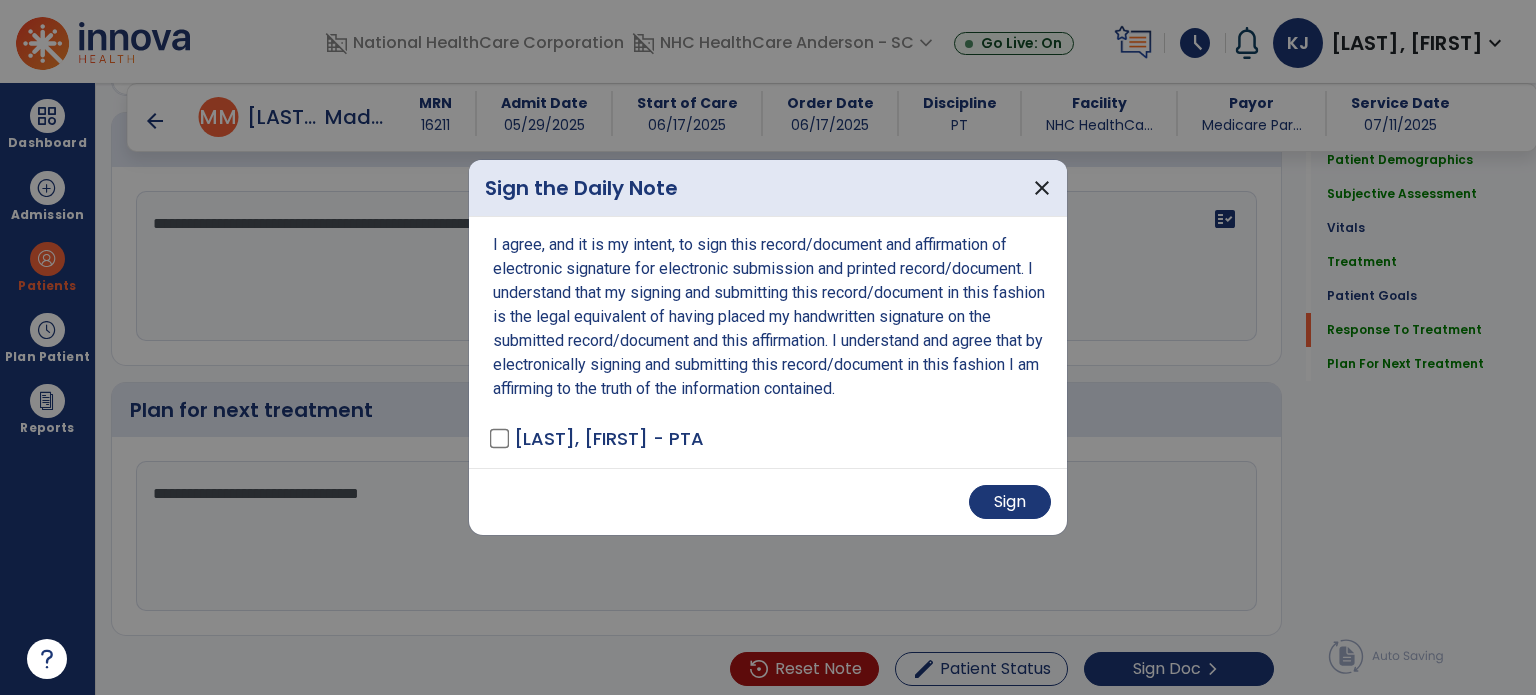 click on "Sign" at bounding box center [1010, 502] 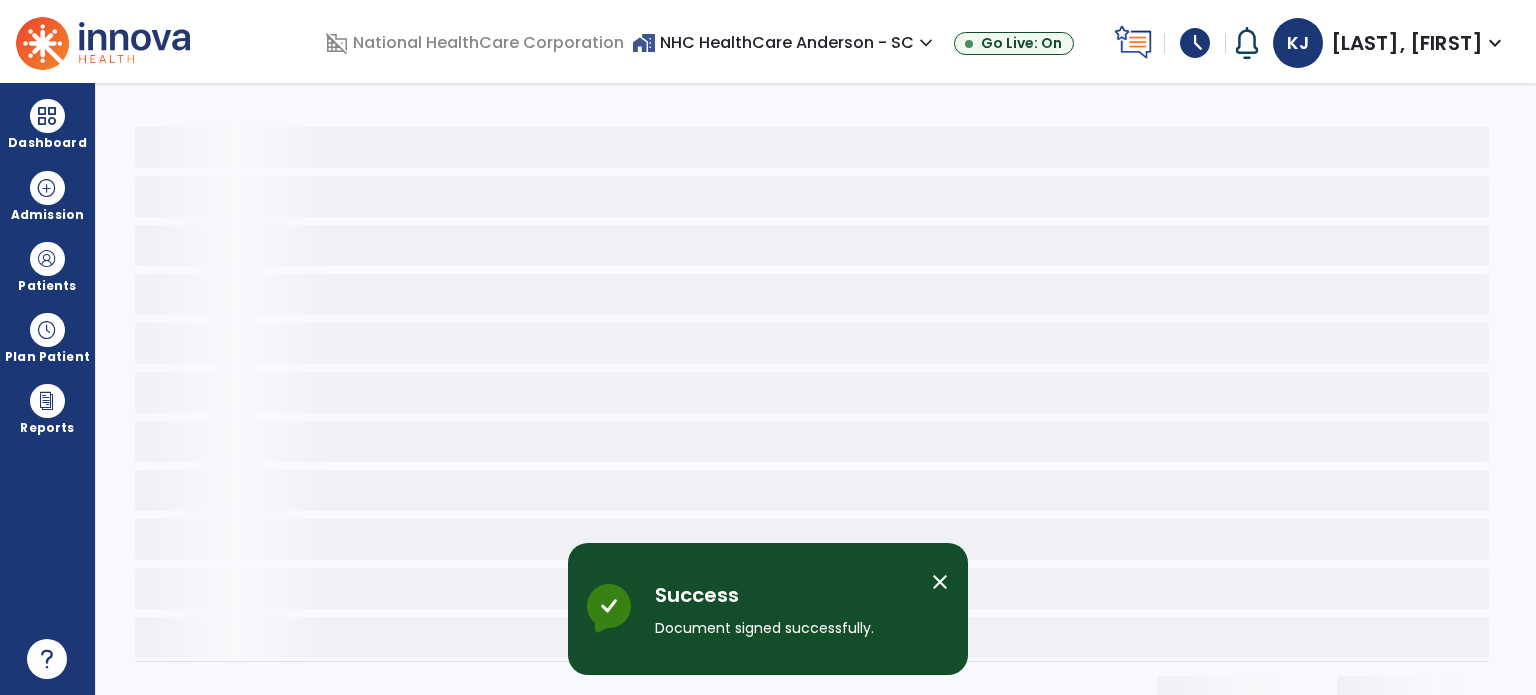 scroll, scrollTop: 0, scrollLeft: 0, axis: both 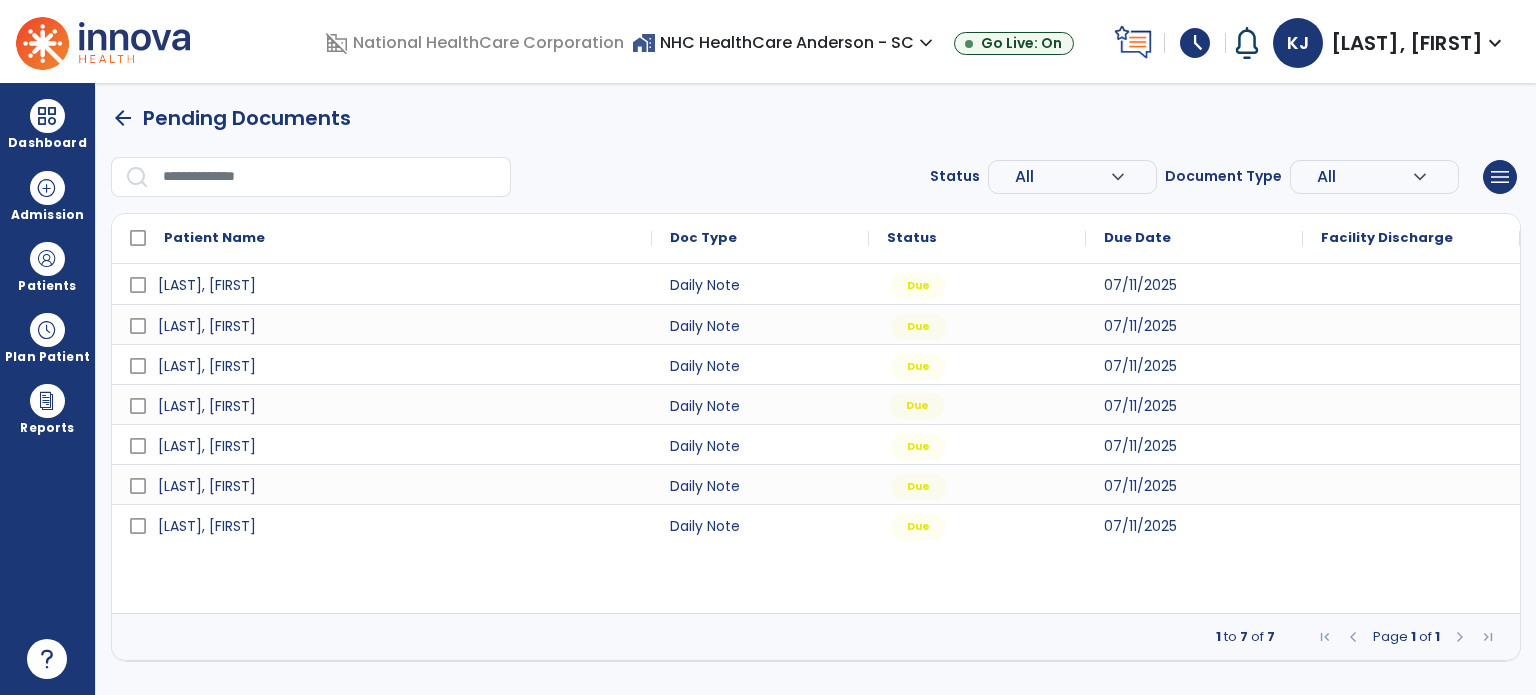 click on "Due" at bounding box center (977, 404) 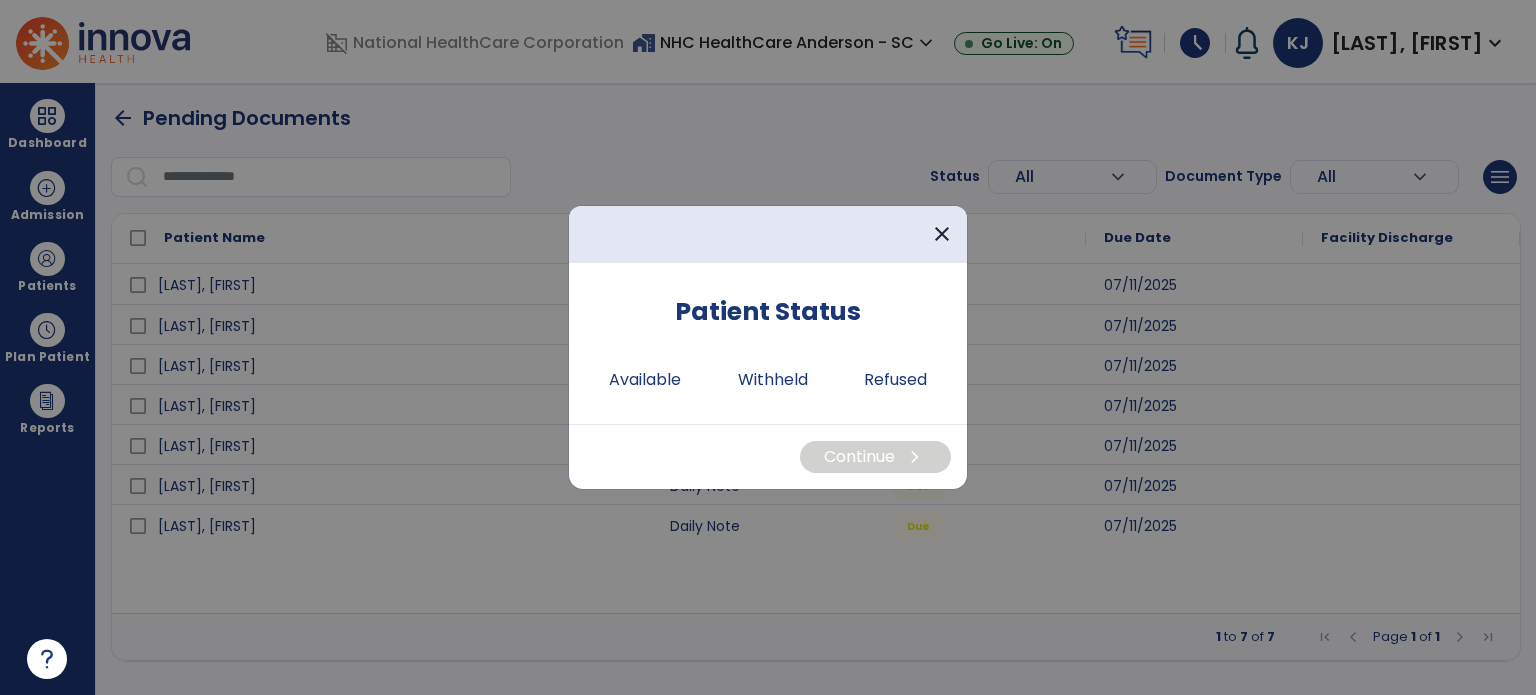 click on "Available" at bounding box center (645, 380) 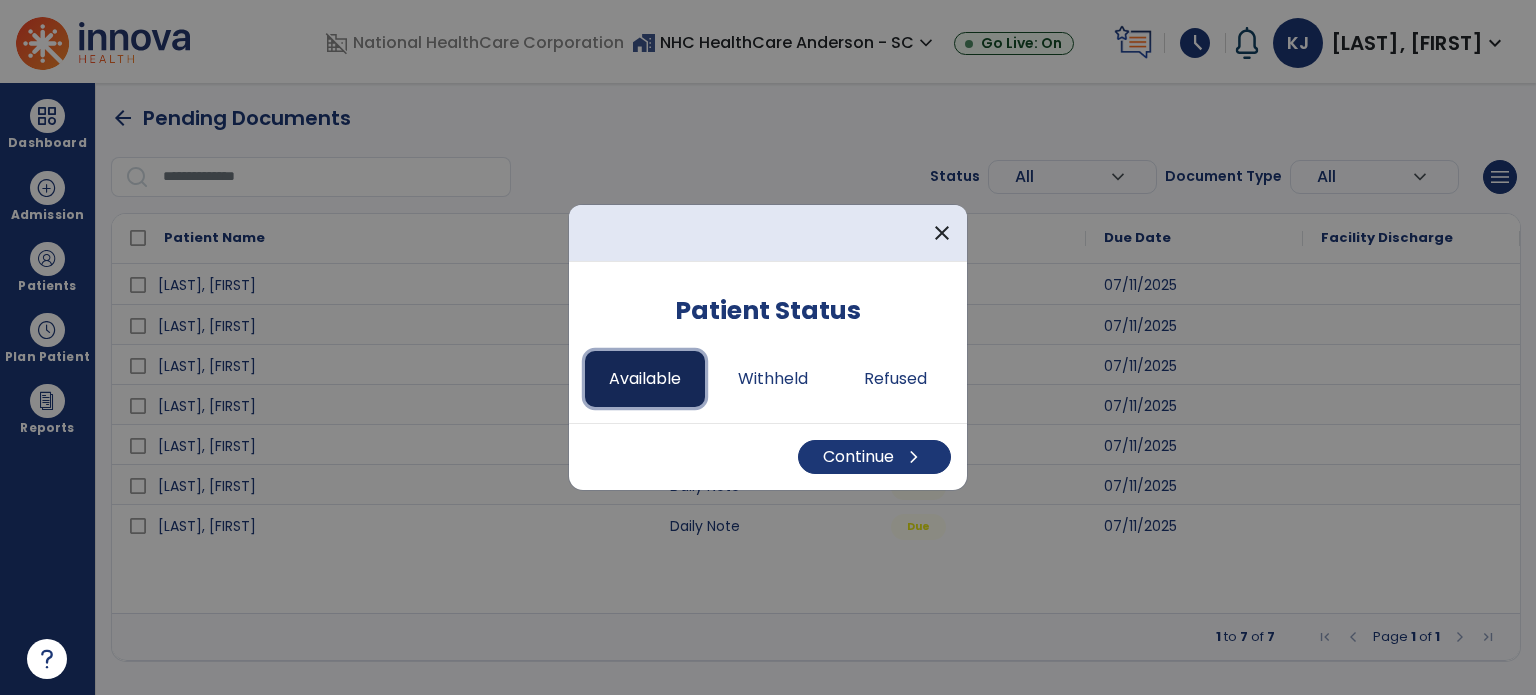 click on "Continue   chevron_right" at bounding box center [874, 457] 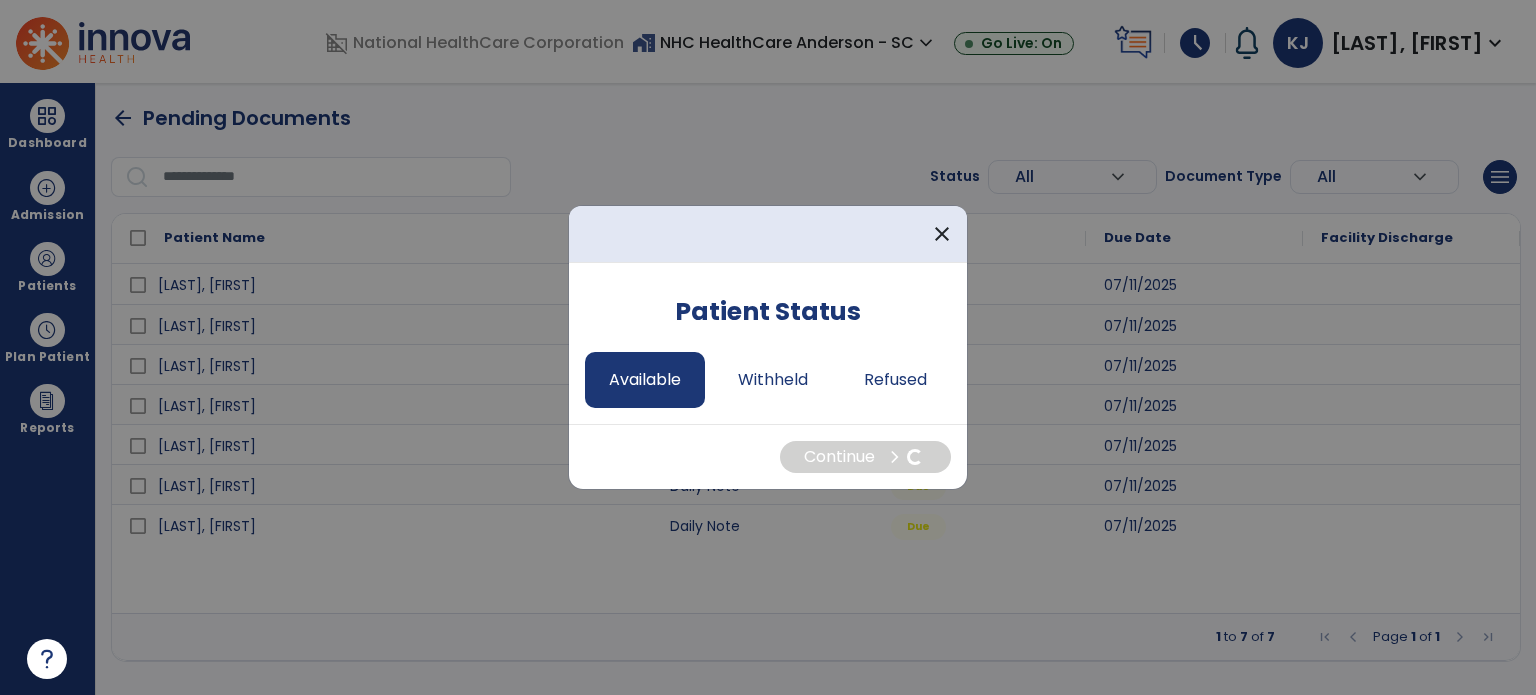 select on "*" 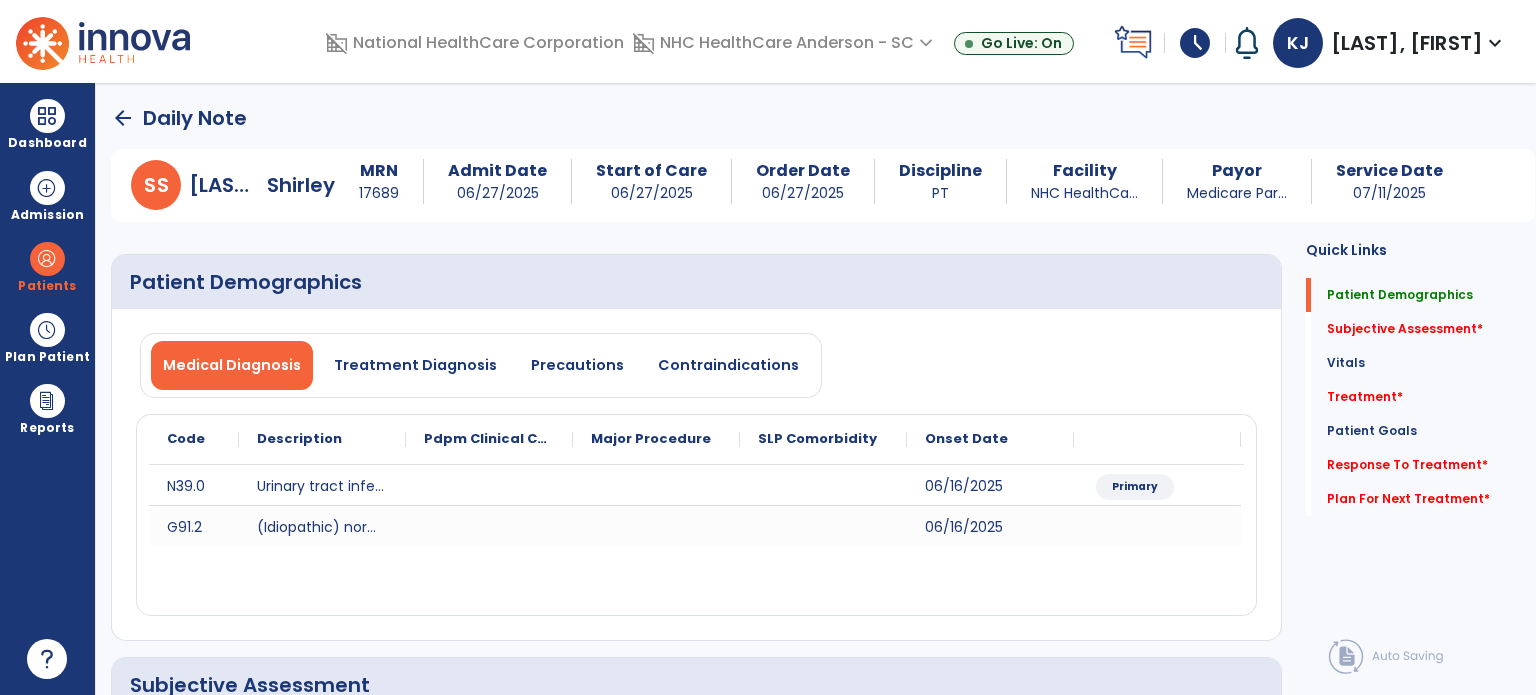 click on "Subjective Assessment   *" 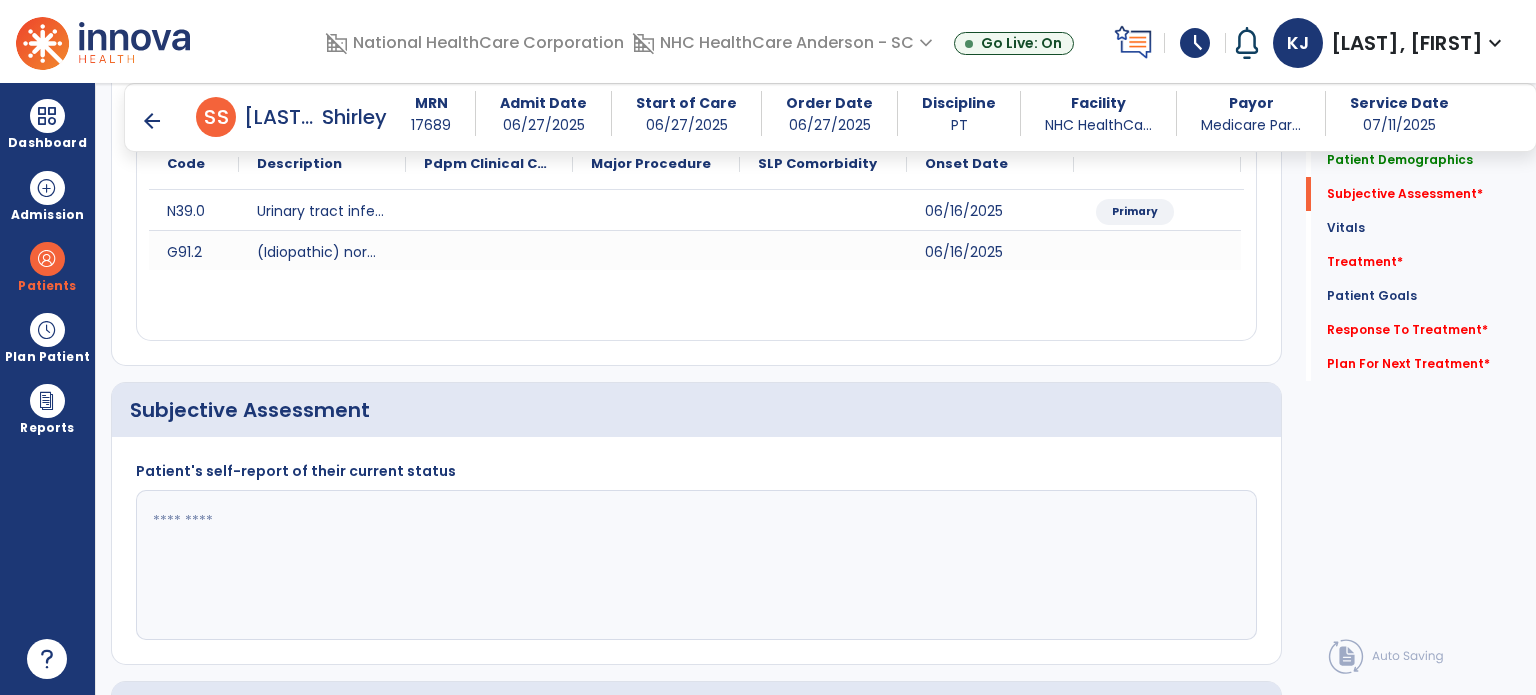scroll, scrollTop: 408, scrollLeft: 0, axis: vertical 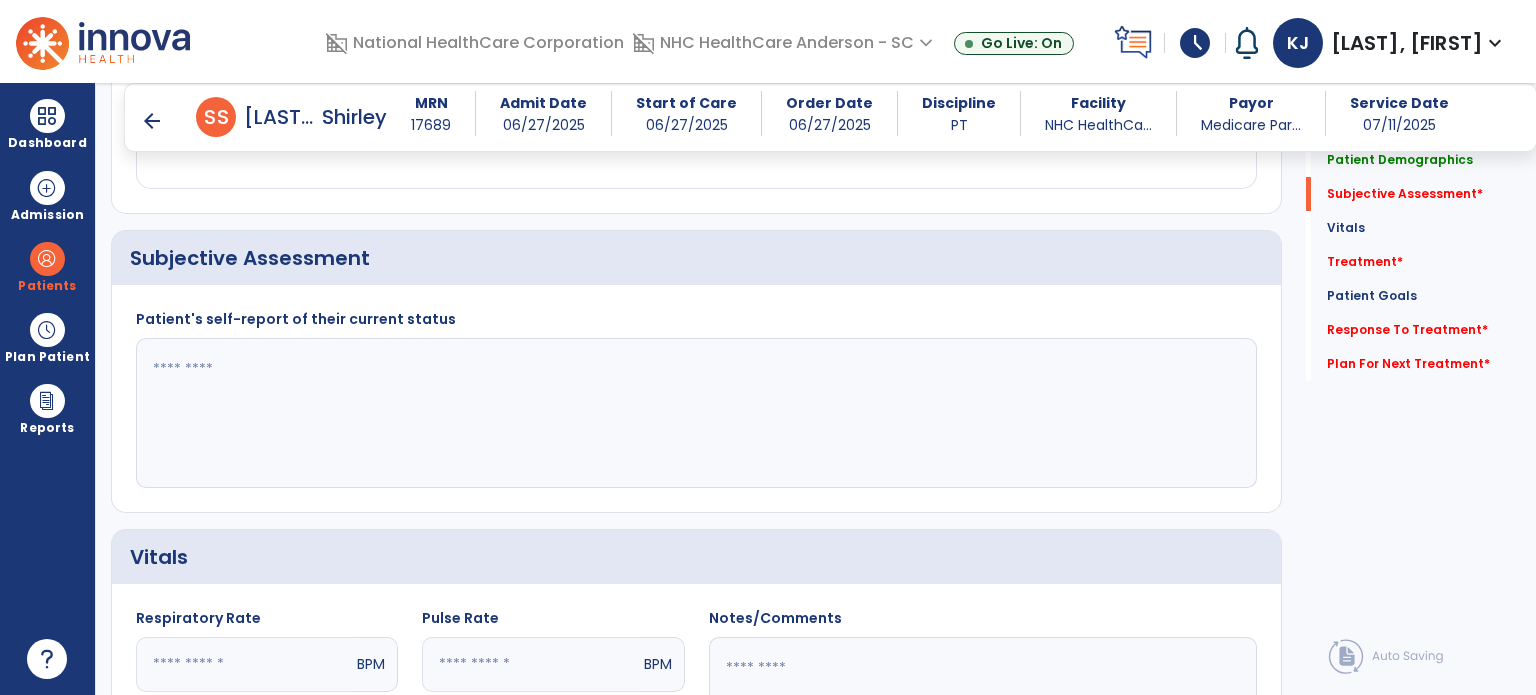 click 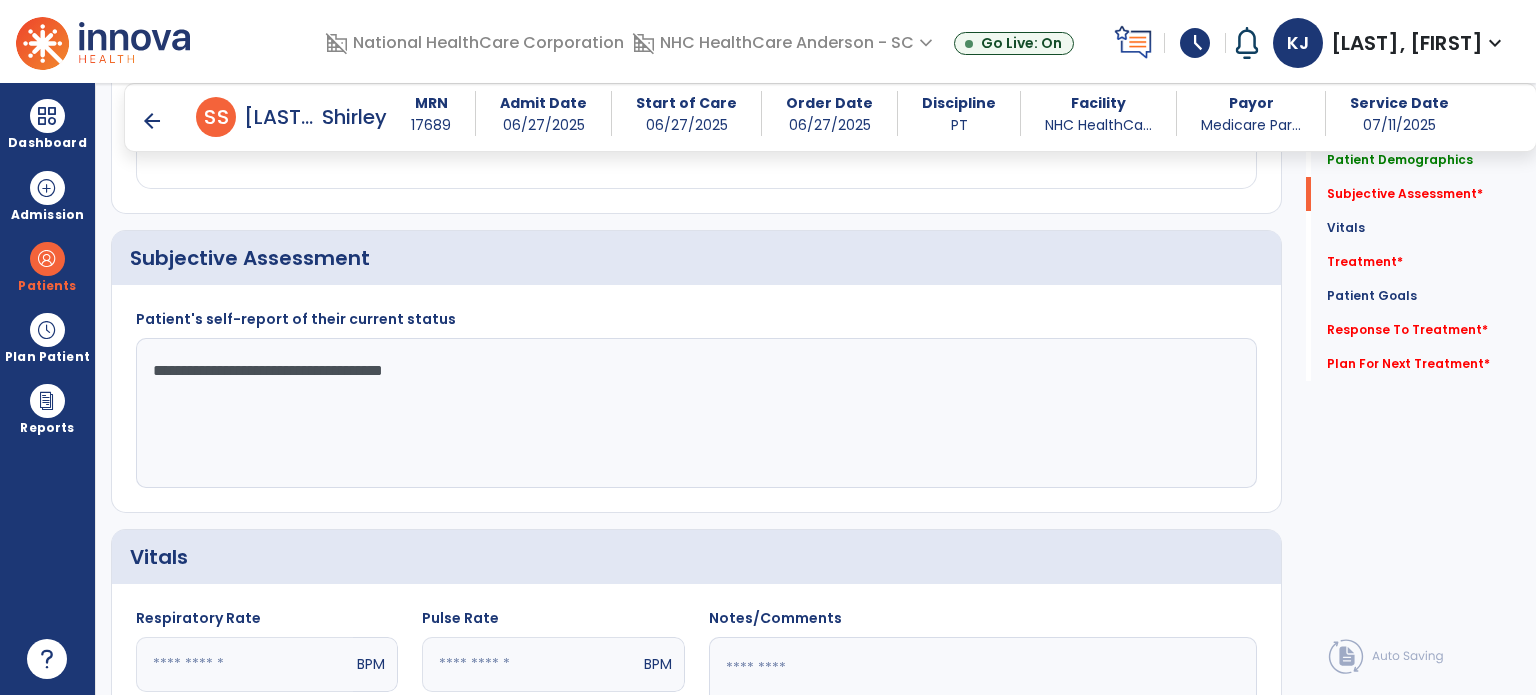 type on "**********" 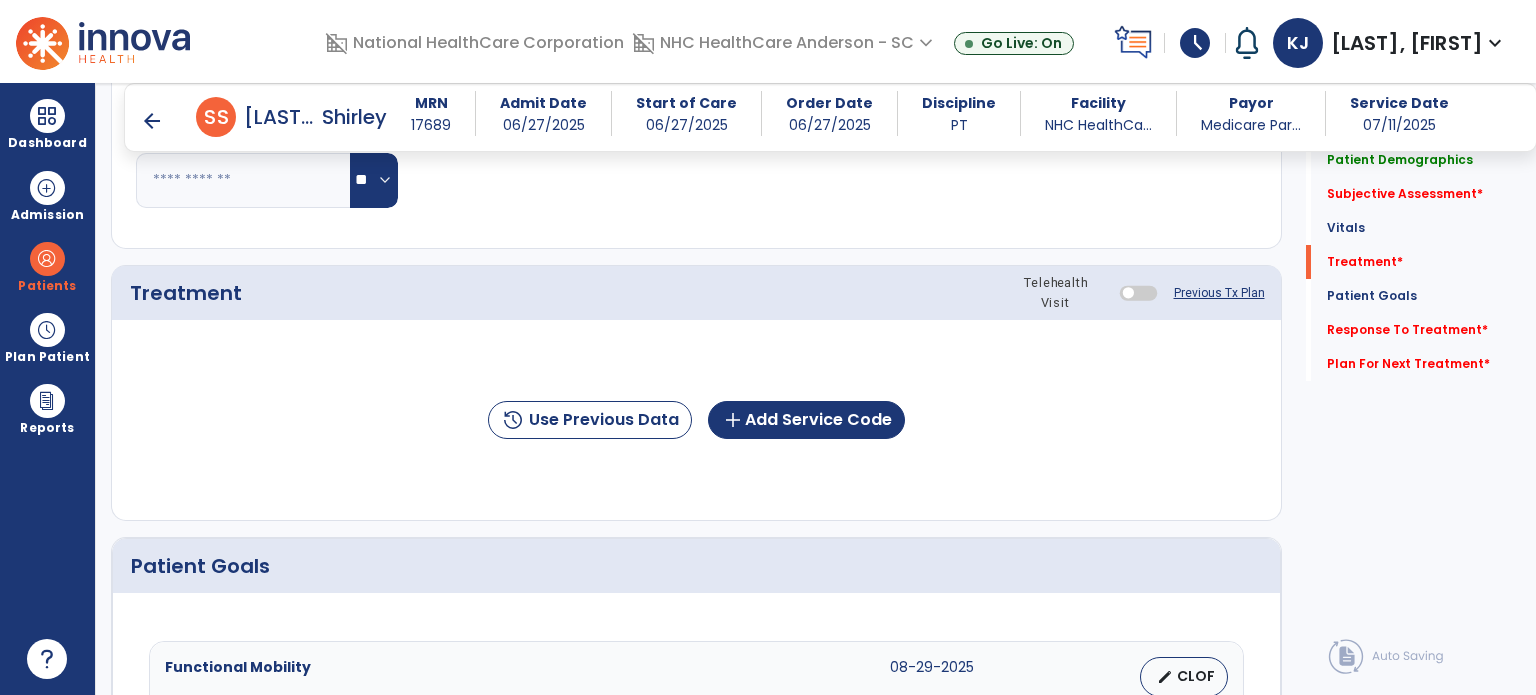 scroll, scrollTop: 1096, scrollLeft: 0, axis: vertical 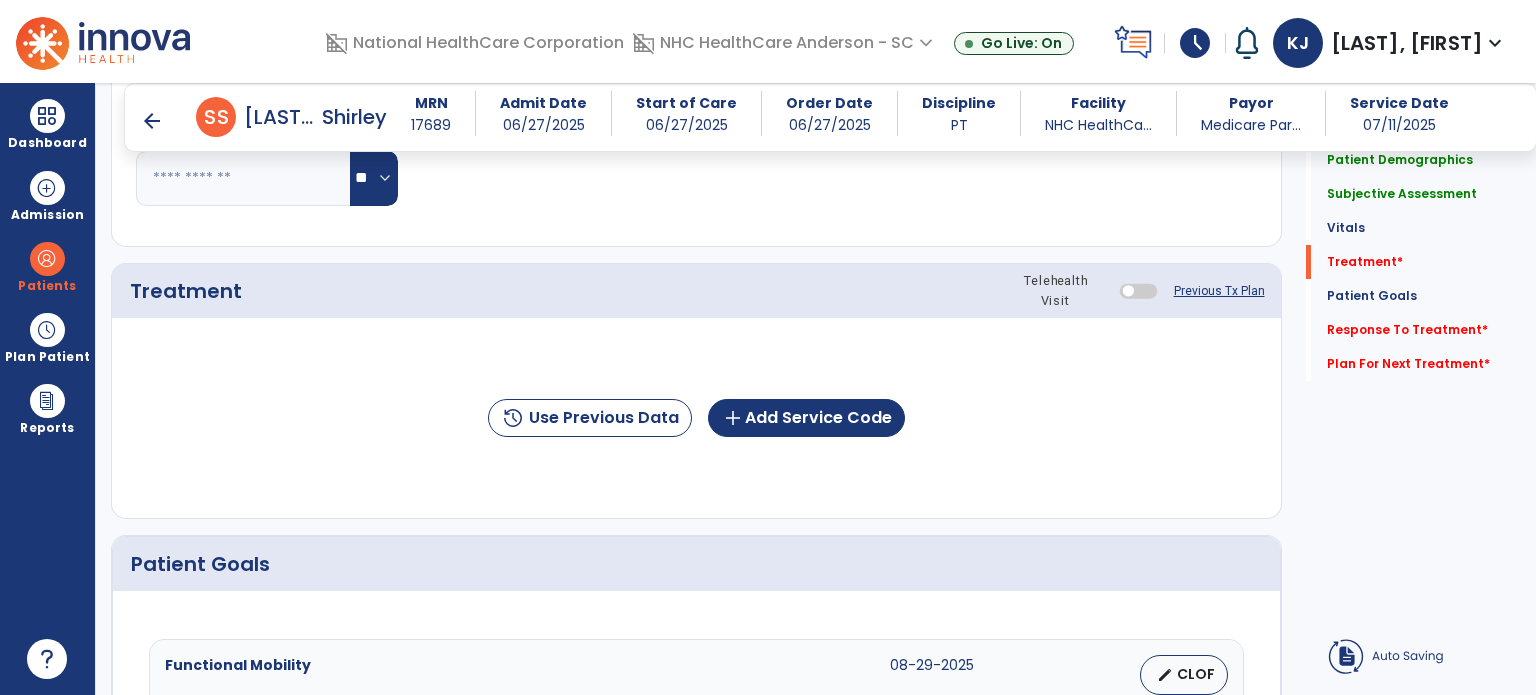 click on "add  Add Service Code" 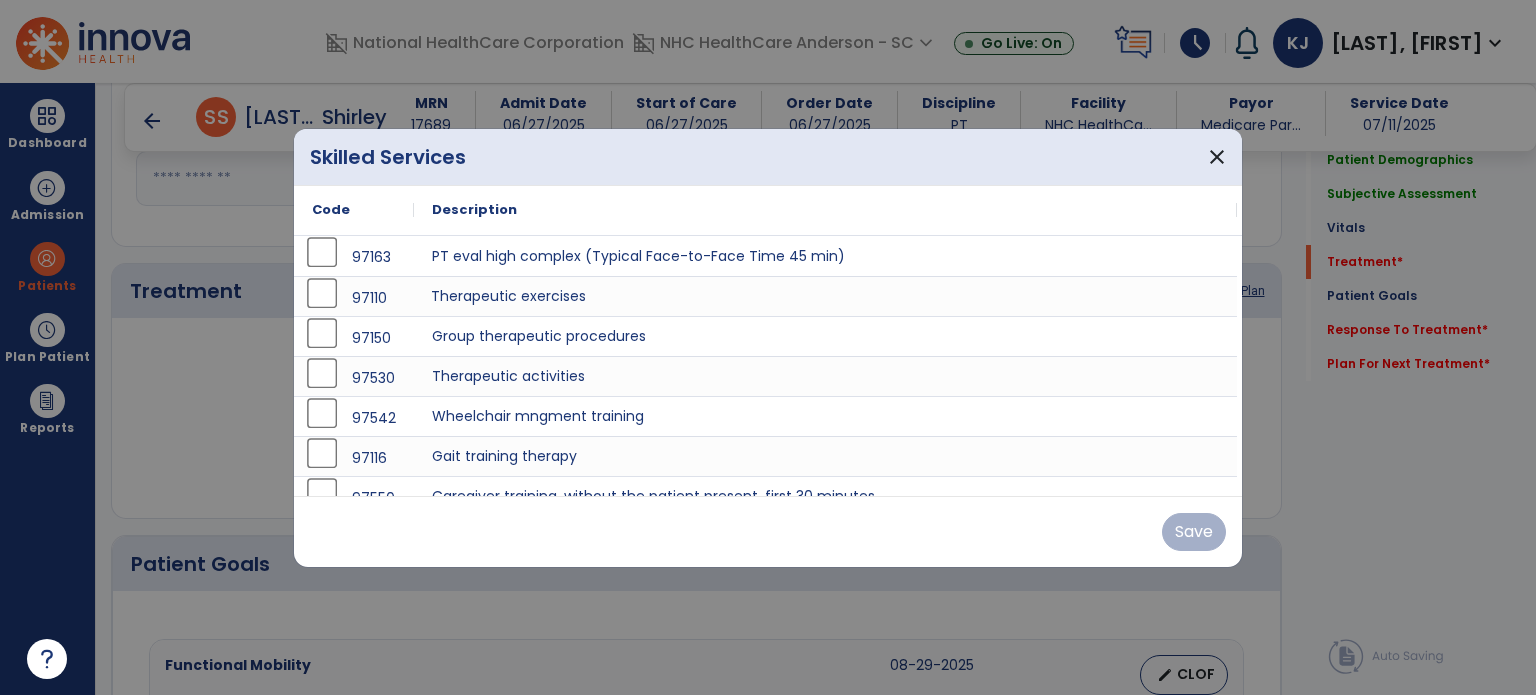 click on "Therapeutic exercises" at bounding box center (825, 296) 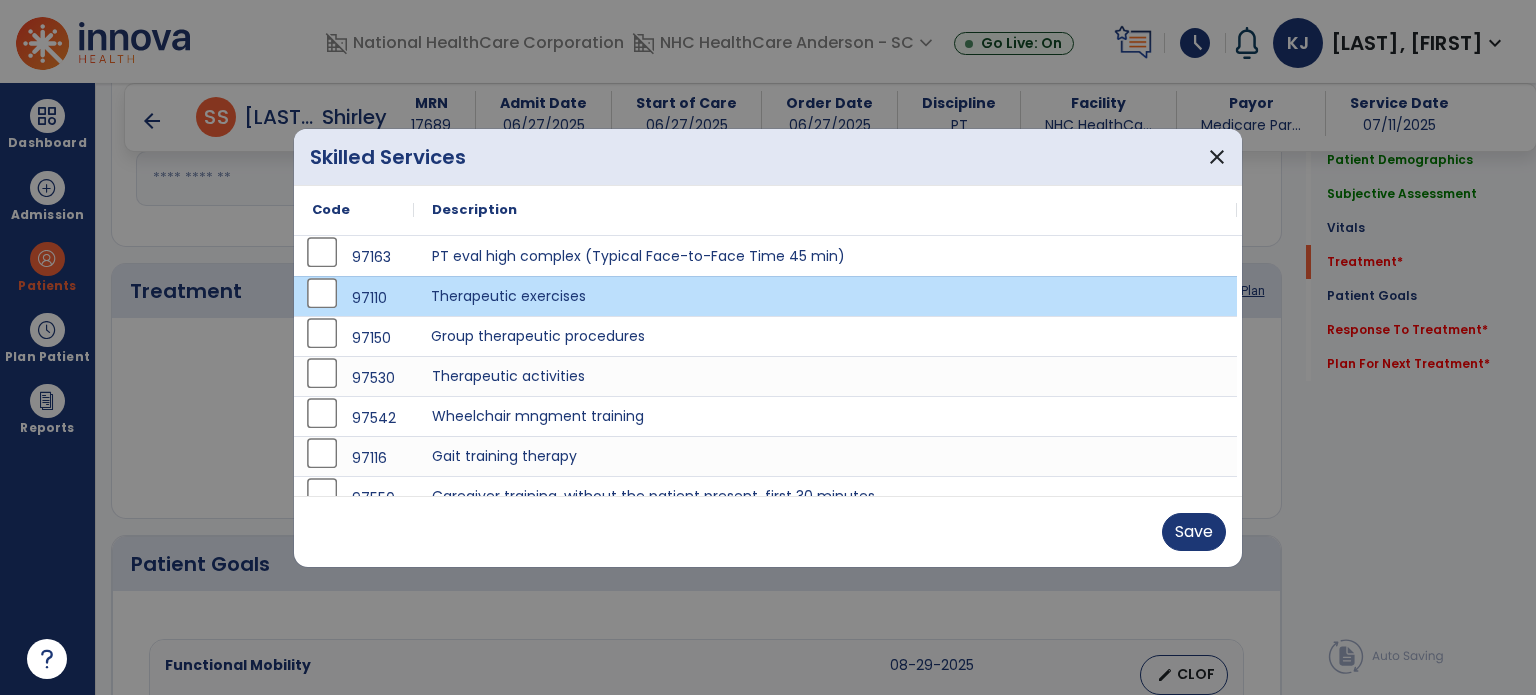 click on "Group therapeutic procedures" at bounding box center [825, 336] 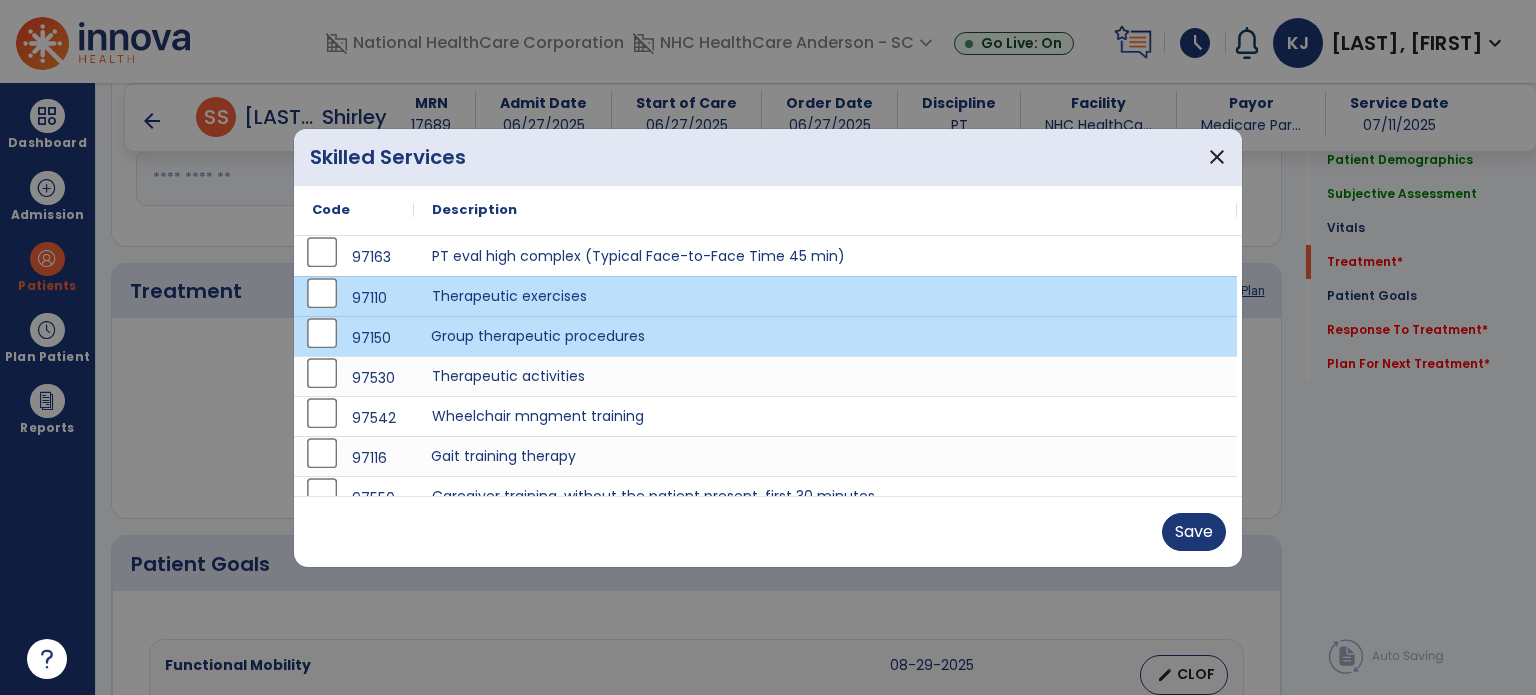 click on "Gait training therapy" at bounding box center [825, 456] 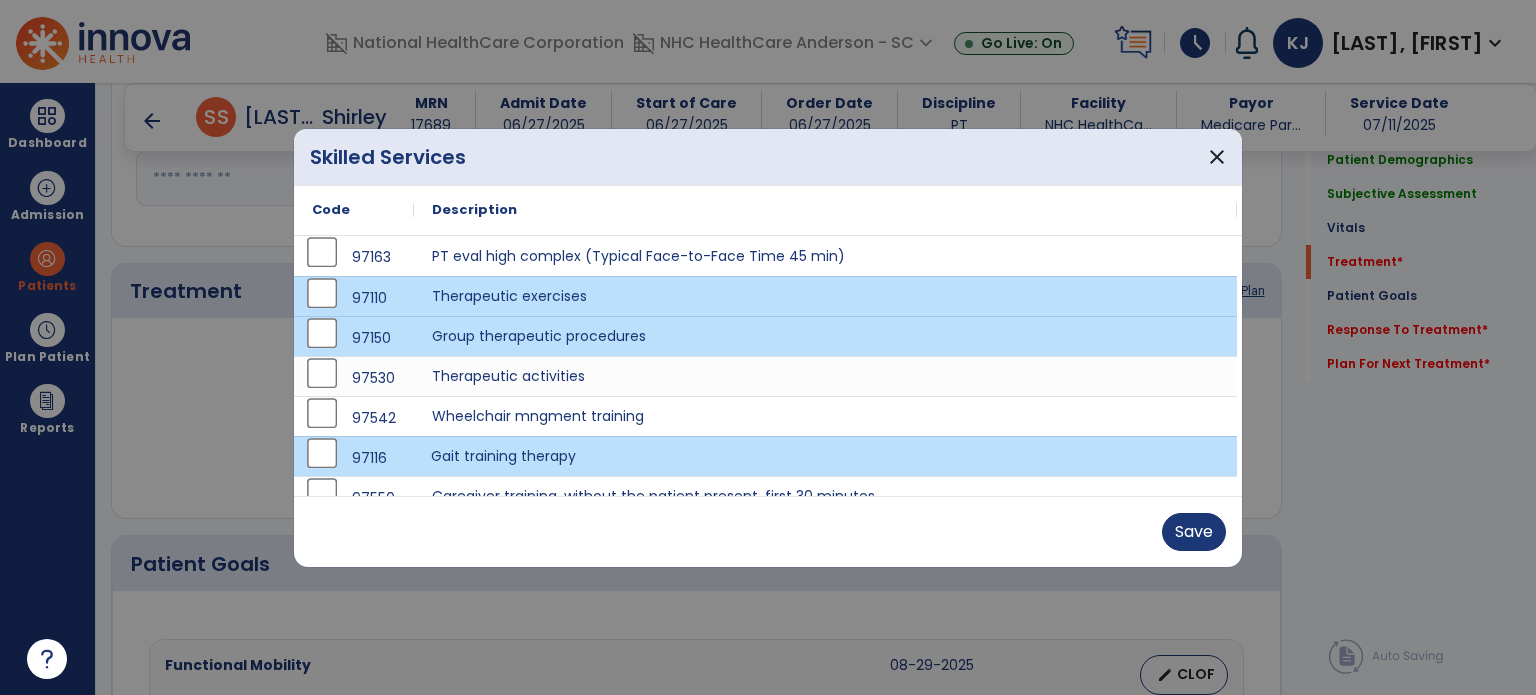 click on "Save" at bounding box center [1194, 532] 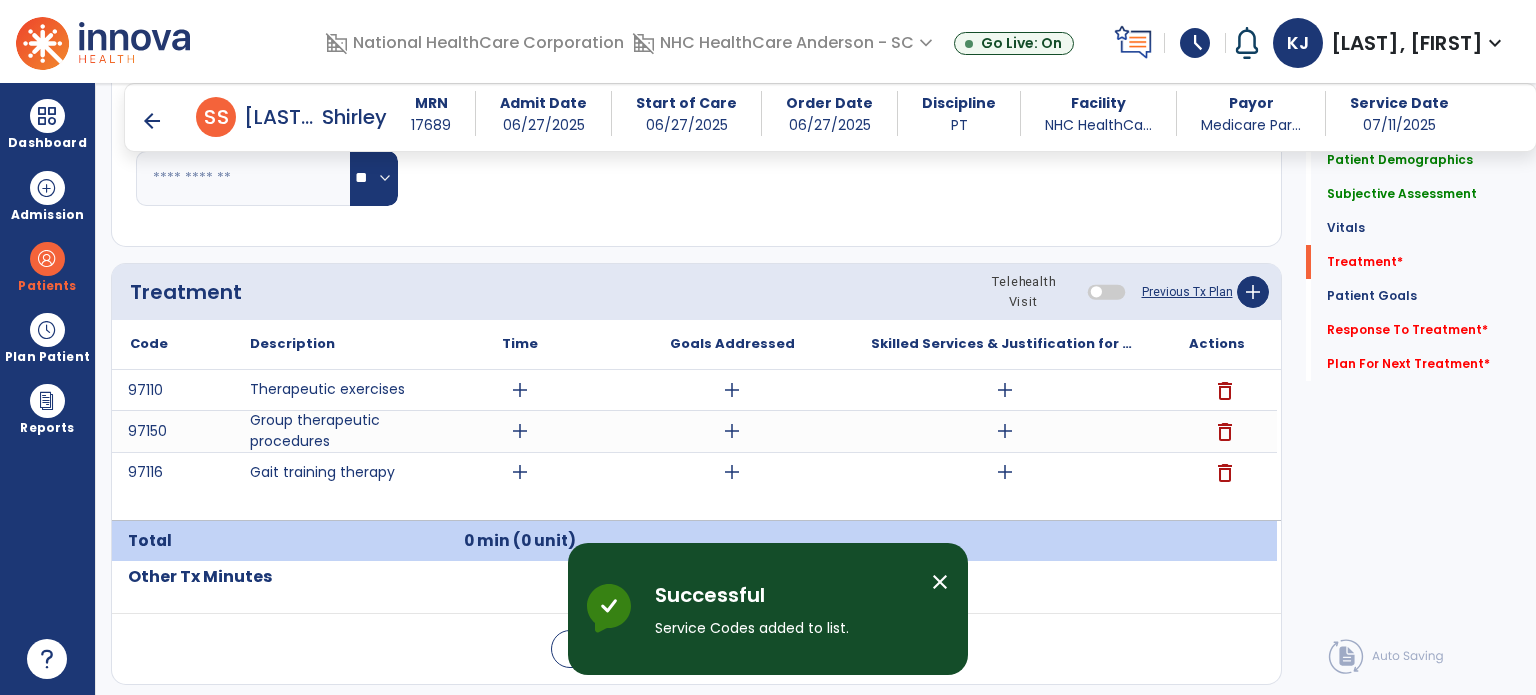 click on "add" at bounding box center [520, 390] 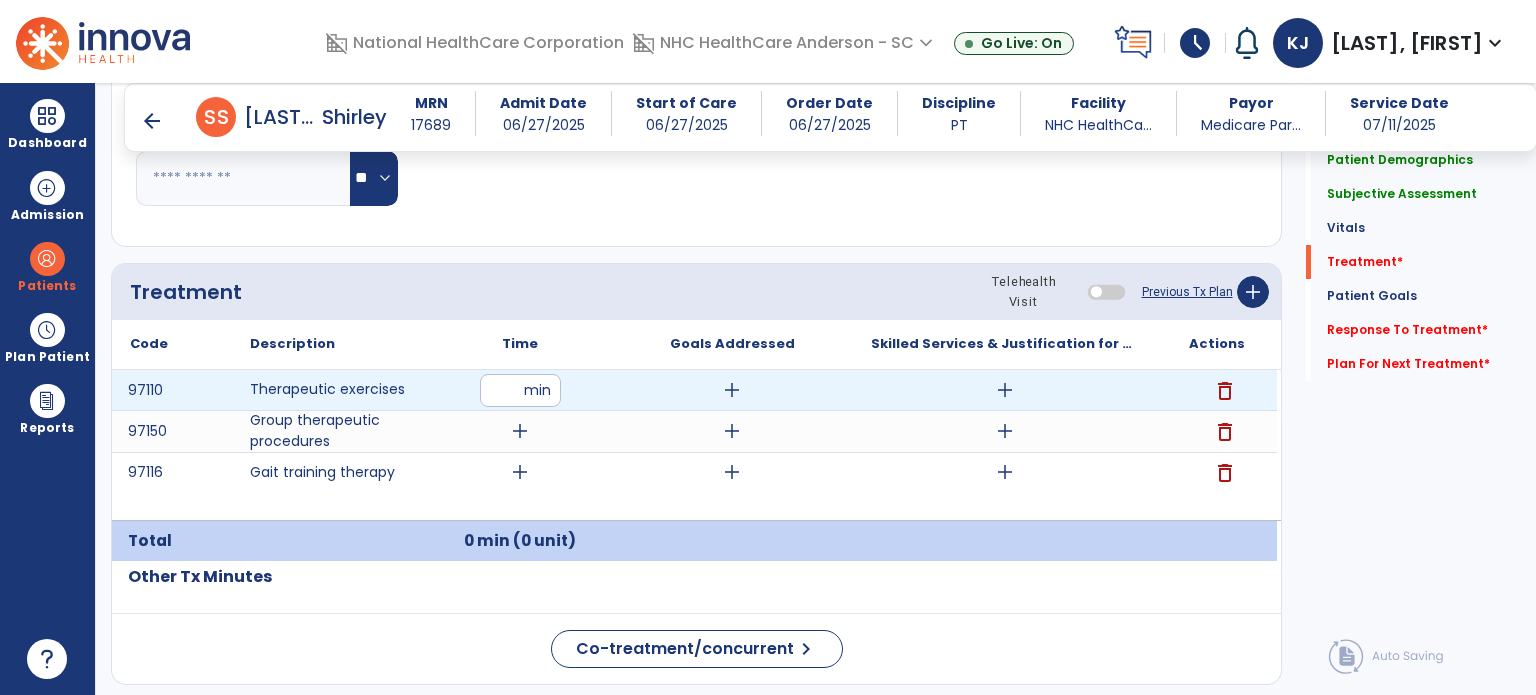 type on "**" 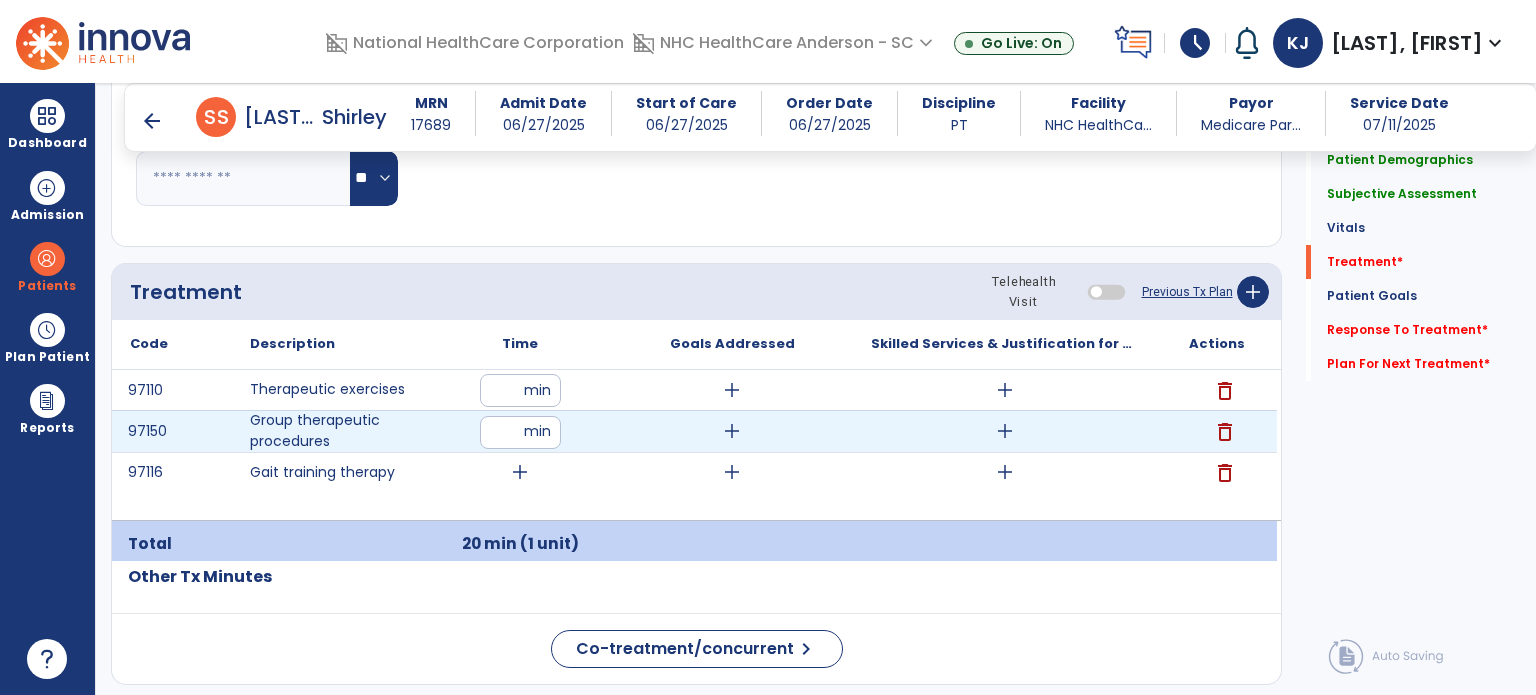type on "**" 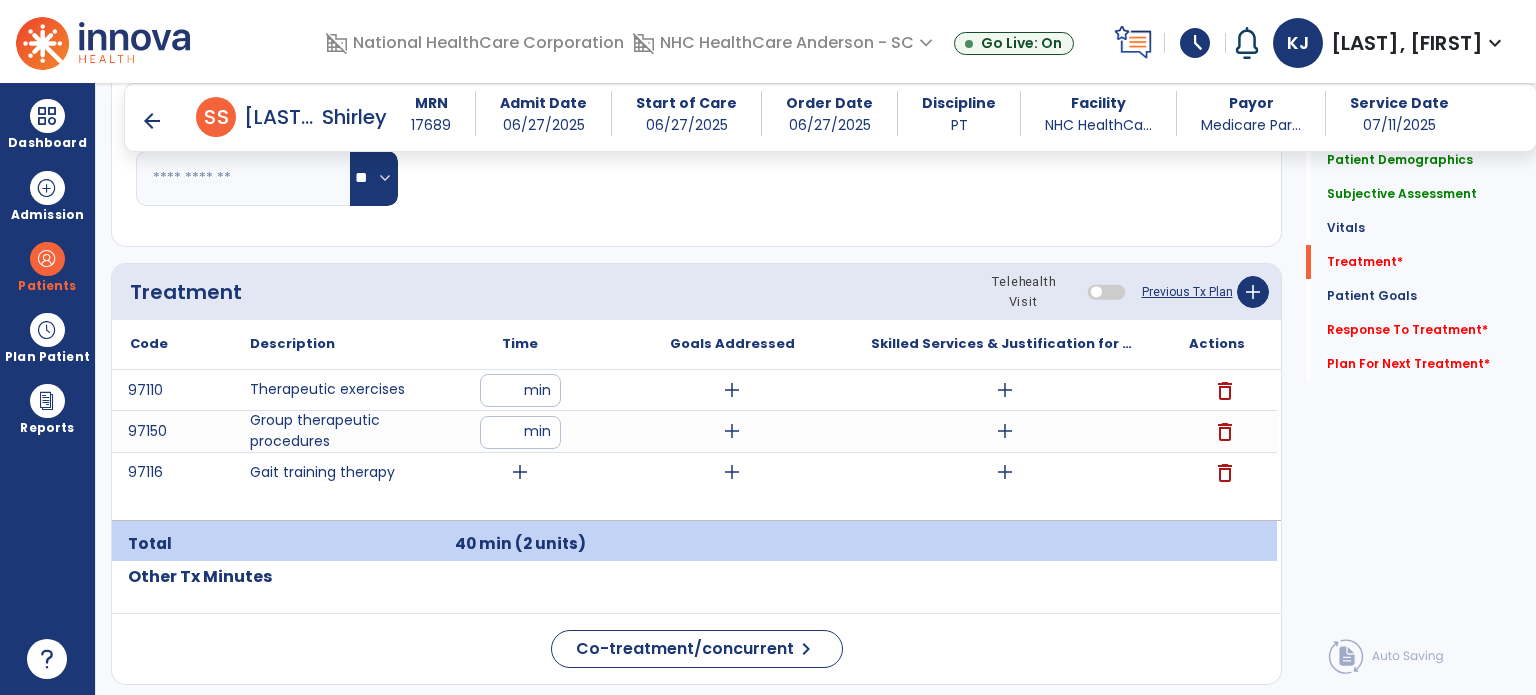 click on "add" at bounding box center [520, 472] 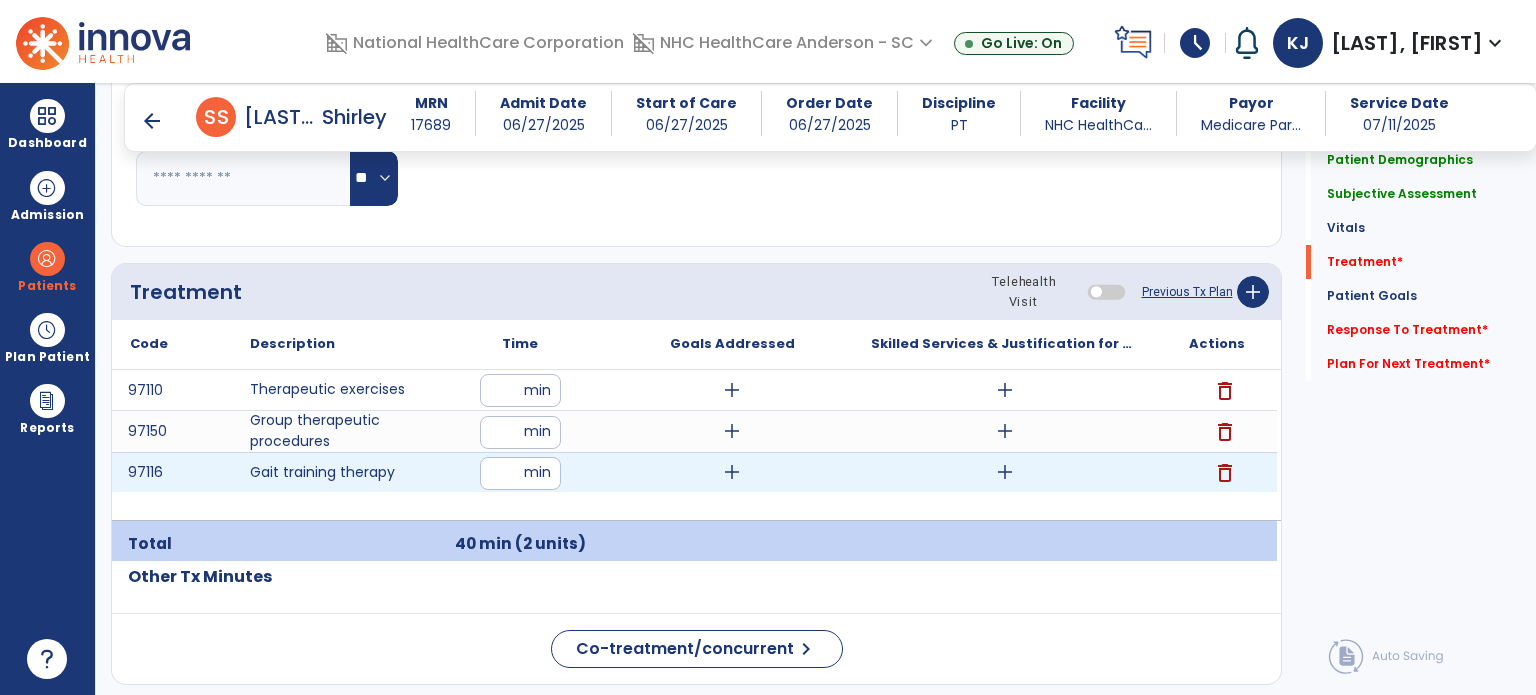 type on "**" 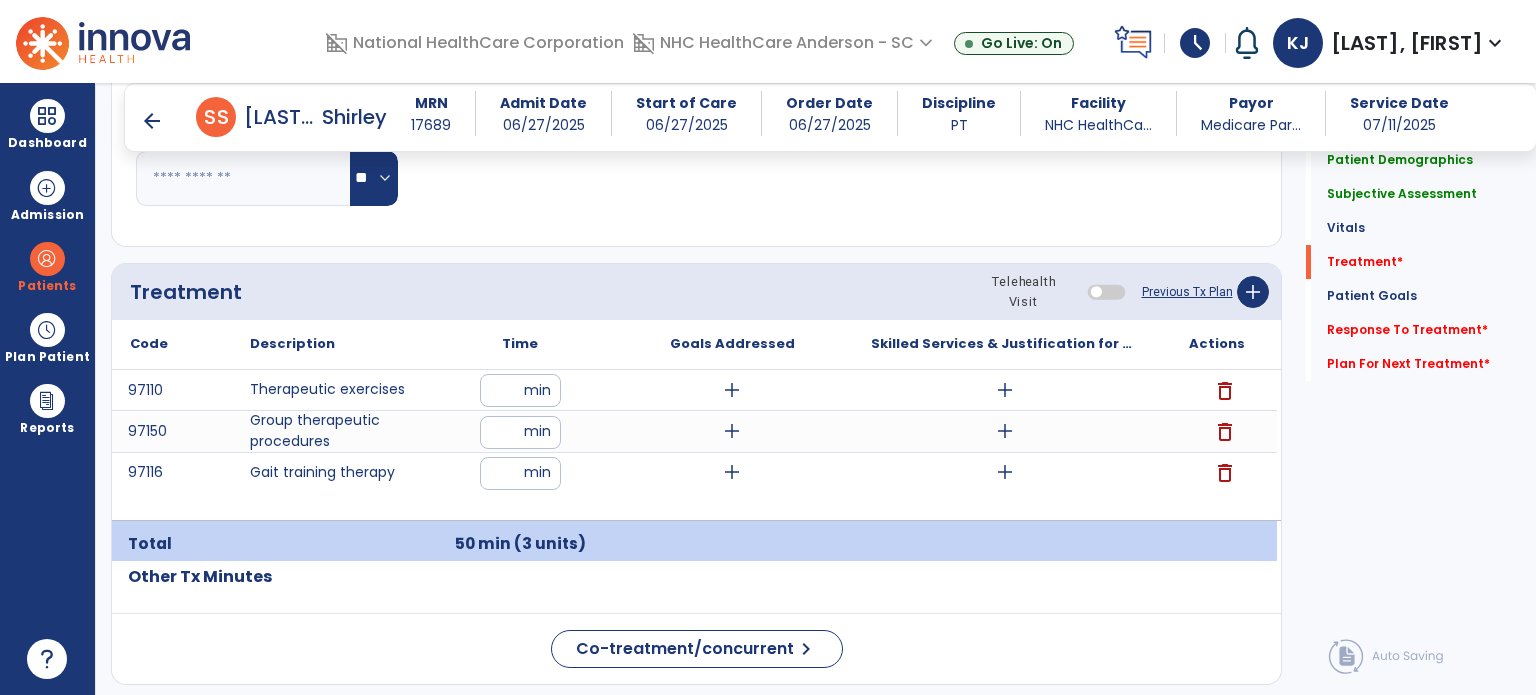 click on "add" at bounding box center [732, 390] 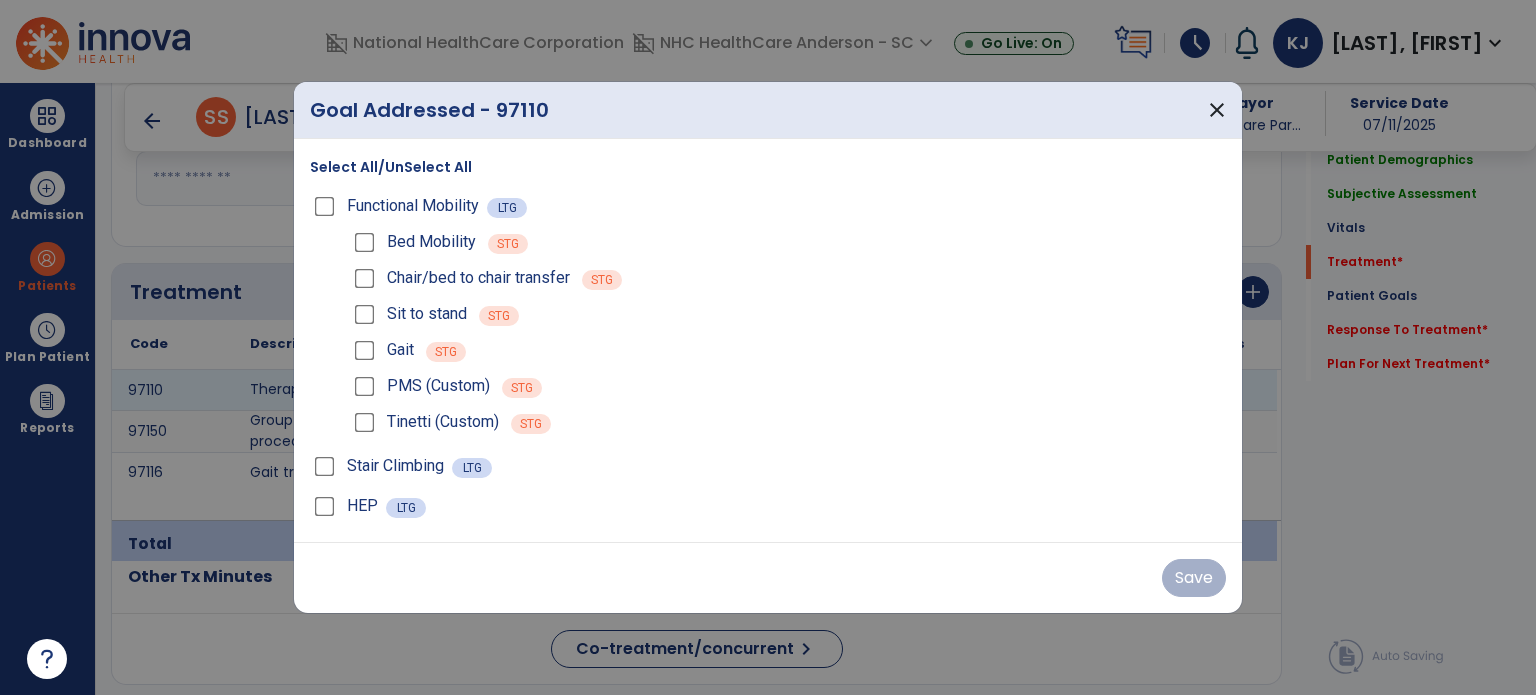 click on "Select All/UnSelect All" at bounding box center (391, 167) 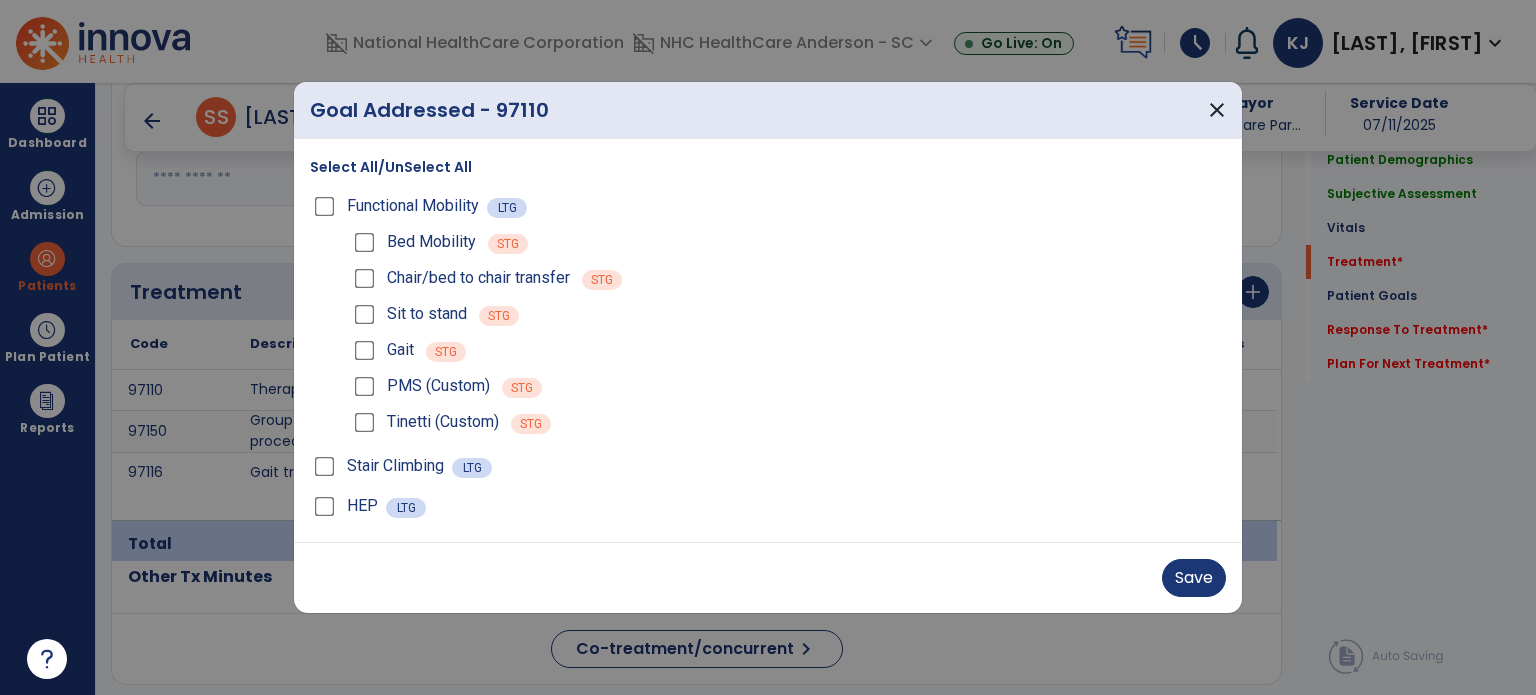 click on "Save" at bounding box center (1194, 578) 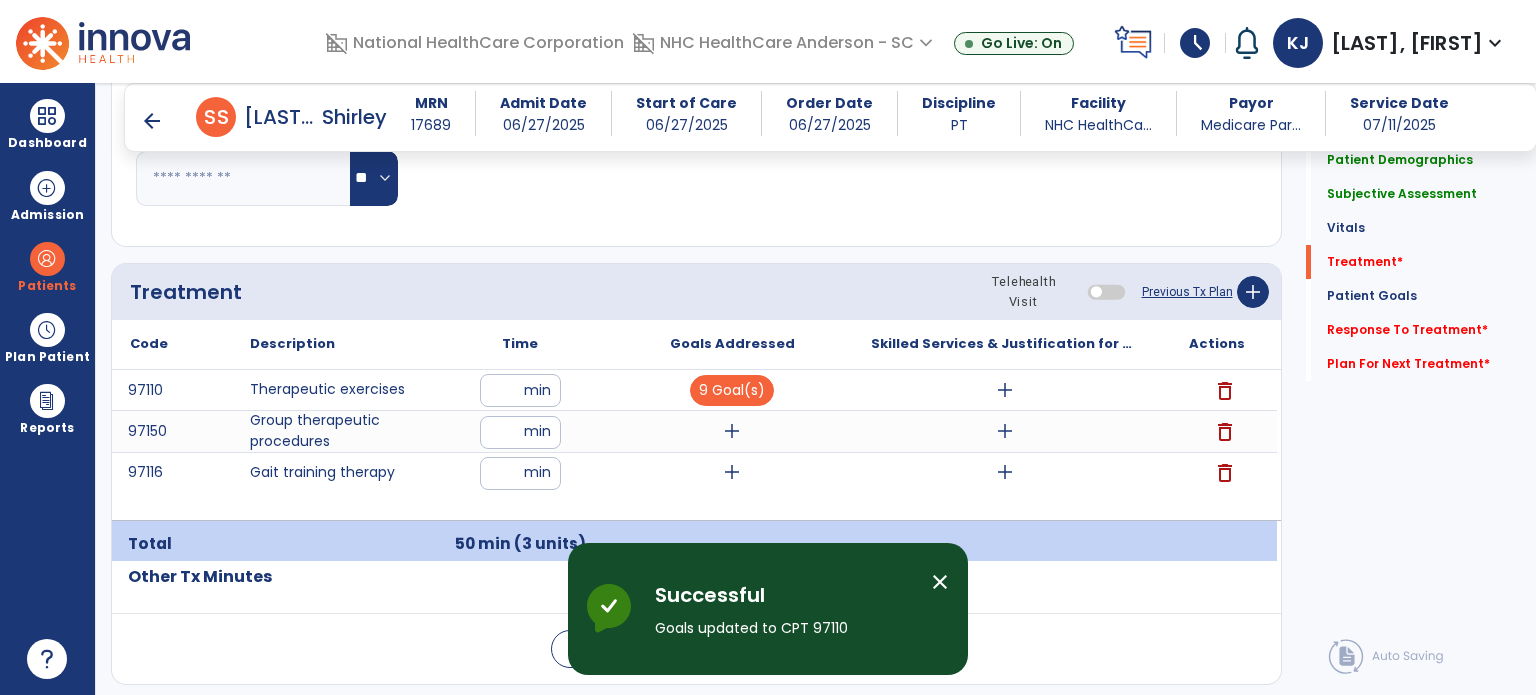 click on "add" at bounding box center (732, 431) 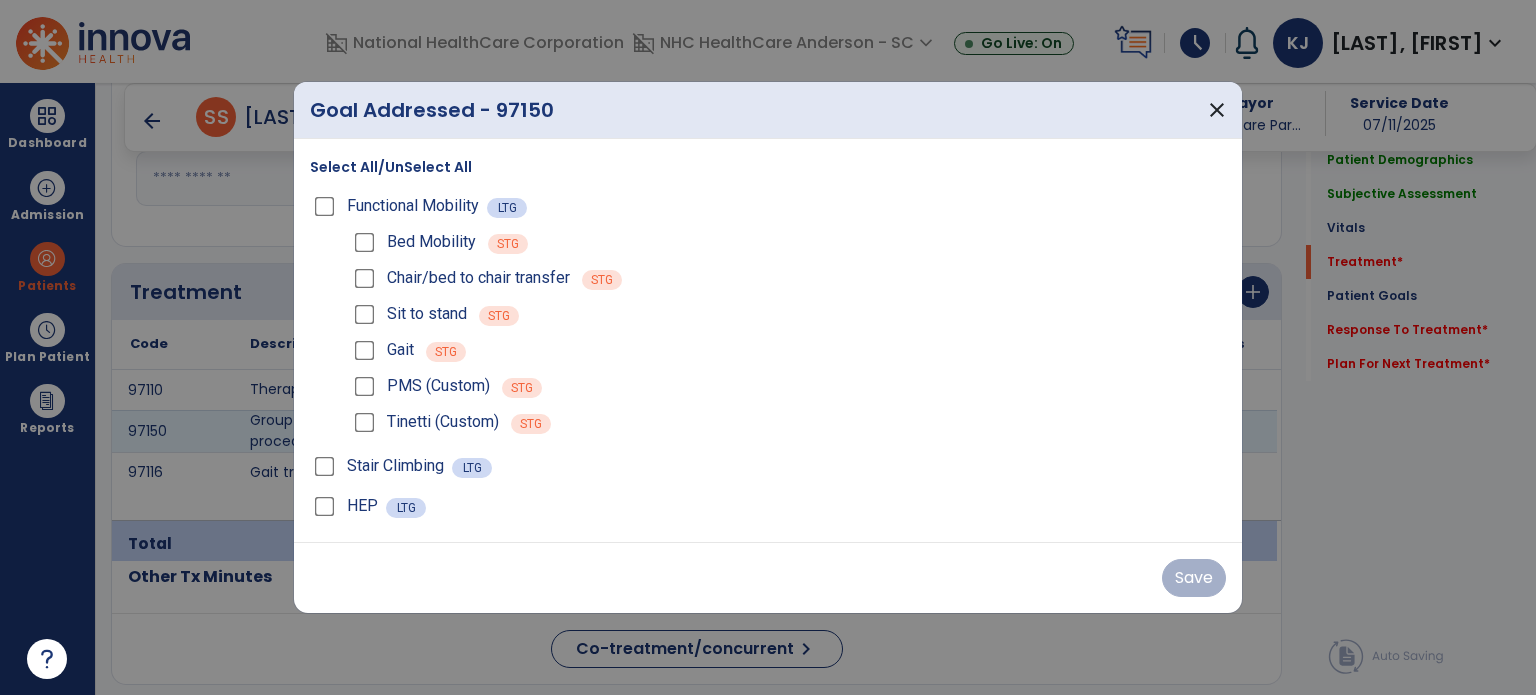 click on "Select All/UnSelect All" at bounding box center (391, 167) 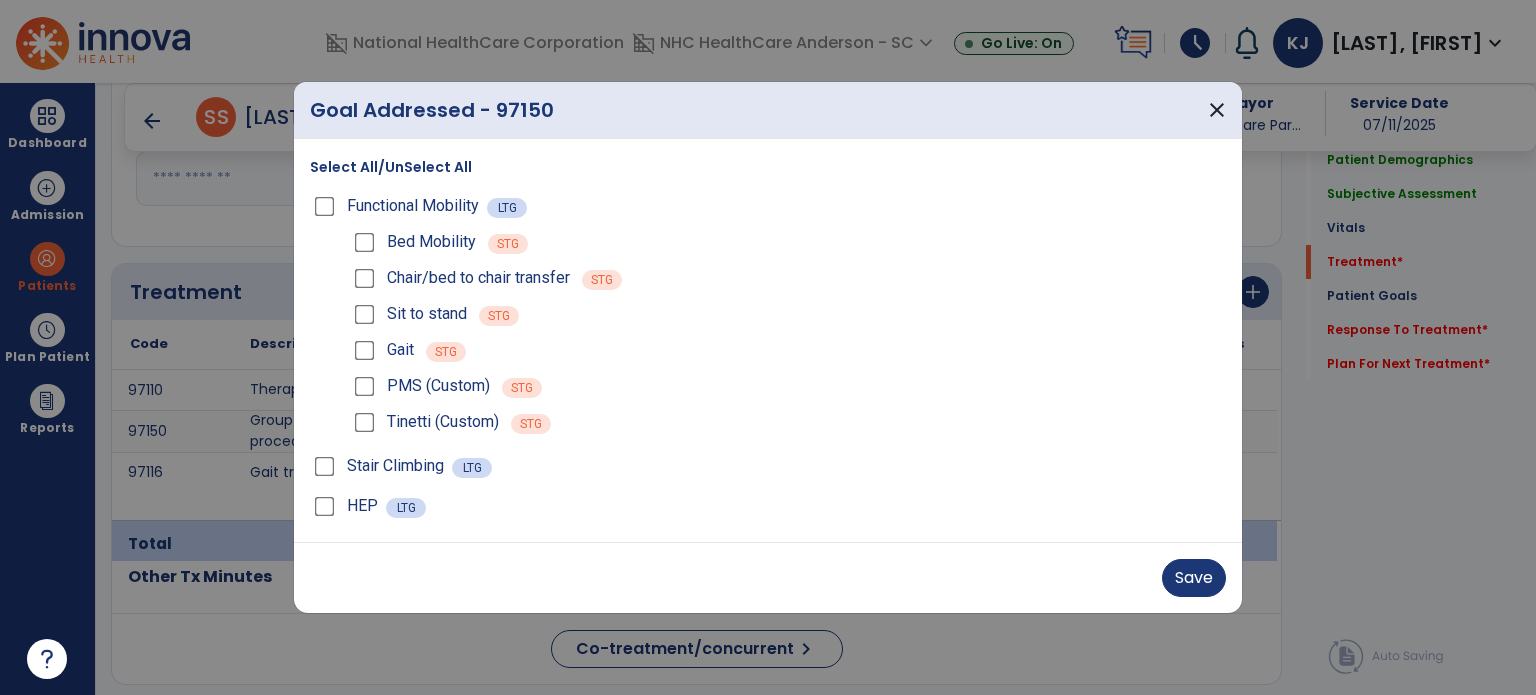 click on "Save" at bounding box center (1194, 578) 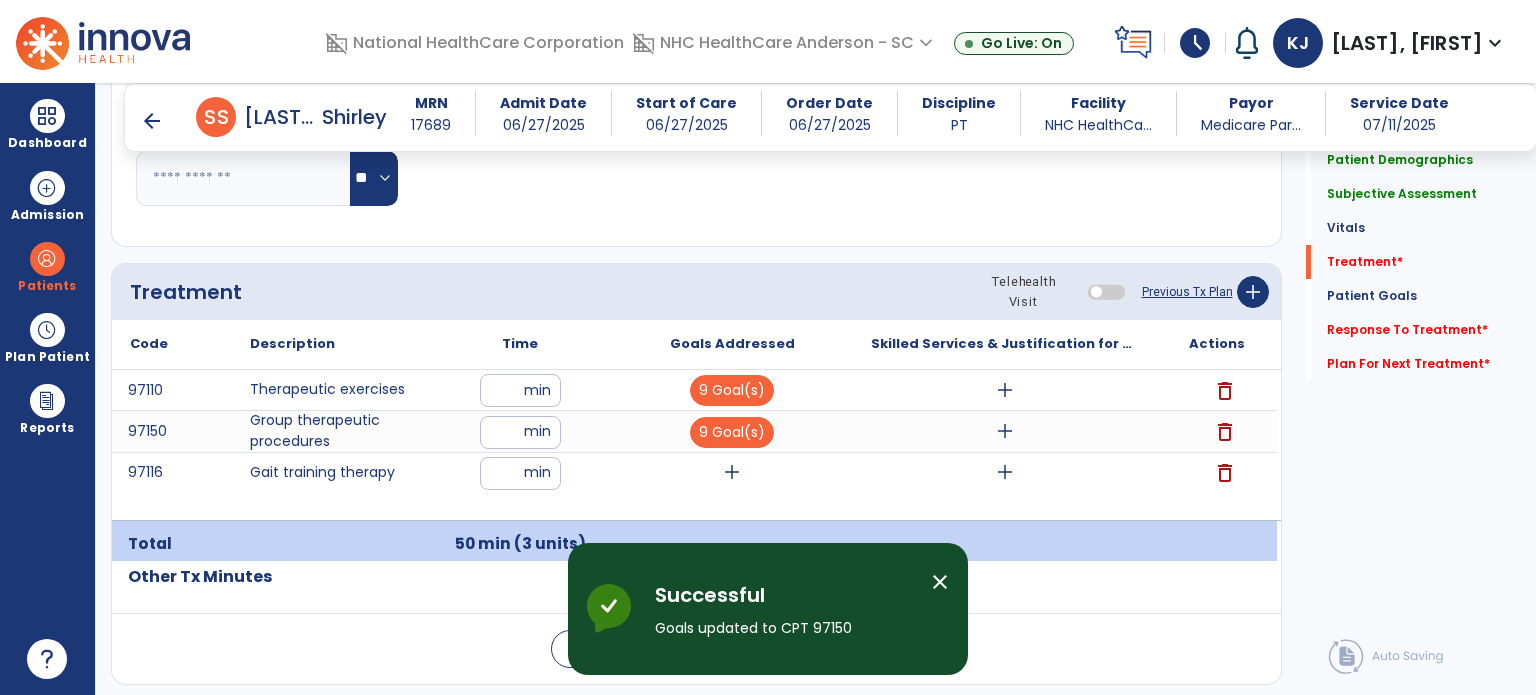 click on "add" at bounding box center (732, 472) 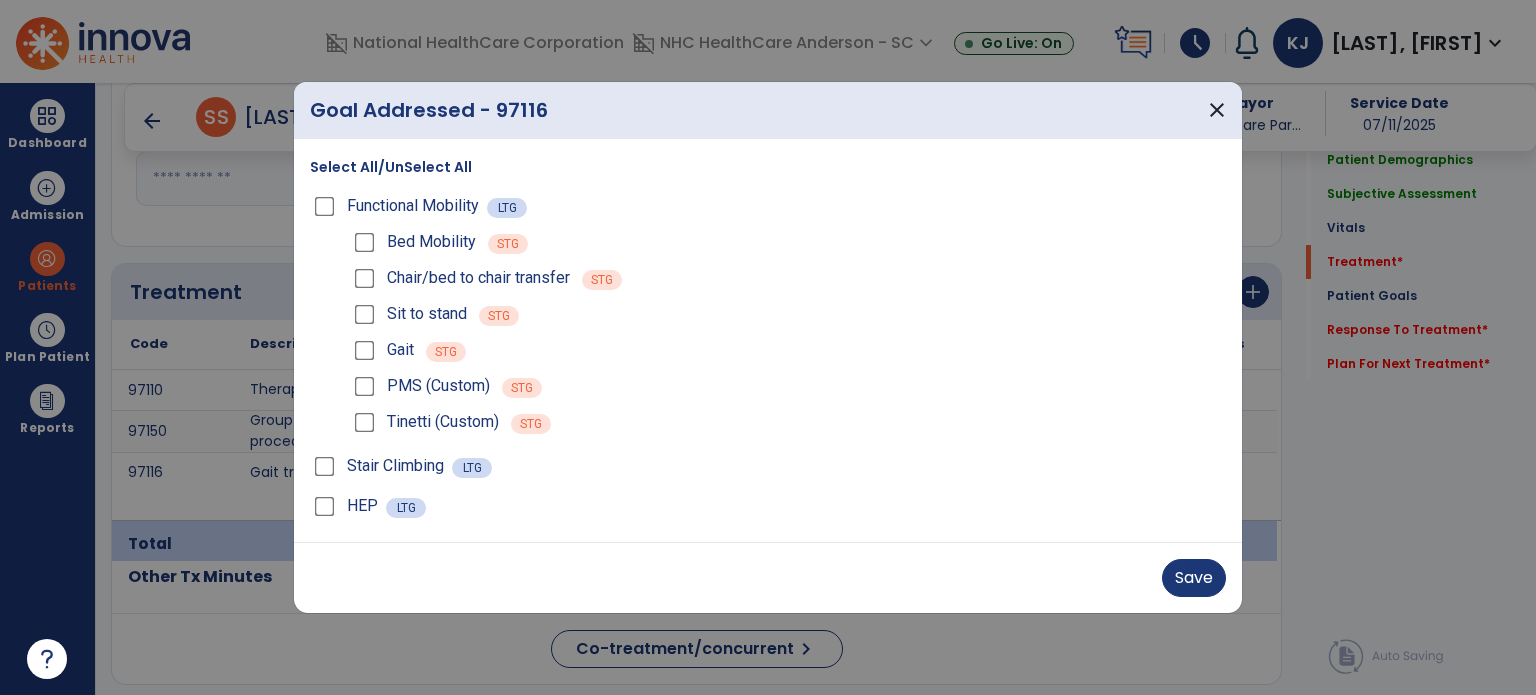 click on "Save" at bounding box center (1194, 578) 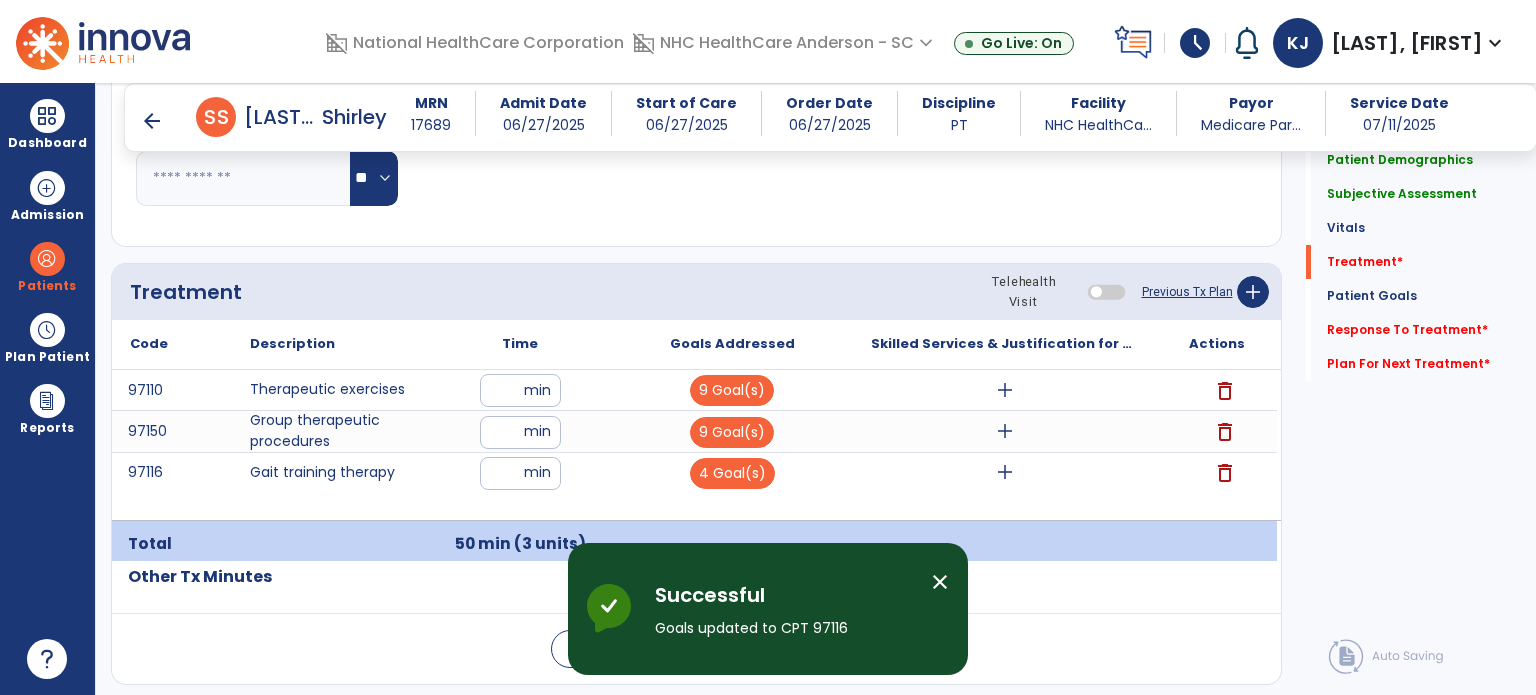 click on "add" at bounding box center [1005, 431] 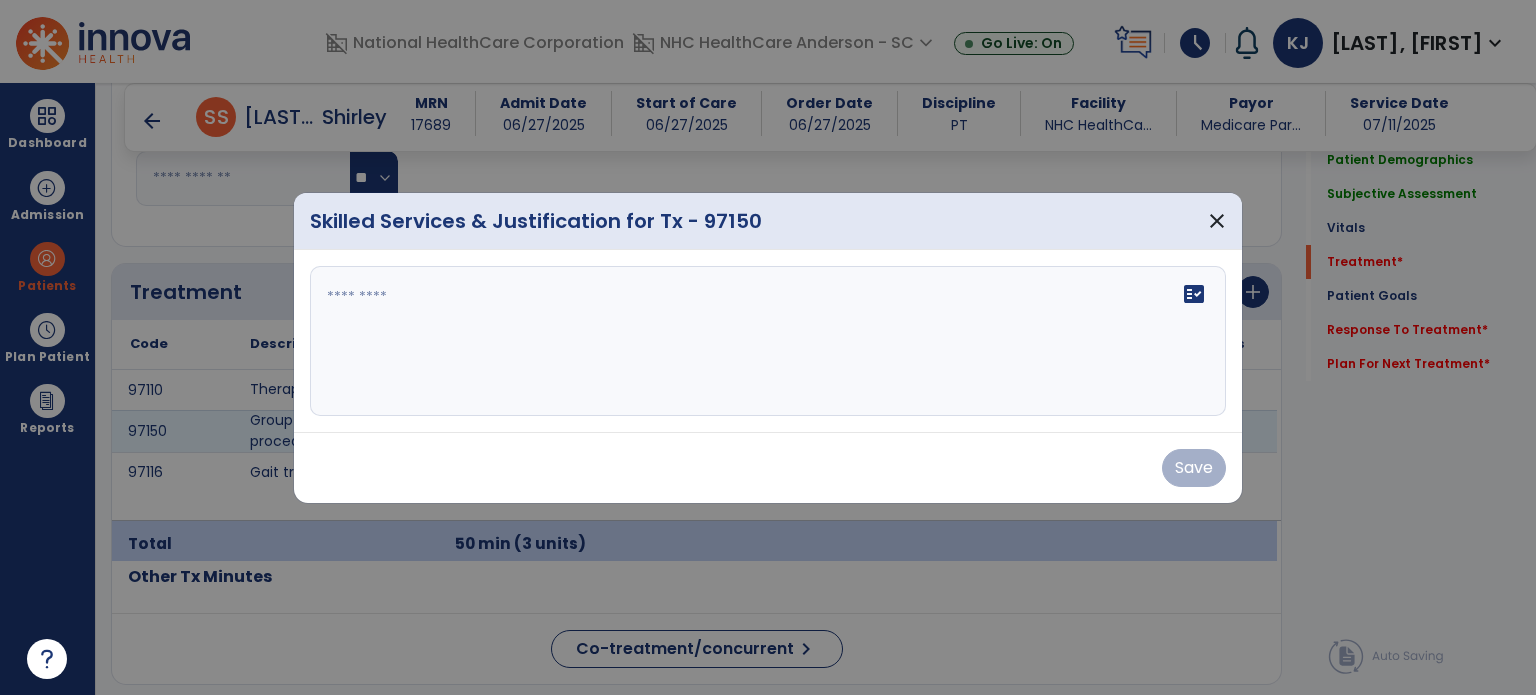click on "fact_check" at bounding box center (768, 341) 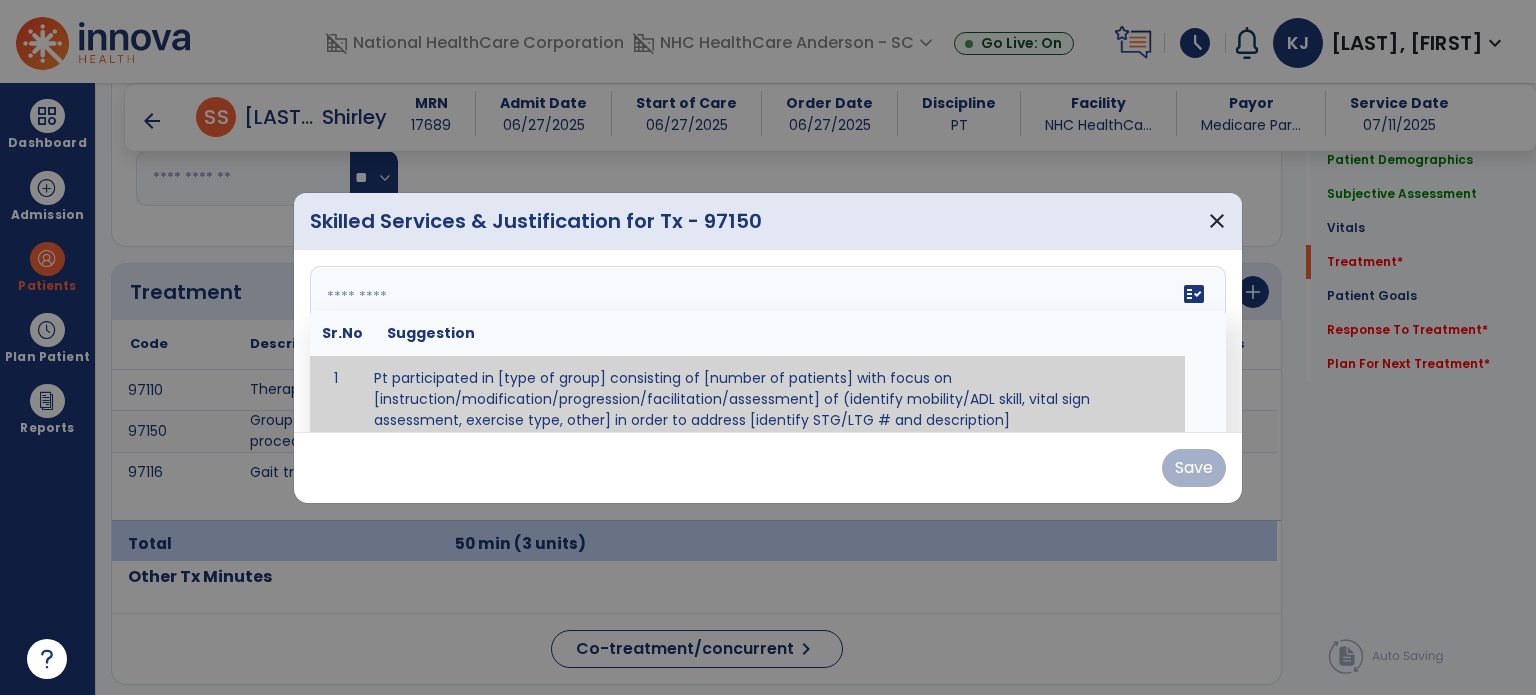 scroll, scrollTop: 12, scrollLeft: 0, axis: vertical 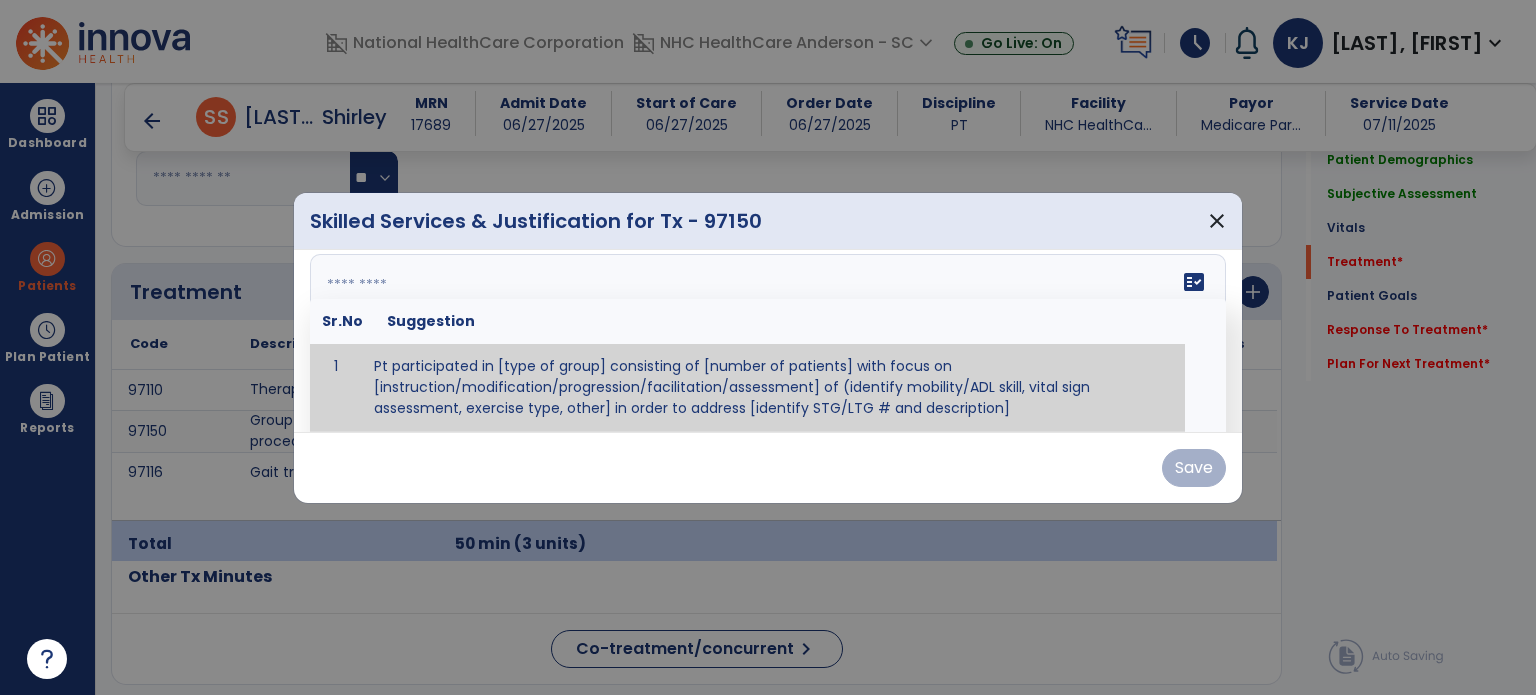 paste on "**********" 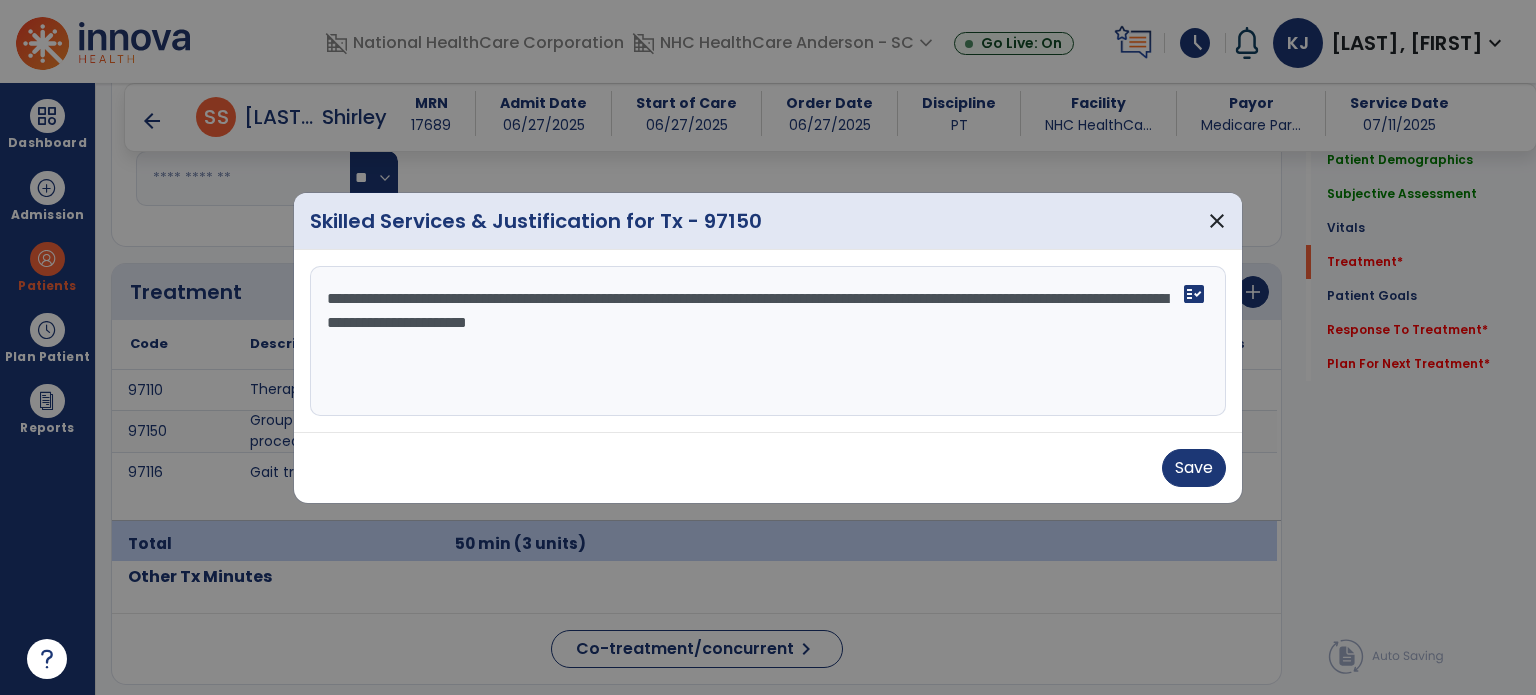 scroll, scrollTop: 0, scrollLeft: 0, axis: both 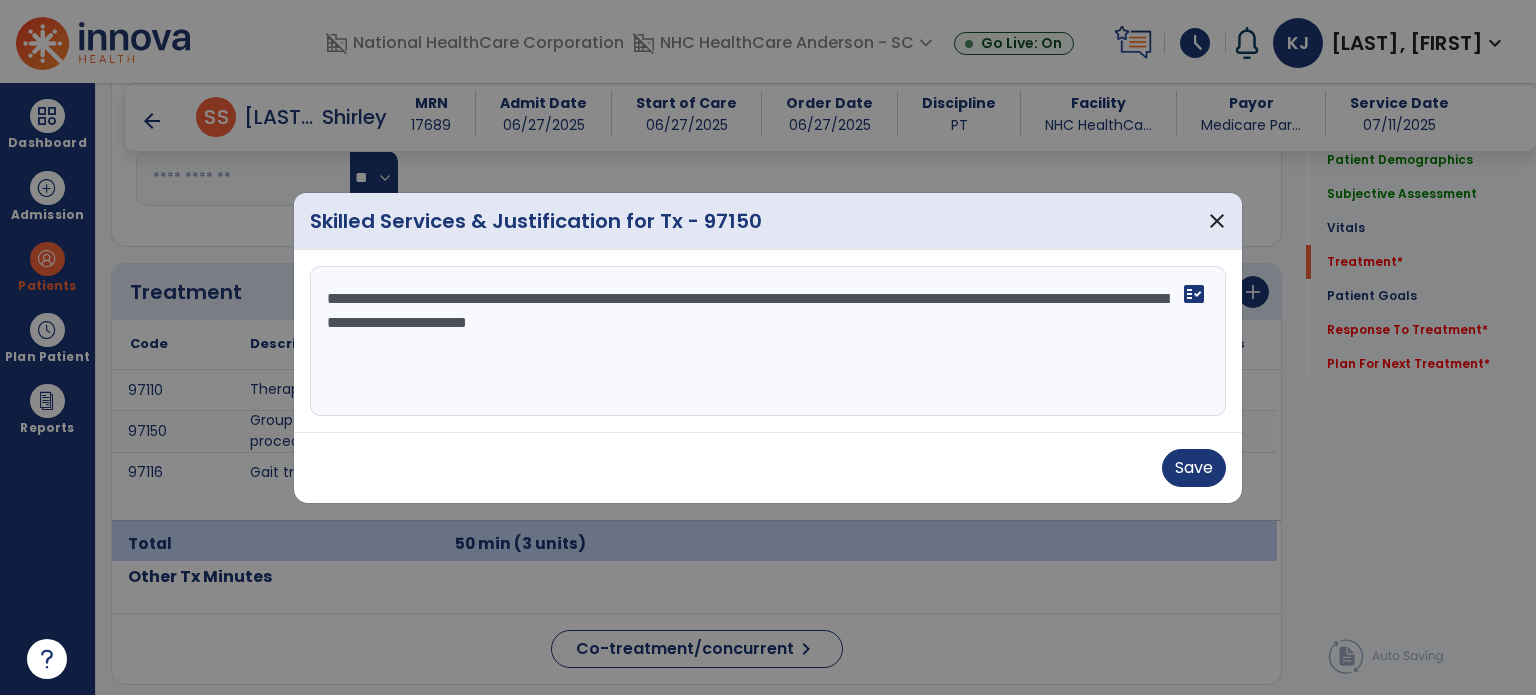 type on "**********" 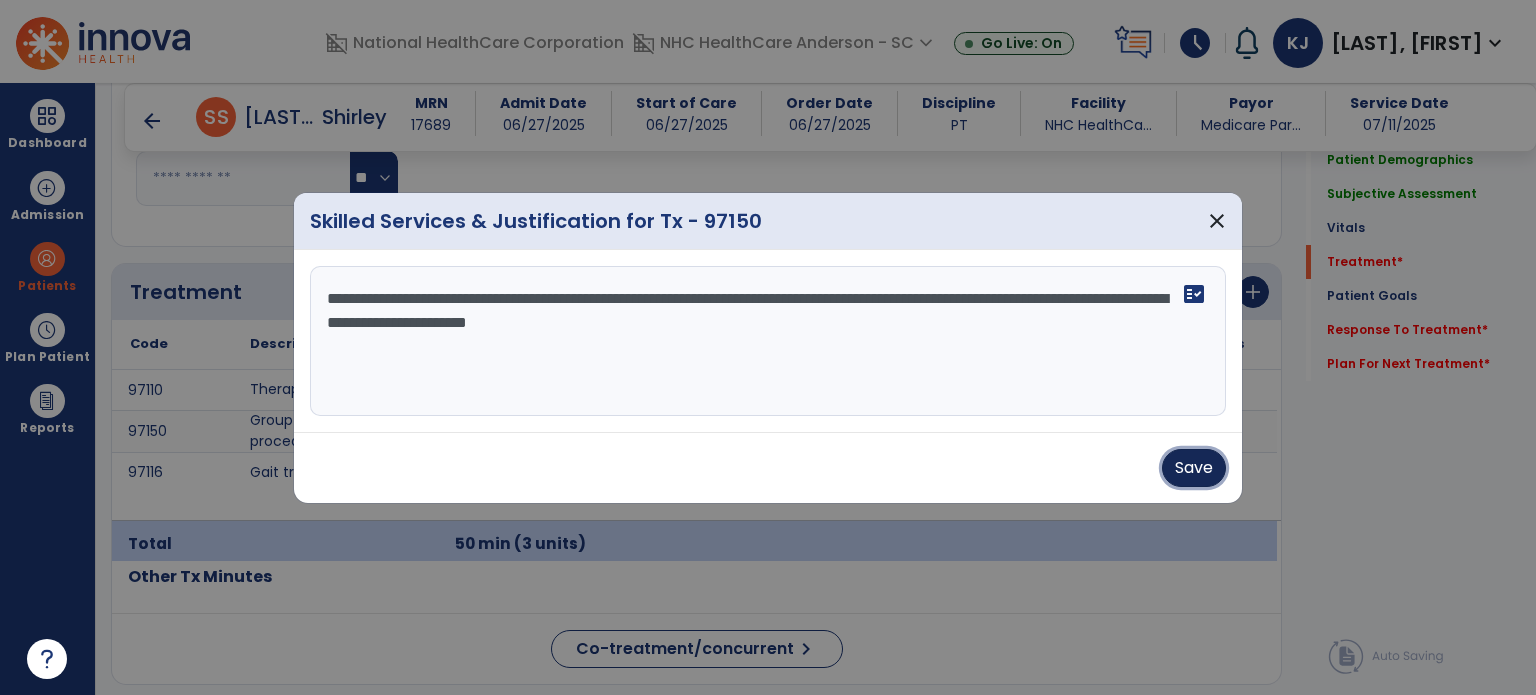 click on "Save" at bounding box center [1194, 468] 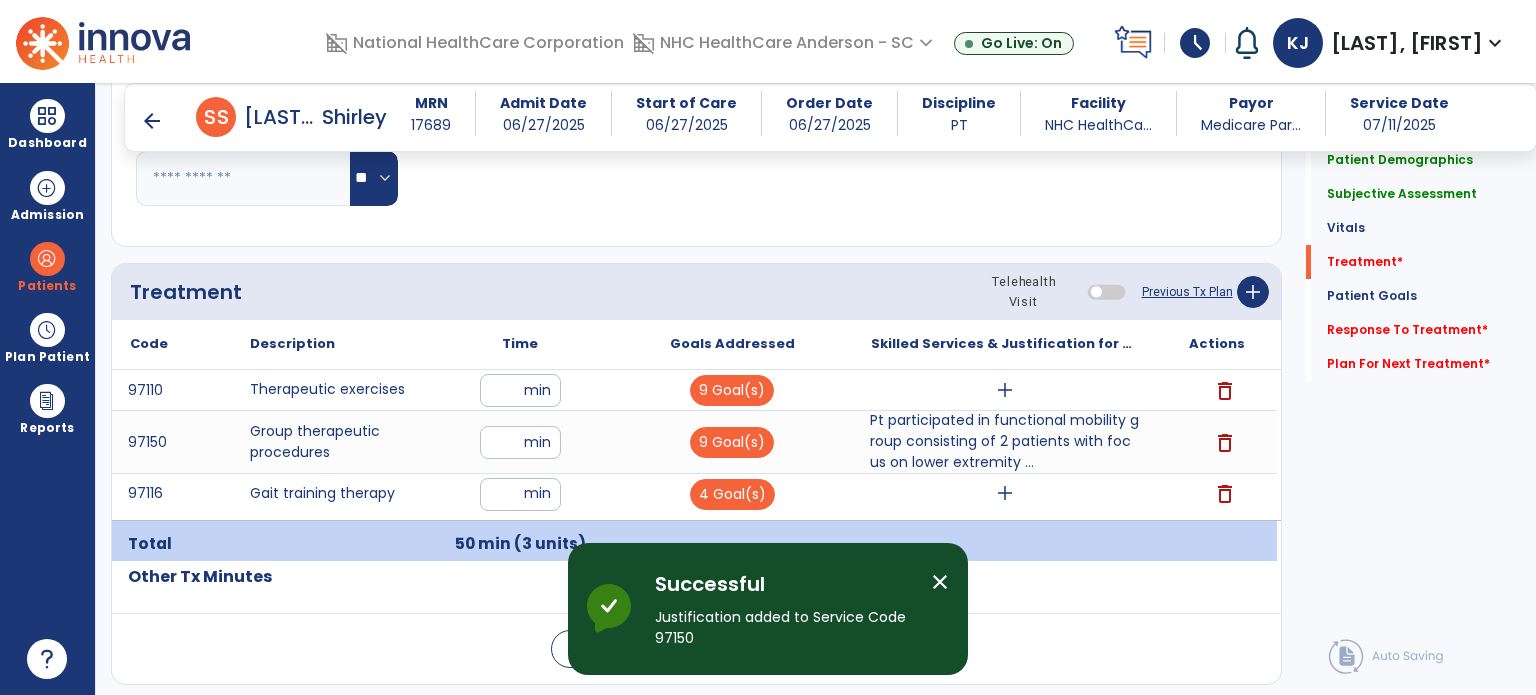 click on "add" at bounding box center (1005, 493) 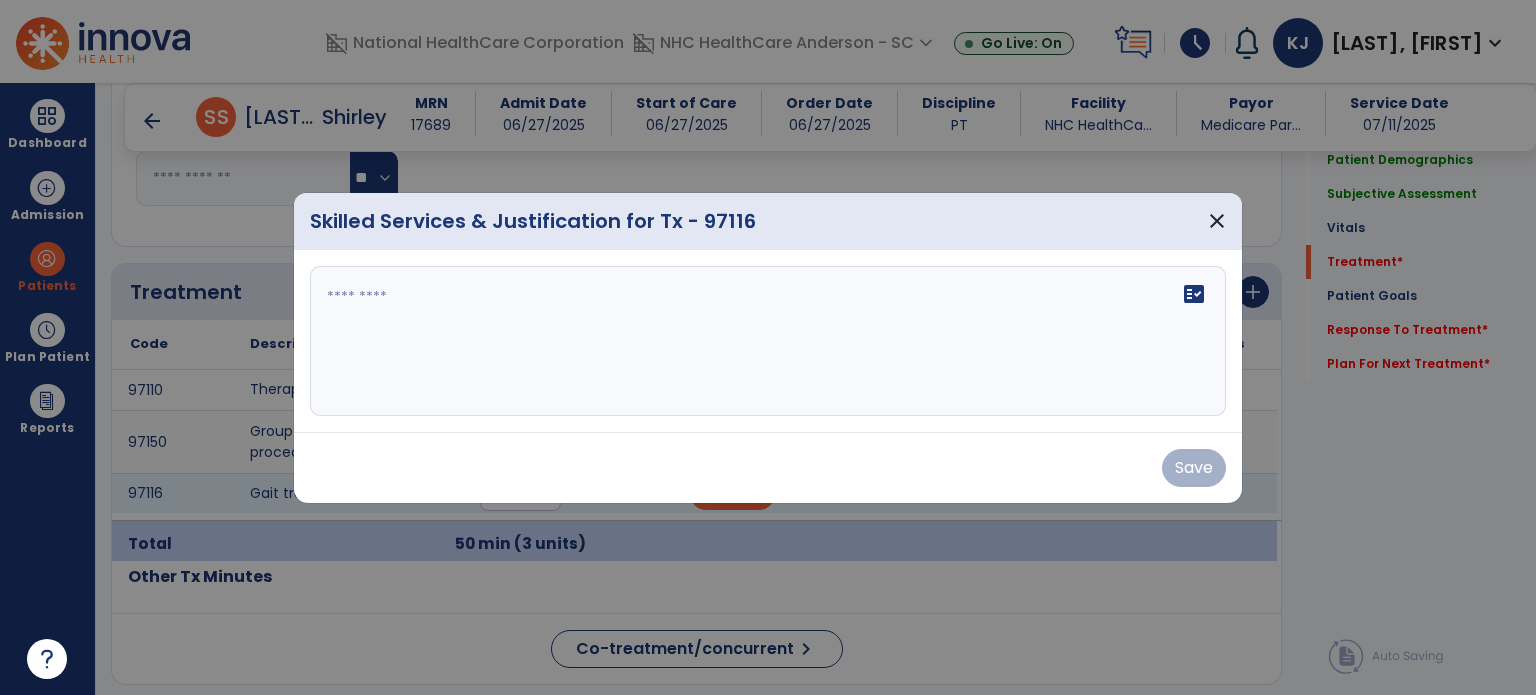 click on "fact_check" at bounding box center (768, 341) 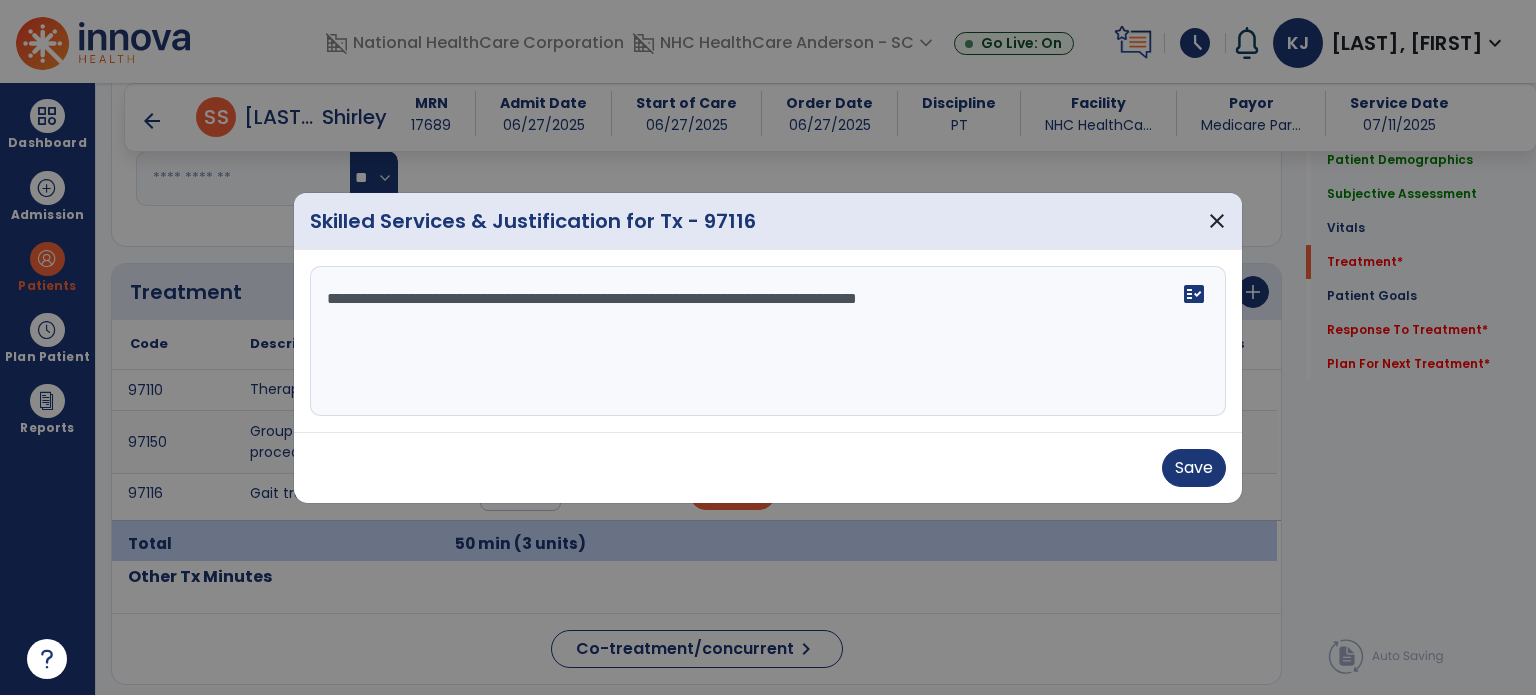 type on "**********" 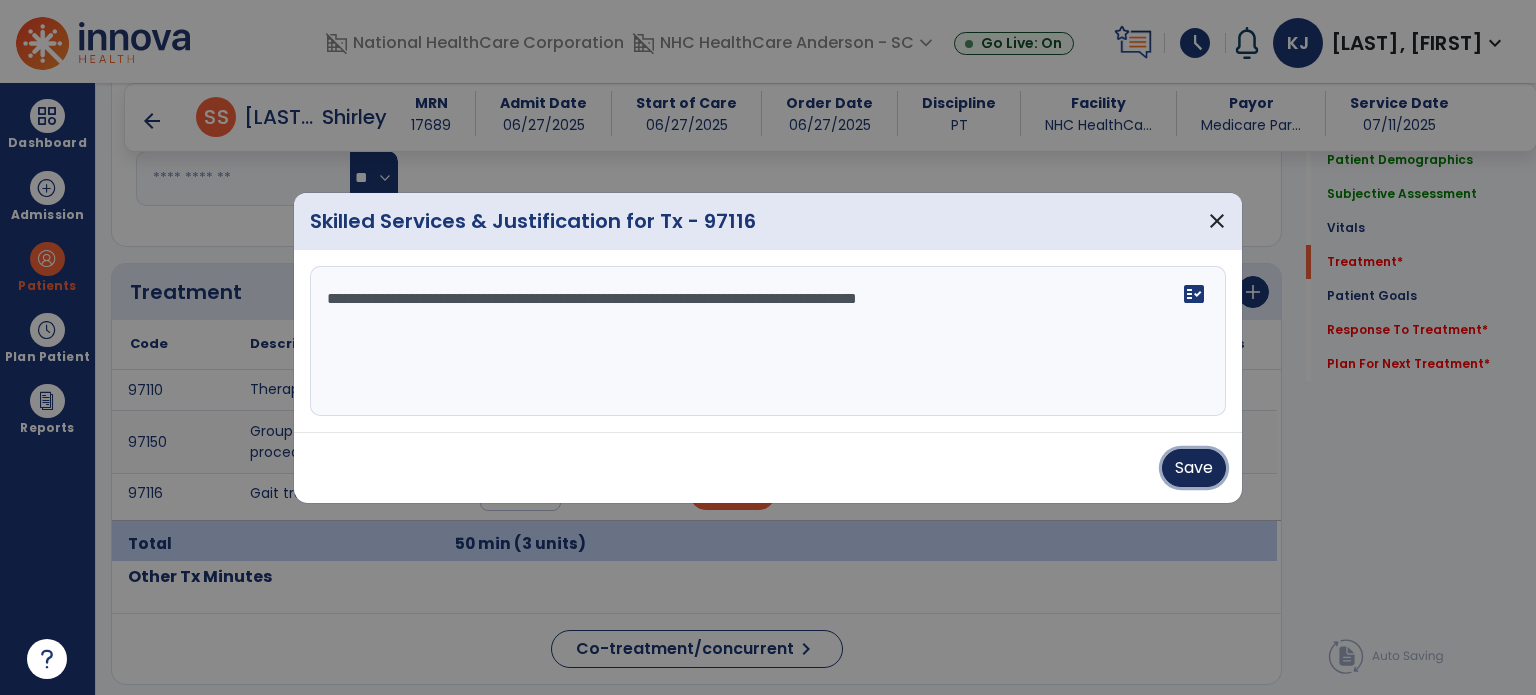 click on "Save" at bounding box center (1194, 468) 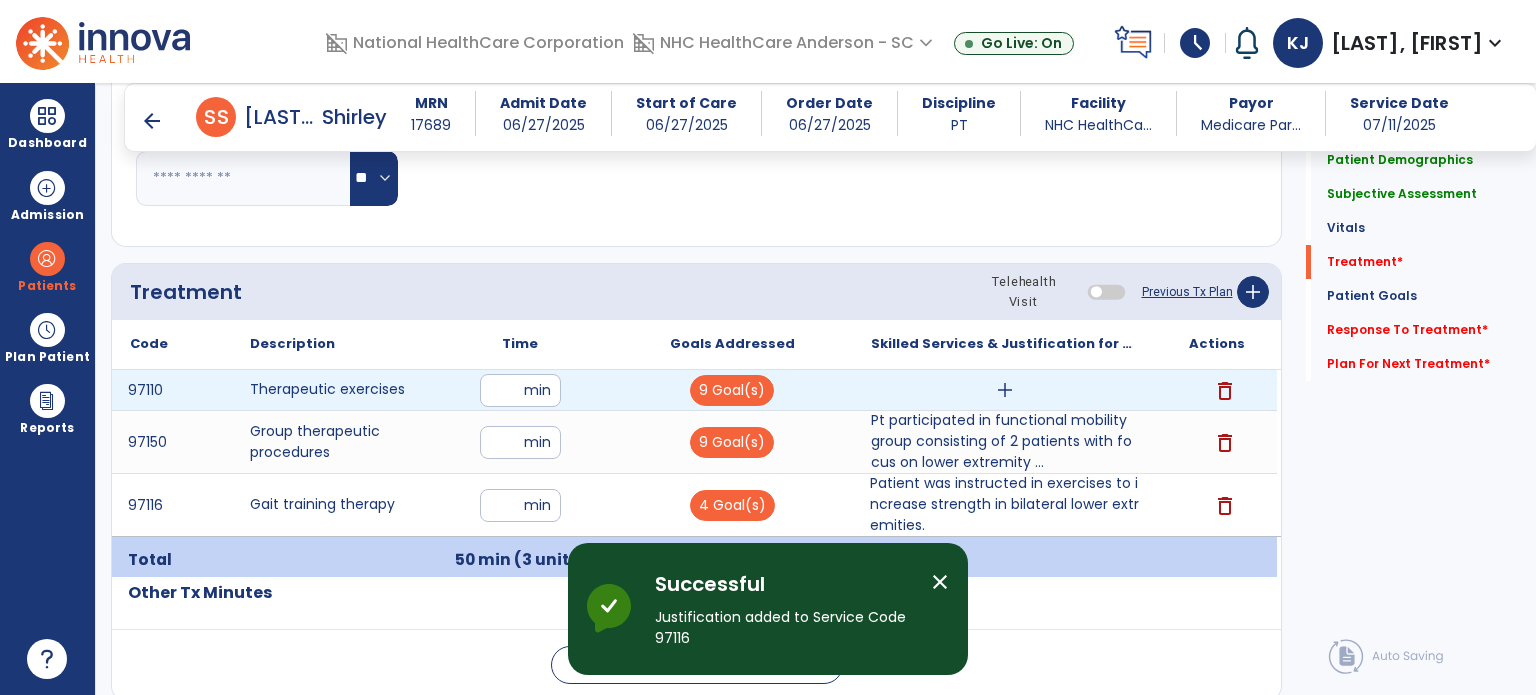 click on "add" at bounding box center [1005, 390] 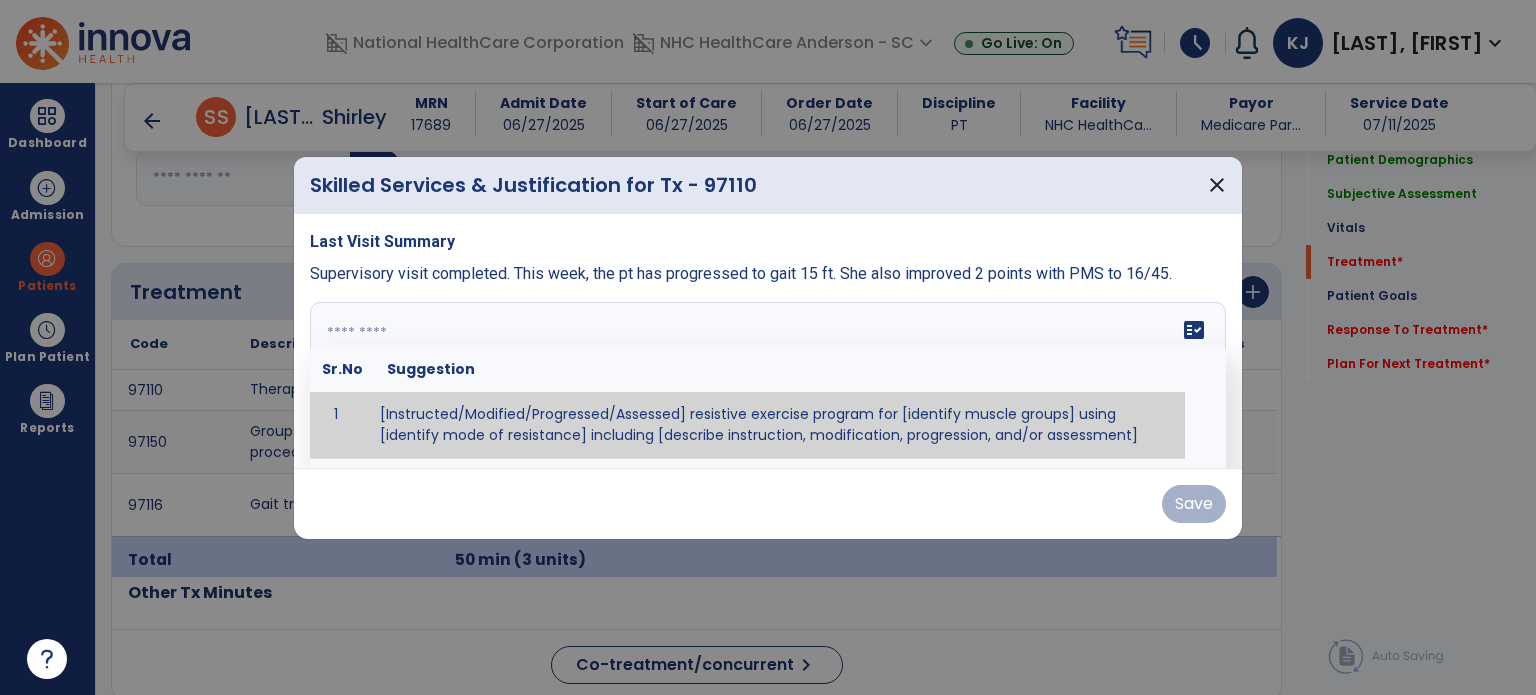 click on "fact_check  Sr.No Suggestion 1 [Instructed/Modified/Progressed/Assessed] resistive exercise program for [identify muscle groups] using [identify mode of resistance] including [describe instruction, modification, progression, and/or assessment] 2 [Instructed/Modified/Progressed/Assessed] aerobic exercise program using [identify equipment/mode] including [describe instruction, modification,progression, and/or assessment] 3 [Instructed/Modified/Progressed/Assessed] [PROM/A/AROM/AROM] program for [identify joint movements] using [contract-relax, over-pressure, inhibitory techniques, other] 4 [Assessed/Tested] aerobic capacity with administration of [aerobic capacity test]" at bounding box center [768, 377] 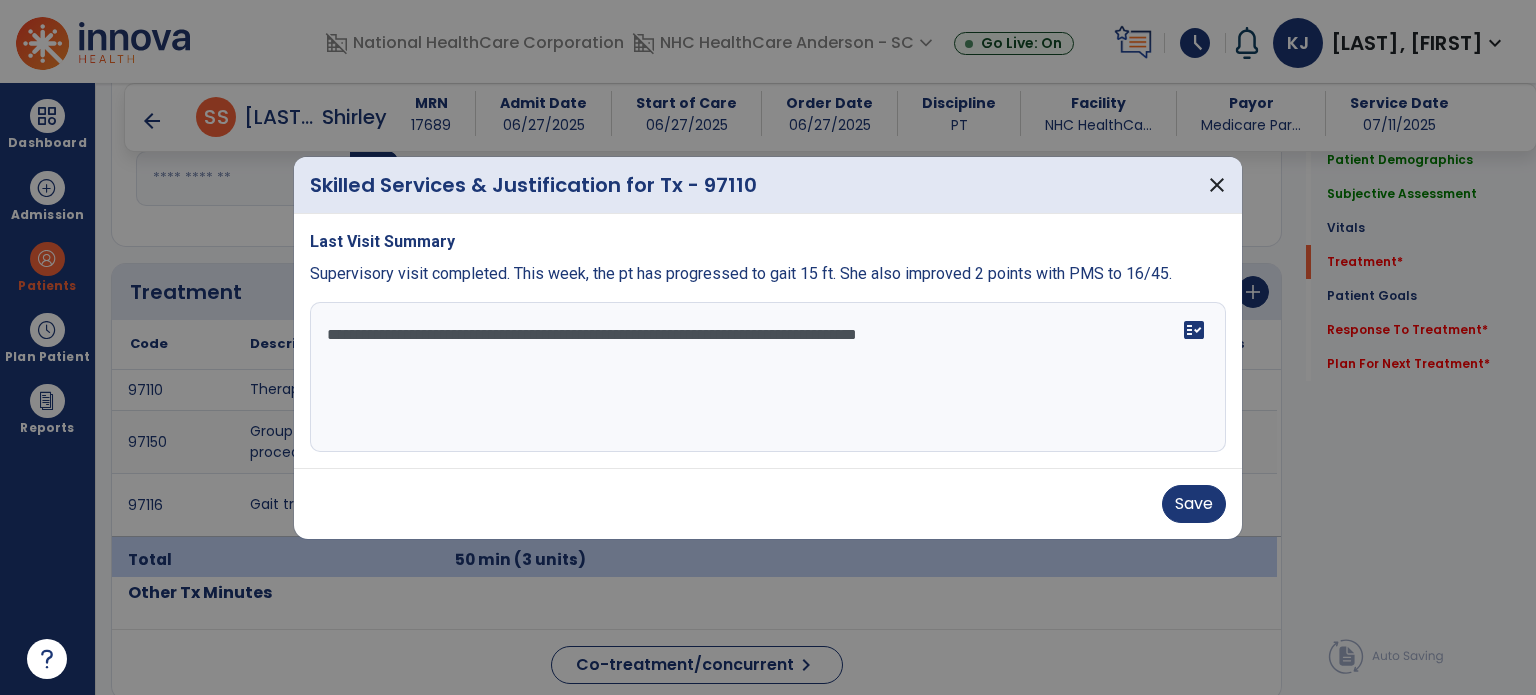 drag, startPoint x: 324, startPoint y: 336, endPoint x: 1005, endPoint y: 352, distance: 681.1879 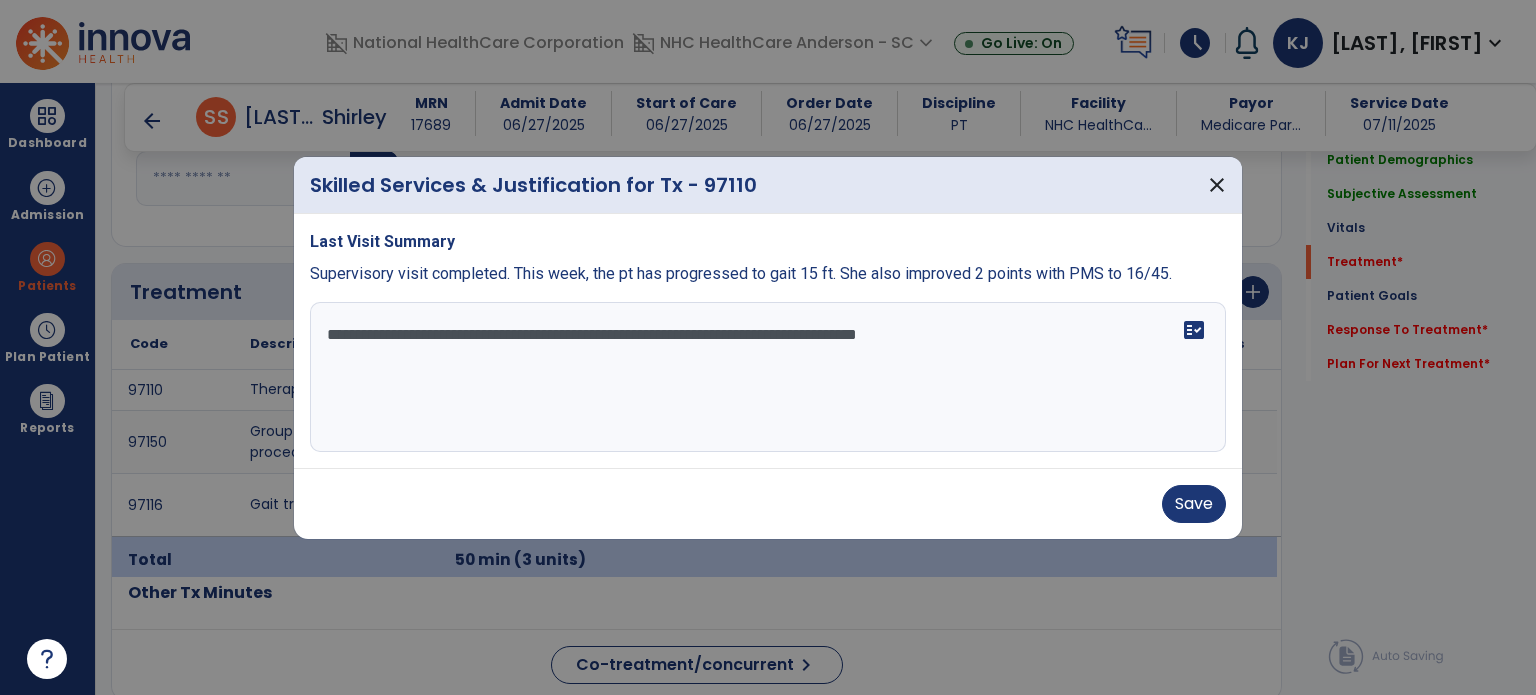 click on "**********" at bounding box center (768, 377) 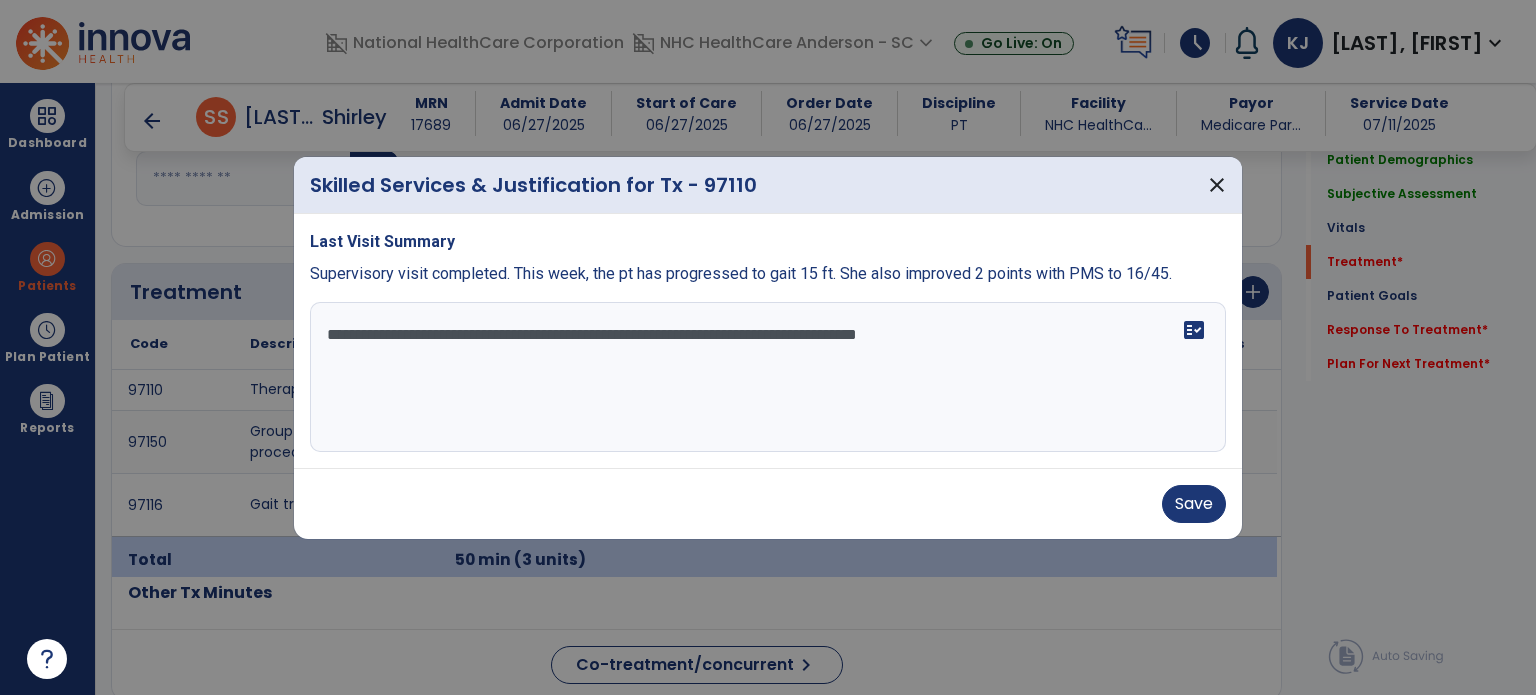type on "**********" 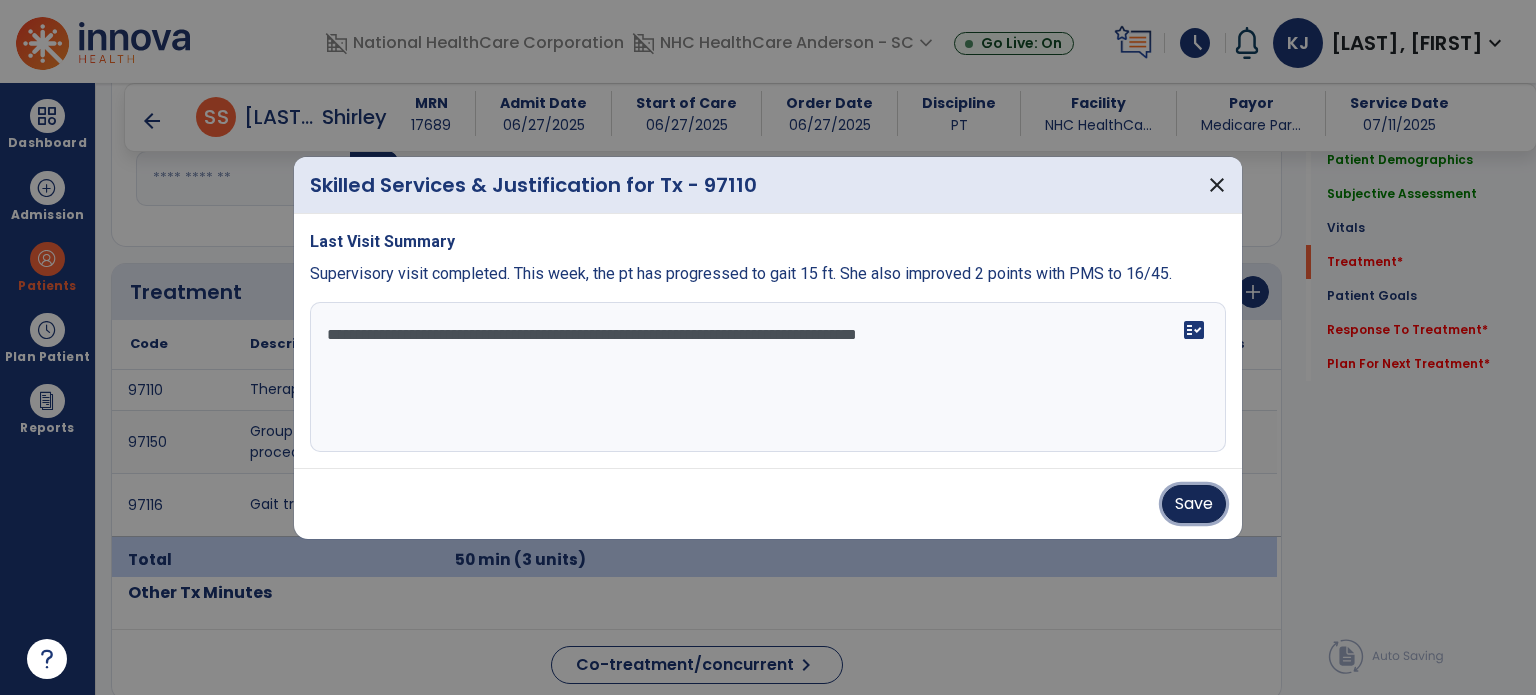 click on "Save" at bounding box center (1194, 504) 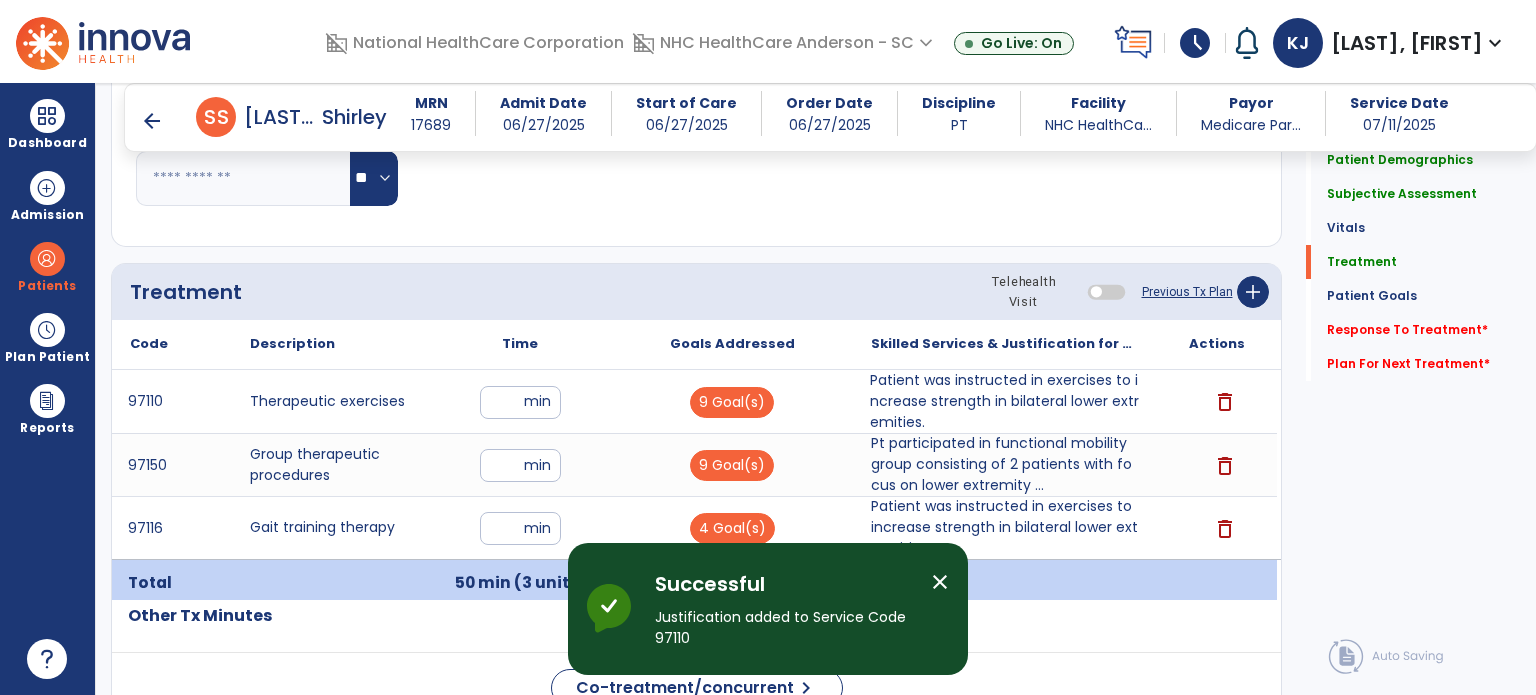 scroll, scrollTop: 1196, scrollLeft: 0, axis: vertical 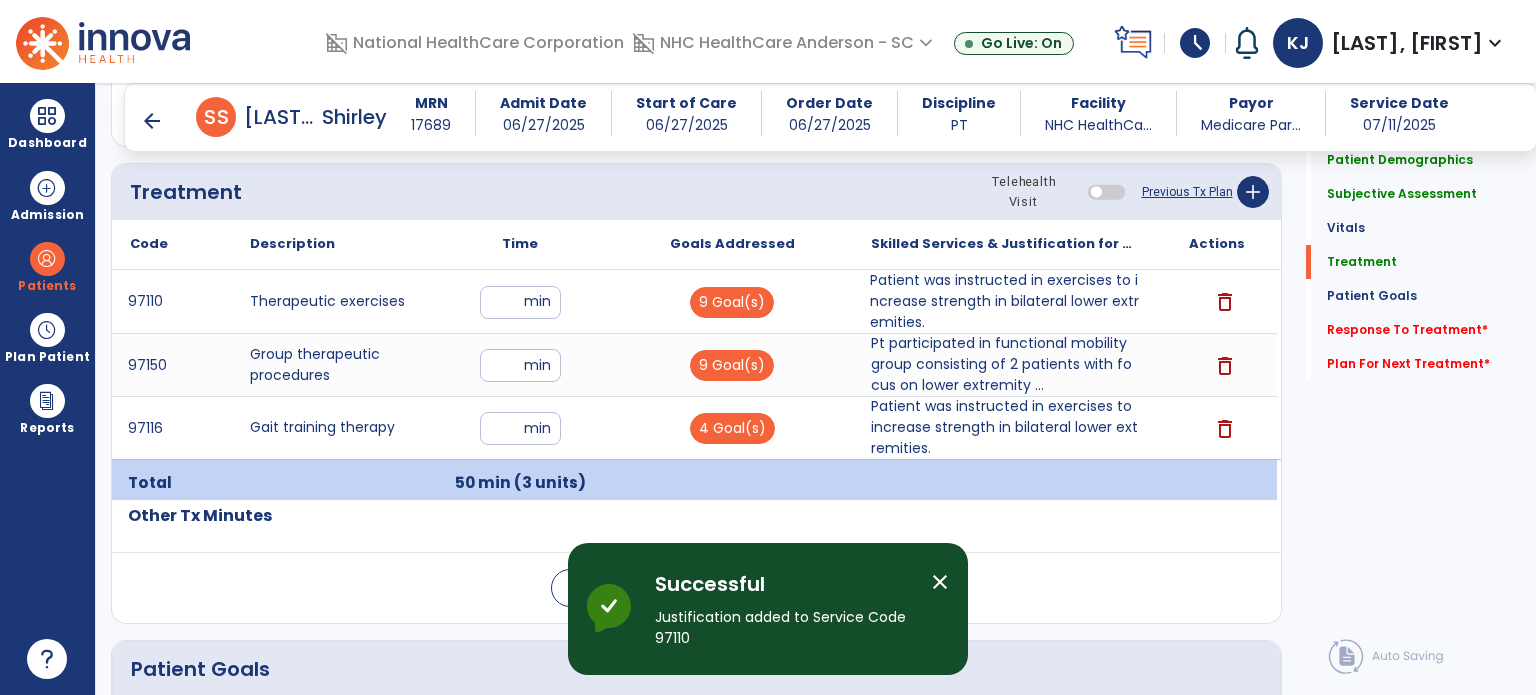 click on "Response To Treatment   *" 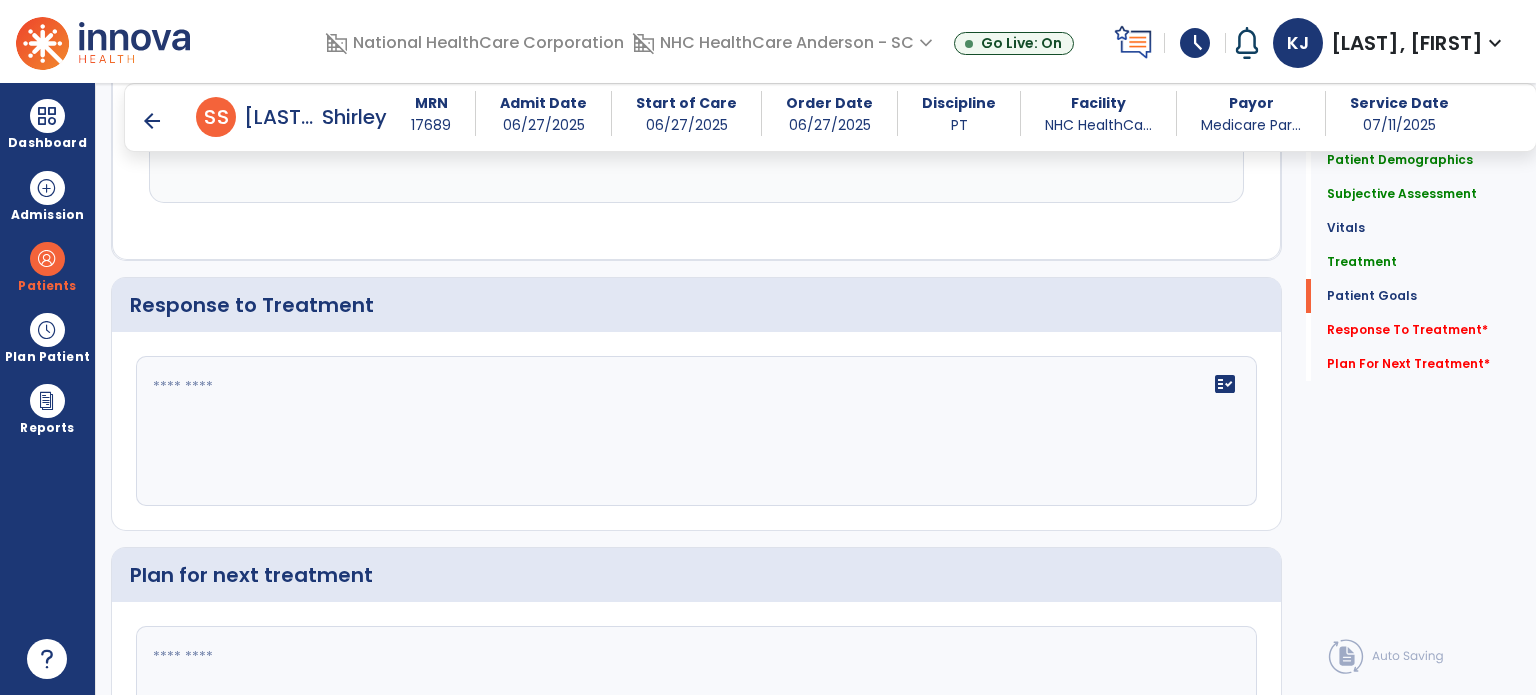 scroll, scrollTop: 3141, scrollLeft: 0, axis: vertical 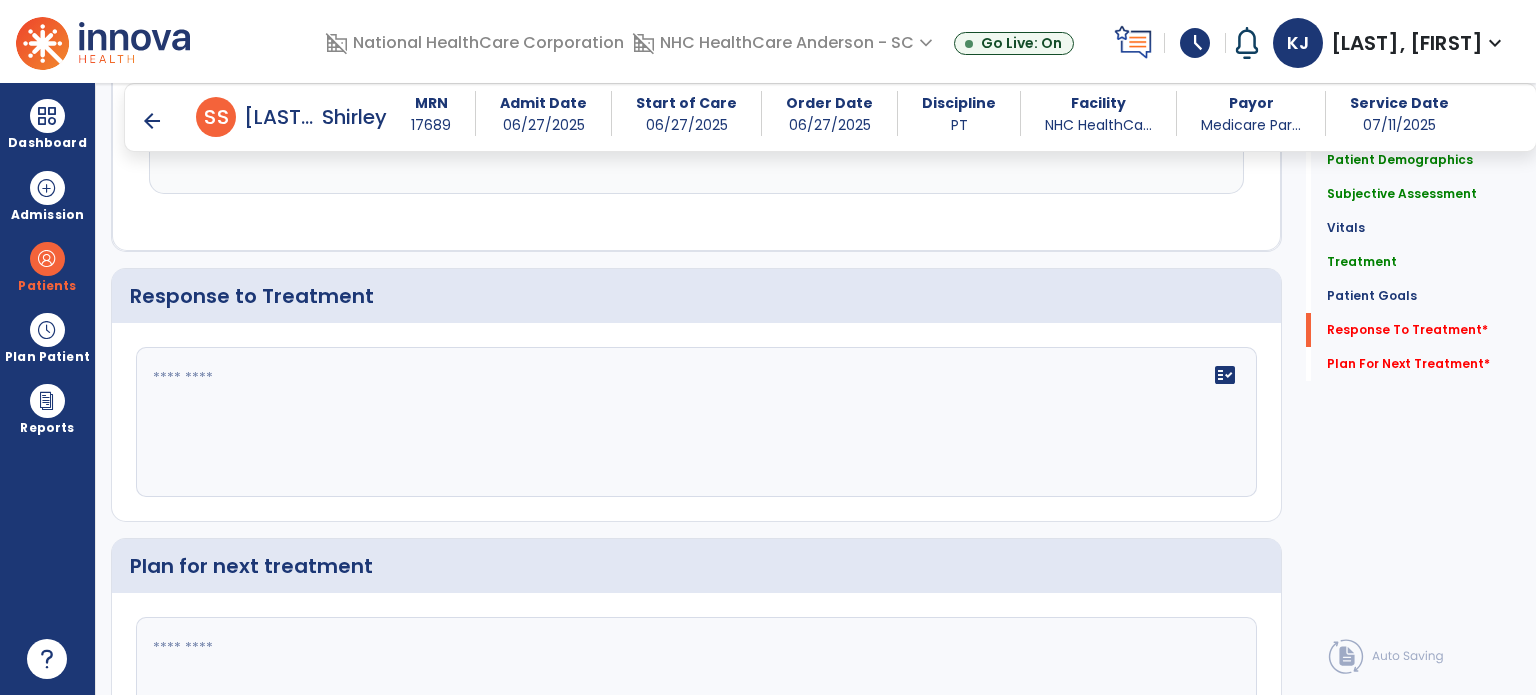 click 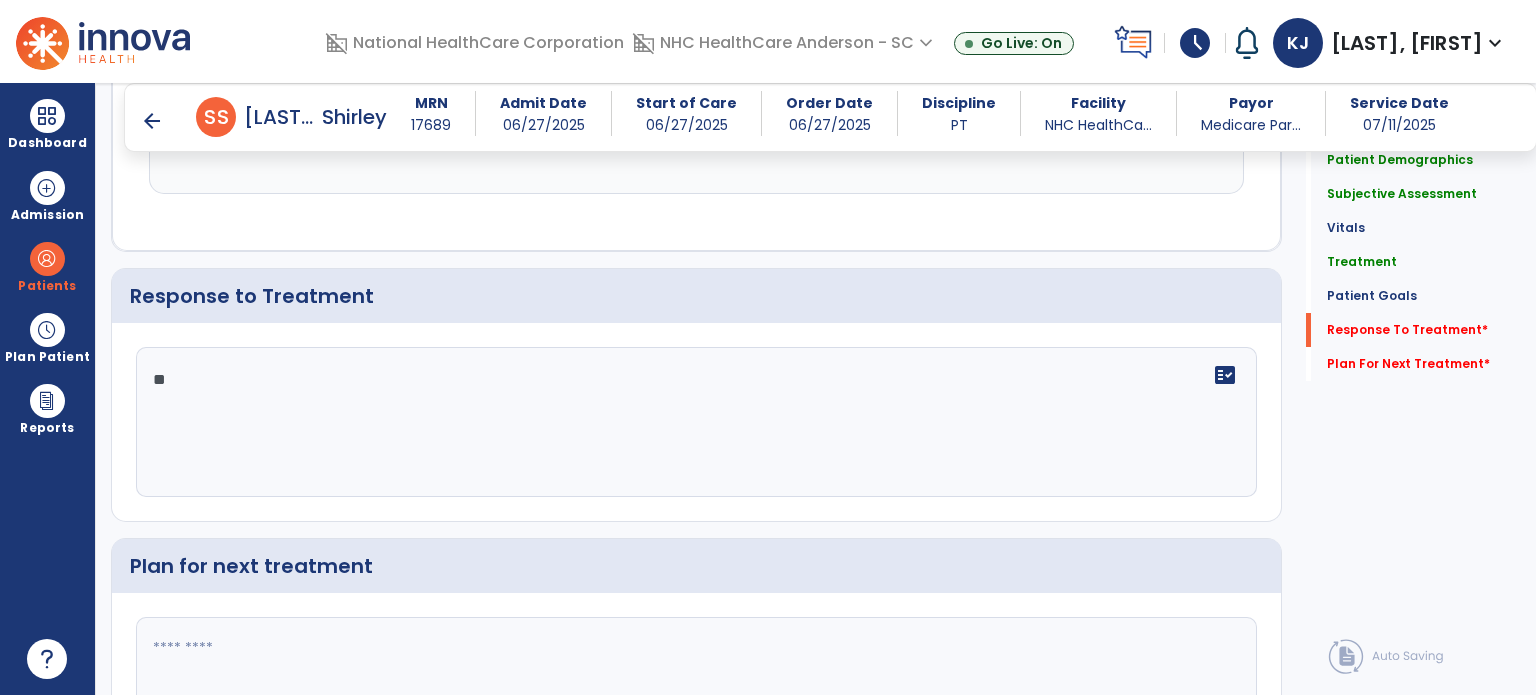 type on "*" 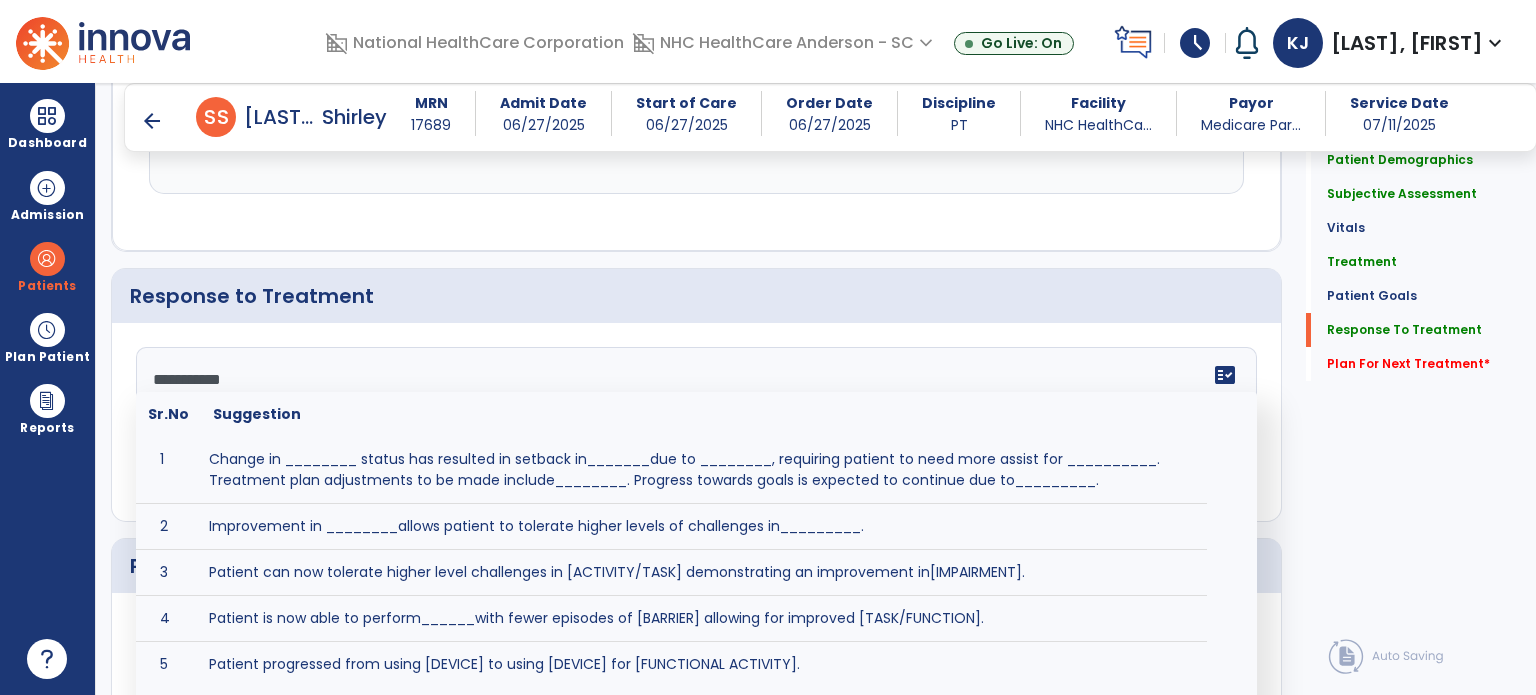 scroll, scrollTop: 3141, scrollLeft: 0, axis: vertical 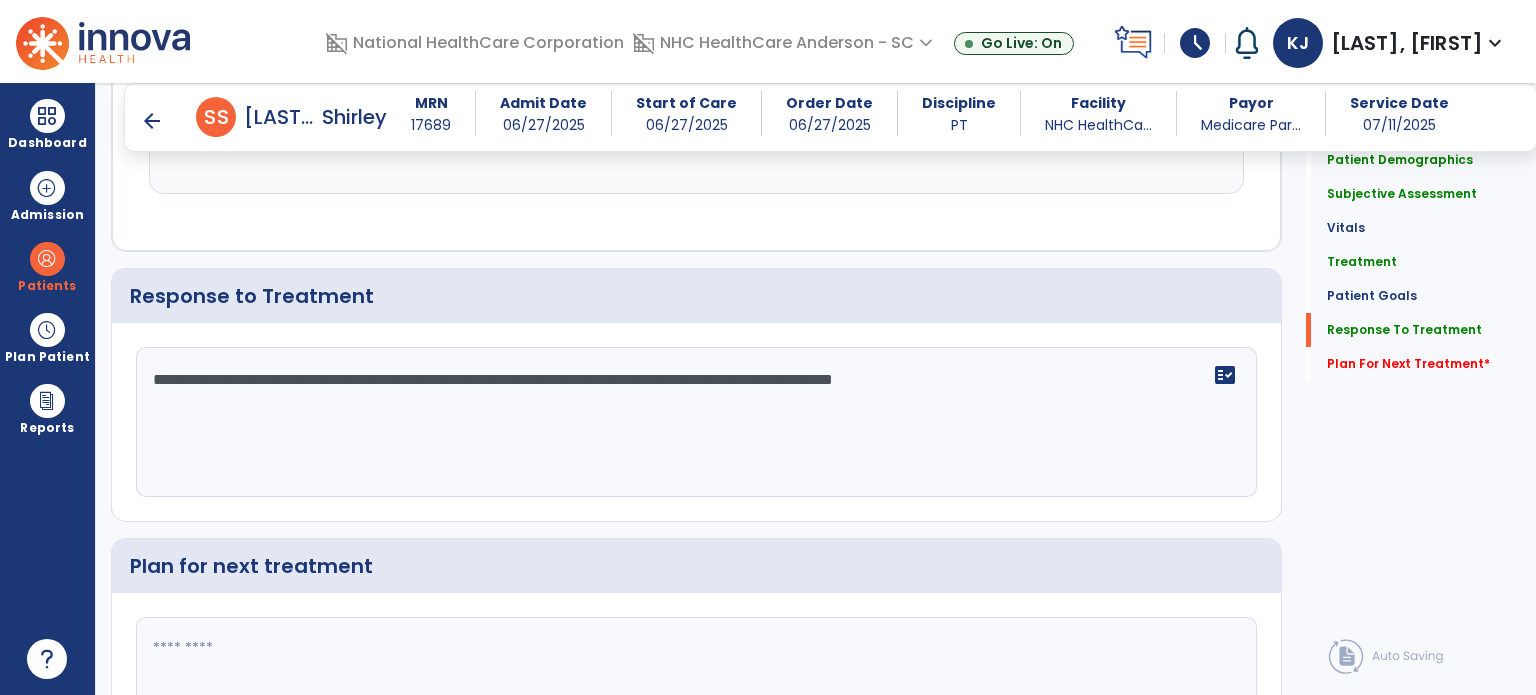 type on "**********" 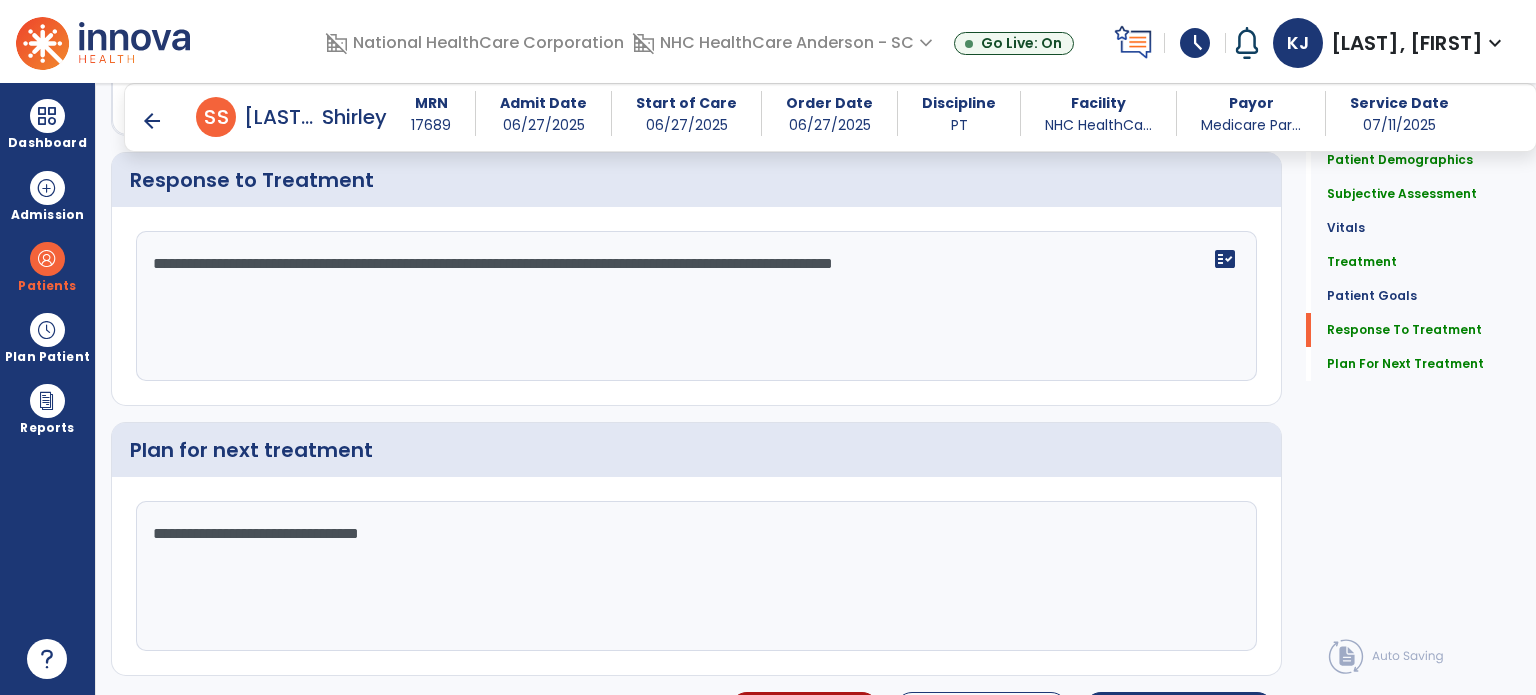 scroll, scrollTop: 3296, scrollLeft: 0, axis: vertical 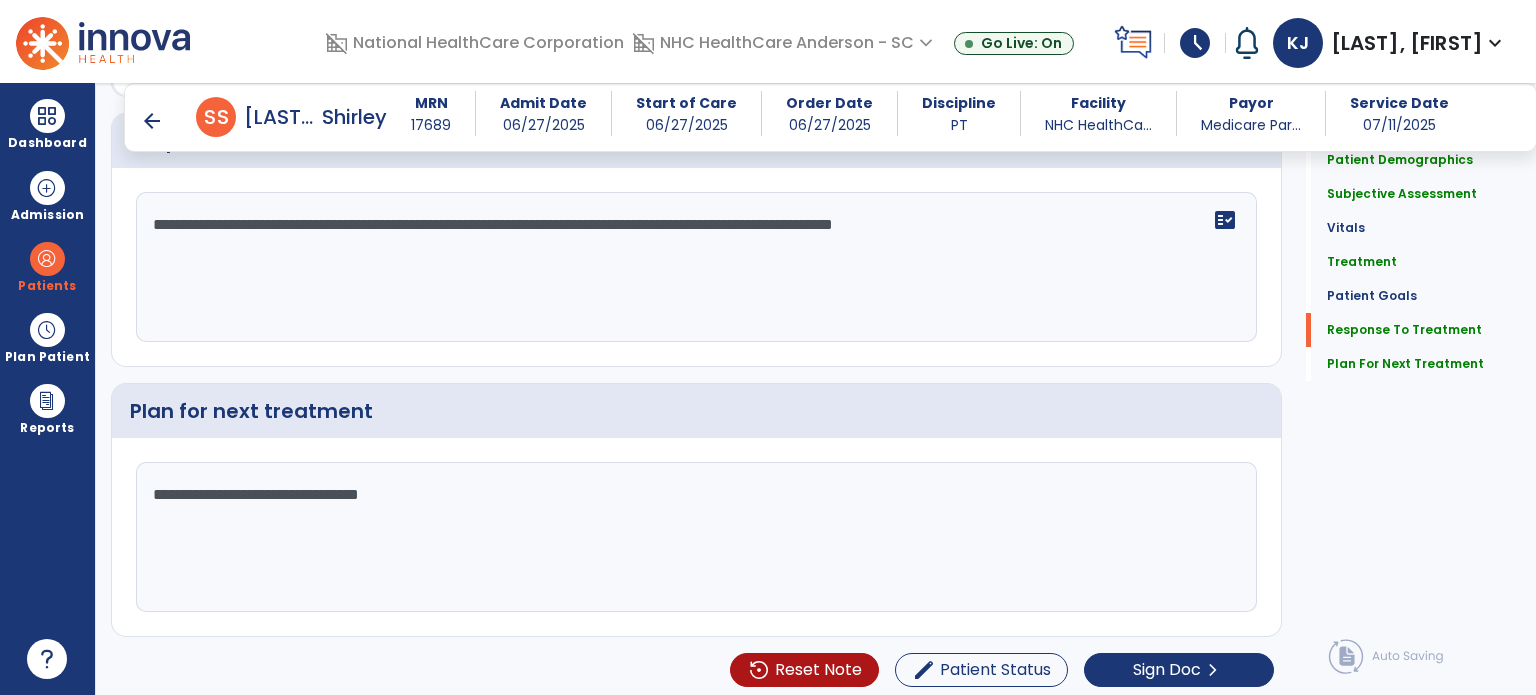 type on "**********" 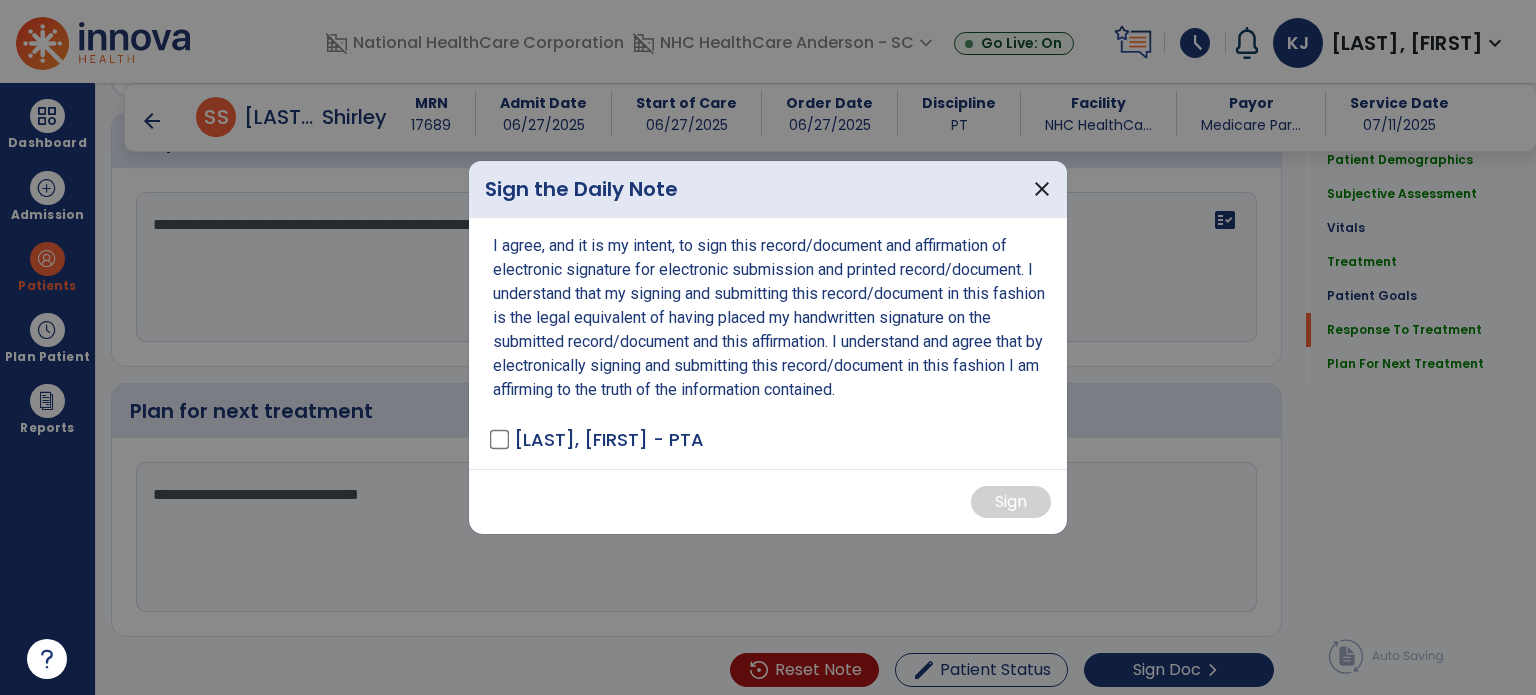 click on "[LAST], [FIRST]  - PTA" at bounding box center [609, 439] 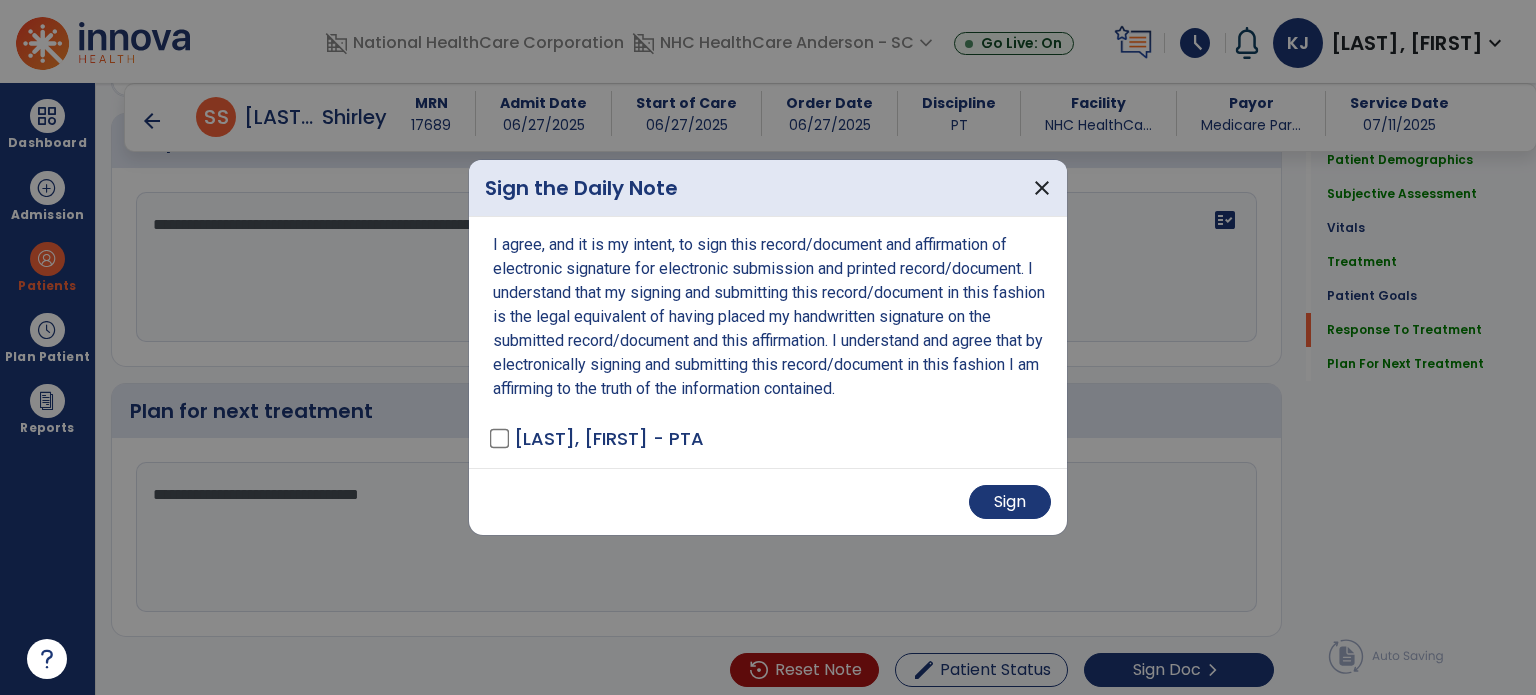 click on "Sign" at bounding box center [1010, 502] 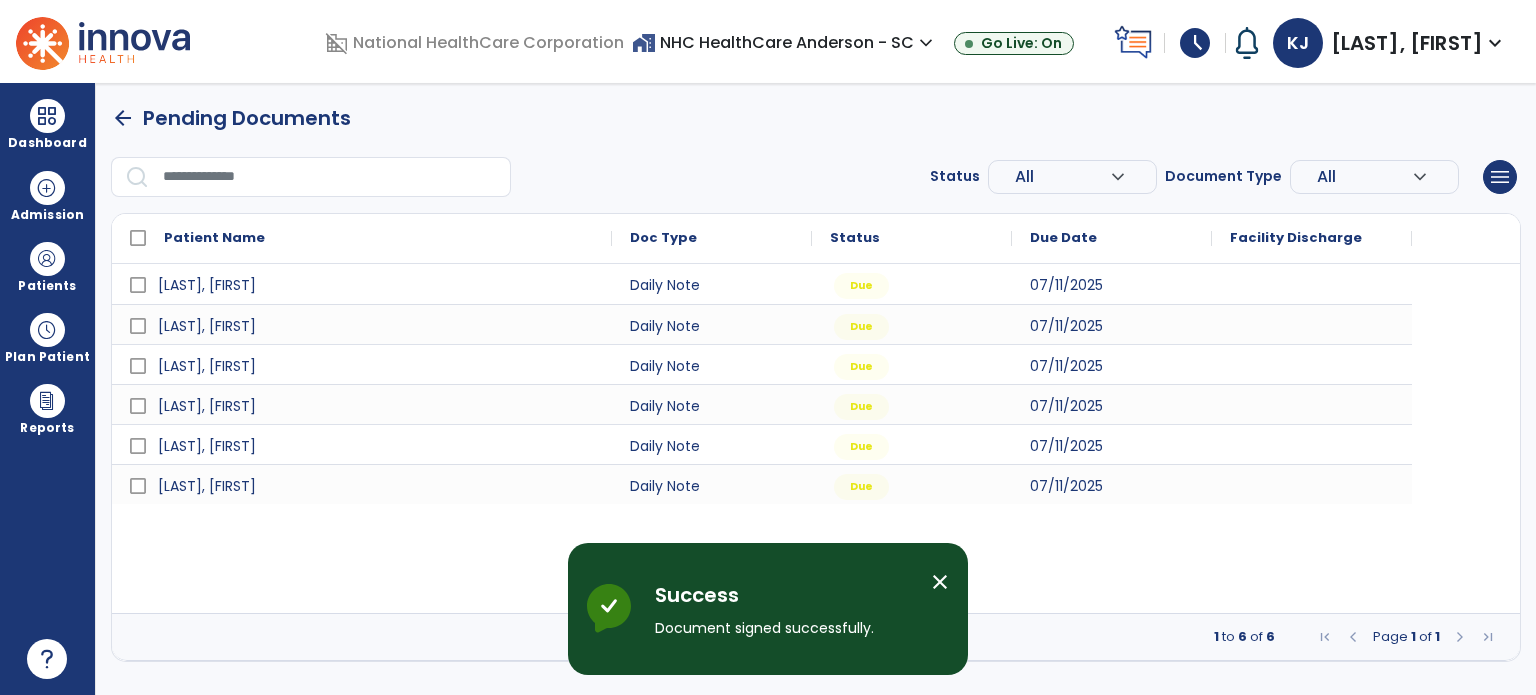 scroll, scrollTop: 0, scrollLeft: 0, axis: both 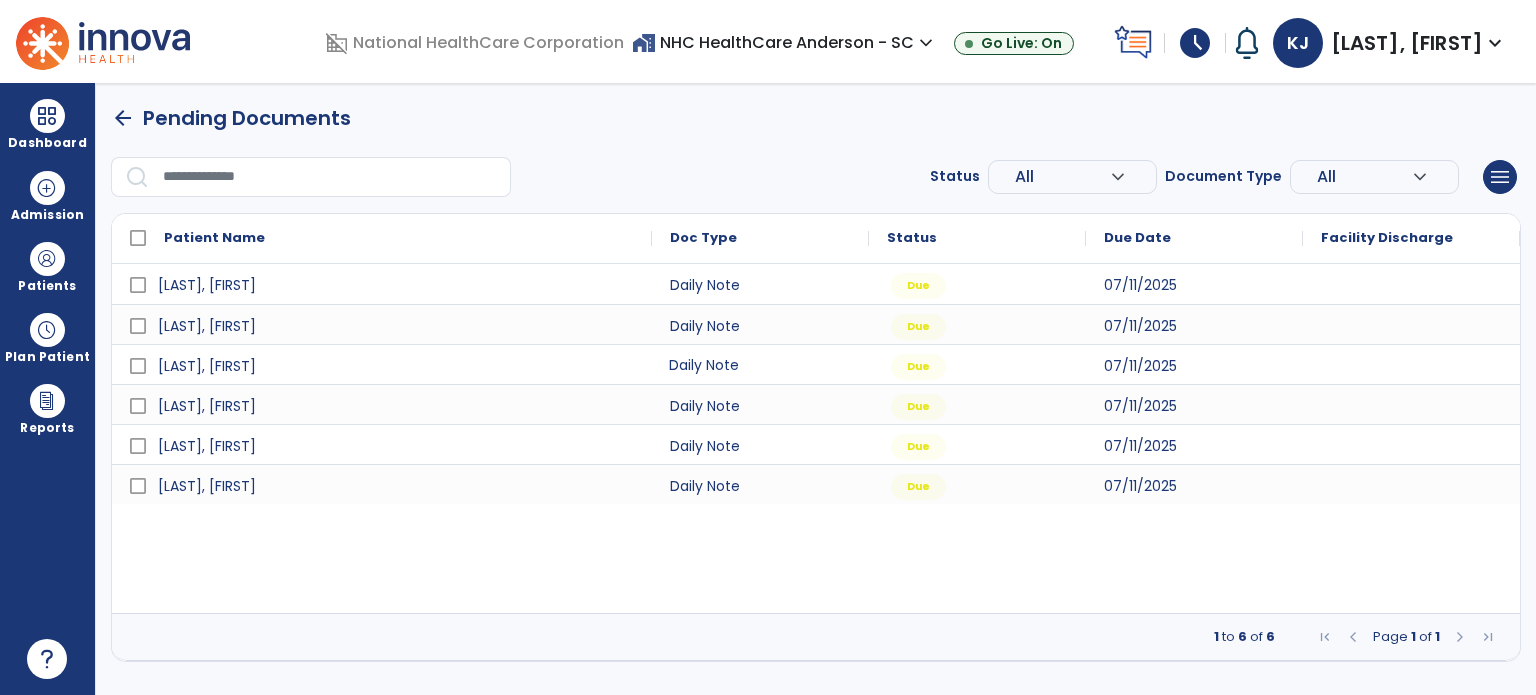 click on "Daily Note" at bounding box center [760, 364] 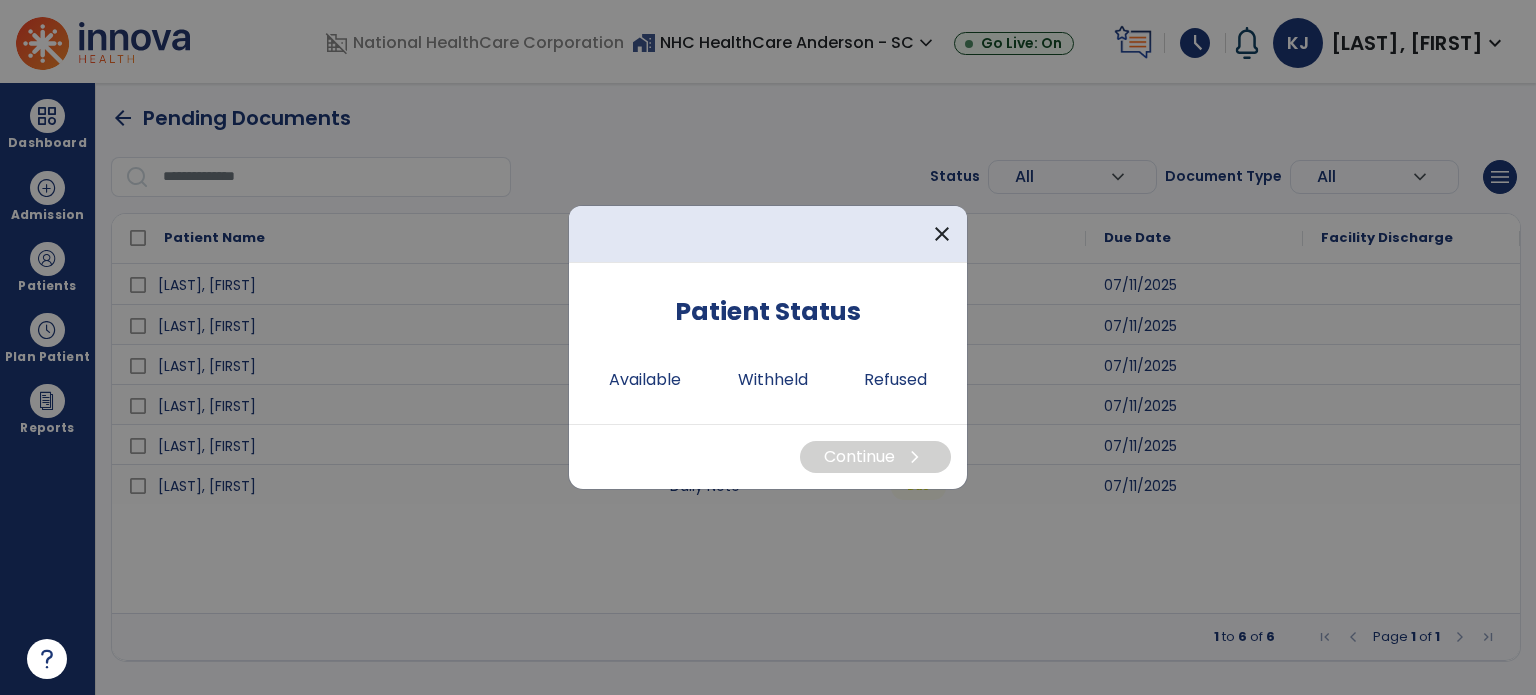 click on "Available" at bounding box center [645, 380] 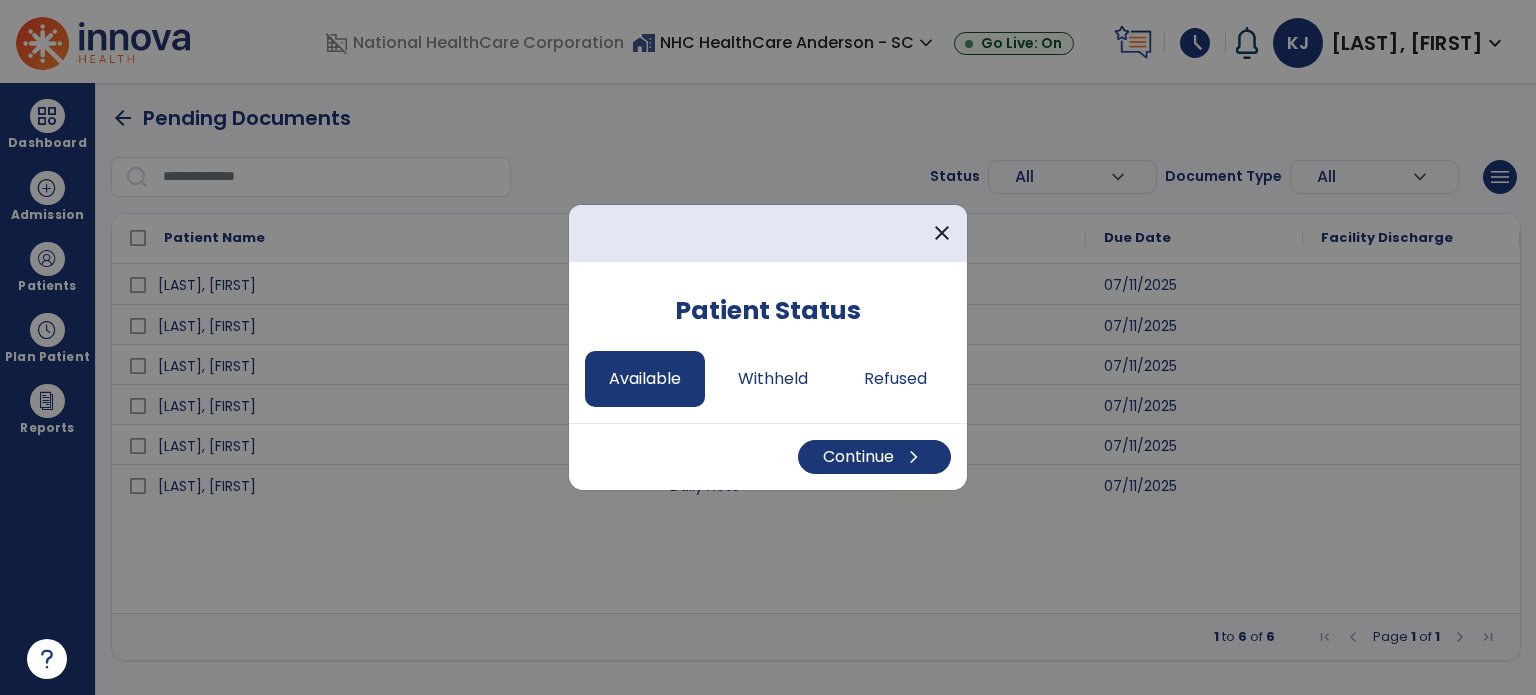 click on "Continue   chevron_right" at bounding box center [874, 457] 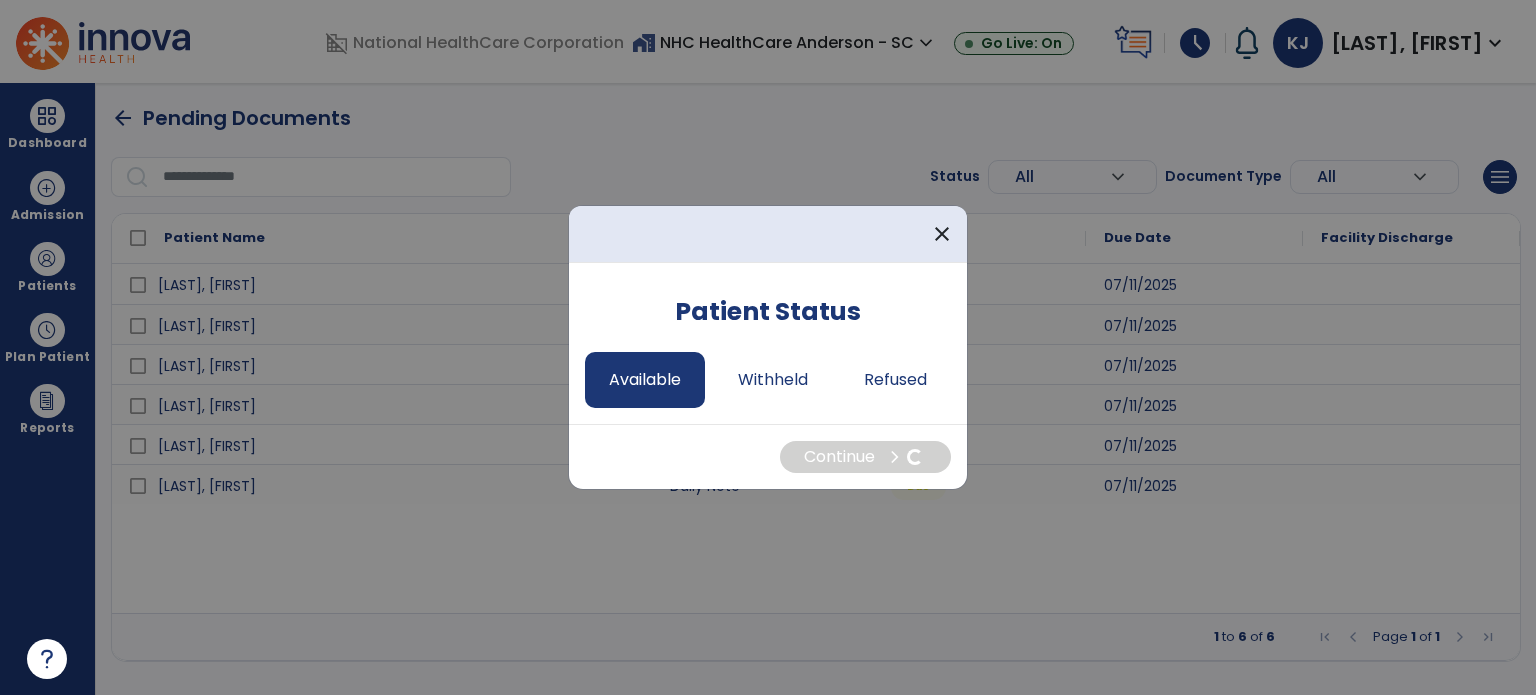 select on "*" 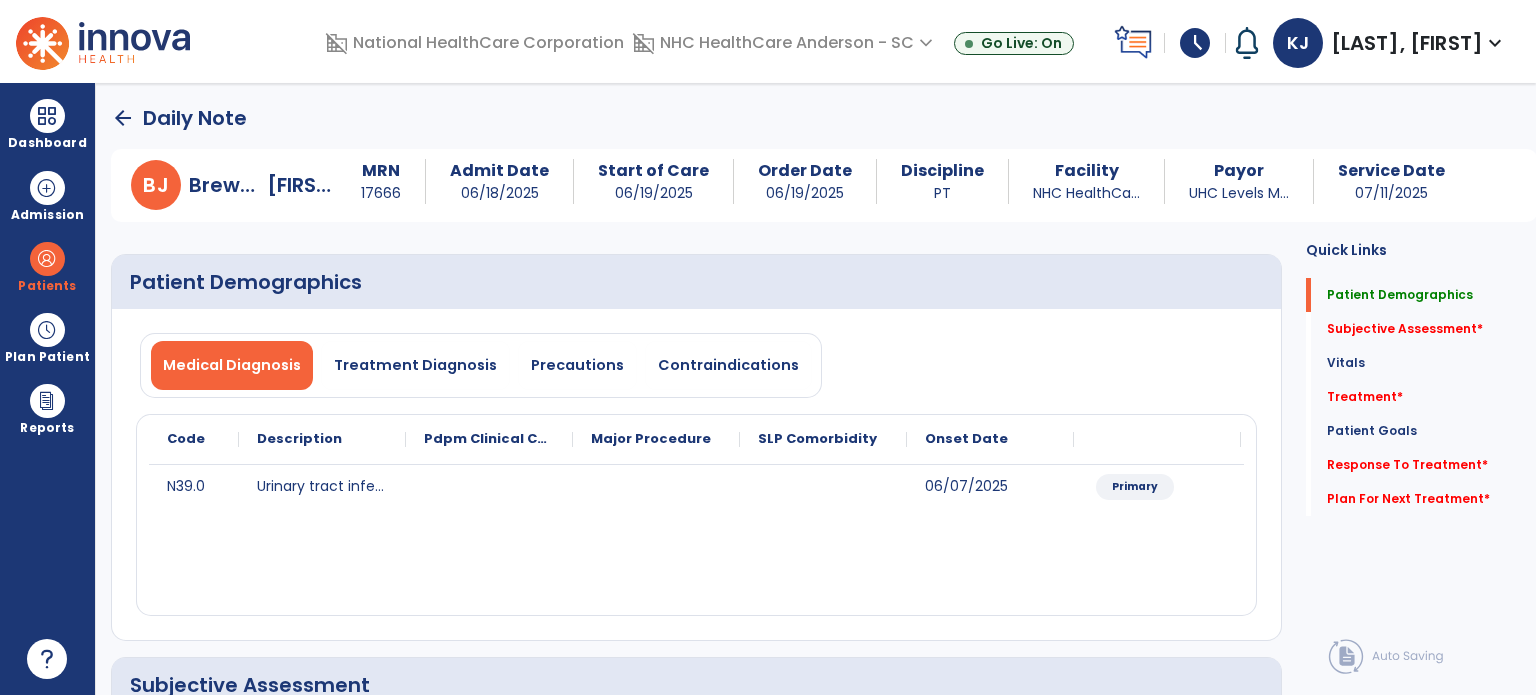 click on "Subjective Assessment   *" 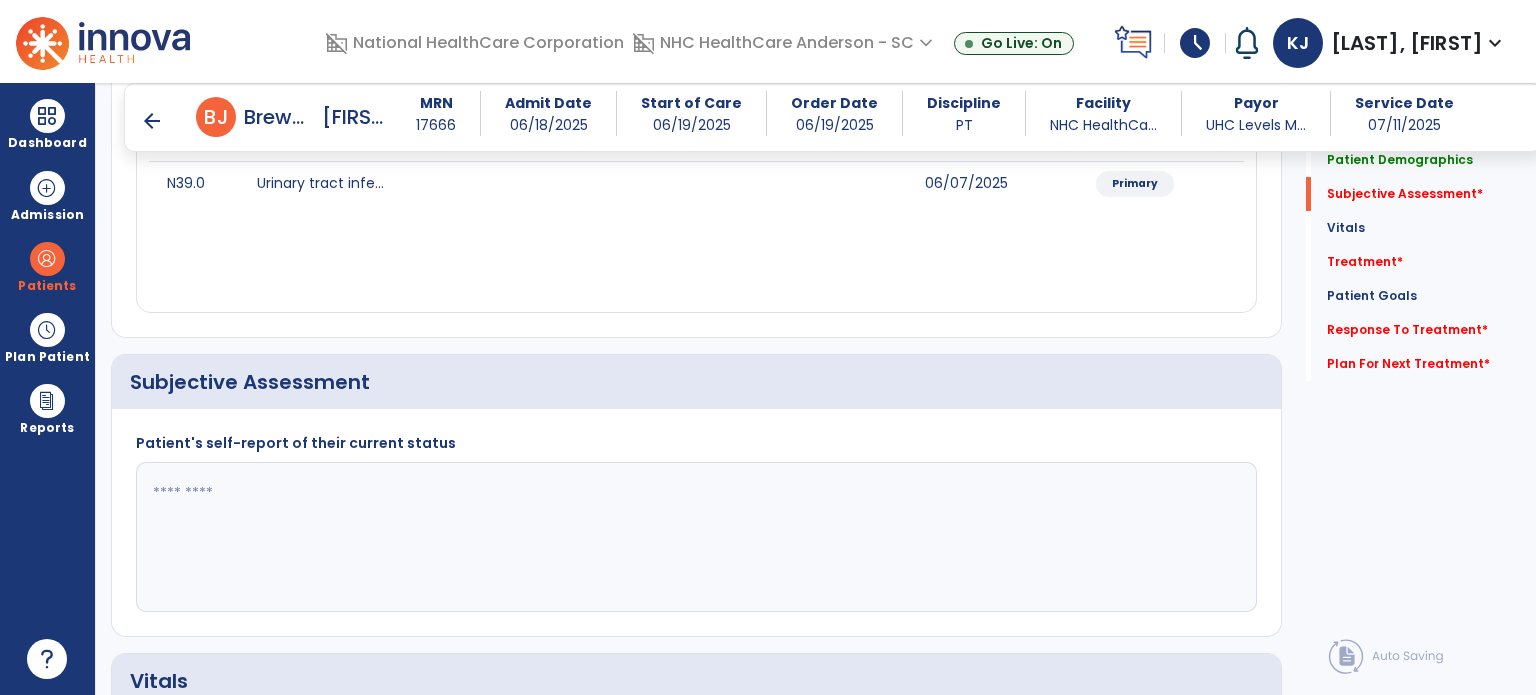 scroll, scrollTop: 408, scrollLeft: 0, axis: vertical 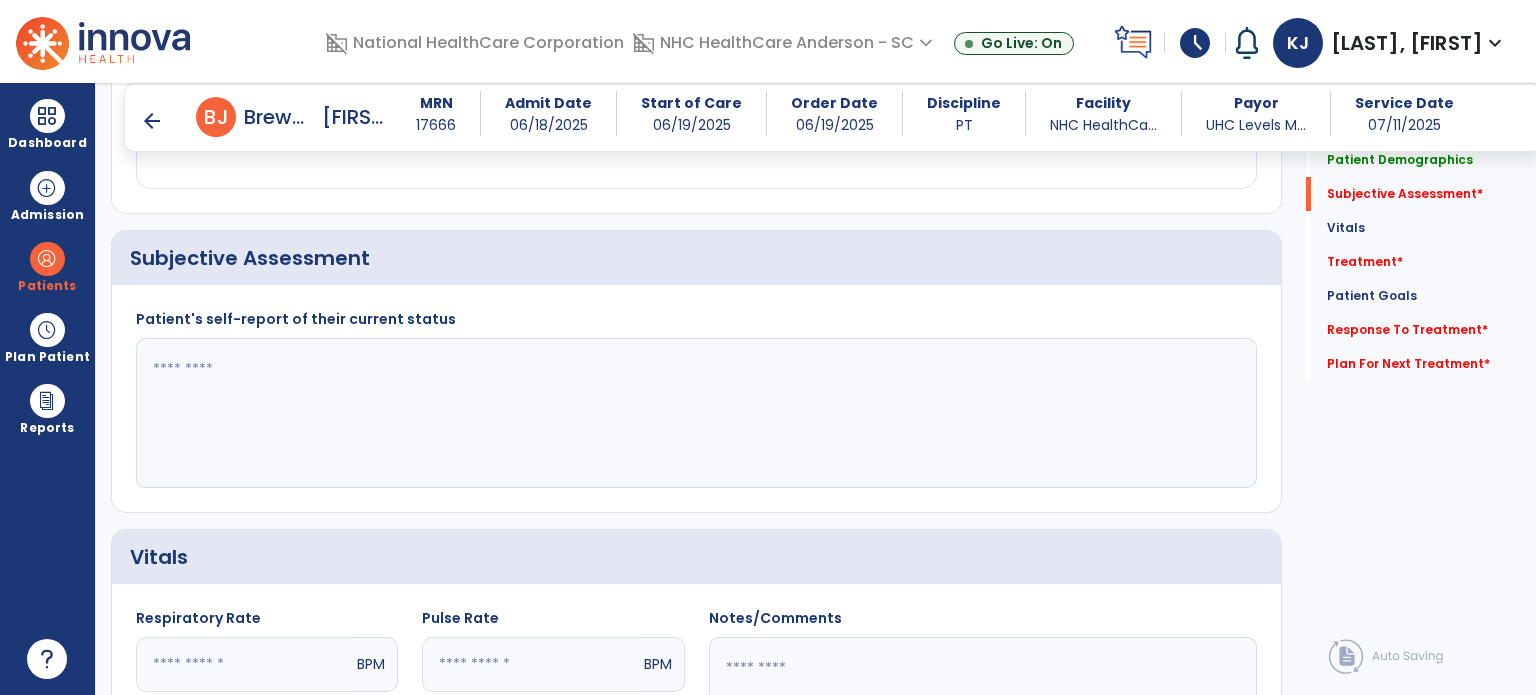 click 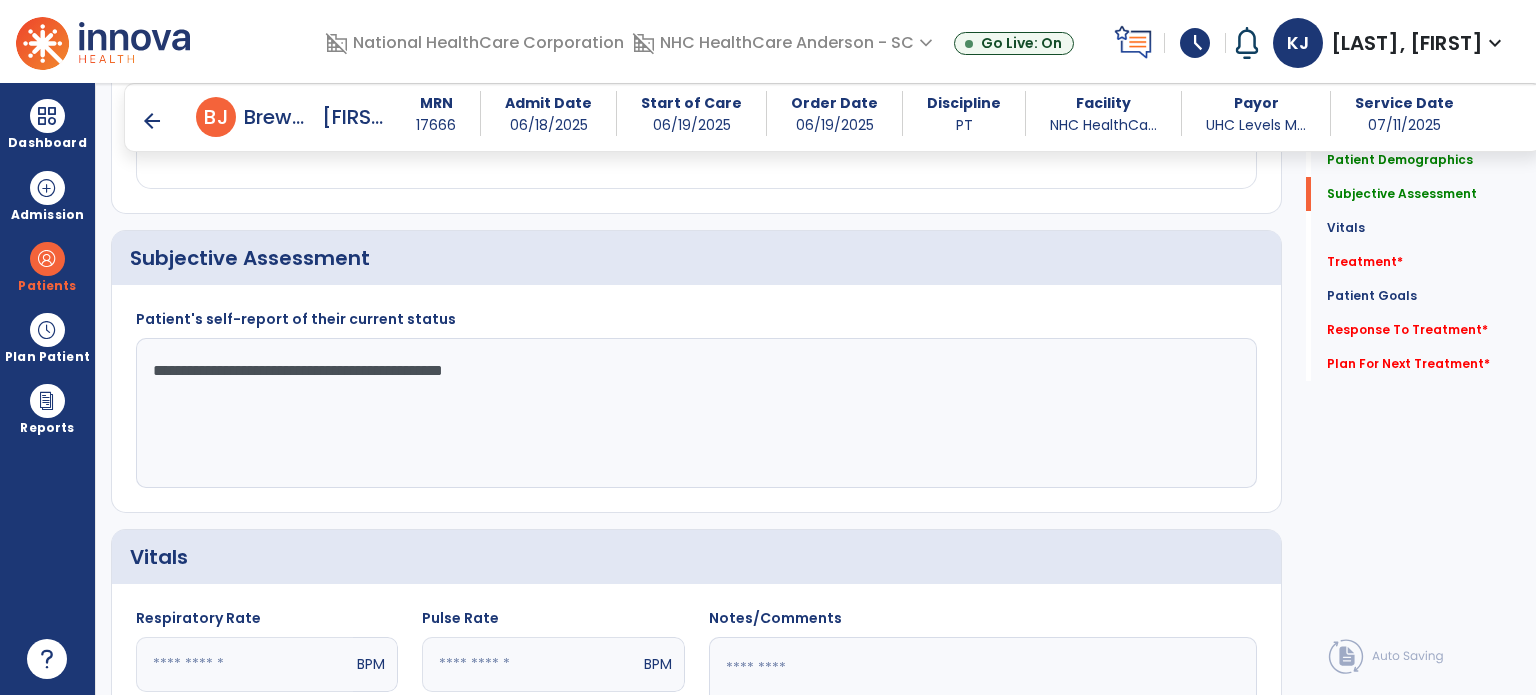 type on "**********" 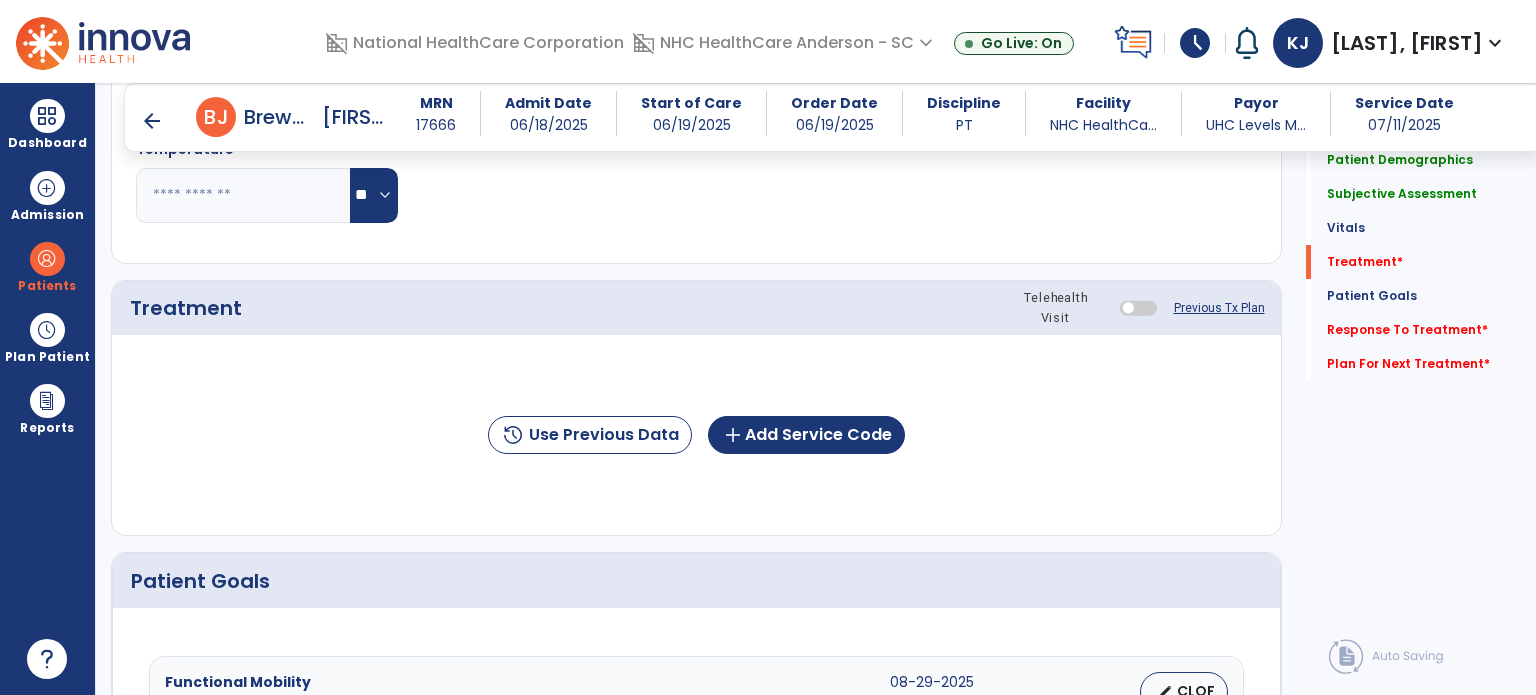 scroll, scrollTop: 1096, scrollLeft: 0, axis: vertical 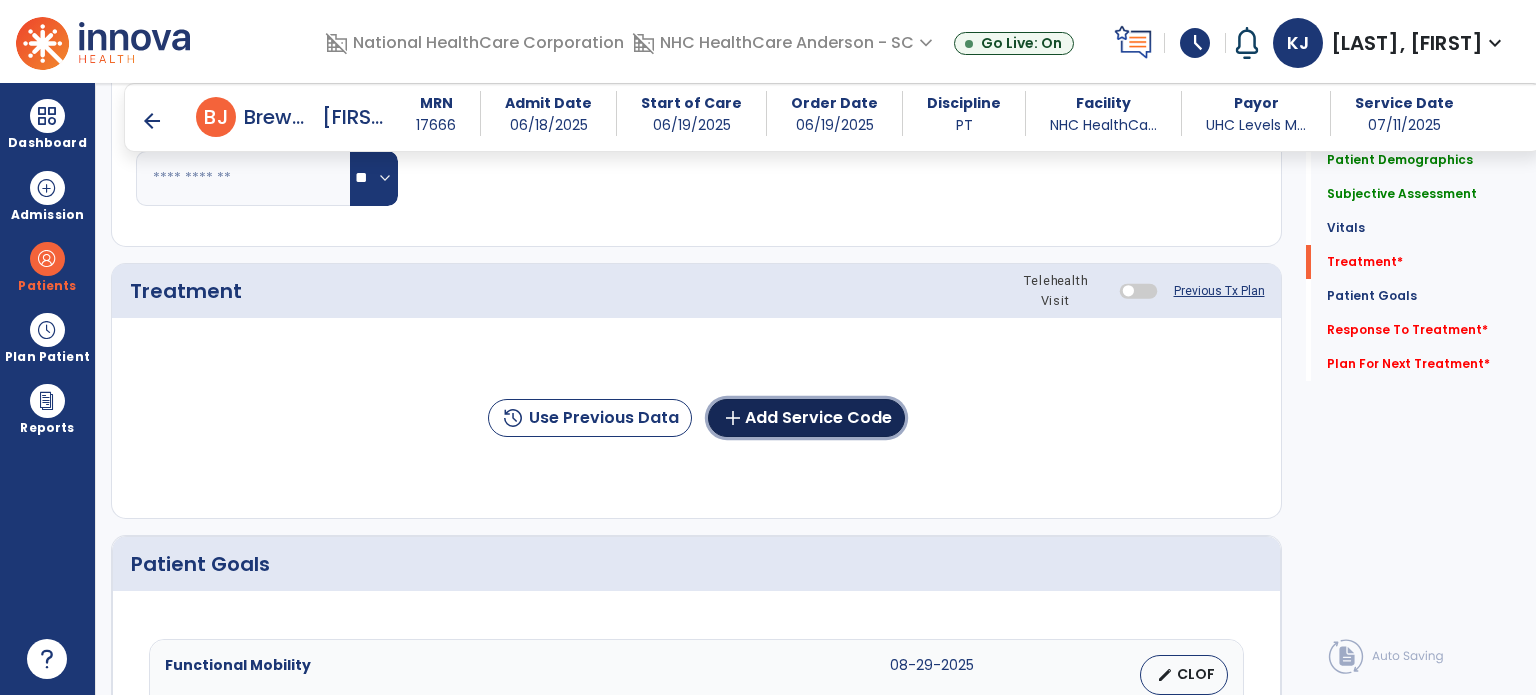 click on "add  Add Service Code" 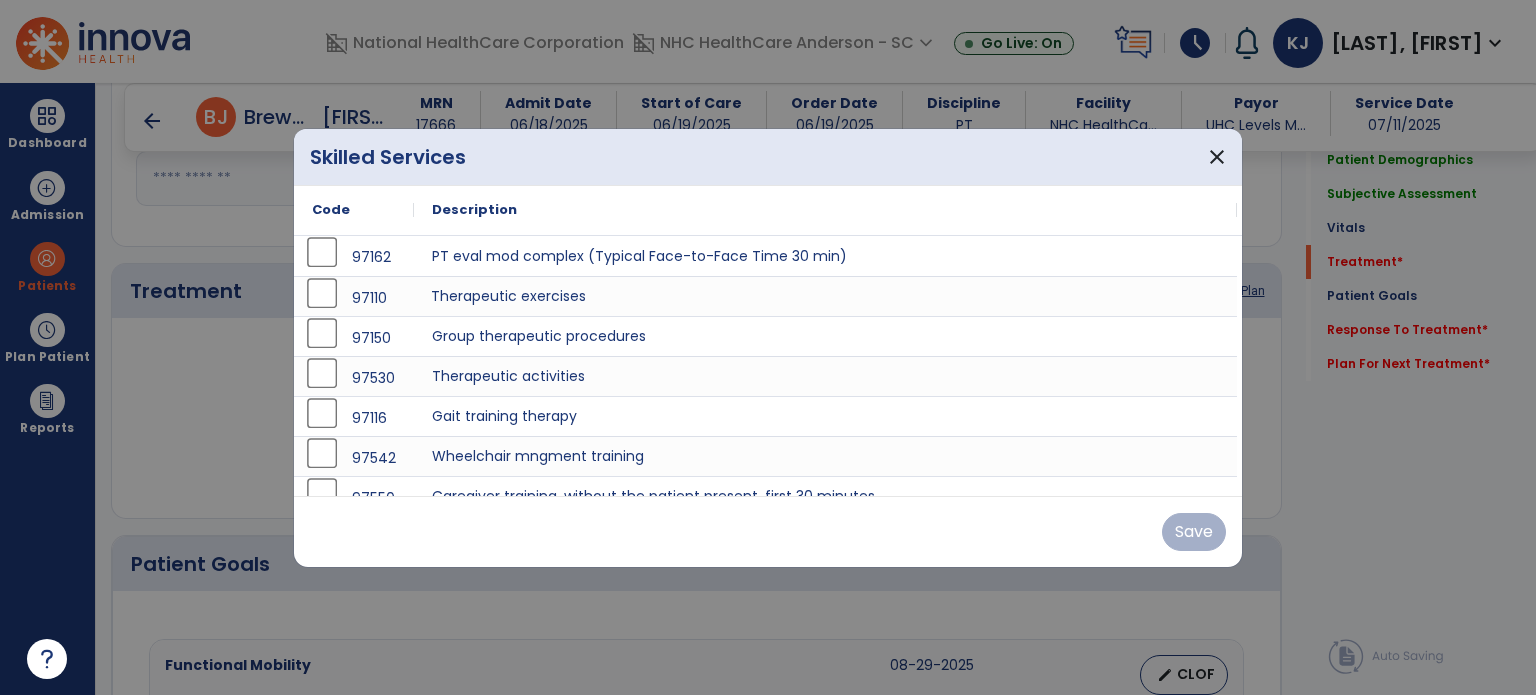 click on "Therapeutic exercises" at bounding box center (825, 296) 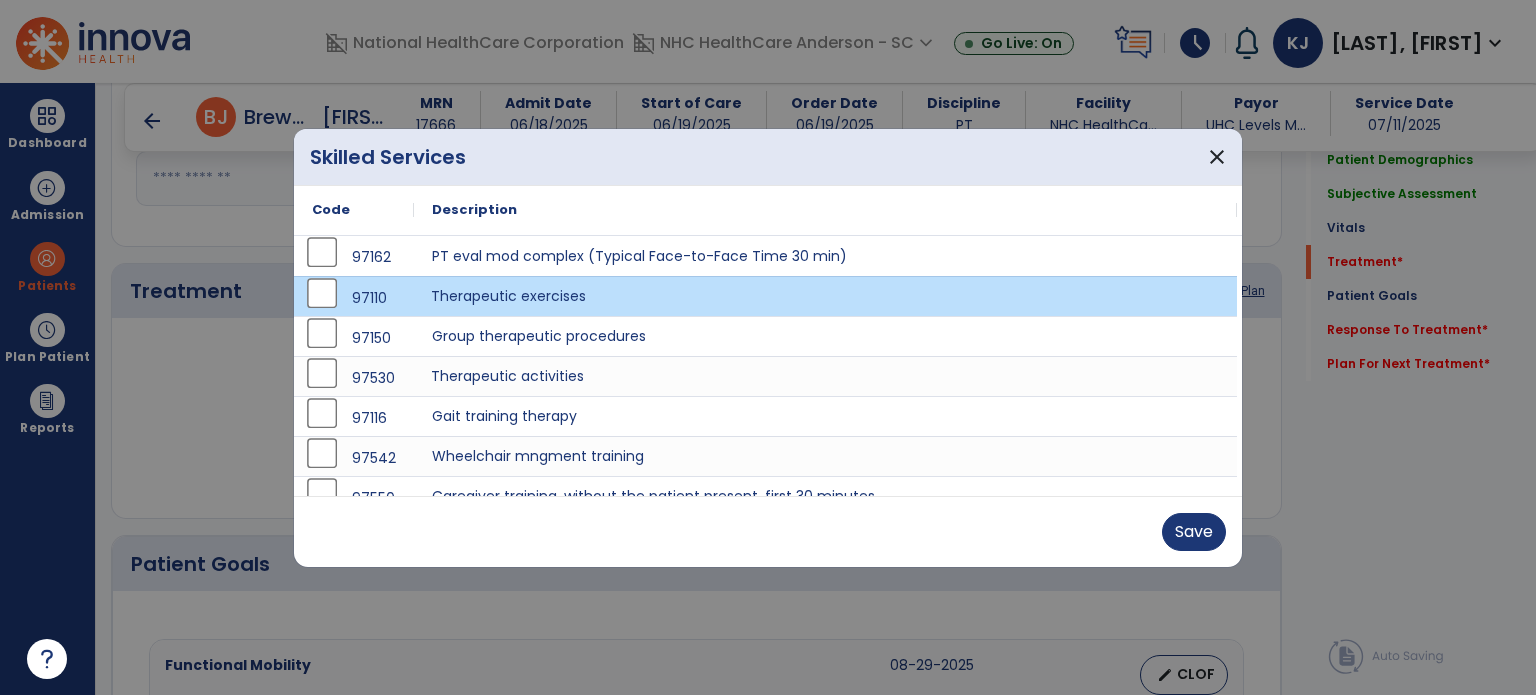 click on "Therapeutic activities" at bounding box center (825, 376) 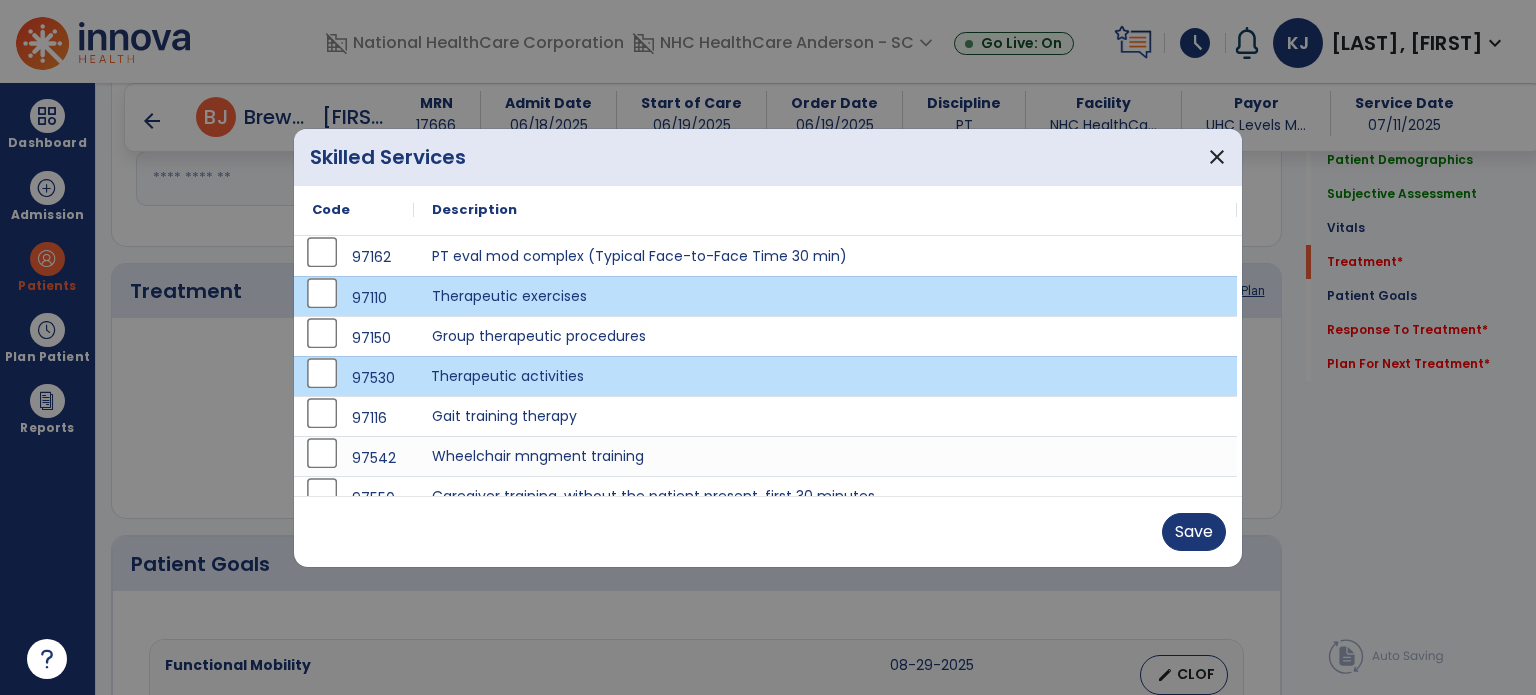 click on "Save" at bounding box center [1194, 532] 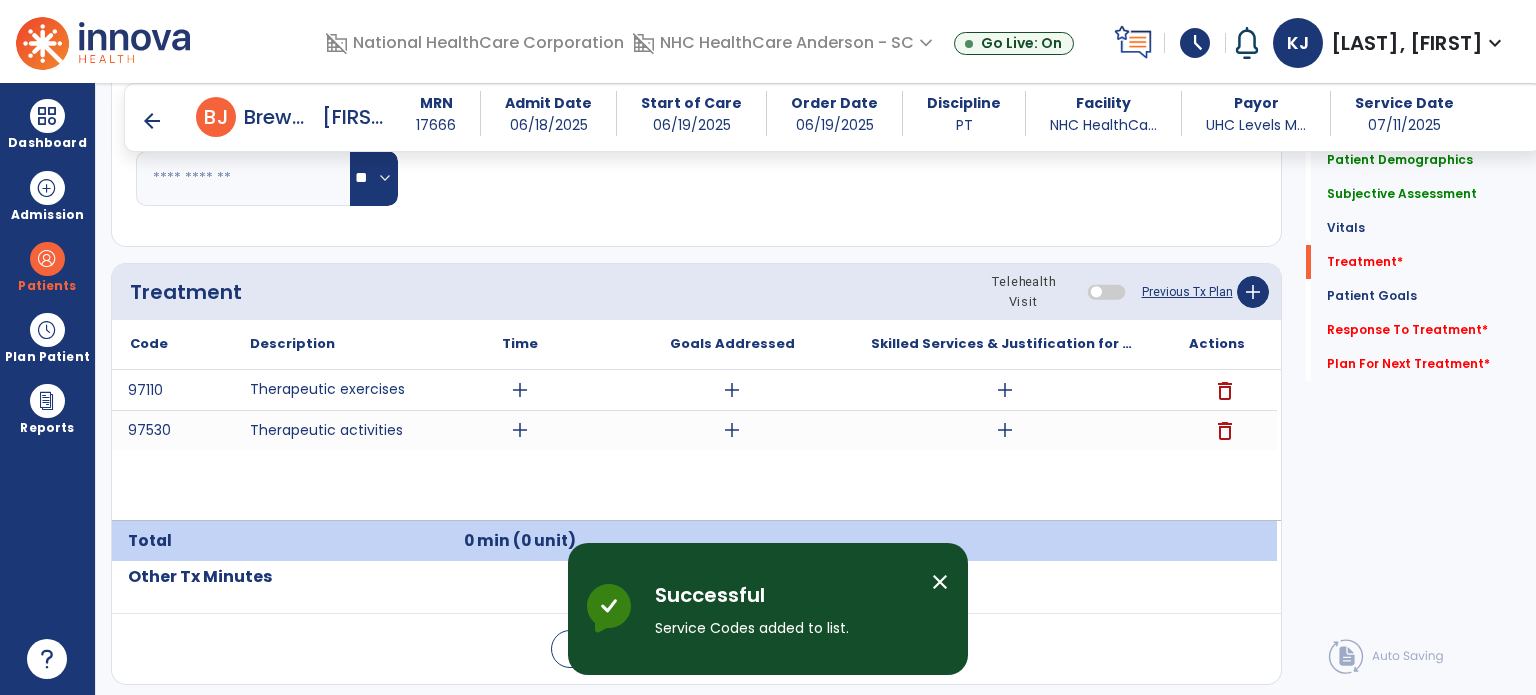 click on "add" at bounding box center (520, 390) 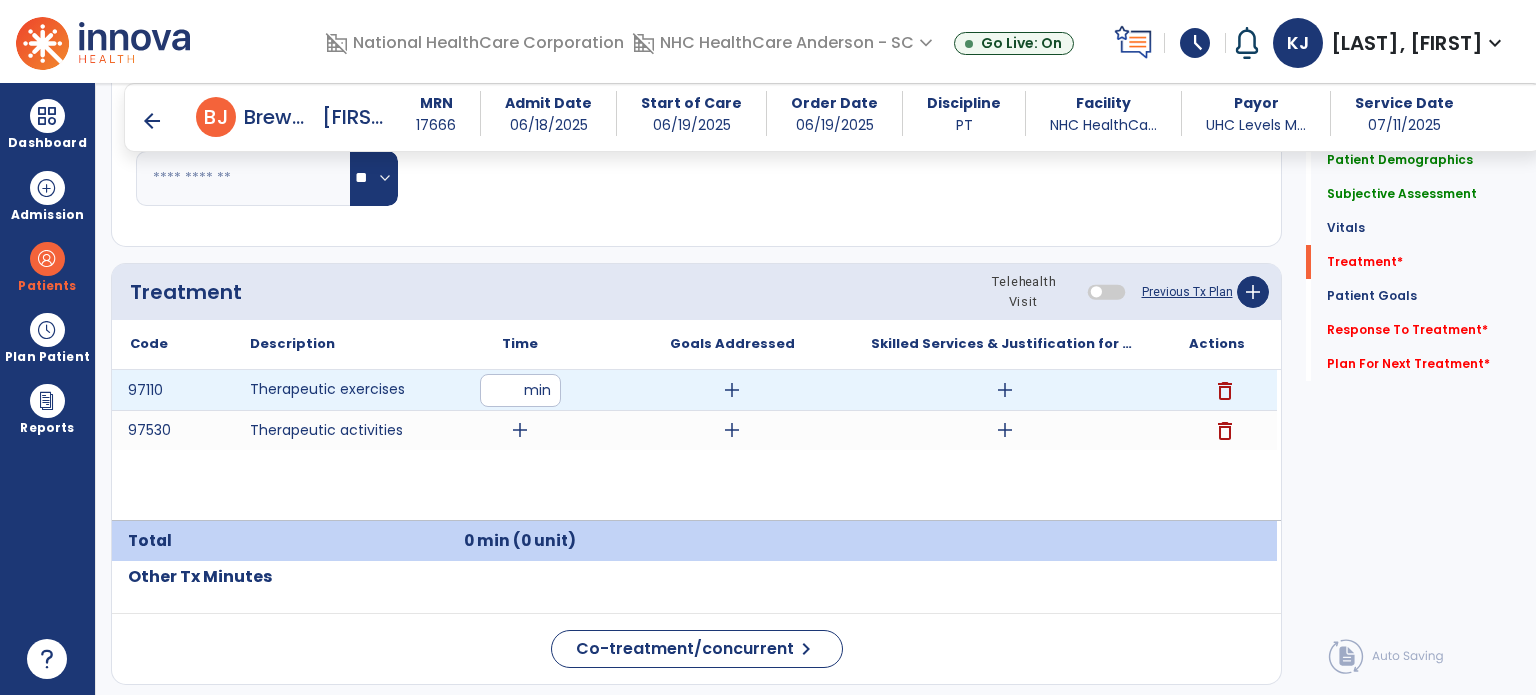 type on "**" 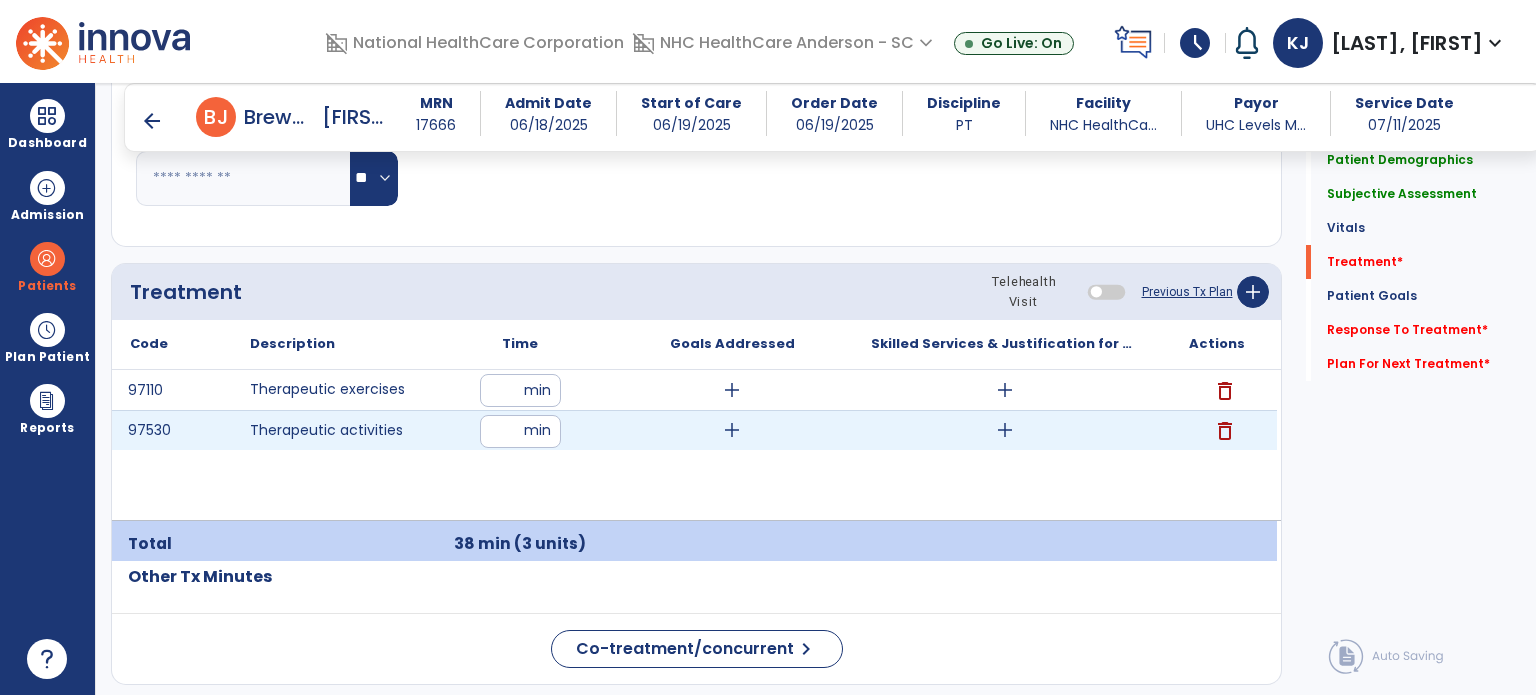 type on "**" 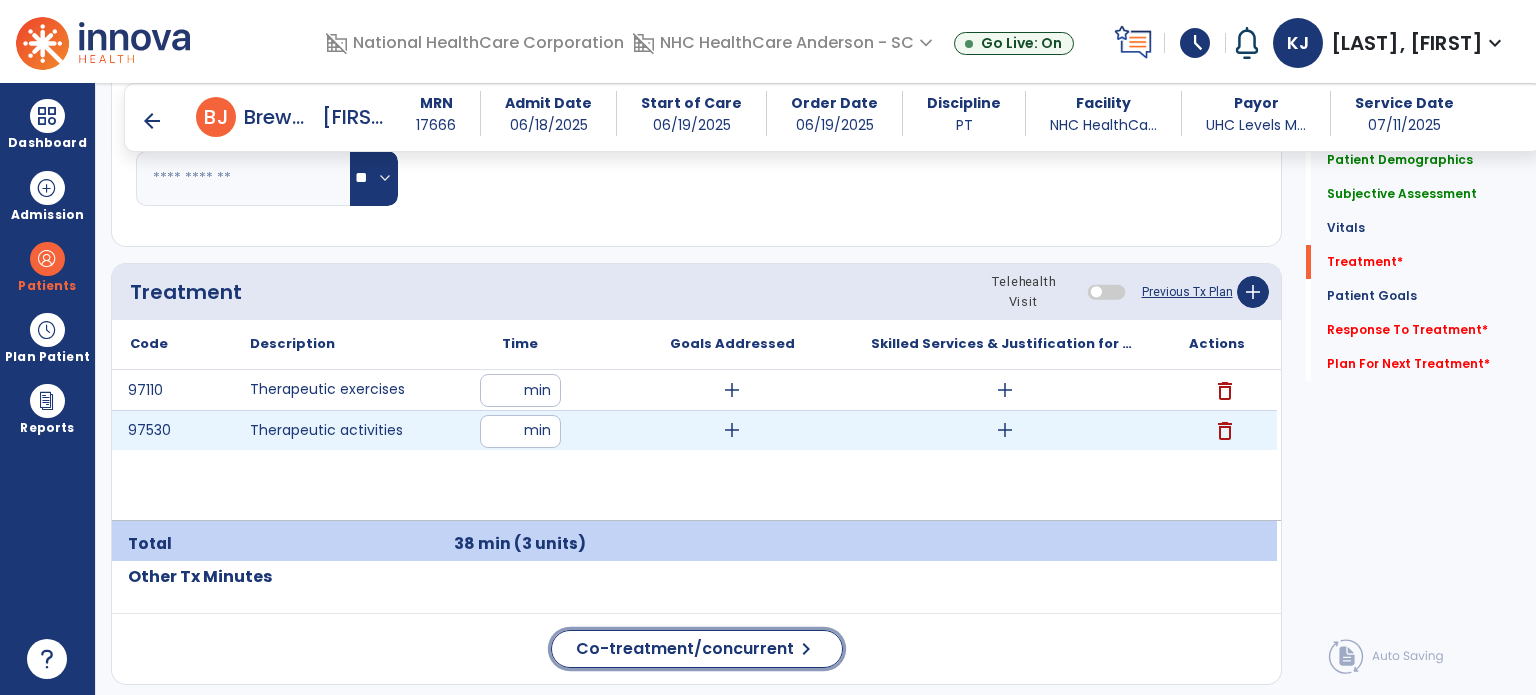 click on "Co-treatment/concurrent" 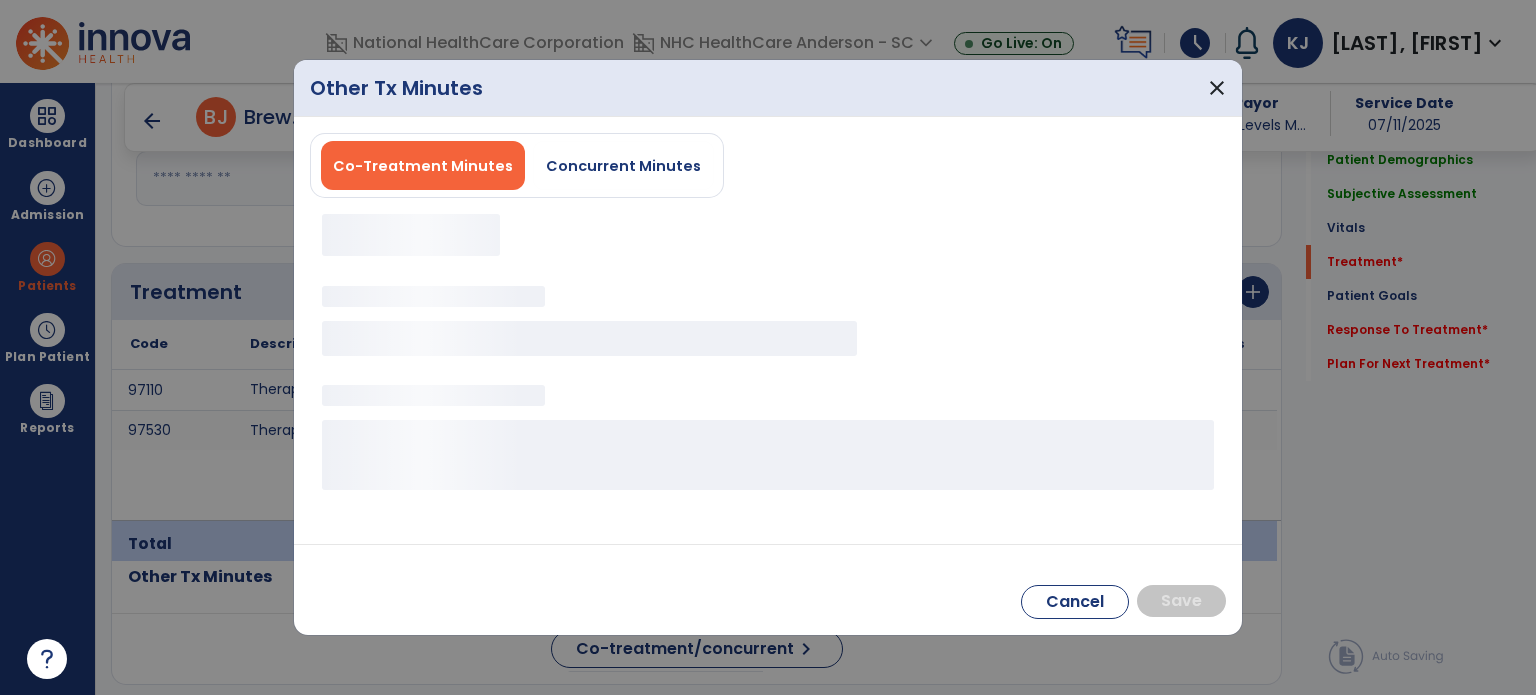 click on "Concurrent Minutes" at bounding box center [623, 166] 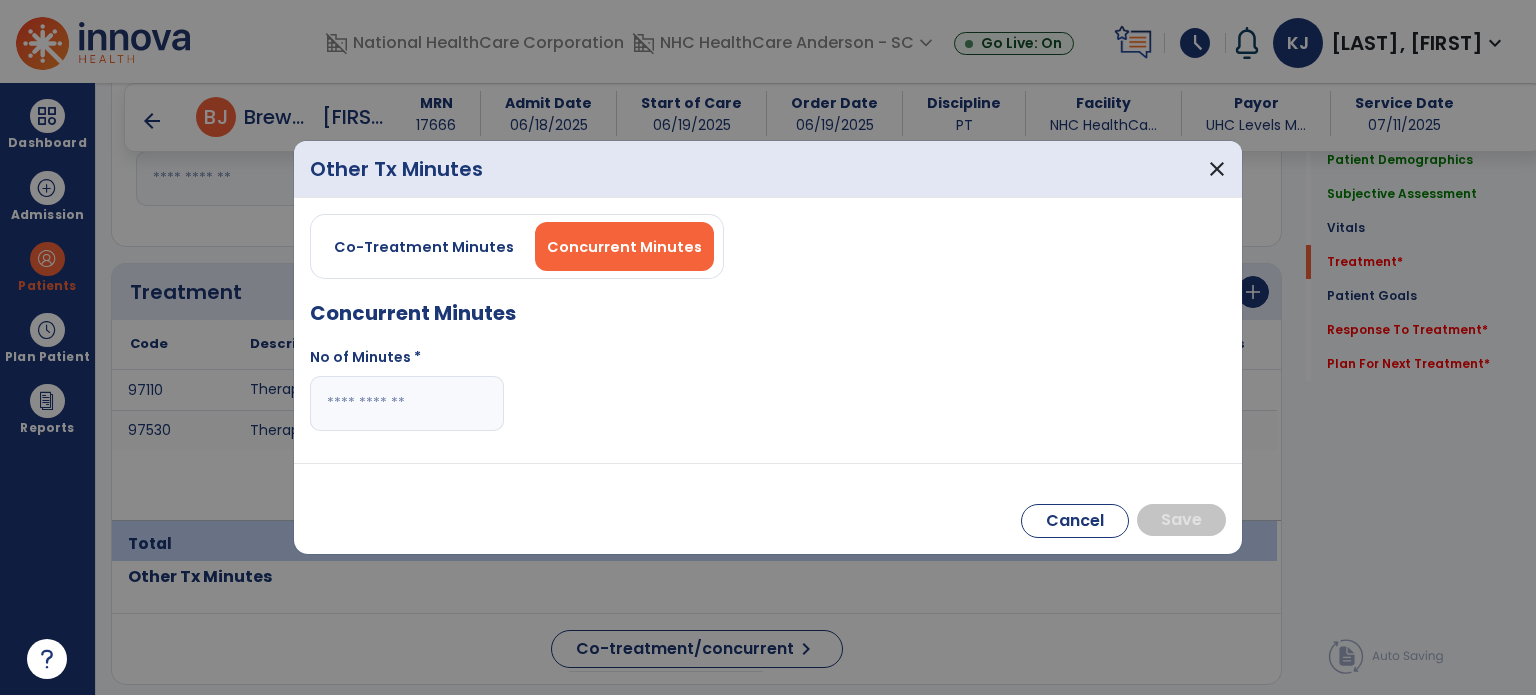 click at bounding box center [407, 403] 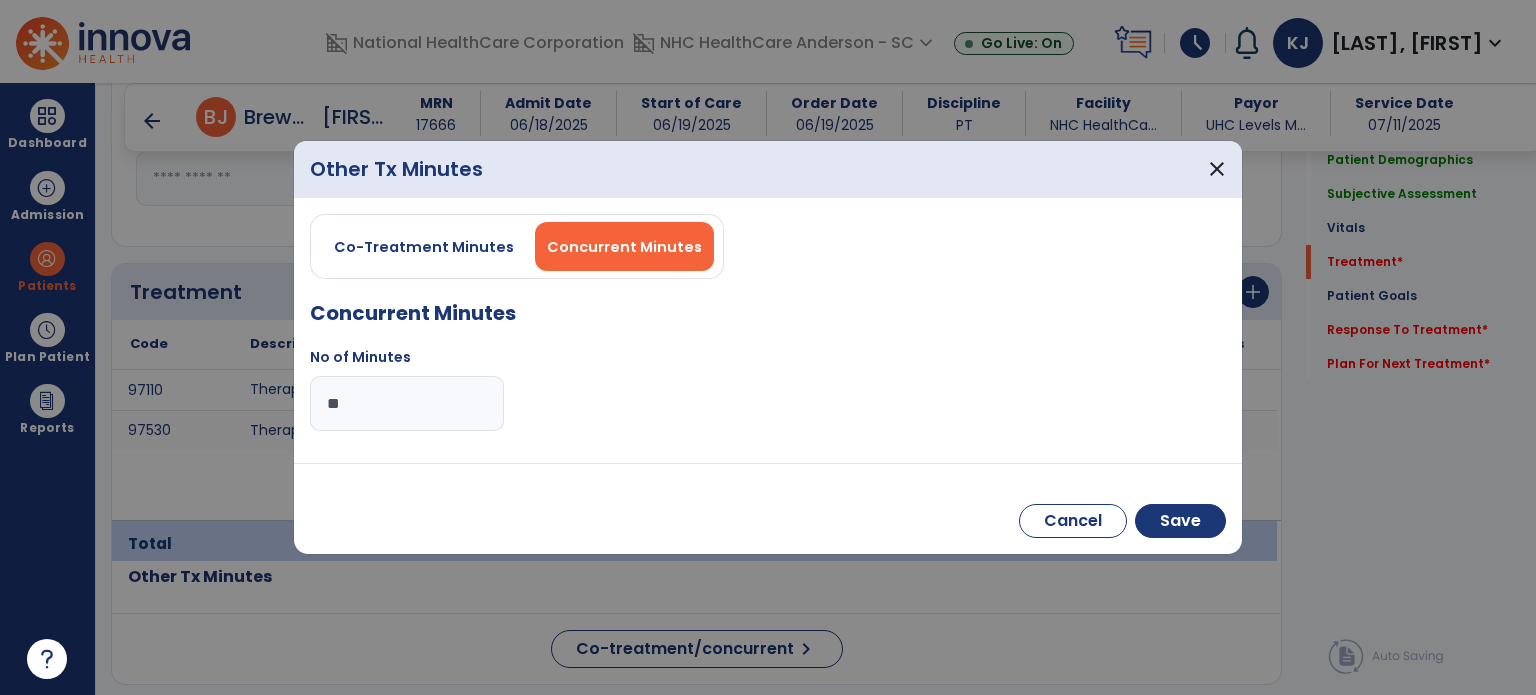 type on "**" 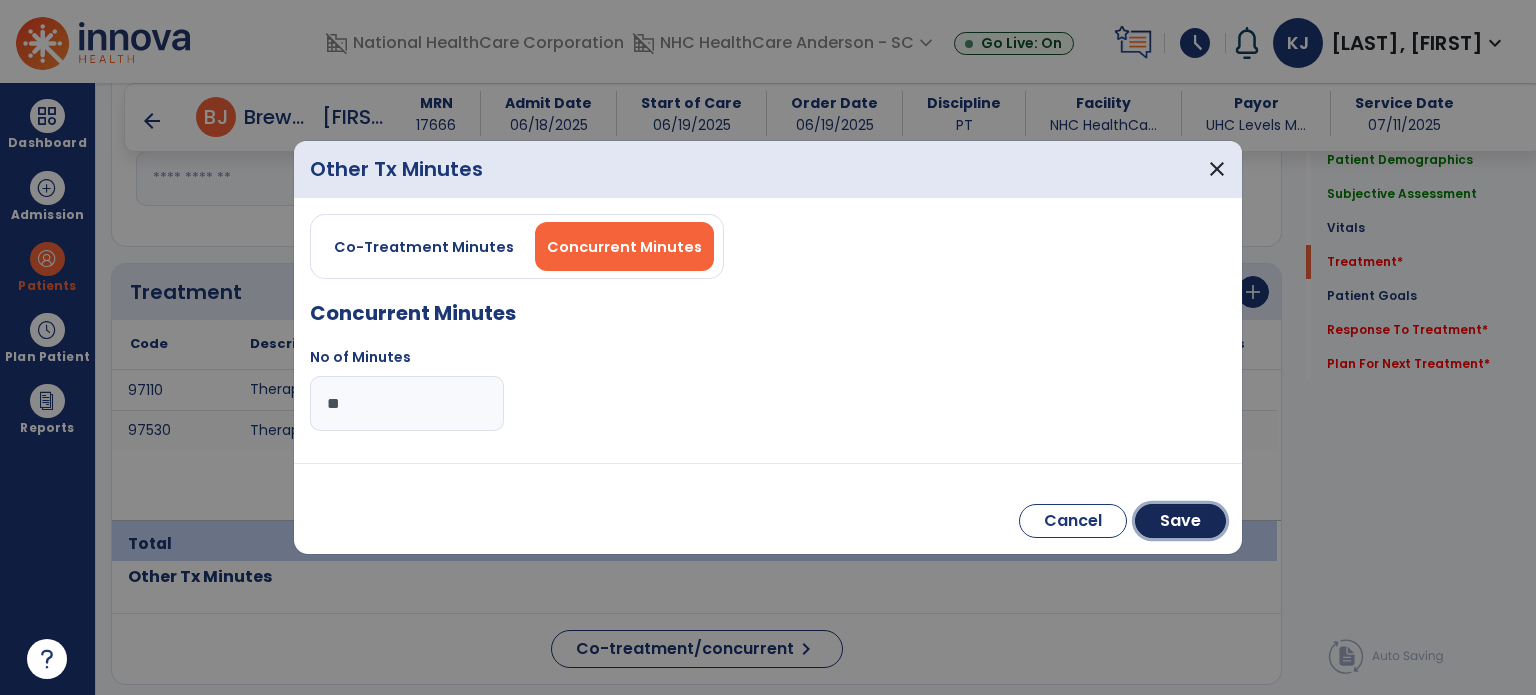 click on "Save" at bounding box center (1180, 521) 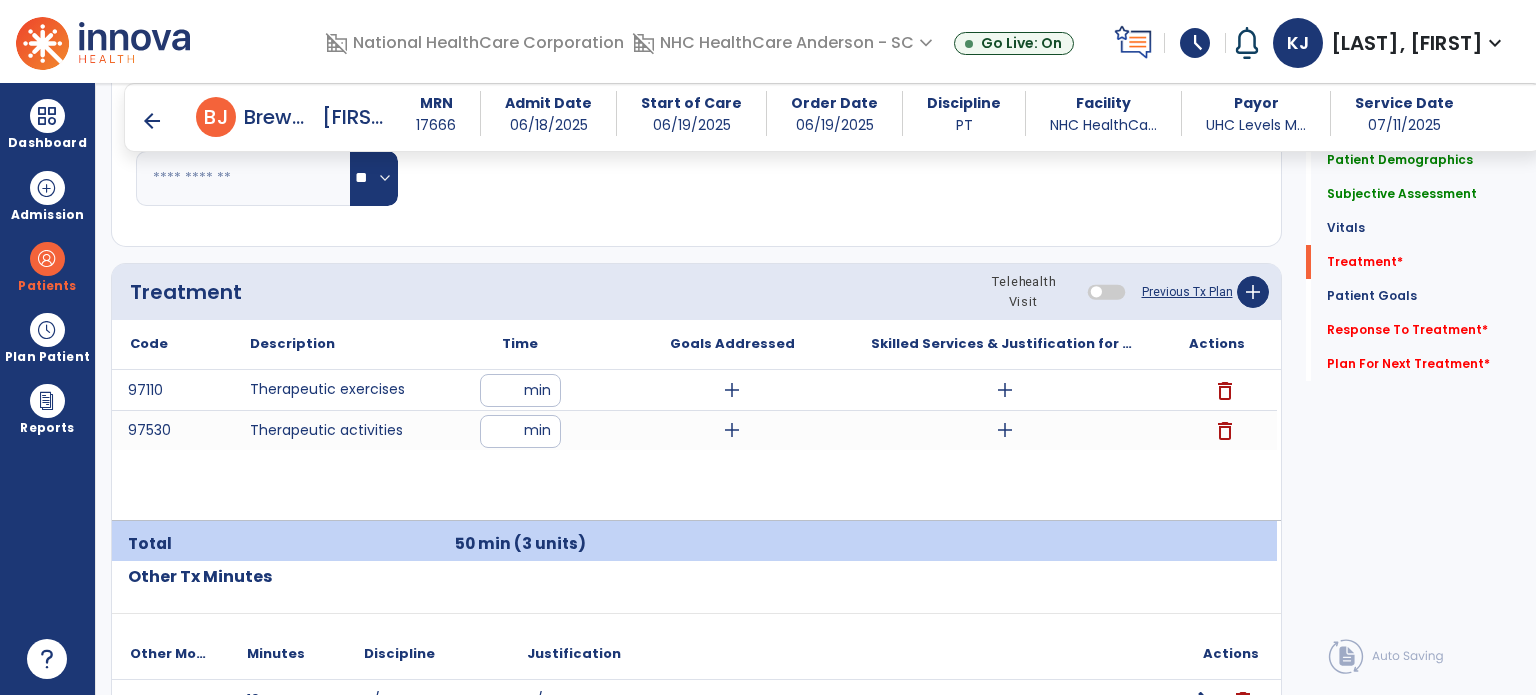 click on "add" at bounding box center (732, 390) 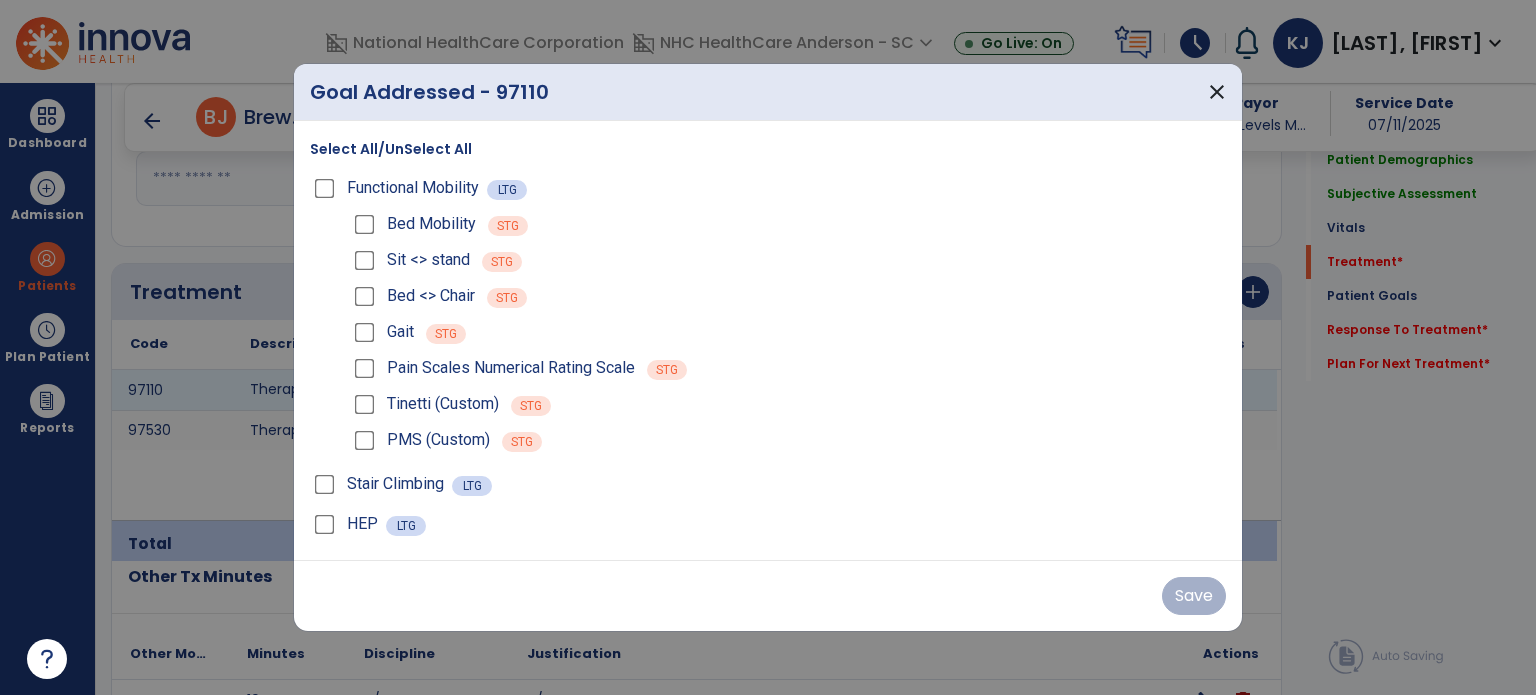 click on "Select All/UnSelect All" at bounding box center (391, 149) 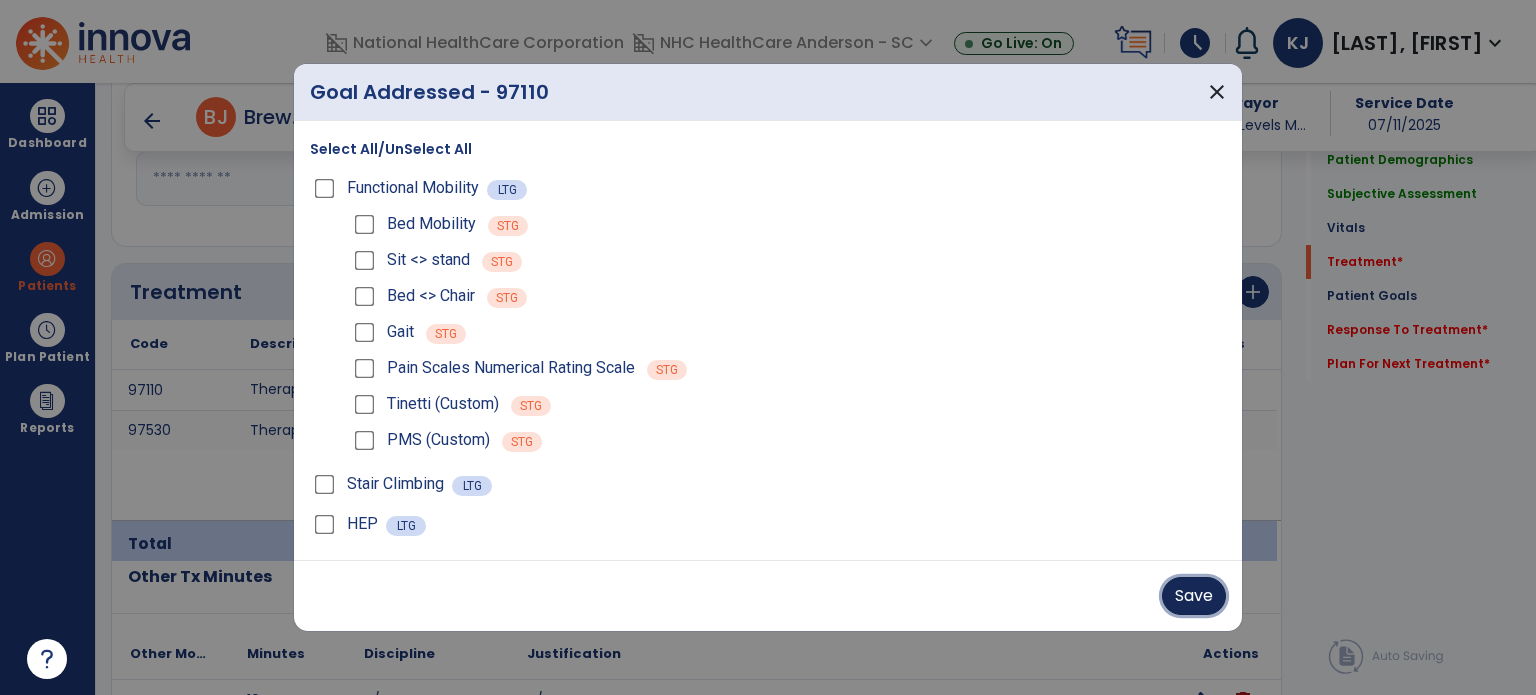click on "Save" at bounding box center (1194, 596) 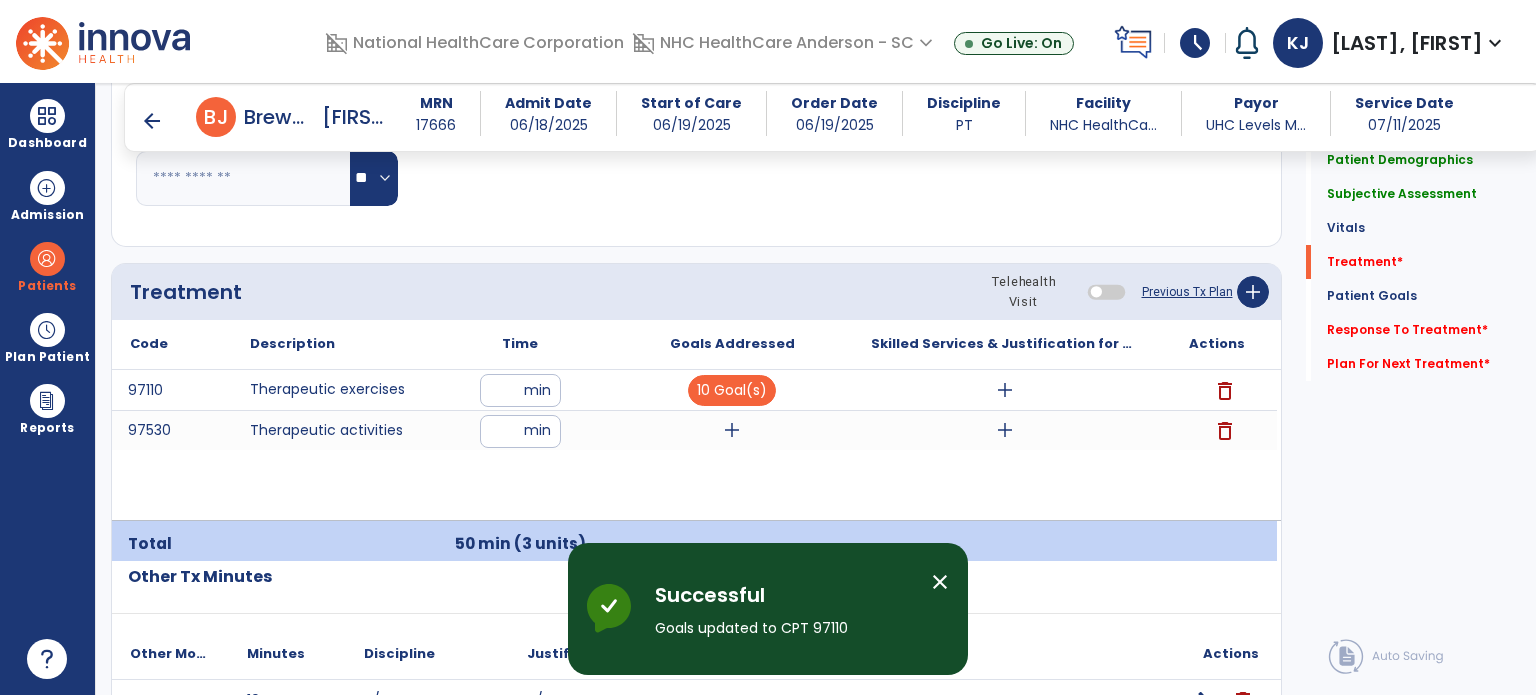 click on "add" at bounding box center (732, 430) 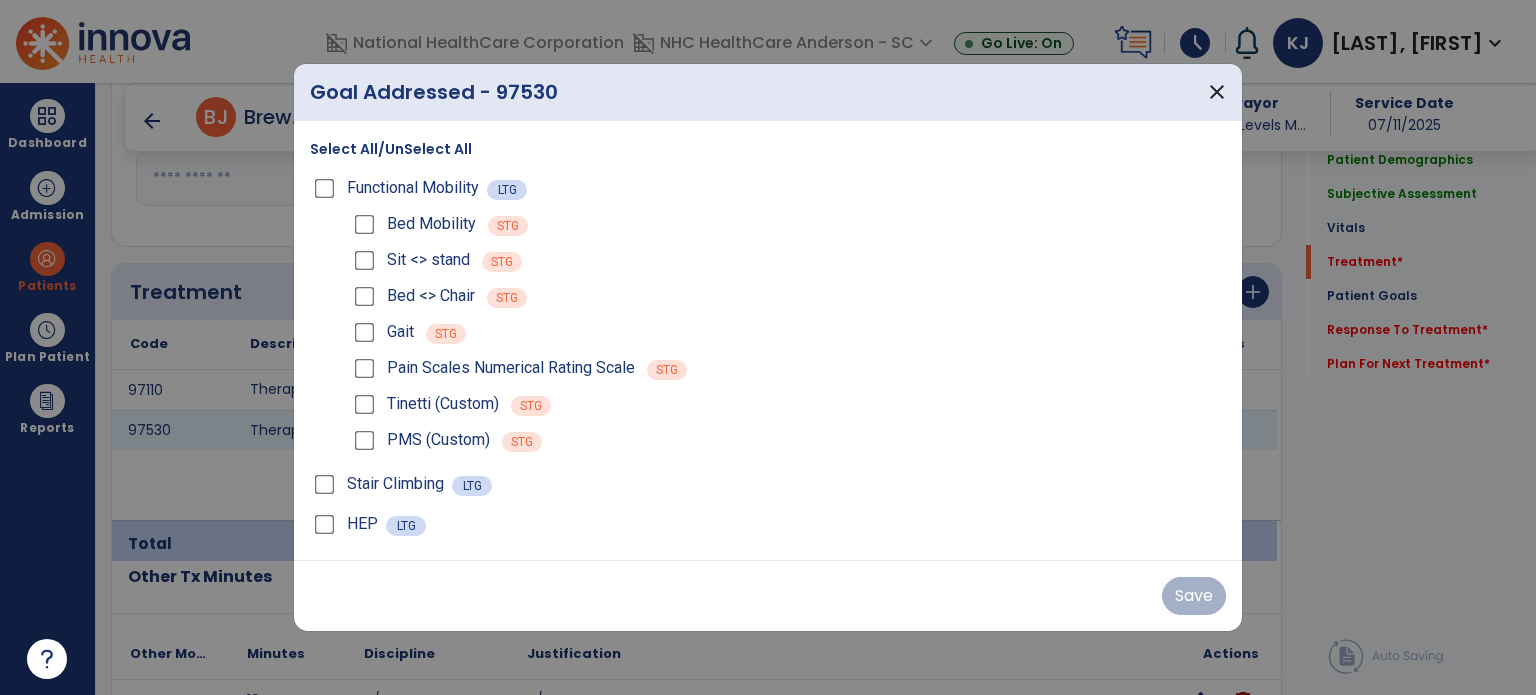 click on "Select All/UnSelect All" at bounding box center [391, 149] 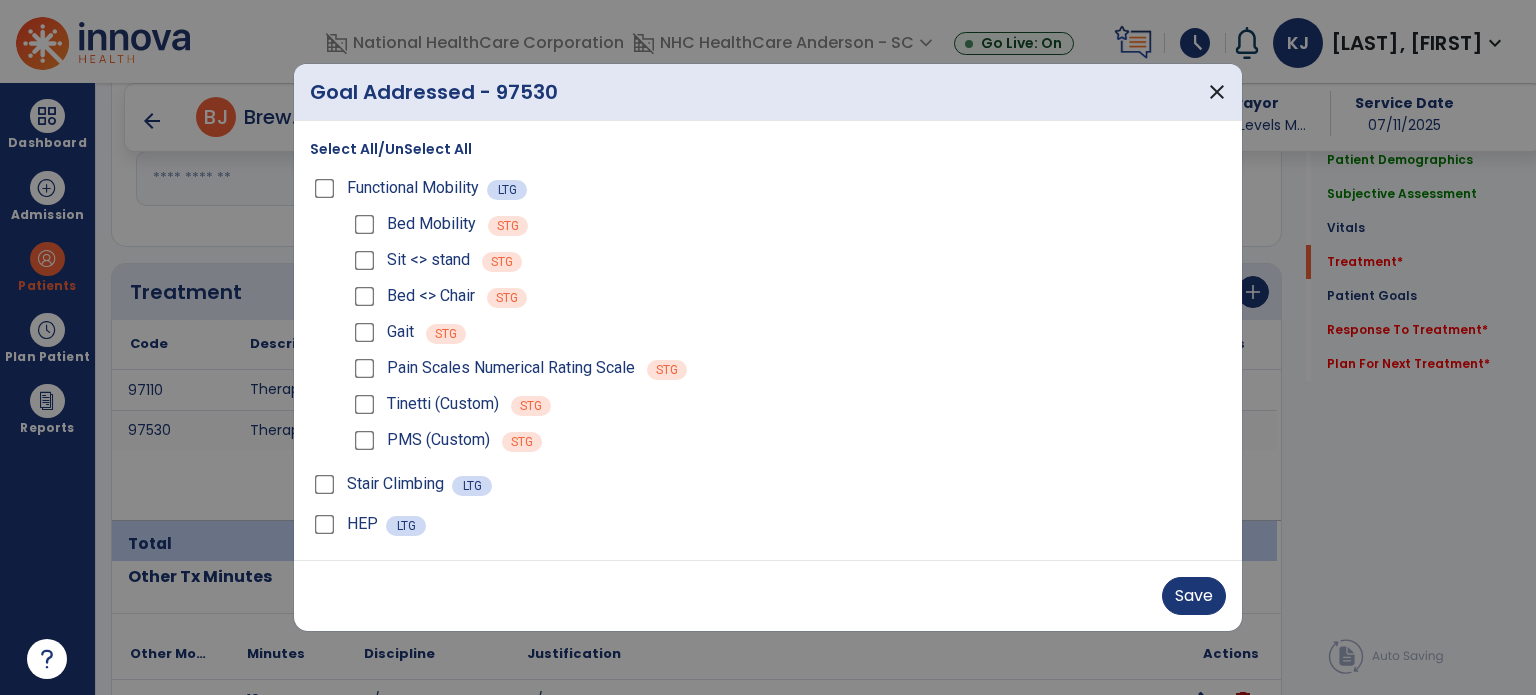 click on "Save" at bounding box center (1194, 596) 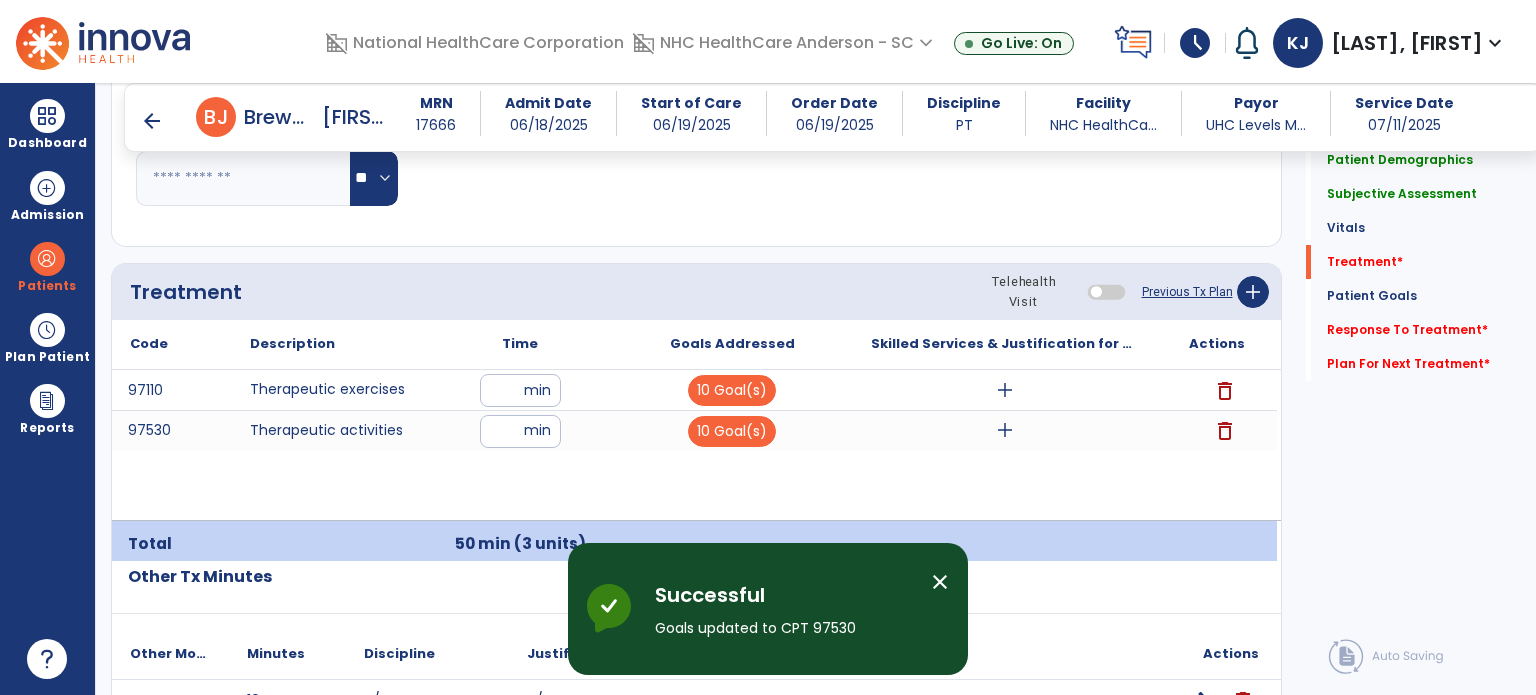 click on "add" at bounding box center [1005, 390] 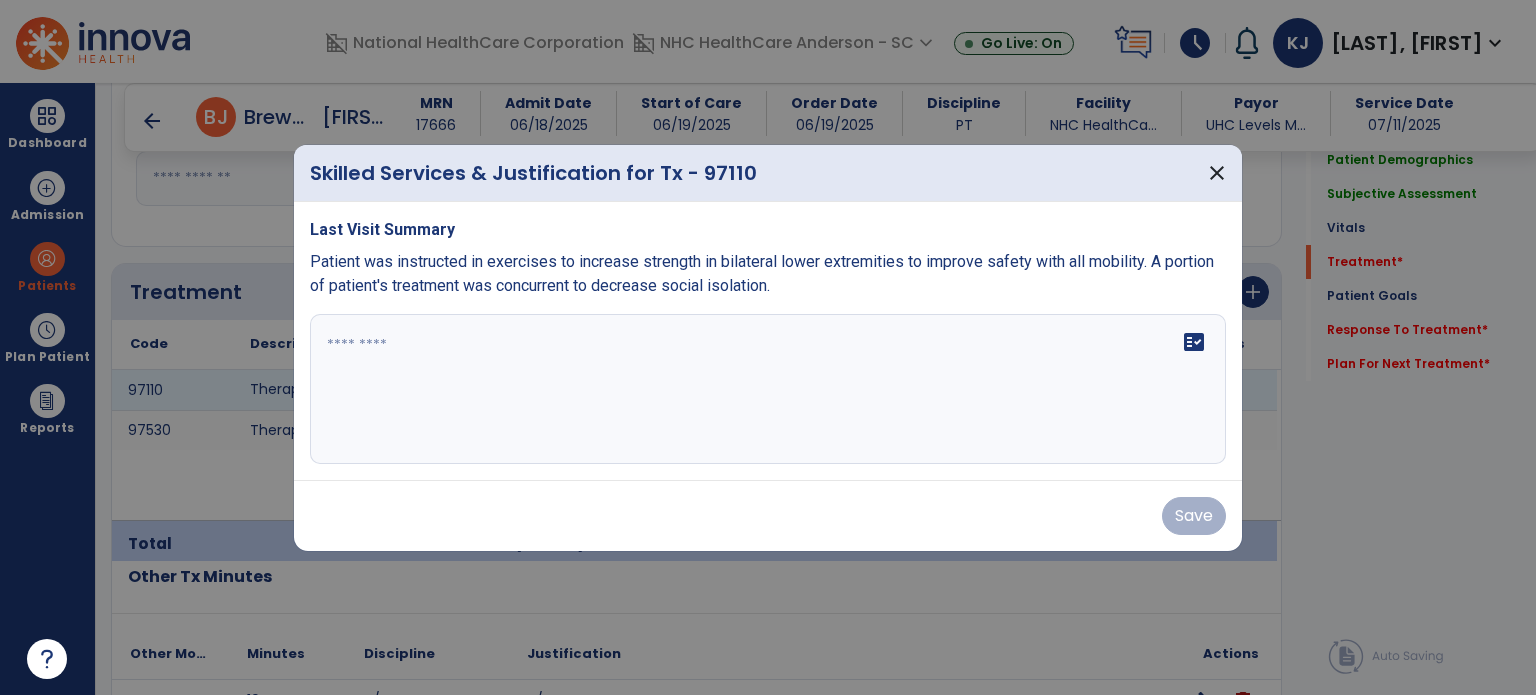 click at bounding box center (768, 389) 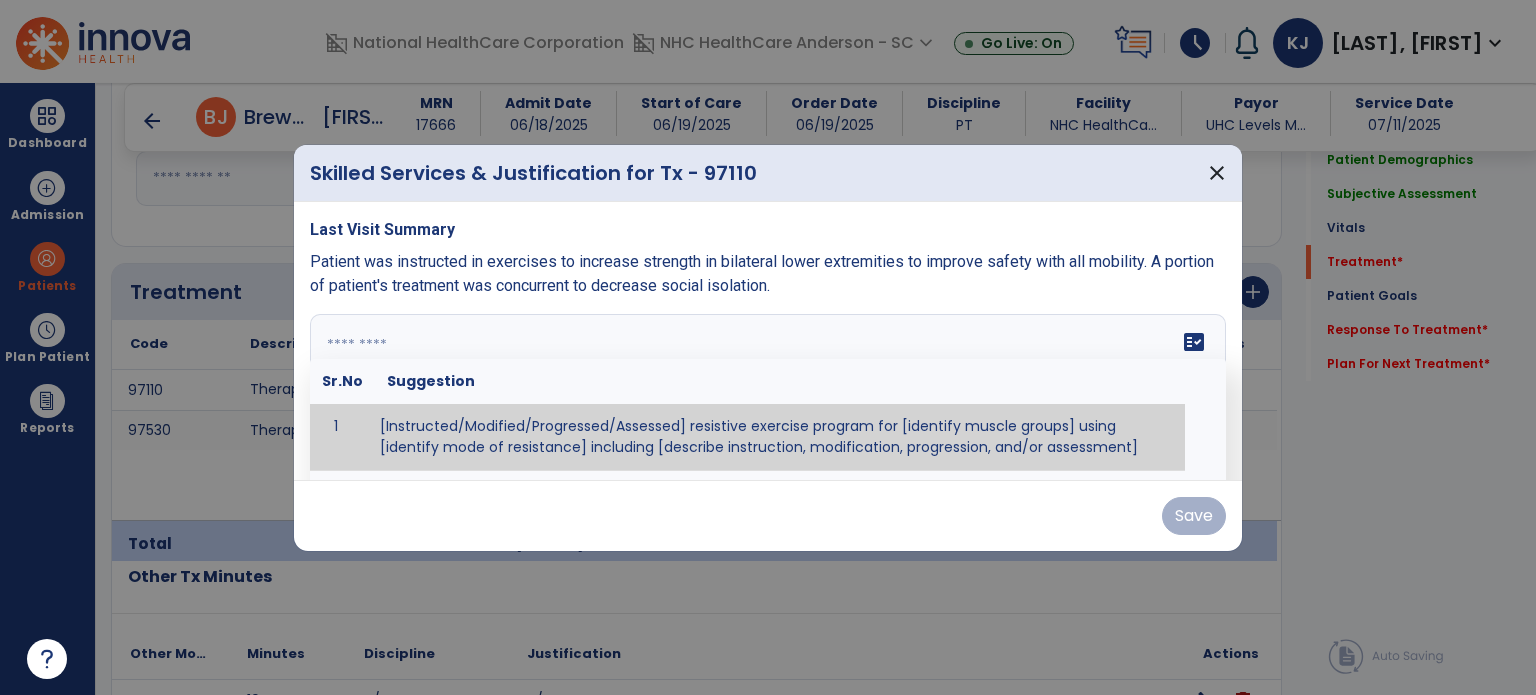 paste on "**********" 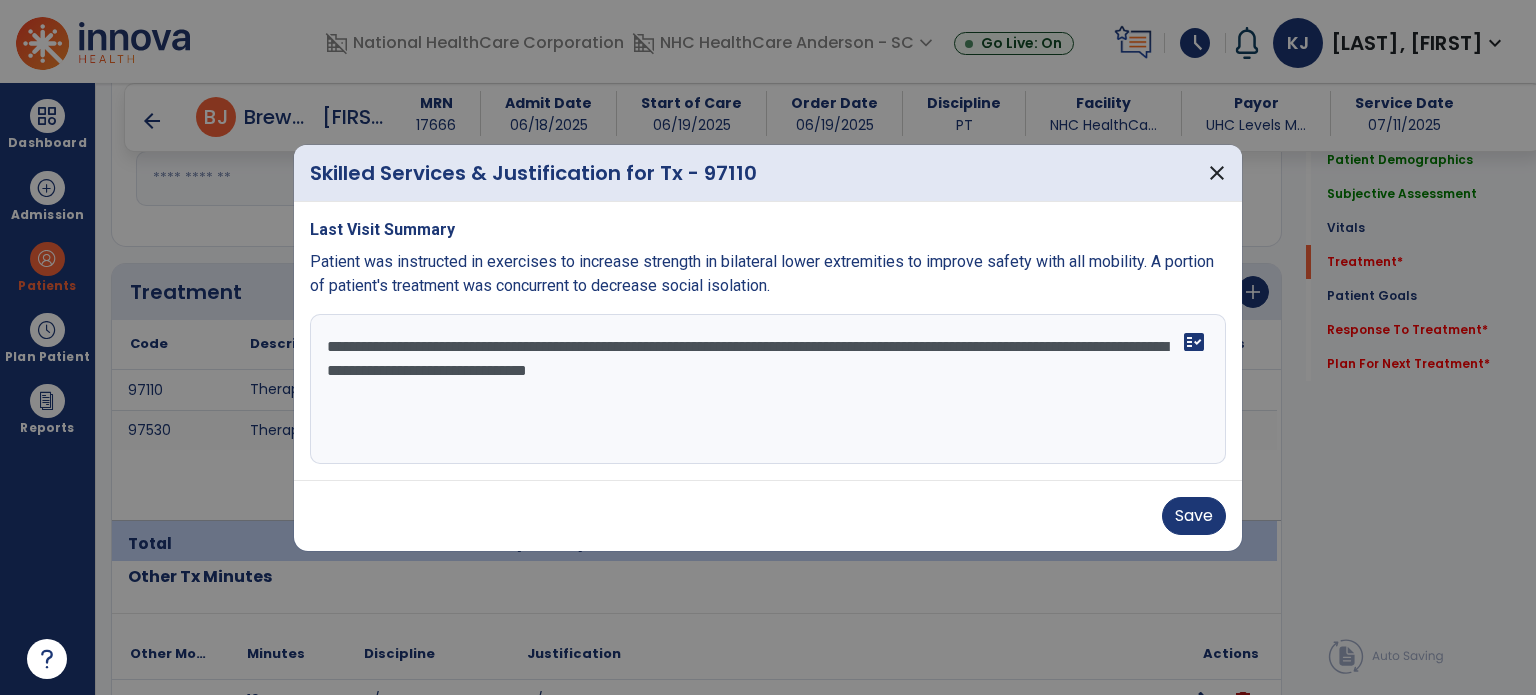 drag, startPoint x: 330, startPoint y: 347, endPoint x: 866, endPoint y: 378, distance: 536.8957 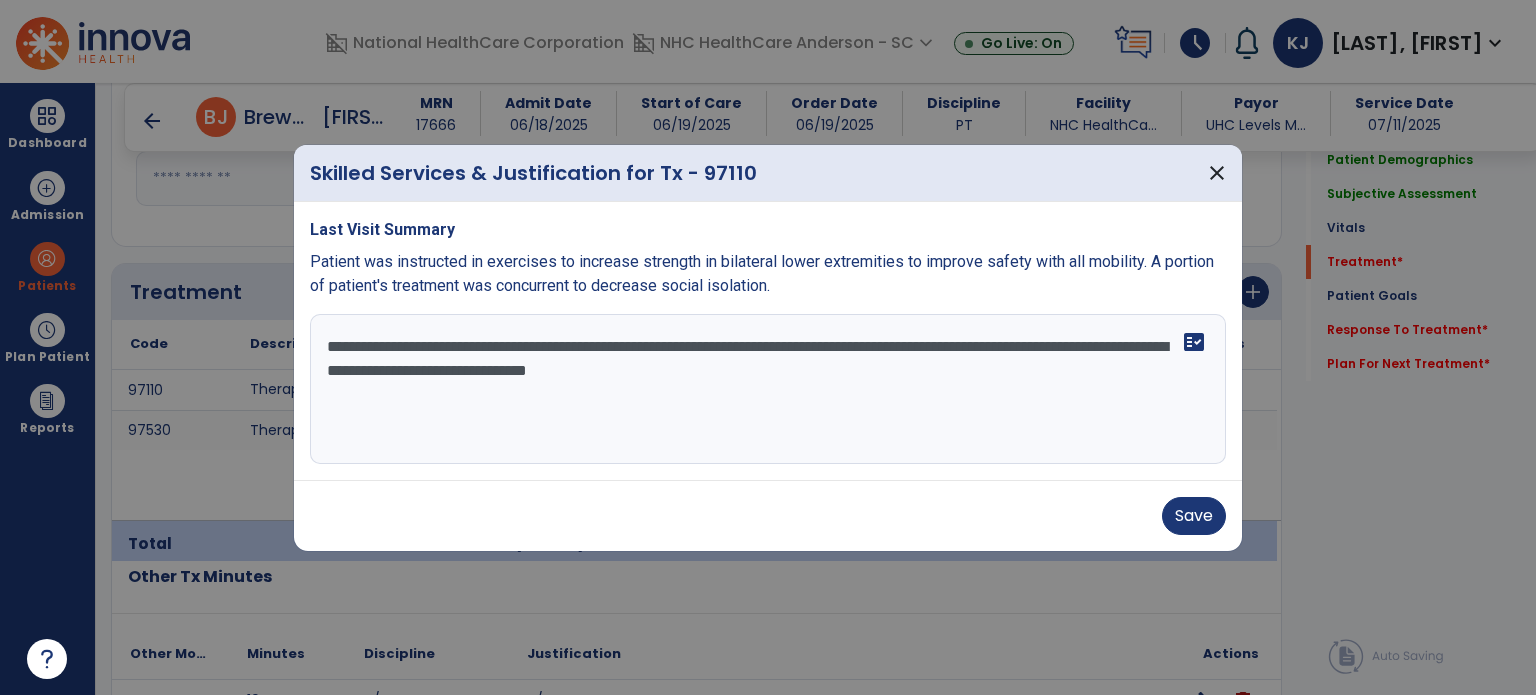 click on "**********" at bounding box center (768, 389) 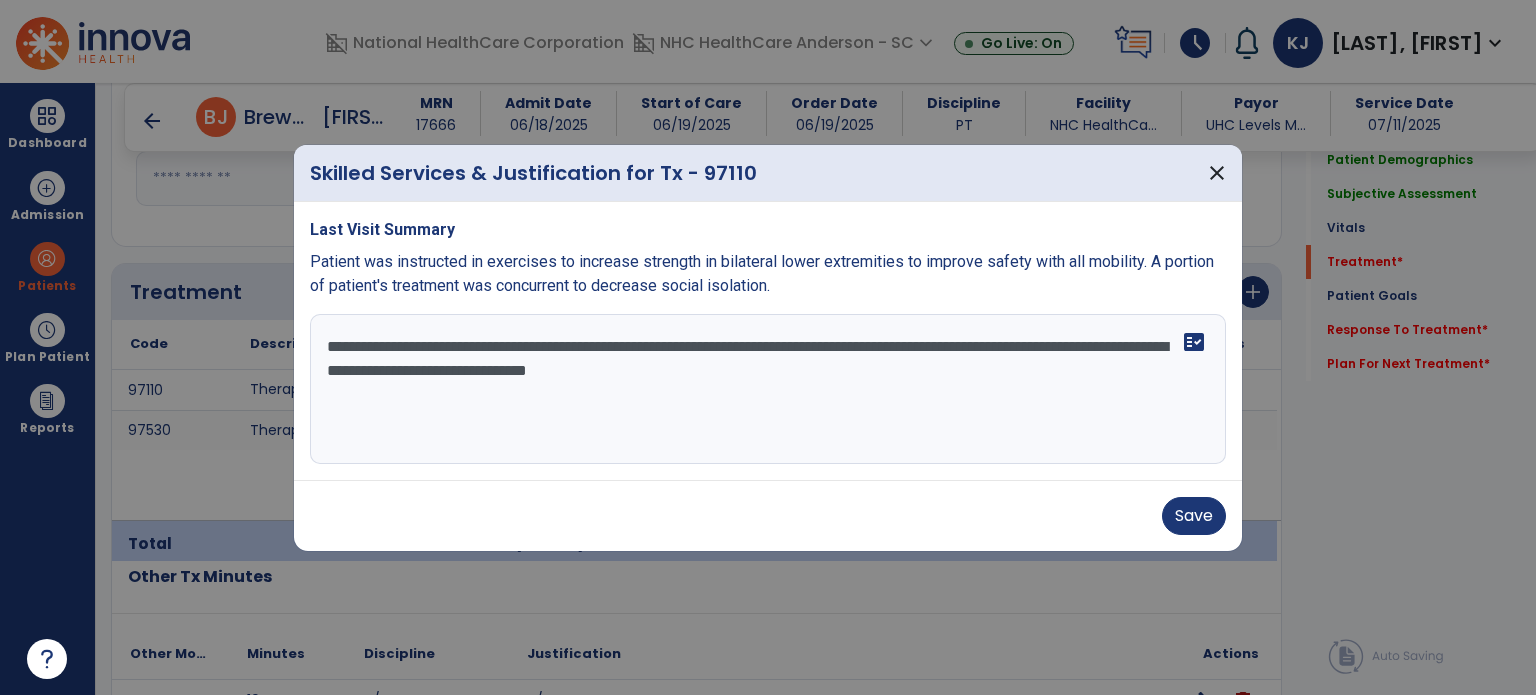 type on "**********" 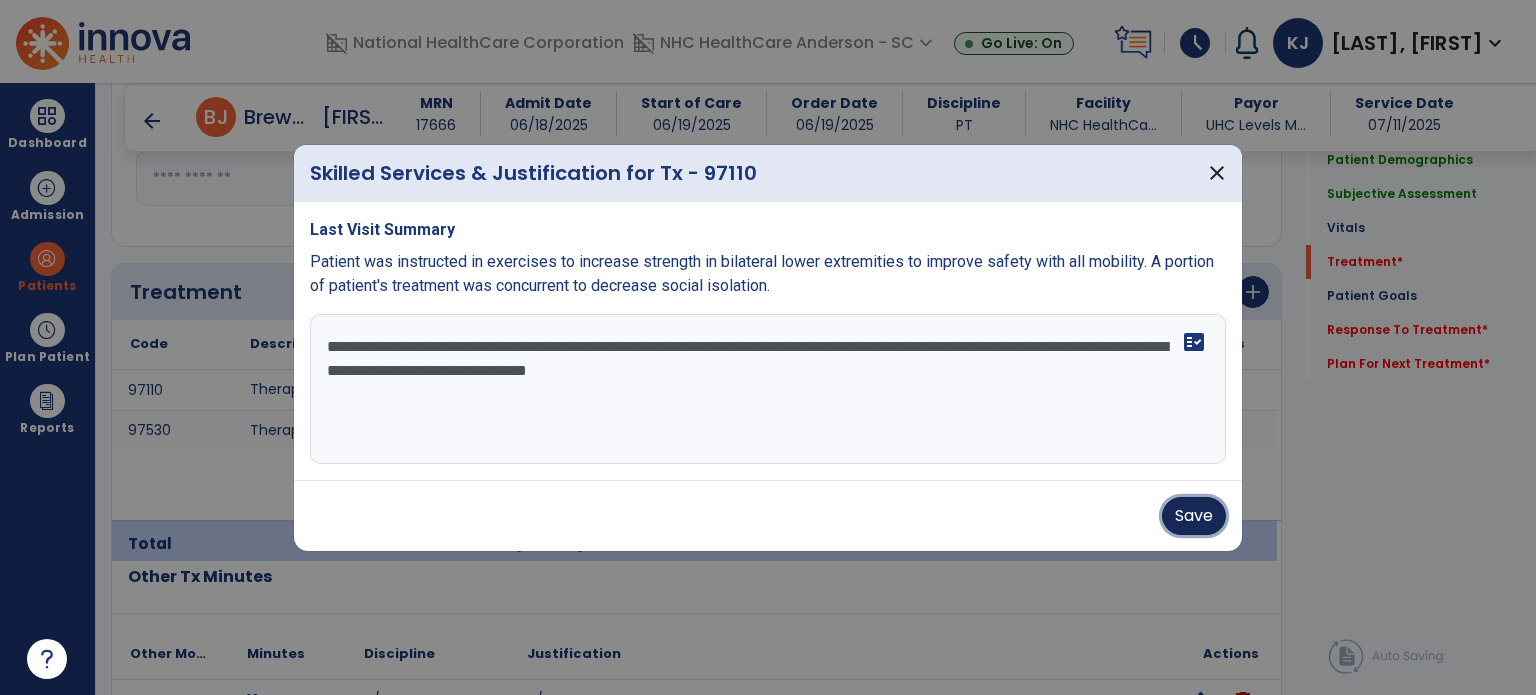 click on "Save" at bounding box center [1194, 516] 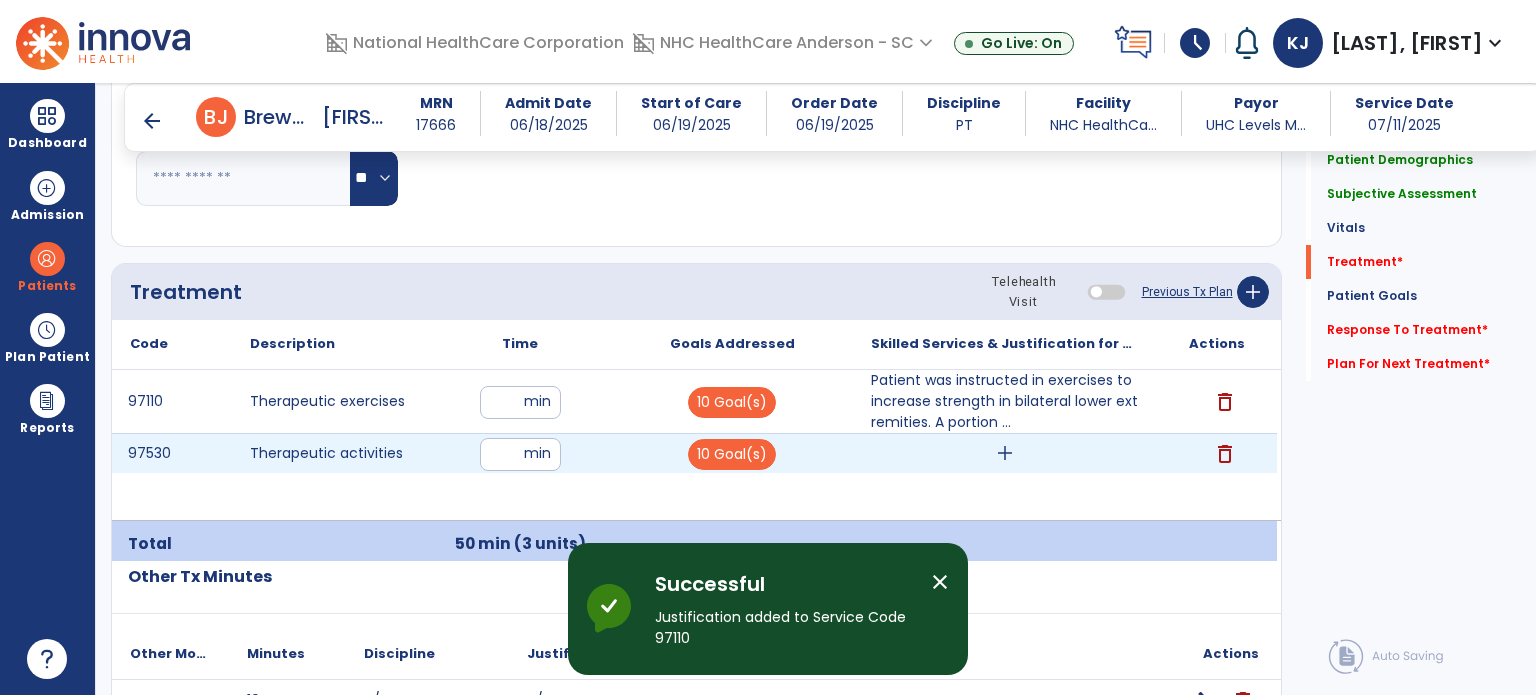 click on "add" at bounding box center [1005, 453] 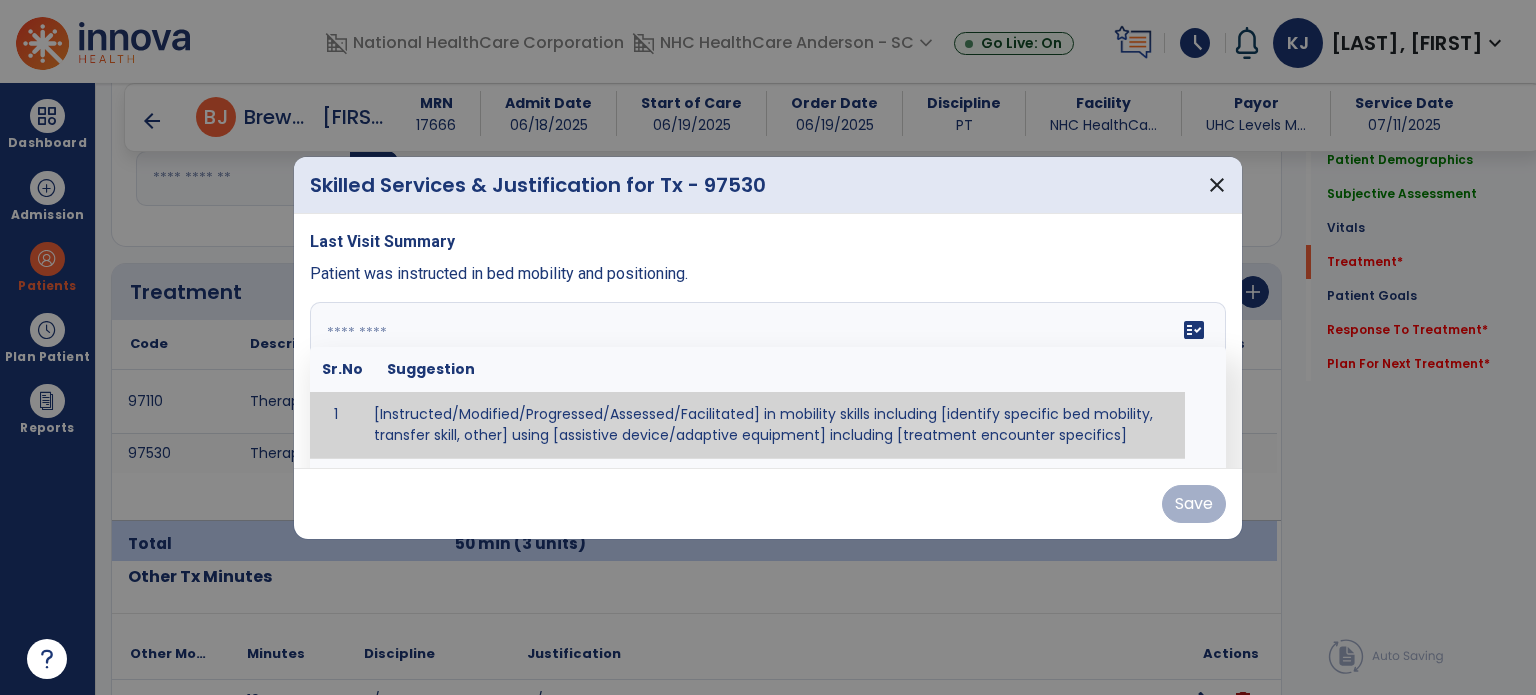 click on "fact_check  Sr.No Suggestion 1 [Instructed/Modified/Progressed/Assessed/Facilitated] in mobility skills including [identify specific bed mobility, transfer skill, other] using [assistive device/adaptive equipment] including [treatment encounter specifics]" at bounding box center [768, 377] 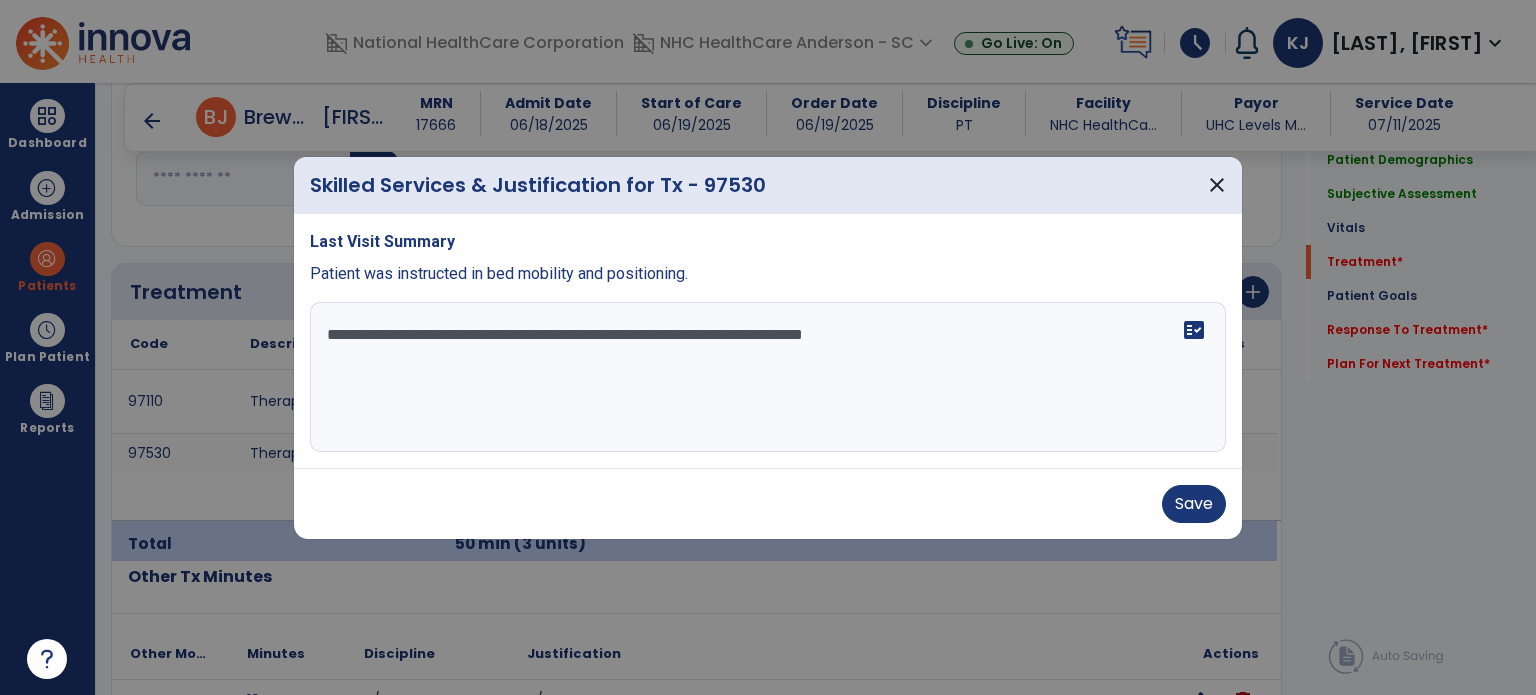 type on "**********" 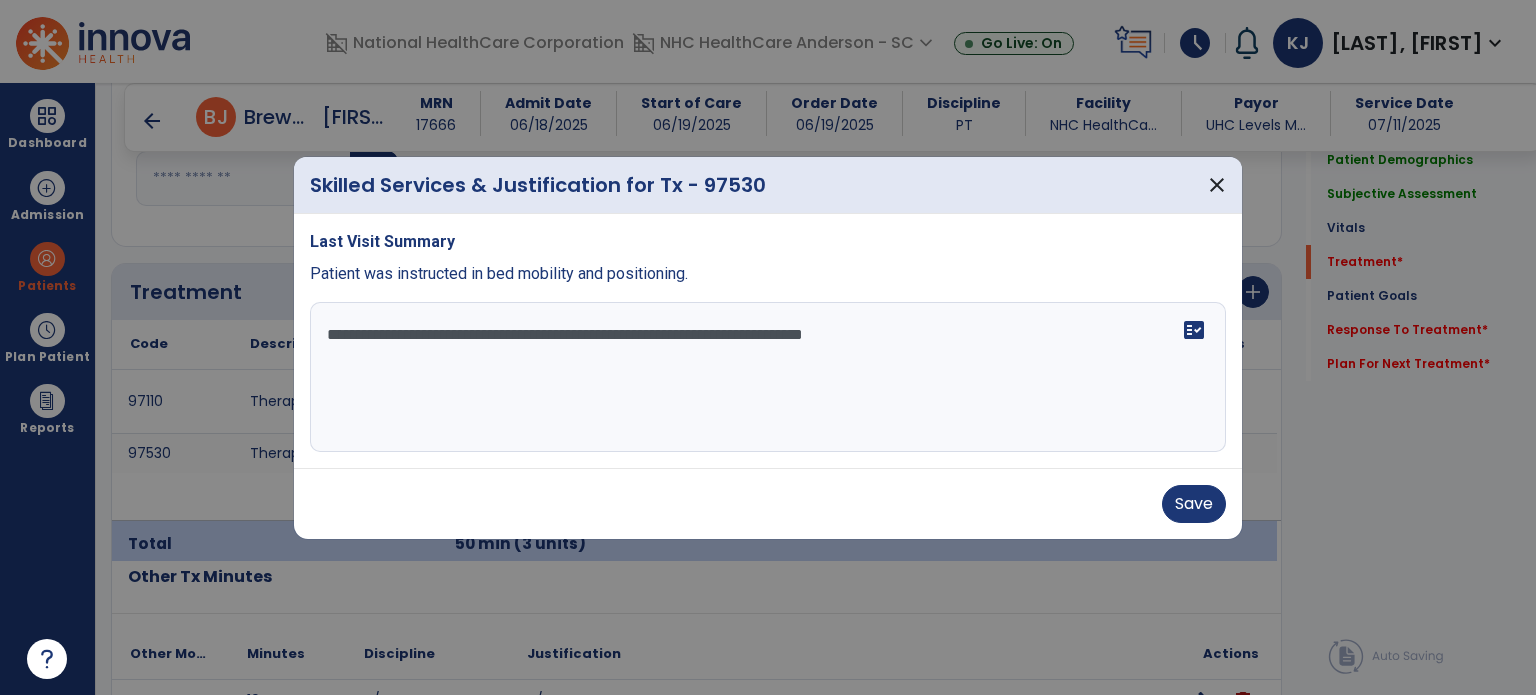 click on "Save" at bounding box center [1194, 504] 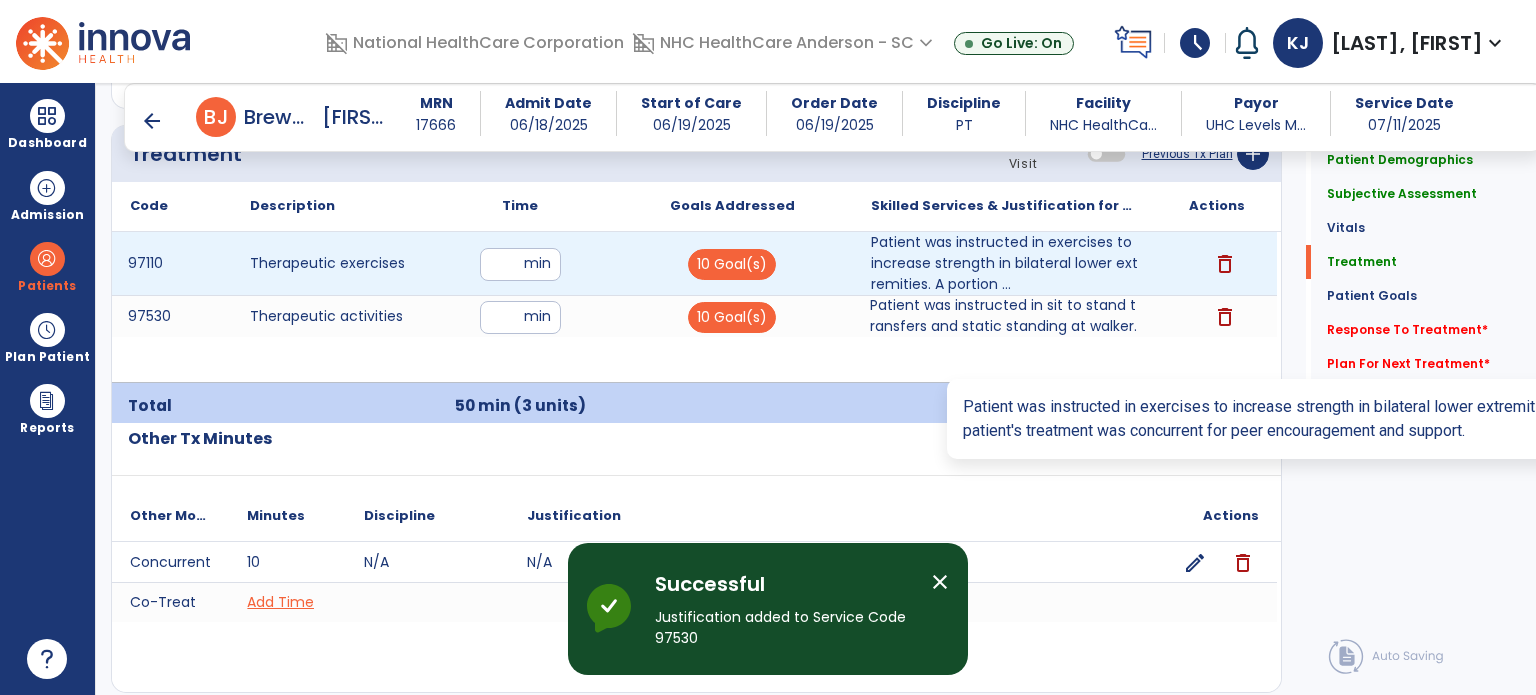 scroll, scrollTop: 1235, scrollLeft: 0, axis: vertical 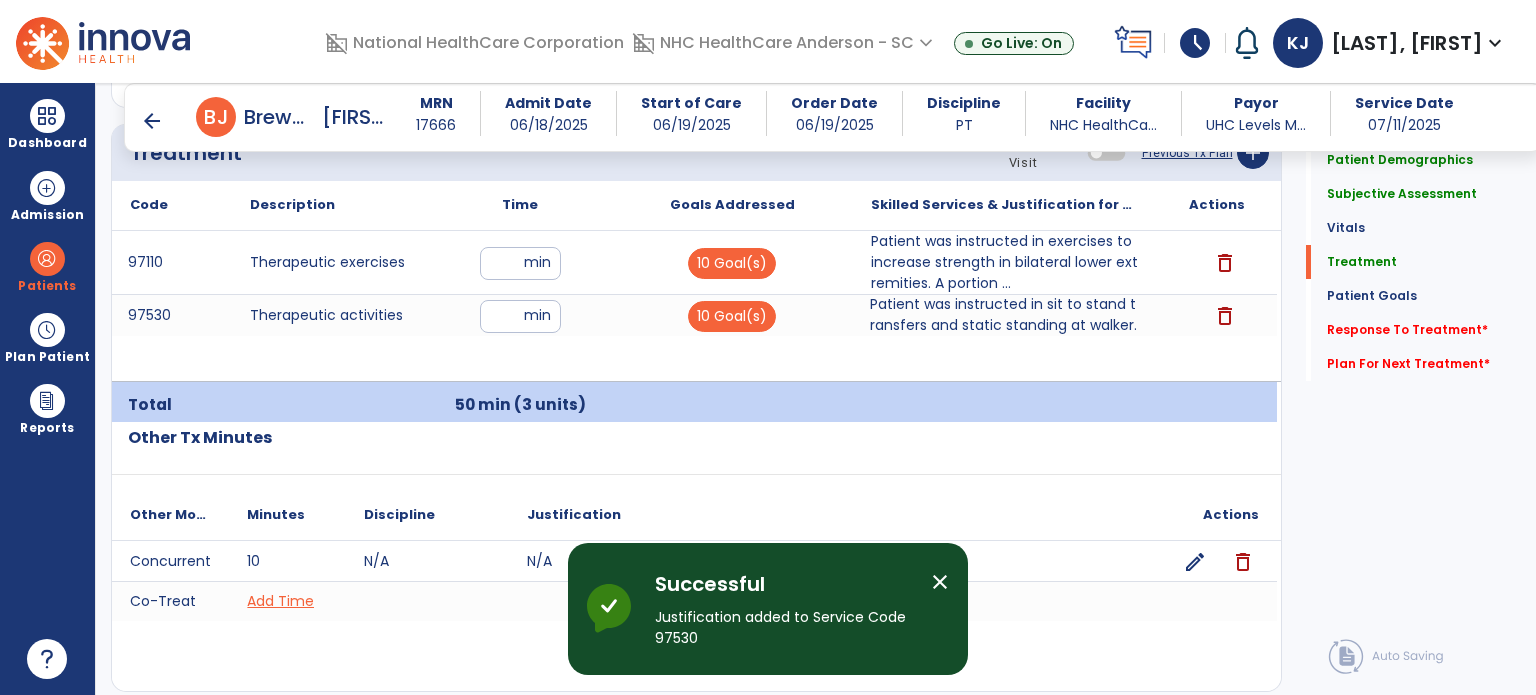 click on "Response To Treatment   *" 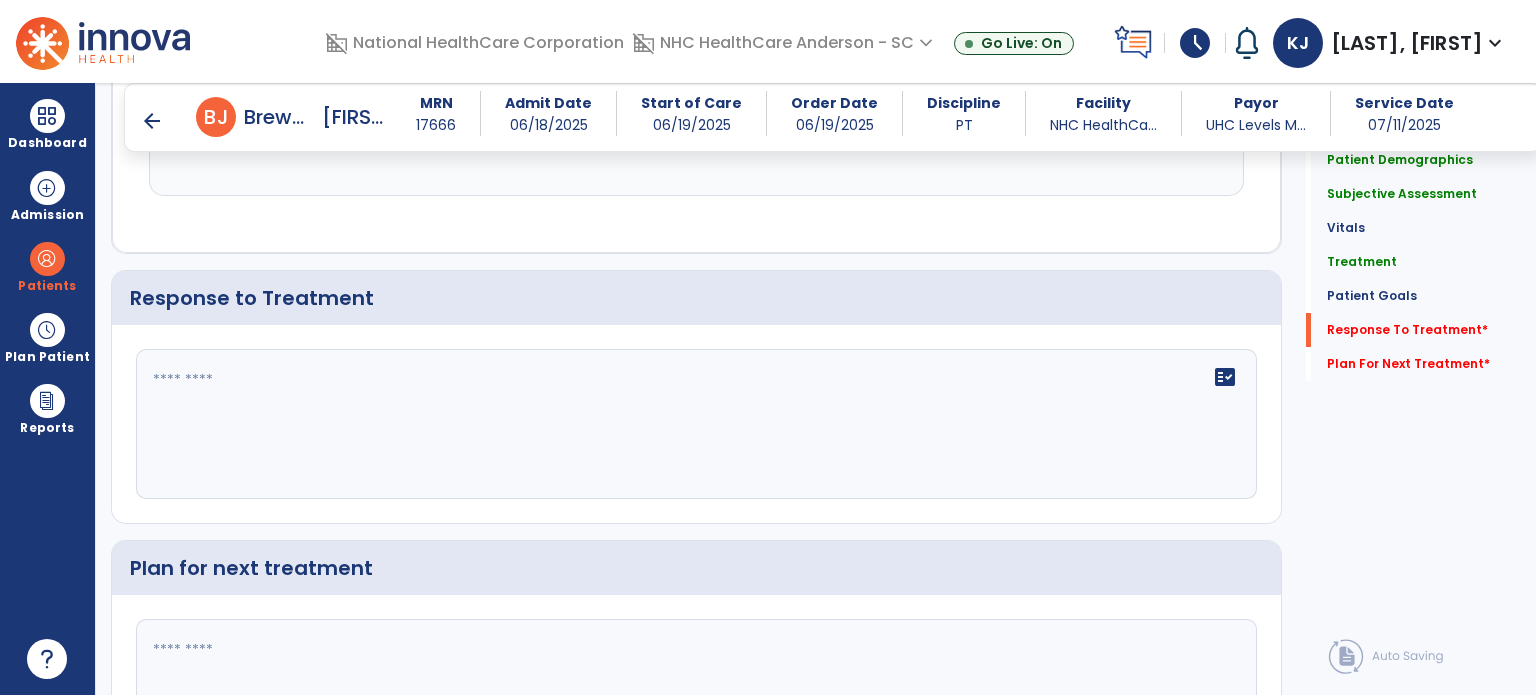 scroll, scrollTop: 3372, scrollLeft: 0, axis: vertical 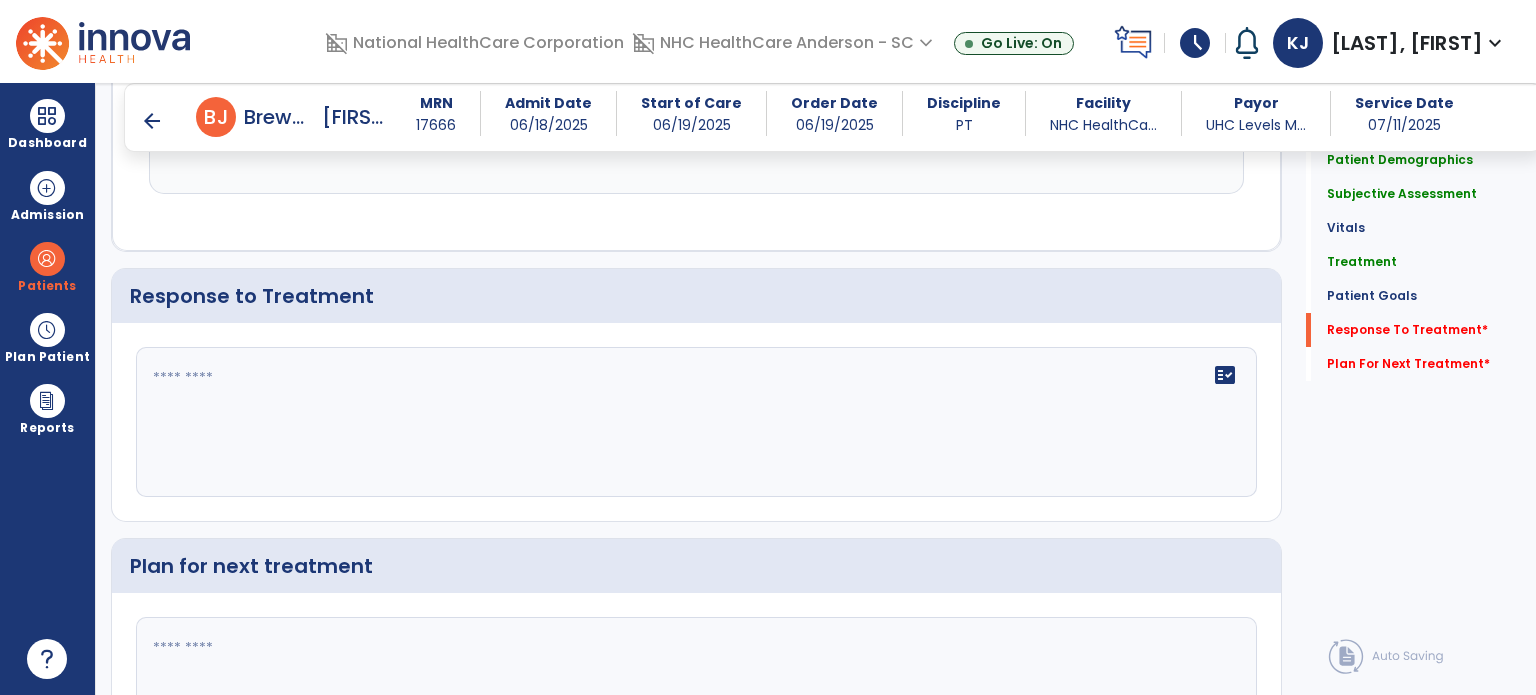 click on "fact_check" 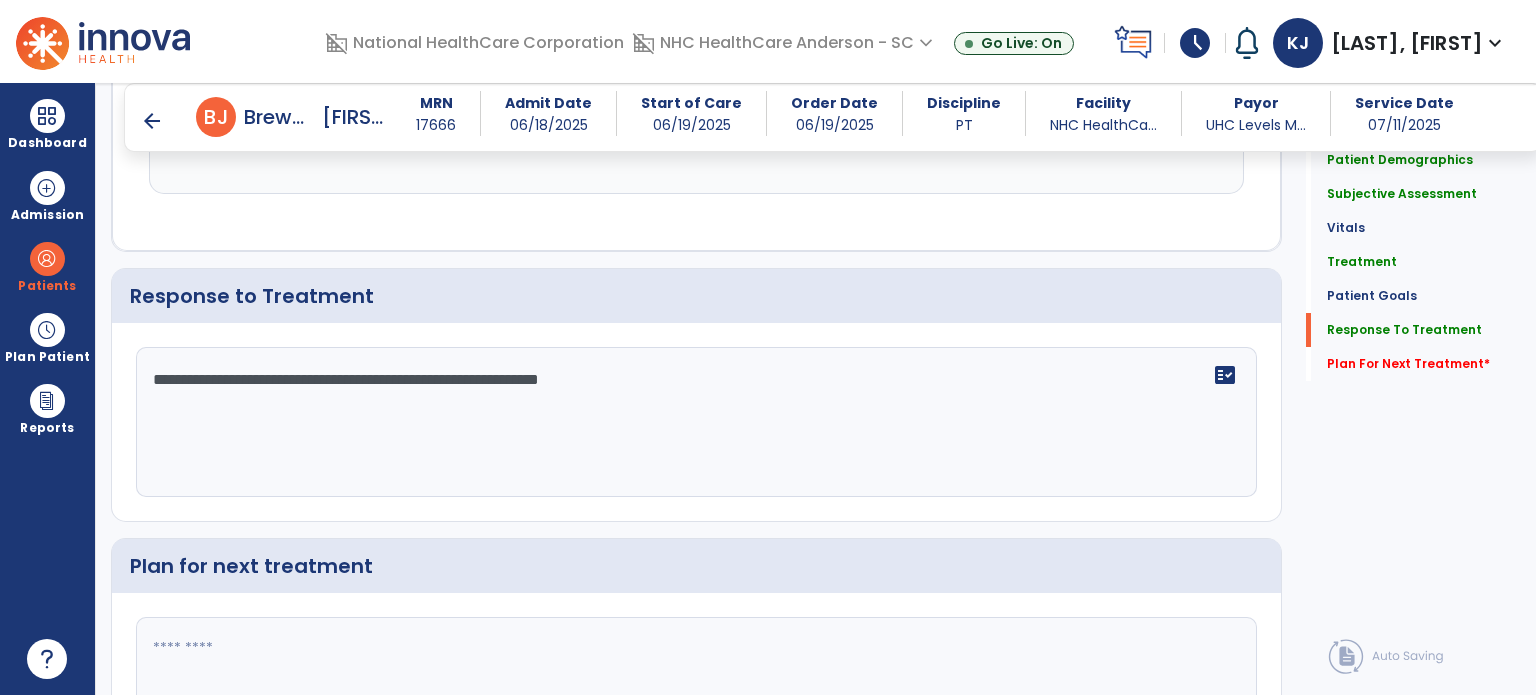 type on "**********" 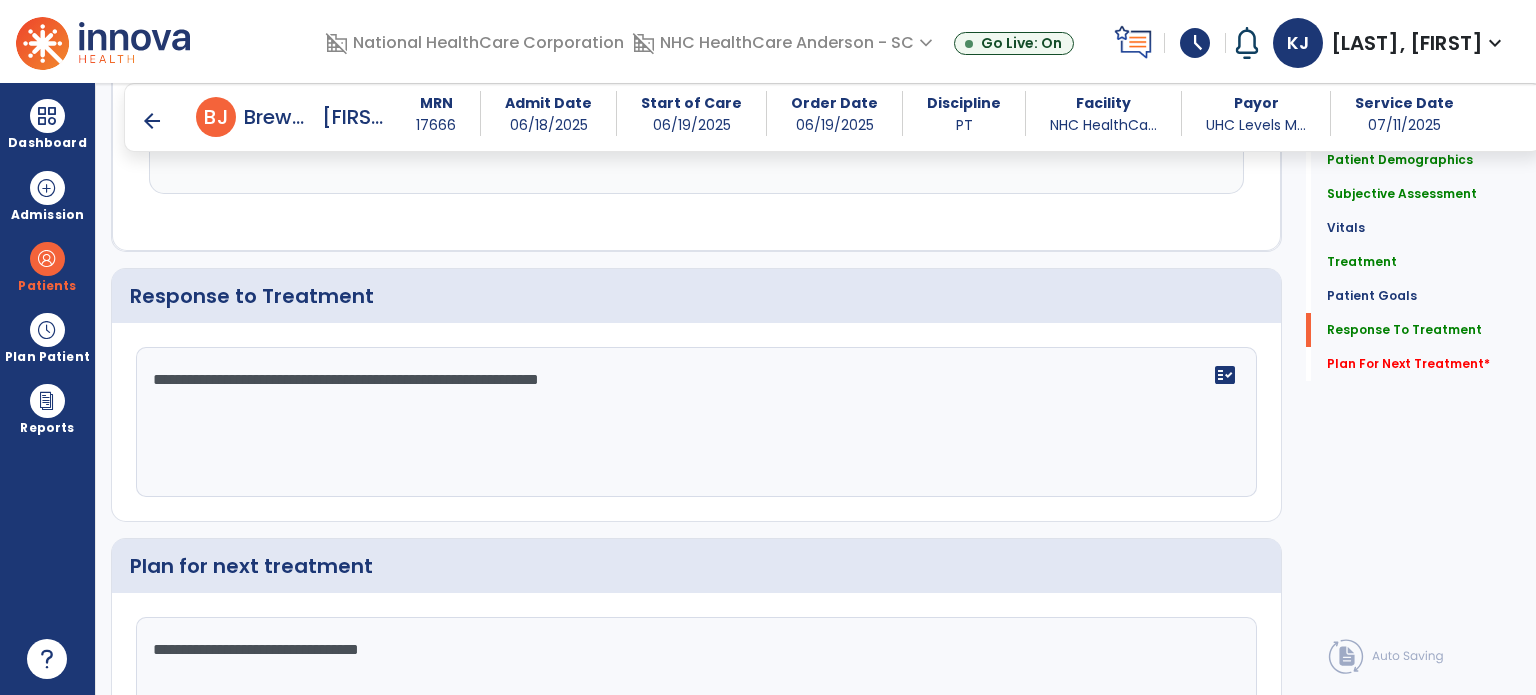 scroll, scrollTop: 3528, scrollLeft: 0, axis: vertical 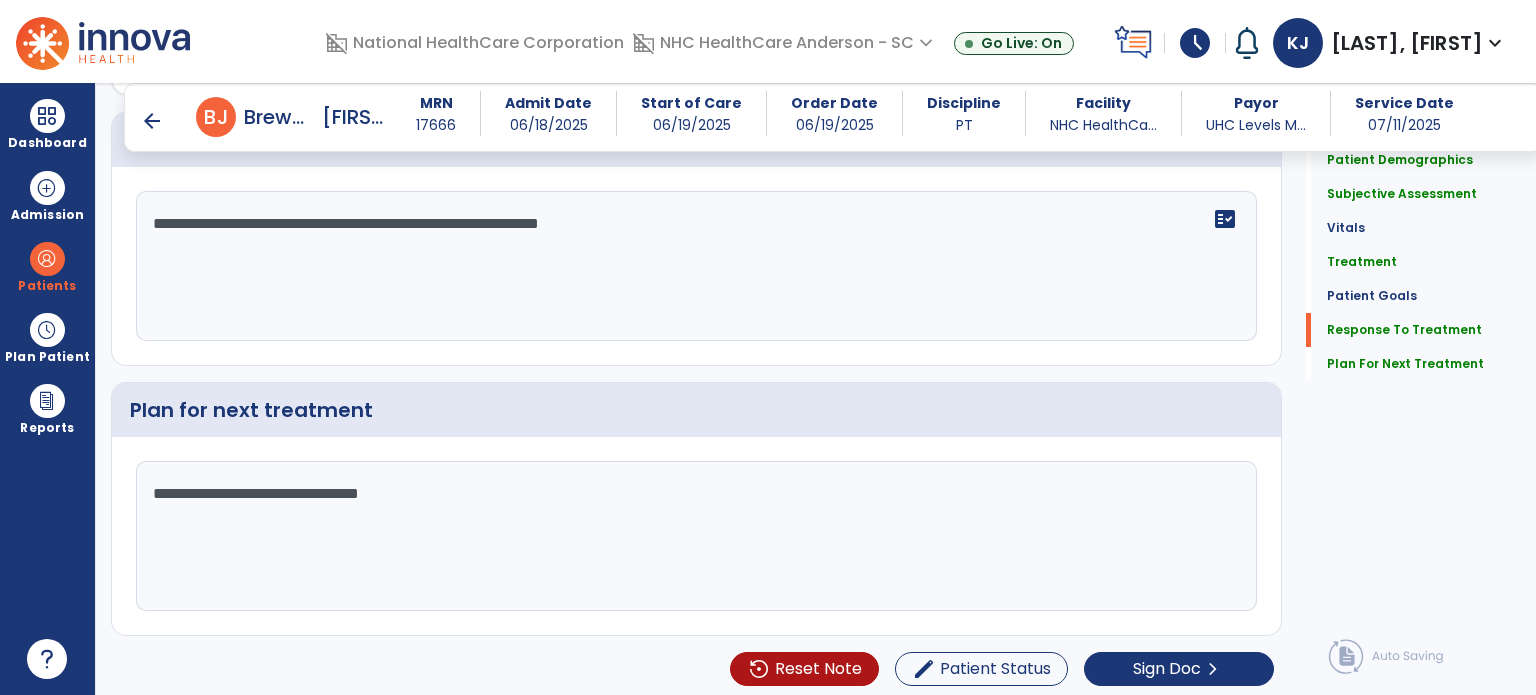 type on "**********" 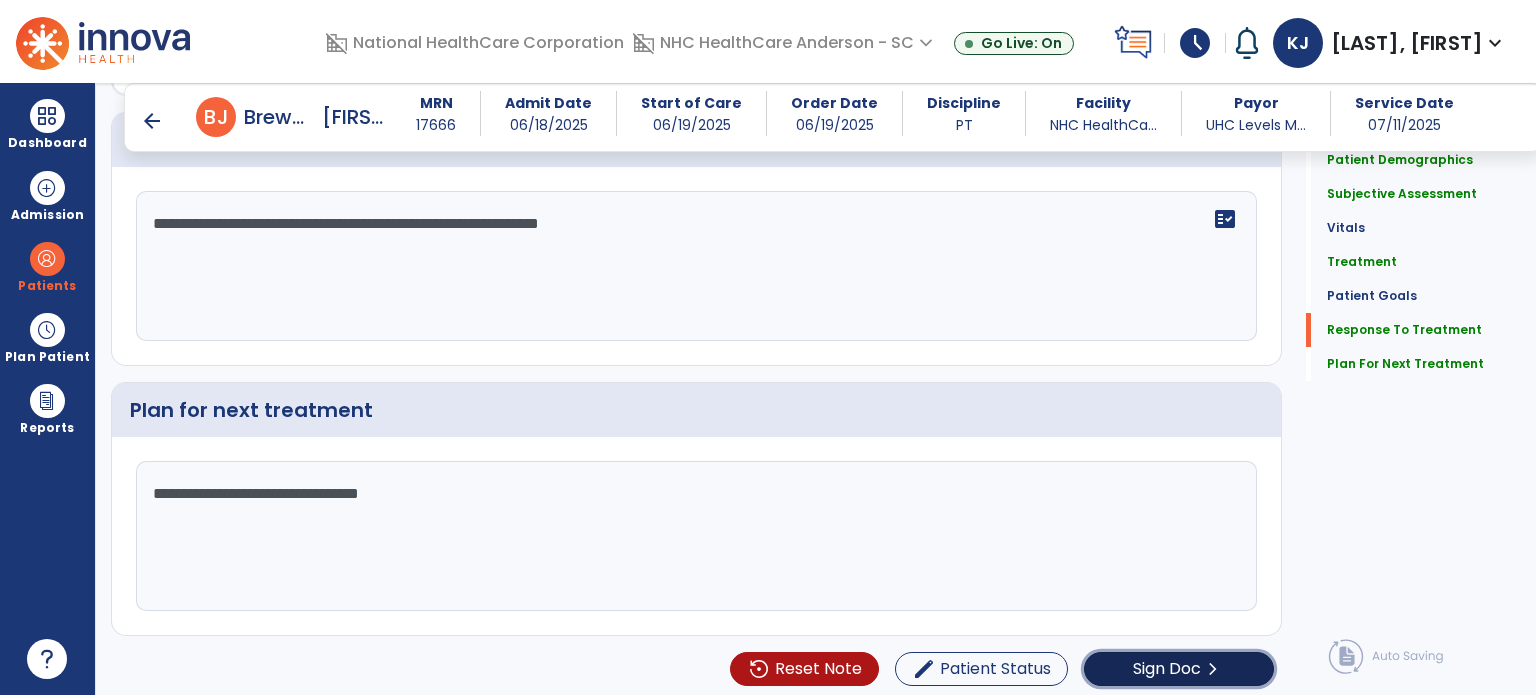 click on "Sign Doc" 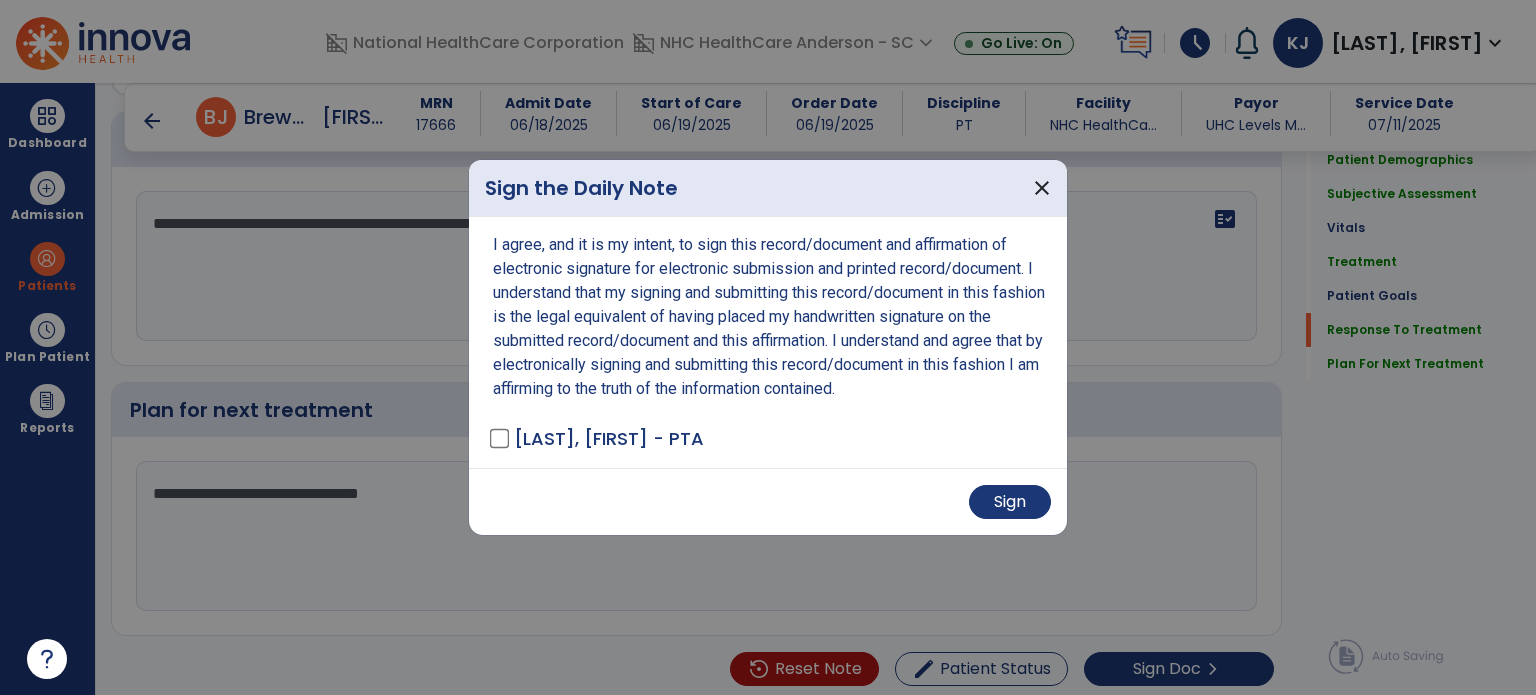 click on "Sign" at bounding box center (1010, 502) 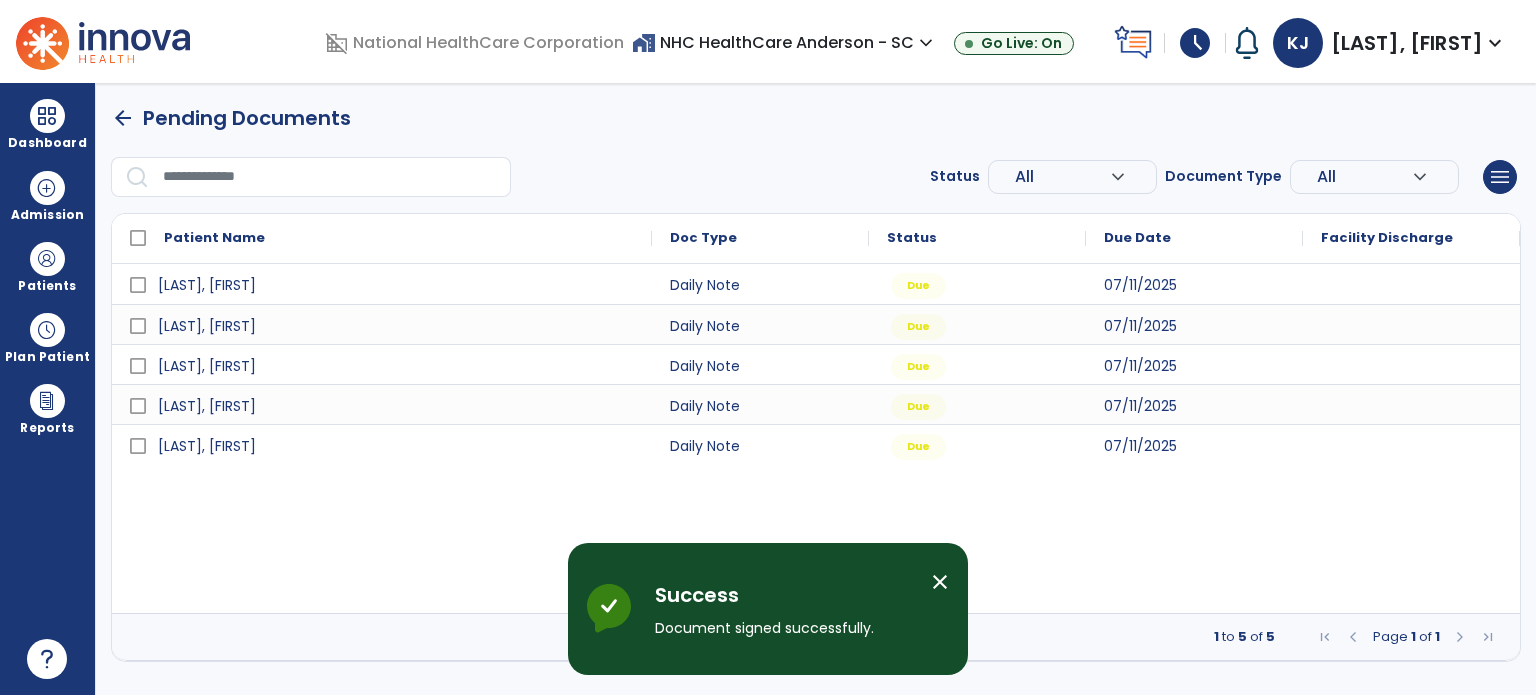 scroll, scrollTop: 0, scrollLeft: 0, axis: both 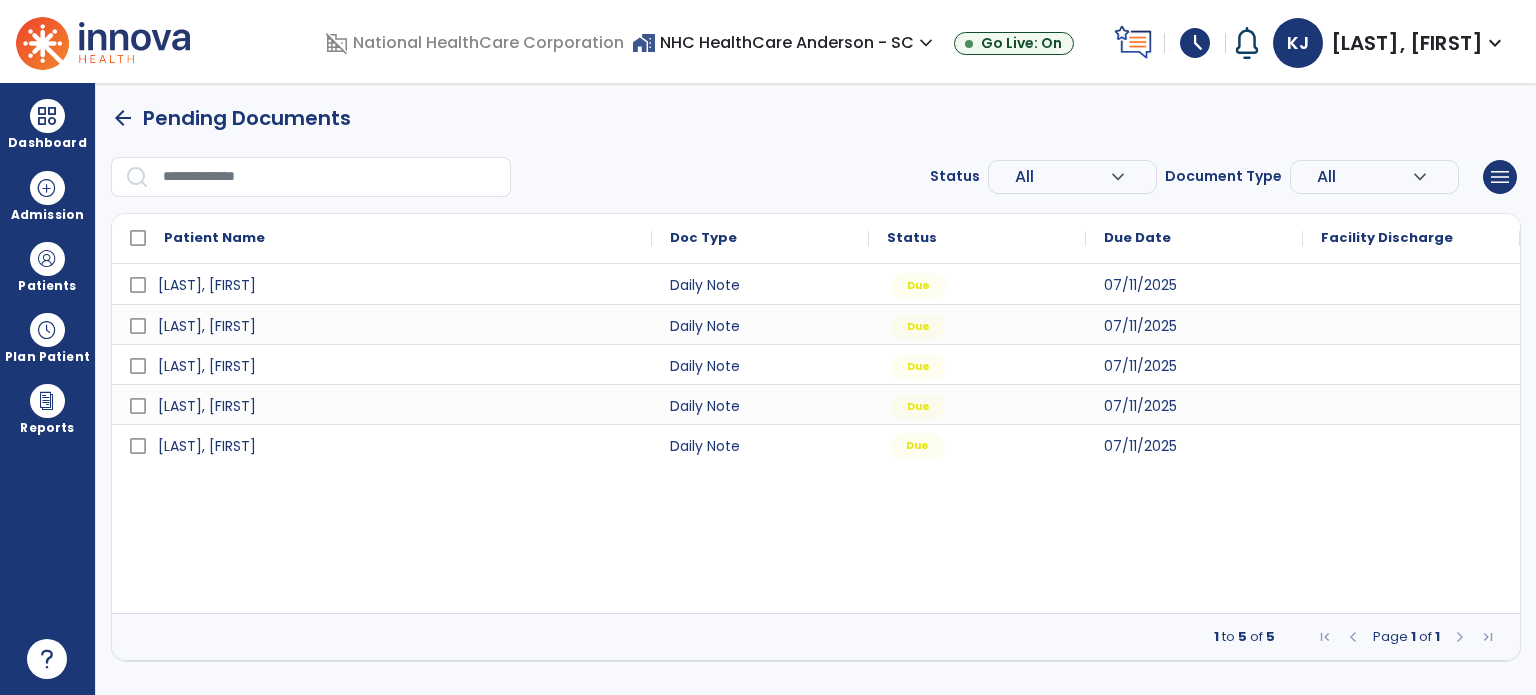 click on "Due" at bounding box center [917, 446] 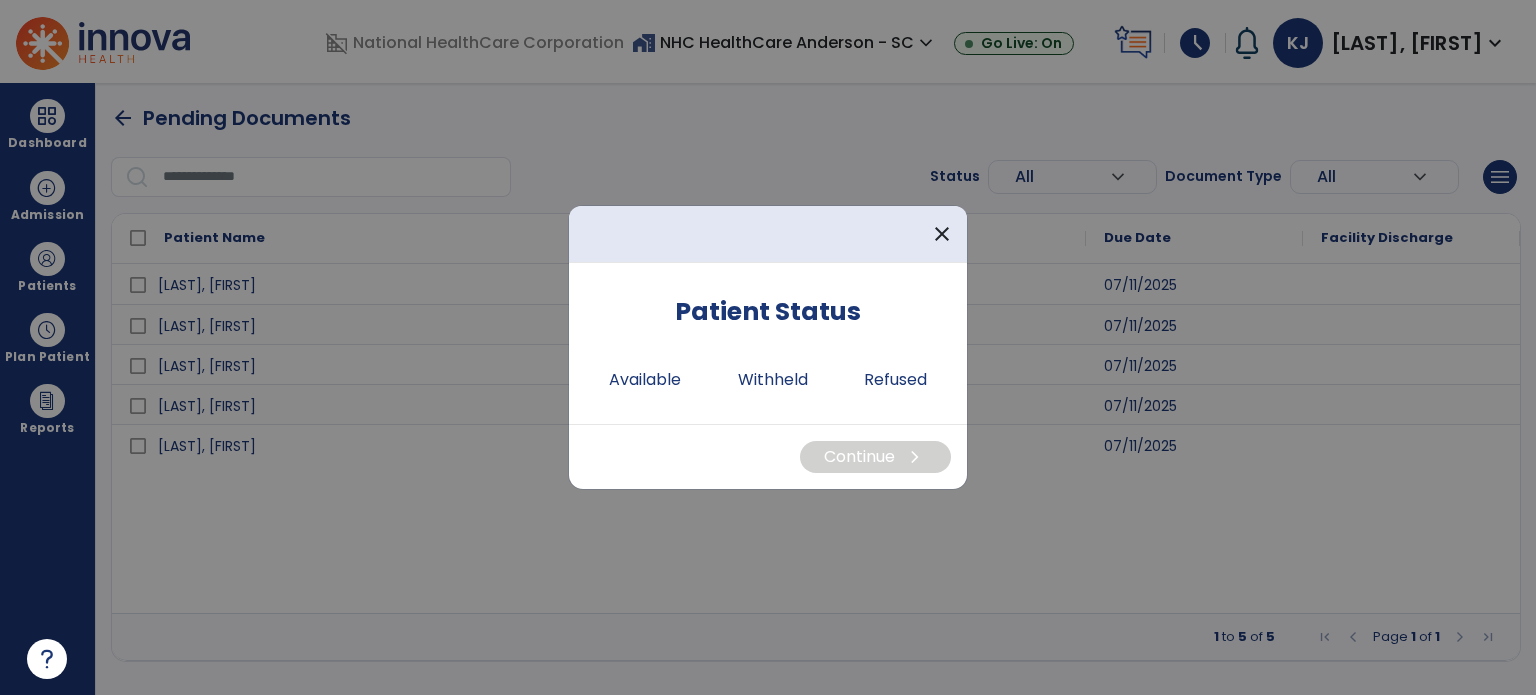 click on "Available" at bounding box center (645, 380) 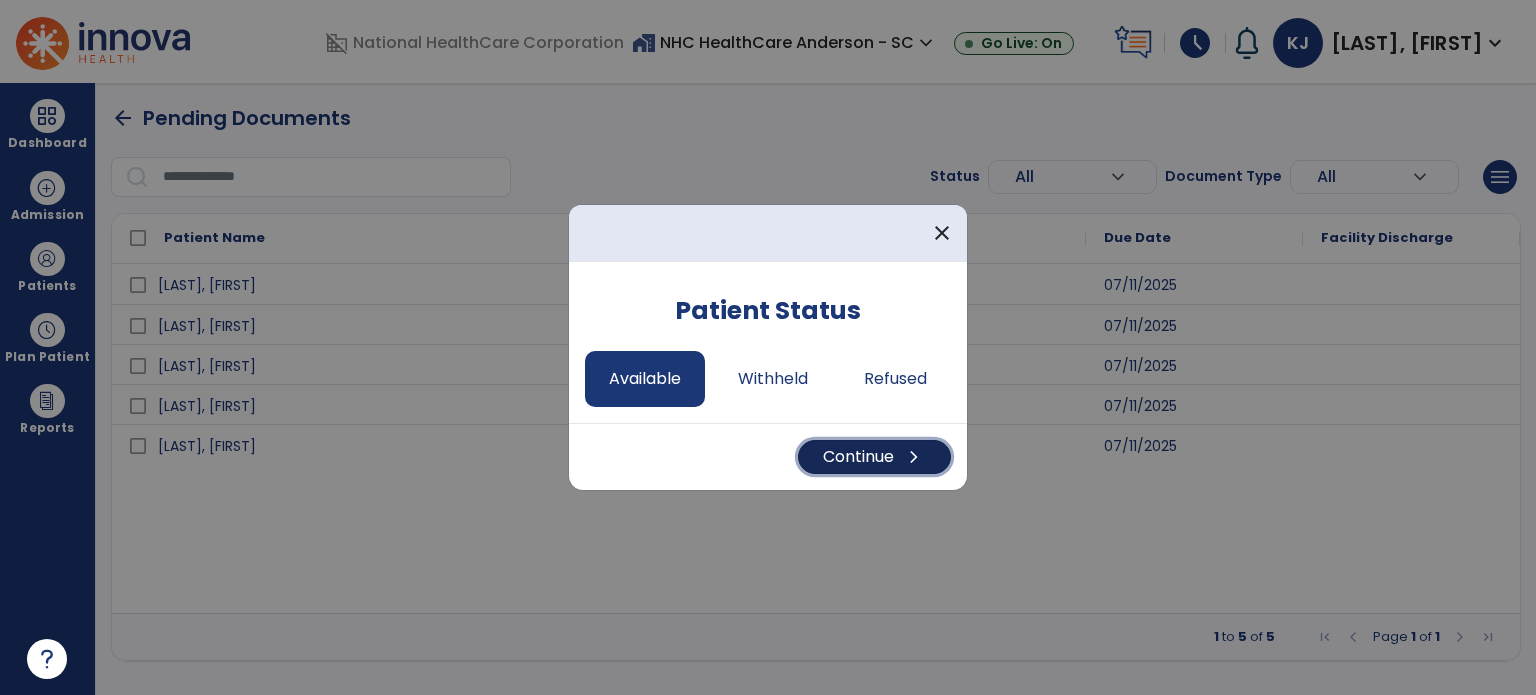 click on "Continue   chevron_right" at bounding box center (874, 457) 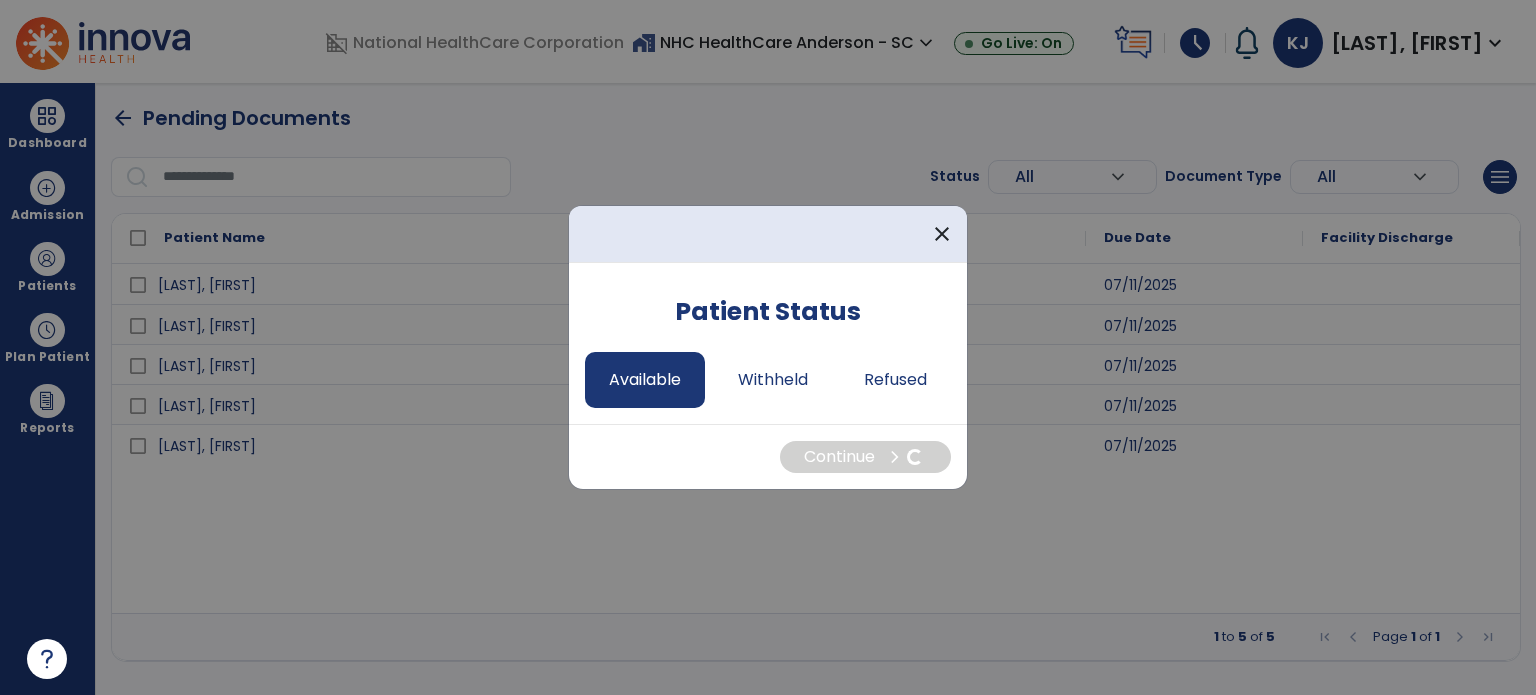 select on "*" 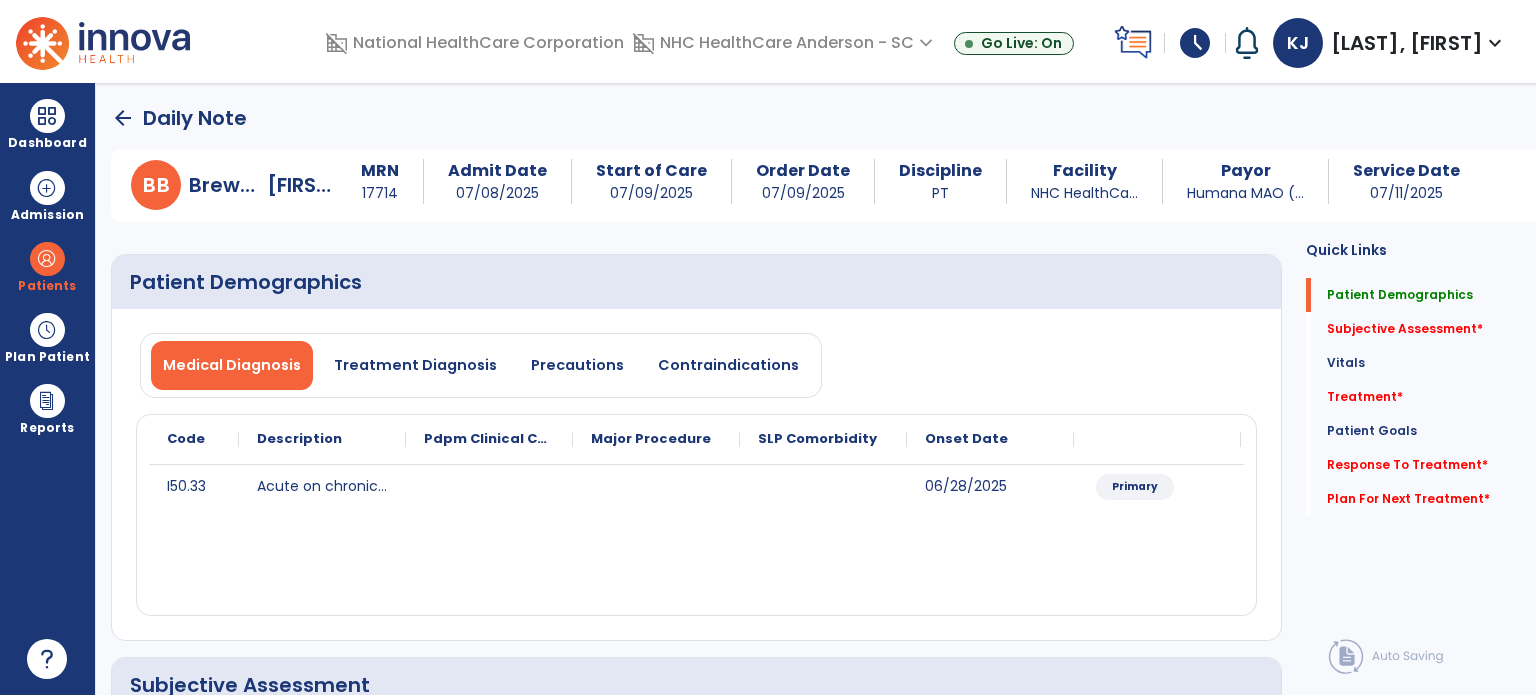 click on "Subjective Assessment   *" 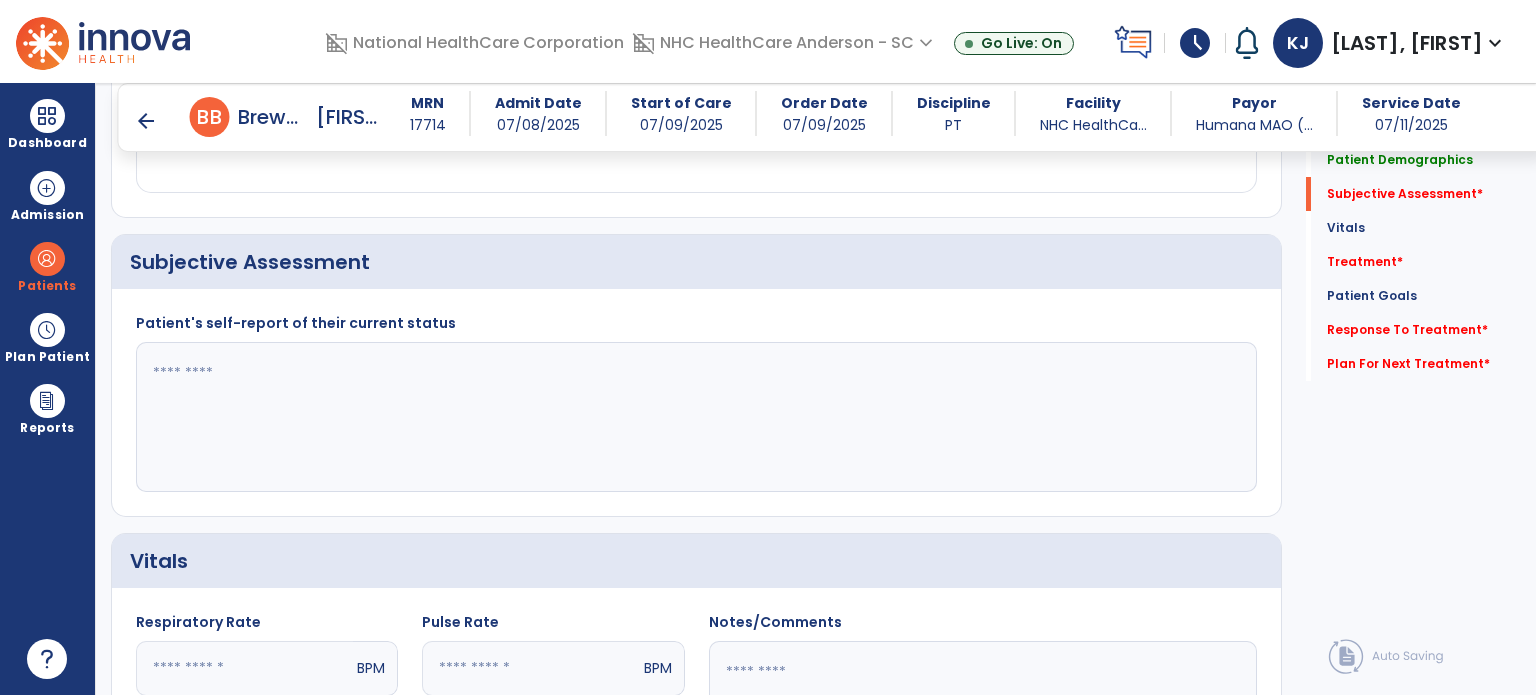 click 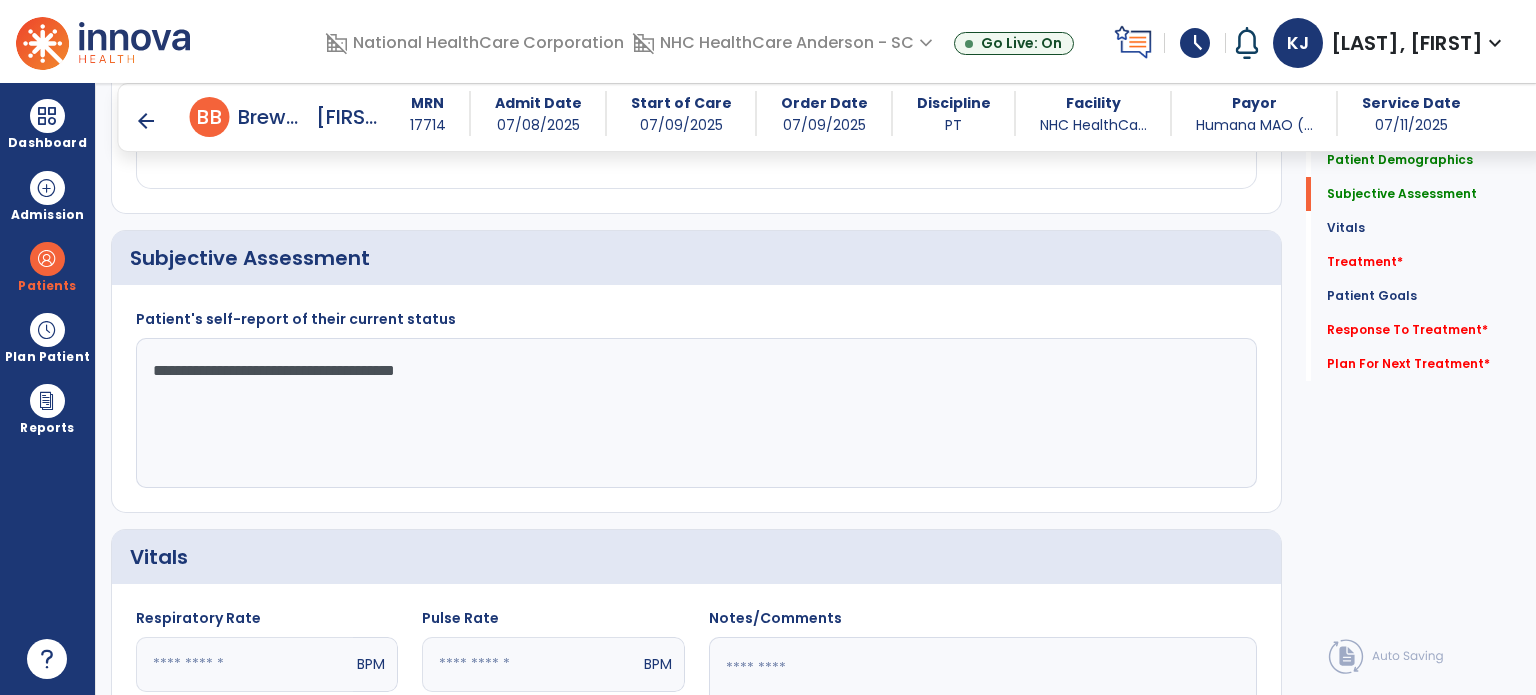 type on "**********" 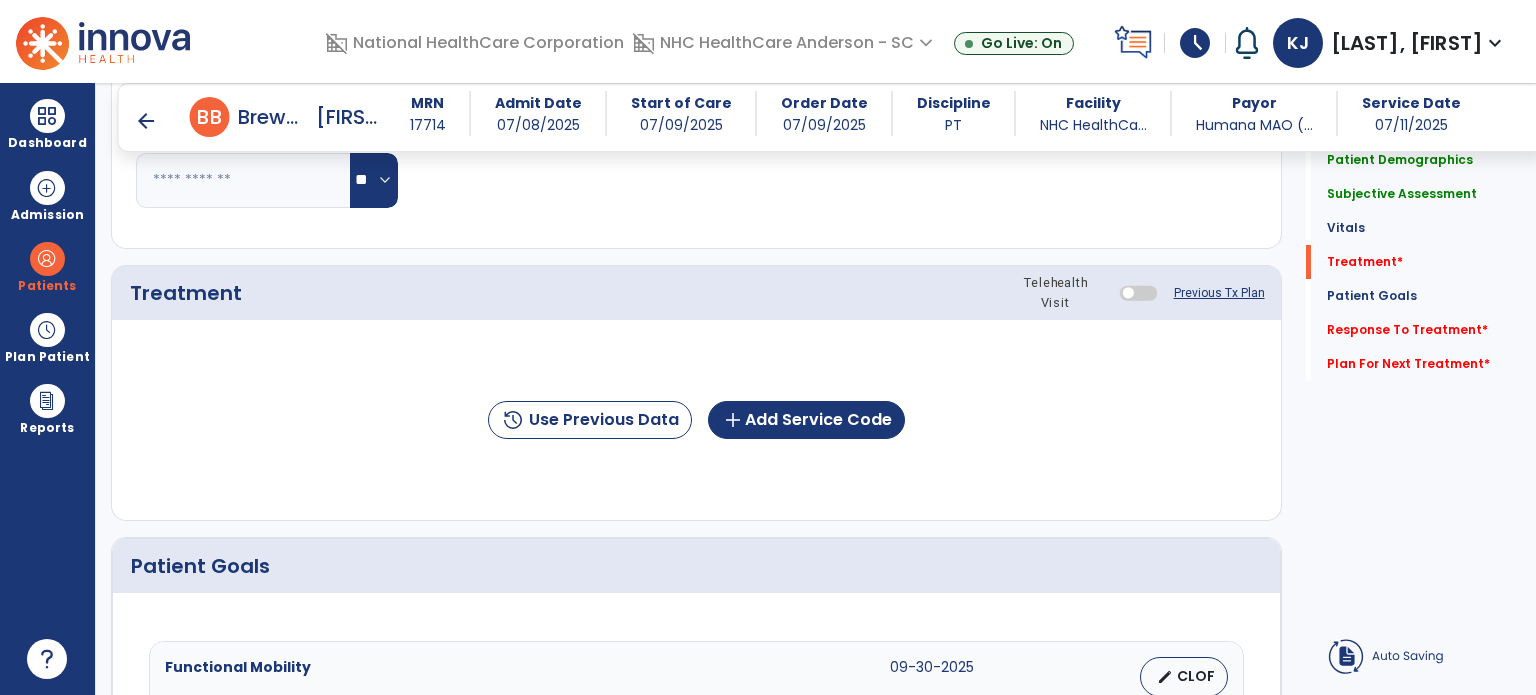 scroll, scrollTop: 1096, scrollLeft: 0, axis: vertical 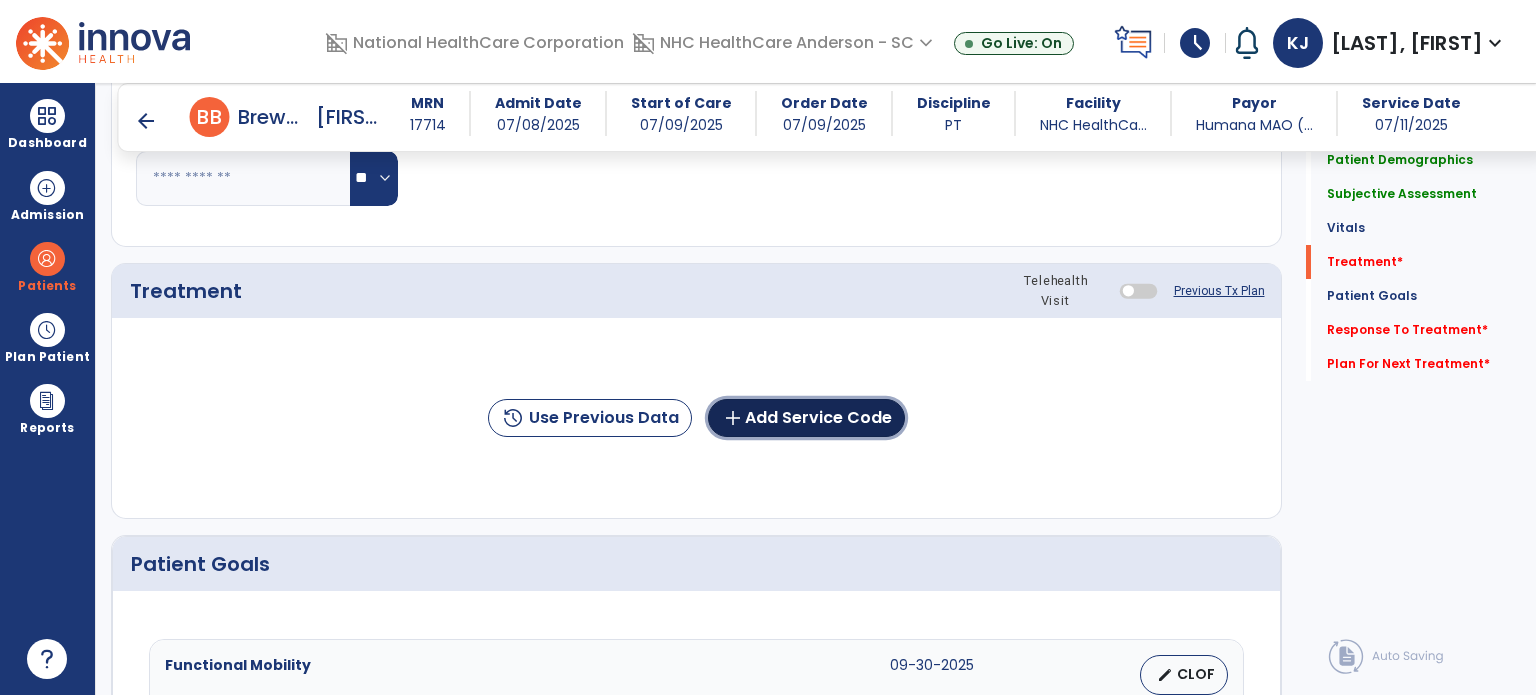 click on "add  Add Service Code" 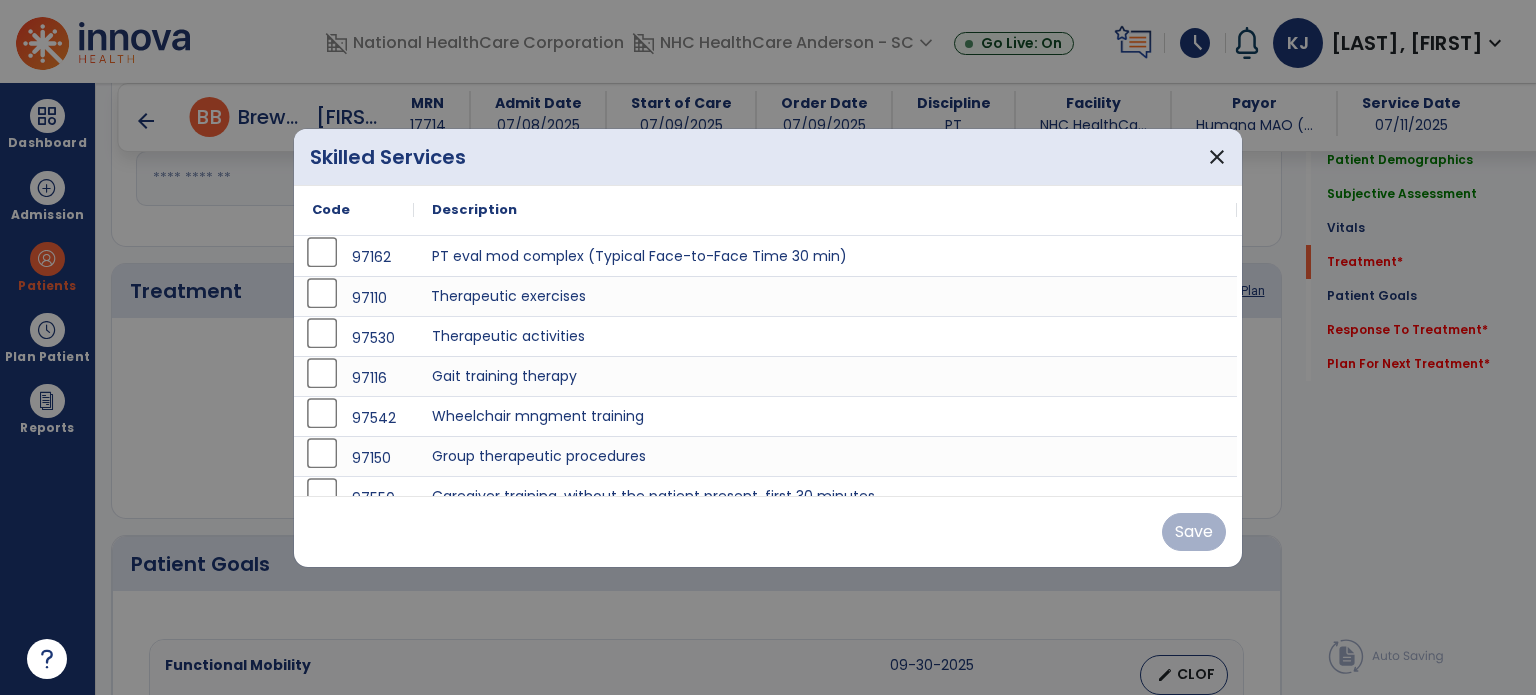 click on "Therapeutic exercises" at bounding box center [825, 296] 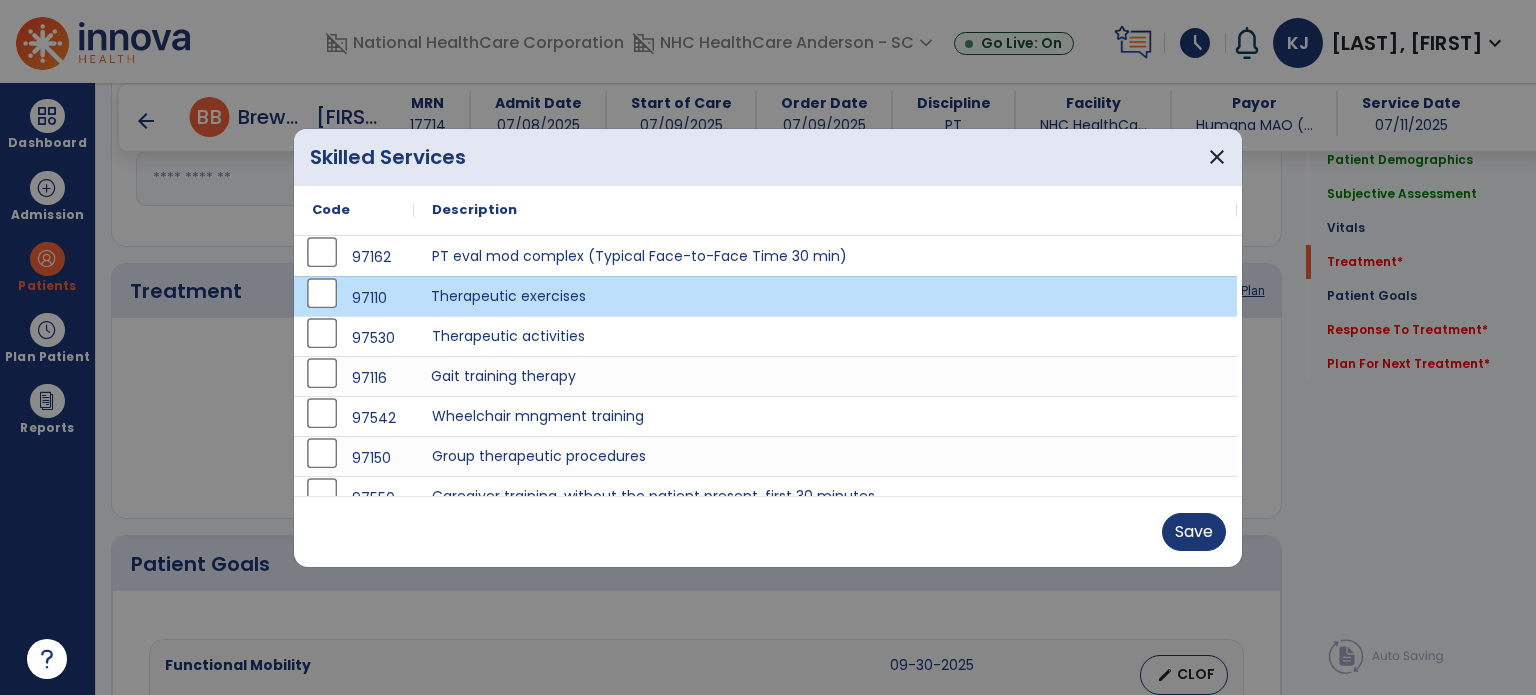 click on "Gait training therapy" at bounding box center [825, 376] 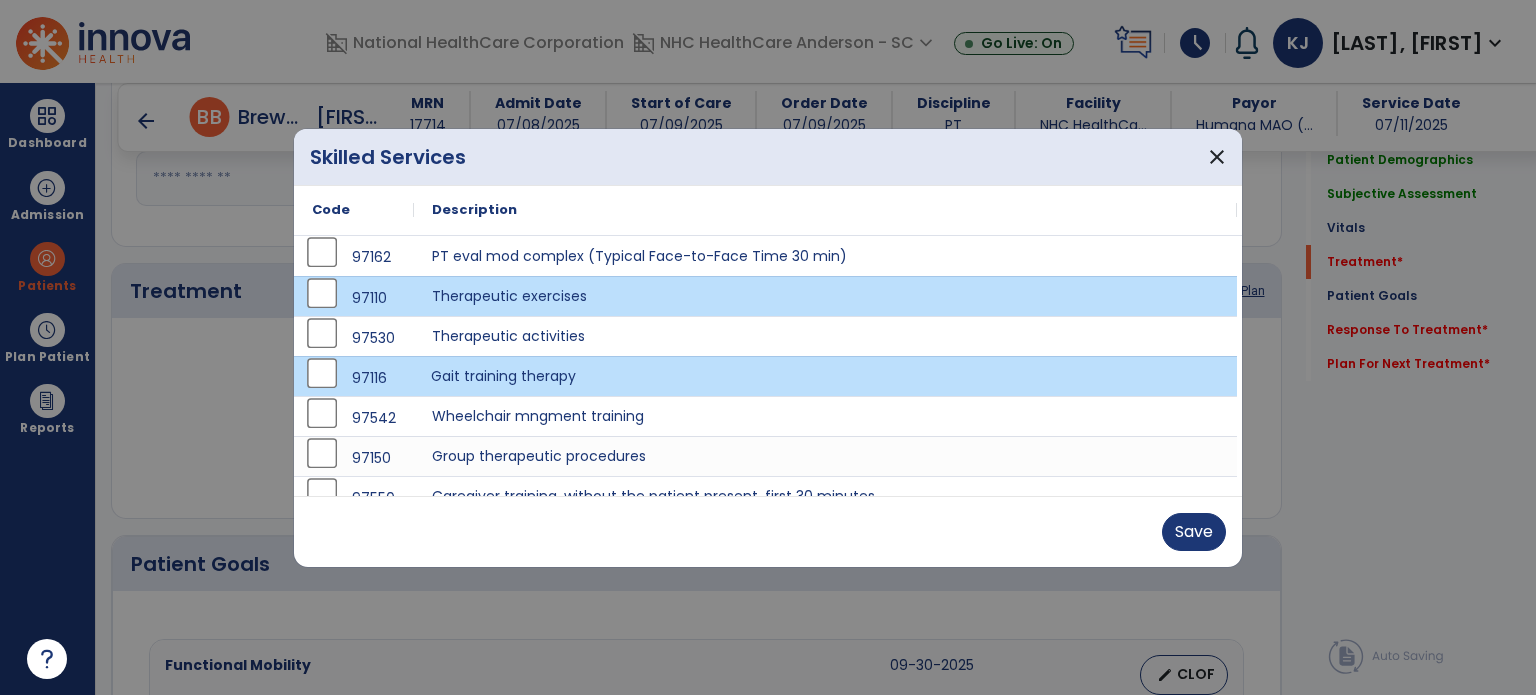 click on "Save" at bounding box center [1194, 532] 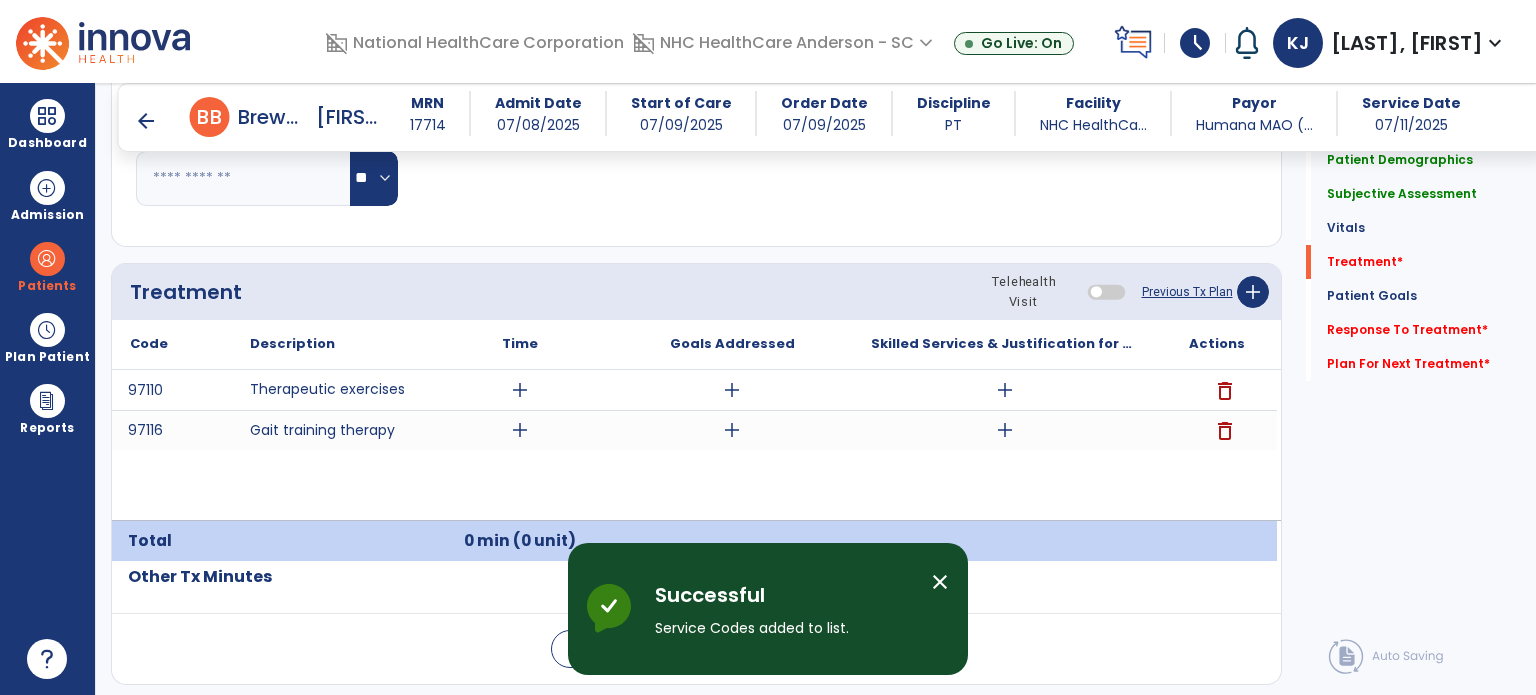 click on "add" at bounding box center (520, 390) 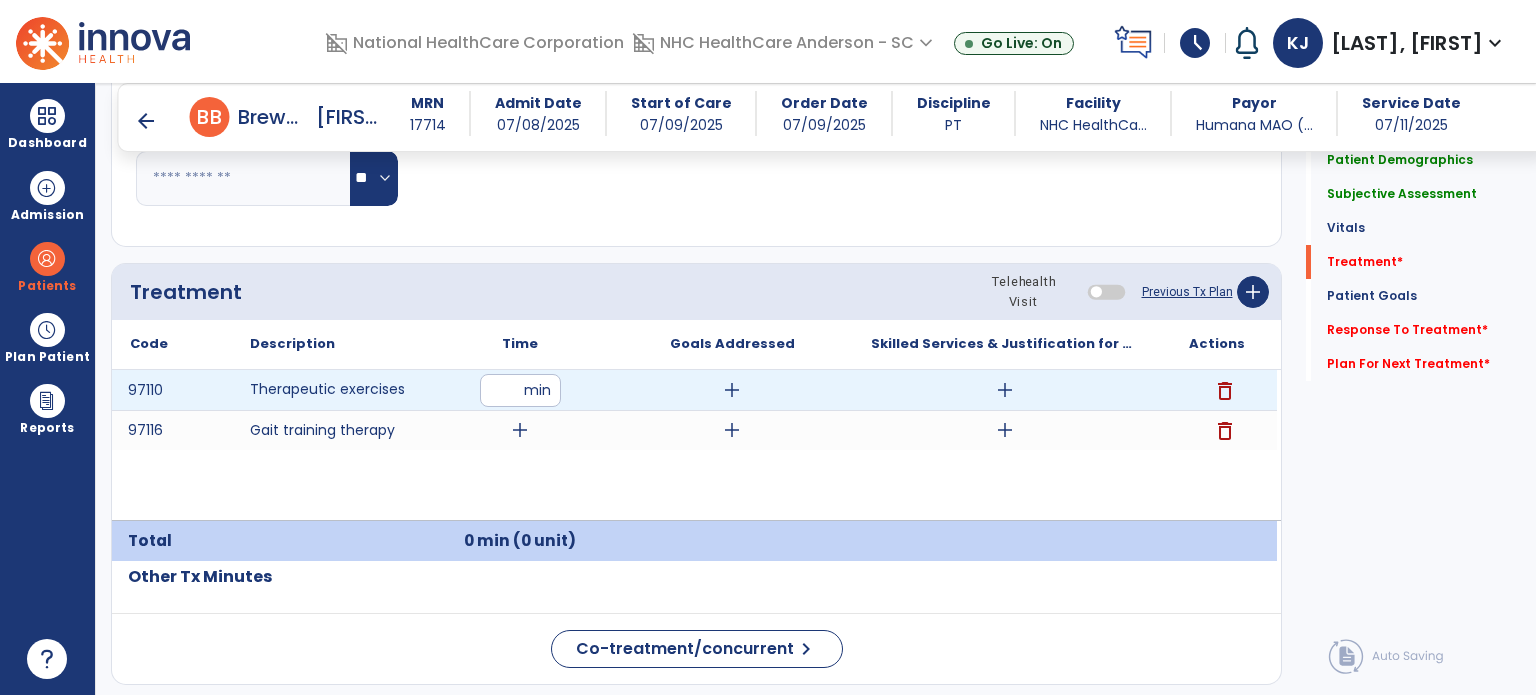 type on "**" 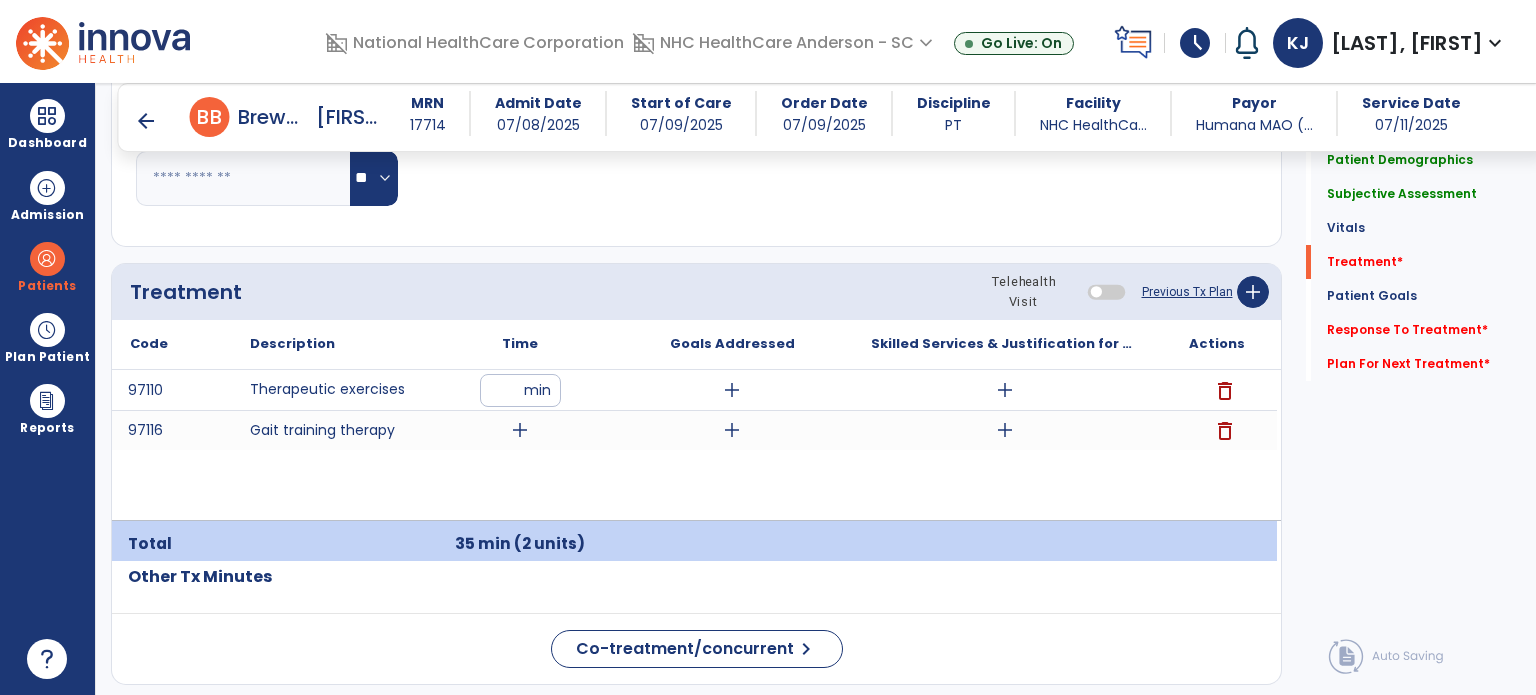 click on "add" at bounding box center [520, 430] 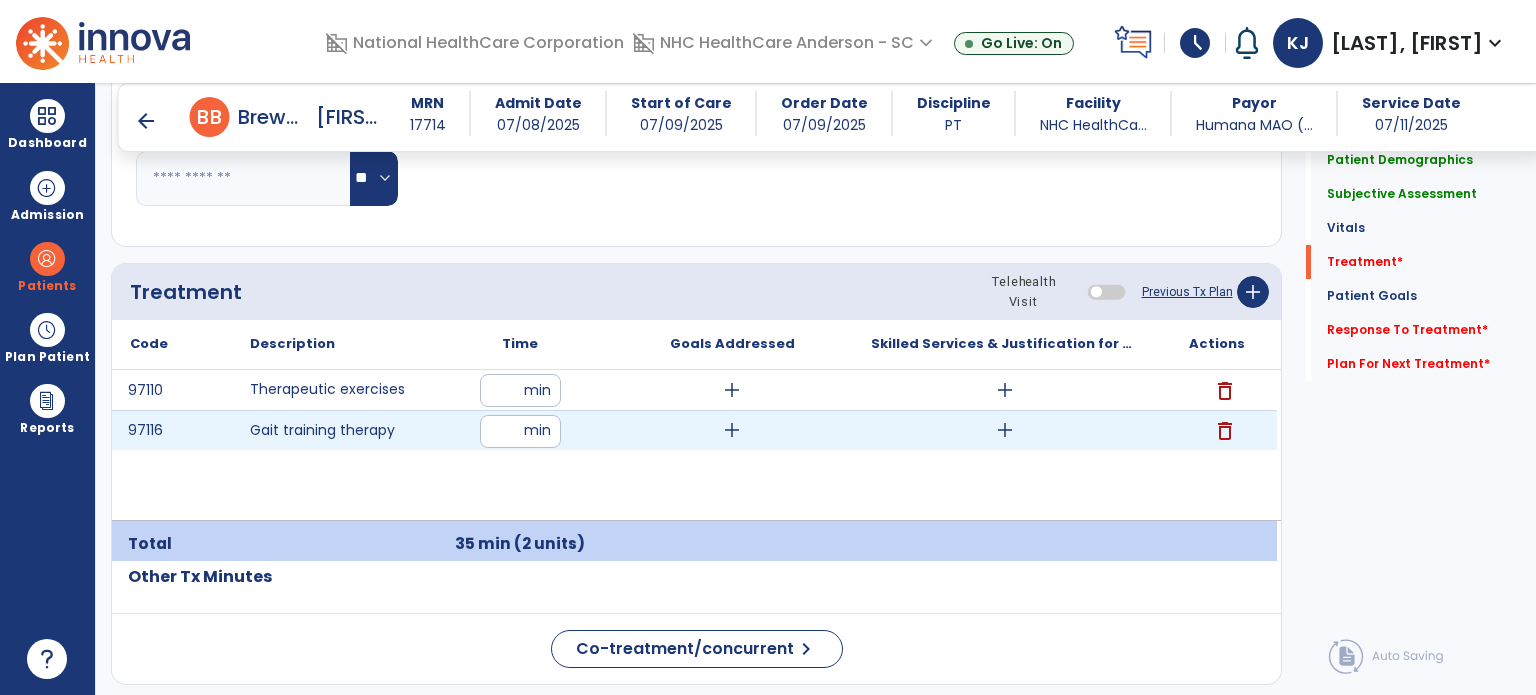 type on "**" 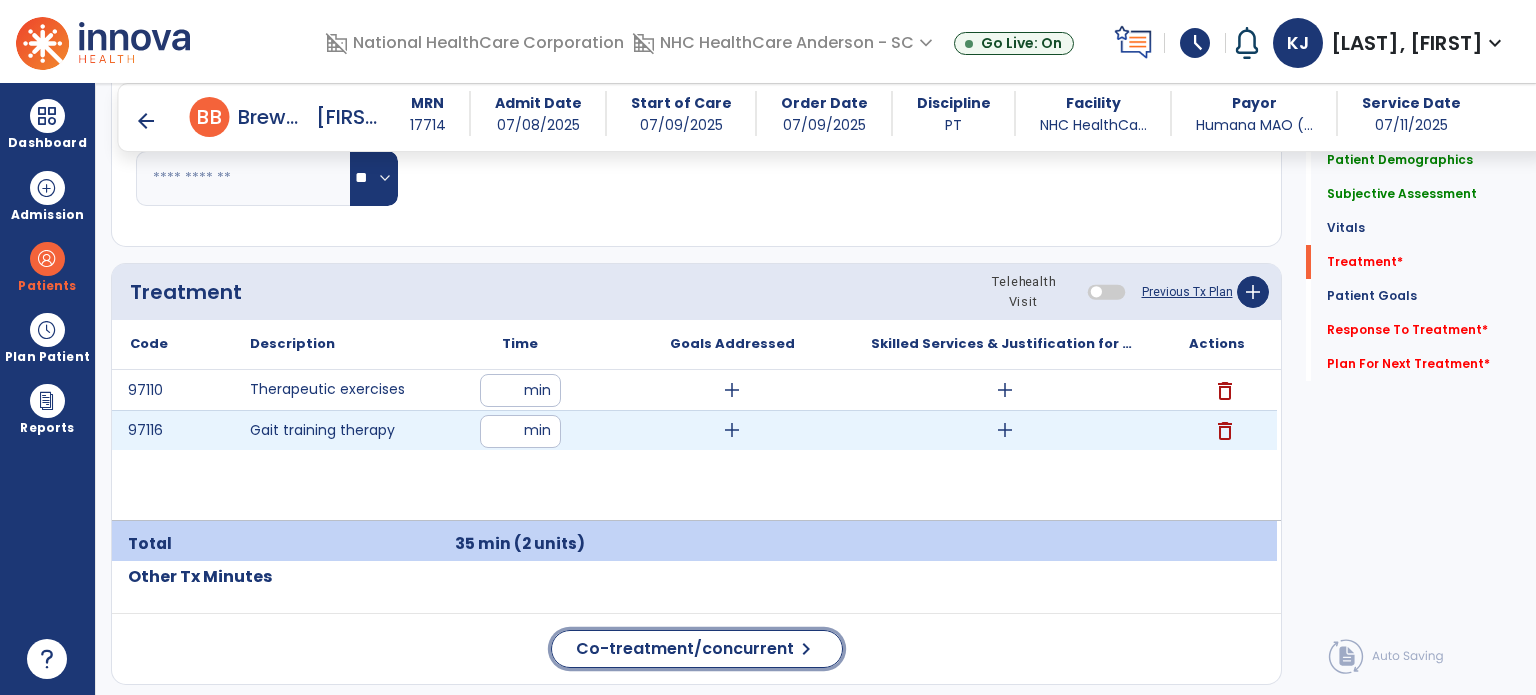 click on "Co-treatment/concurrent" 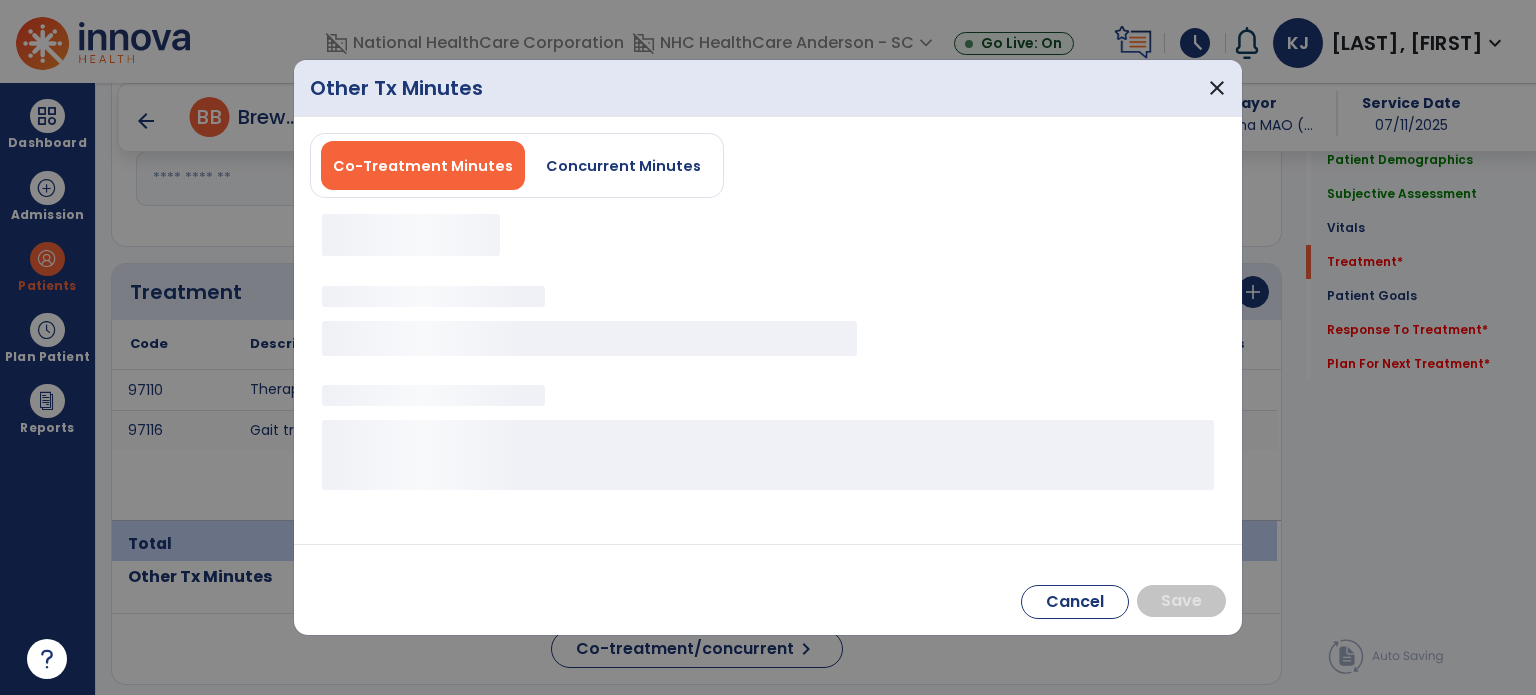click on "Concurrent Minutes" at bounding box center [623, 166] 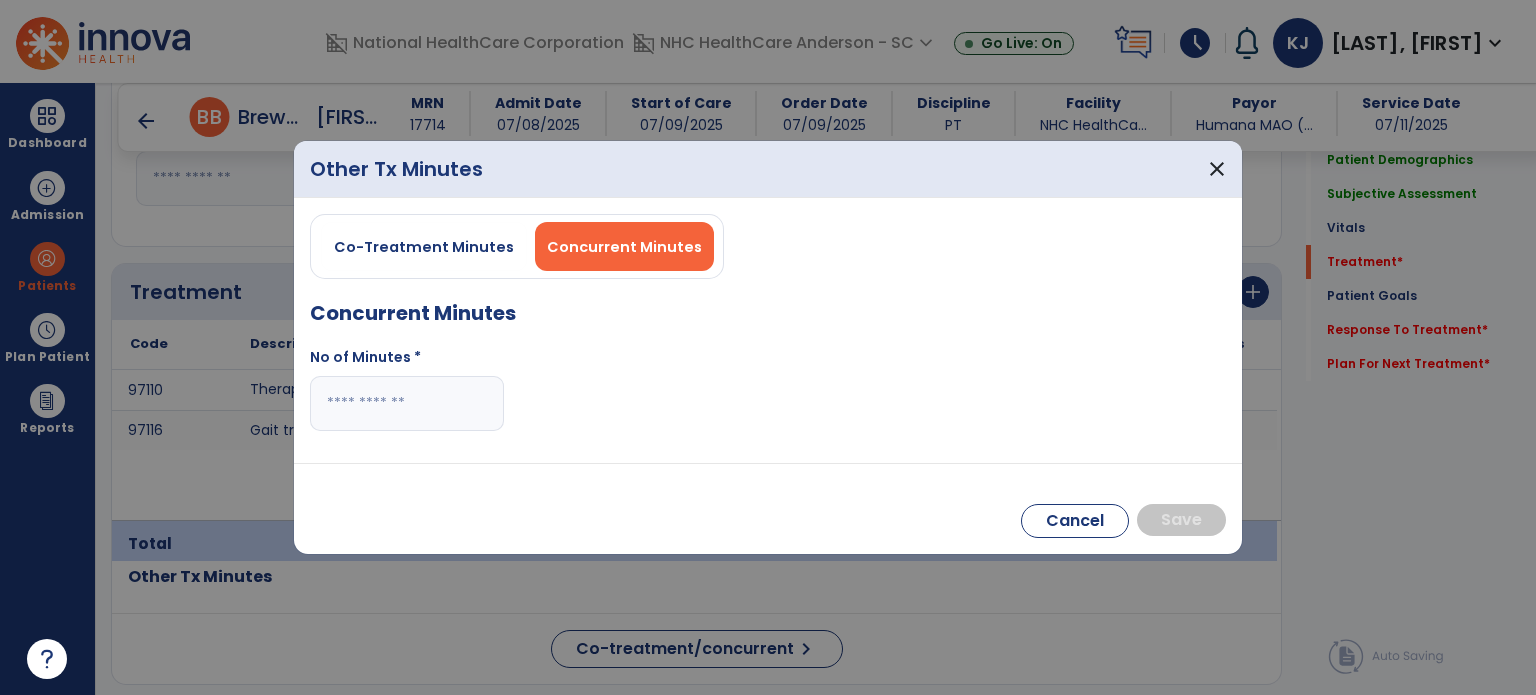 click at bounding box center [407, 403] 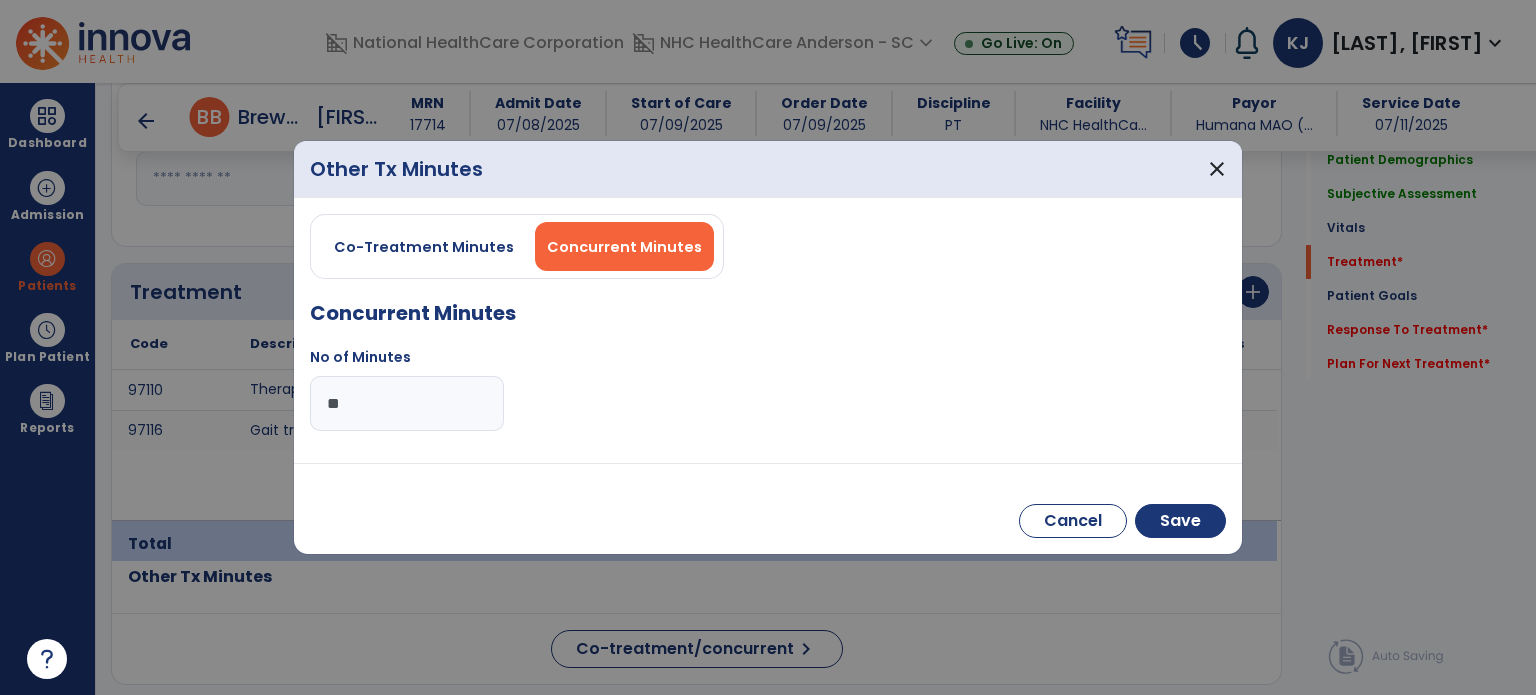 type on "**" 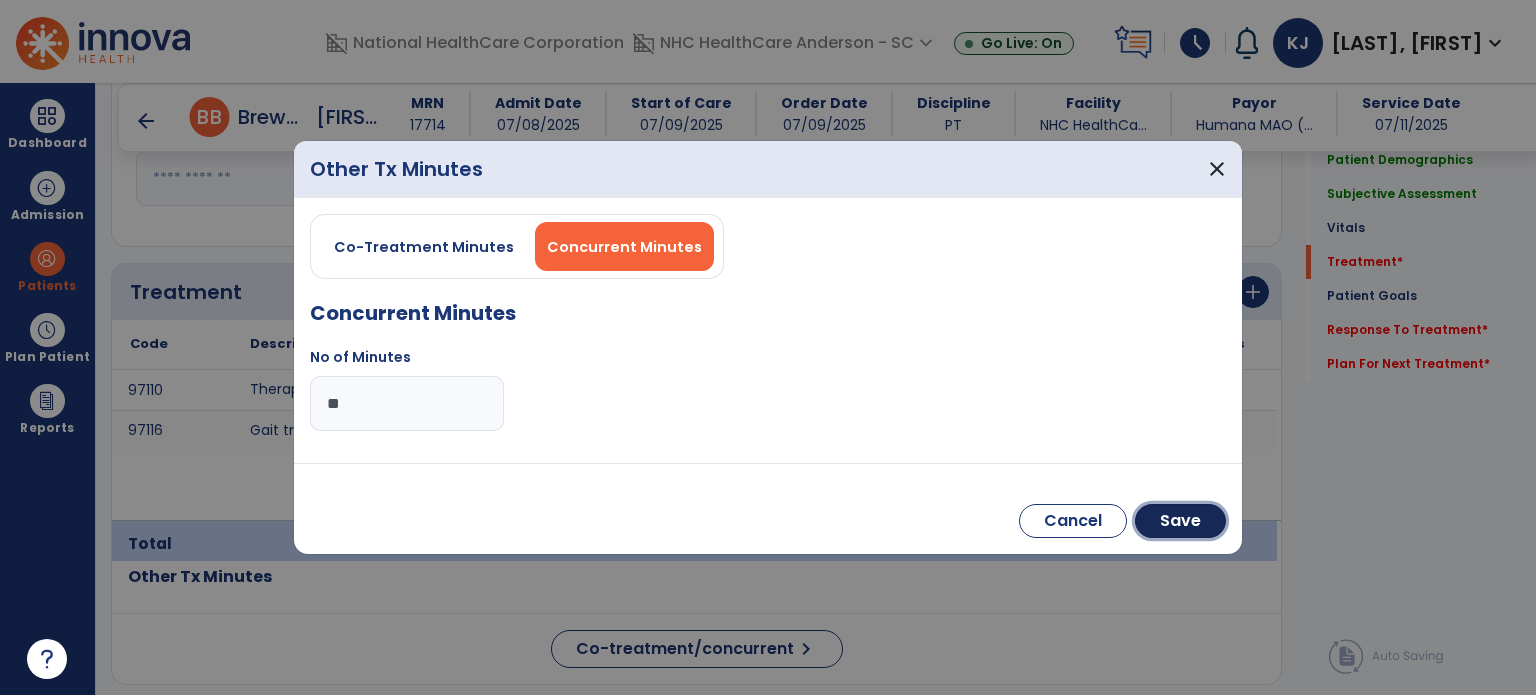 click on "Save" at bounding box center (1180, 521) 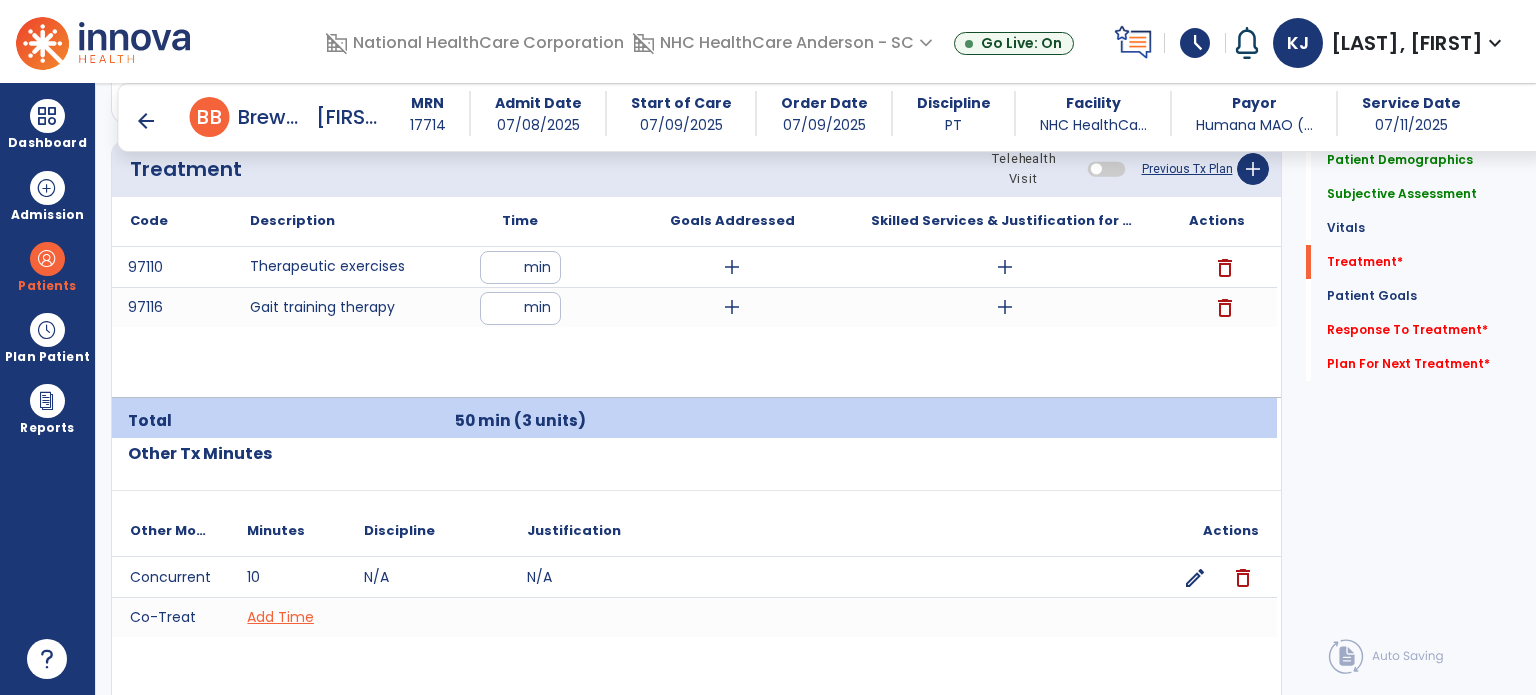 scroll, scrollTop: 1220, scrollLeft: 0, axis: vertical 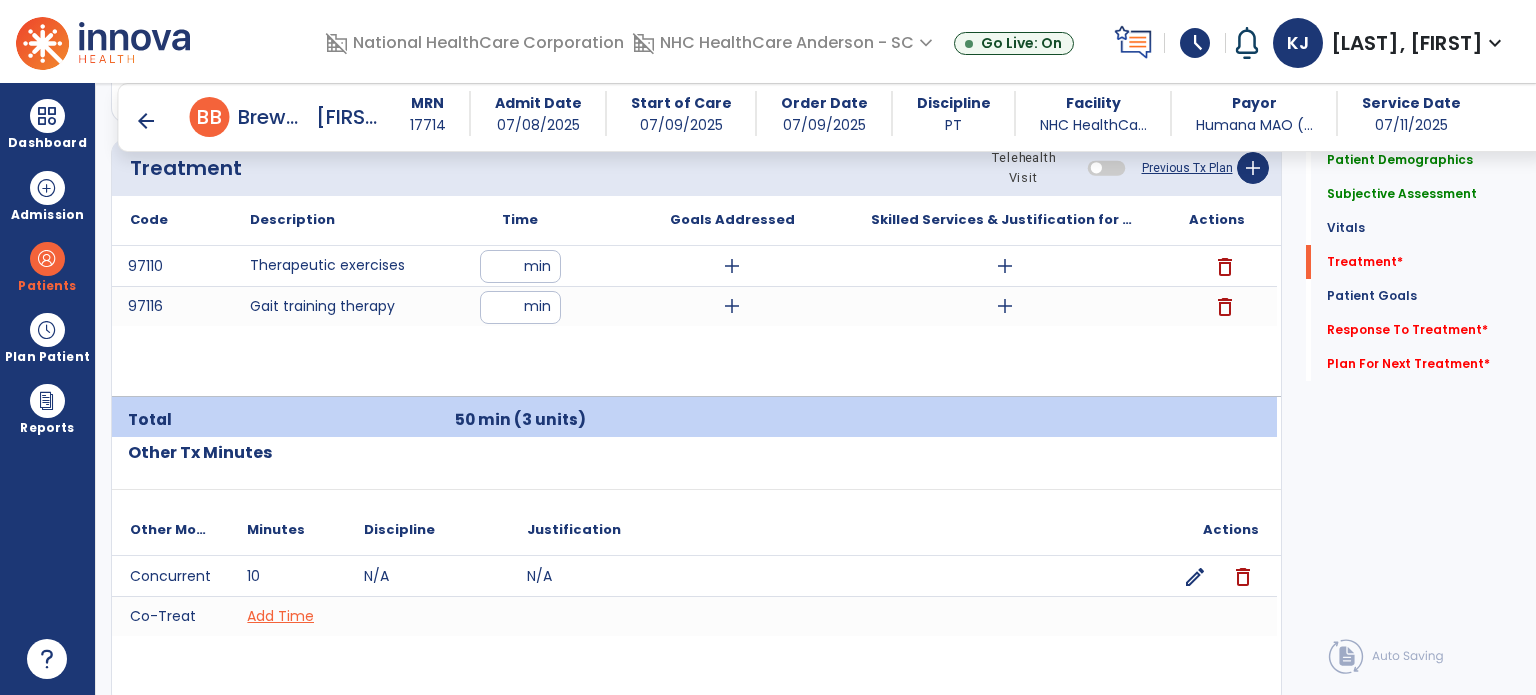 click on "add" at bounding box center (732, 266) 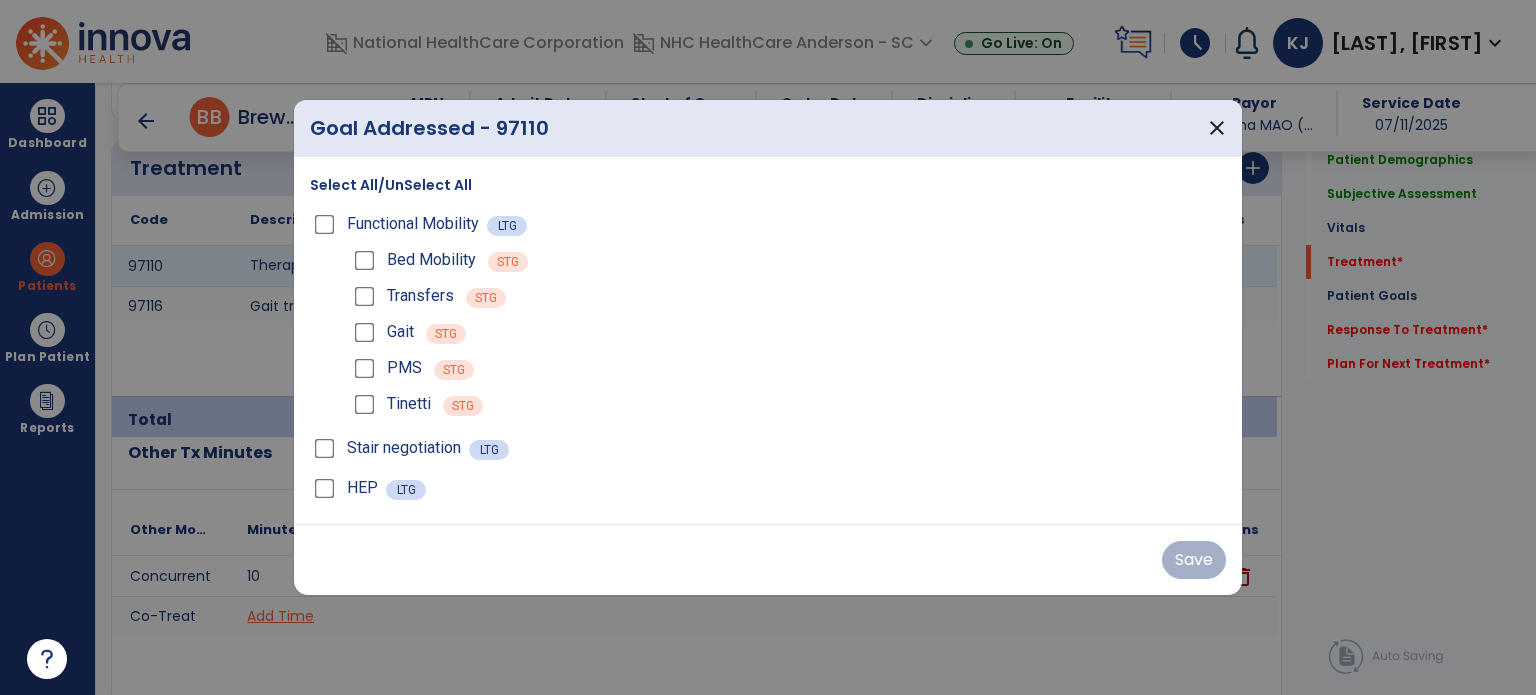 click on "Select All/UnSelect All" at bounding box center [391, 185] 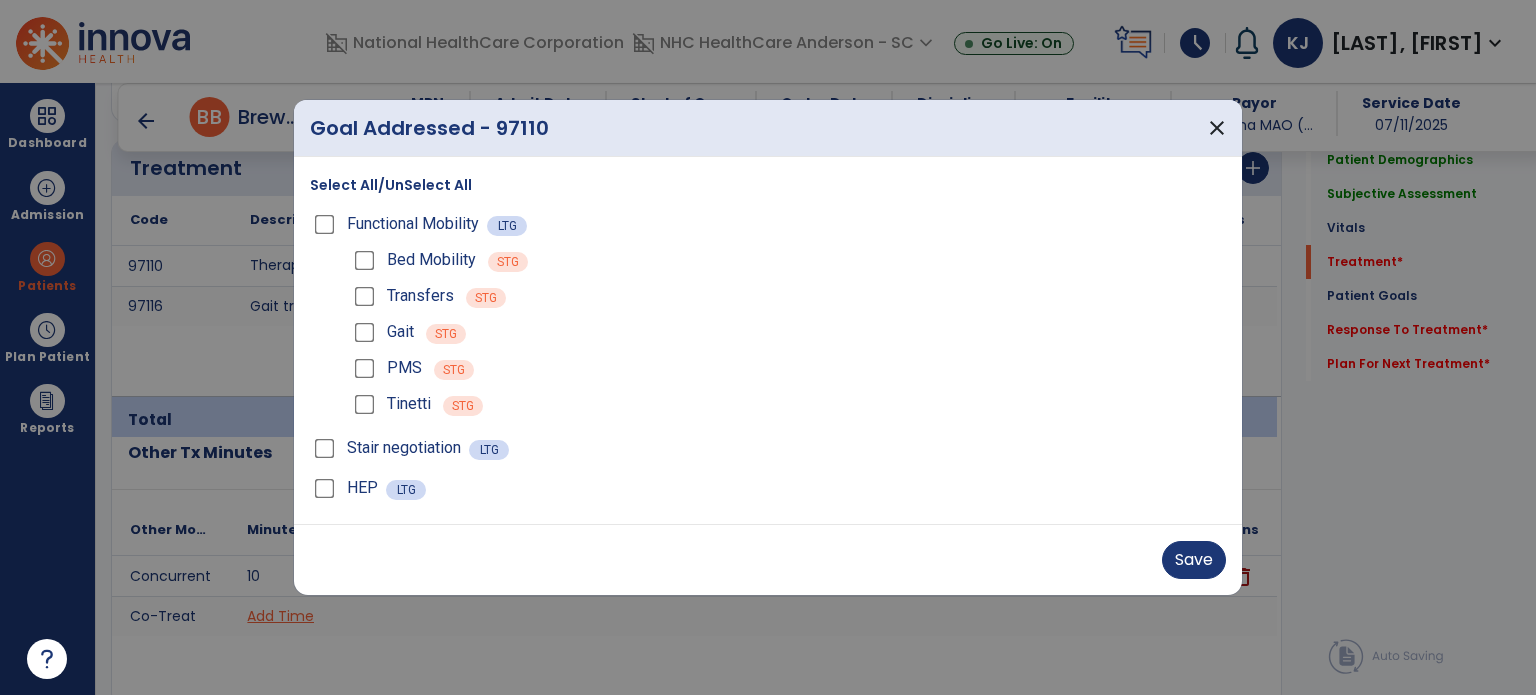 click on "Save" at bounding box center (1194, 560) 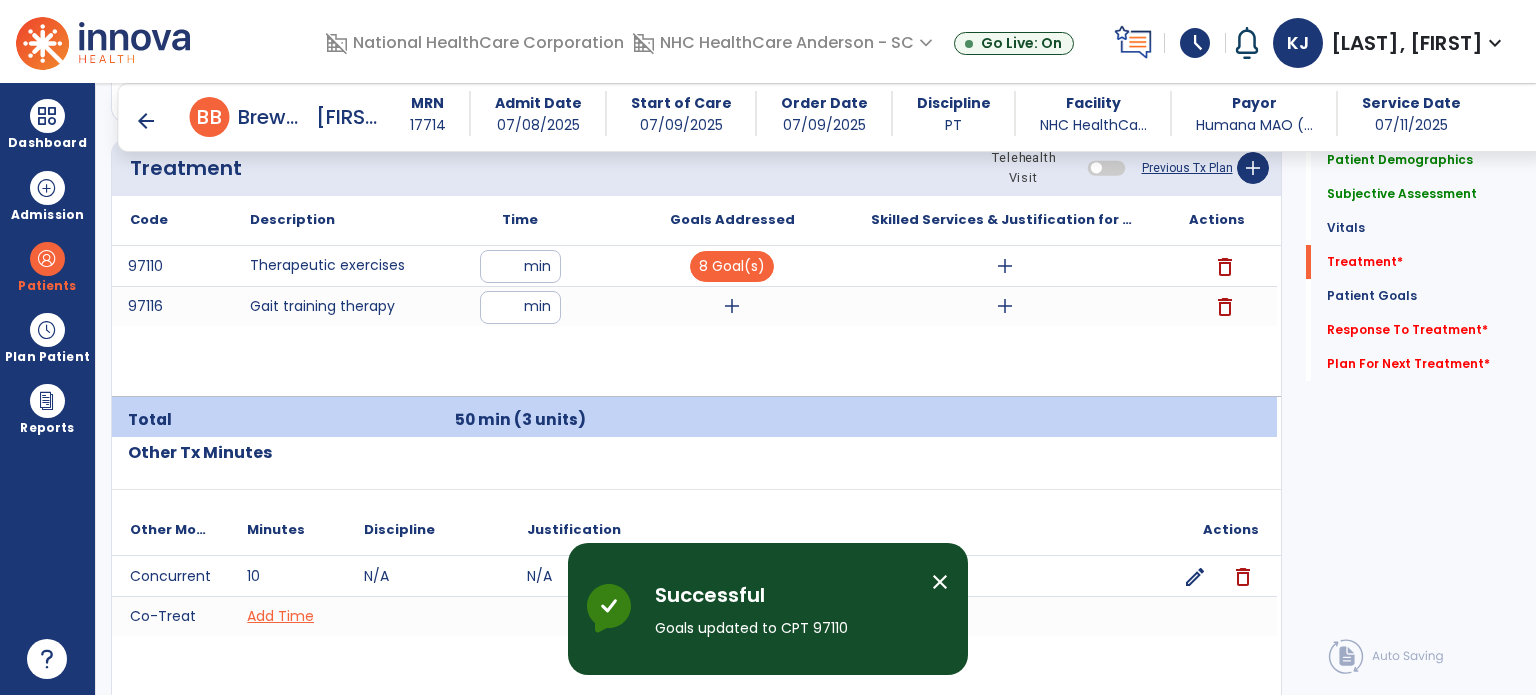 click on "add" at bounding box center [732, 306] 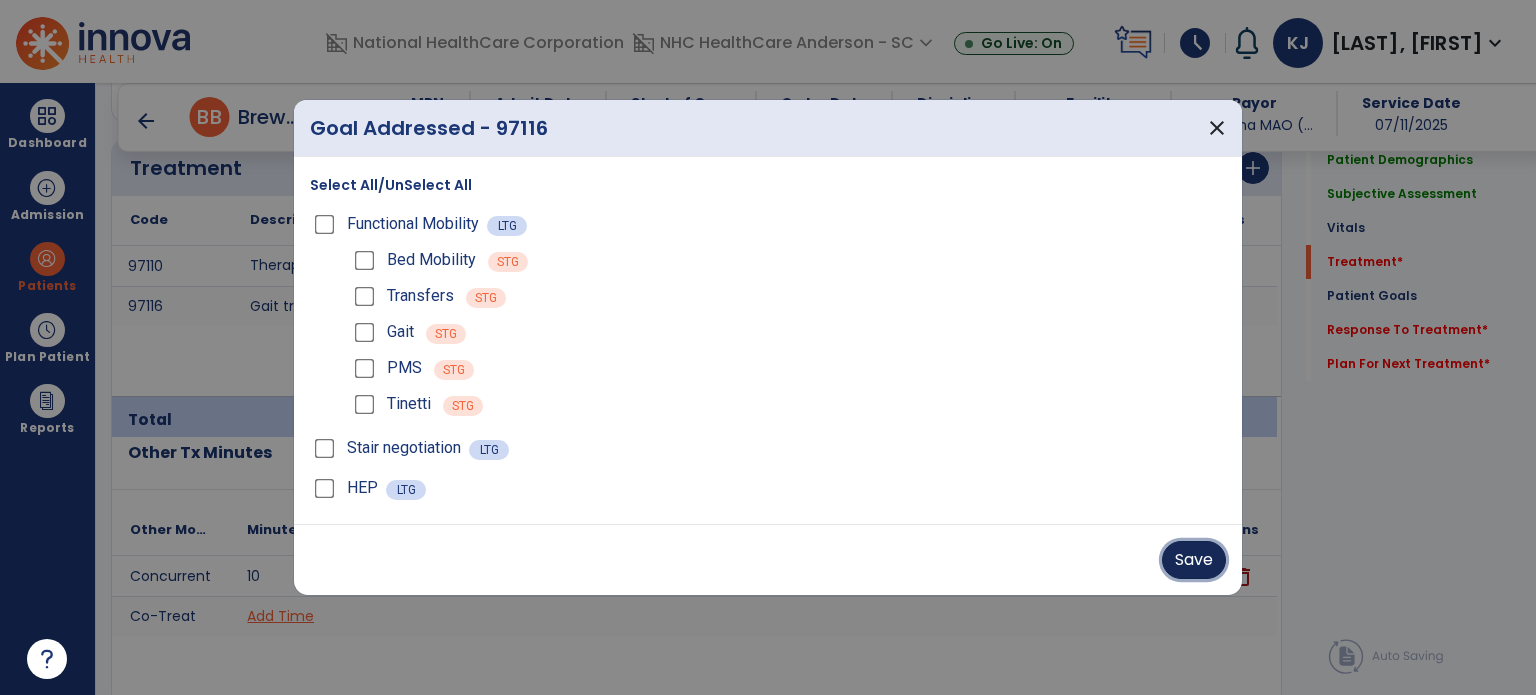 click on "Save" at bounding box center [1194, 560] 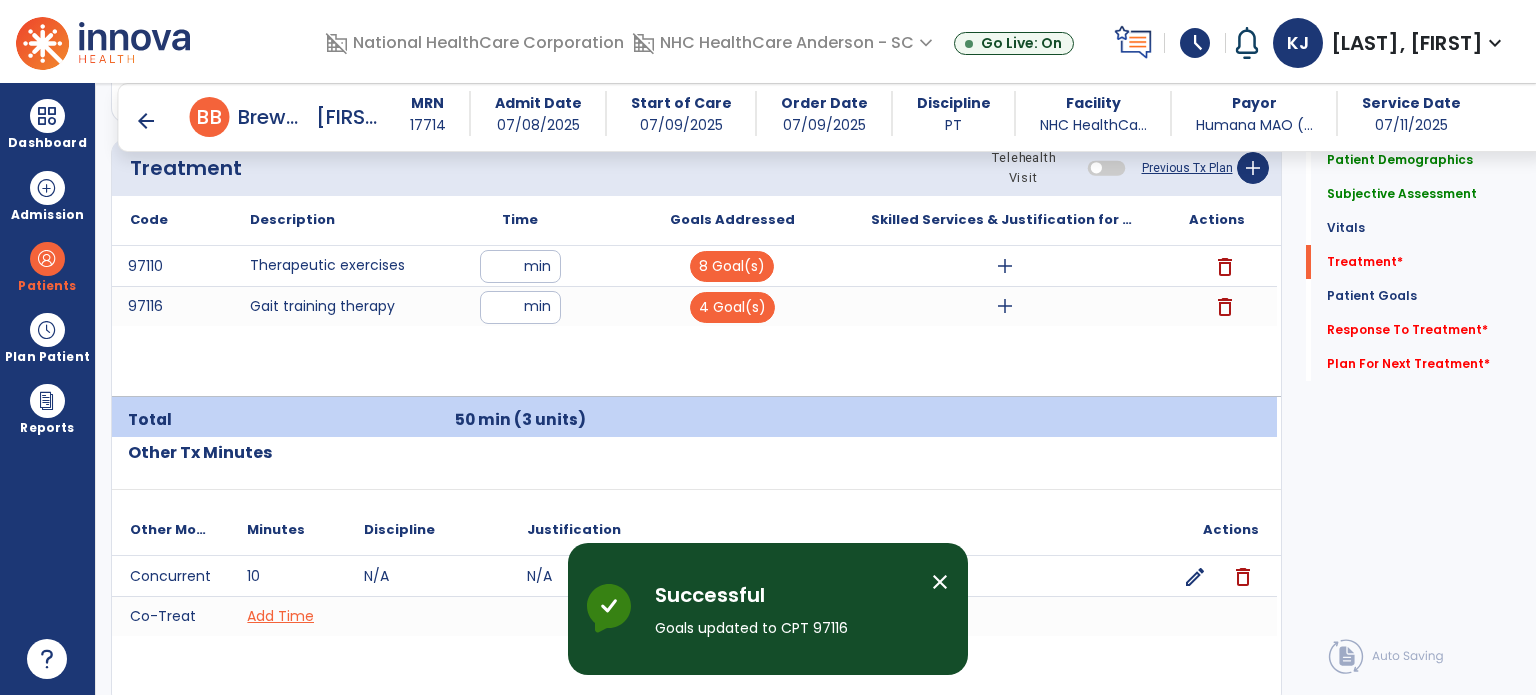 click on "add" at bounding box center (1005, 266) 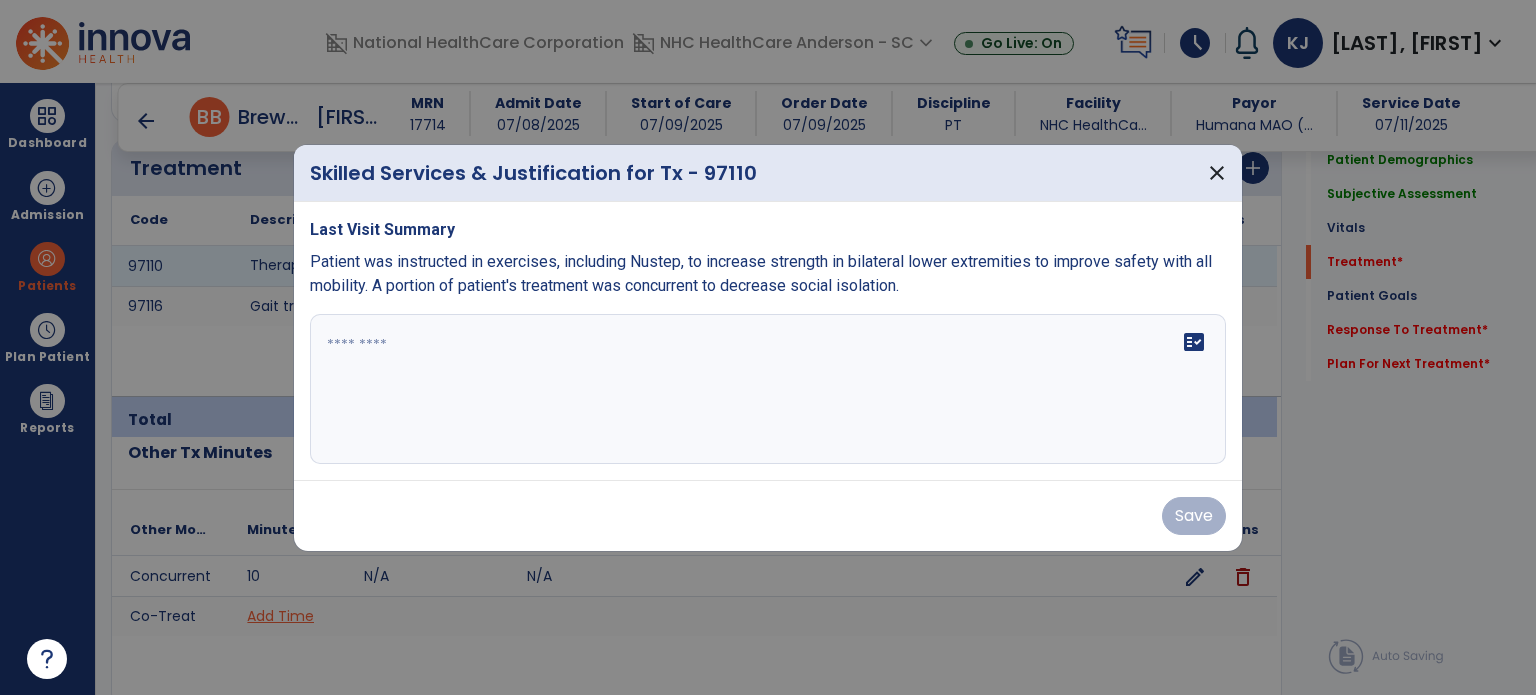 click at bounding box center (768, 389) 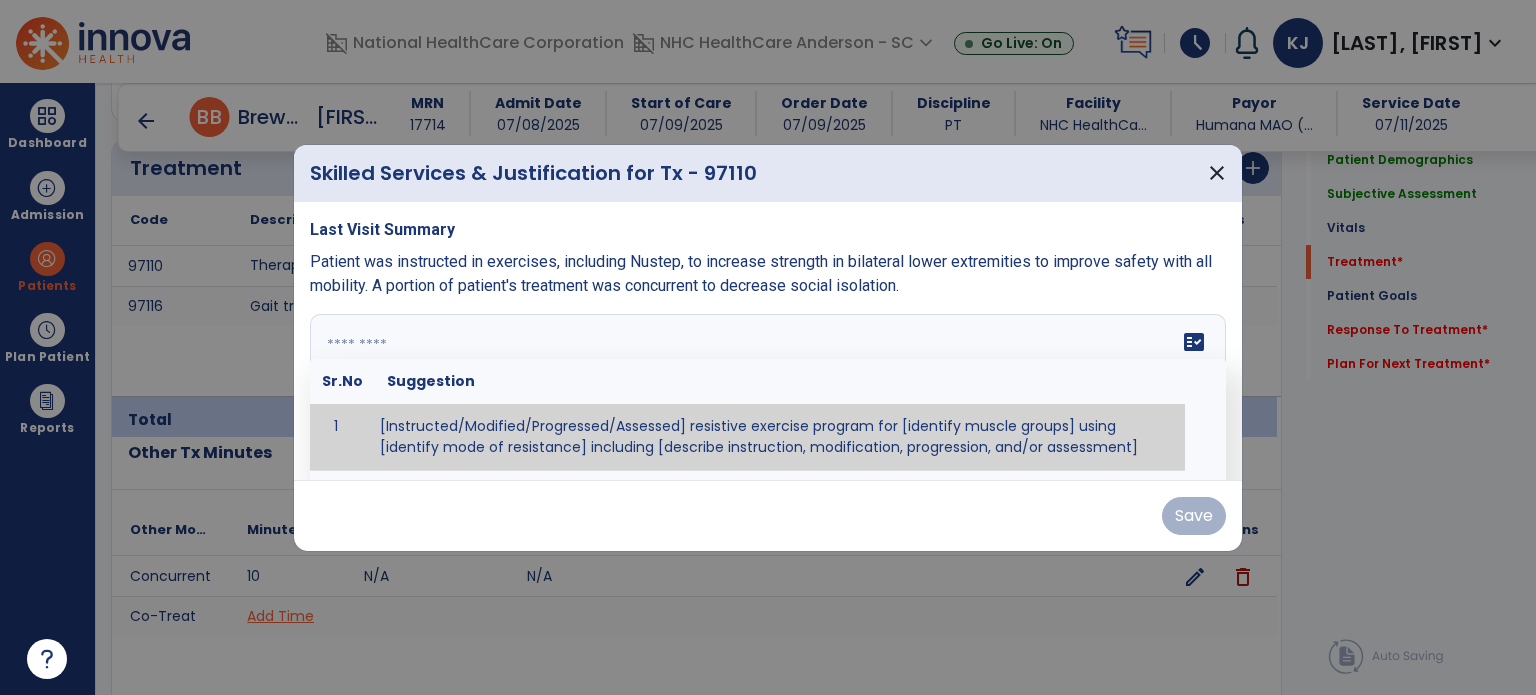 paste on "**********" 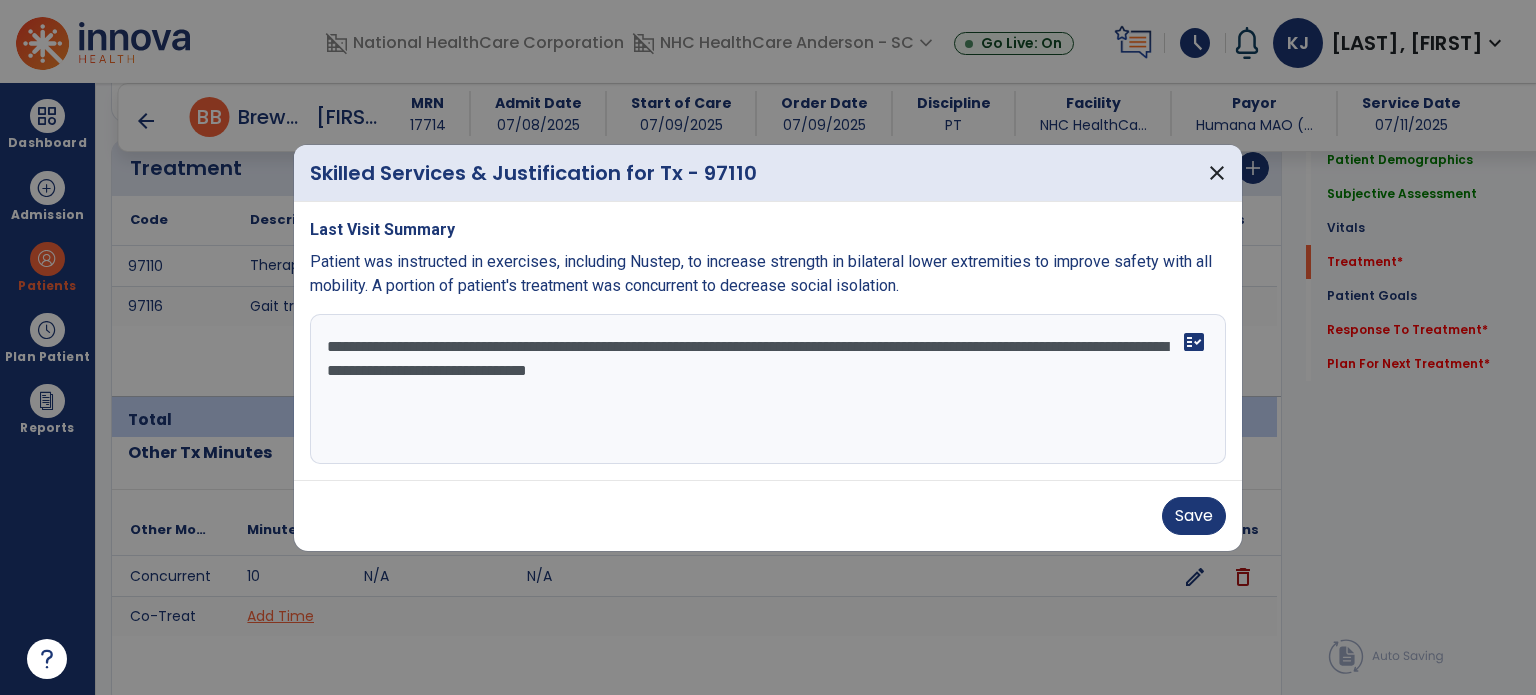 type on "**********" 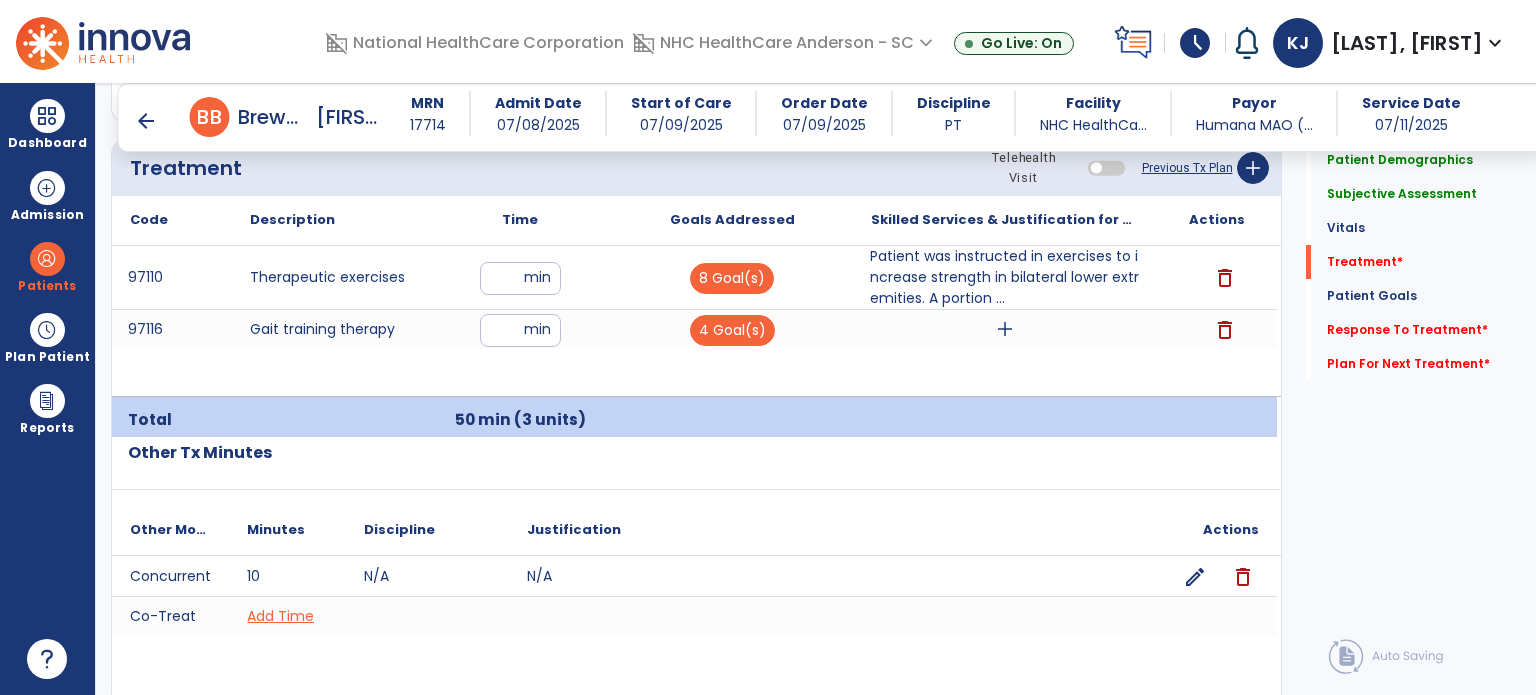 click on "add" at bounding box center [1005, 329] 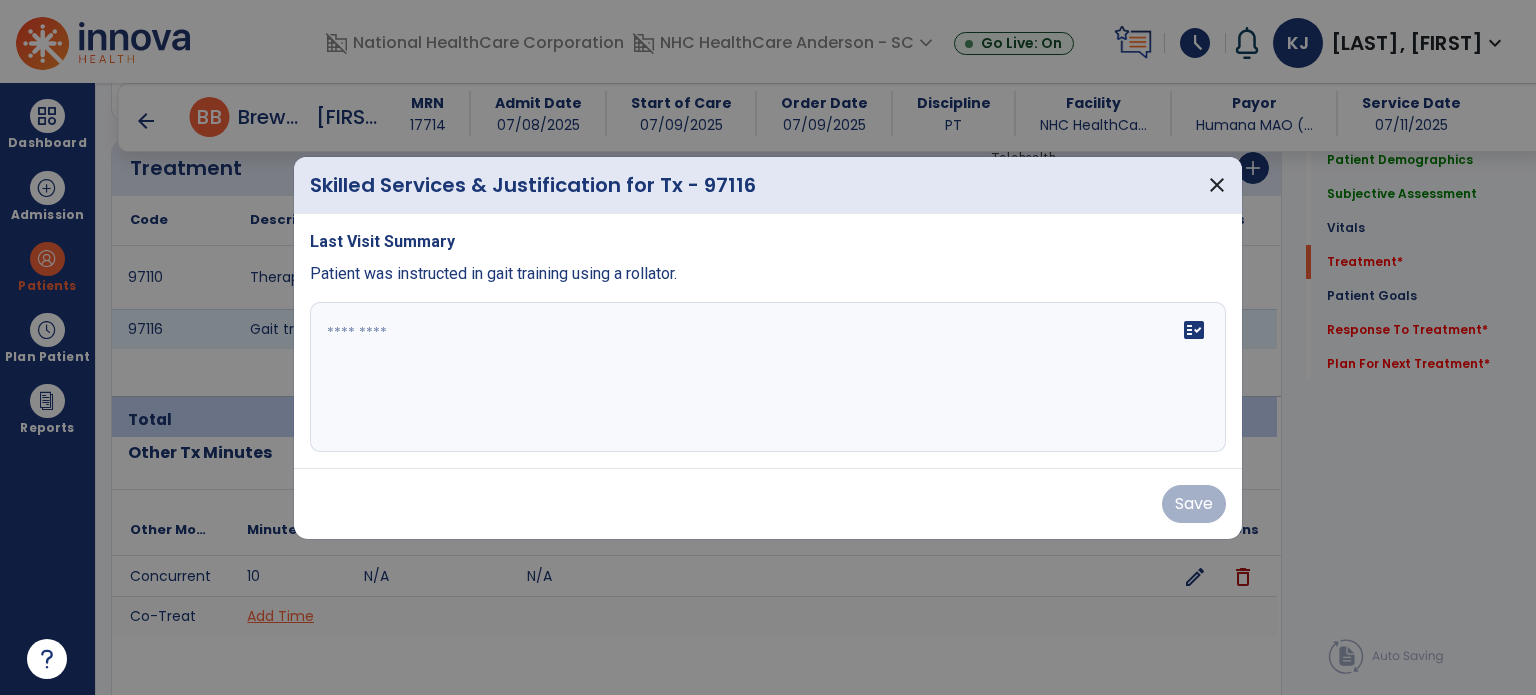 click at bounding box center [768, 377] 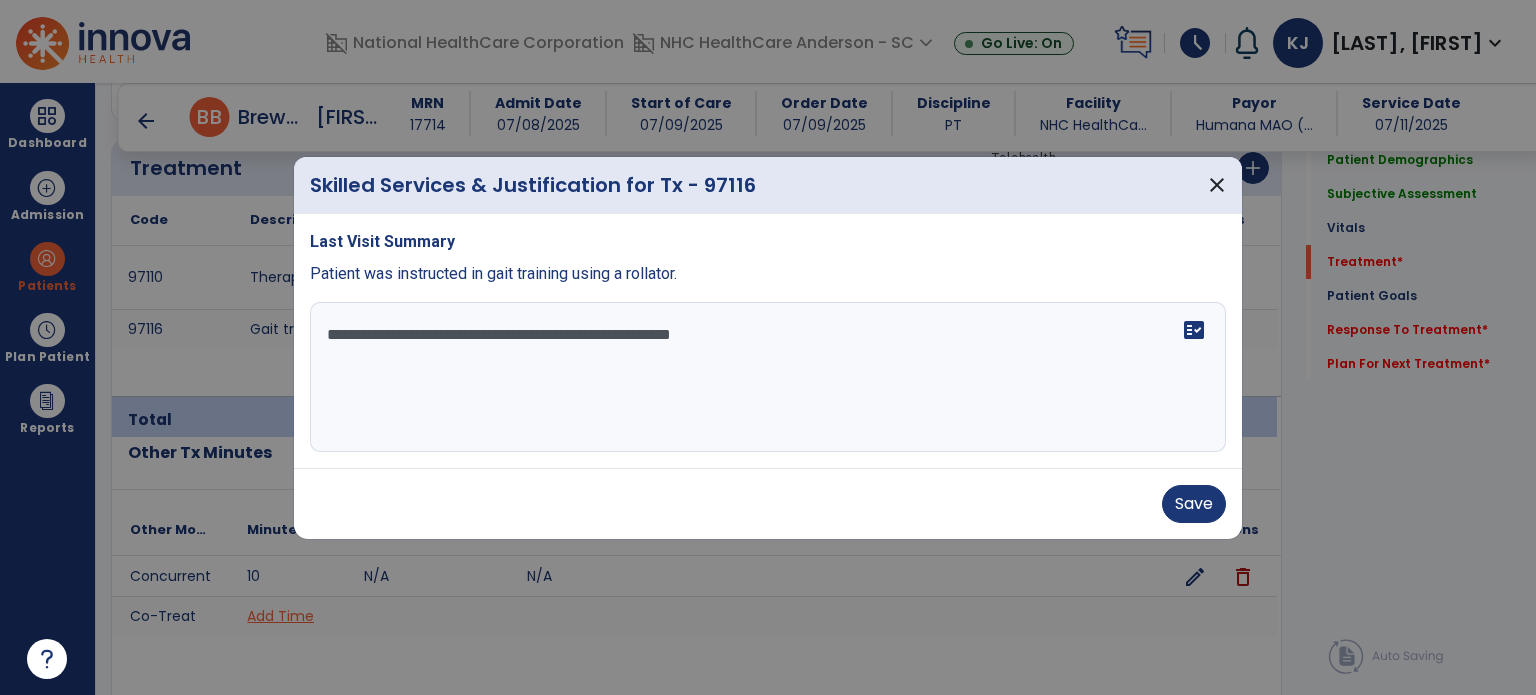 type on "**********" 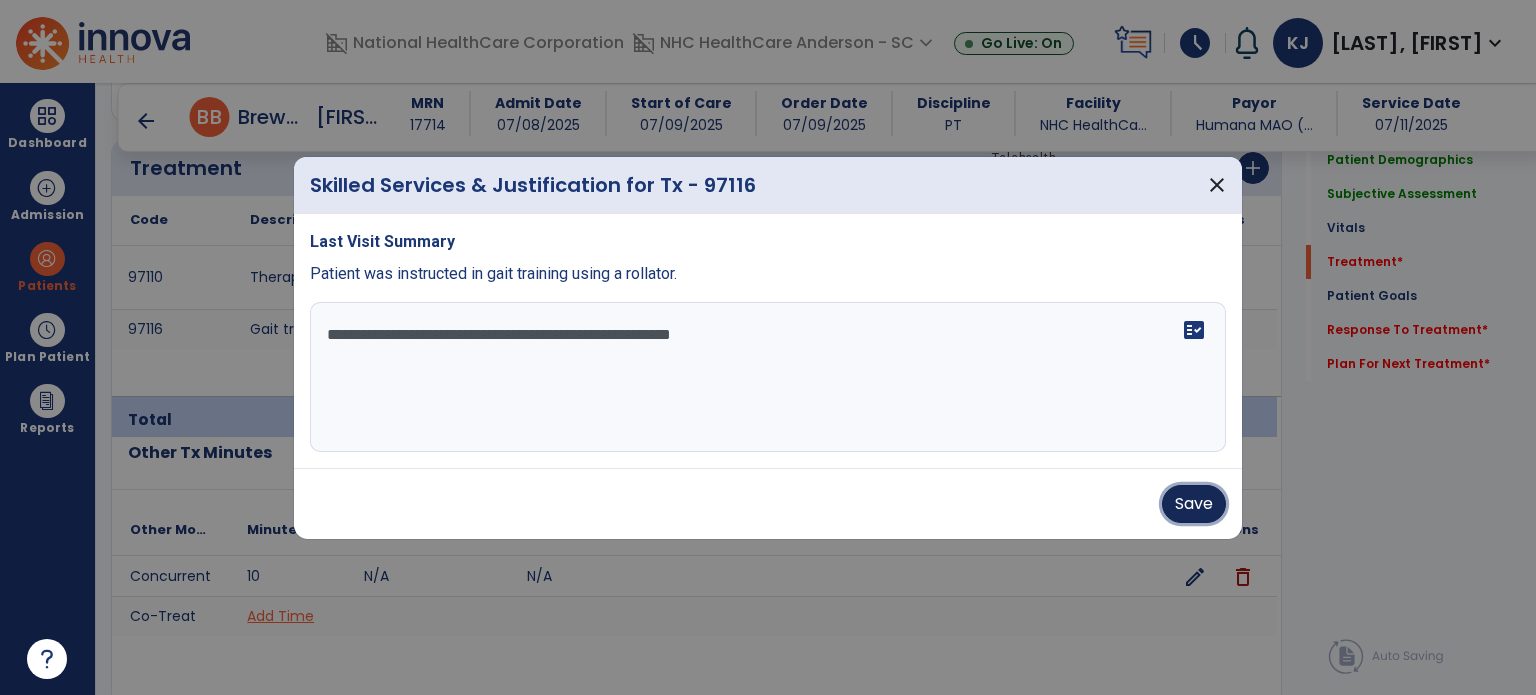 click on "Save" at bounding box center (1194, 504) 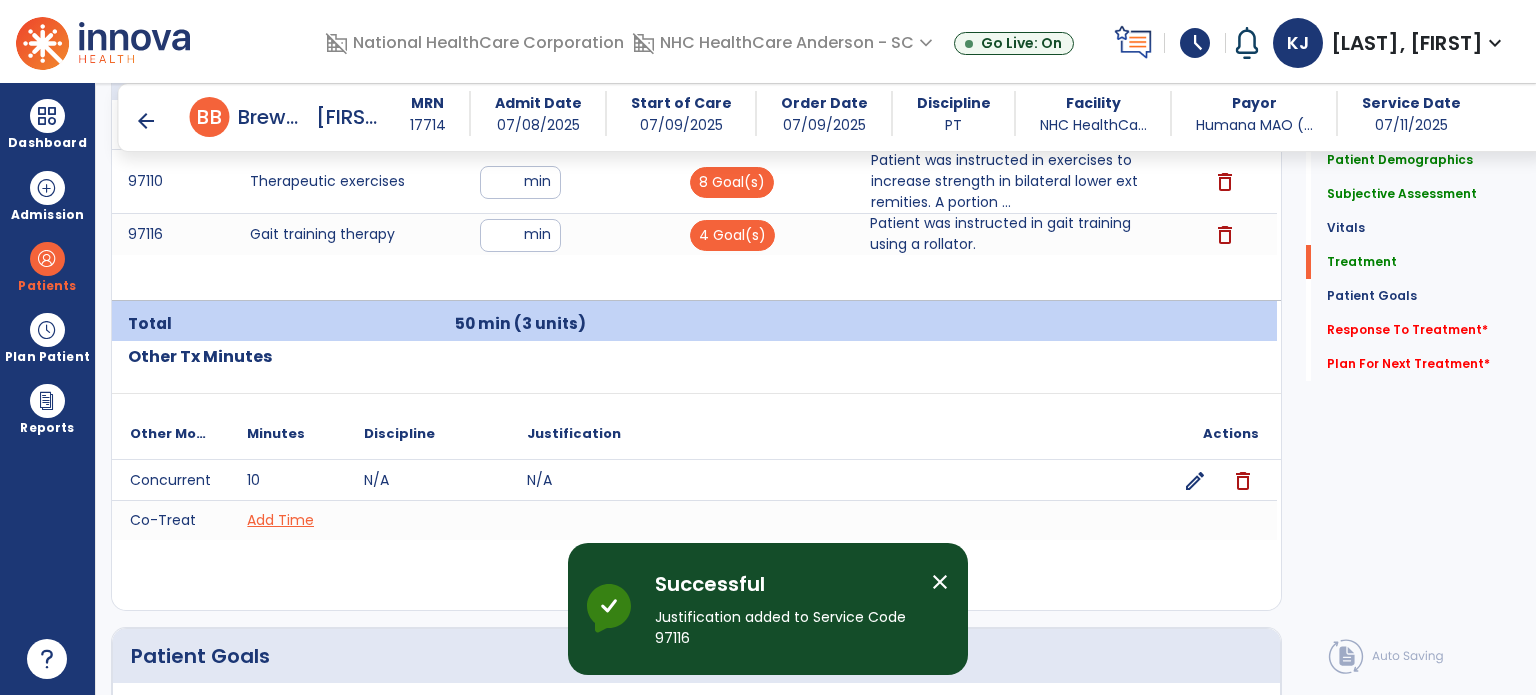 scroll, scrollTop: 1322, scrollLeft: 0, axis: vertical 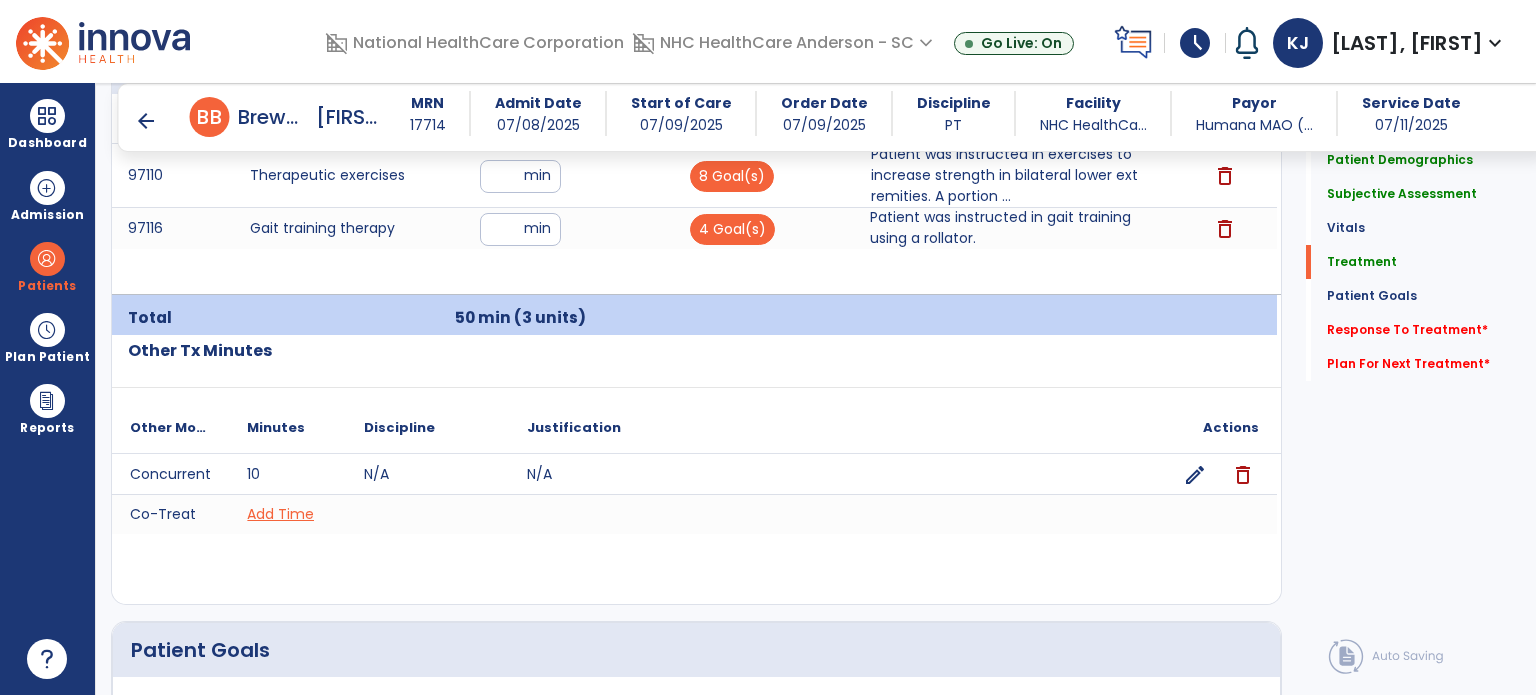 click on "Response To Treatment   *" 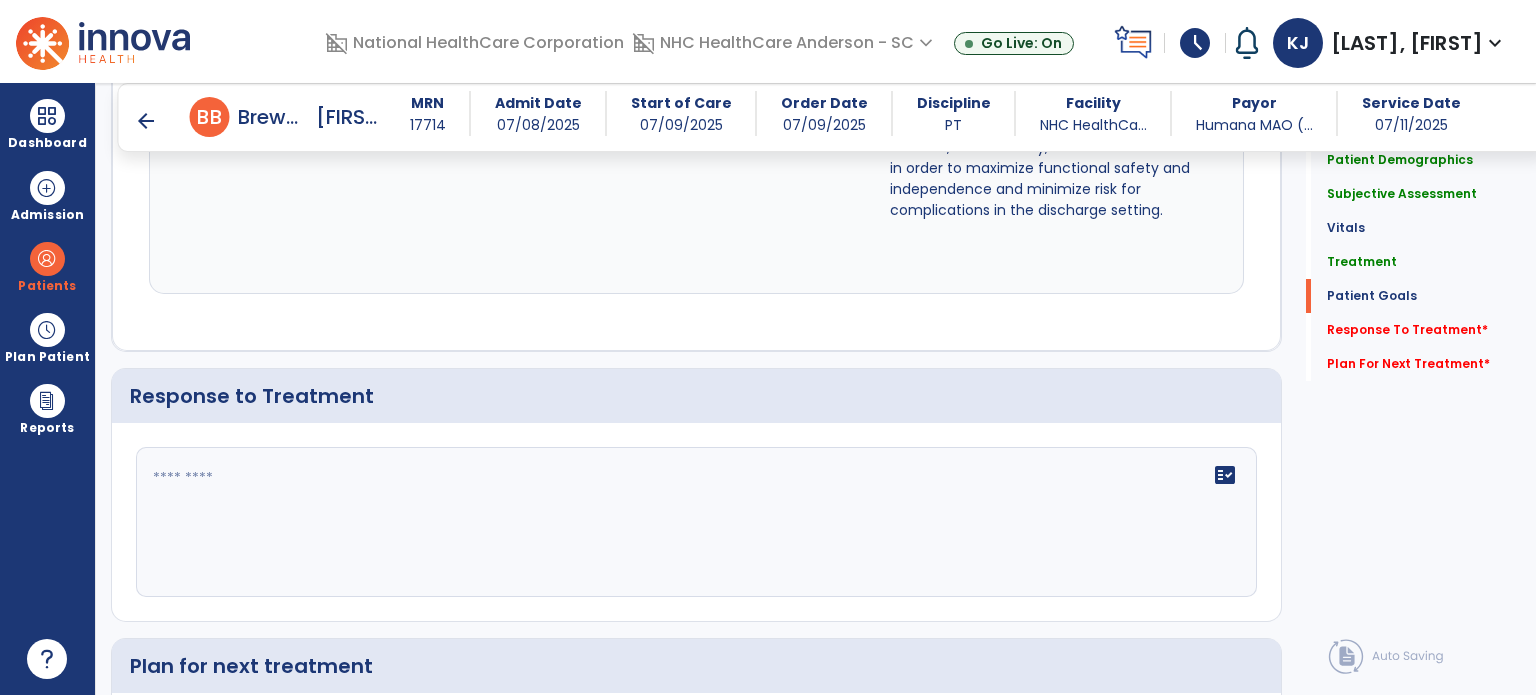 scroll, scrollTop: 3125, scrollLeft: 0, axis: vertical 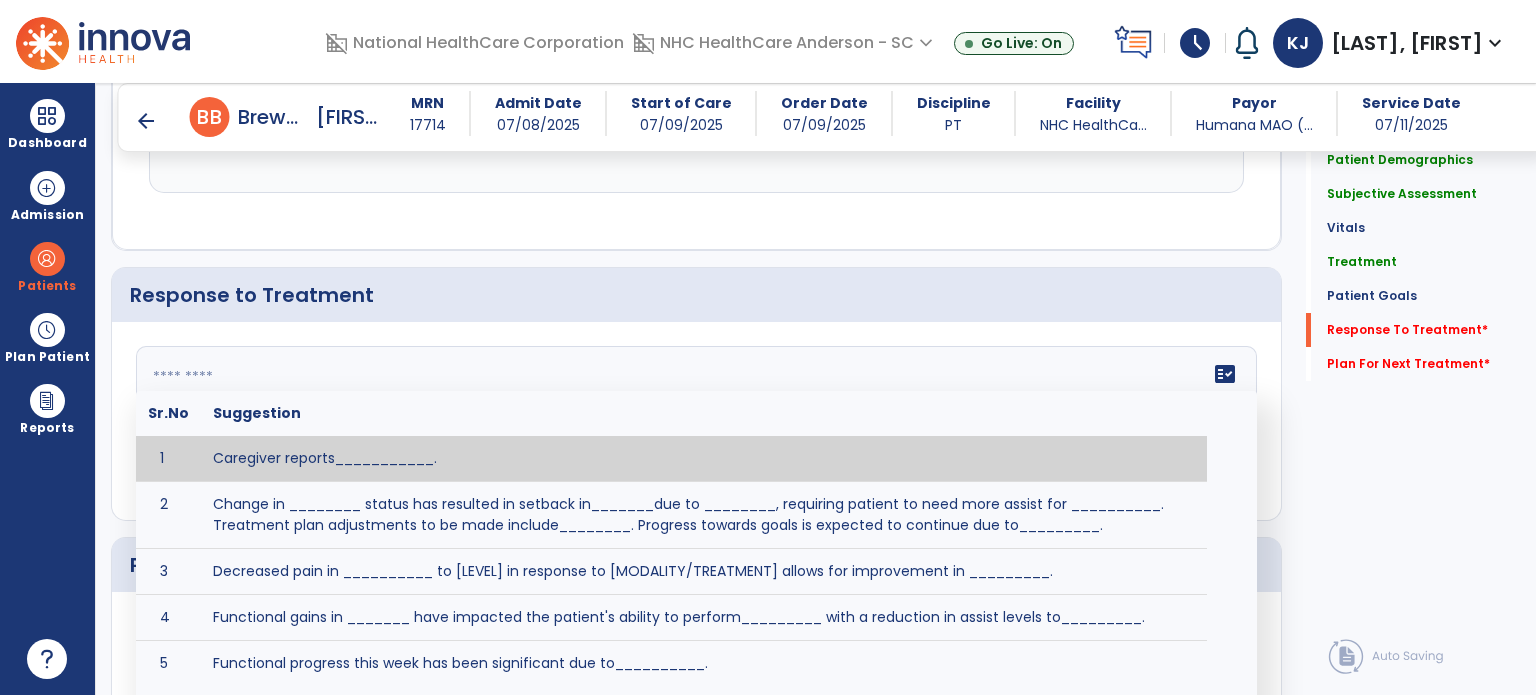 click 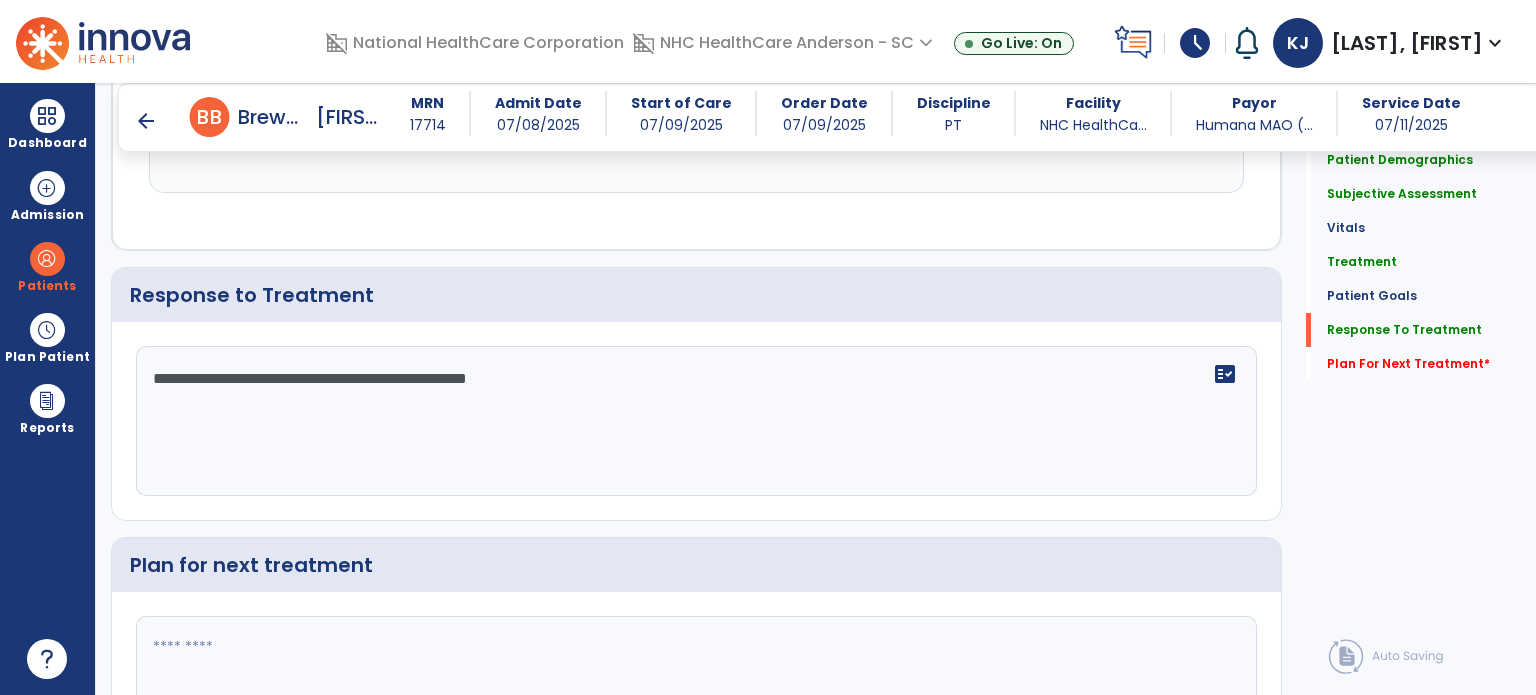 type on "**********" 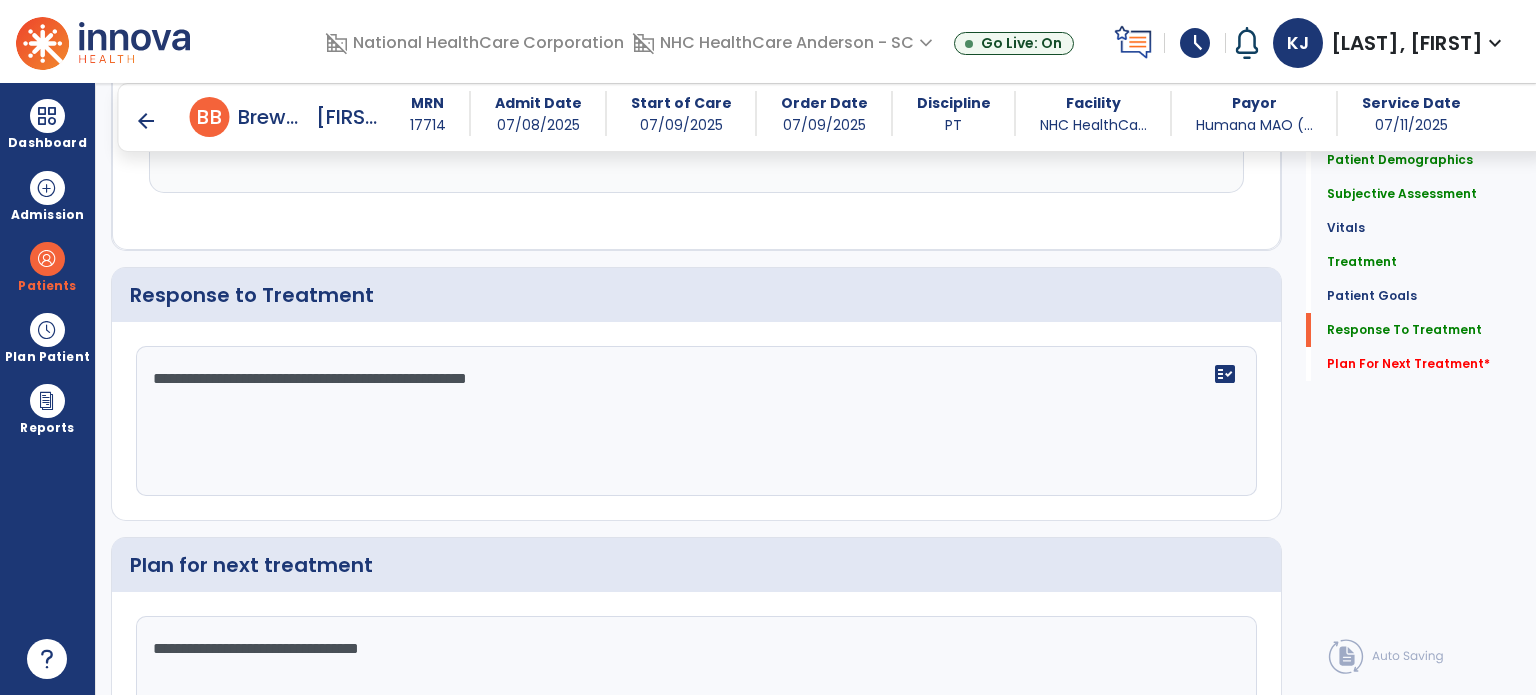 type on "**********" 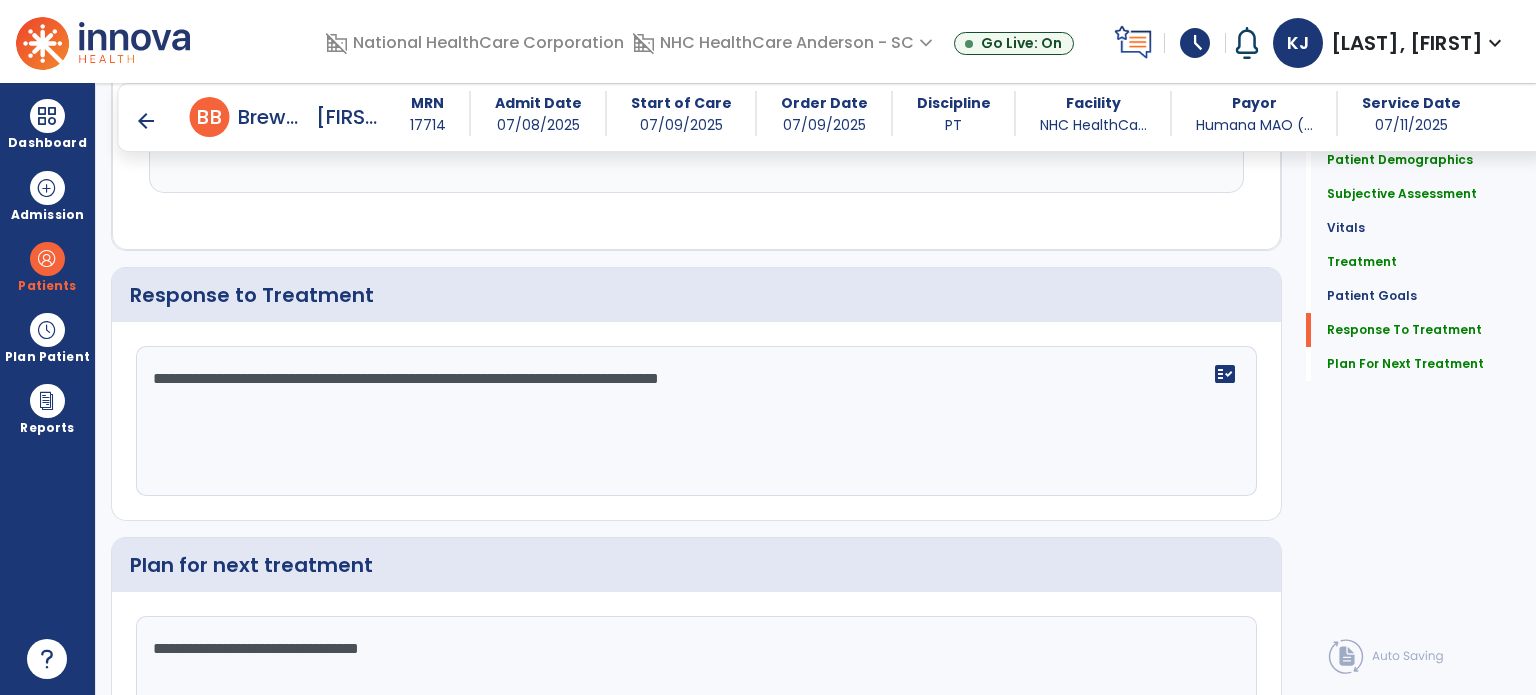scroll, scrollTop: 3280, scrollLeft: 0, axis: vertical 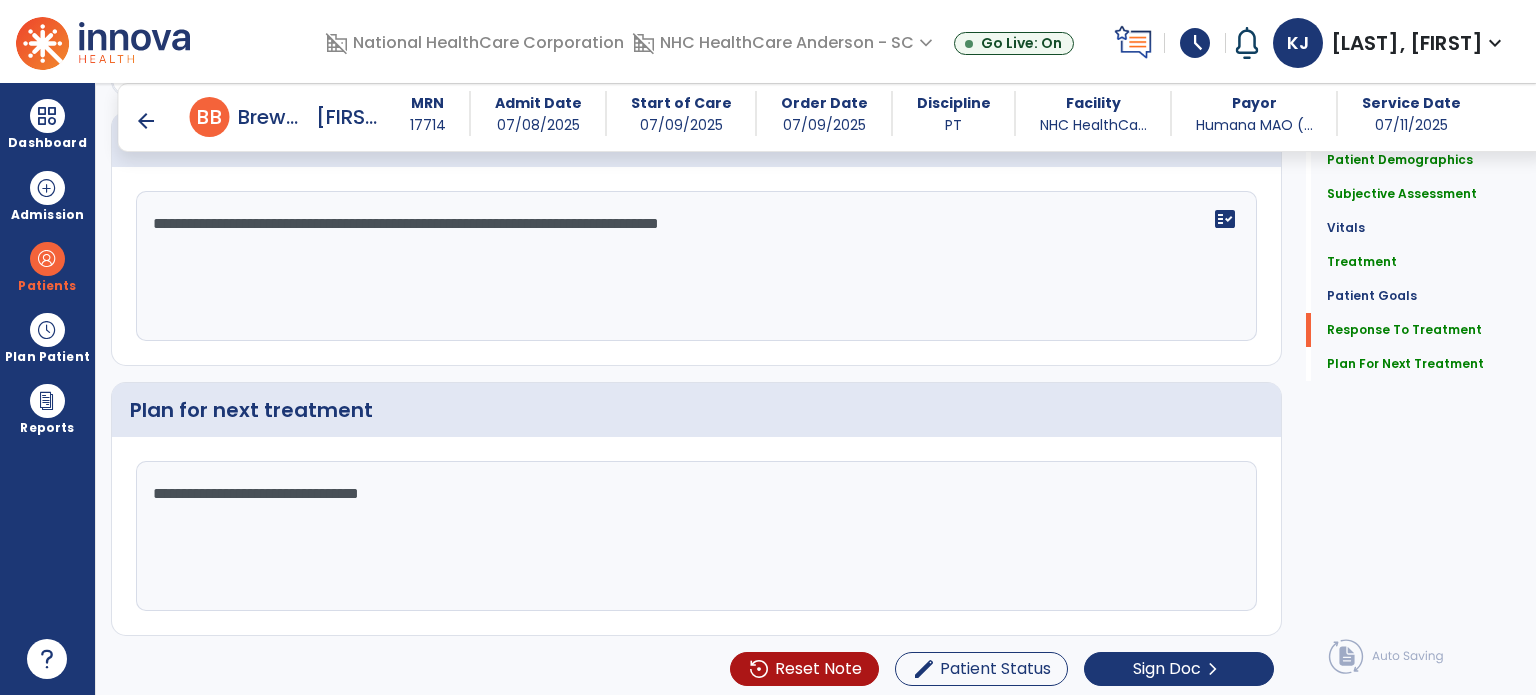 type on "**********" 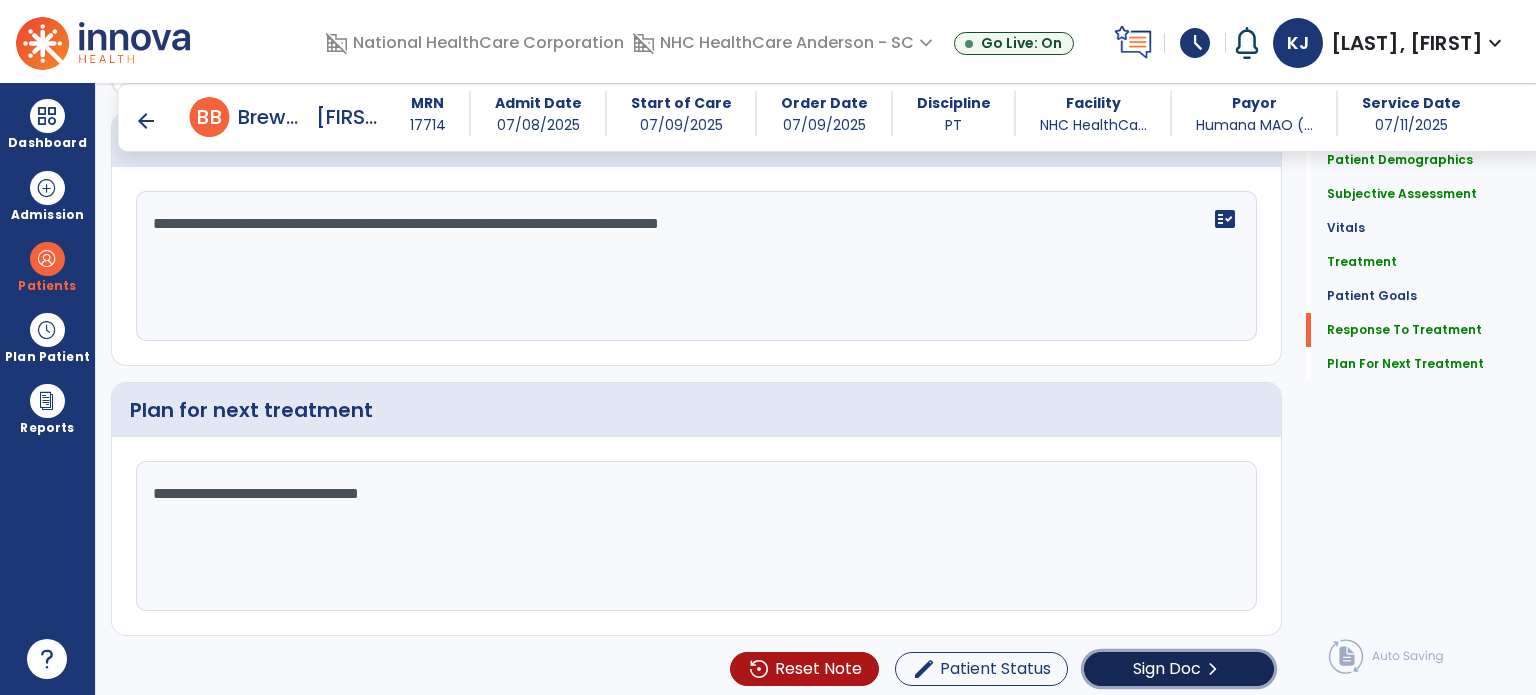 click on "Sign Doc  chevron_right" 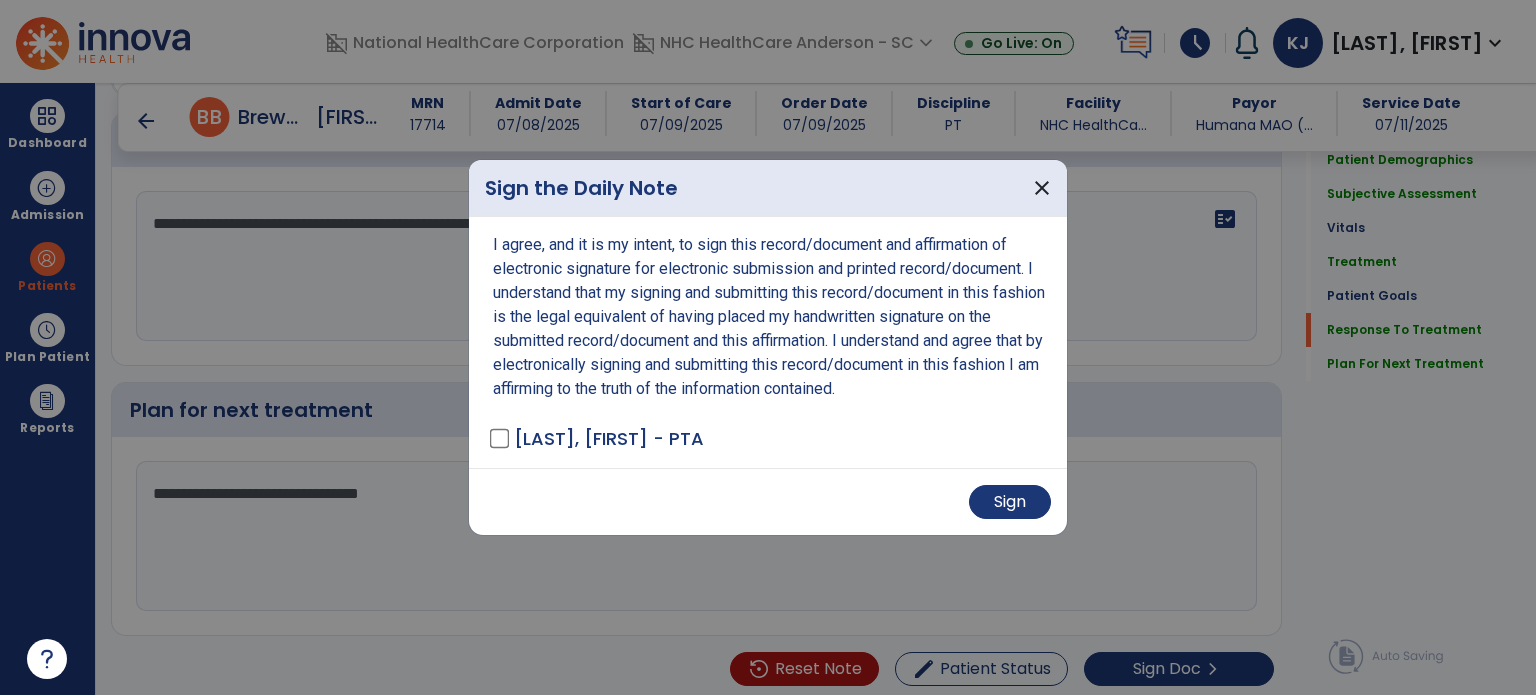 click on "Sign" at bounding box center [1010, 502] 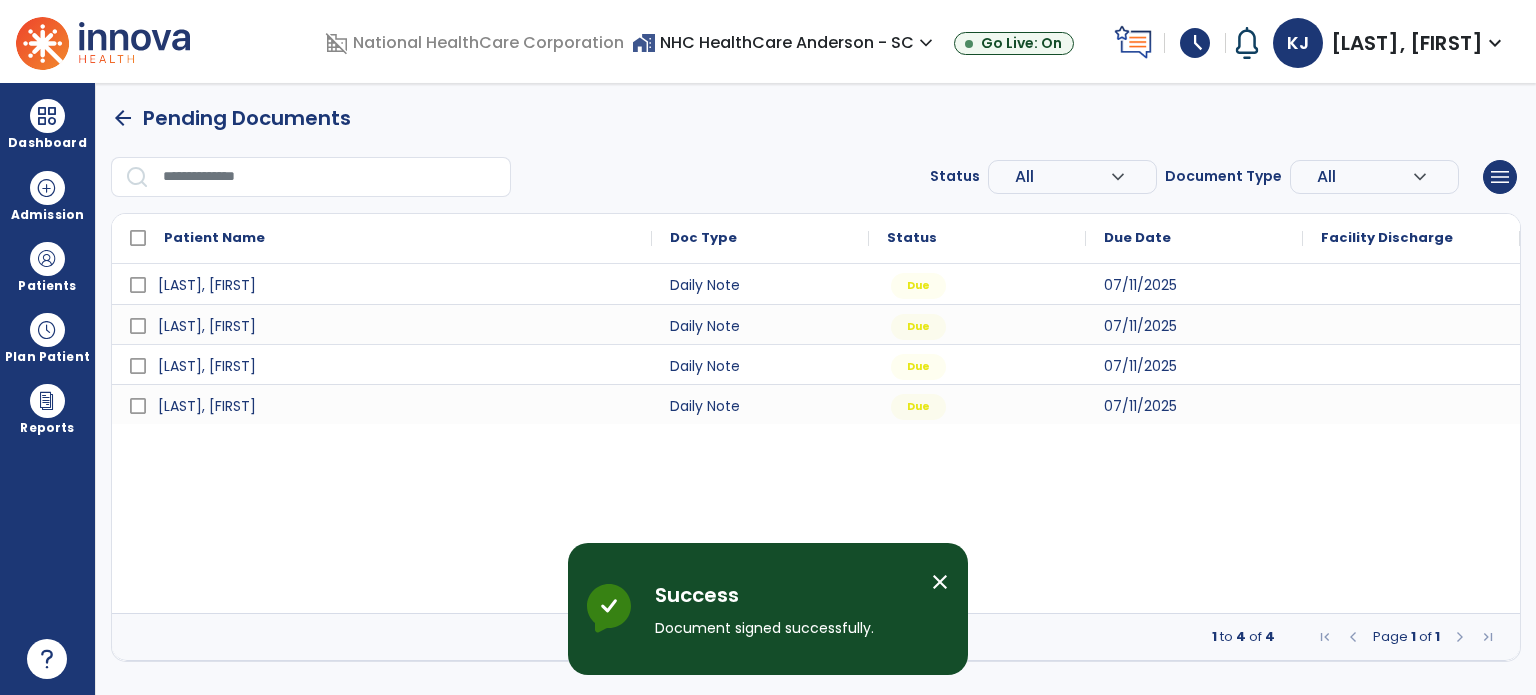 scroll, scrollTop: 0, scrollLeft: 0, axis: both 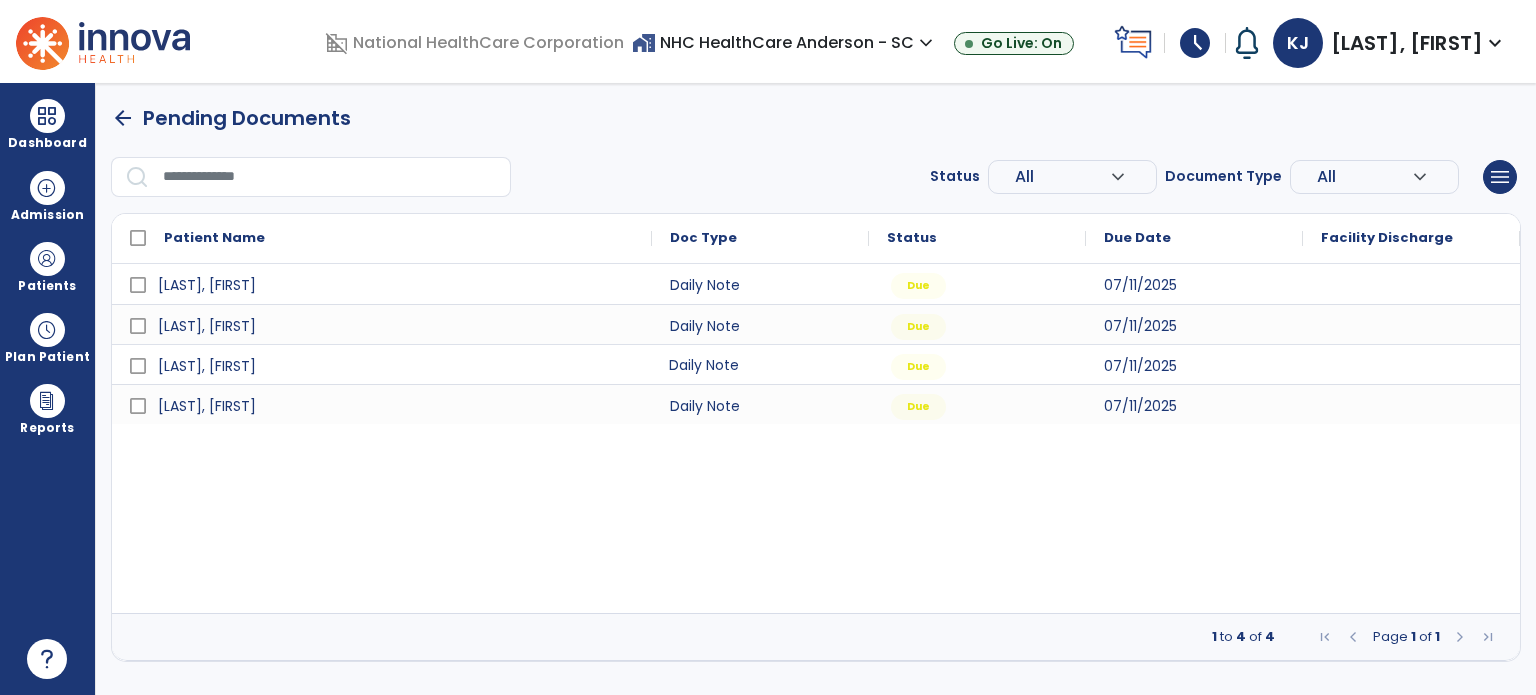 click on "Daily Note" at bounding box center (760, 364) 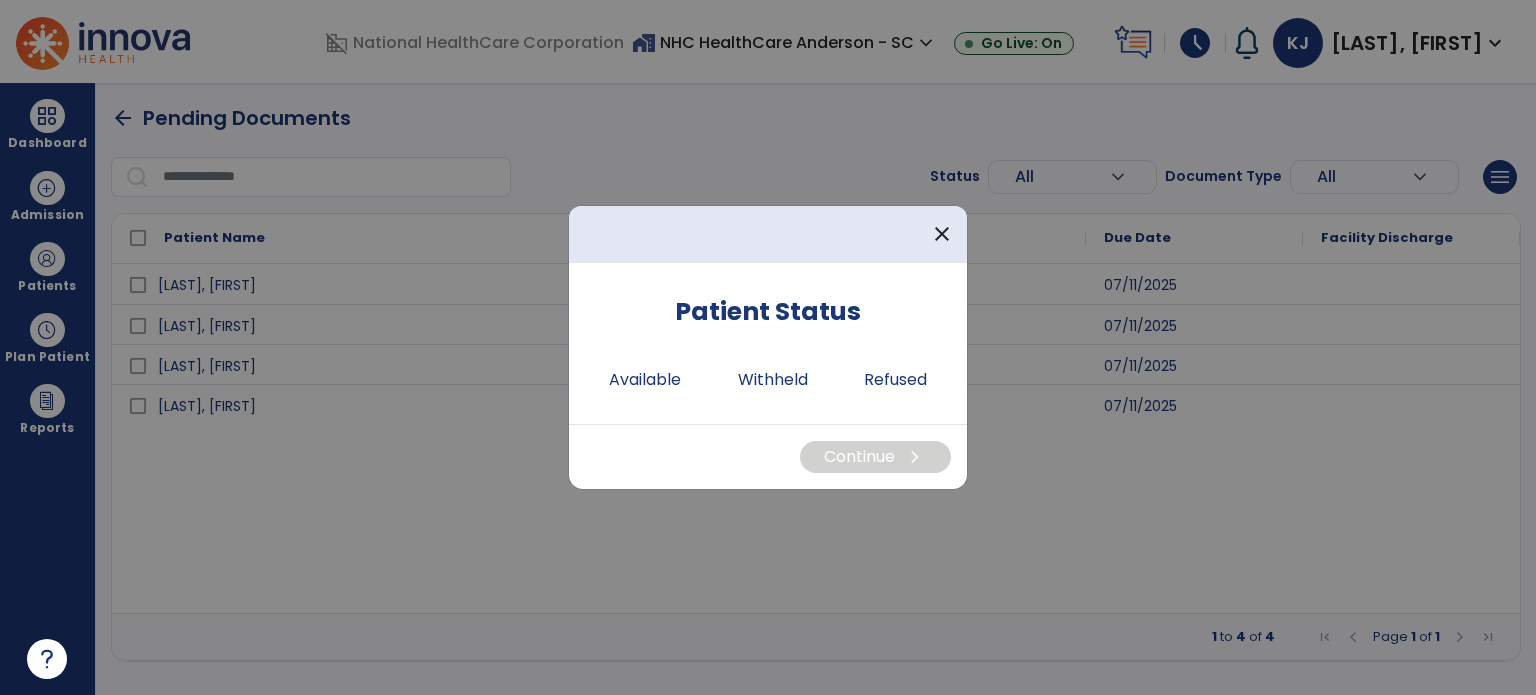 click on "Available" at bounding box center (645, 380) 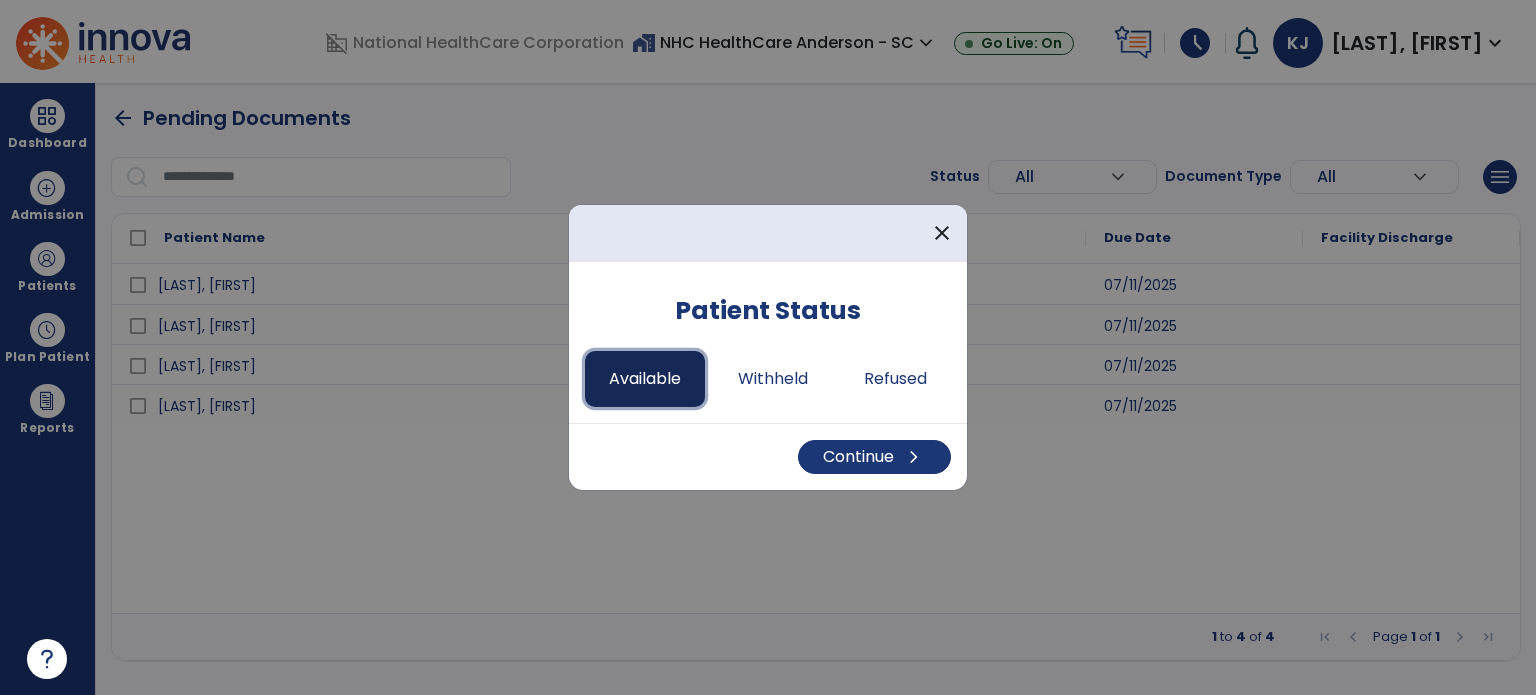 click on "Continue   chevron_right" at bounding box center (874, 457) 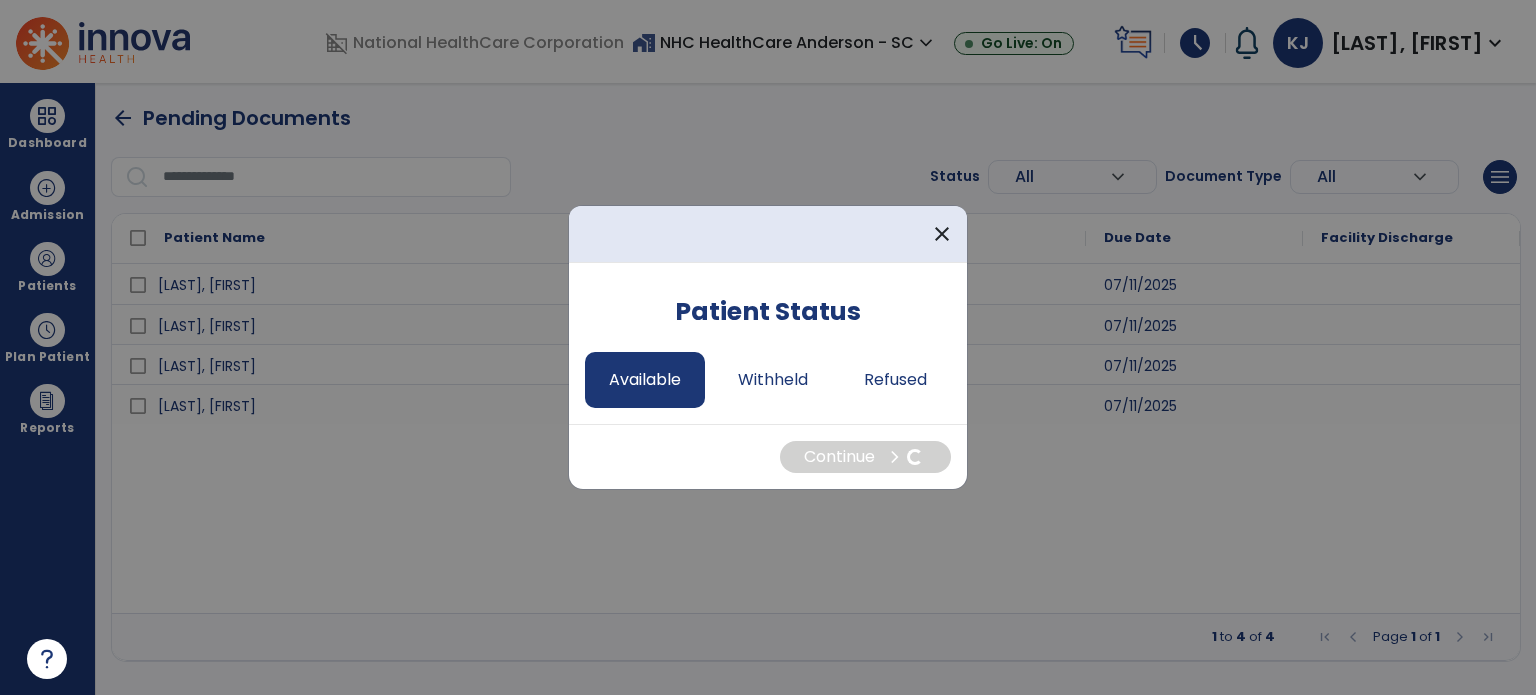 select on "*" 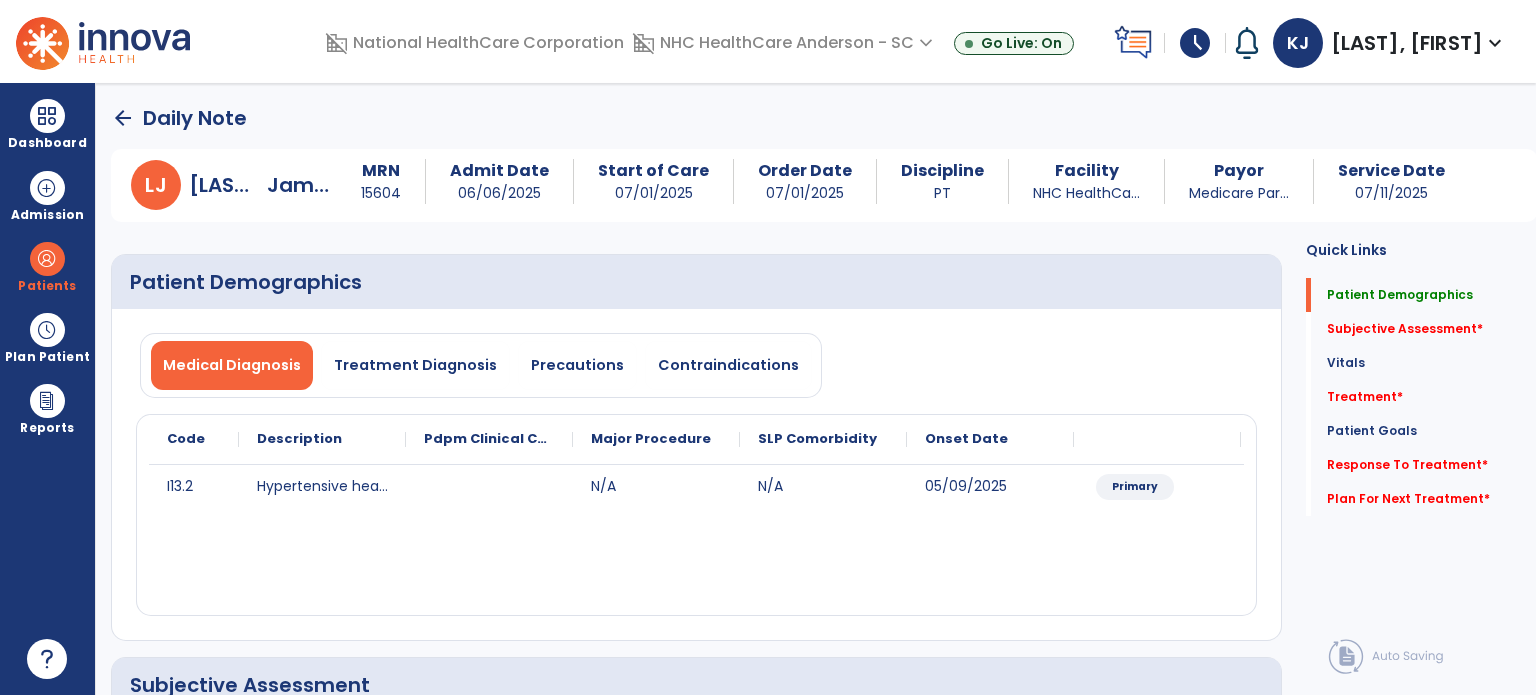 click on "Treatment   *" 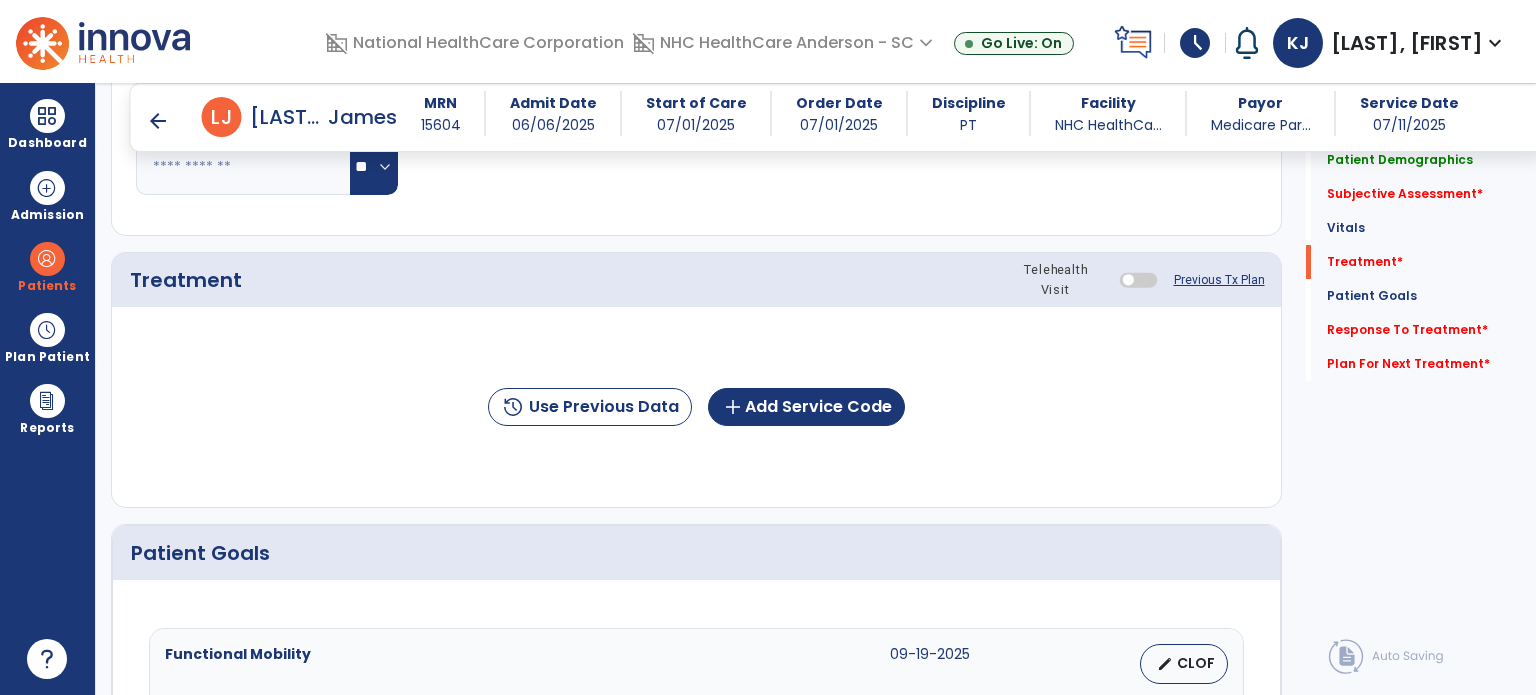 scroll, scrollTop: 1116, scrollLeft: 0, axis: vertical 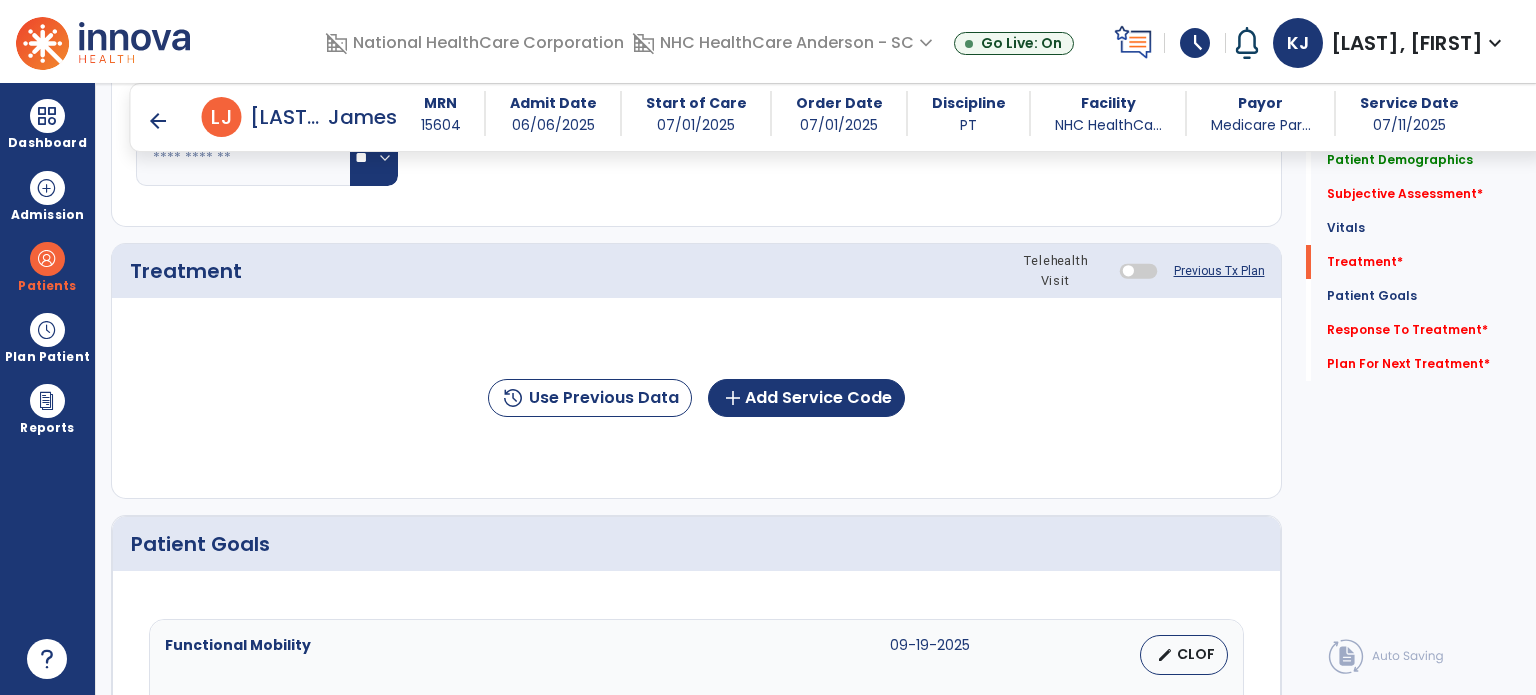 click on "add  Add Service Code" 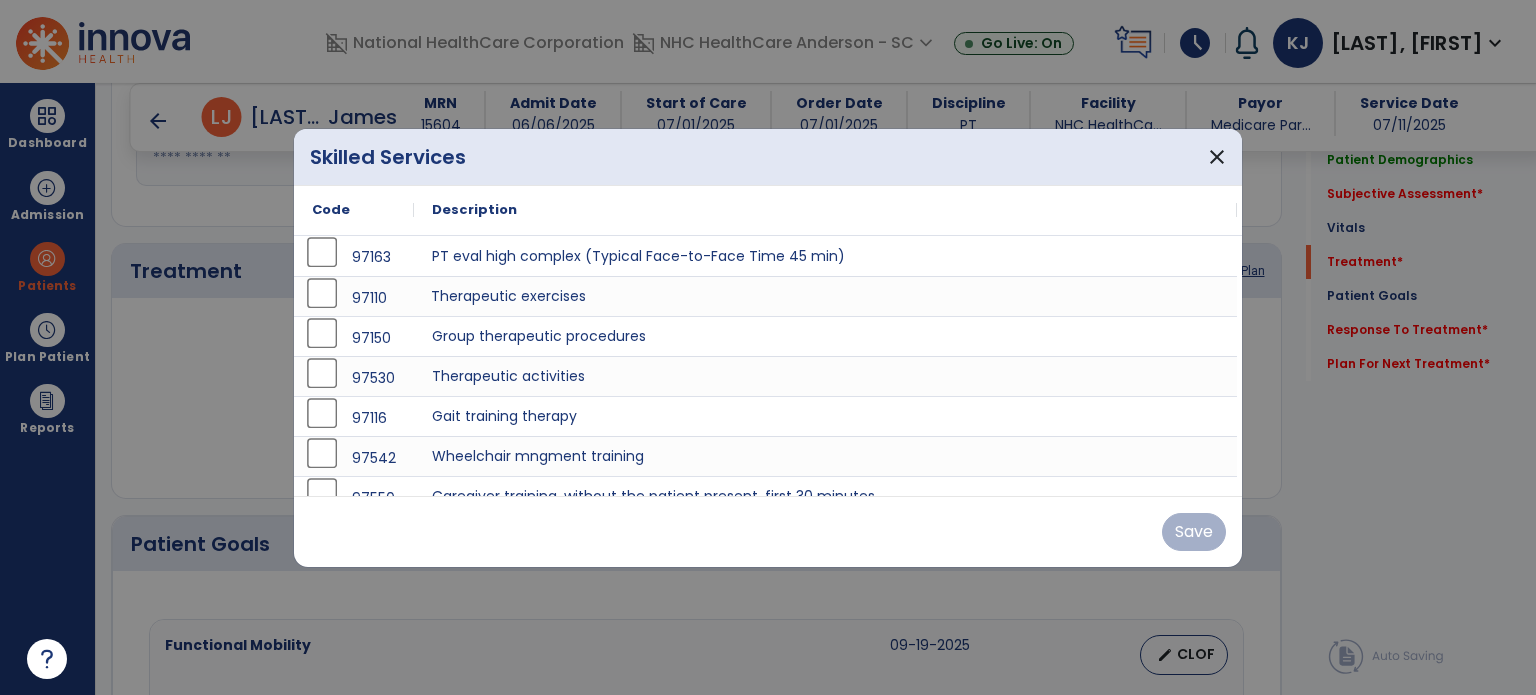 click on "Therapeutic exercises" at bounding box center (825, 296) 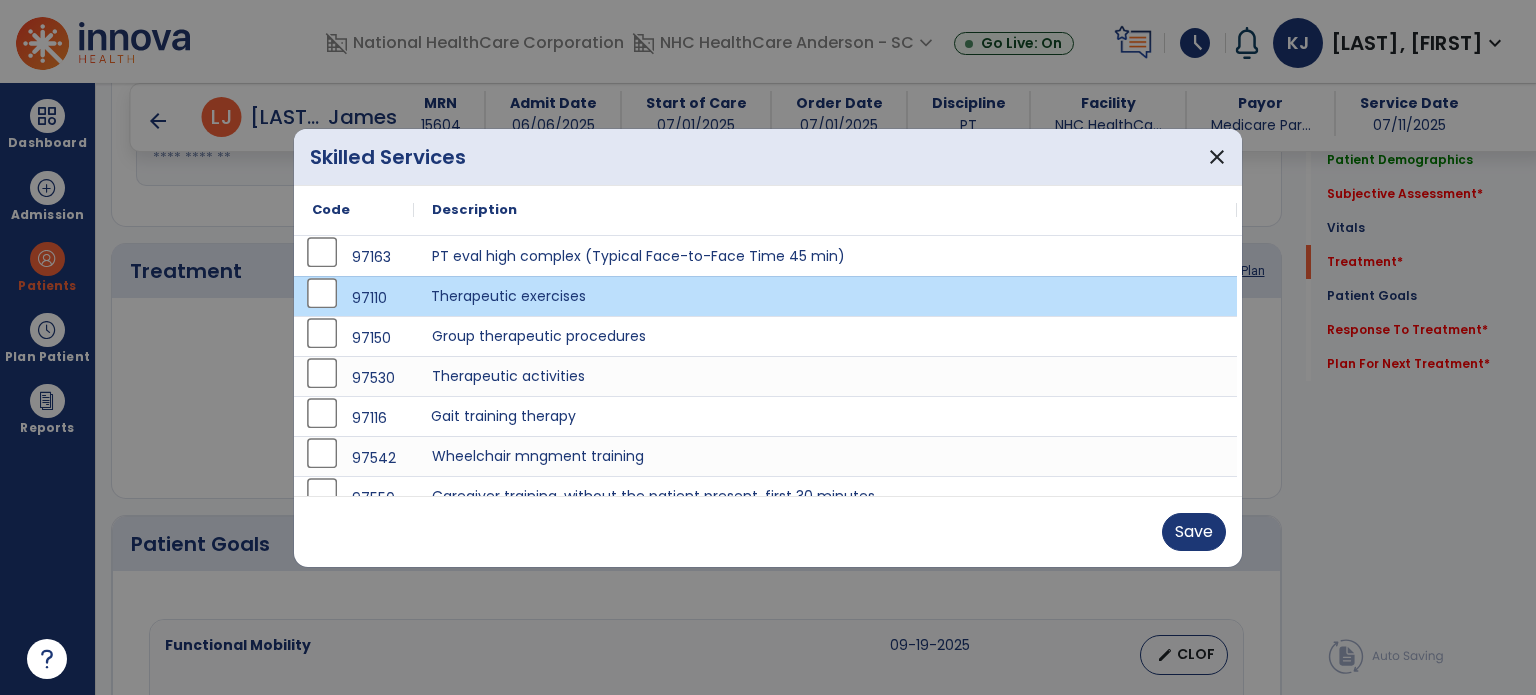 click on "Gait training therapy" at bounding box center (825, 416) 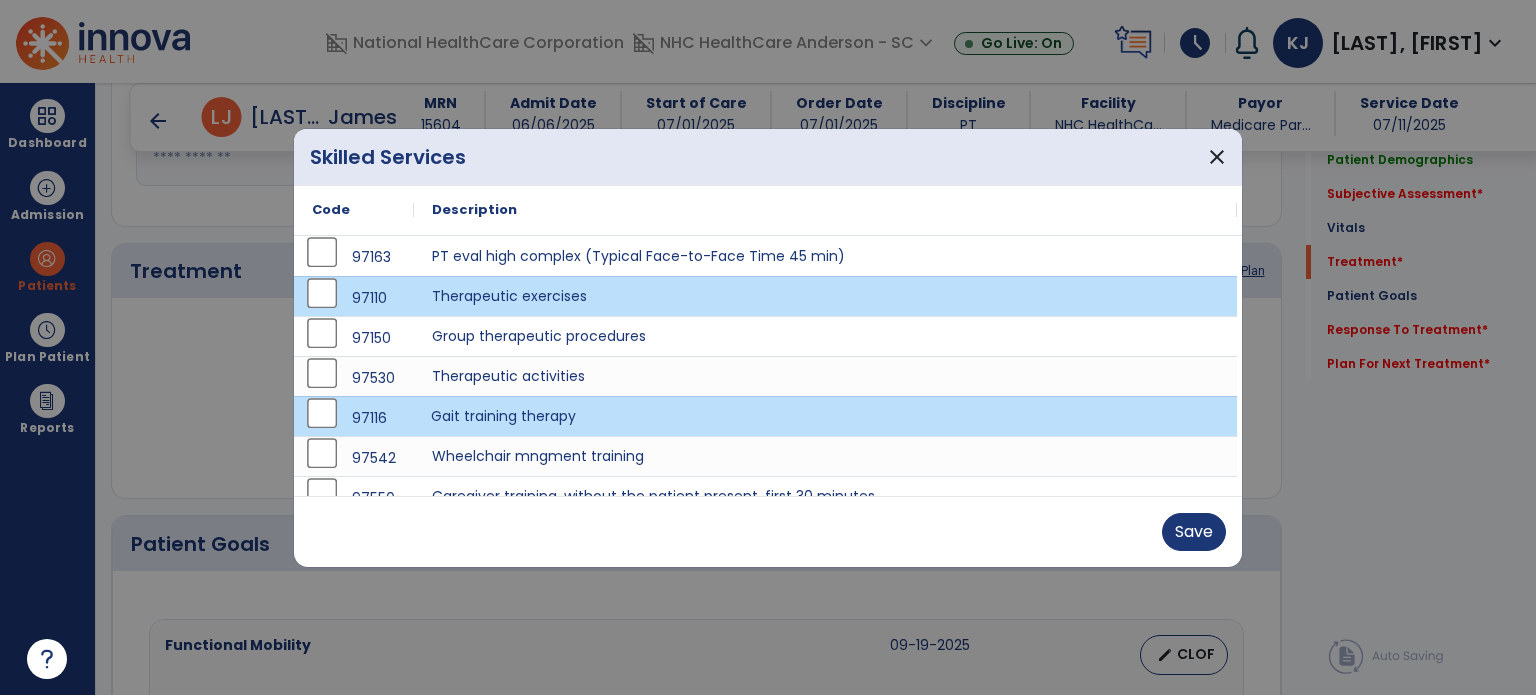 click on "Save" at bounding box center (1194, 532) 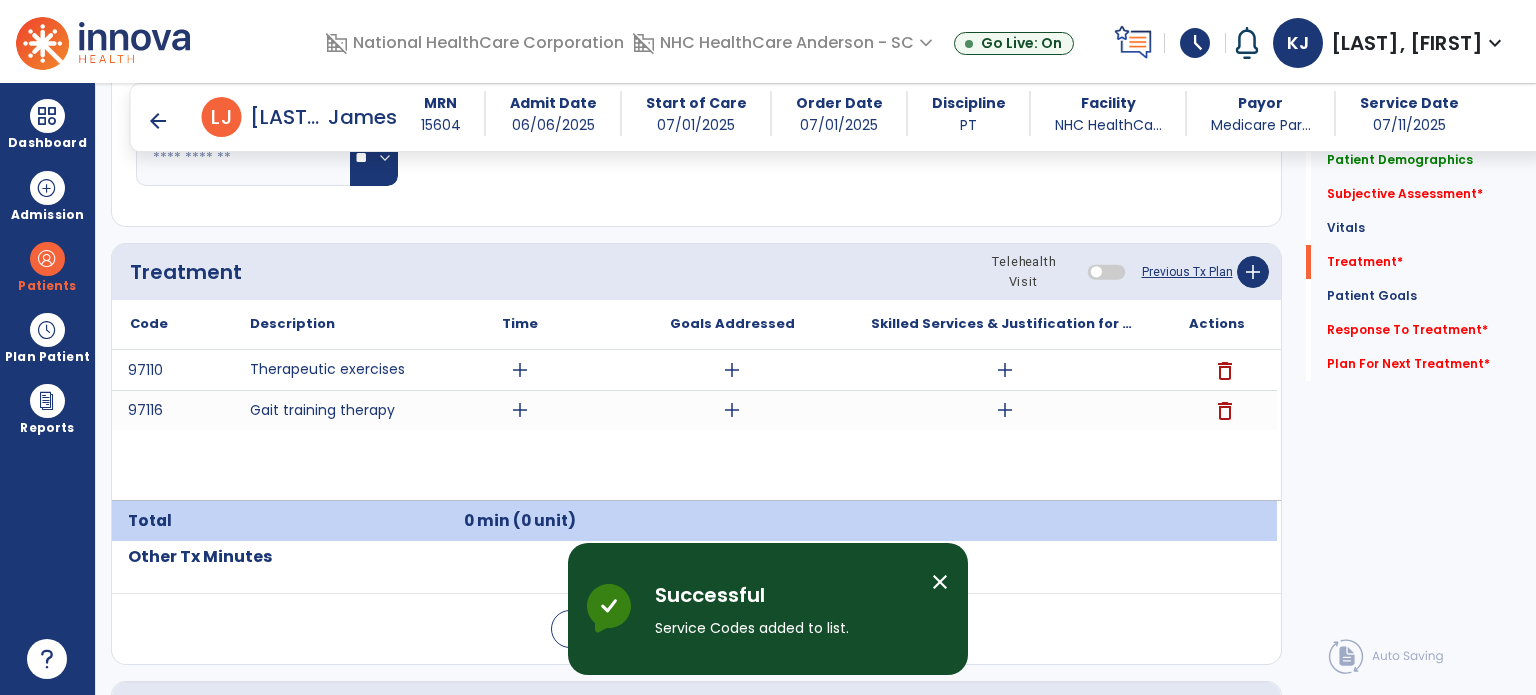 click on "add" at bounding box center [520, 370] 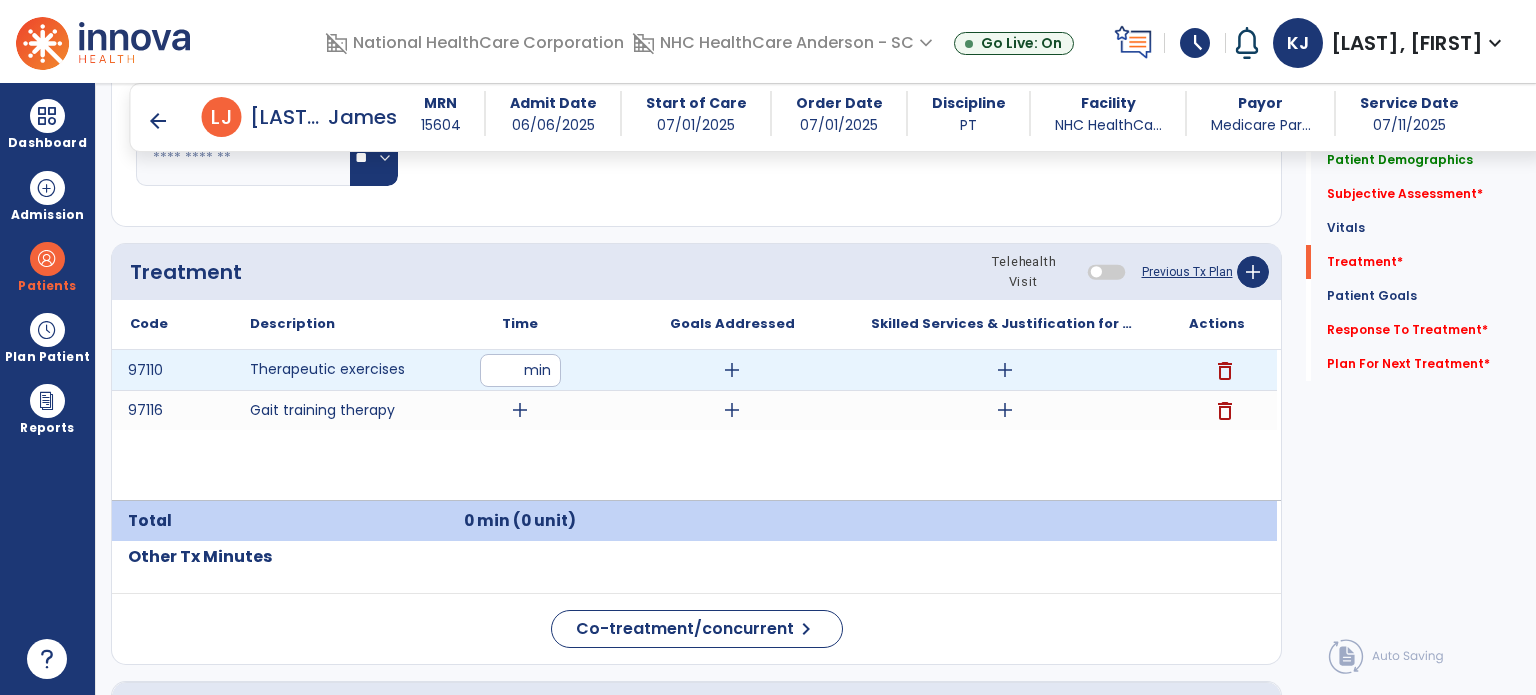 type on "**" 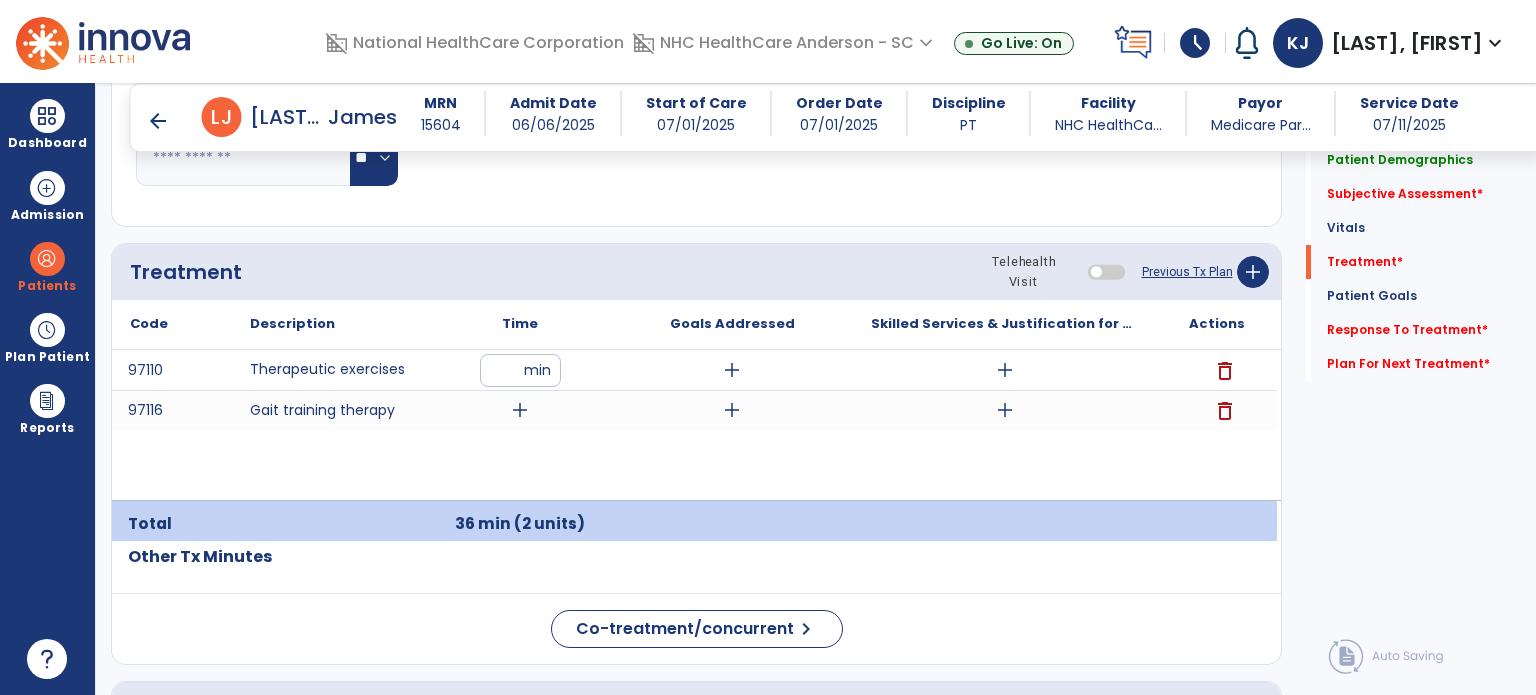 click on "add" at bounding box center [520, 410] 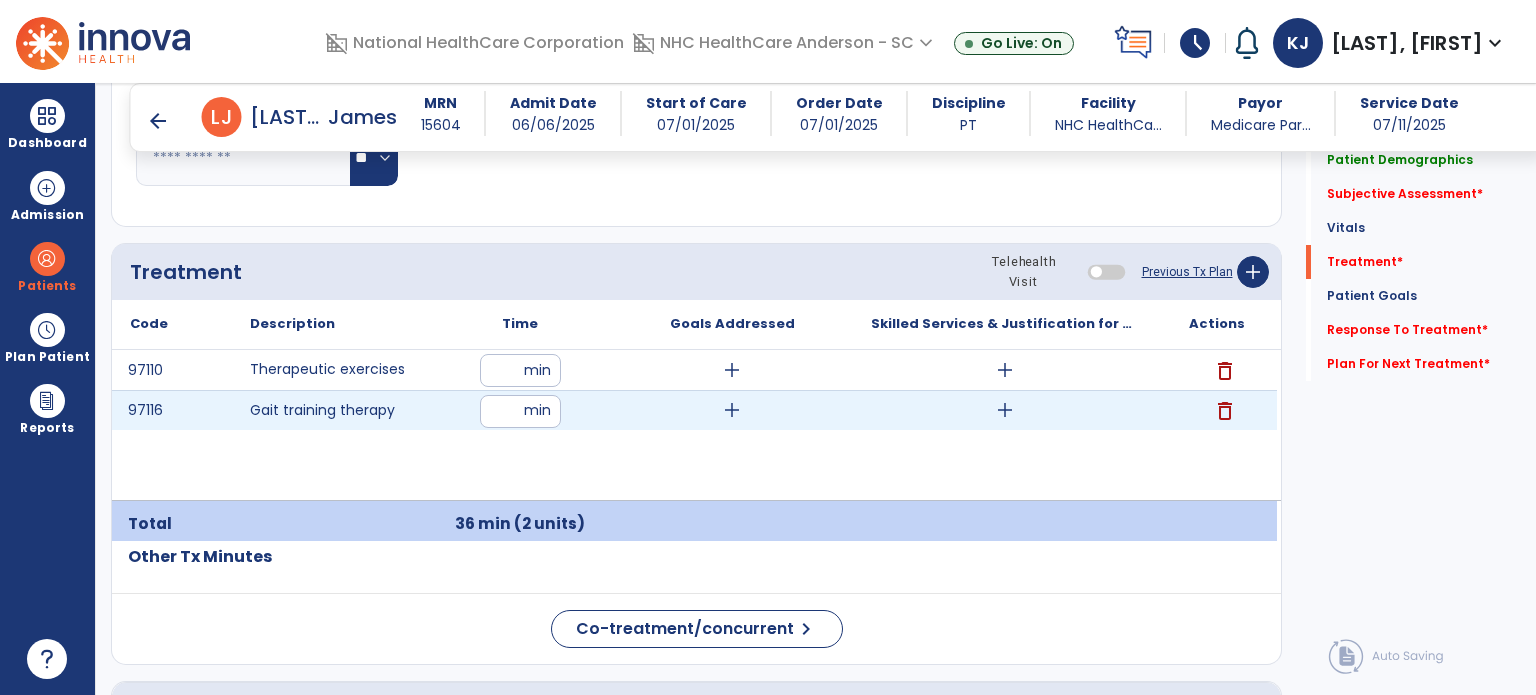 type on "**" 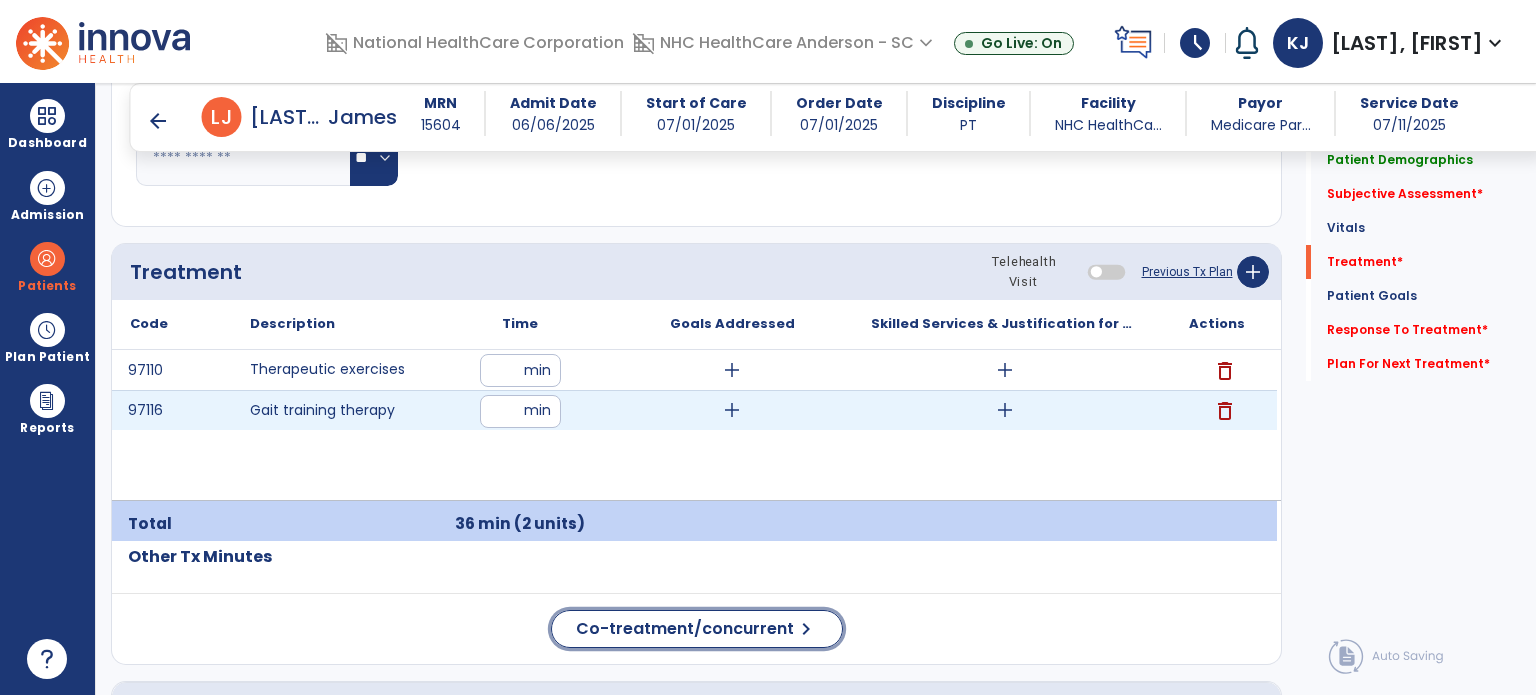 click on "chevron_right" 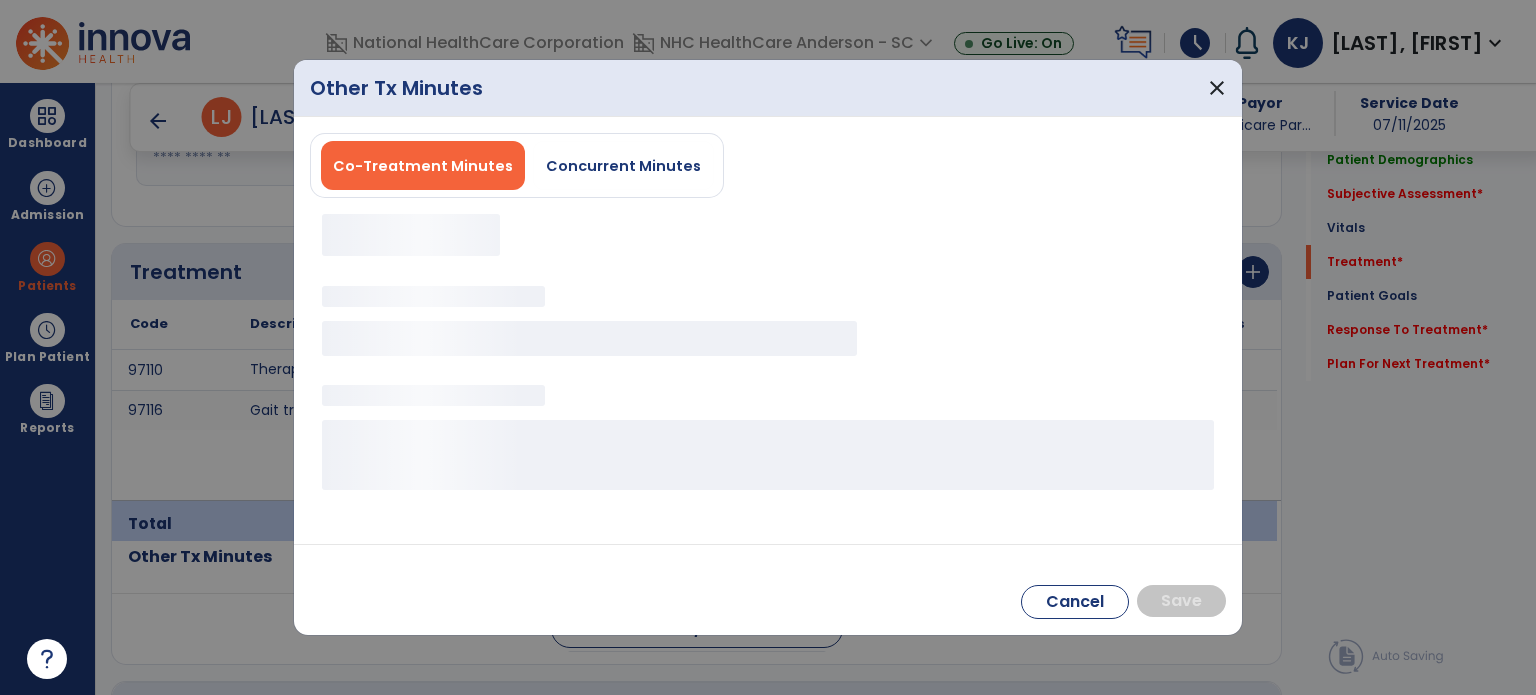 click on "Concurrent Minutes" at bounding box center (623, 166) 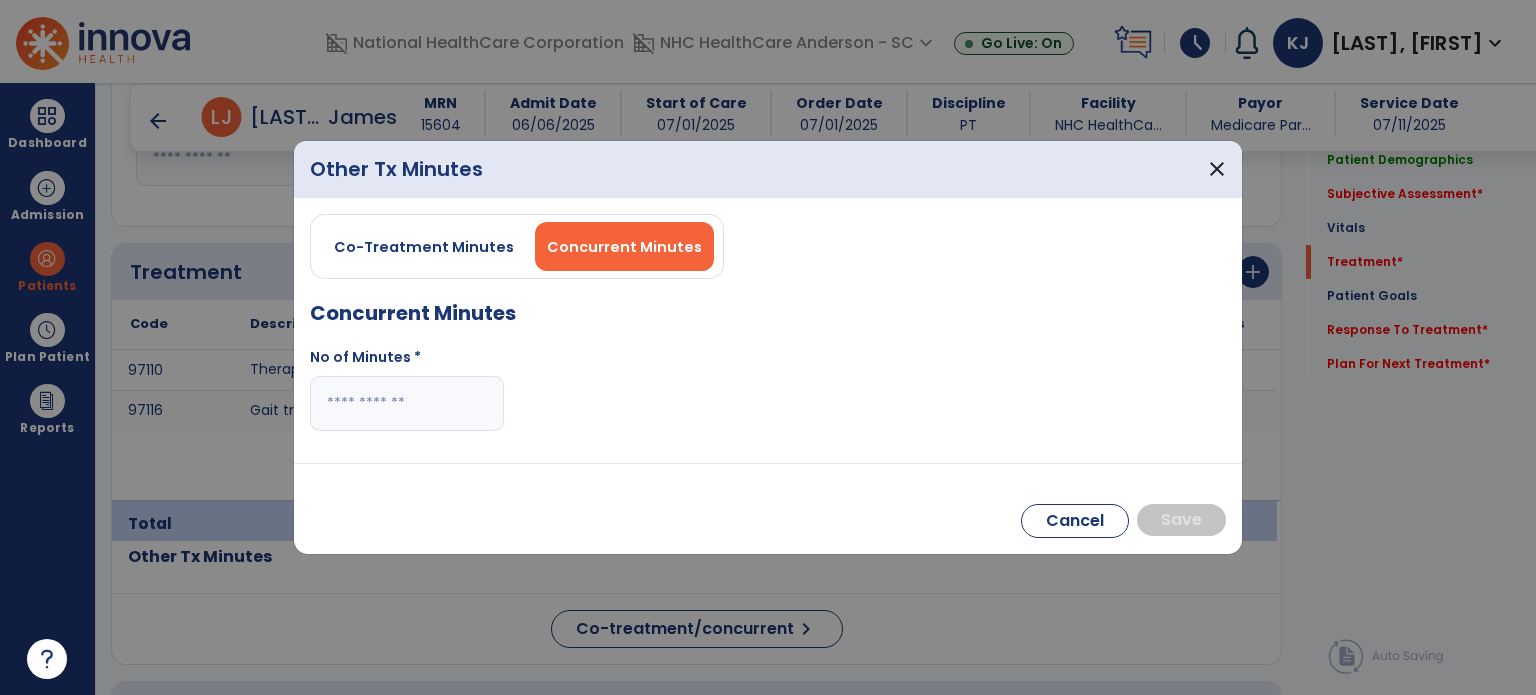 click at bounding box center [407, 403] 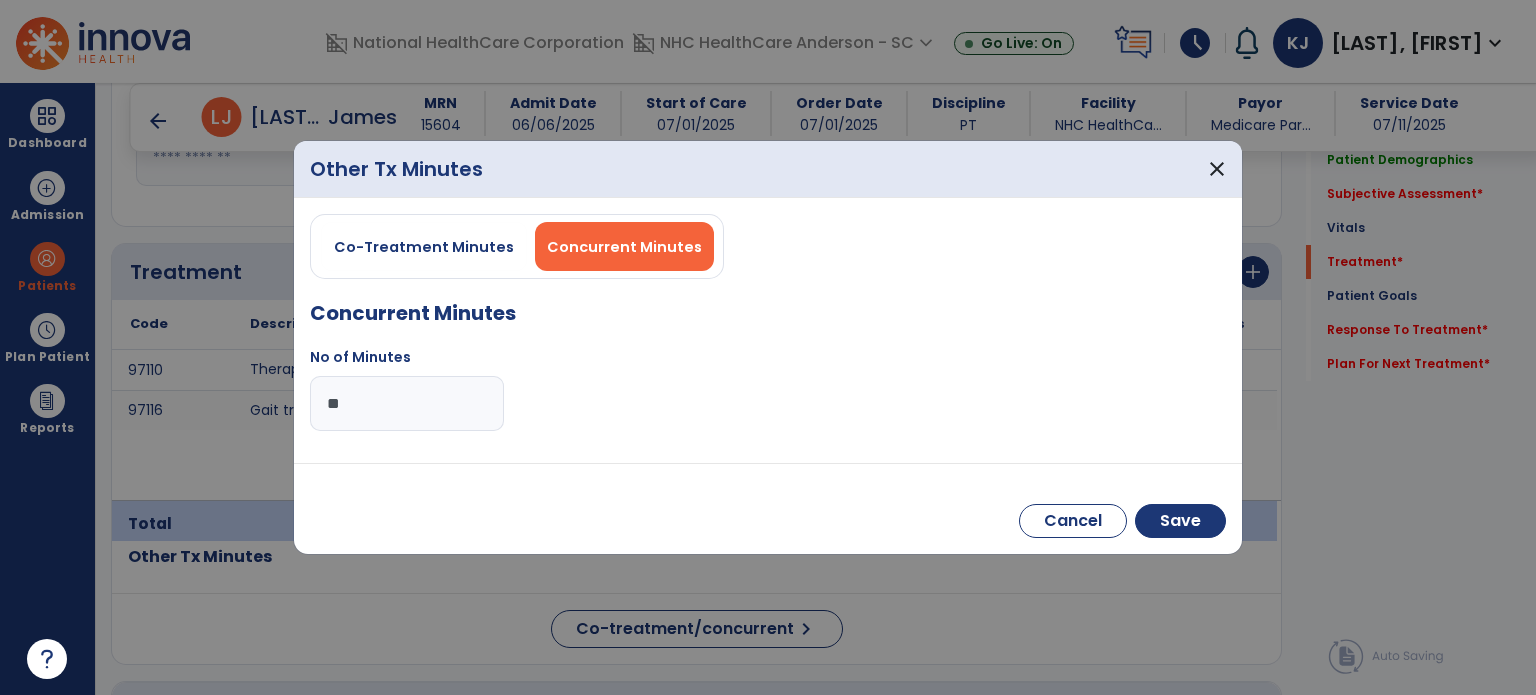 type on "**" 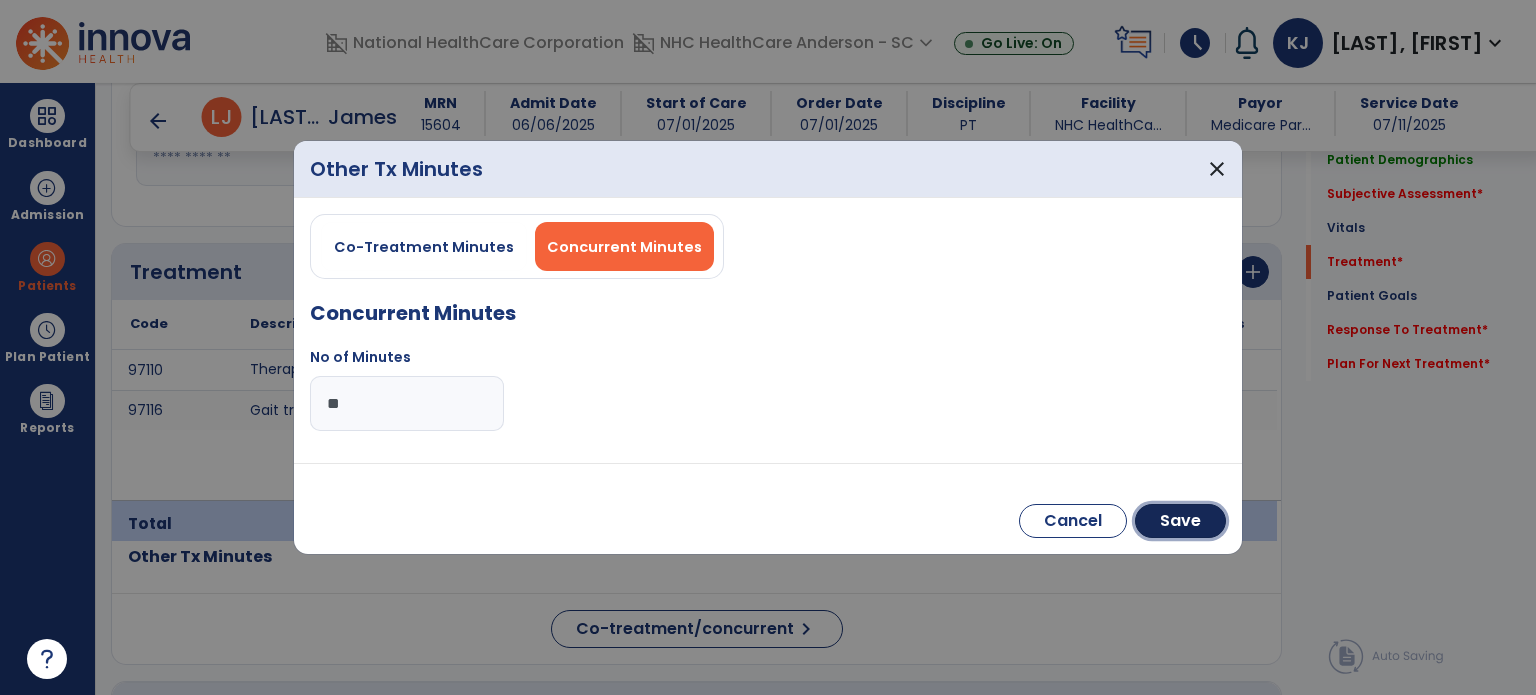 click on "Save" at bounding box center (1180, 521) 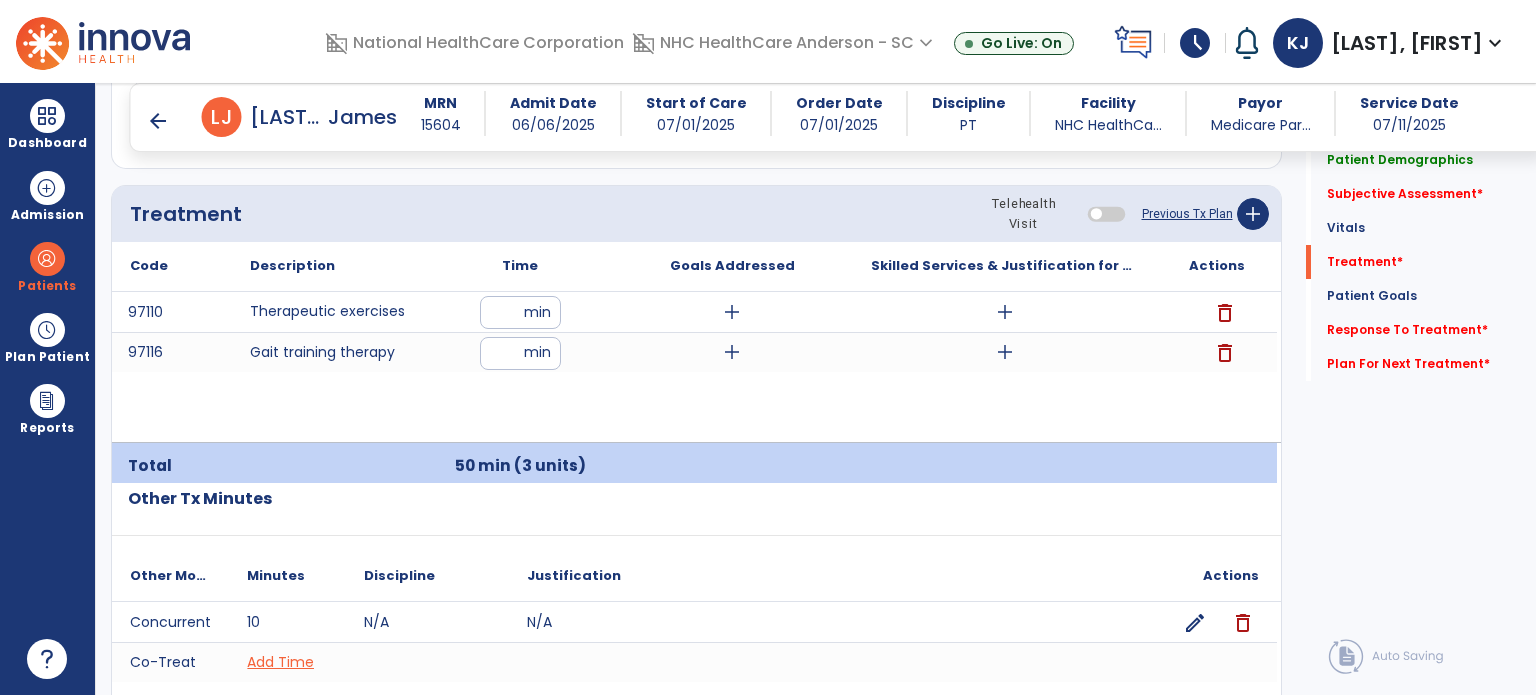 scroll, scrollTop: 1177, scrollLeft: 0, axis: vertical 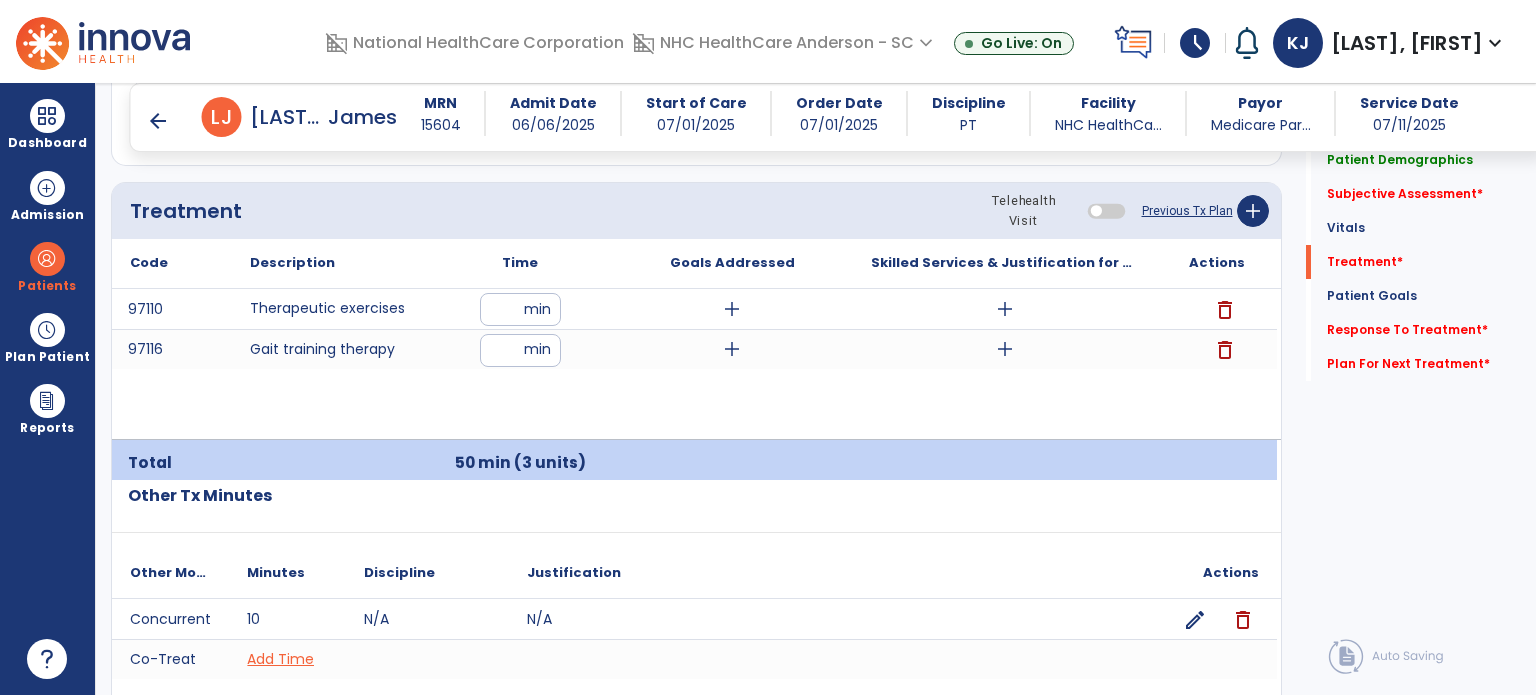 click on "add" at bounding box center (732, 309) 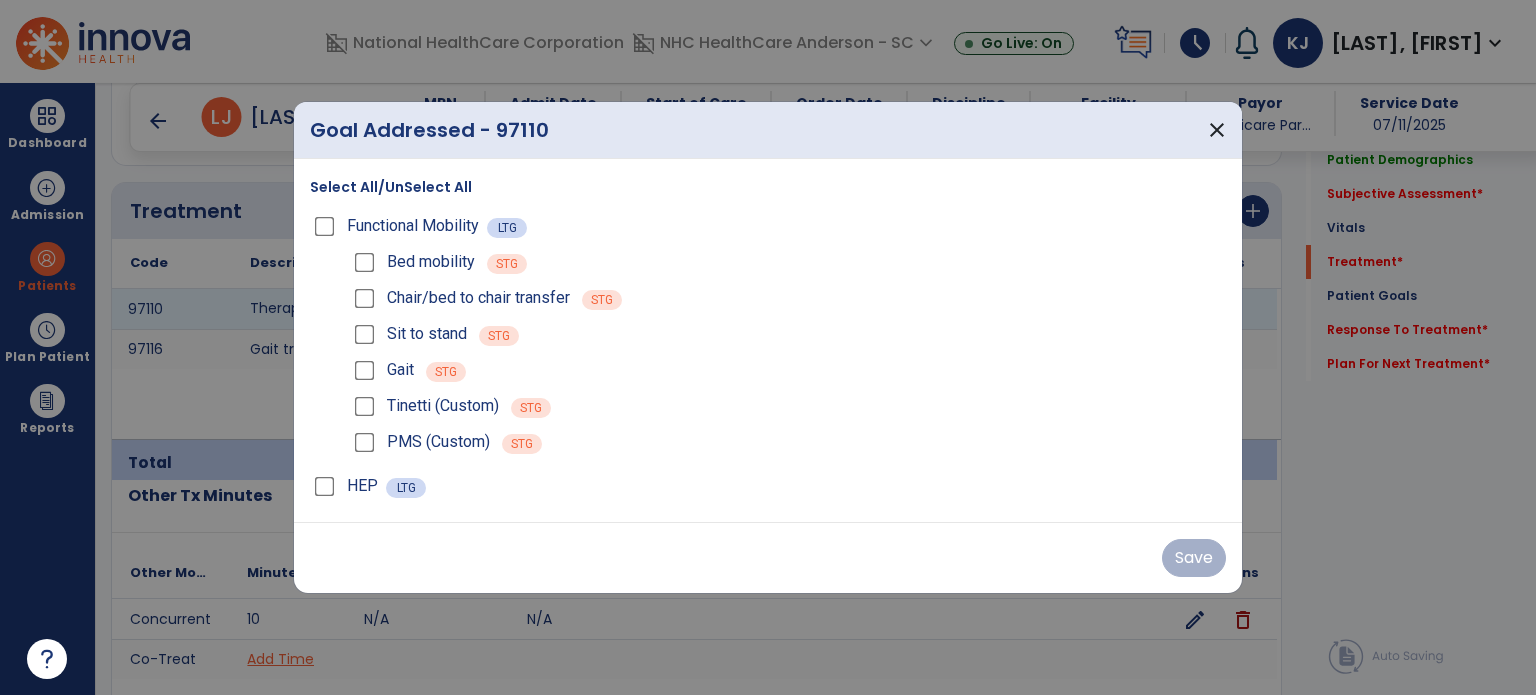 click on "Select All/UnSelect All" at bounding box center [391, 187] 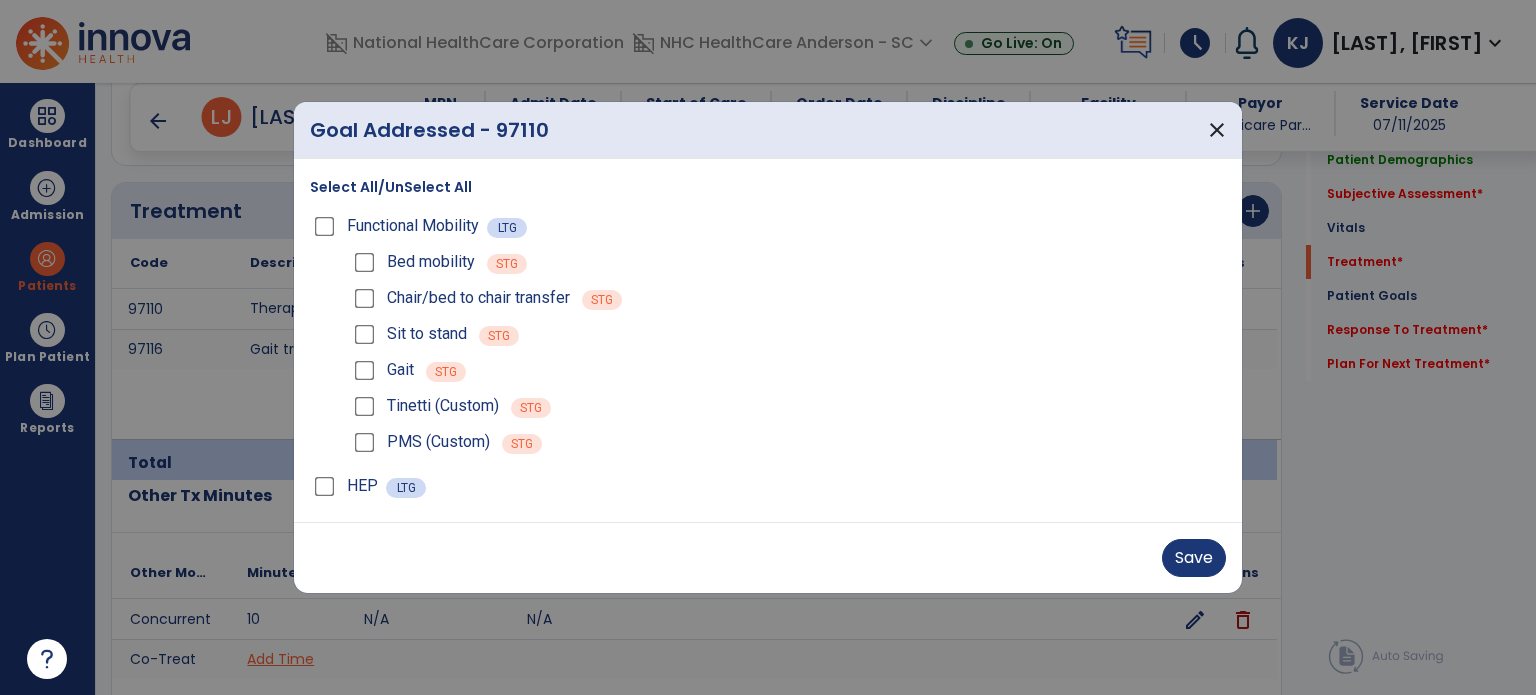click on "Save" at bounding box center [1194, 558] 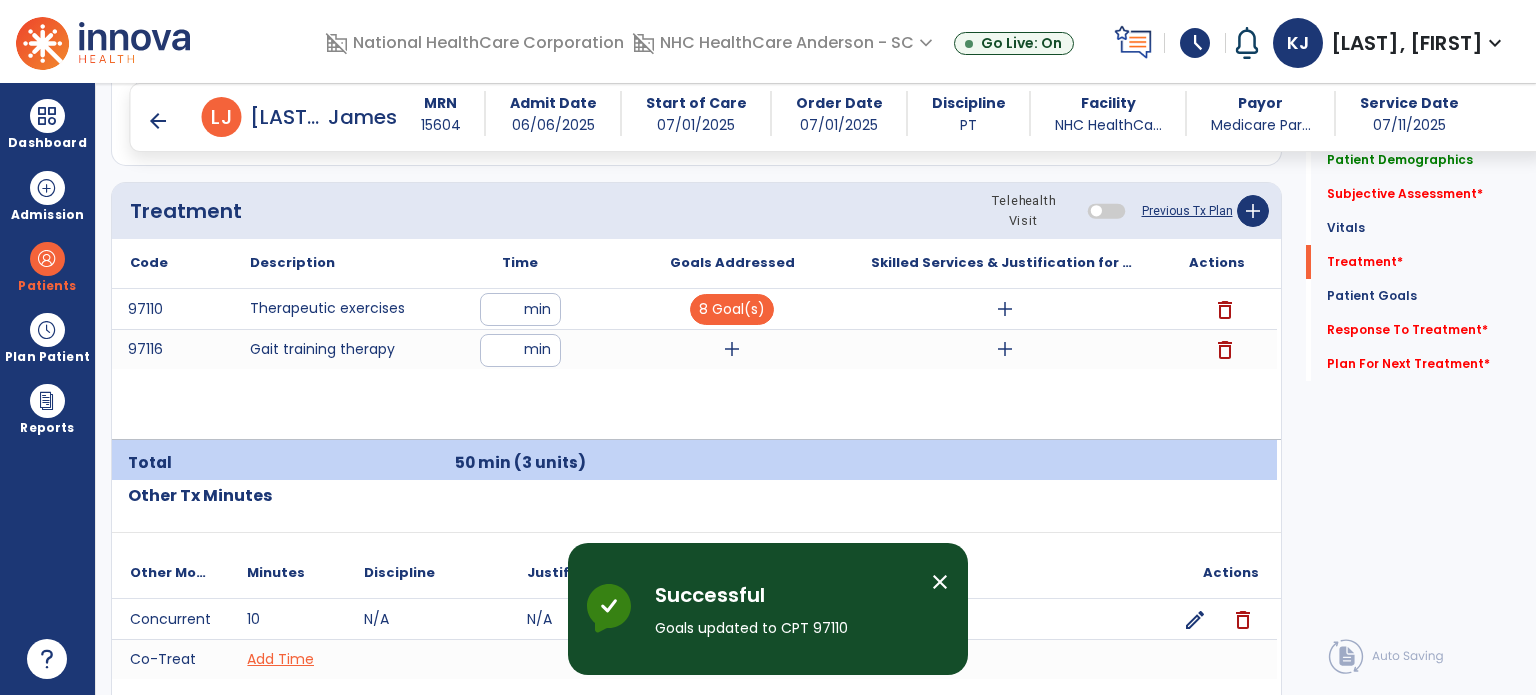 click on "add" at bounding box center (732, 349) 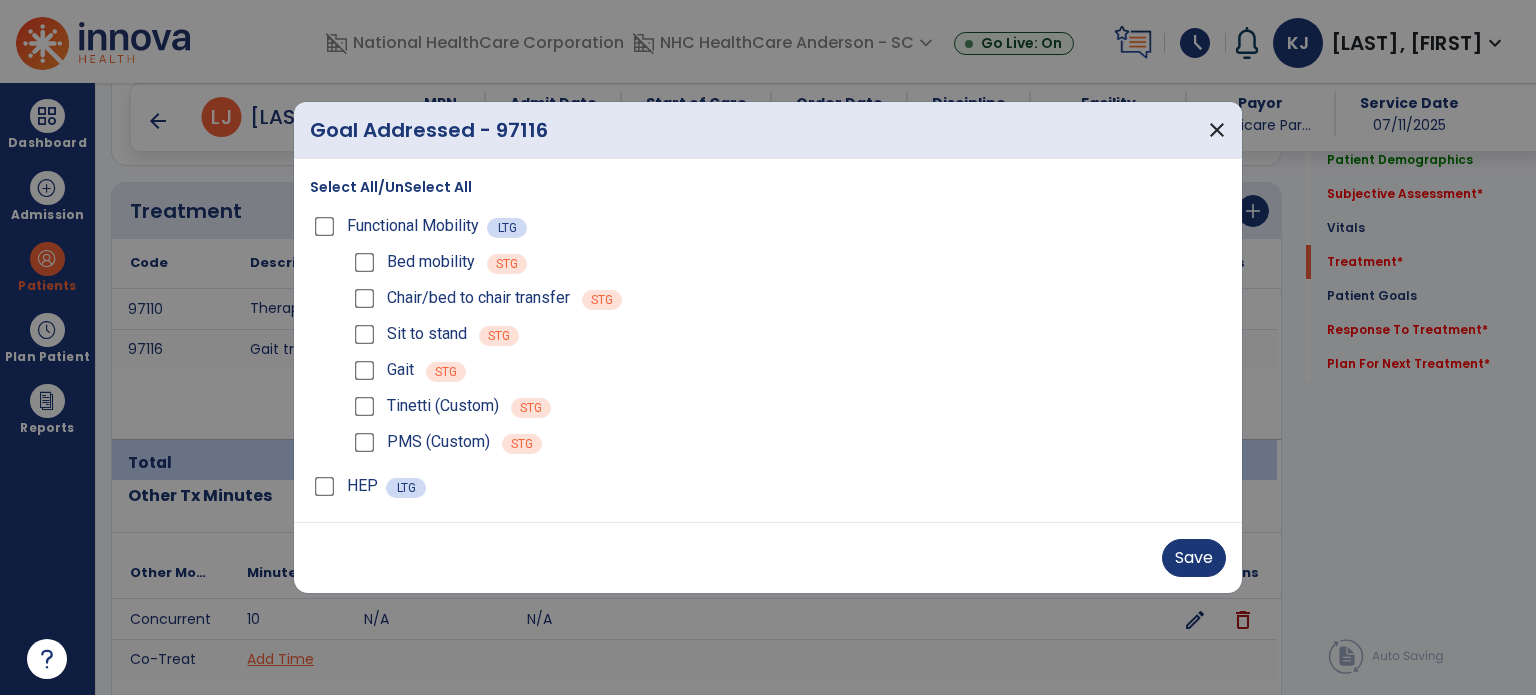 click on "Save" at bounding box center [1194, 558] 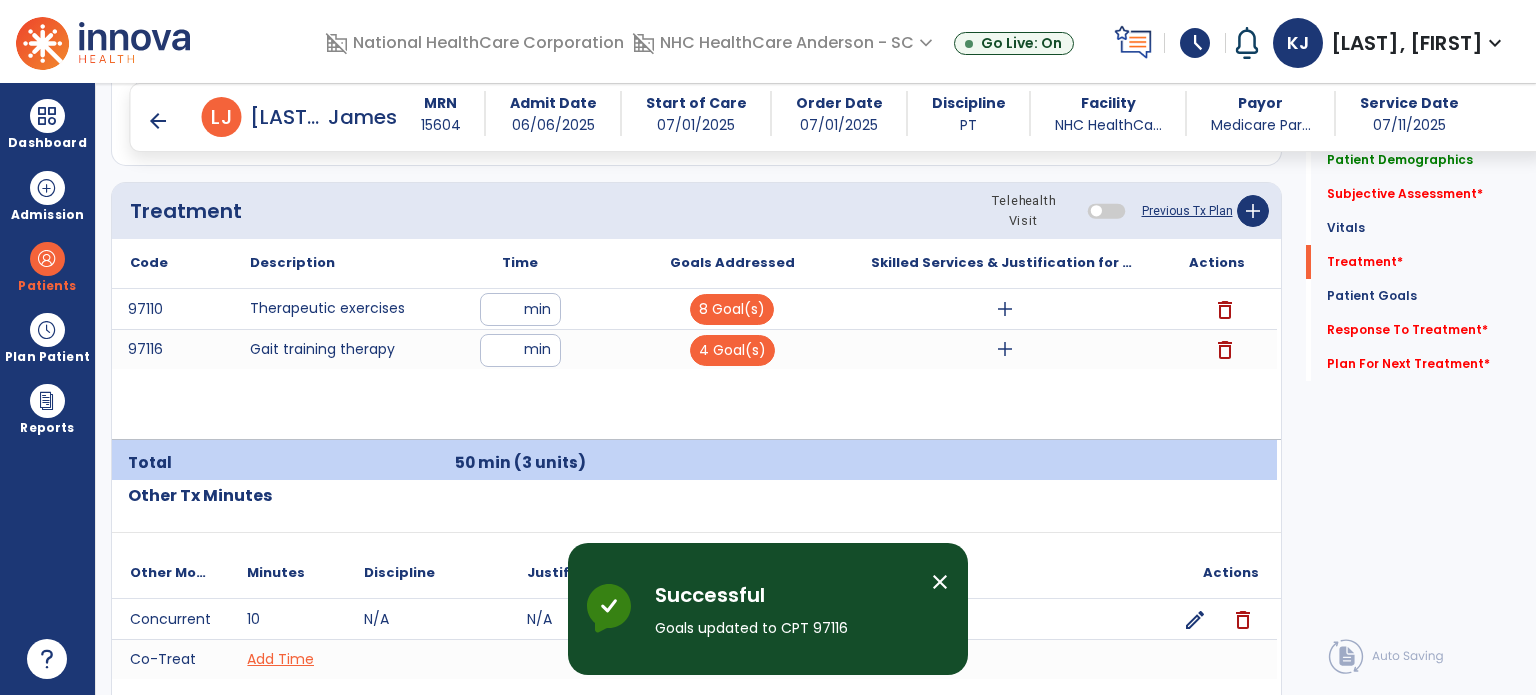 click on "add" at bounding box center [1005, 309] 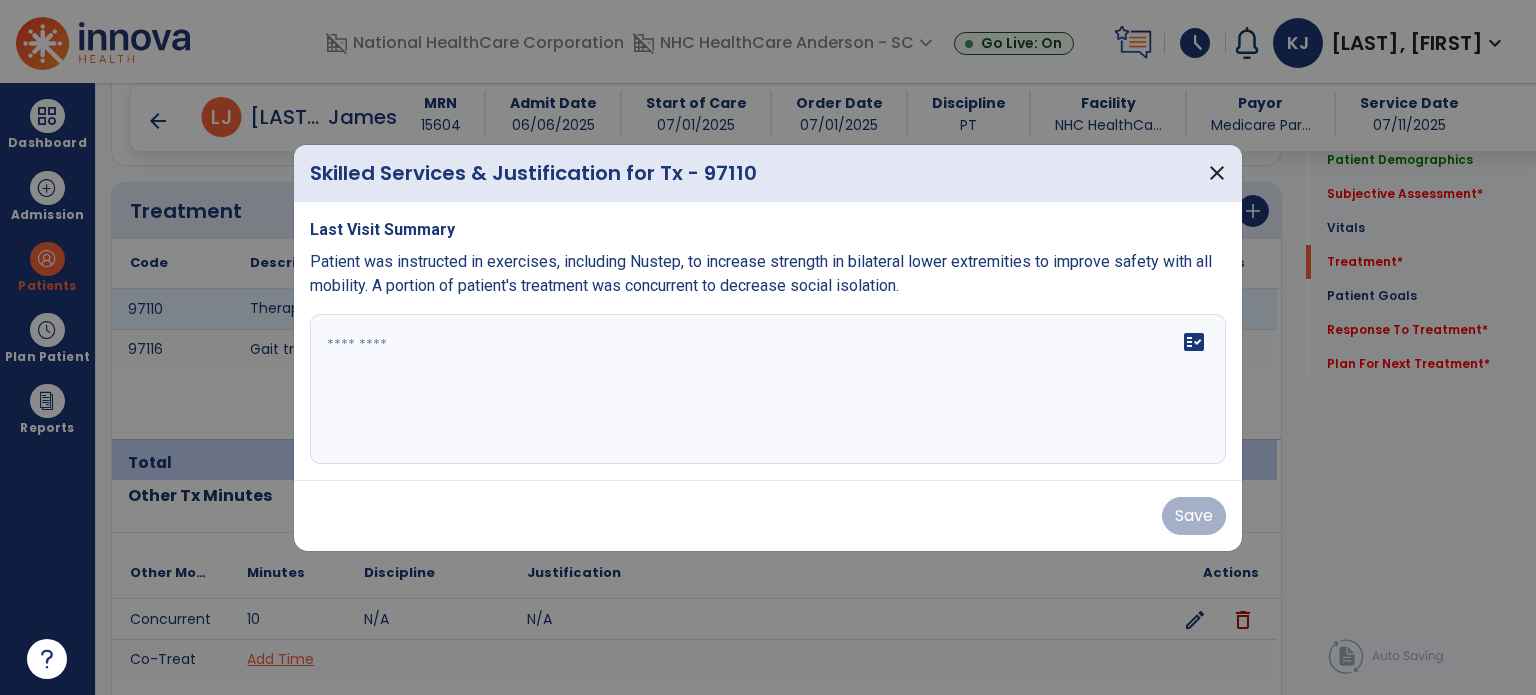 click at bounding box center (768, 389) 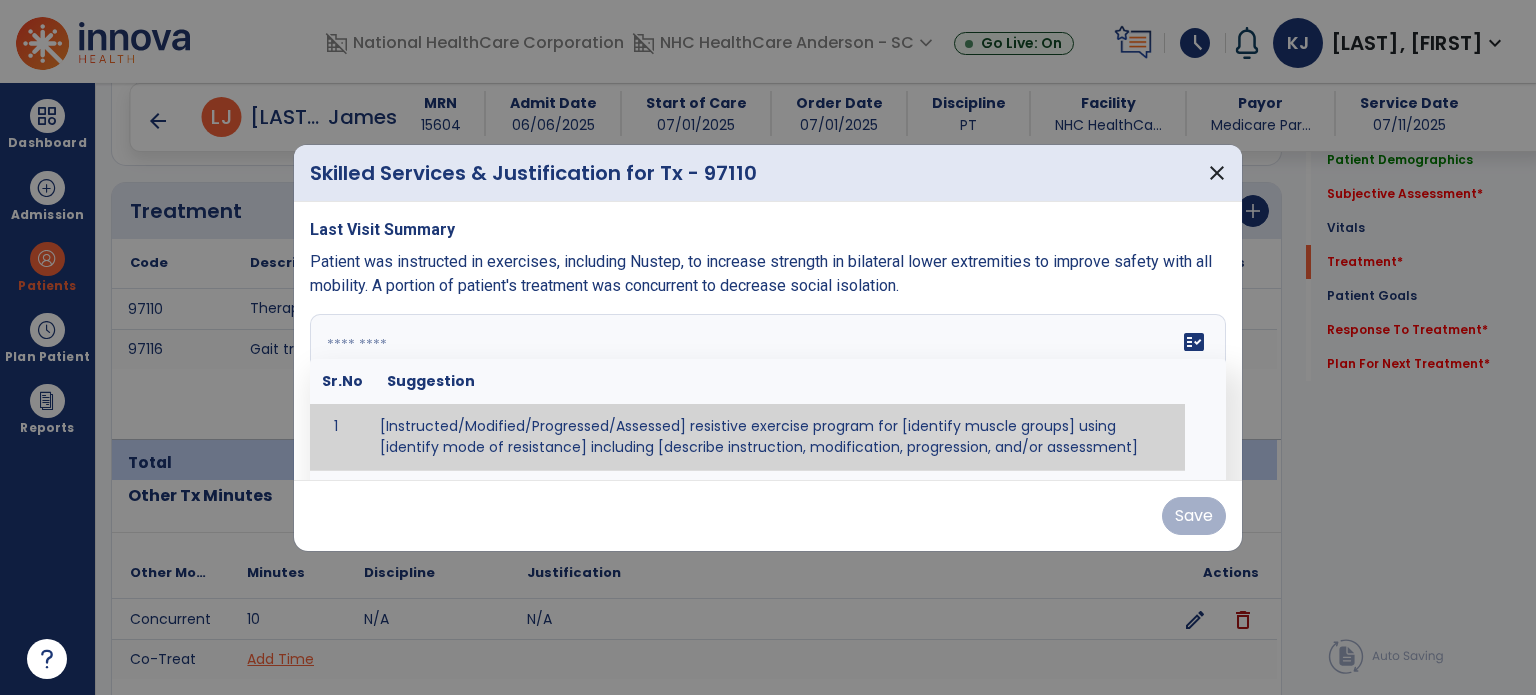 paste on "**********" 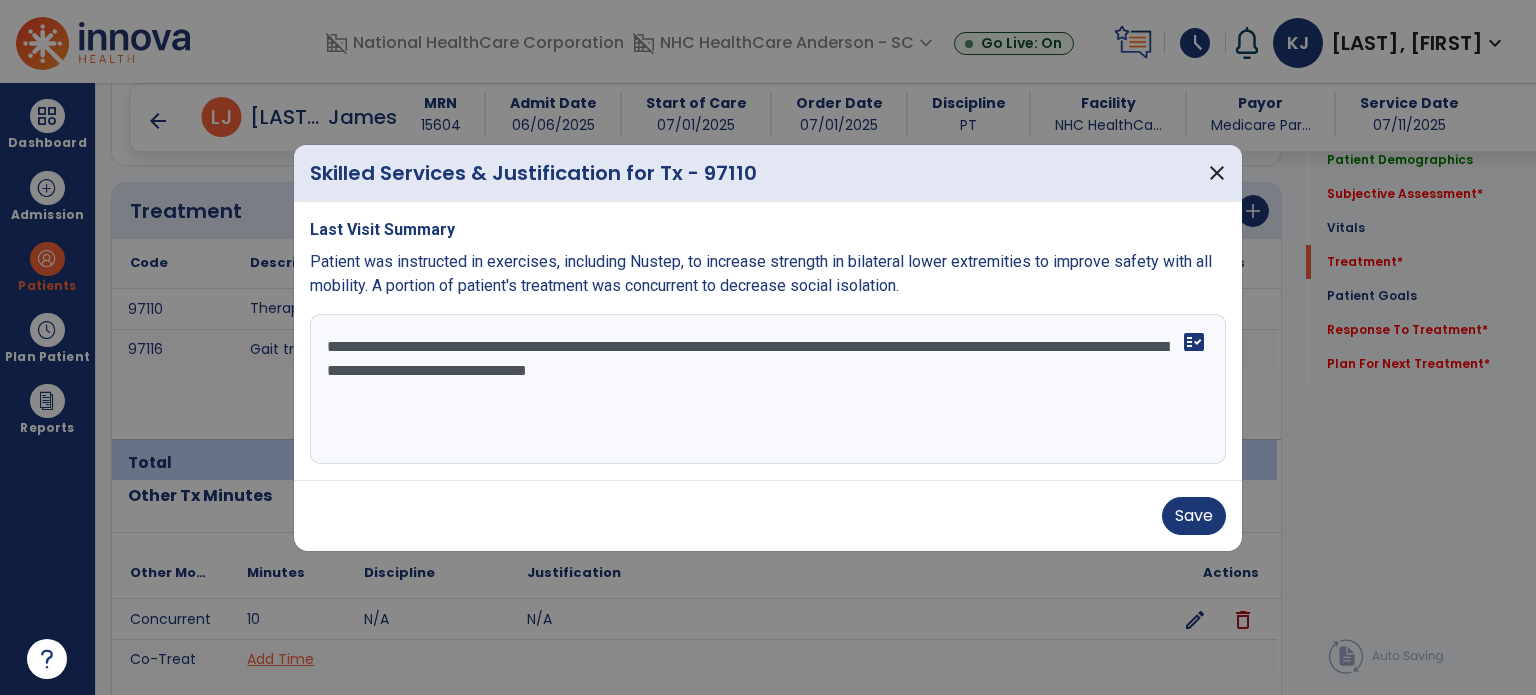 type on "**********" 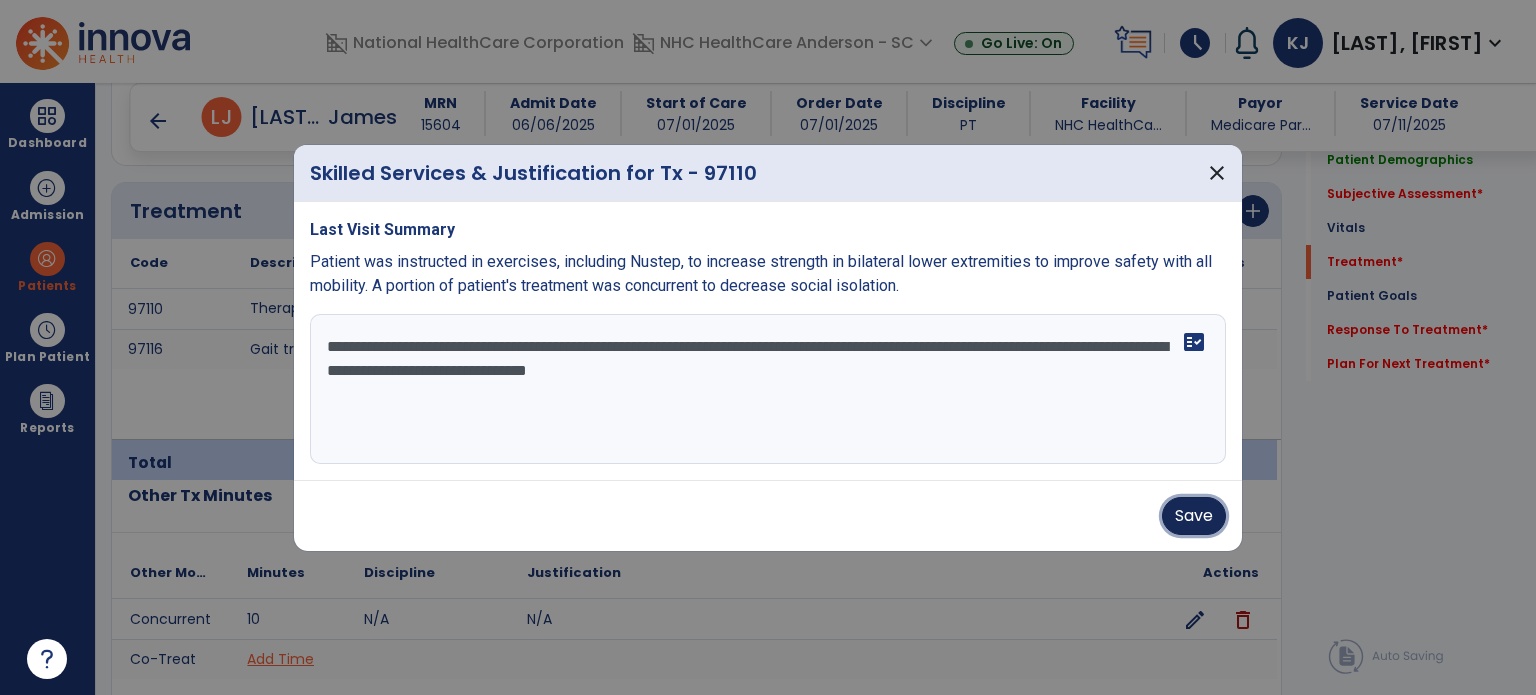 click on "Save" at bounding box center (1194, 516) 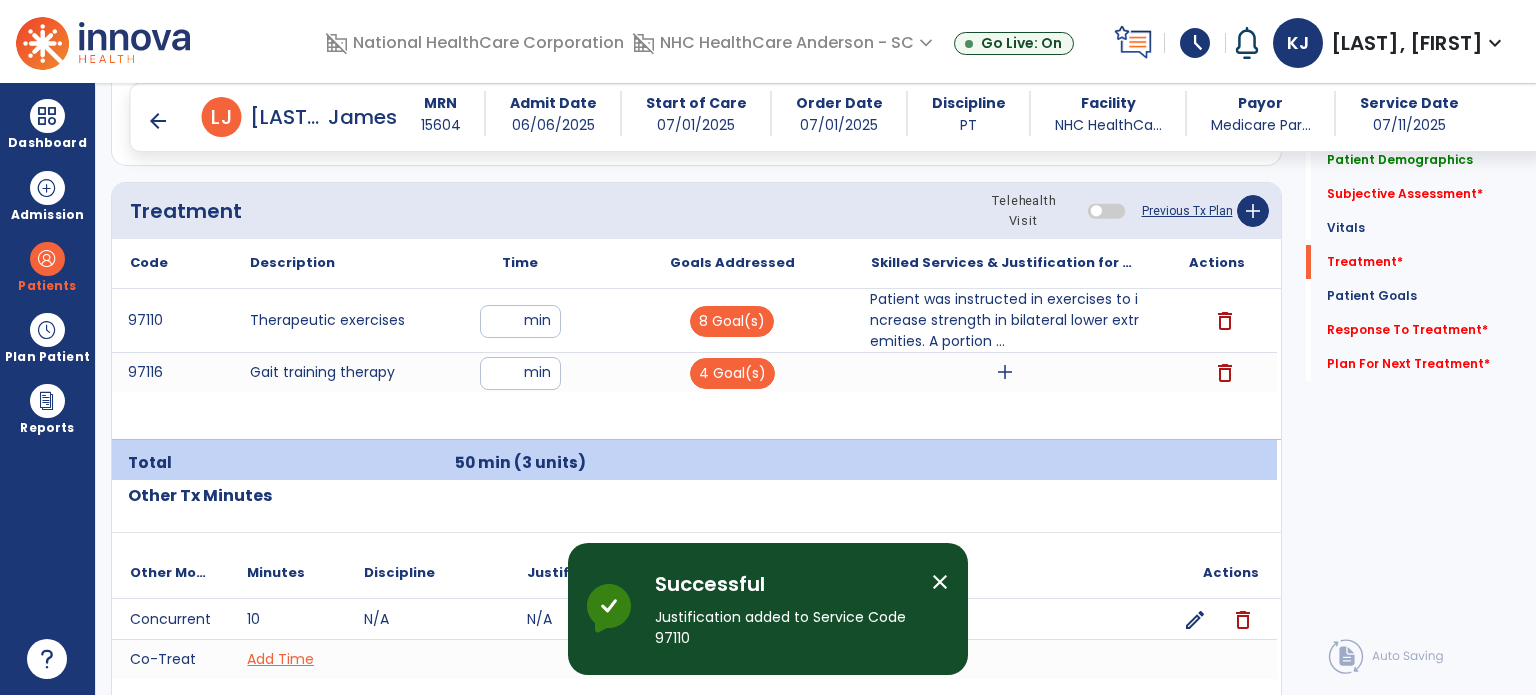 click on "add" at bounding box center (1005, 372) 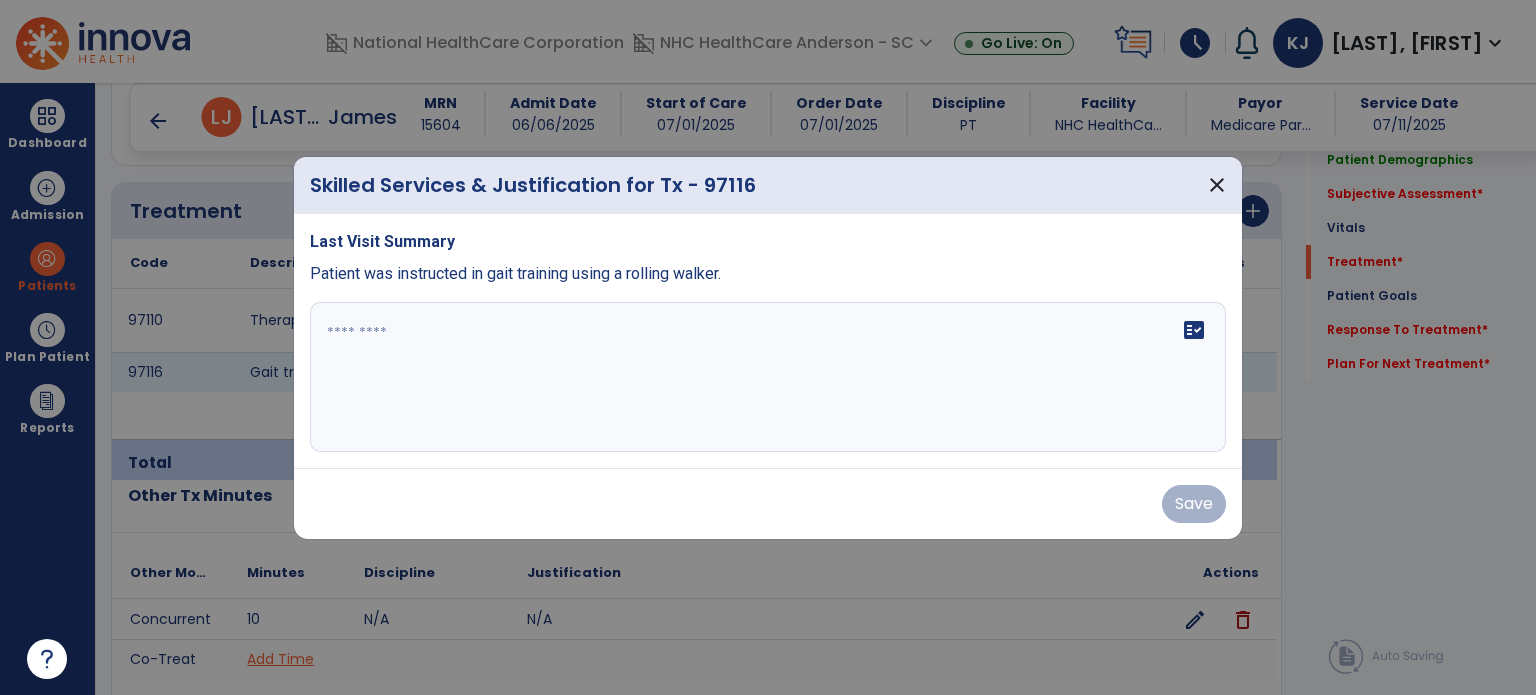 click on "Patient was instructed in gait training using a rolling walker." at bounding box center [768, 274] 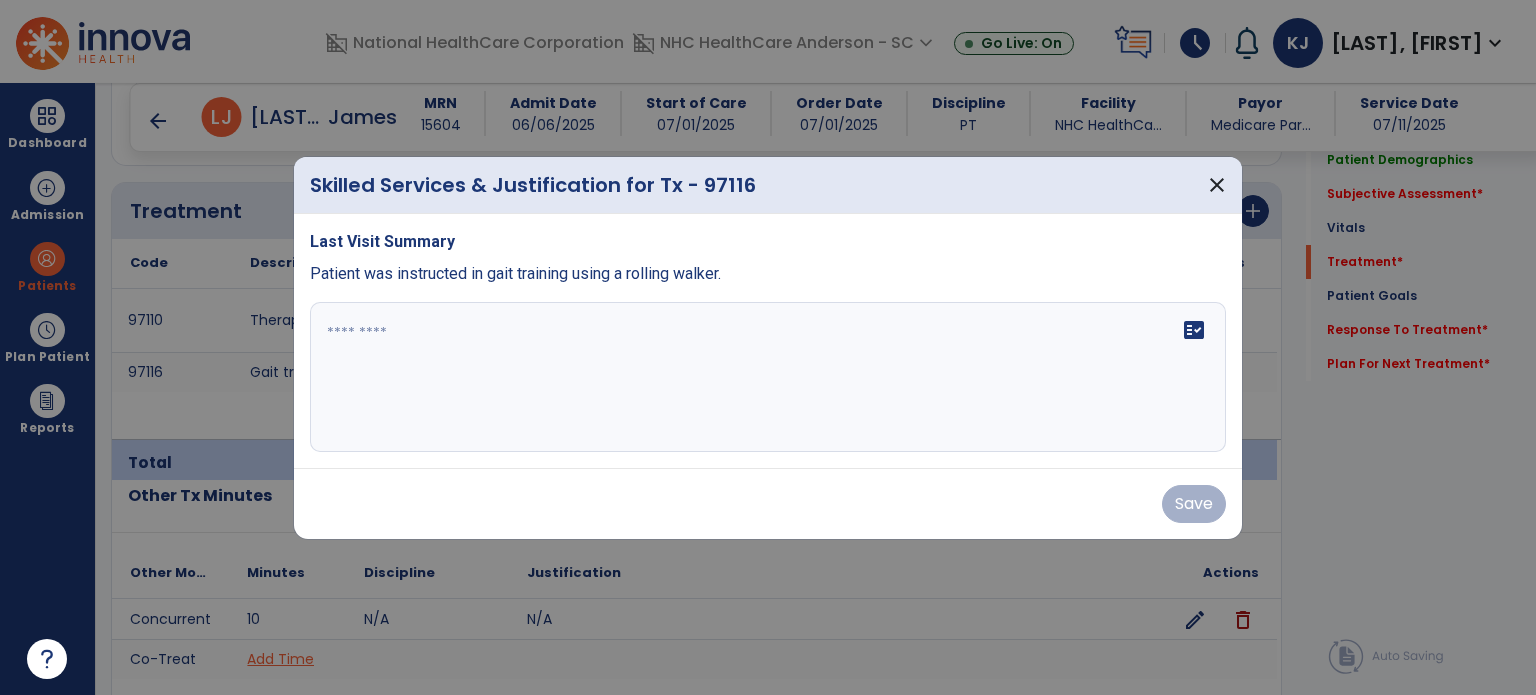 click on "fact_check" at bounding box center [768, 377] 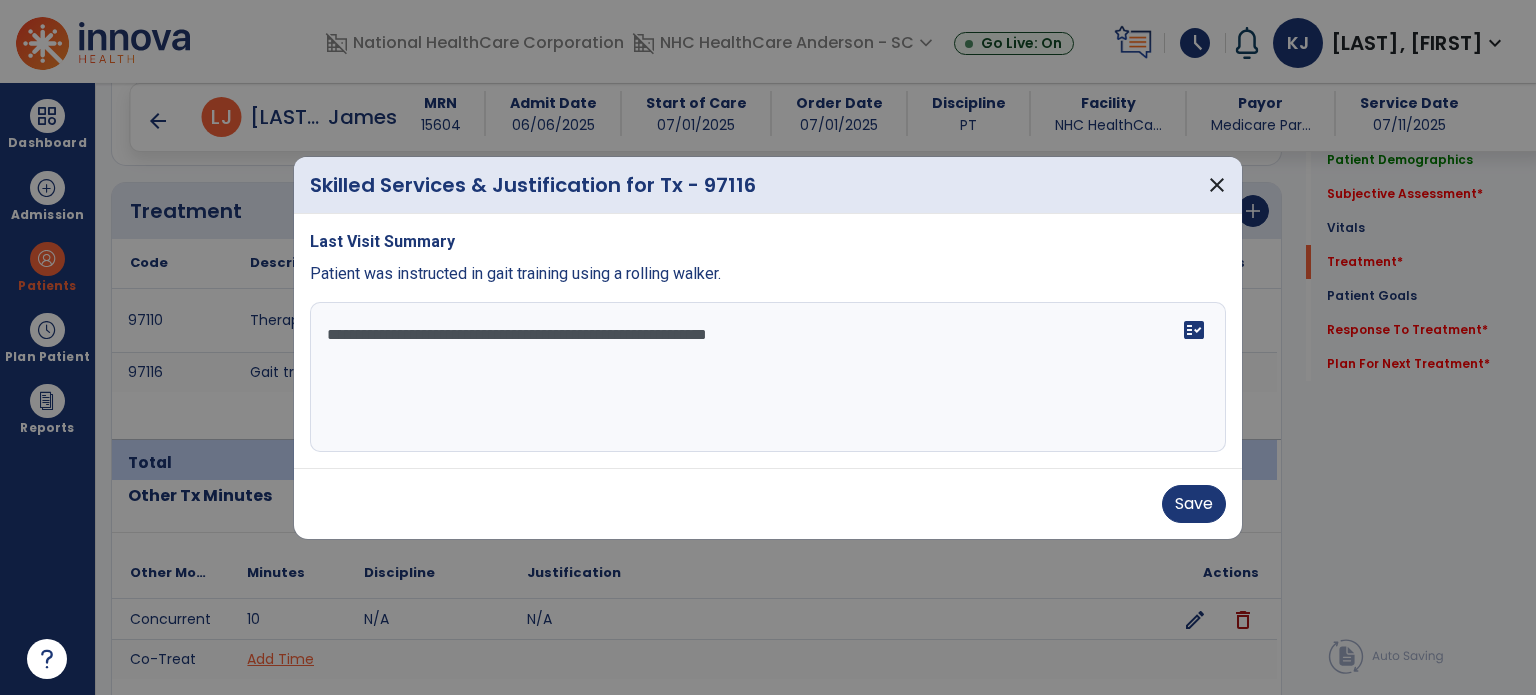 type on "**********" 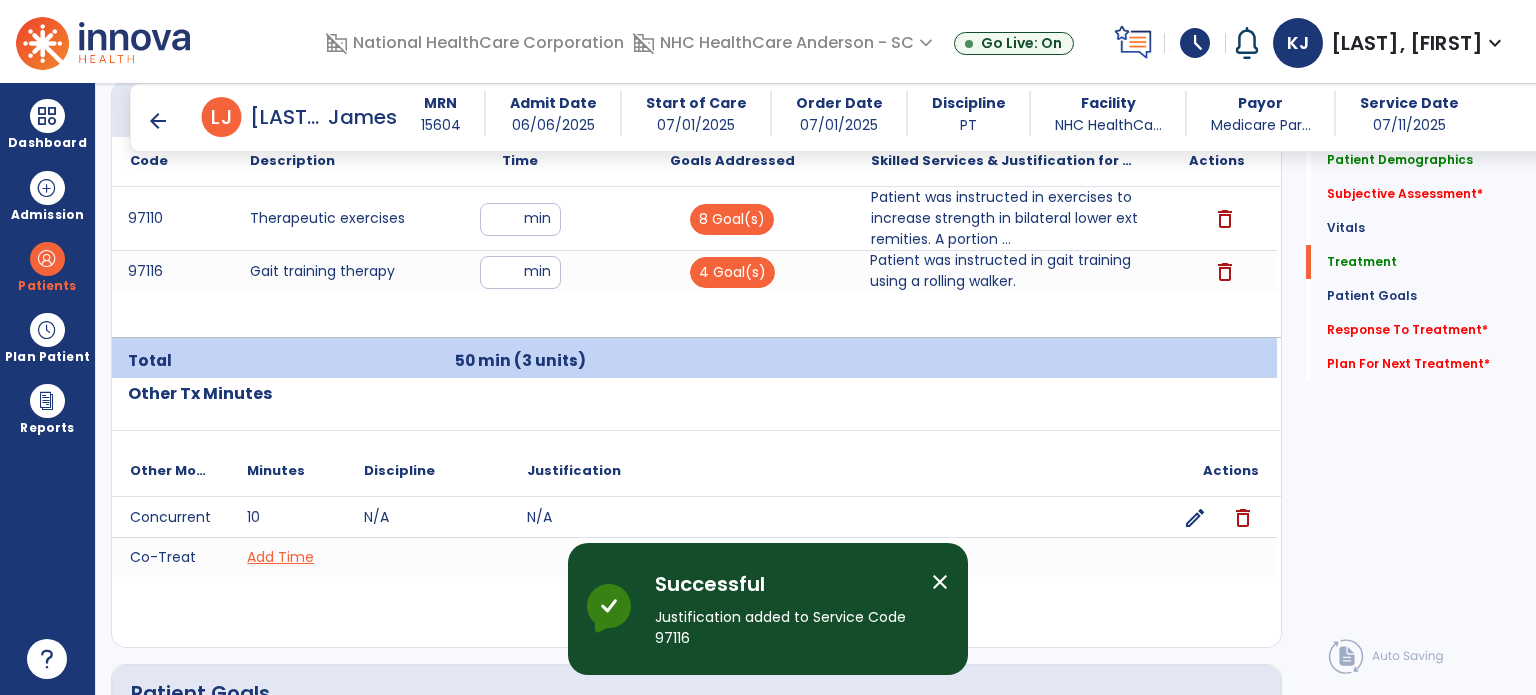 scroll, scrollTop: 1274, scrollLeft: 0, axis: vertical 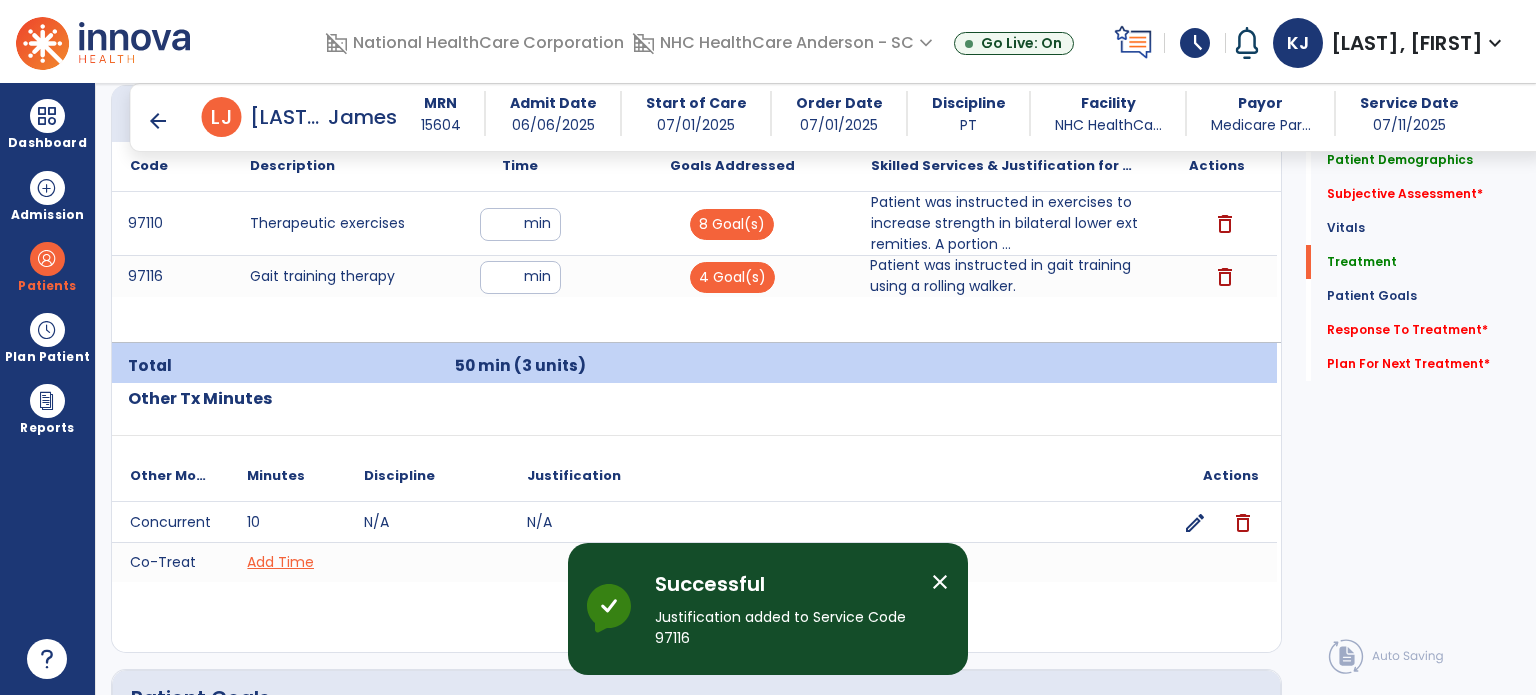 click on "Subjective Assessment   *" 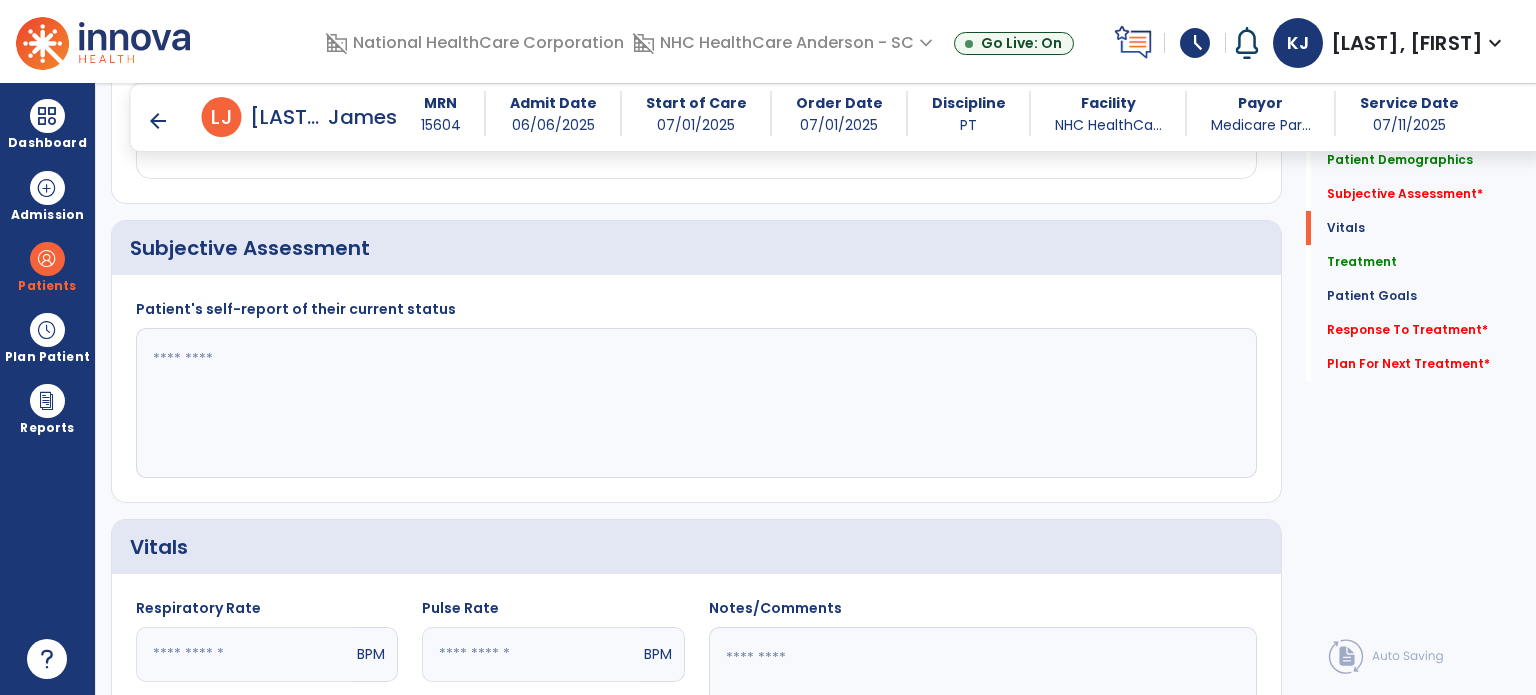scroll, scrollTop: 388, scrollLeft: 0, axis: vertical 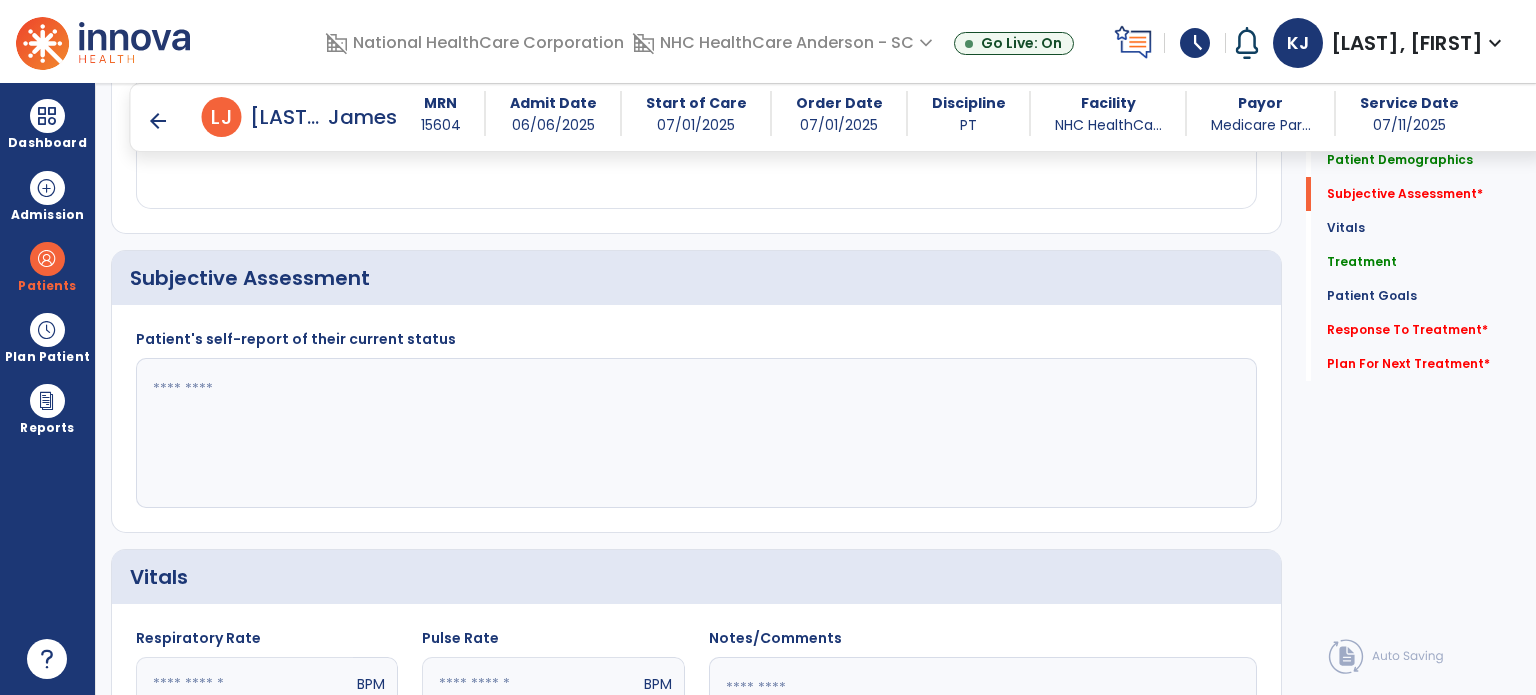 click 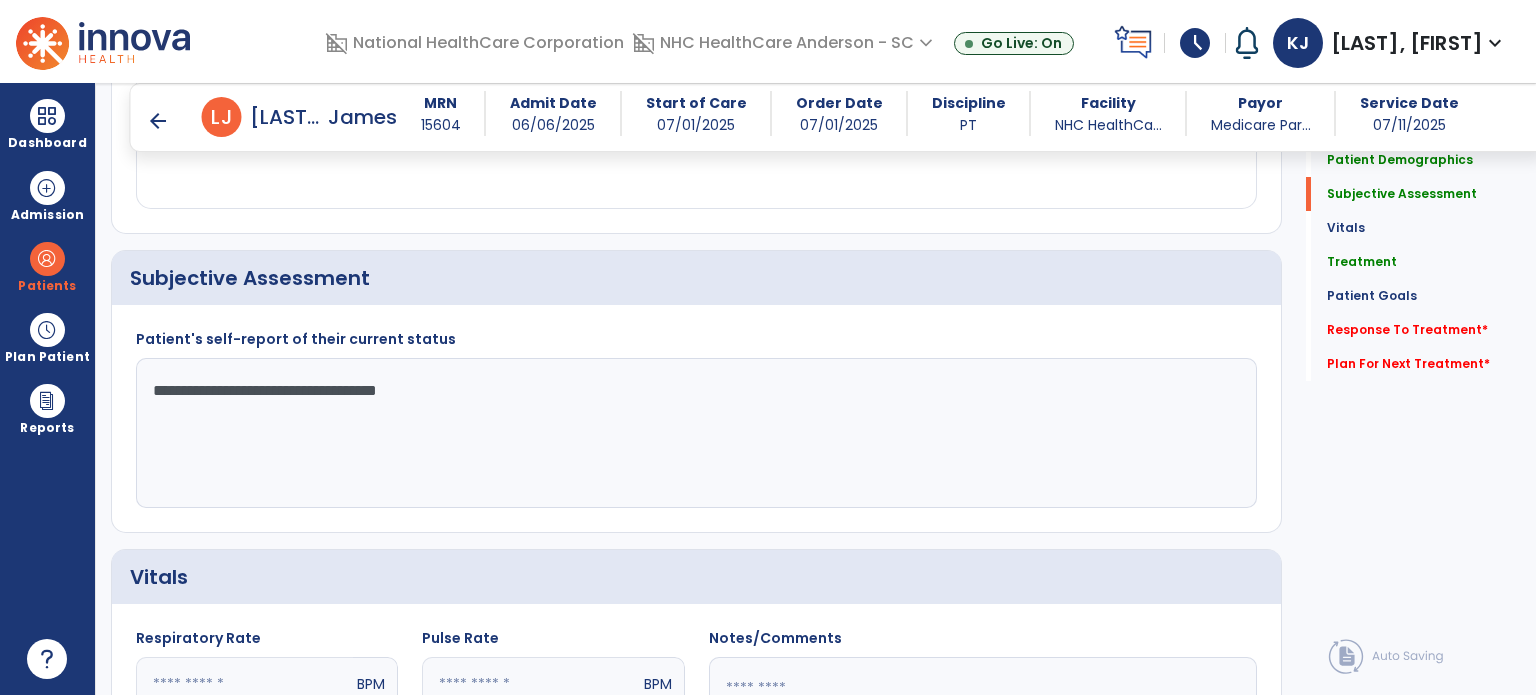 click on "**********" 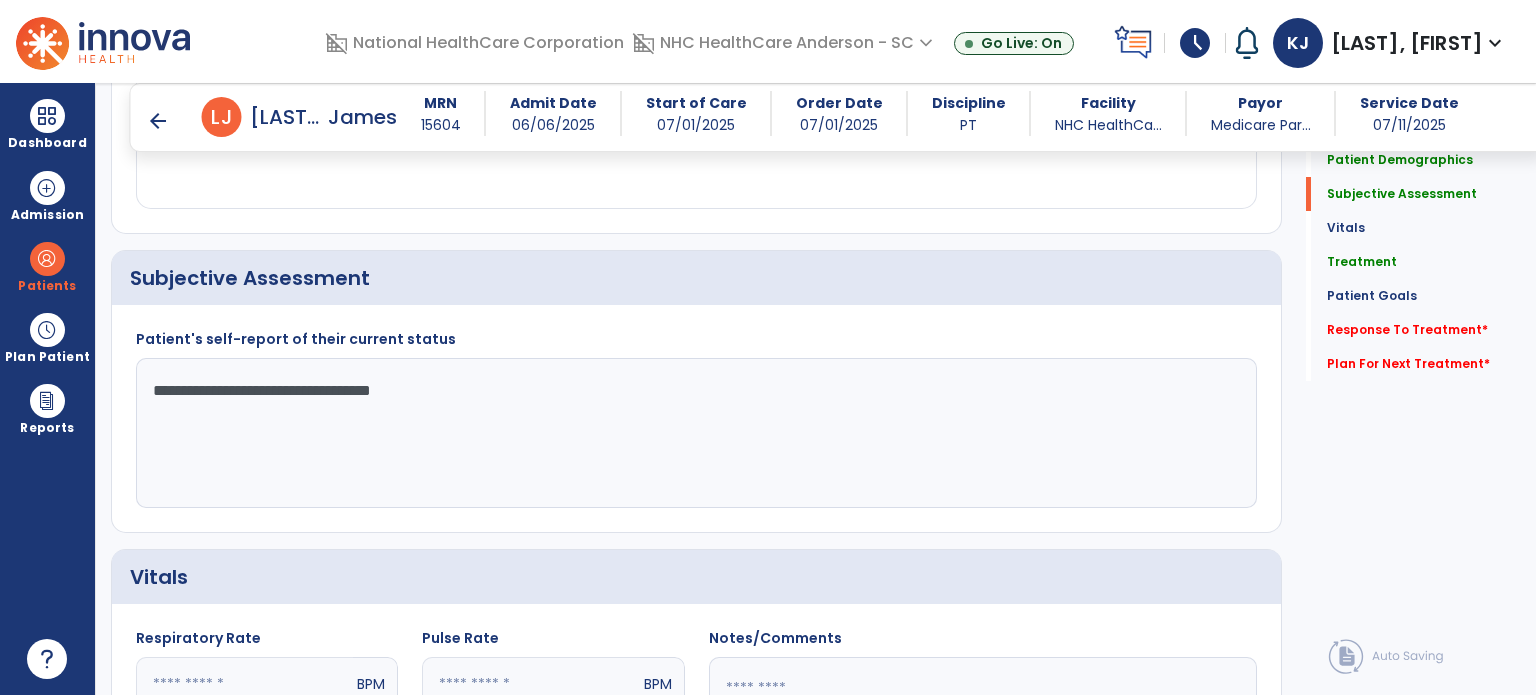 type on "**********" 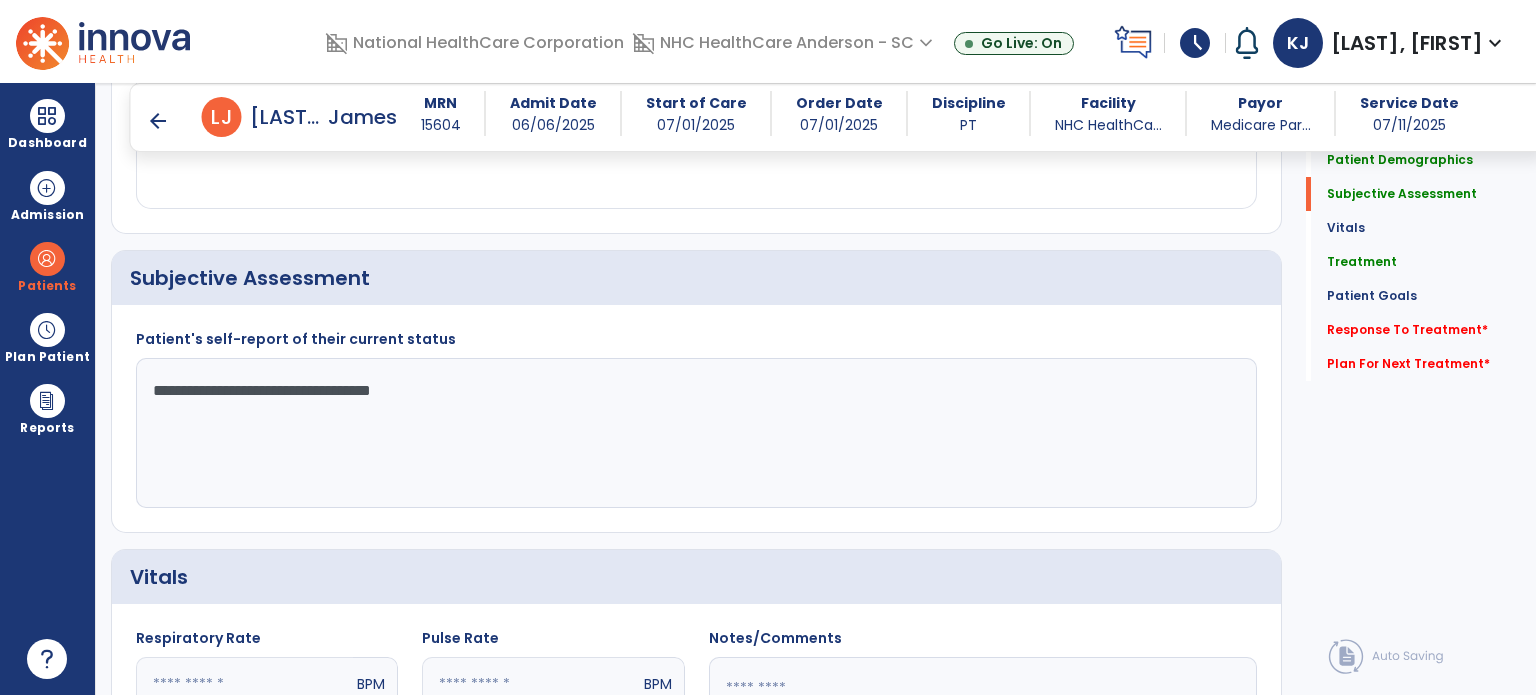 click on "Plan For Next Treatment   *" 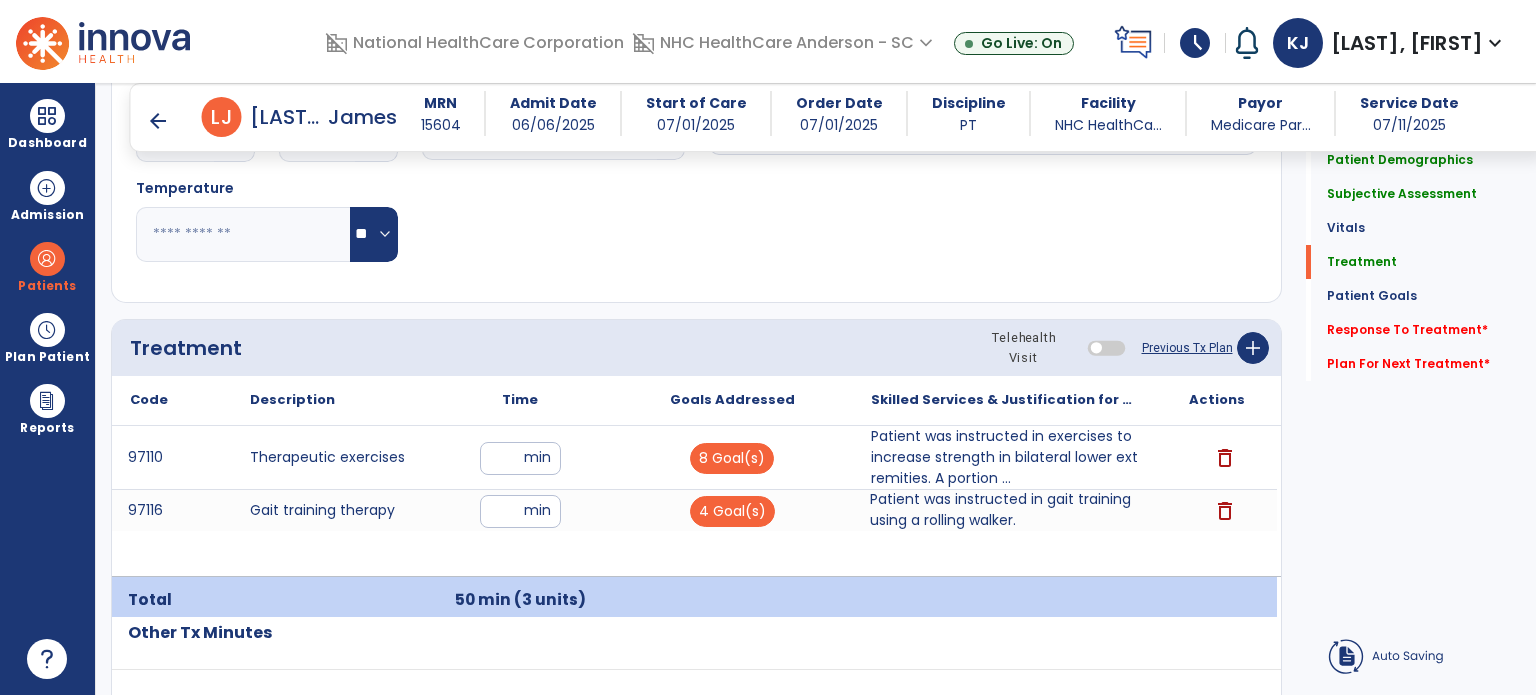 click on "Response To Treatment   *" 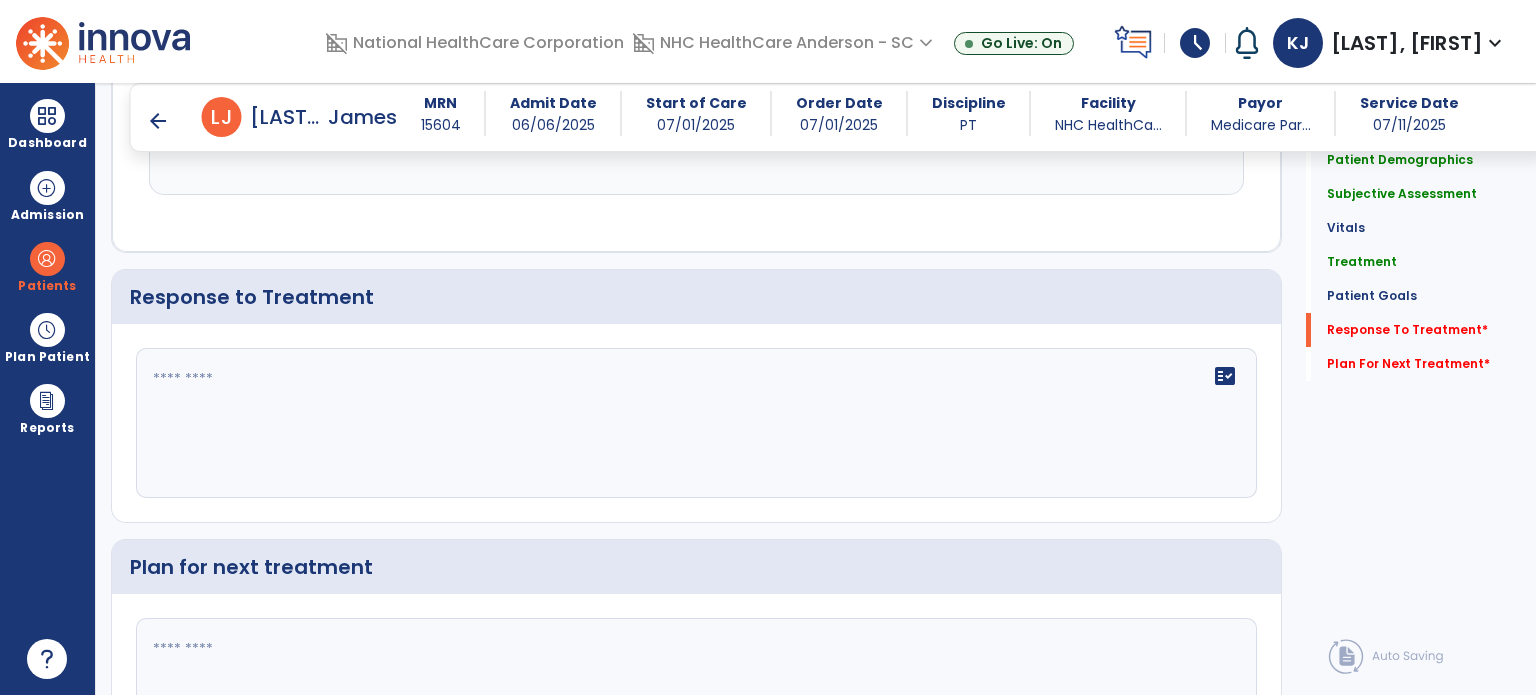 scroll, scrollTop: 3046, scrollLeft: 0, axis: vertical 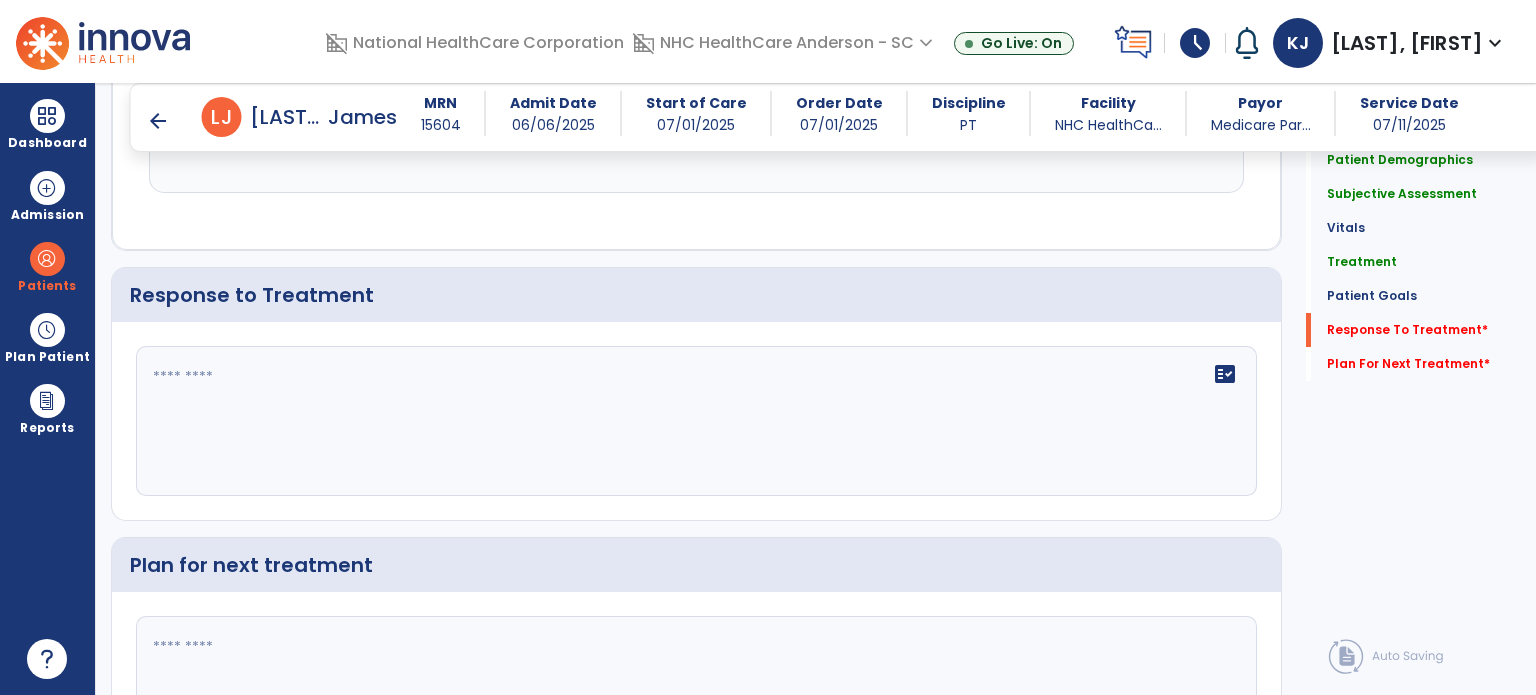 click on "fact_check" 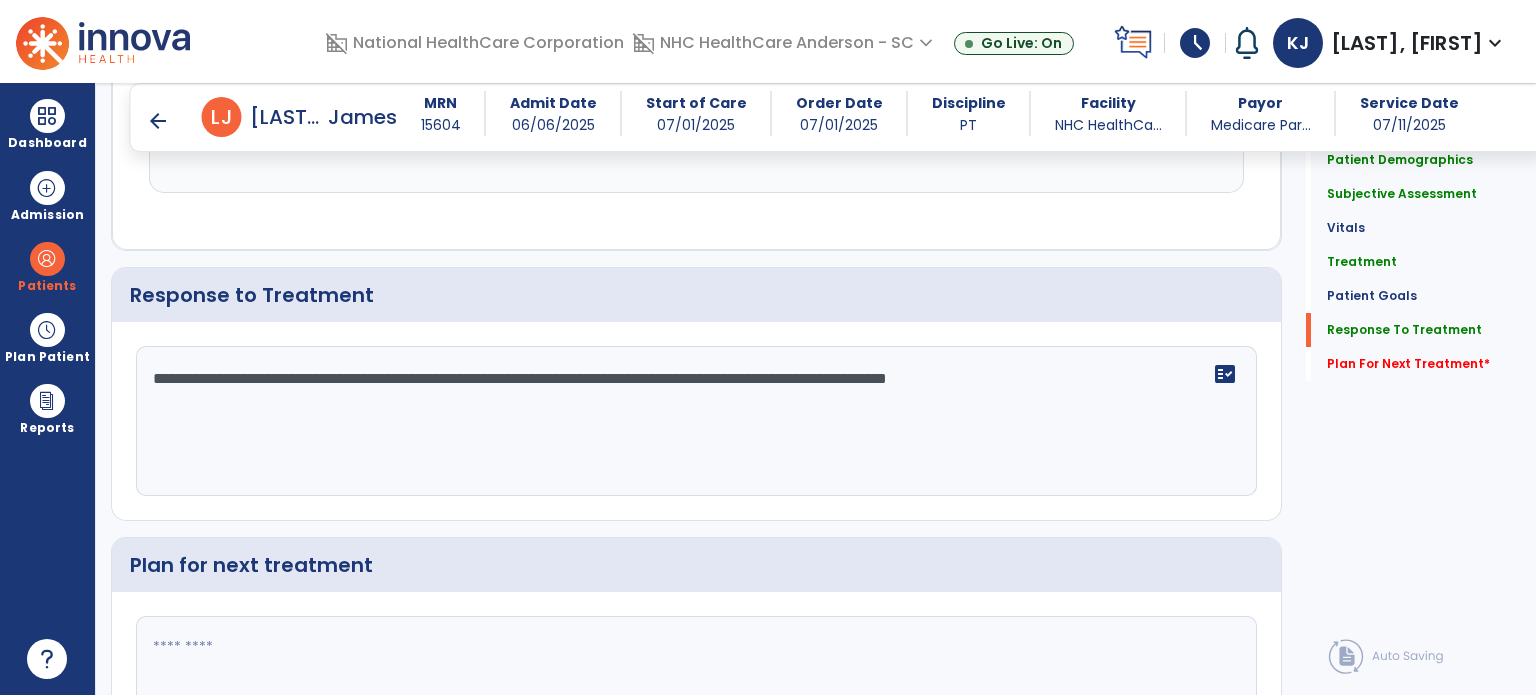 type on "**********" 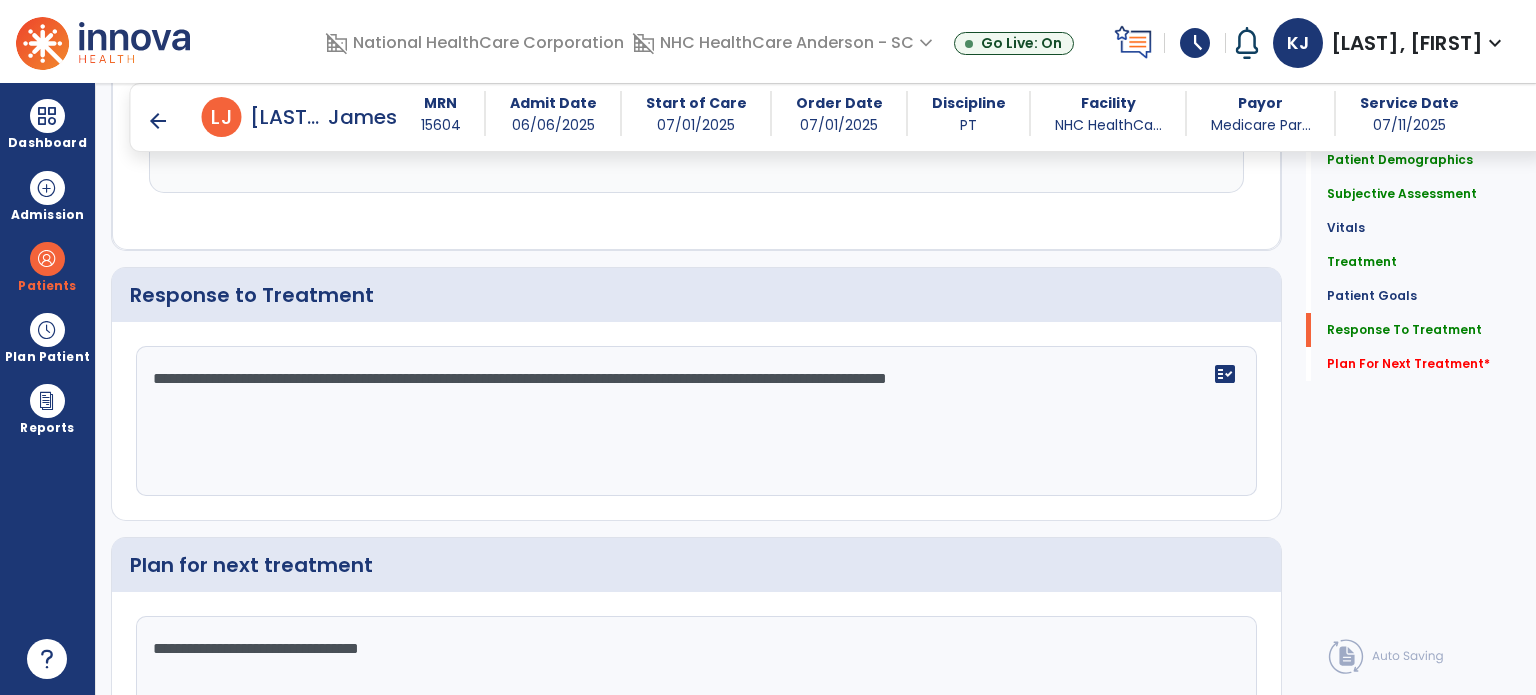 scroll, scrollTop: 3201, scrollLeft: 0, axis: vertical 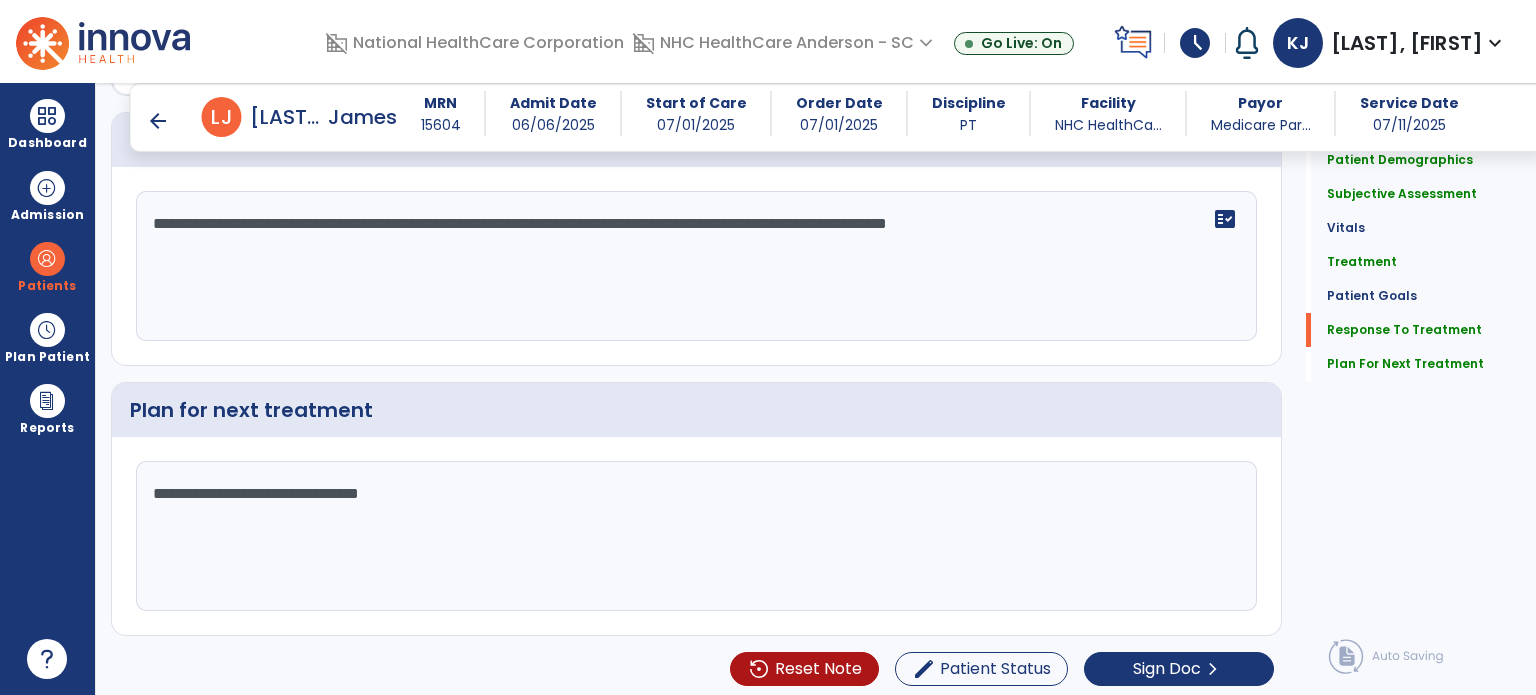 type on "**********" 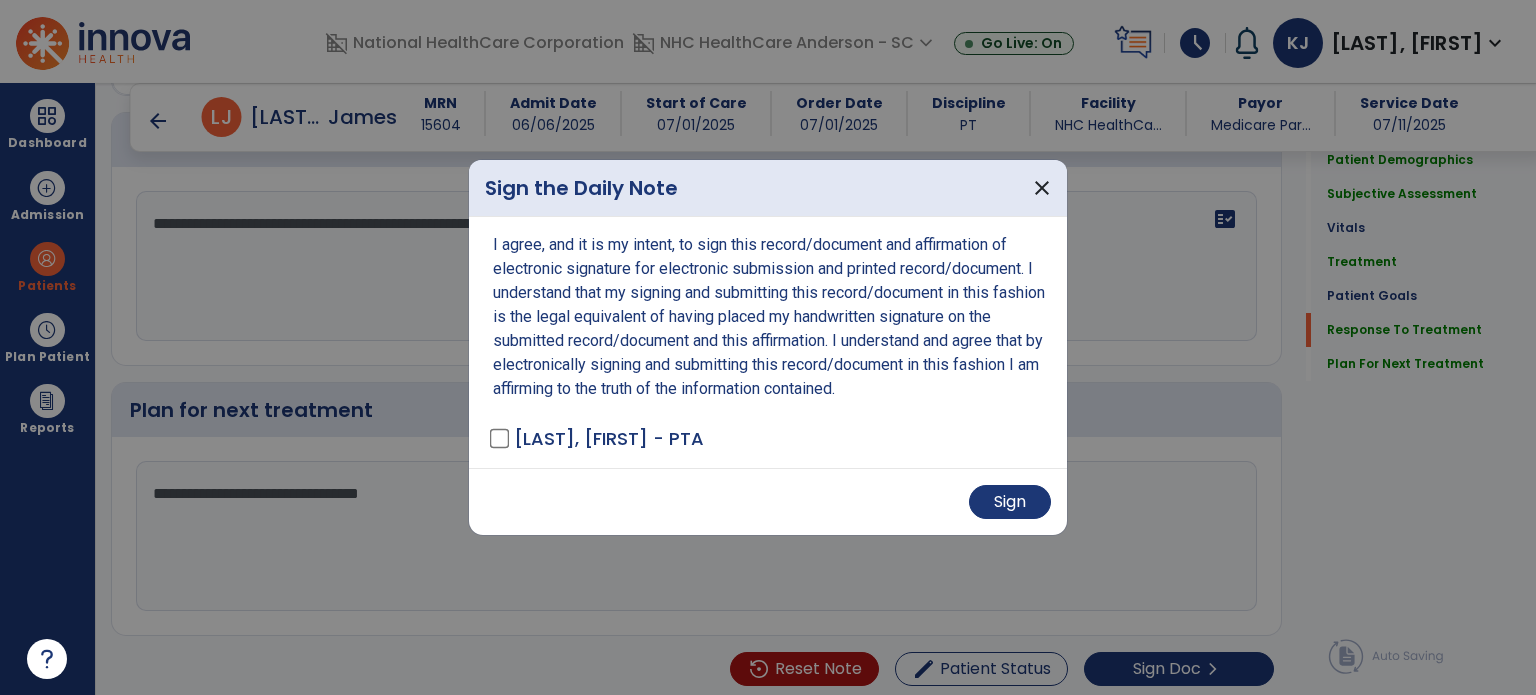 click on "Sign" at bounding box center [1010, 502] 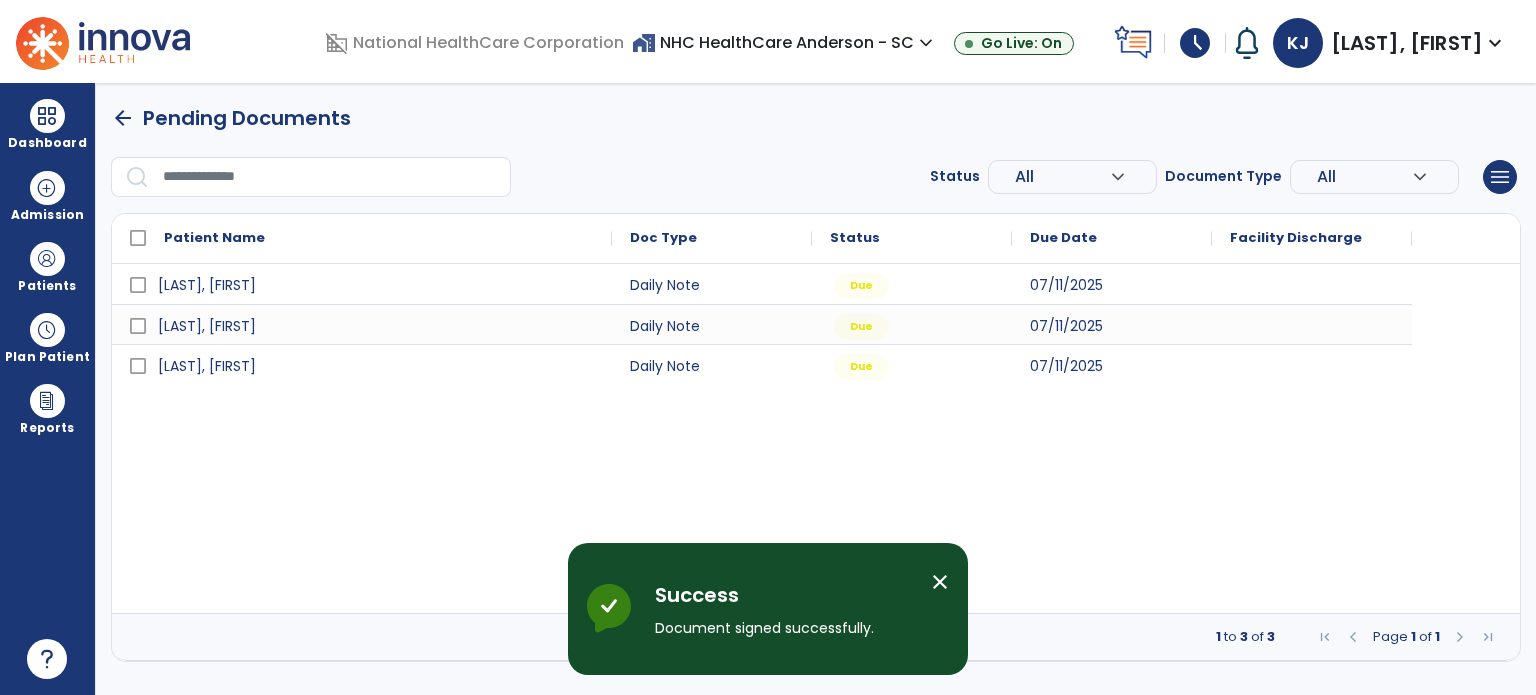 scroll, scrollTop: 0, scrollLeft: 0, axis: both 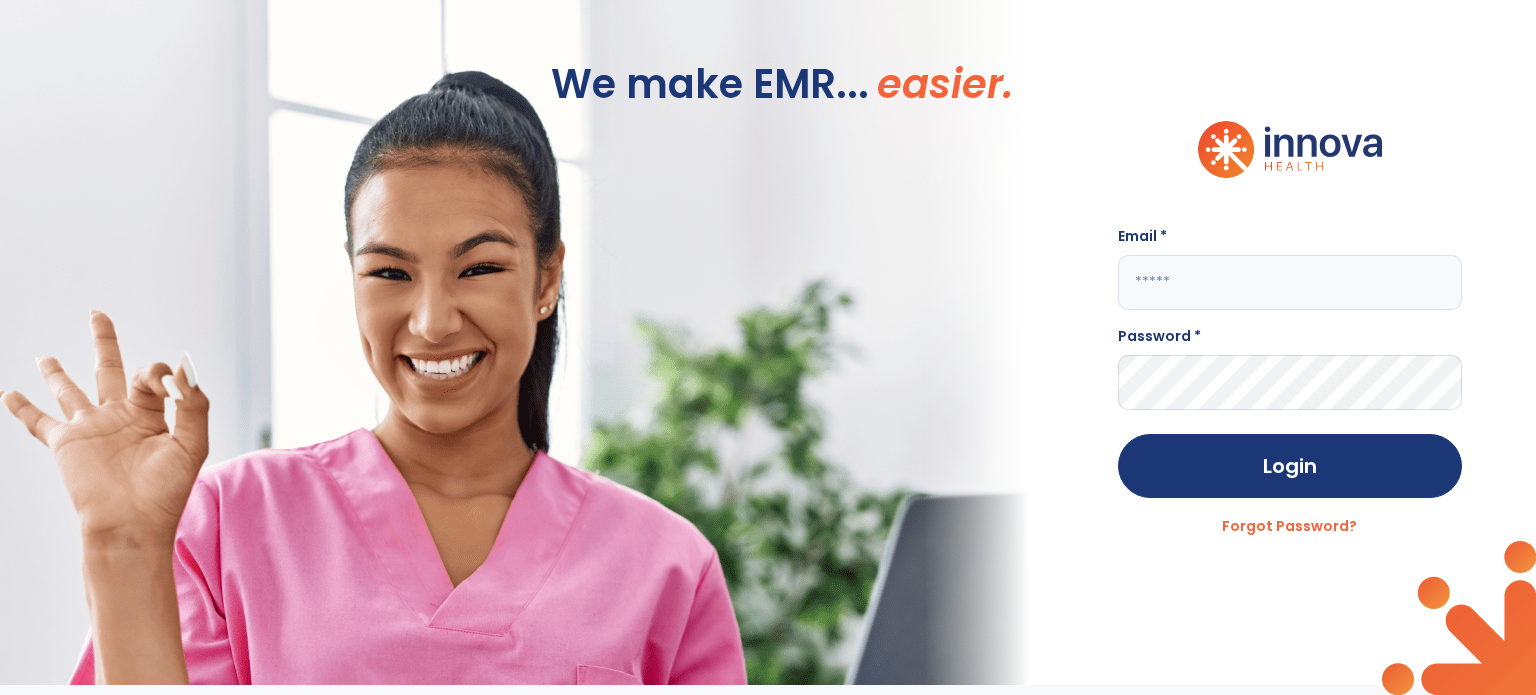 type on "**********" 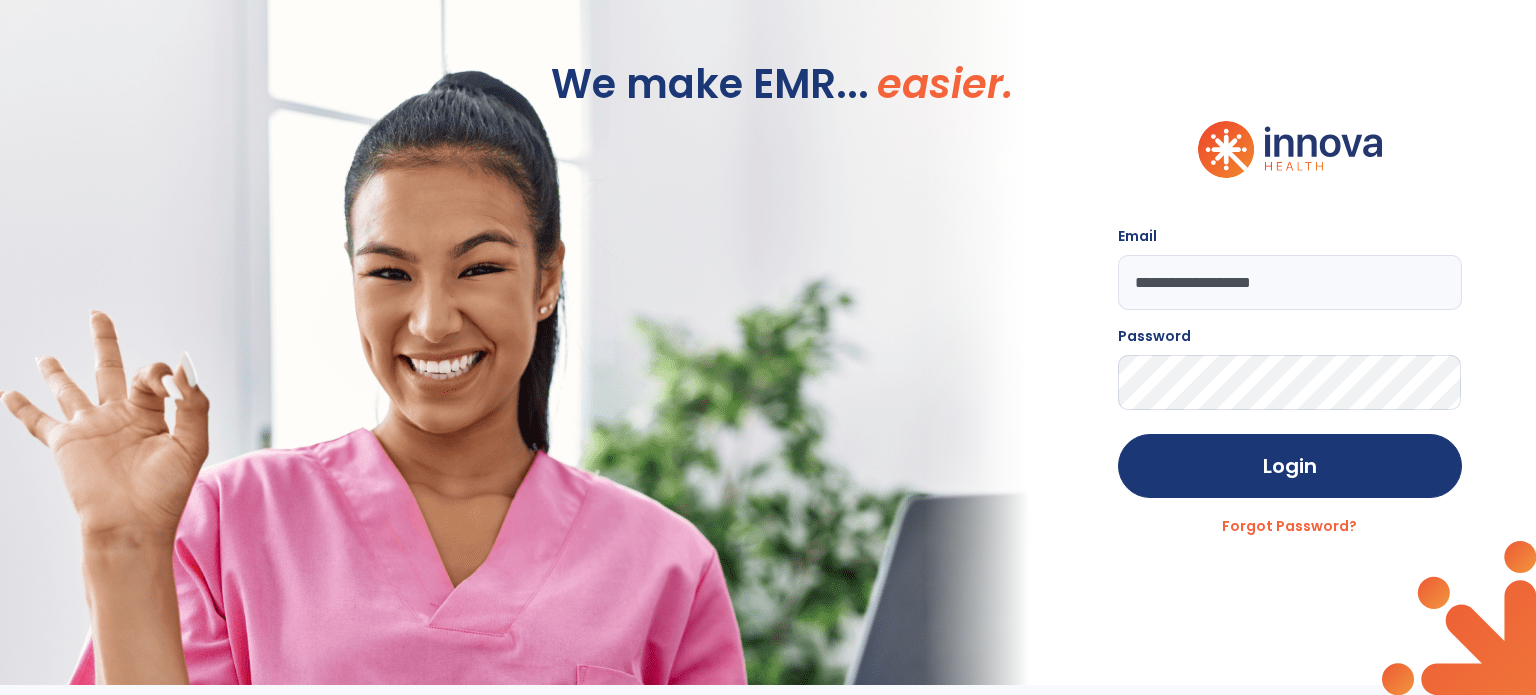 click on "Login" 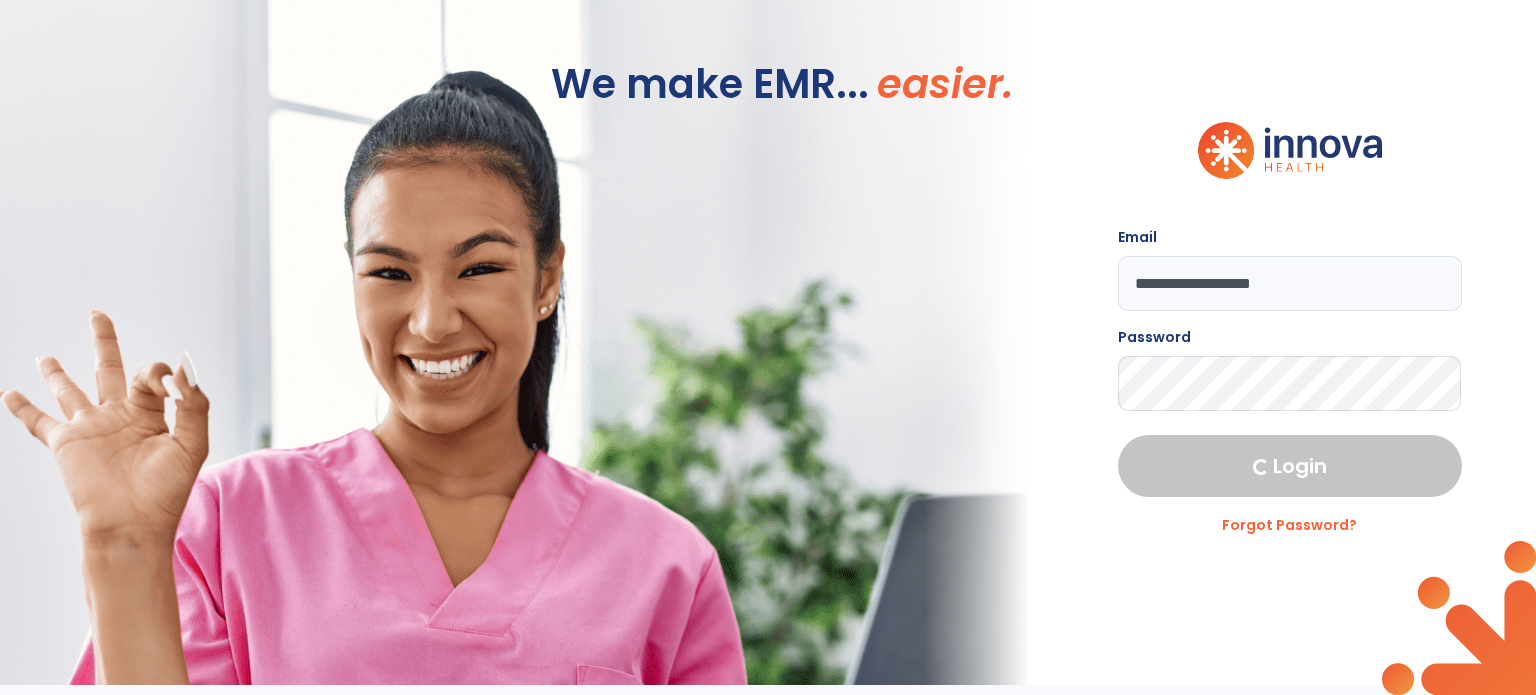 select on "****" 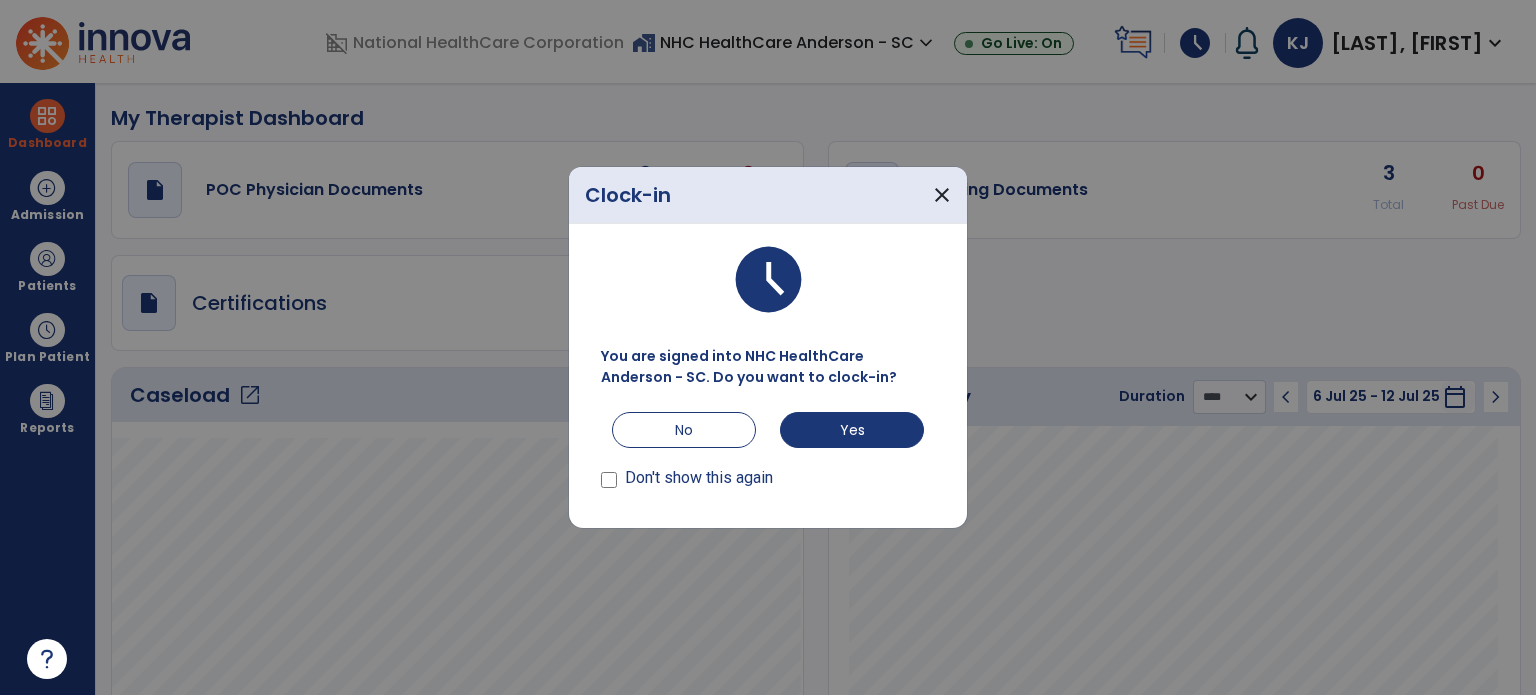 click on "No" at bounding box center (684, 430) 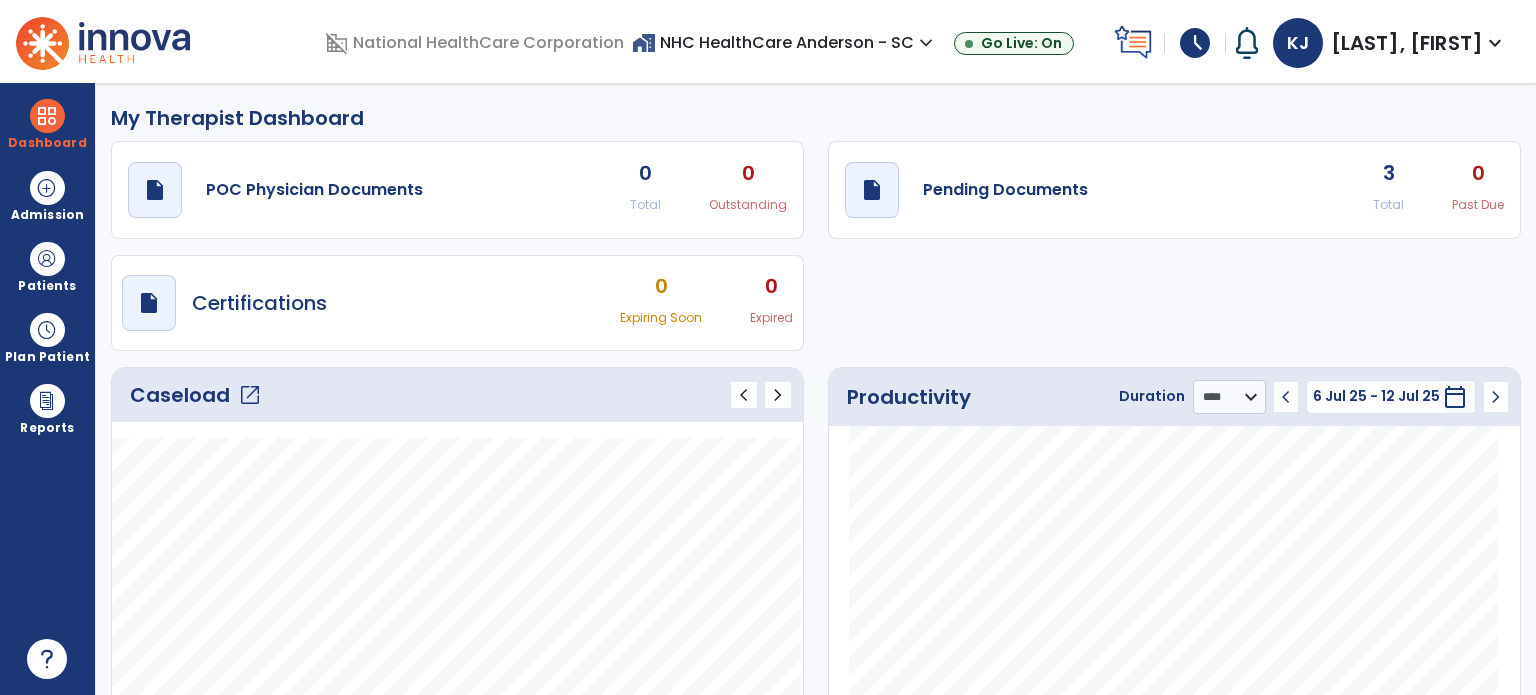 click on "draft   open_in_new  Pending Documents" 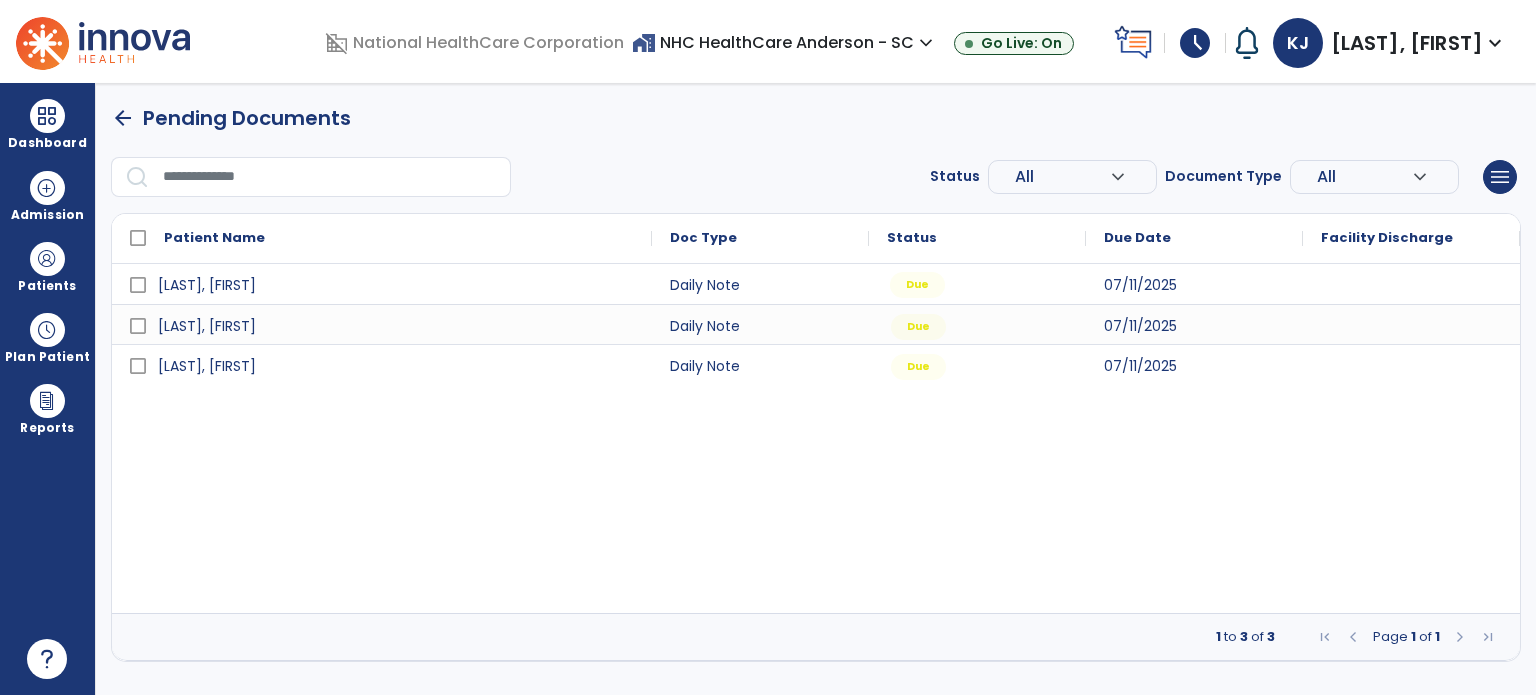 click on "Due" at bounding box center (977, 284) 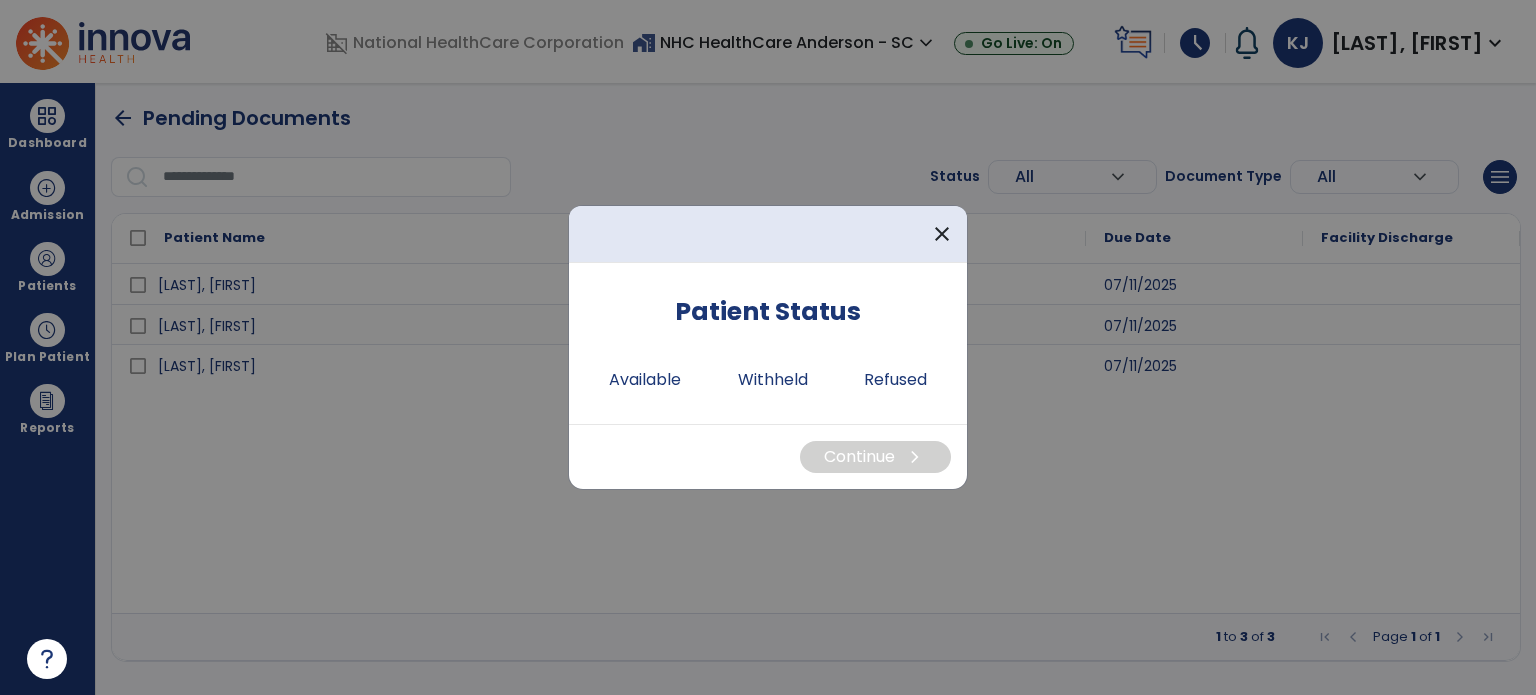 click on "Available" at bounding box center [645, 380] 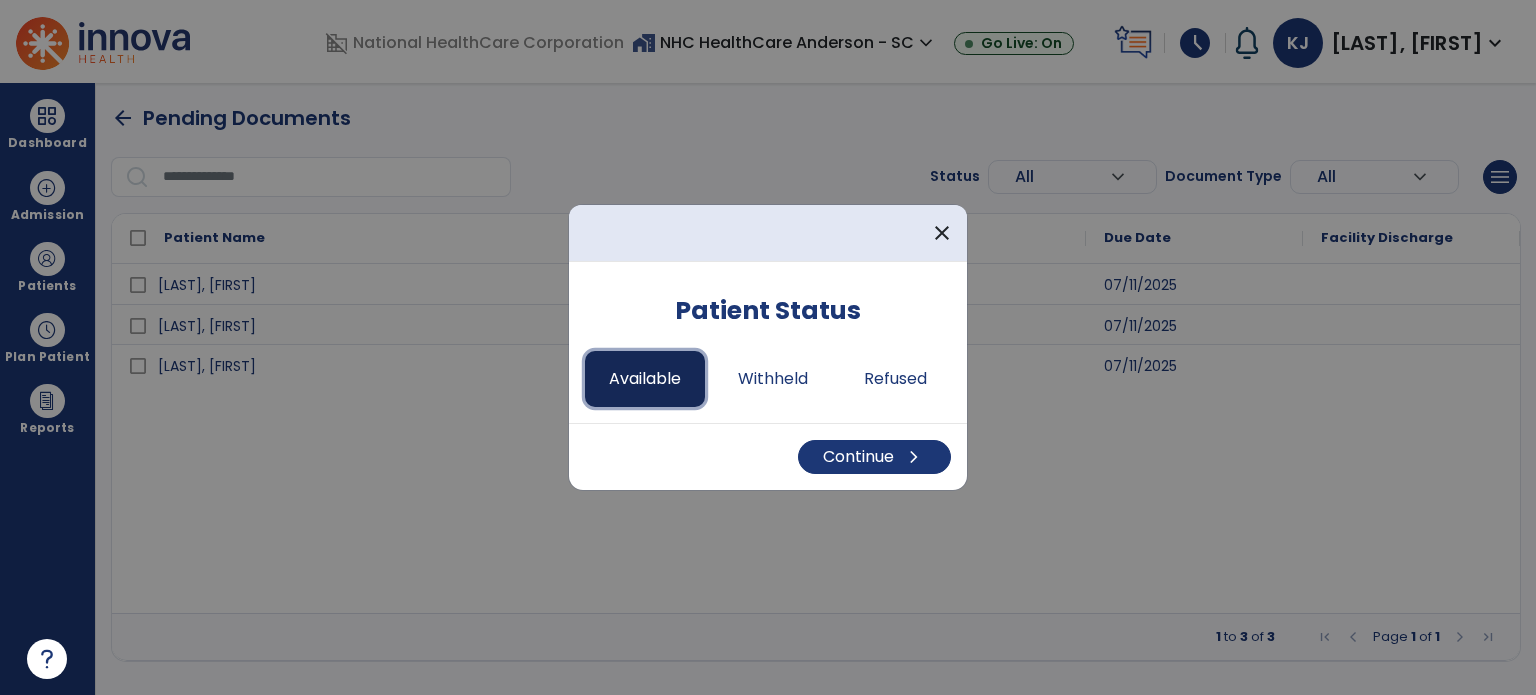 click on "Continue   chevron_right" at bounding box center (874, 457) 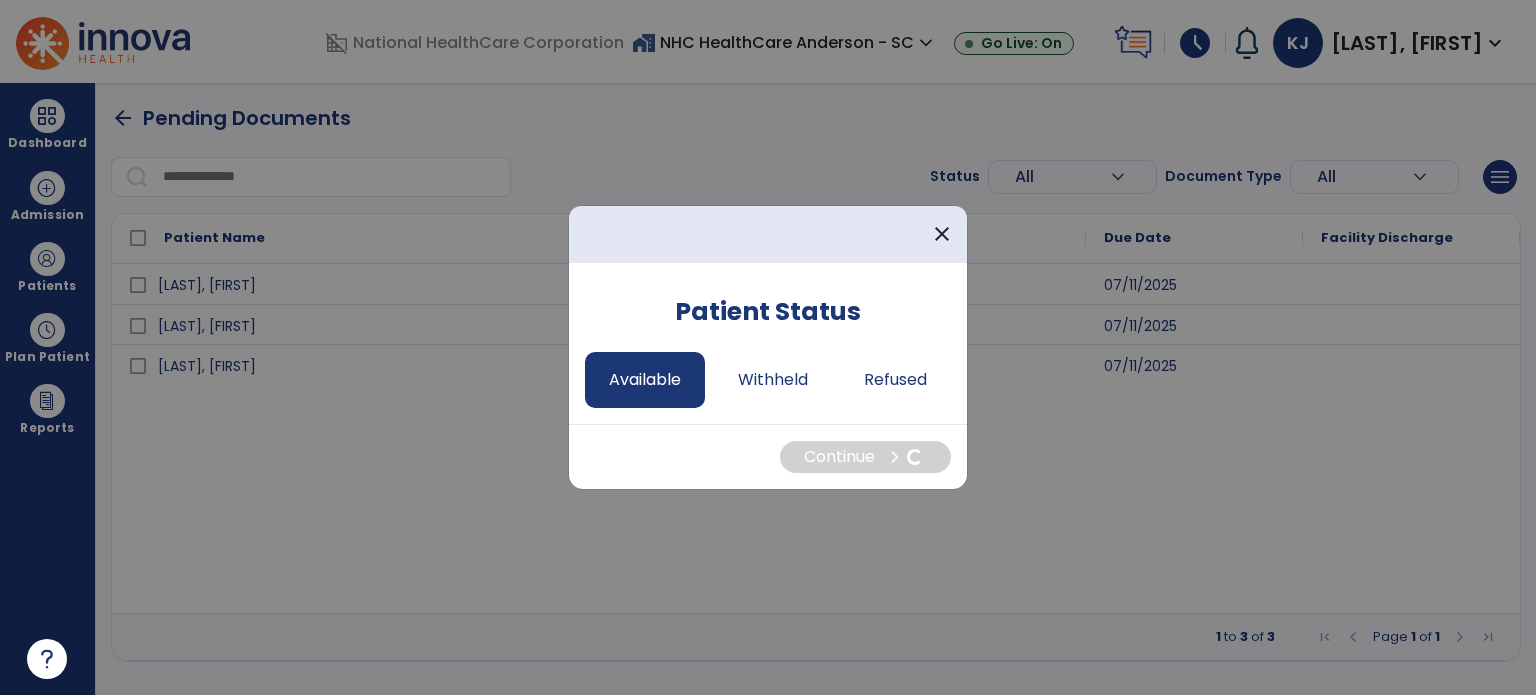 select on "*" 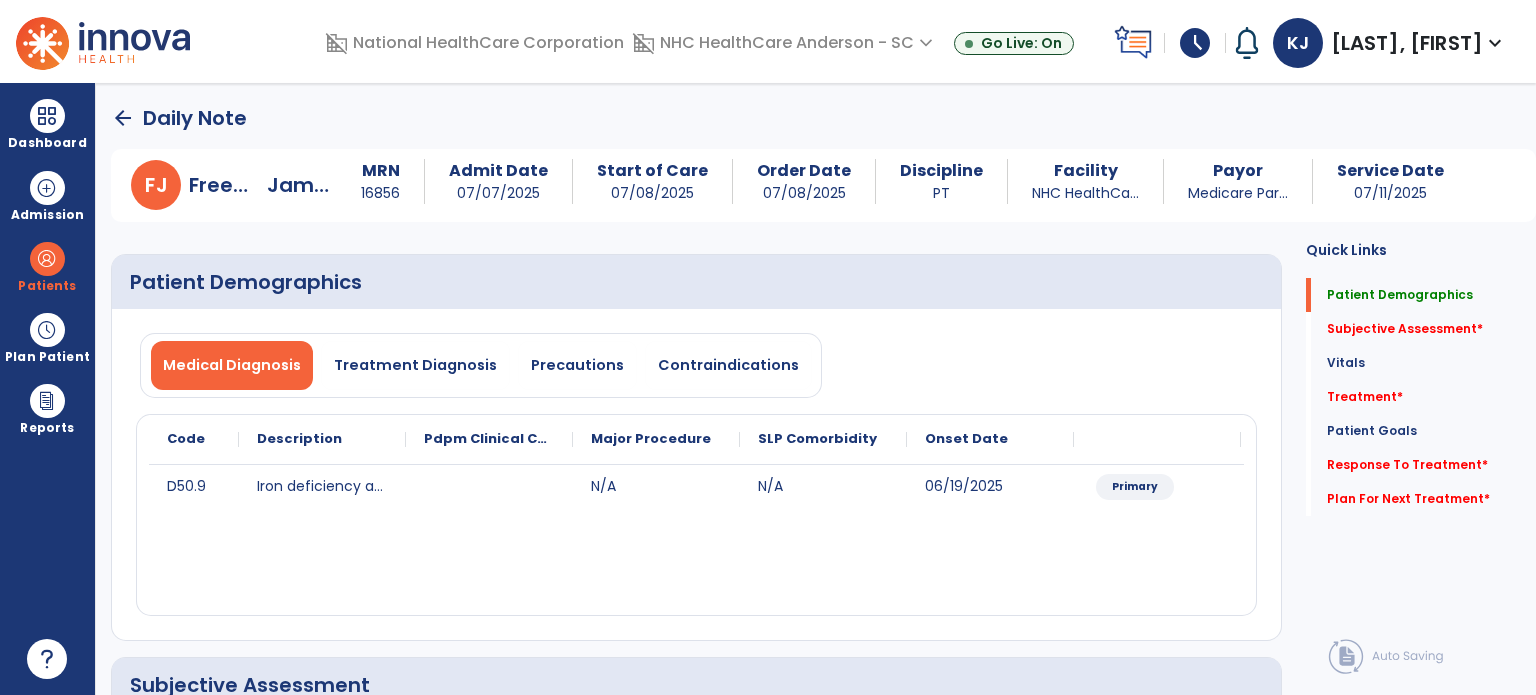 click on "Subjective Assessment   *" 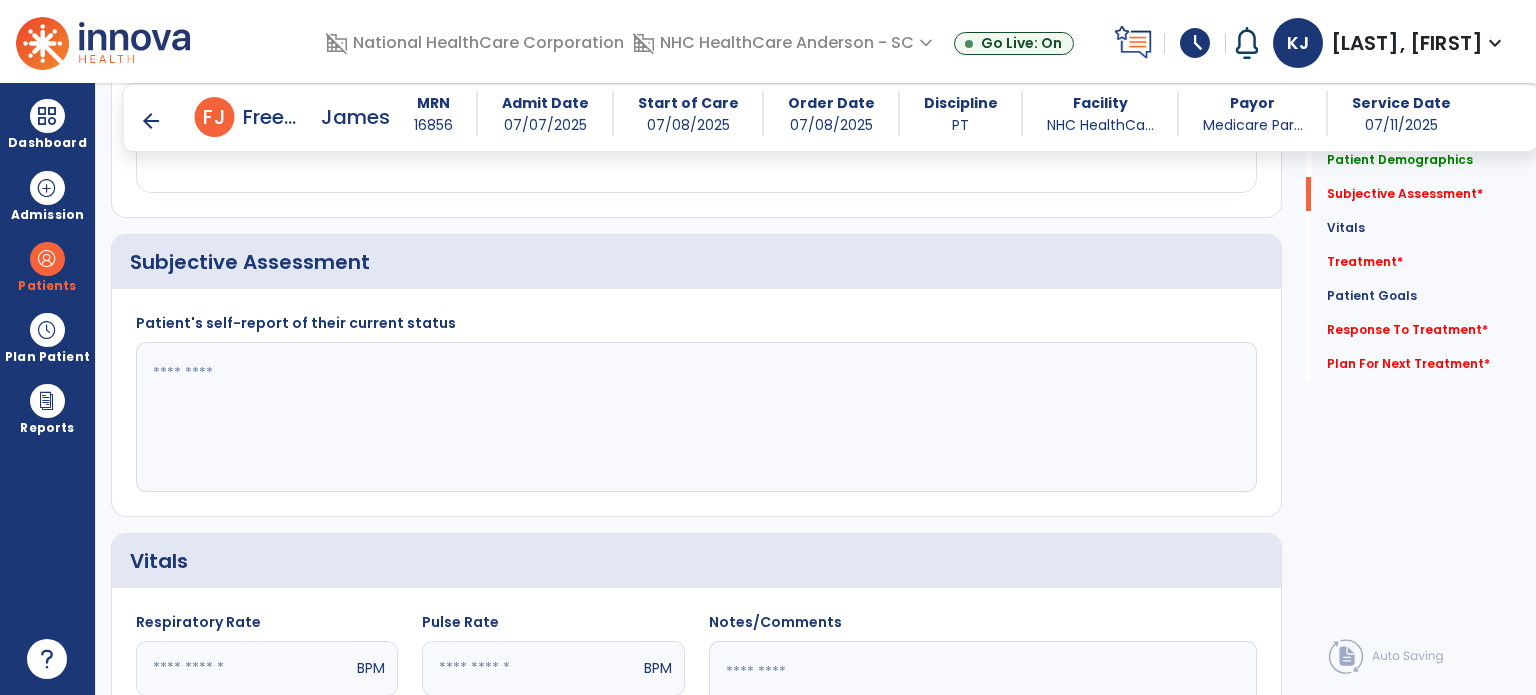 scroll, scrollTop: 408, scrollLeft: 0, axis: vertical 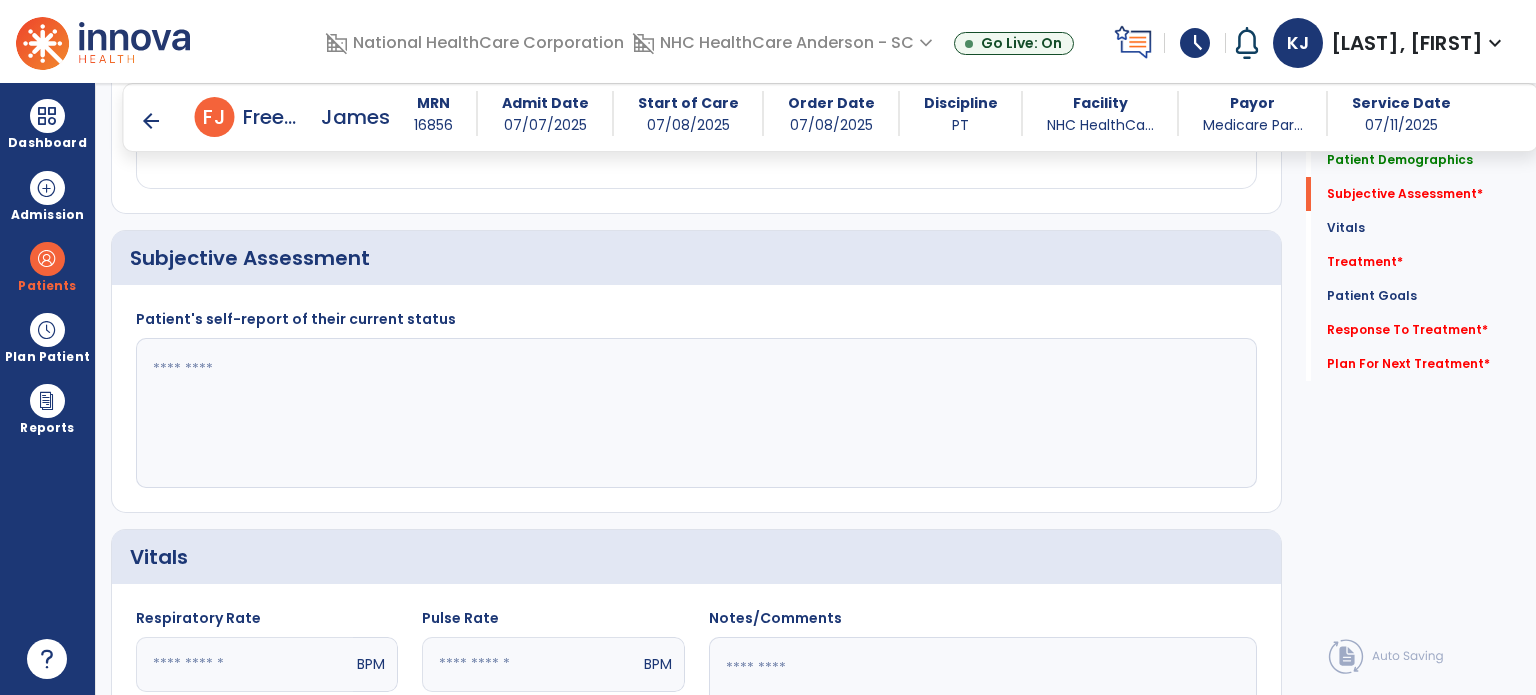 click 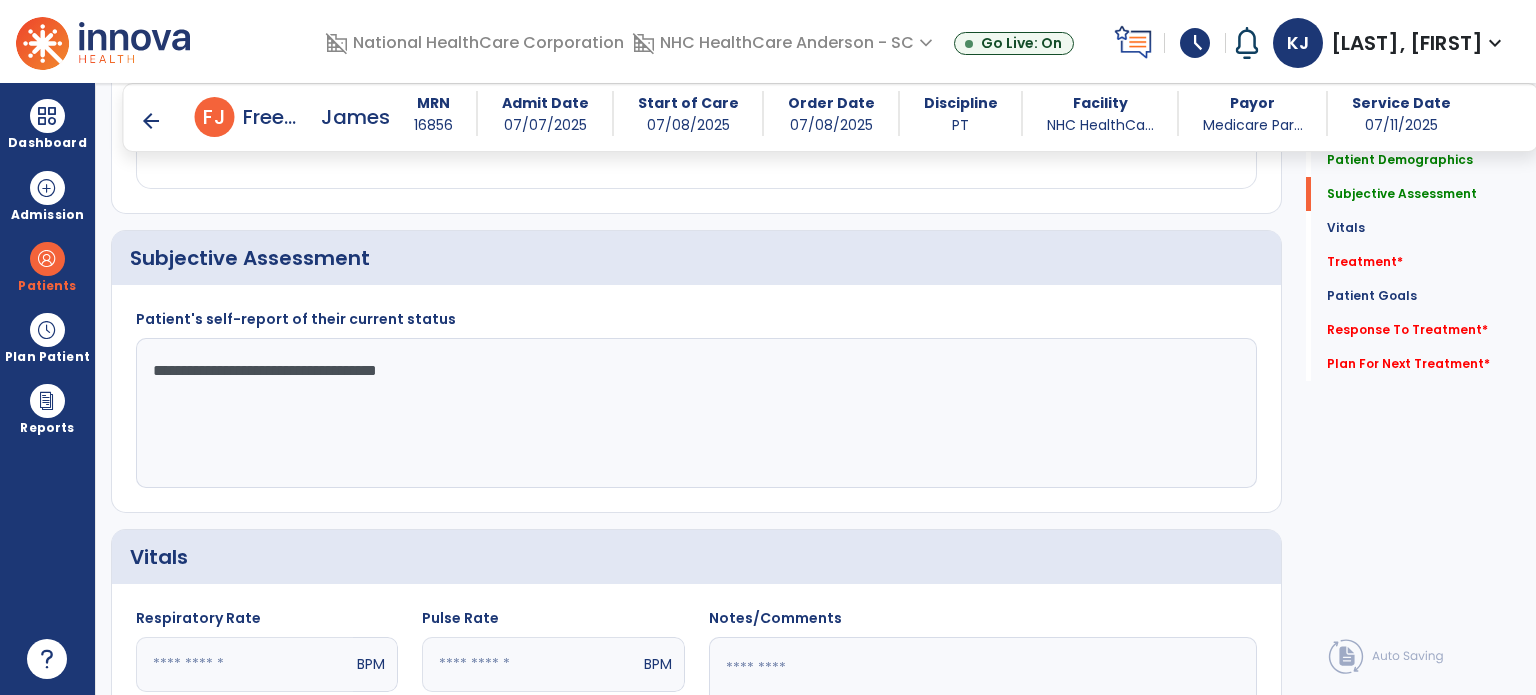 type on "**********" 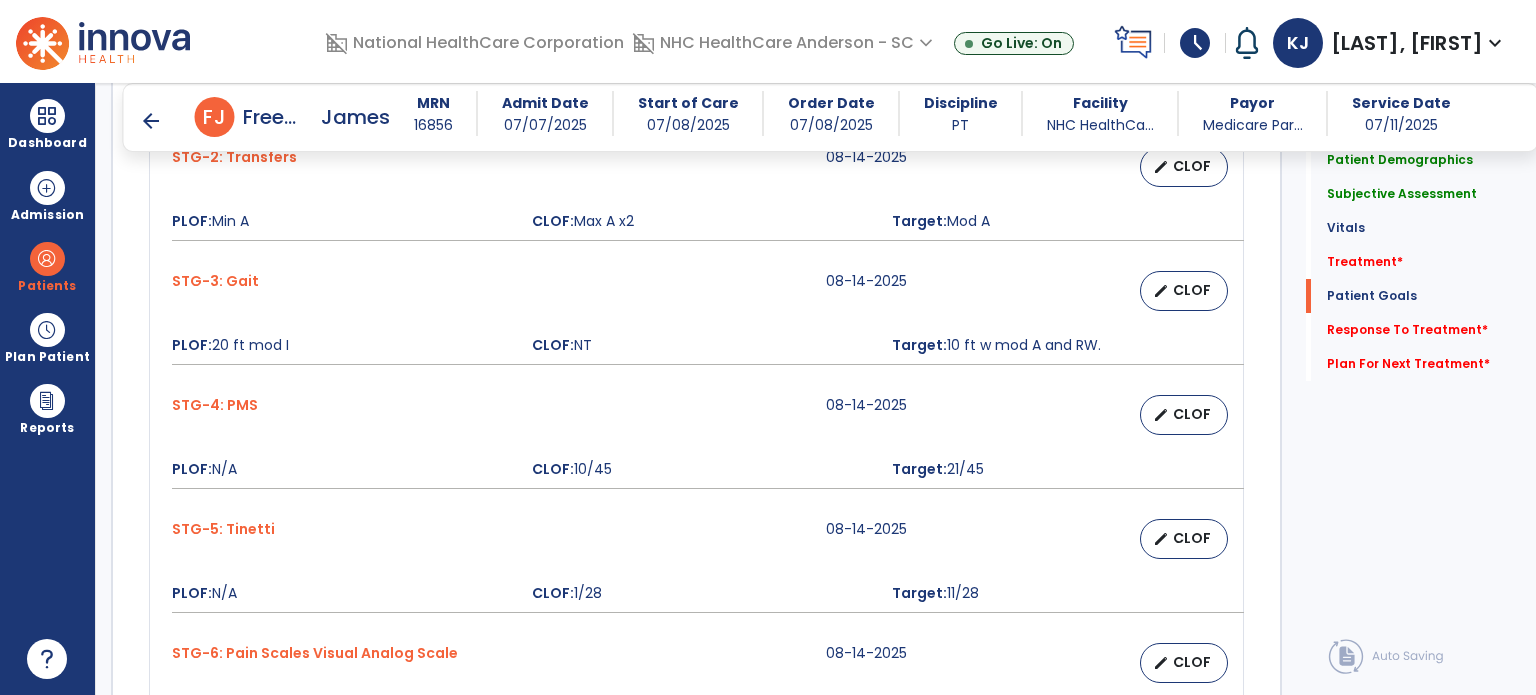 click on "Treatment   *" 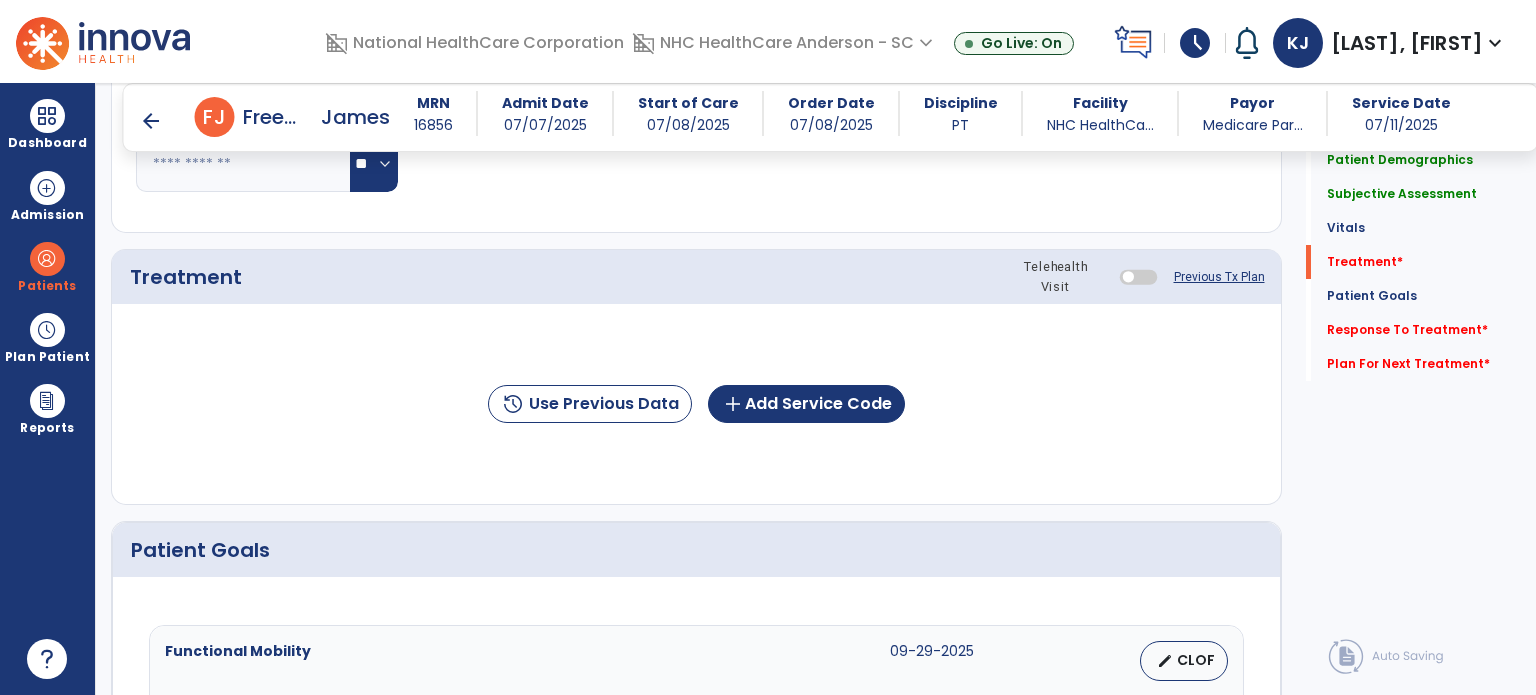 scroll, scrollTop: 1096, scrollLeft: 0, axis: vertical 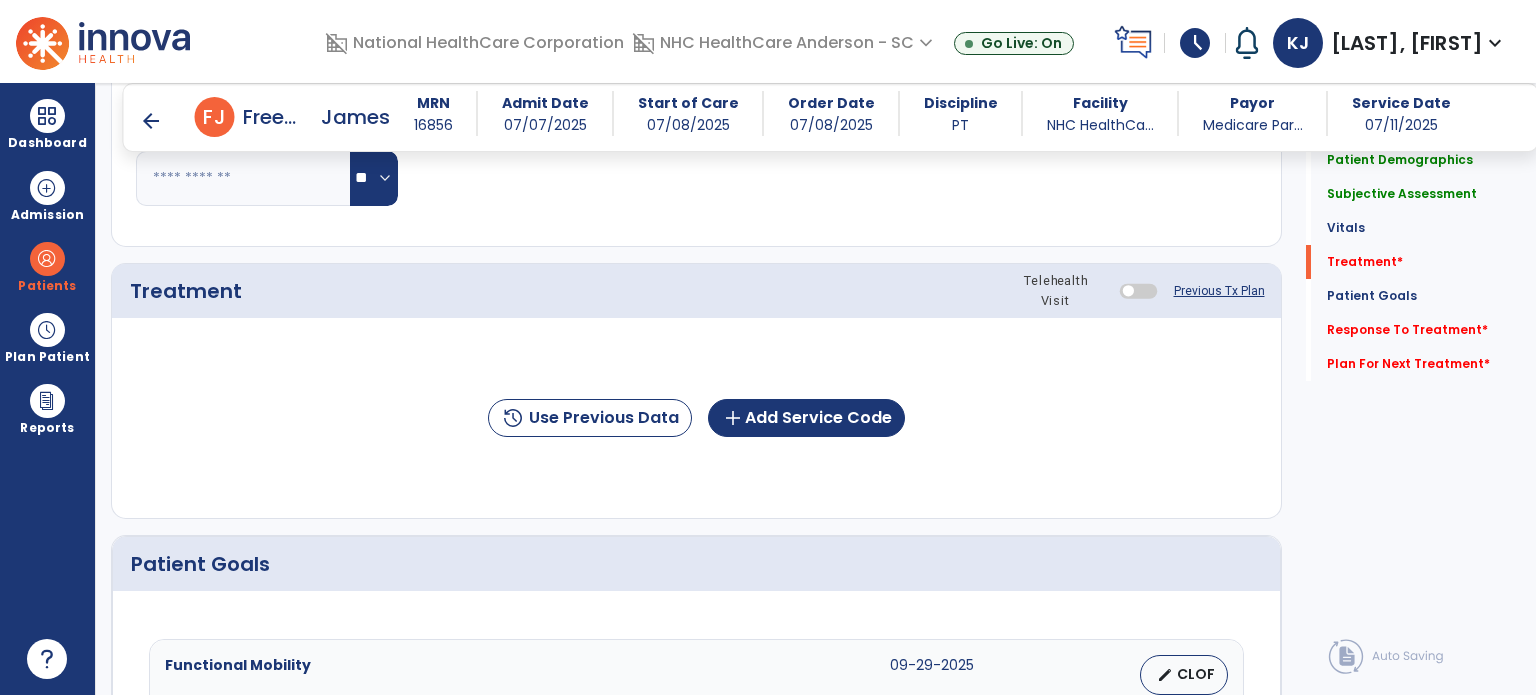 click on "add  Add Service Code" 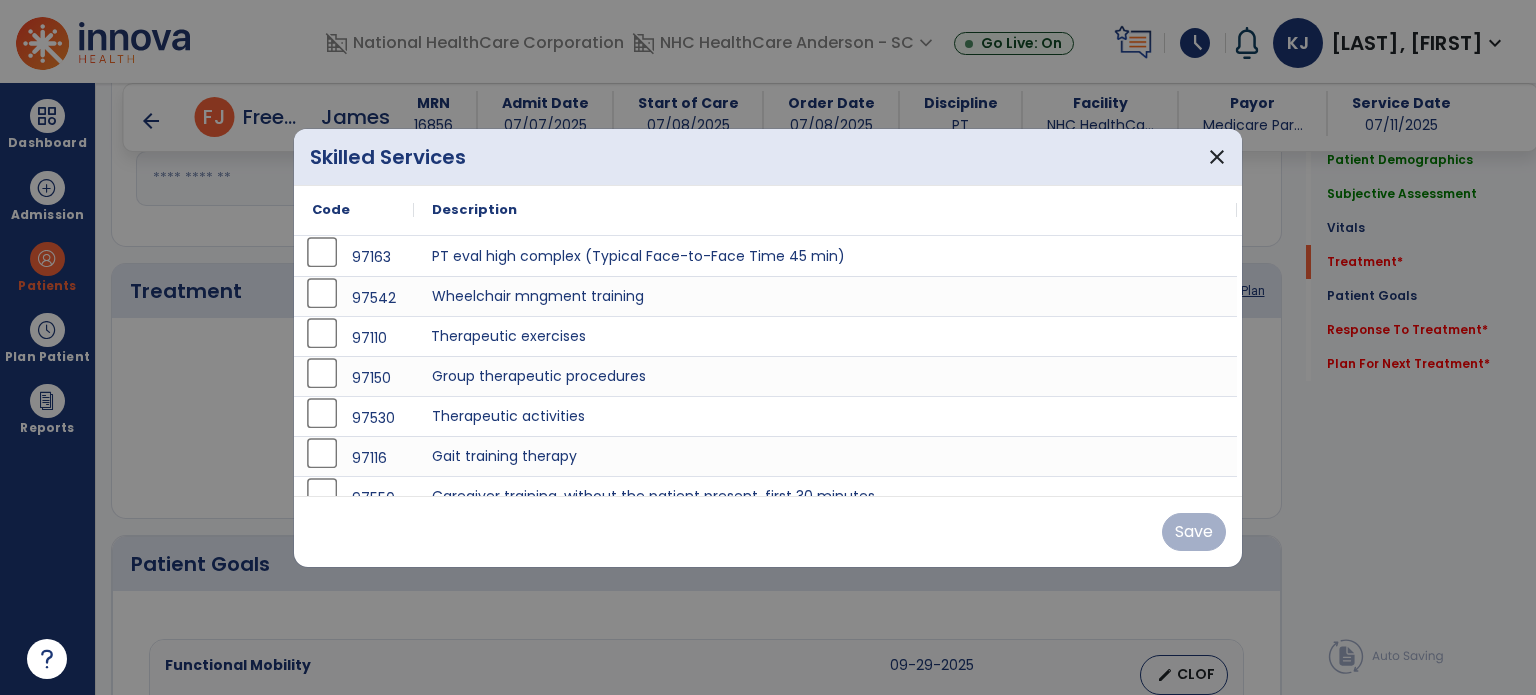 click on "Therapeutic exercises" at bounding box center [825, 336] 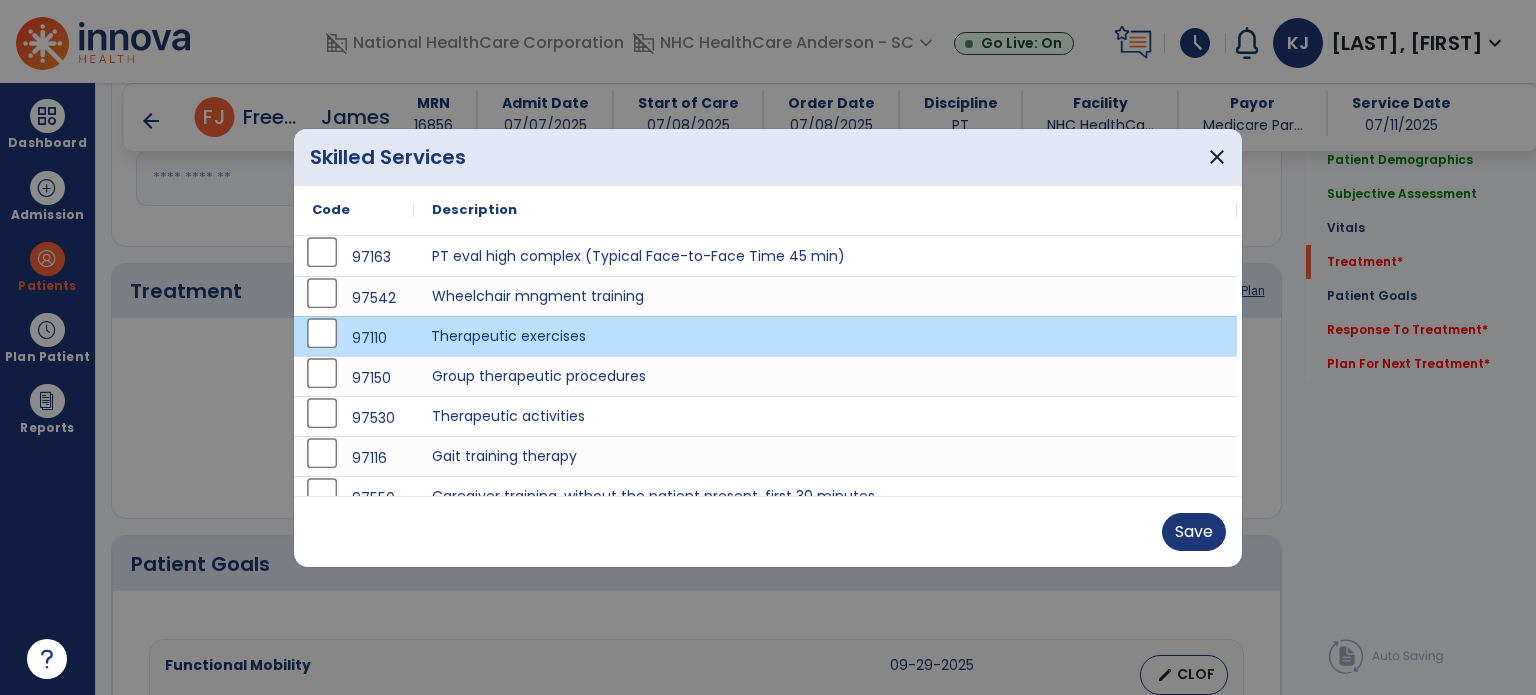 click on "Save" at bounding box center (1194, 532) 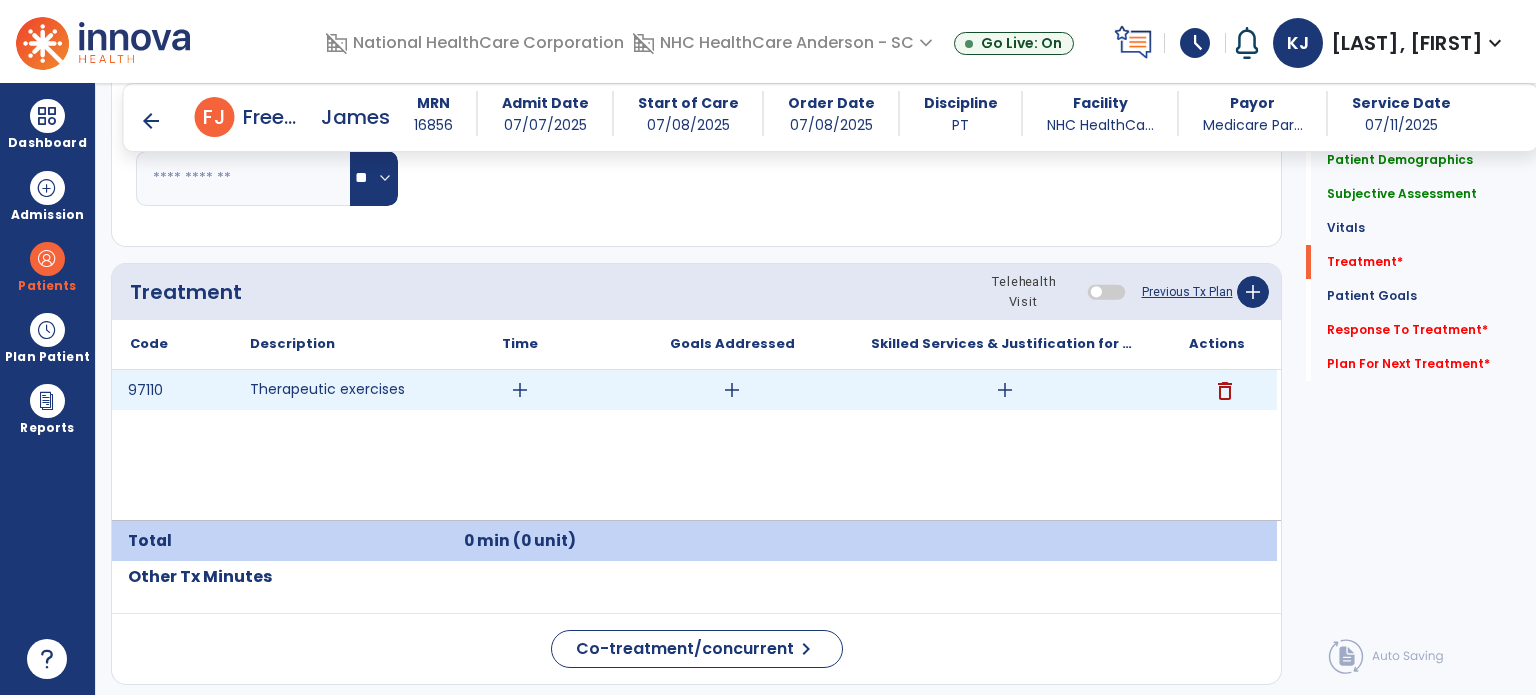 drag, startPoint x: 519, startPoint y: 385, endPoint x: 587, endPoint y: 360, distance: 72.44998 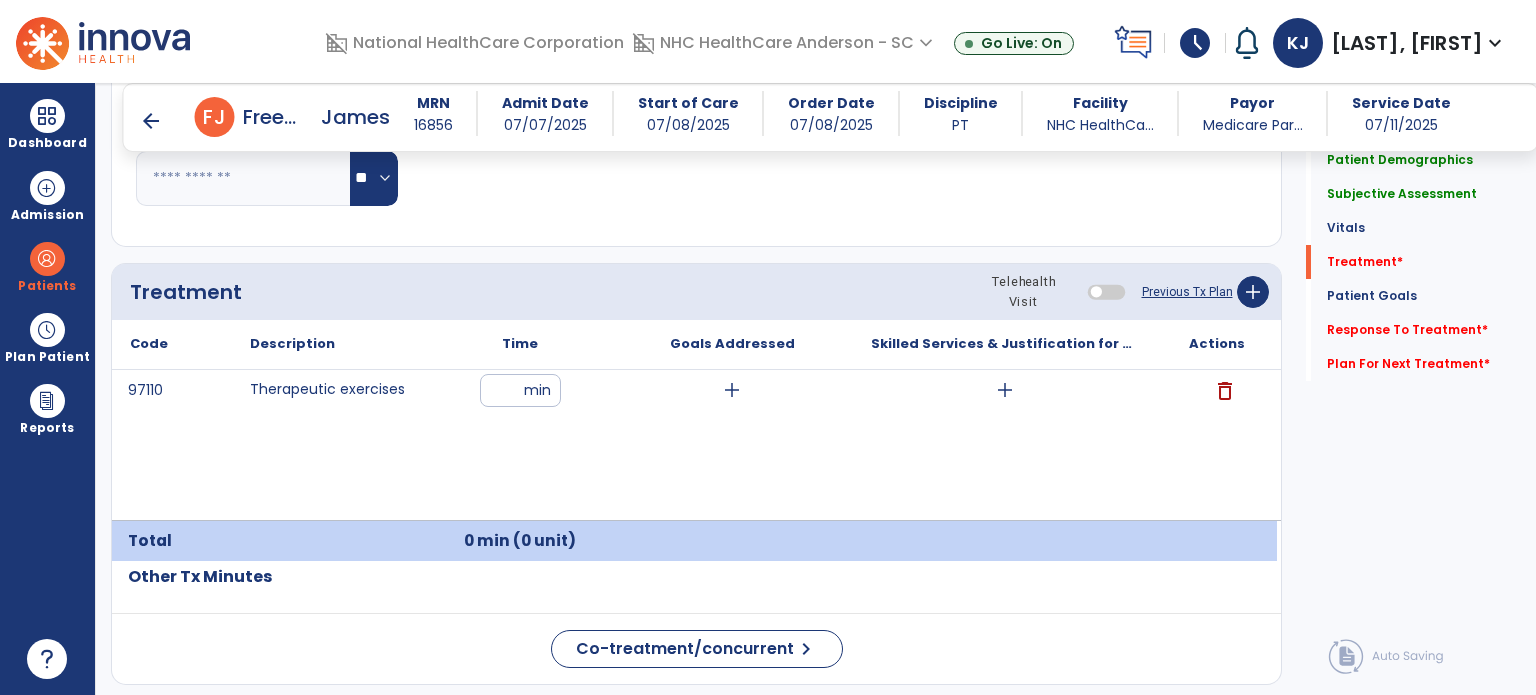 type on "**" 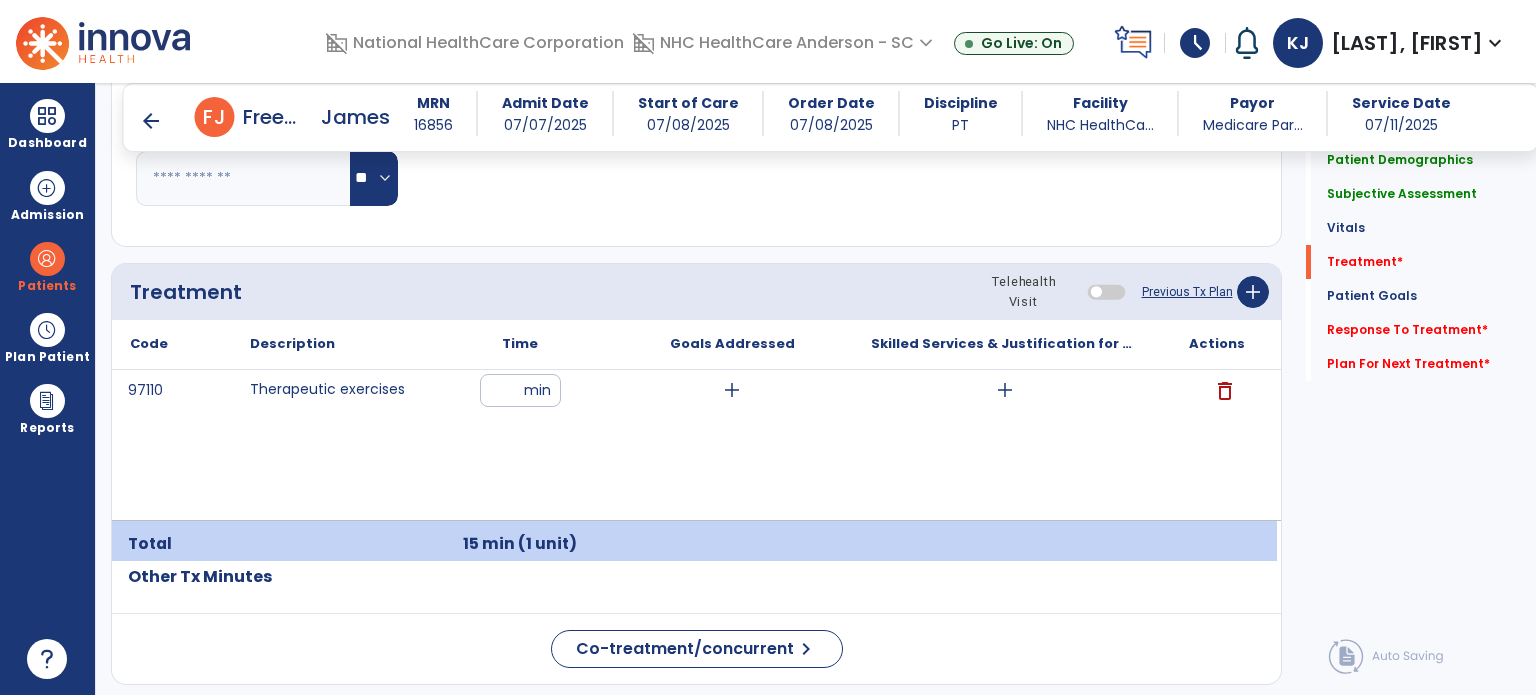 click on "add" at bounding box center (732, 390) 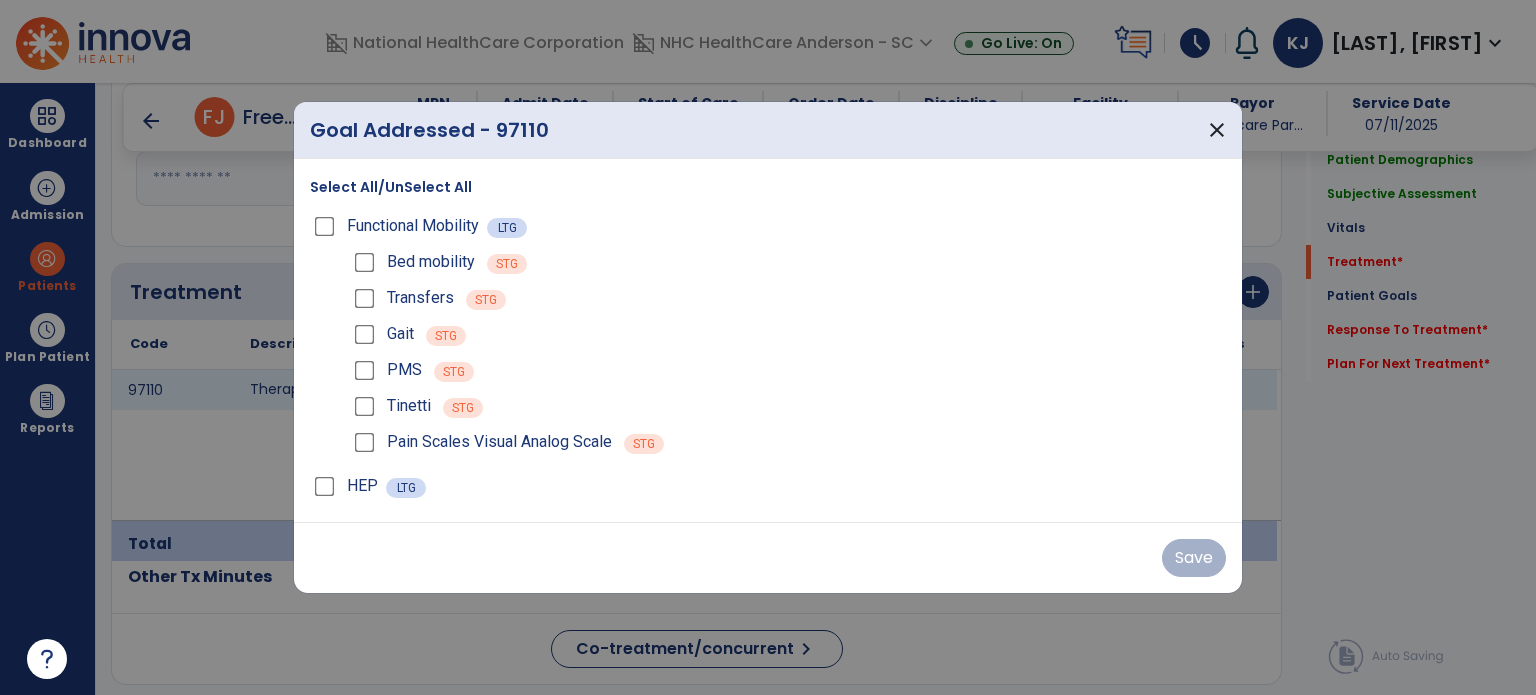 click on "Select All/UnSelect All" at bounding box center (391, 187) 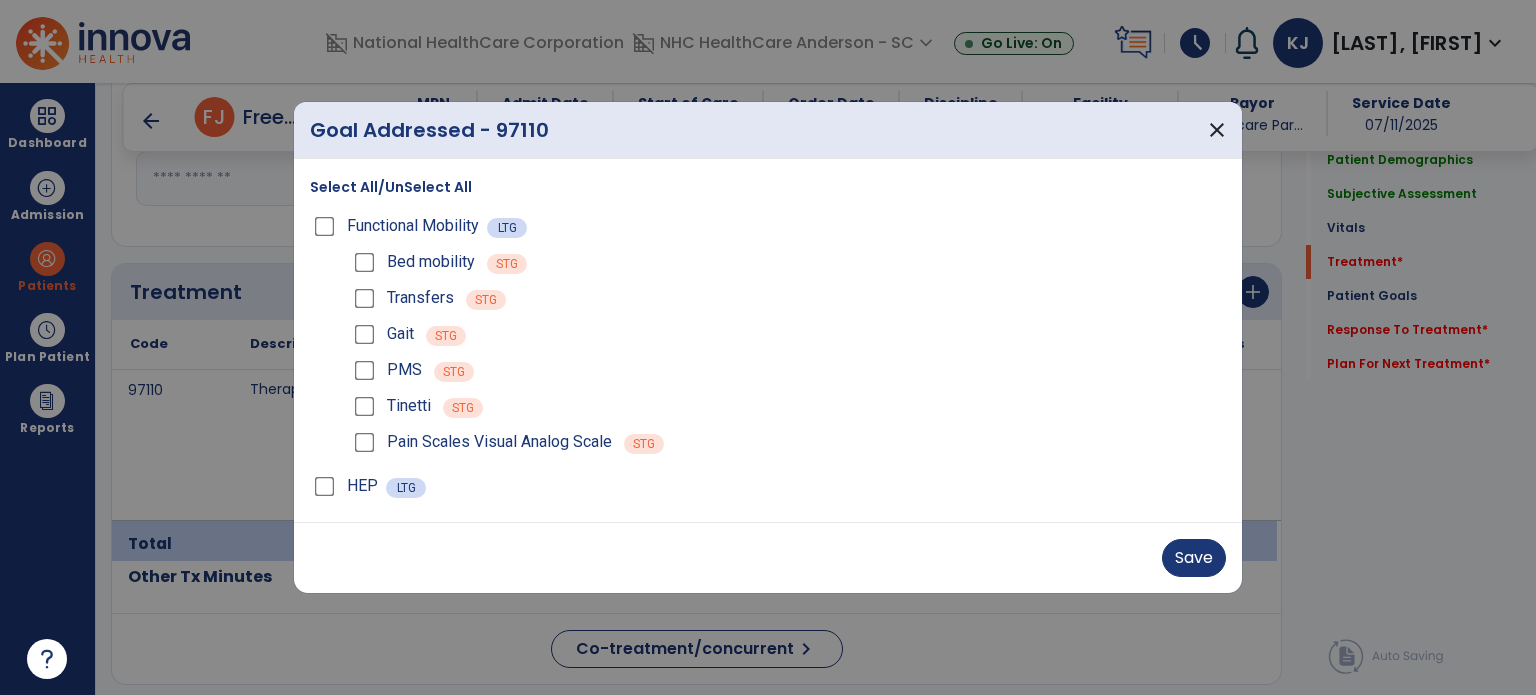click on "Save" at bounding box center (1194, 558) 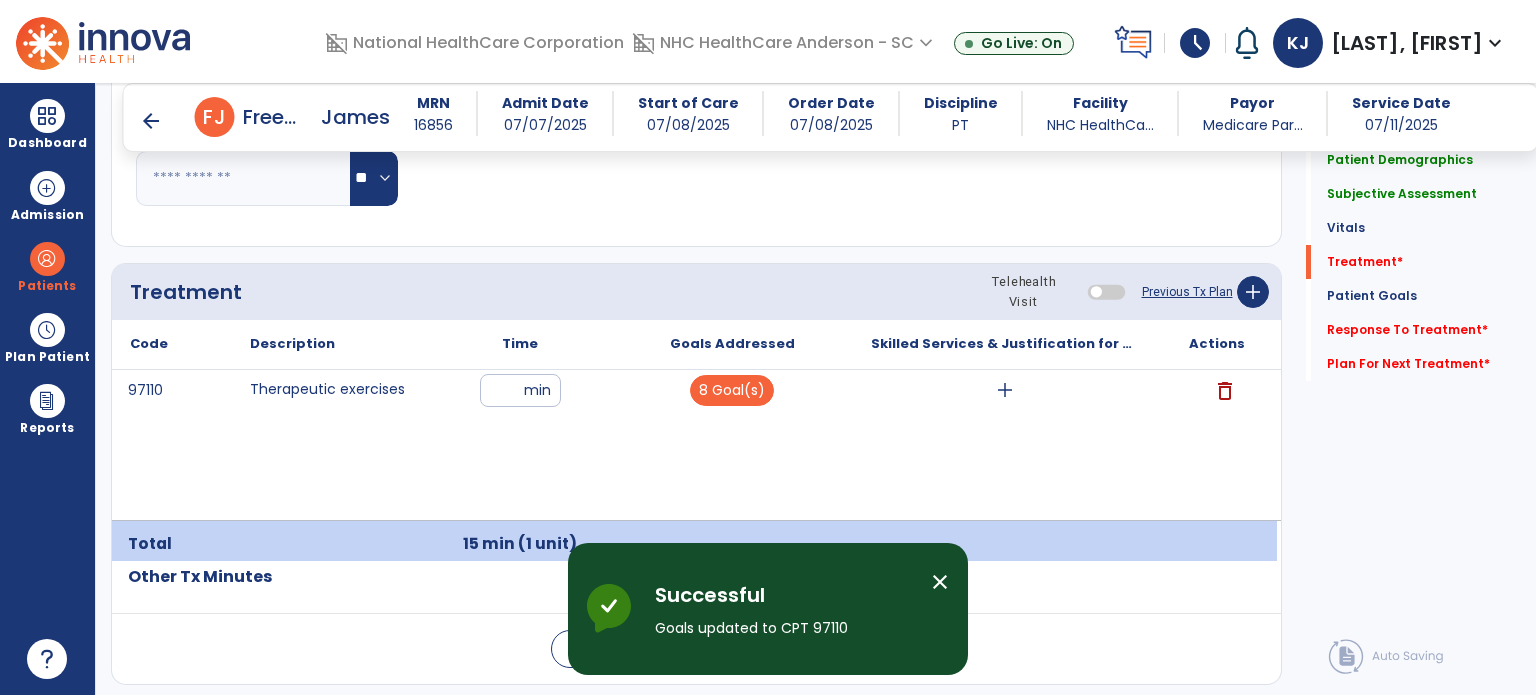 click on "add" at bounding box center (1005, 390) 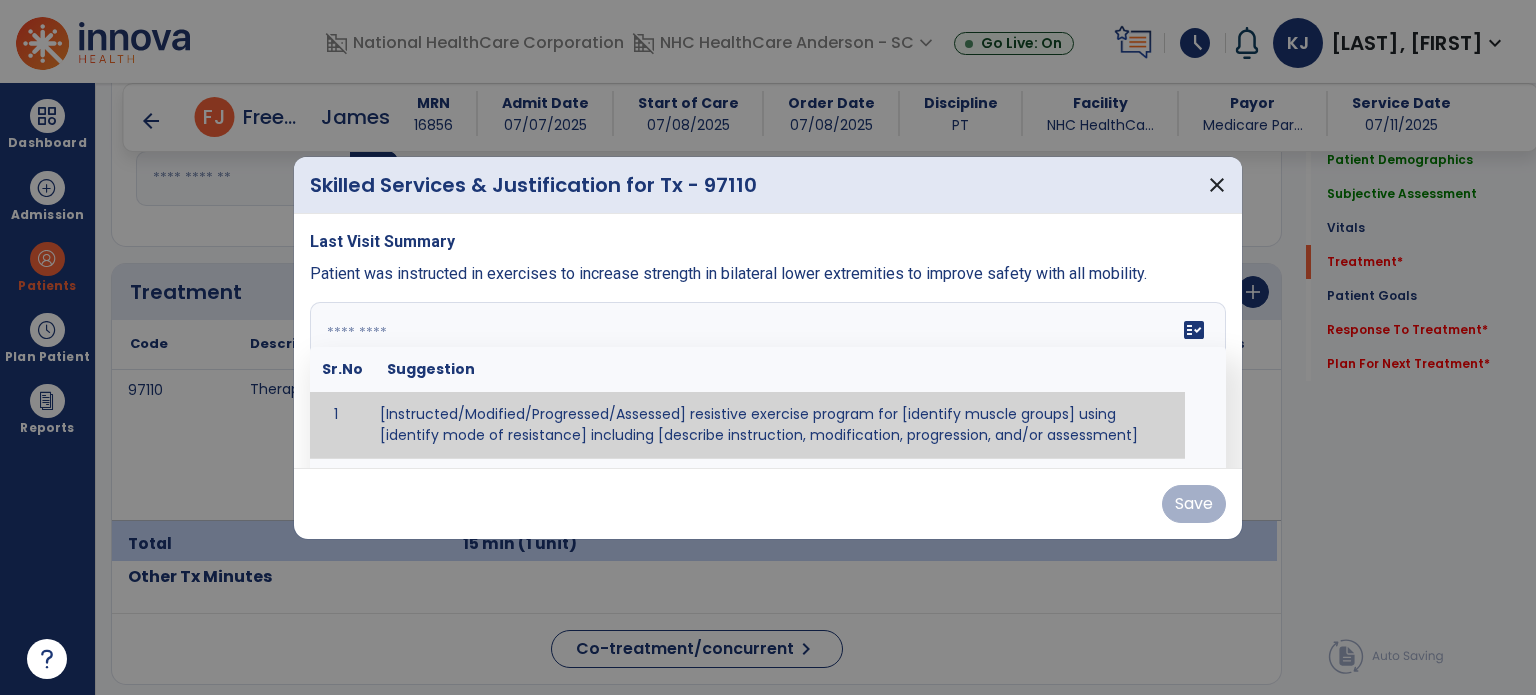 click on "fact_check  Sr.No Suggestion 1 [Instructed/Modified/Progressed/Assessed] resistive exercise program for [identify muscle groups] using [identify mode of resistance] including [describe instruction, modification, progression, and/or assessment] 2 [Instructed/Modified/Progressed/Assessed] aerobic exercise program using [identify equipment/mode] including [describe instruction, modification,progression, and/or assessment] 3 [Instructed/Modified/Progressed/Assessed] [PROM/A/AROM/AROM] program for [identify joint movements] using [contract-relax, over-pressure, inhibitory techniques, other] 4 [Assessed/Tested] aerobic capacity with administration of [aerobic capacity test]" at bounding box center (768, 377) 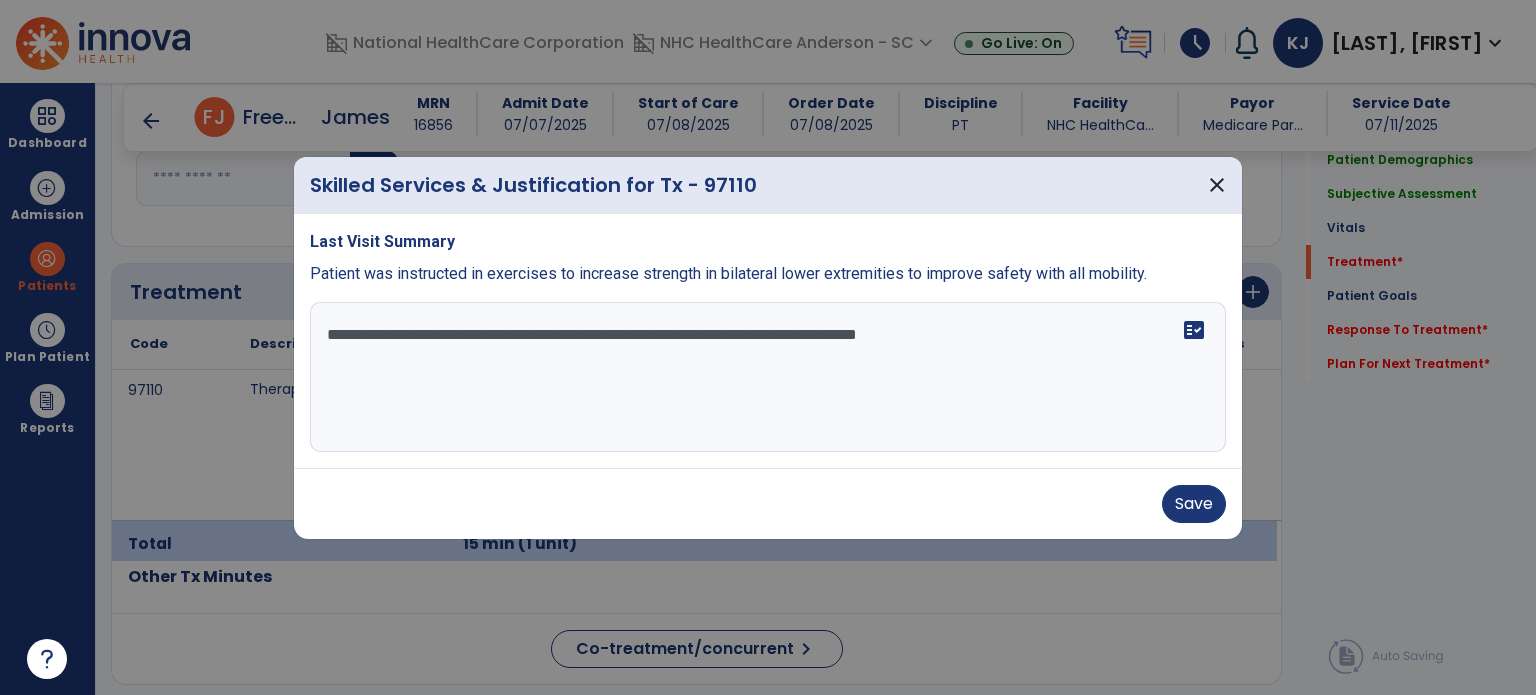 type on "**********" 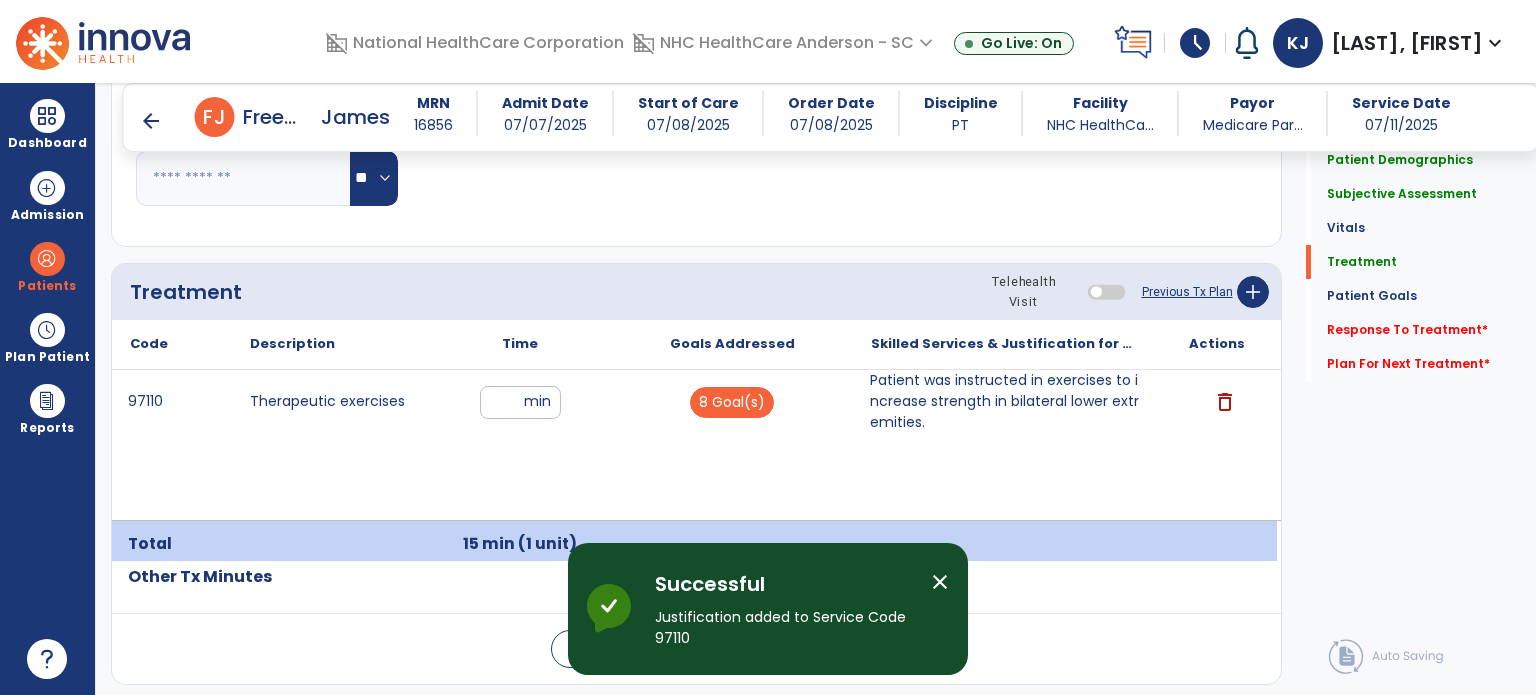 click on "Response To Treatment   *" 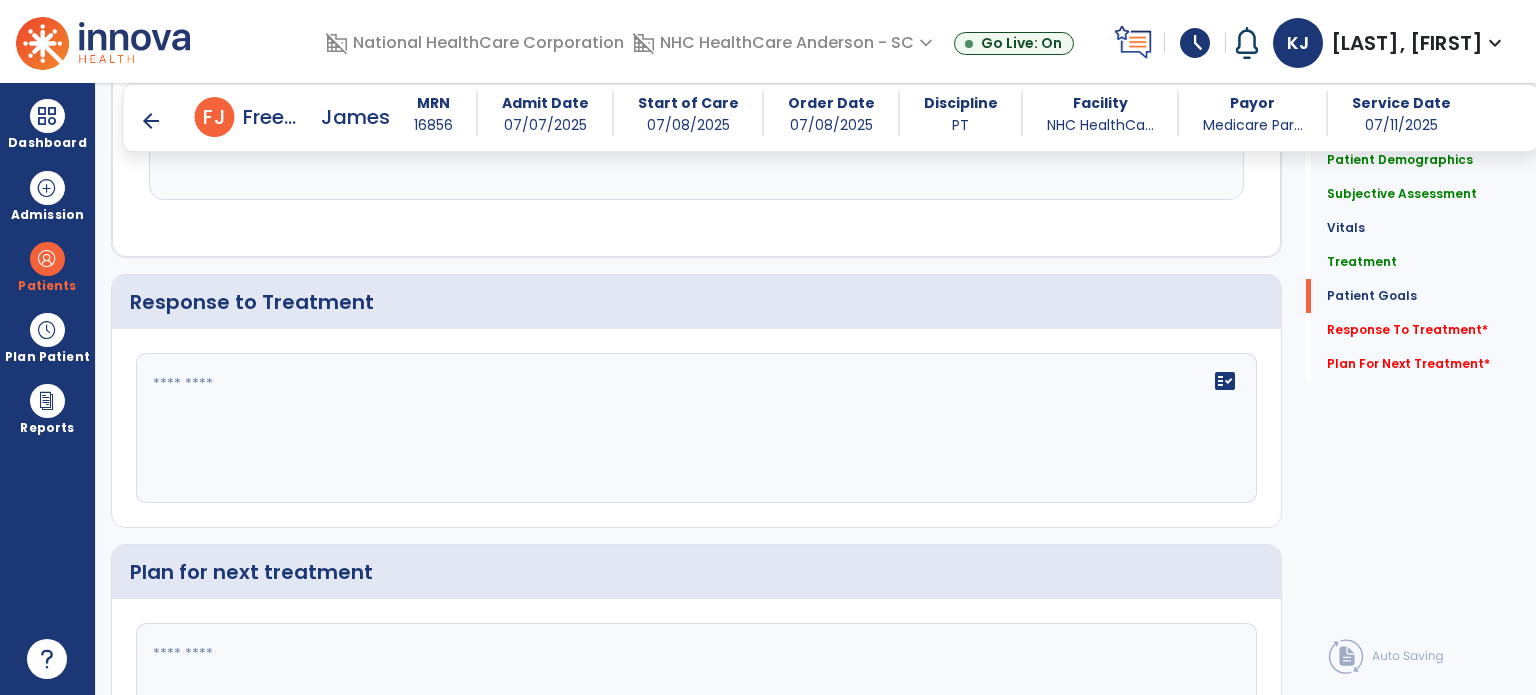 click on "fact_check" 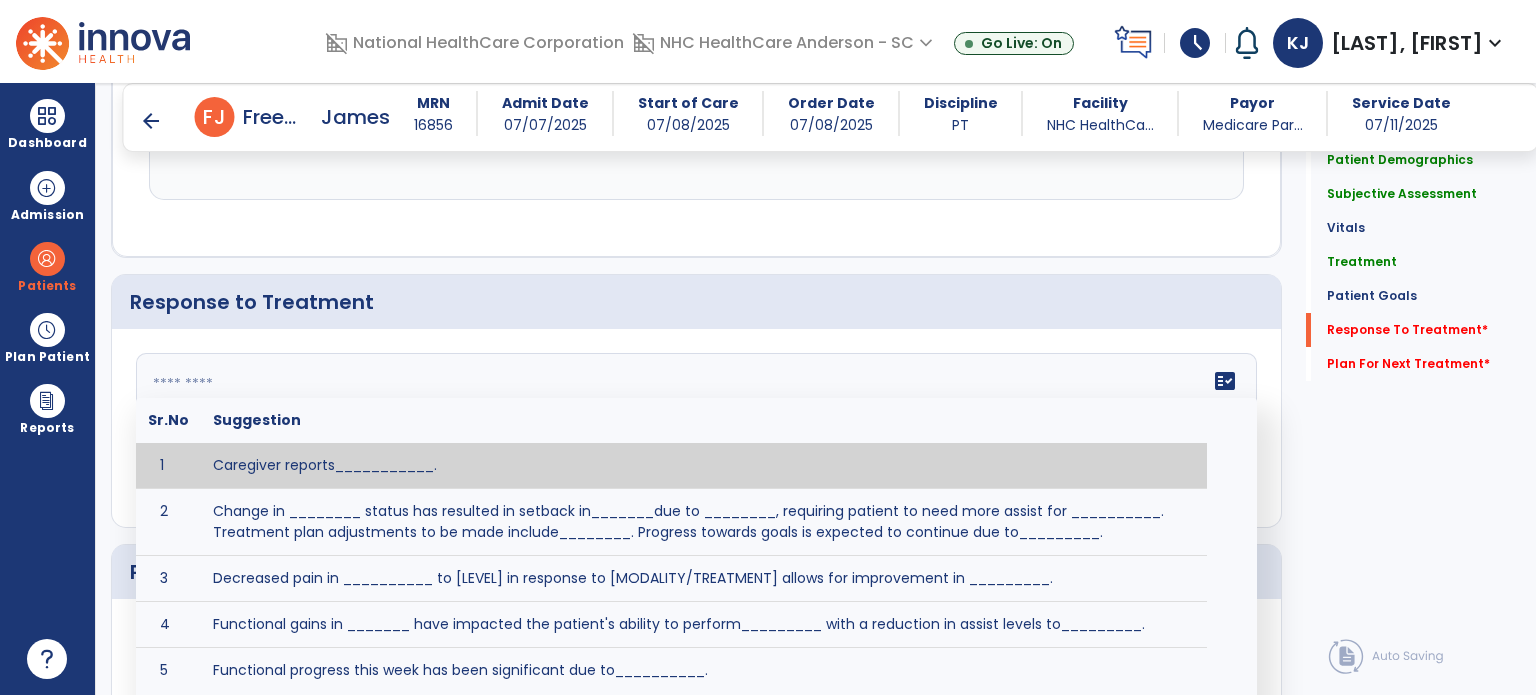 scroll, scrollTop: 2795, scrollLeft: 0, axis: vertical 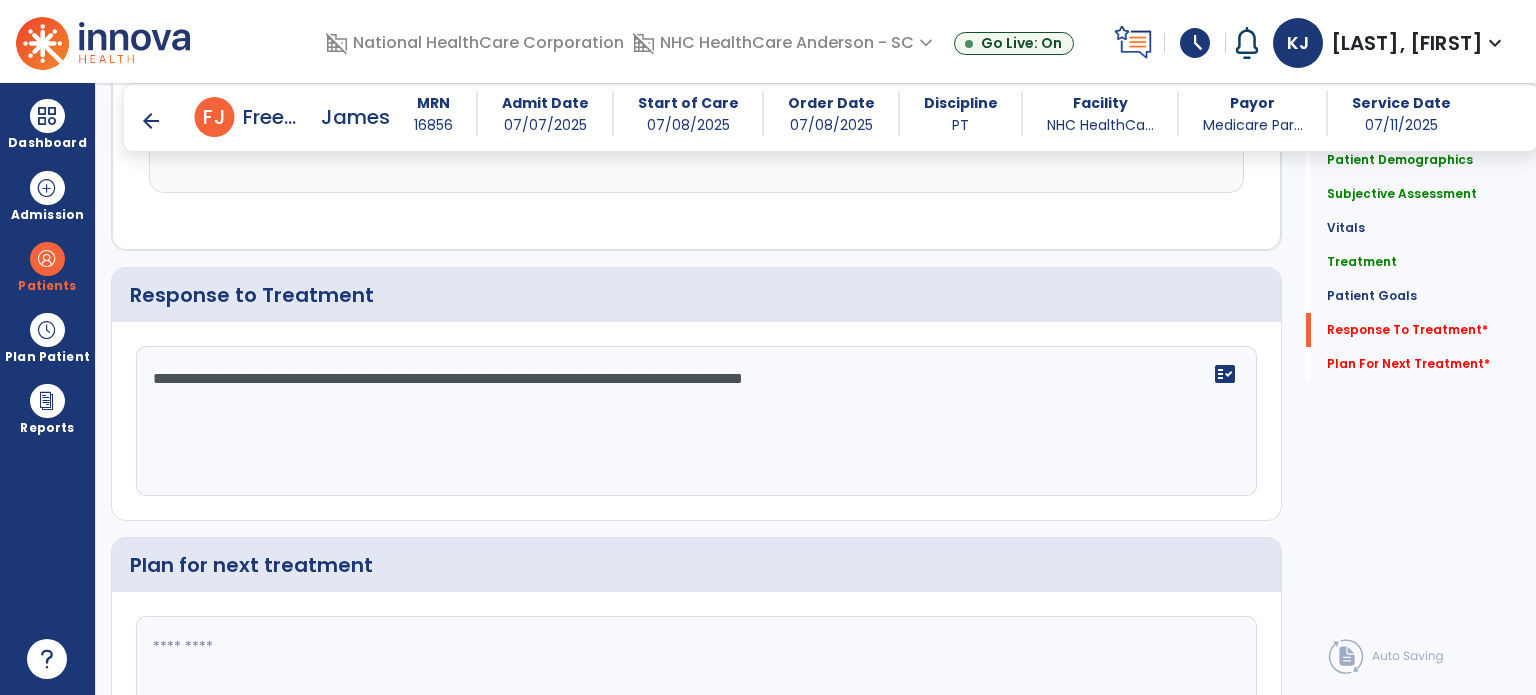 type on "**********" 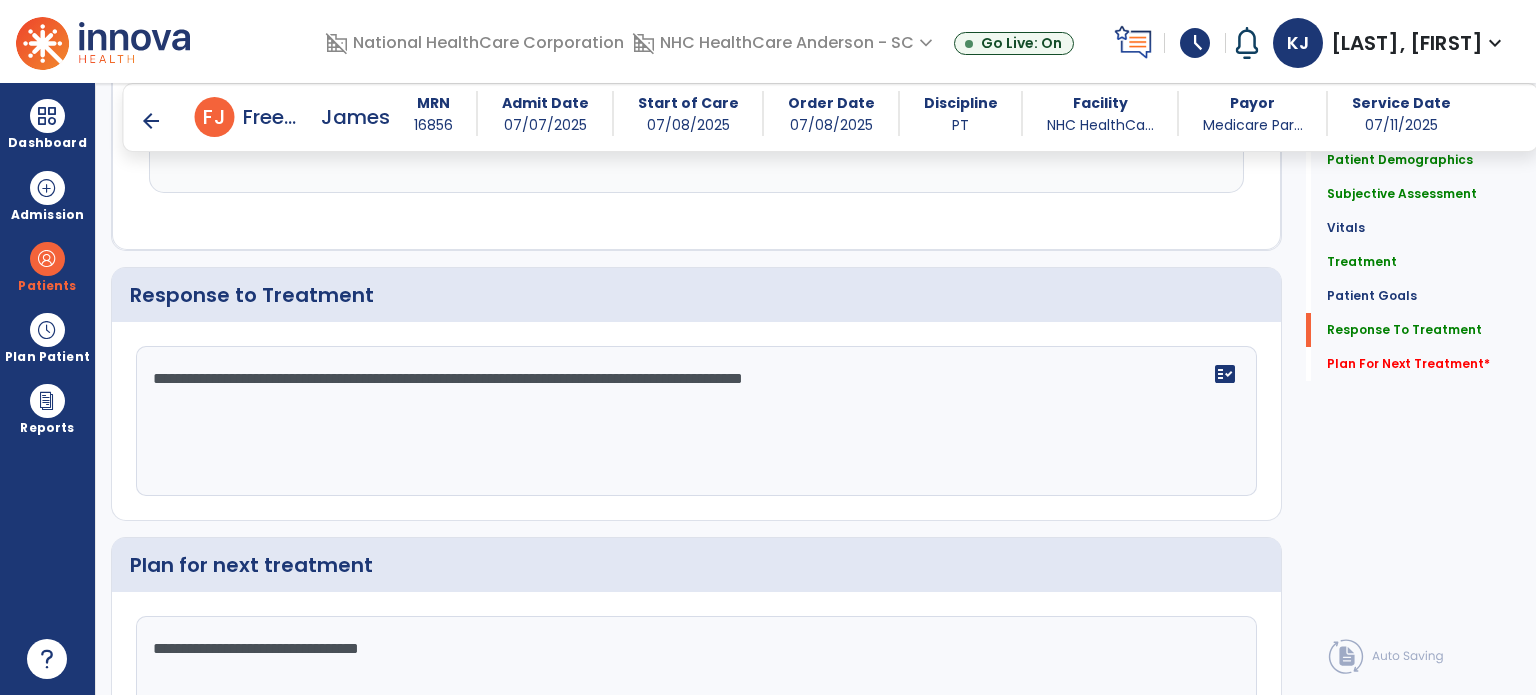 scroll, scrollTop: 2949, scrollLeft: 0, axis: vertical 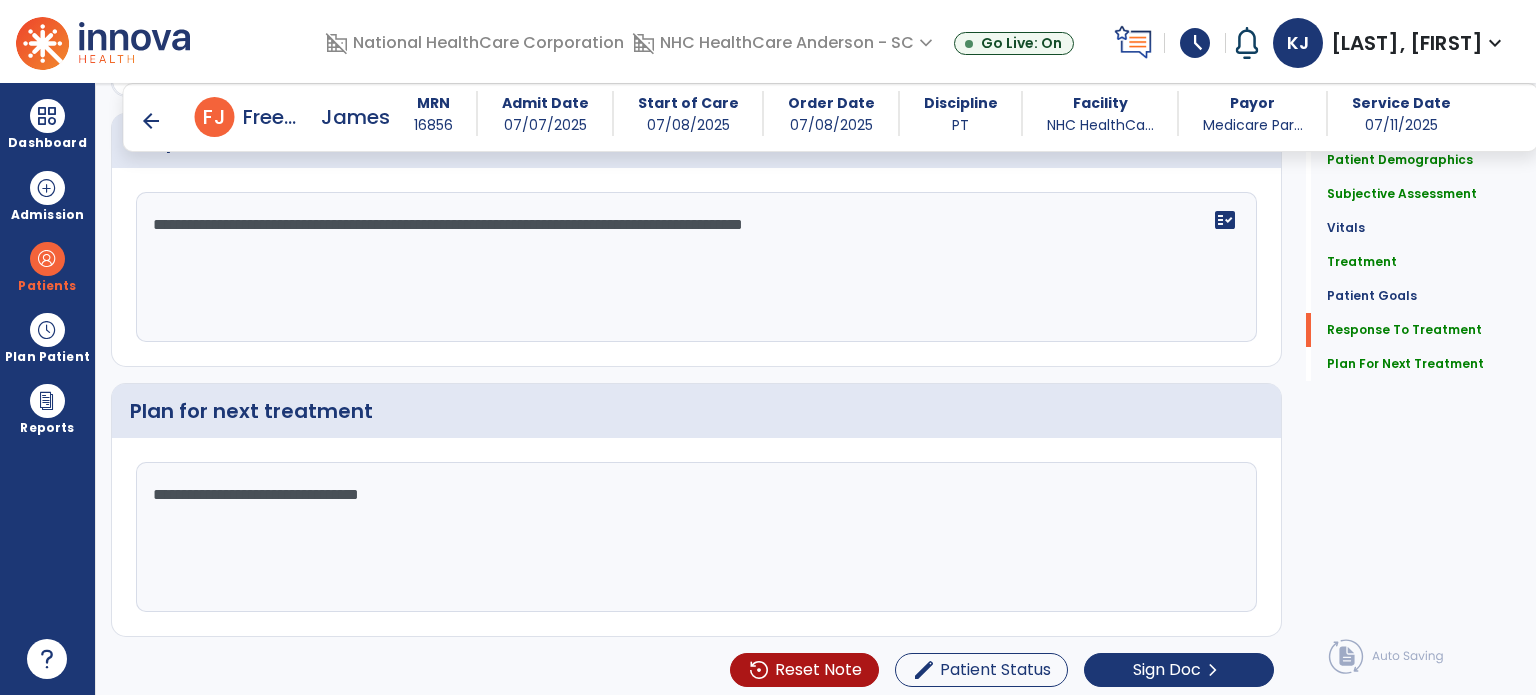 type on "**********" 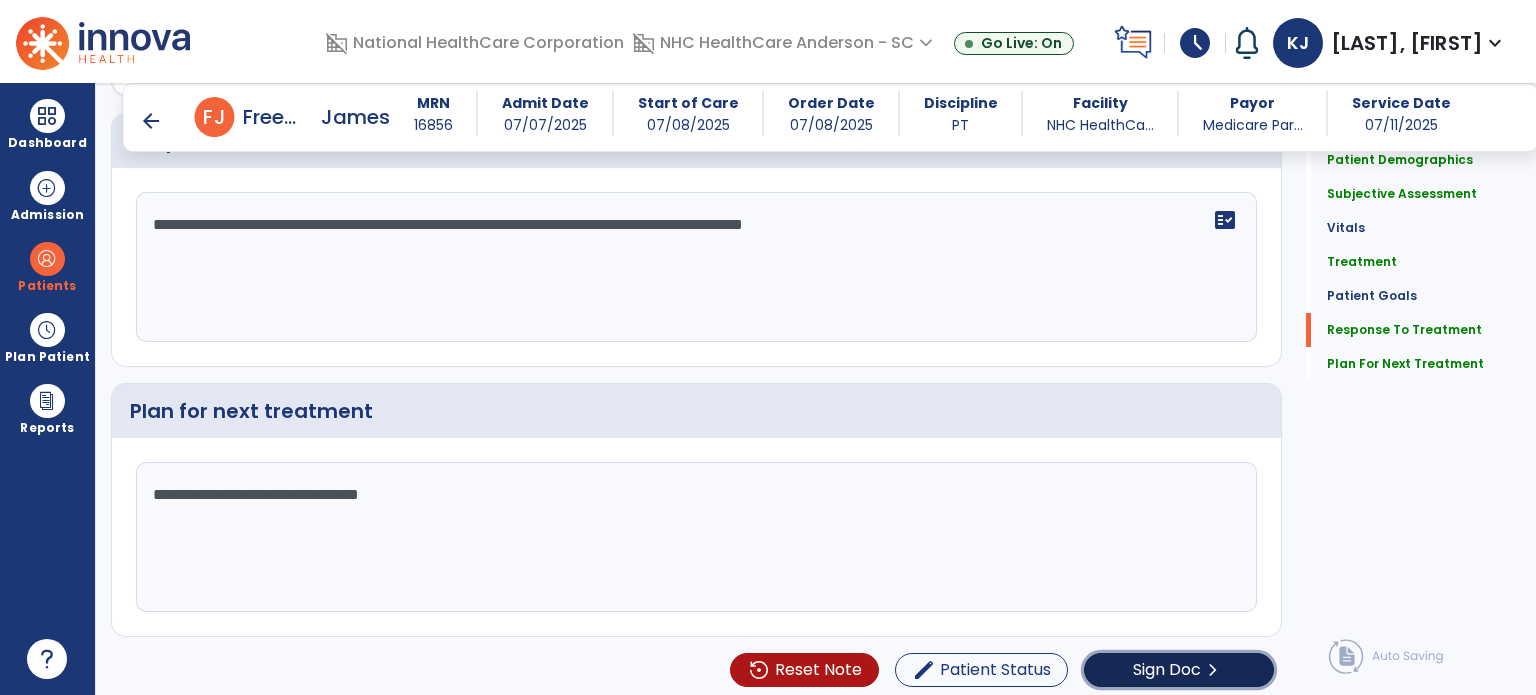 click on "Sign Doc" 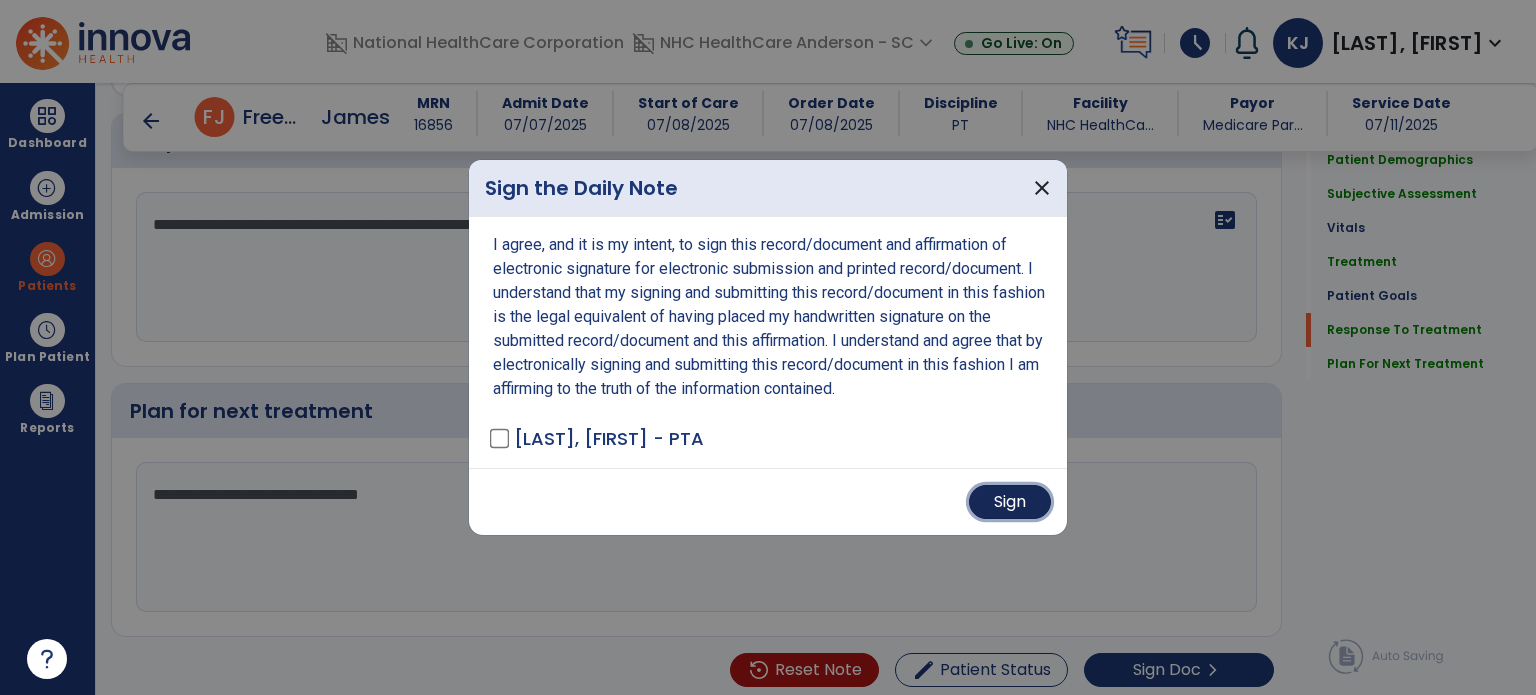 click on "Sign" at bounding box center (1010, 502) 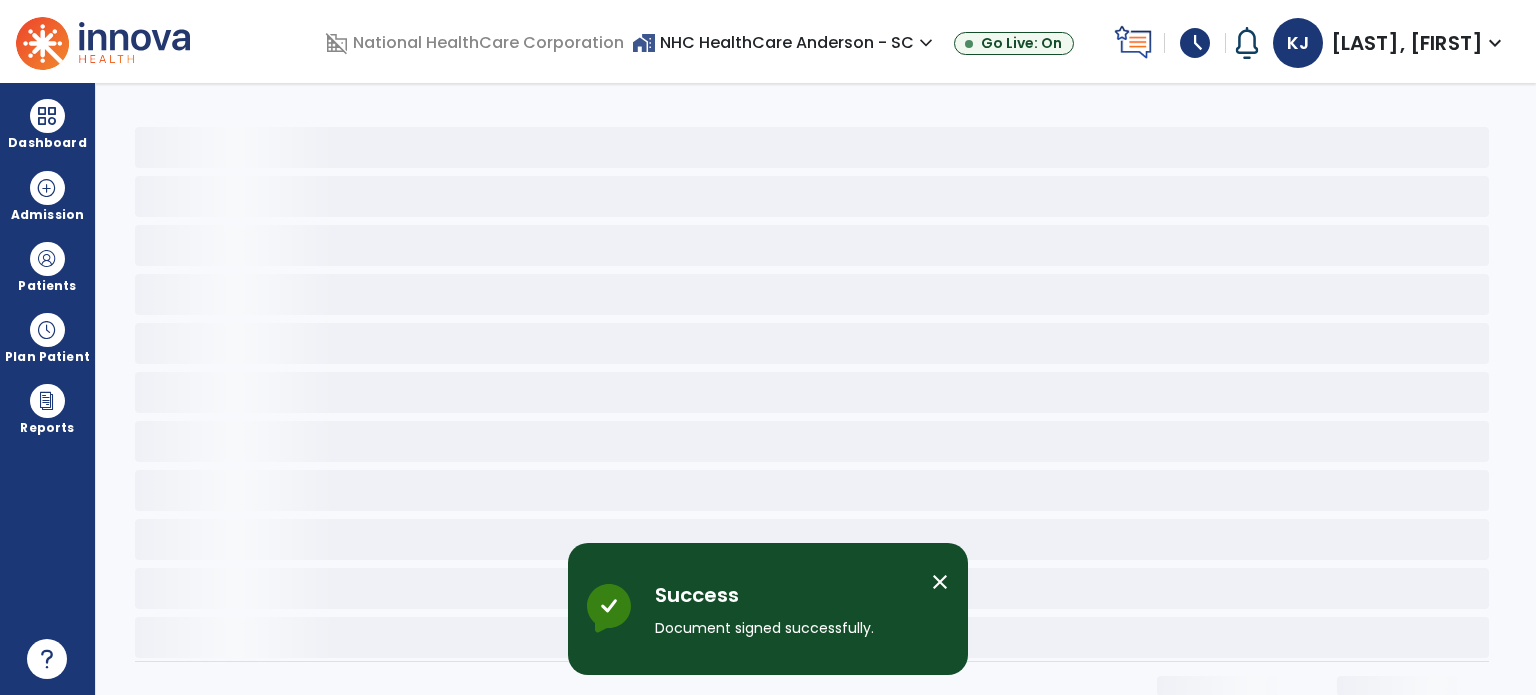 scroll, scrollTop: 0, scrollLeft: 0, axis: both 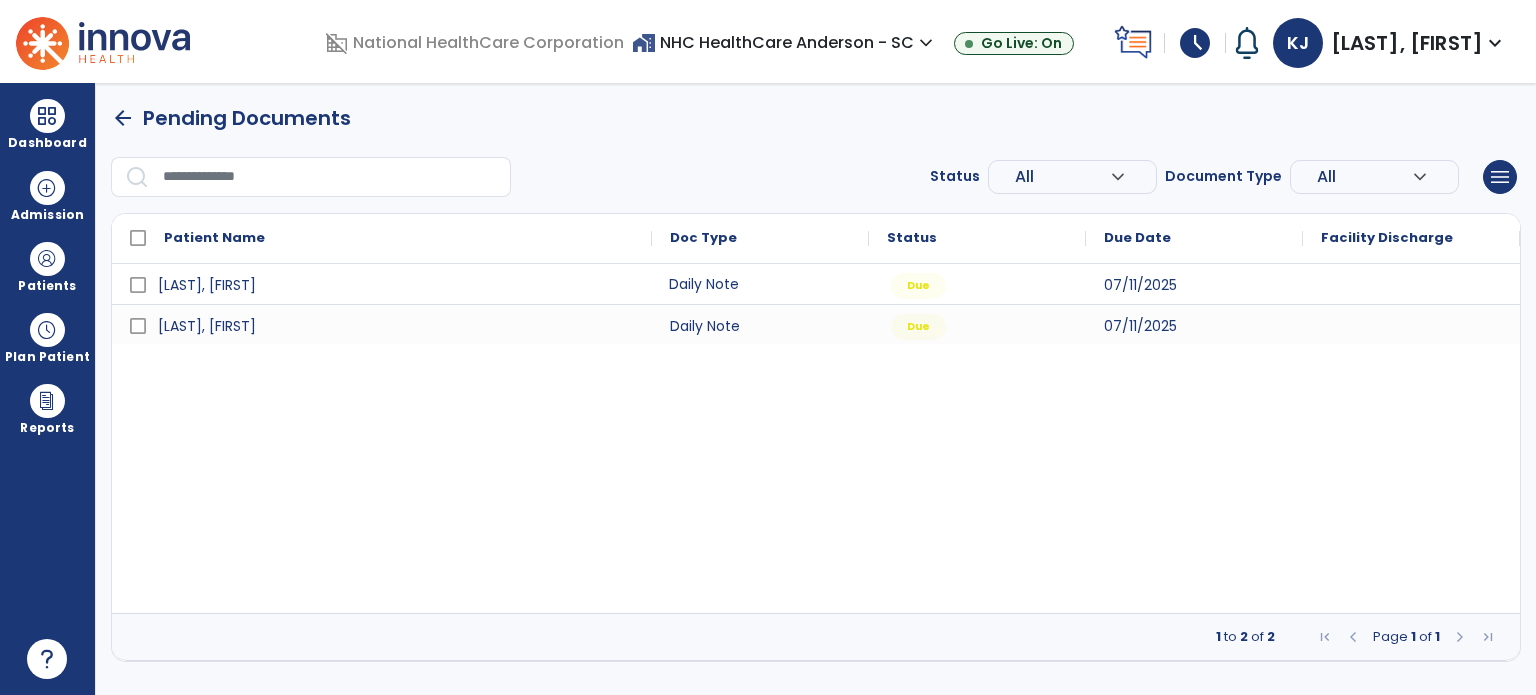 click on "Daily Note" at bounding box center (760, 284) 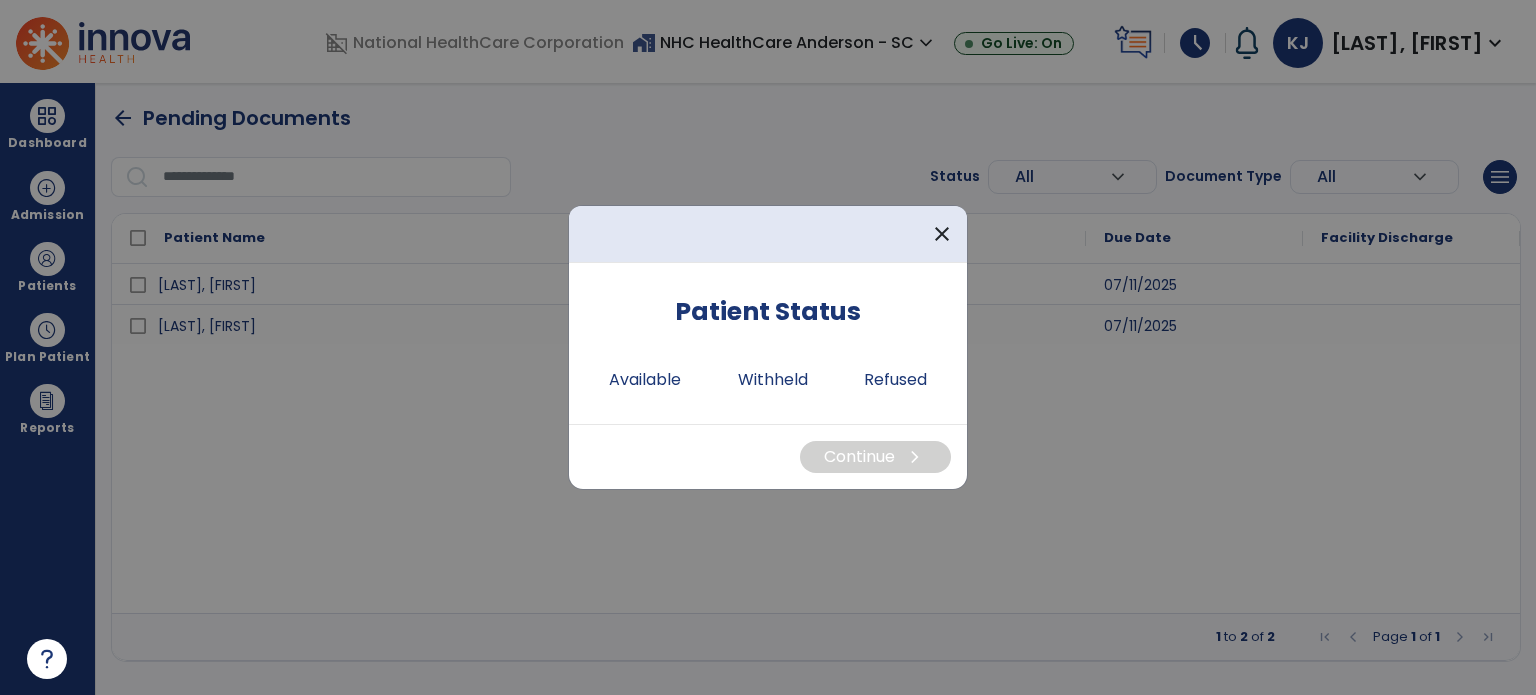 click on "Available" at bounding box center [645, 380] 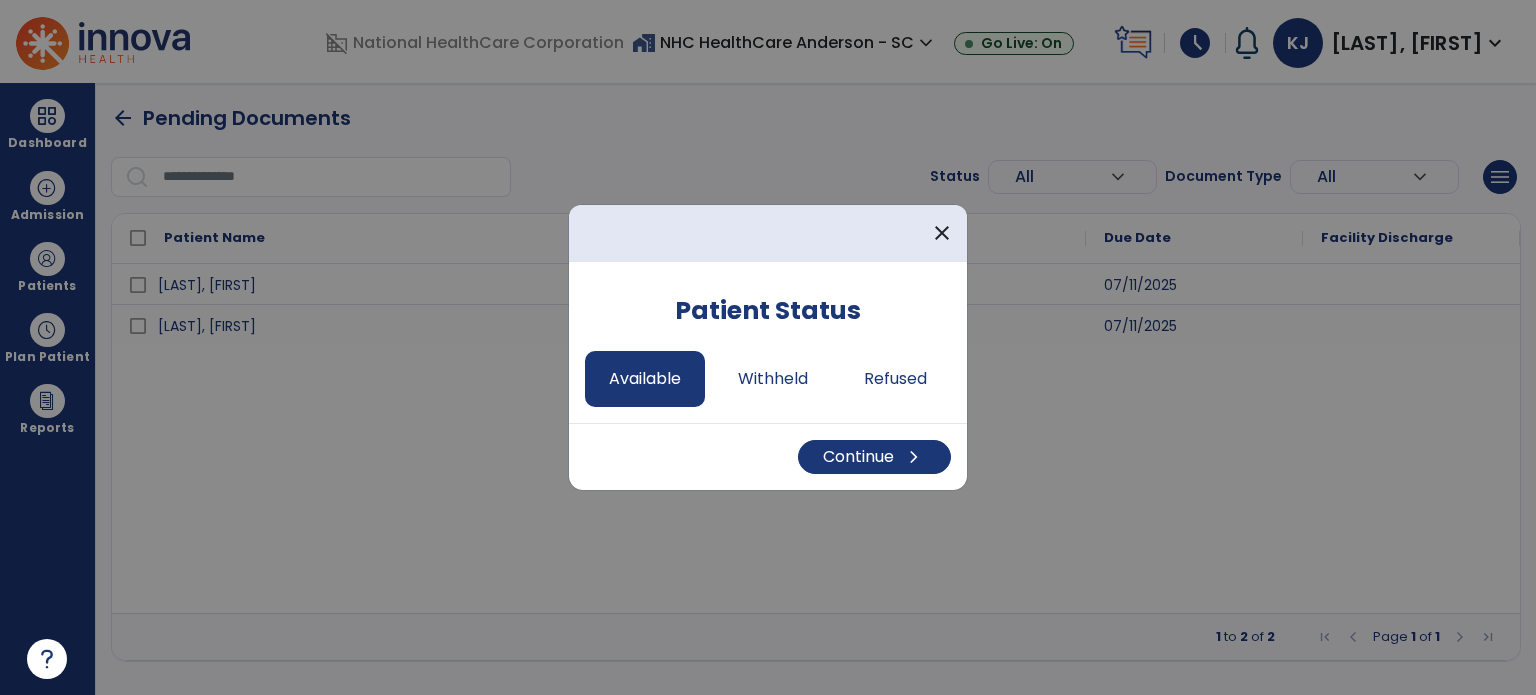 click on "Continue   chevron_right" at bounding box center [874, 457] 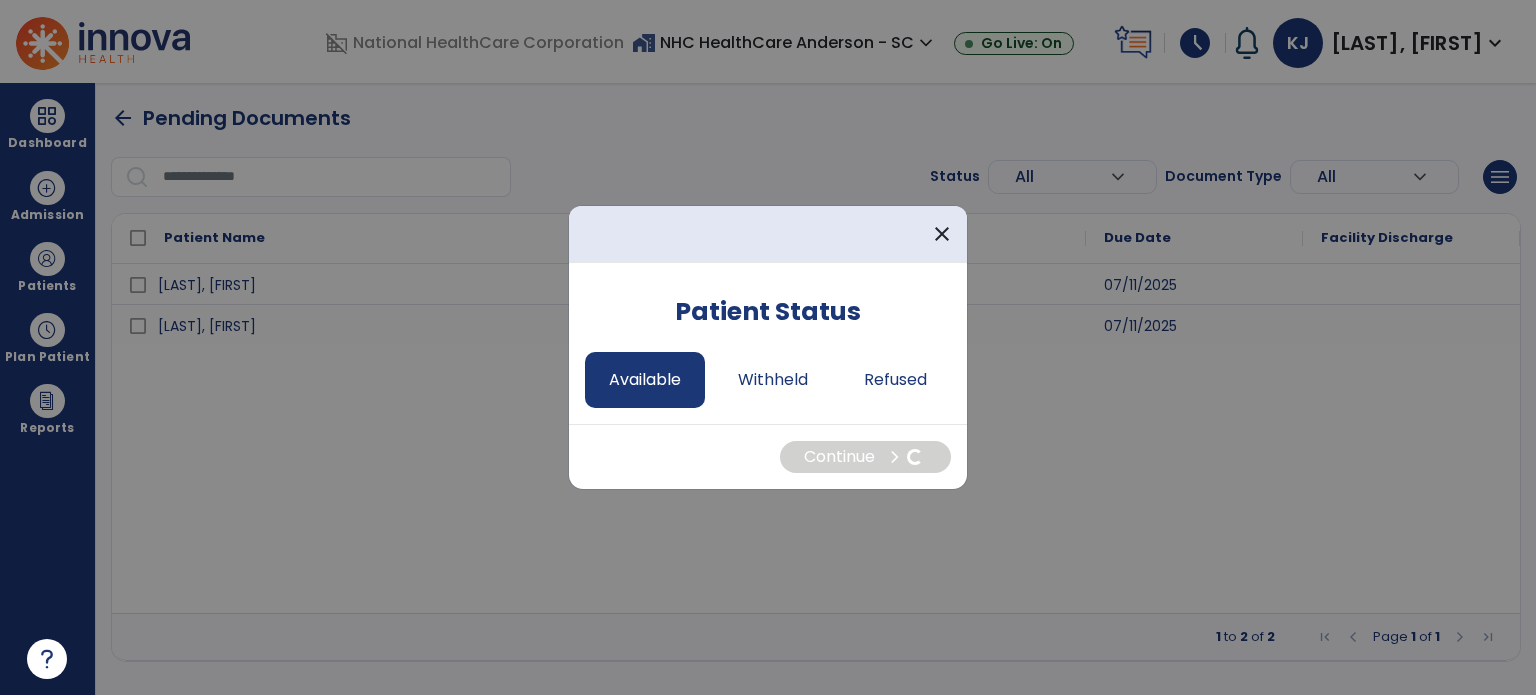 select on "*" 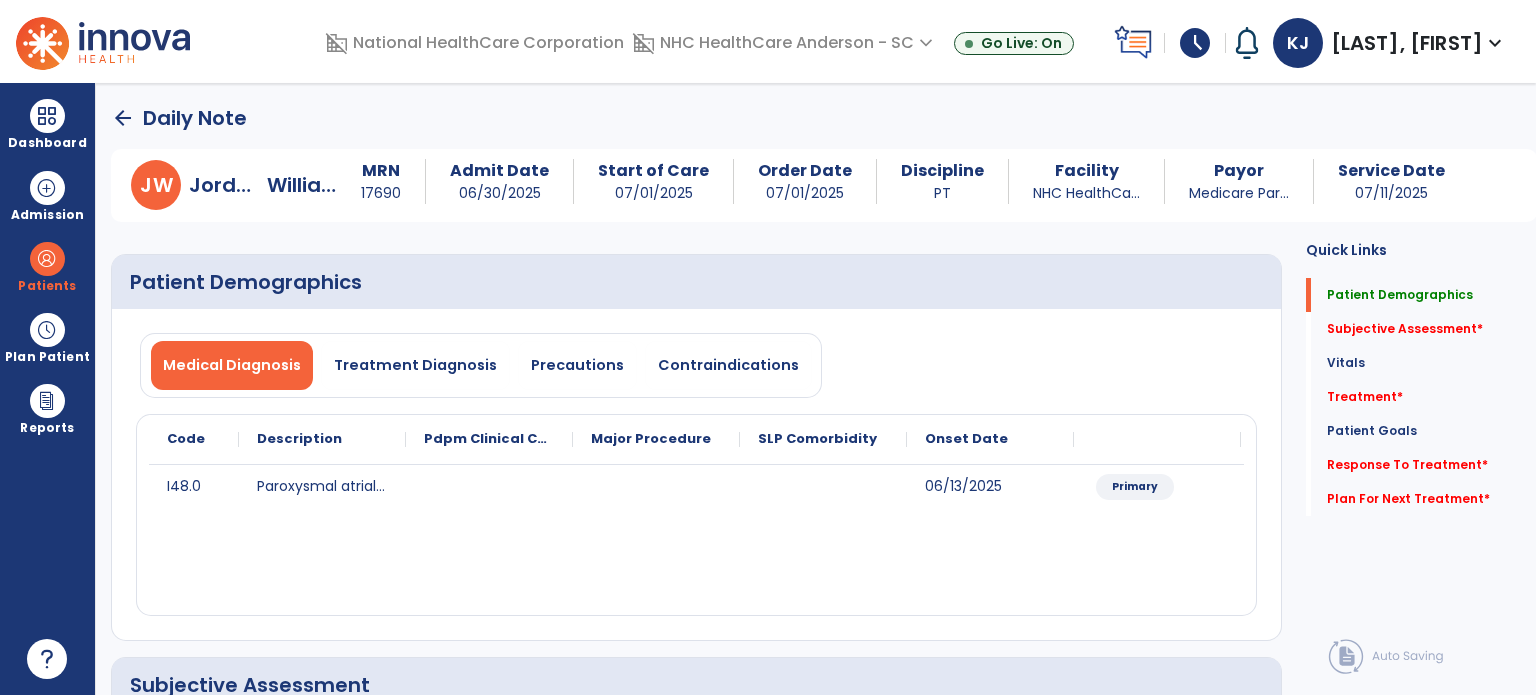 click on "Subjective Assessment   *" 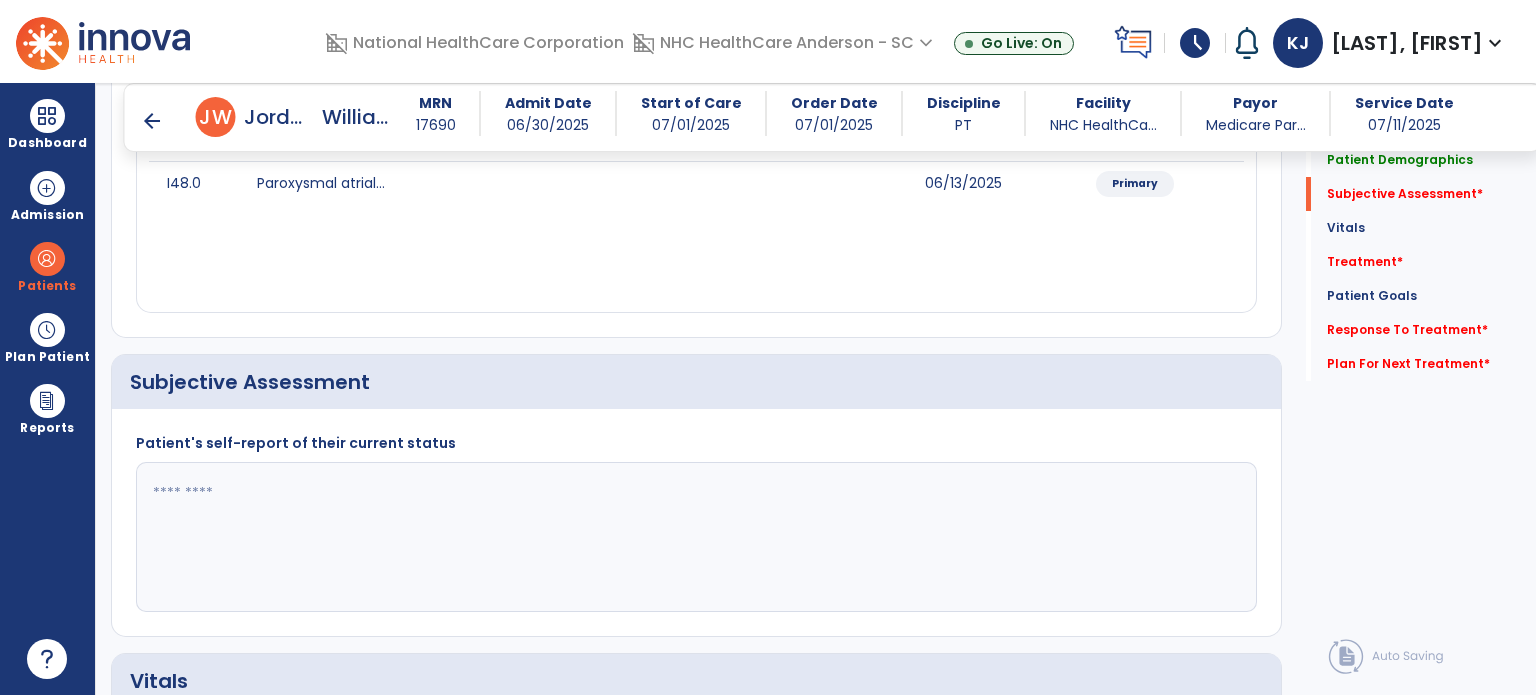 scroll, scrollTop: 408, scrollLeft: 0, axis: vertical 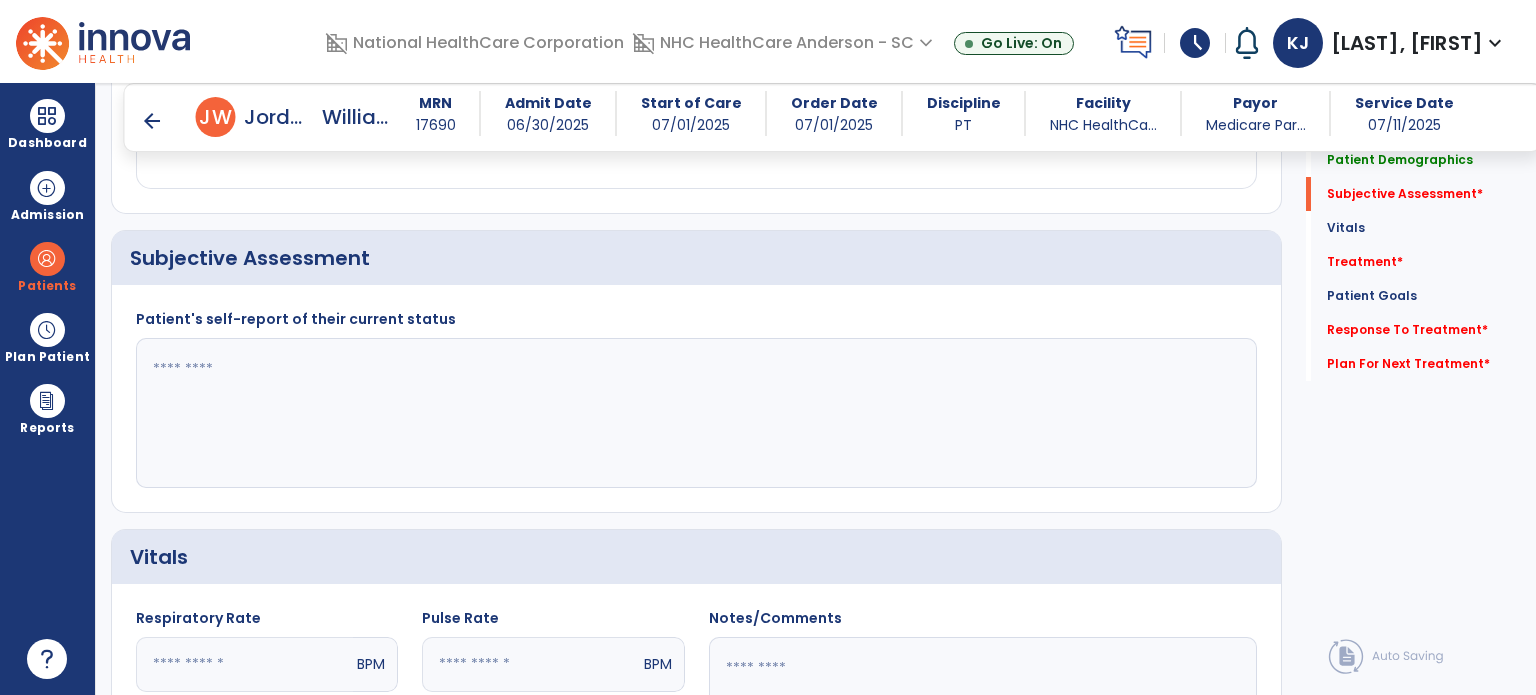click 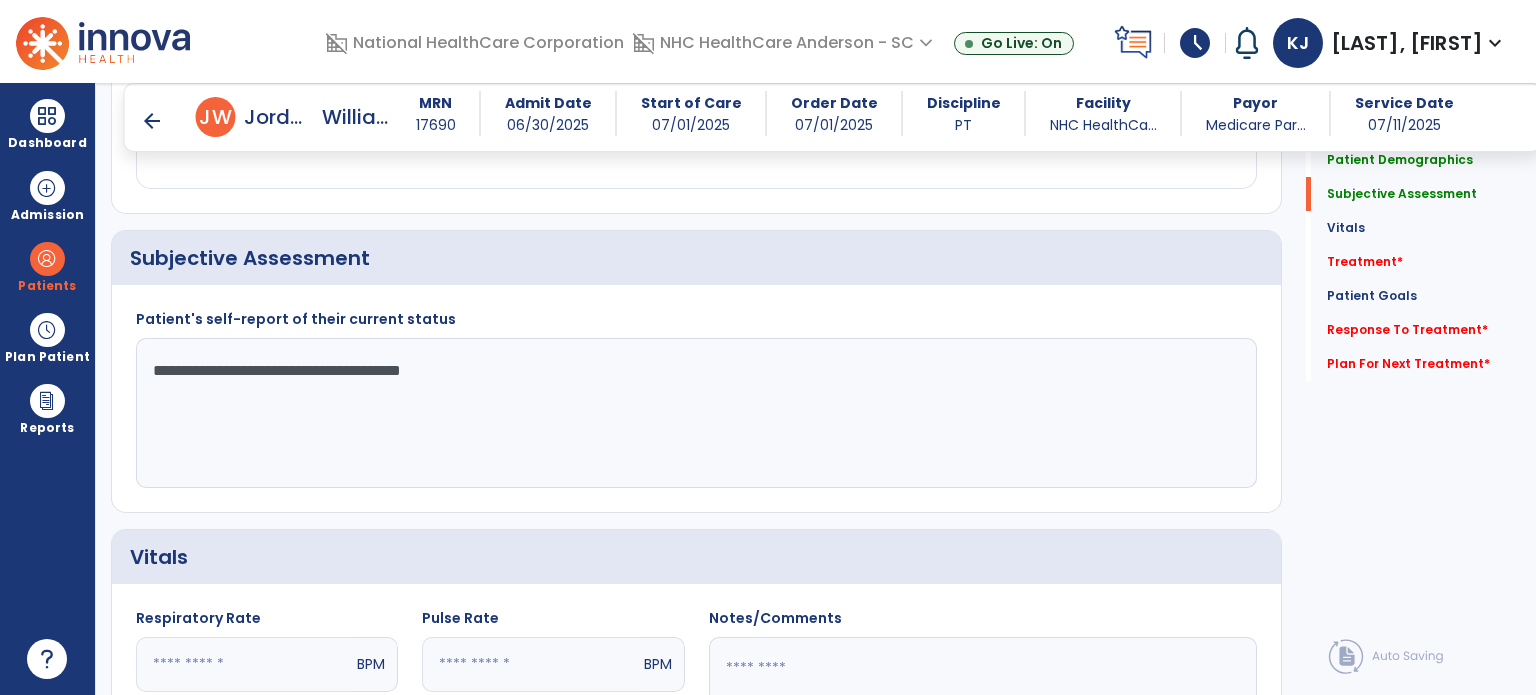 type on "**********" 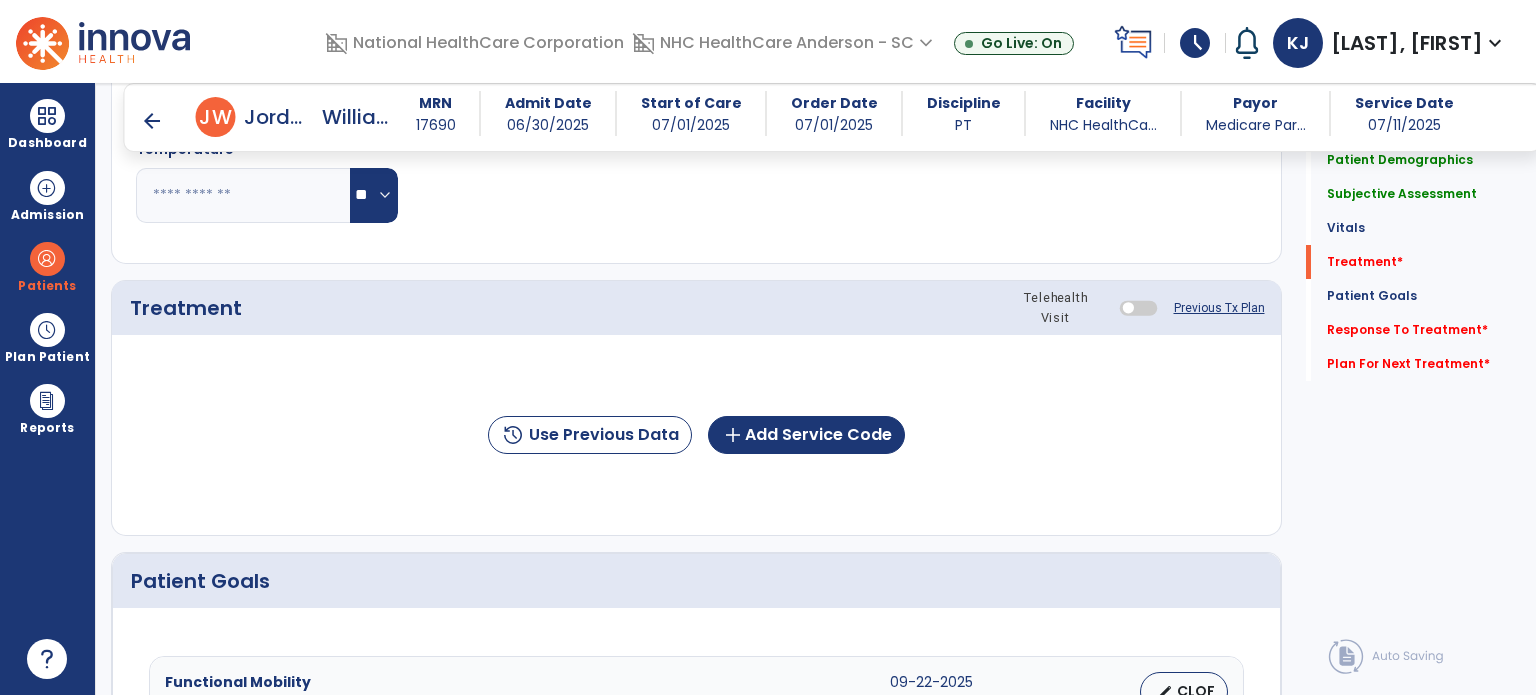 scroll, scrollTop: 1096, scrollLeft: 0, axis: vertical 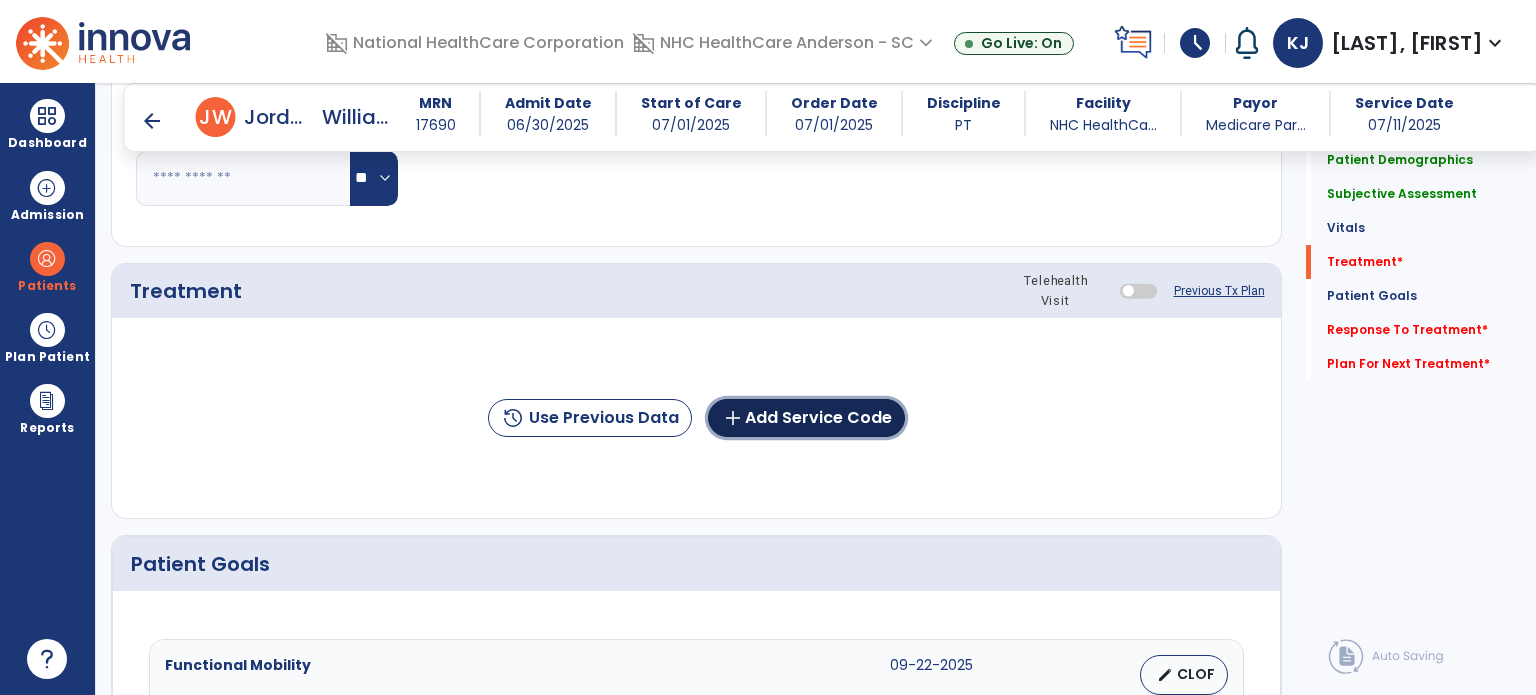 click on "add  Add Service Code" 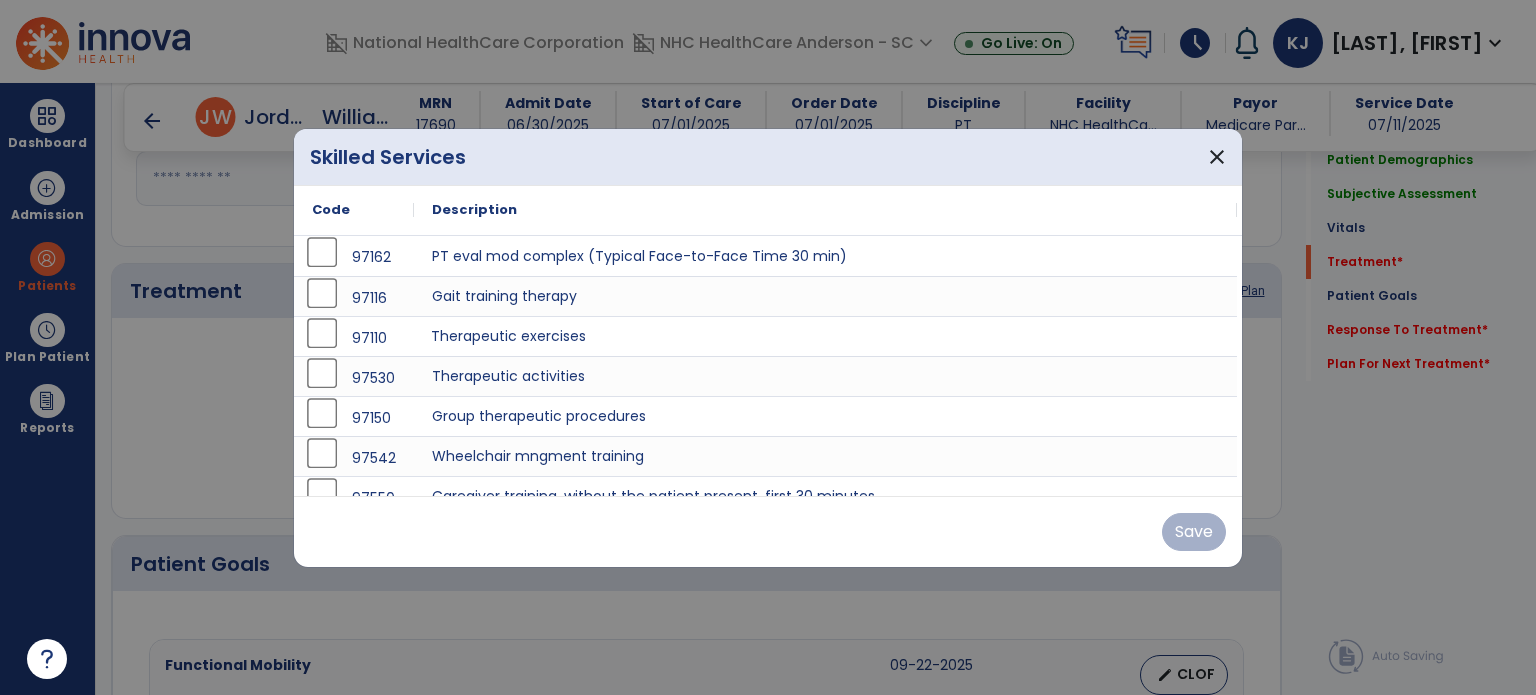 click on "Therapeutic exercises" at bounding box center [825, 336] 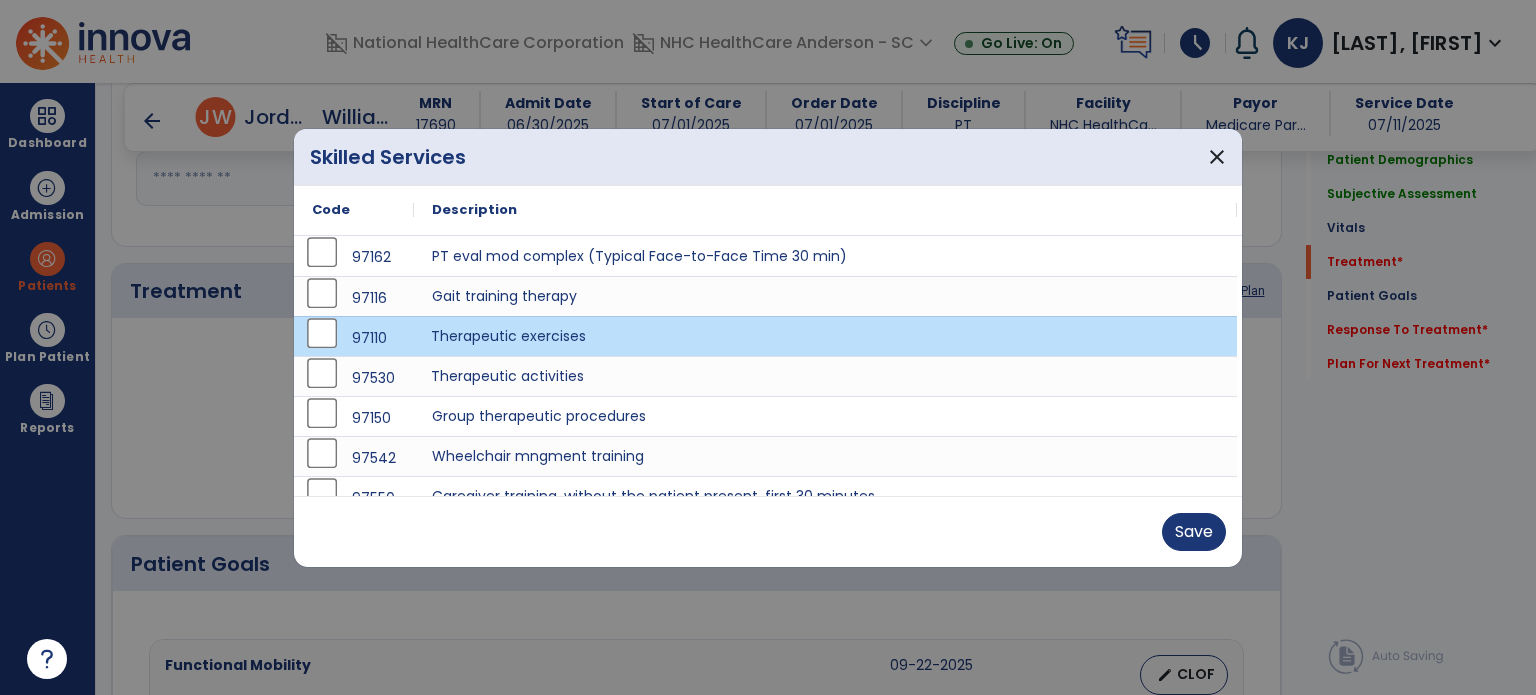 click on "Therapeutic activities" at bounding box center (825, 376) 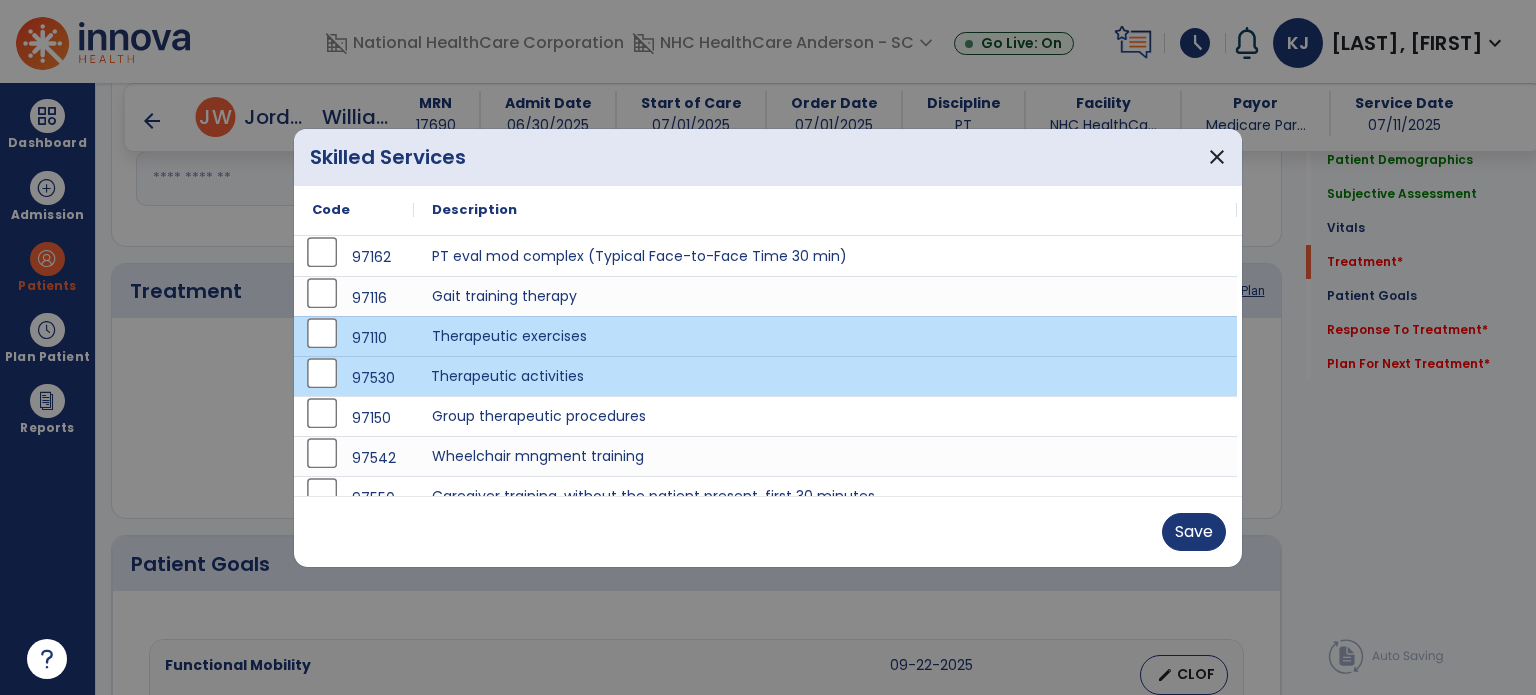 click on "Save" at bounding box center (1194, 532) 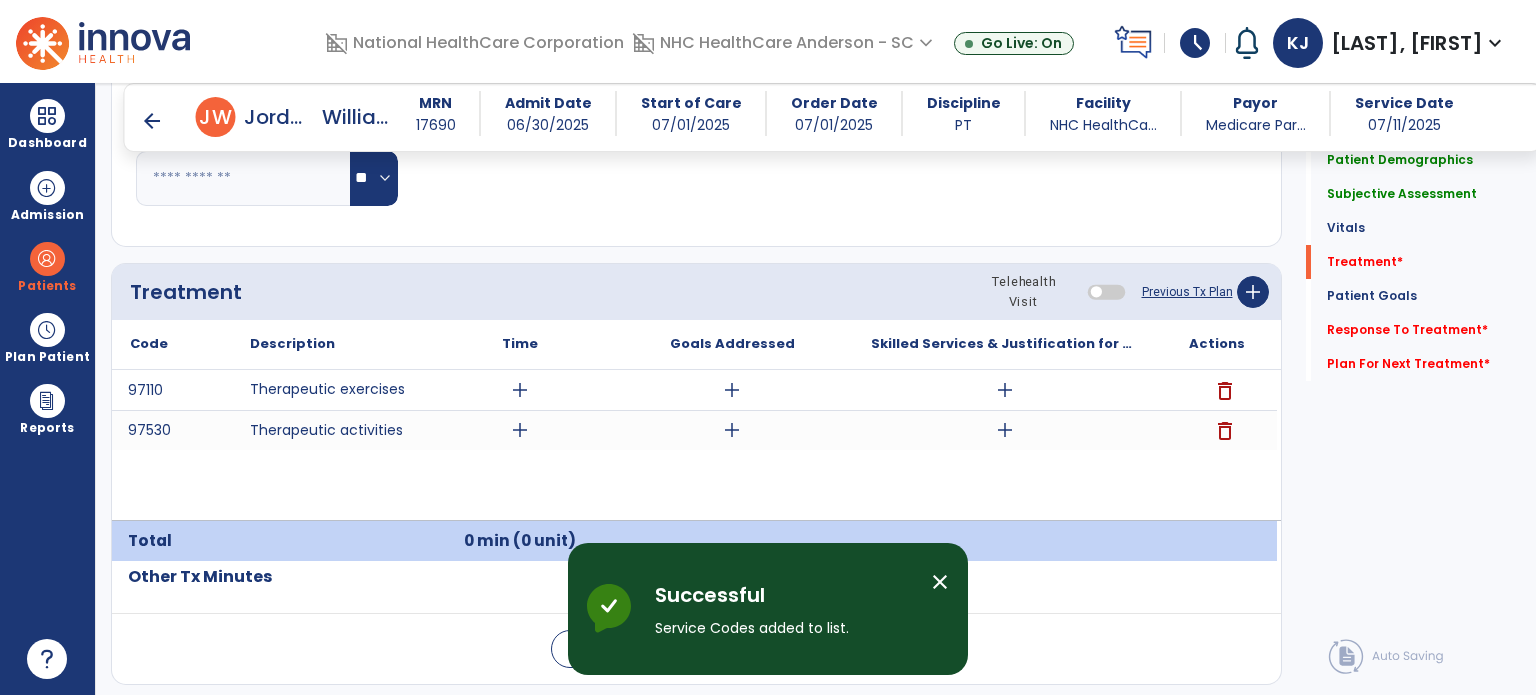 click on "add" at bounding box center [520, 390] 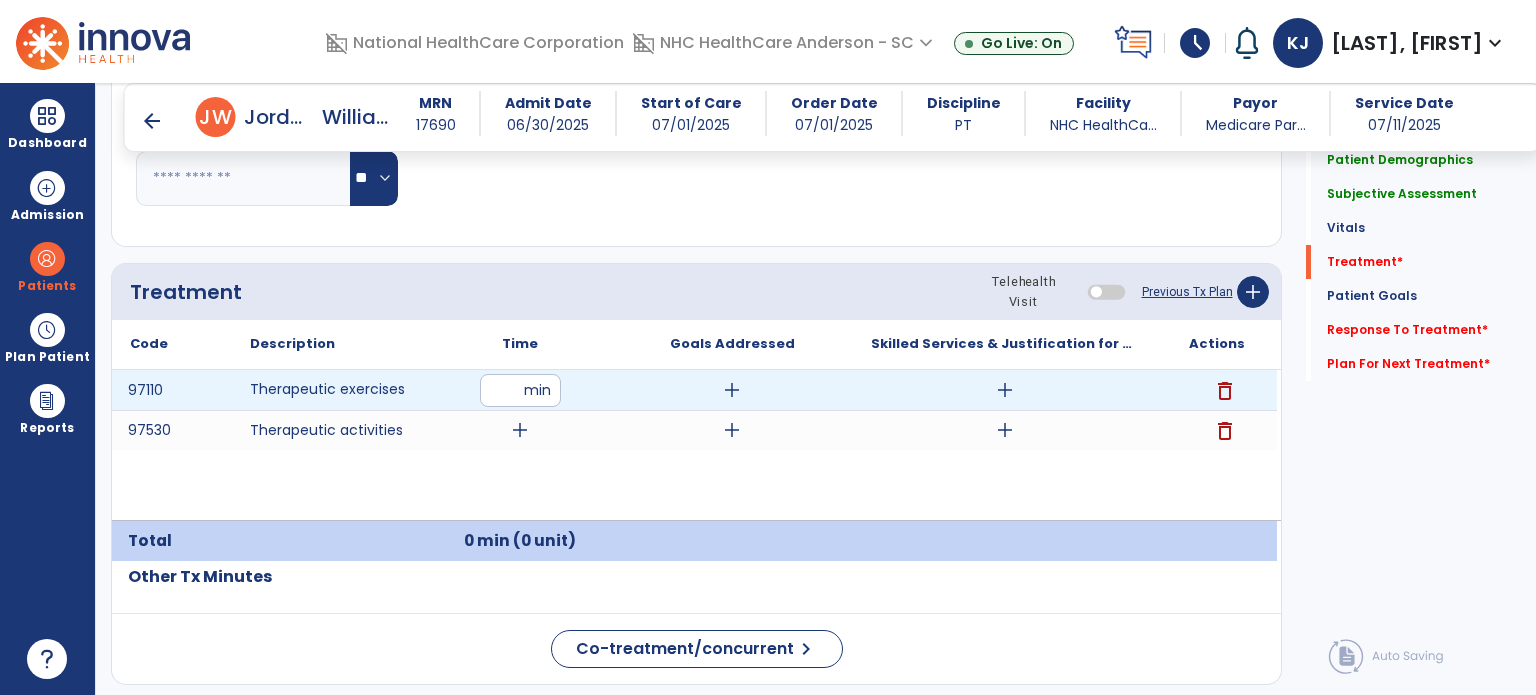 type on "**" 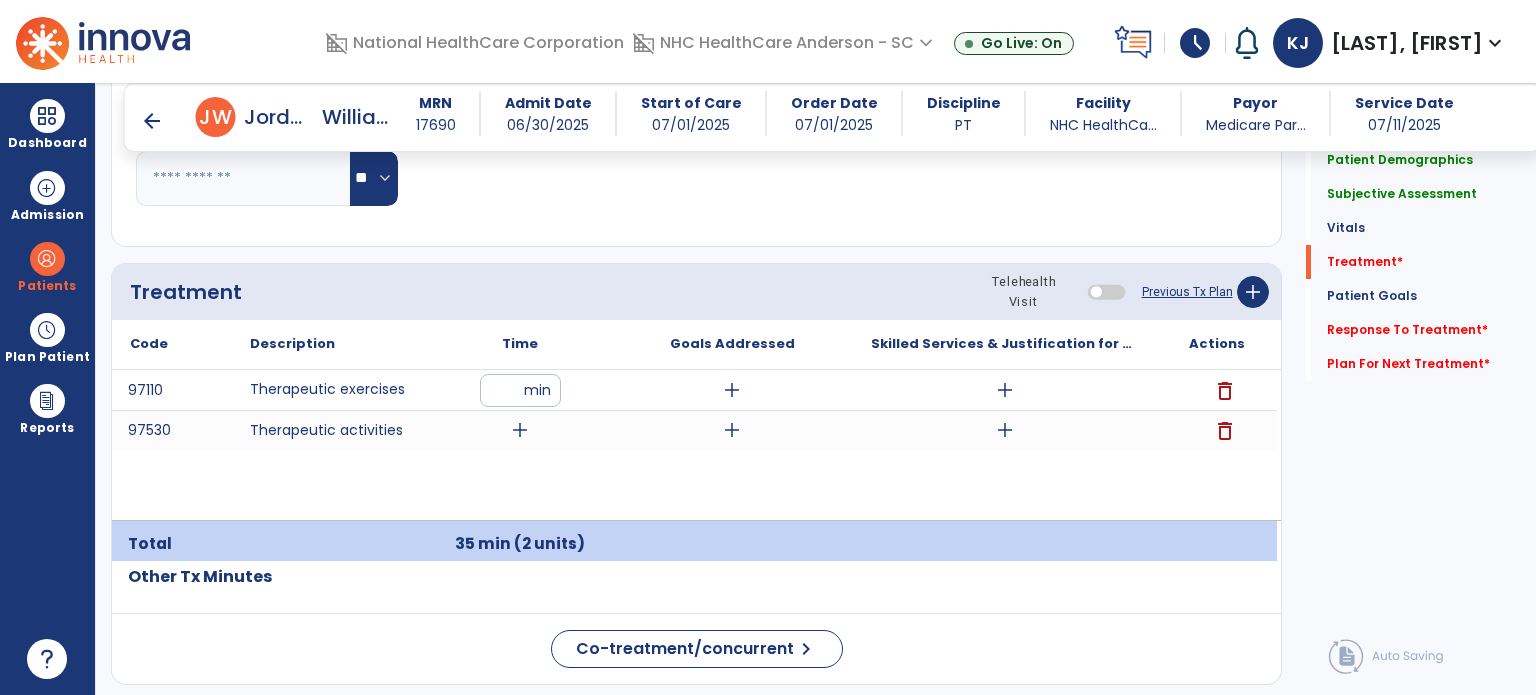 click on "add" at bounding box center (520, 430) 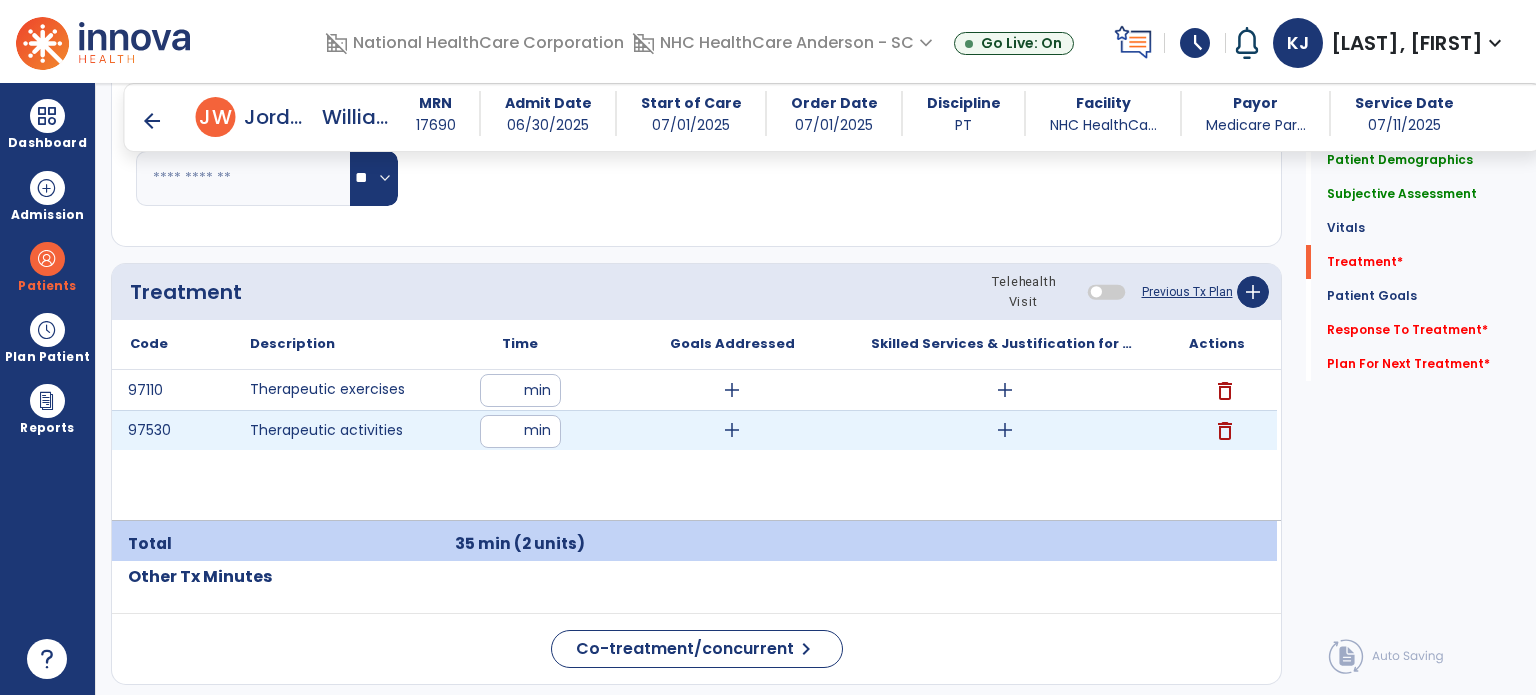 type on "**" 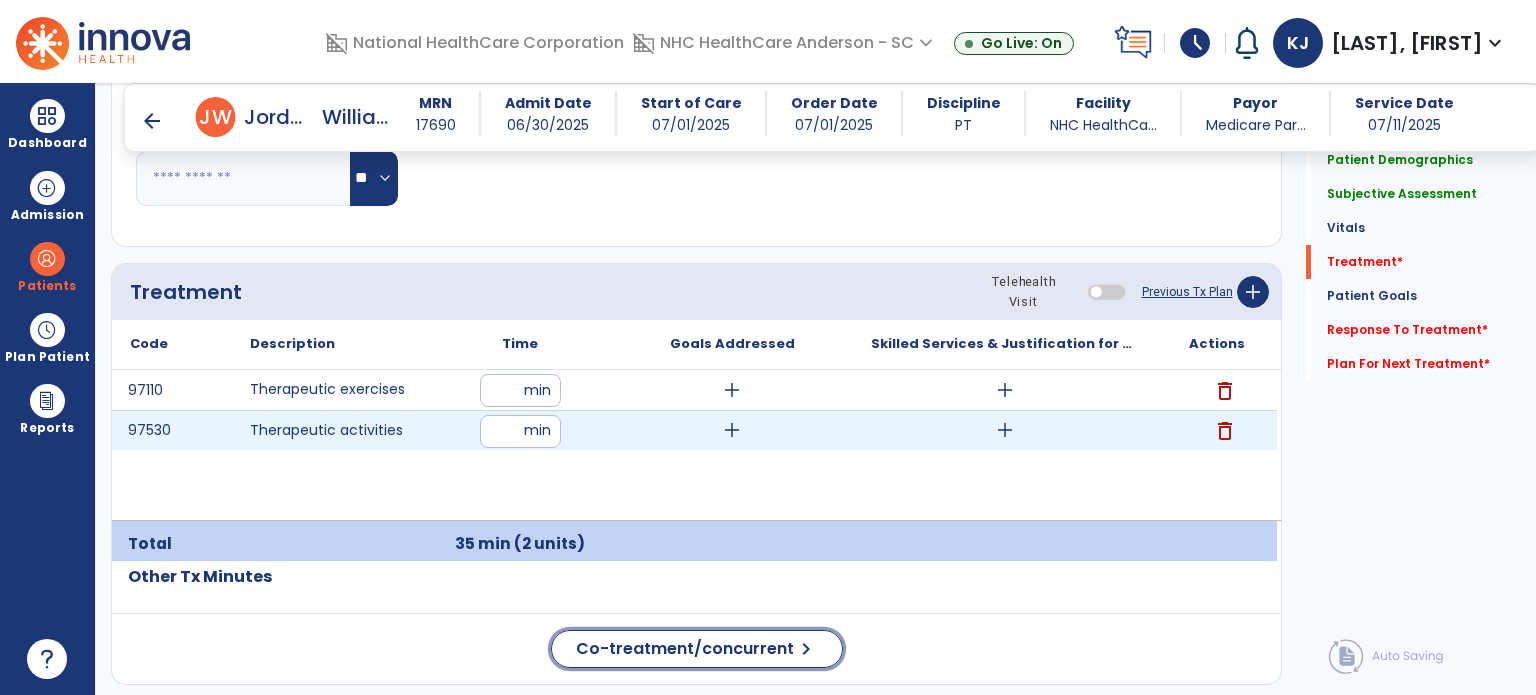 click on "Co-treatment/concurrent" 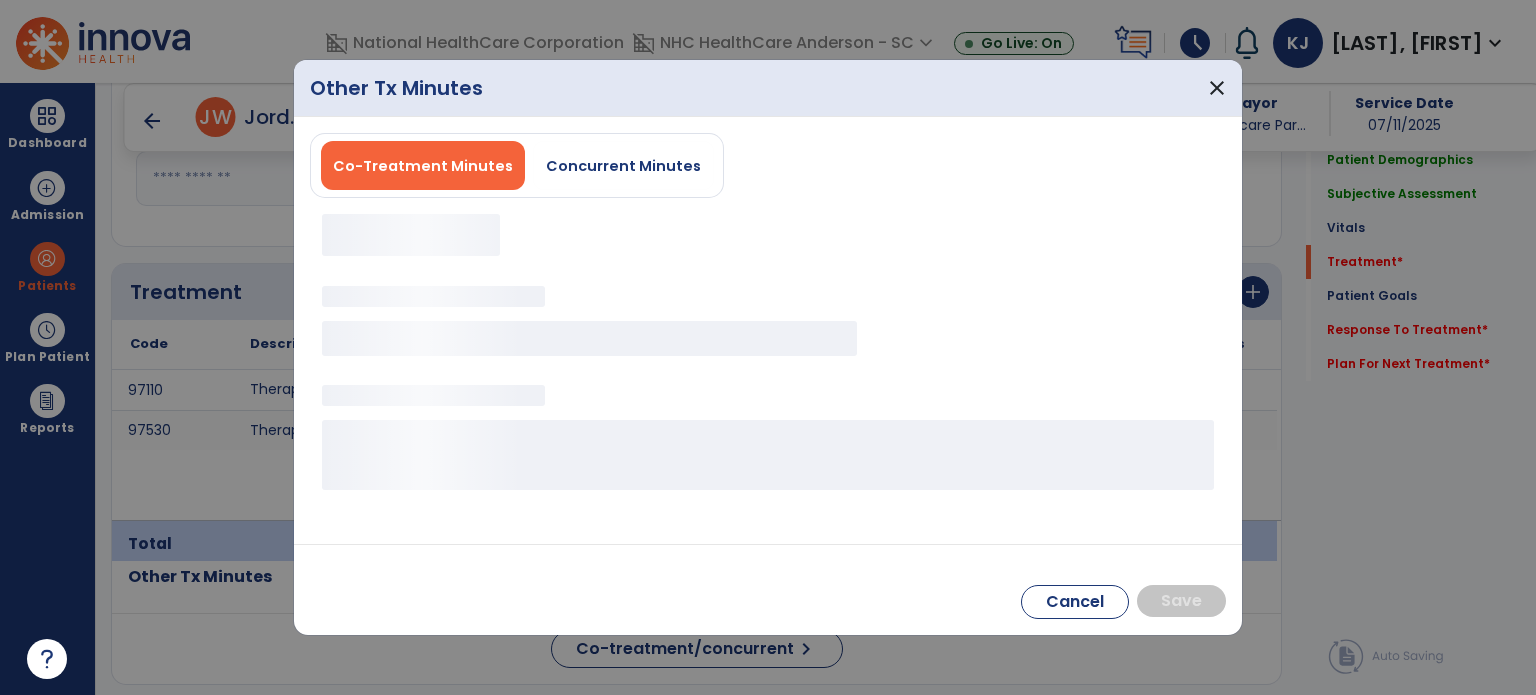 click on "Concurrent Minutes" at bounding box center (623, 166) 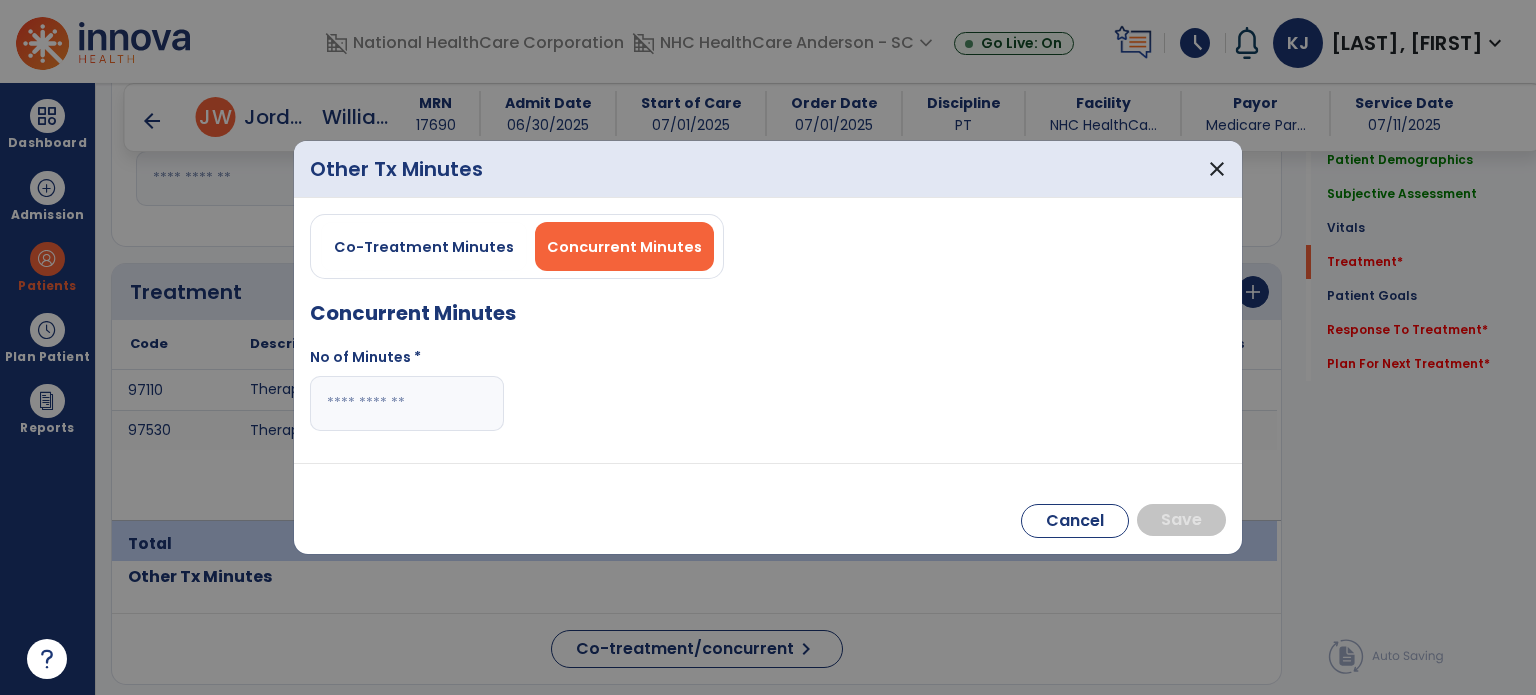 click at bounding box center [407, 403] 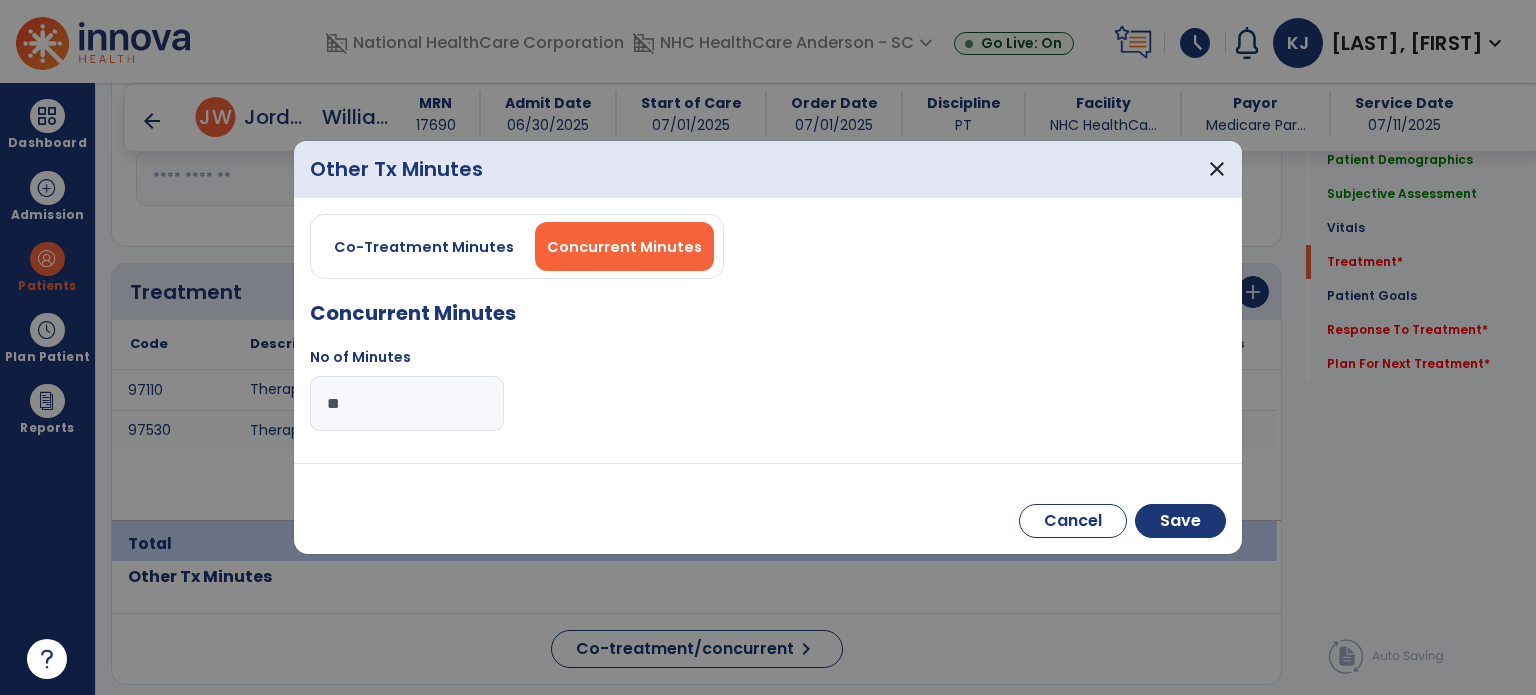 type on "**" 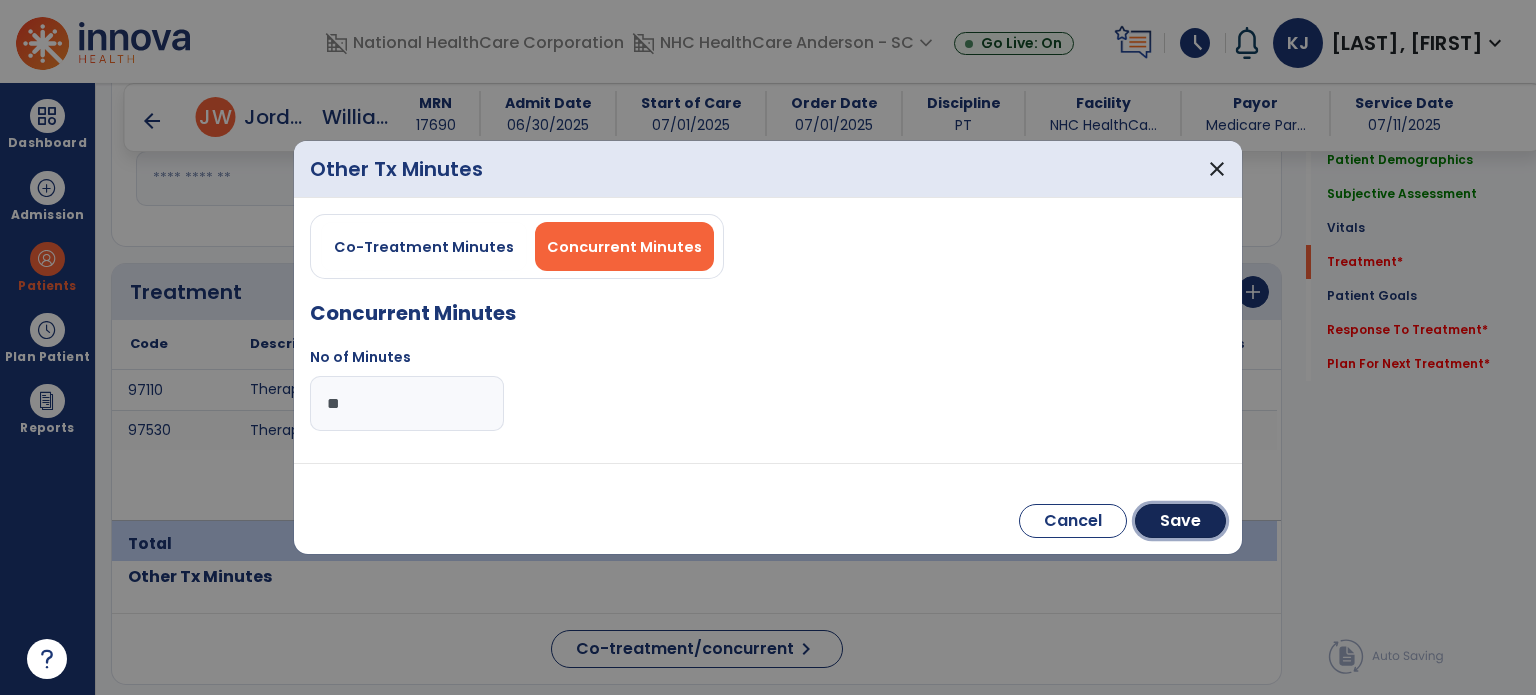 click on "Save" at bounding box center [1180, 521] 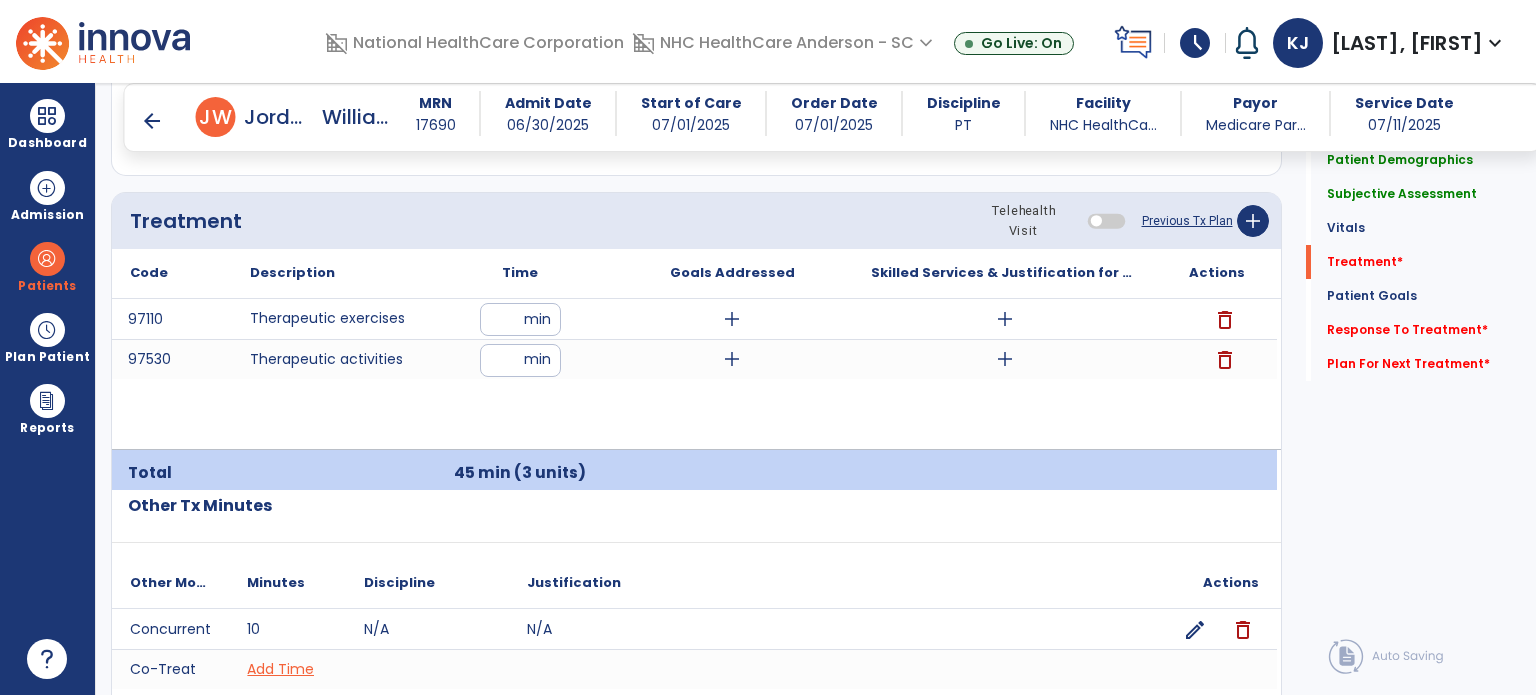 scroll, scrollTop: 1181, scrollLeft: 0, axis: vertical 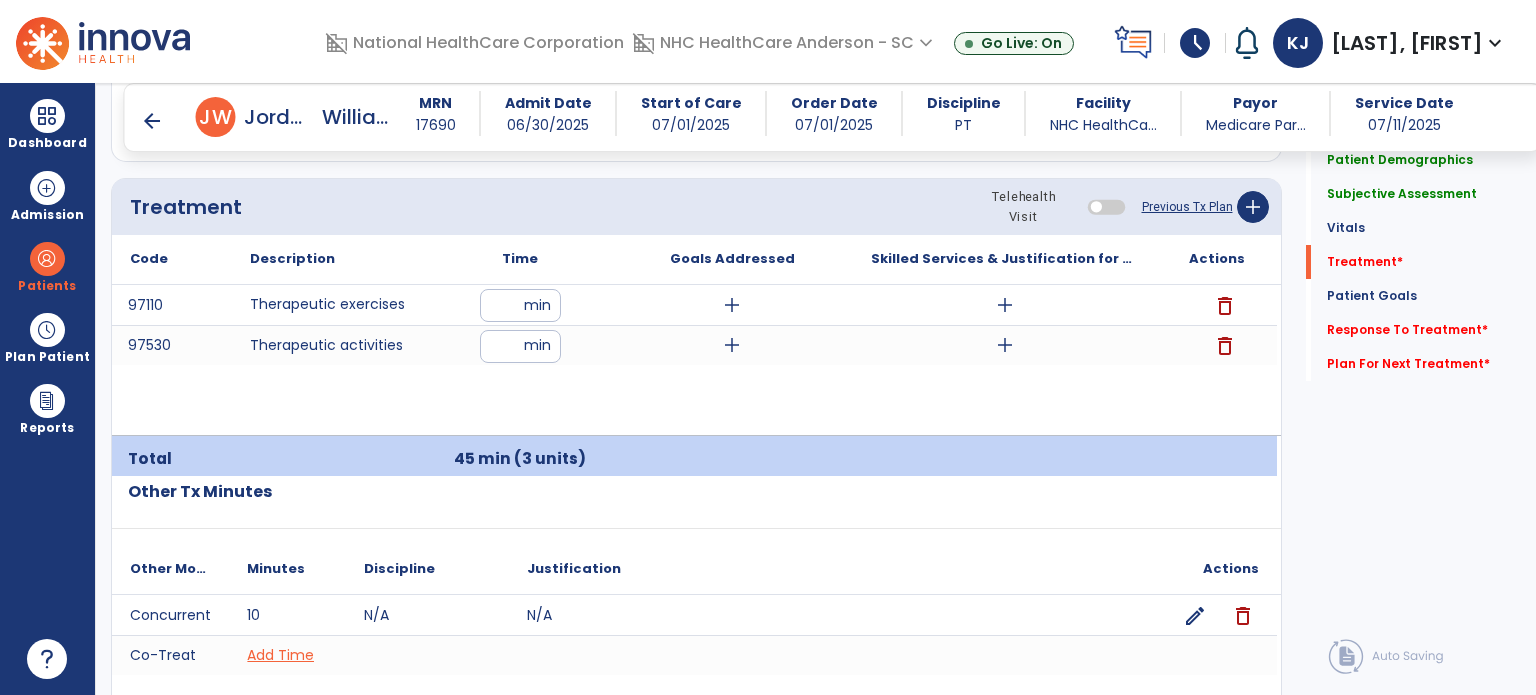 click on "add" at bounding box center (732, 305) 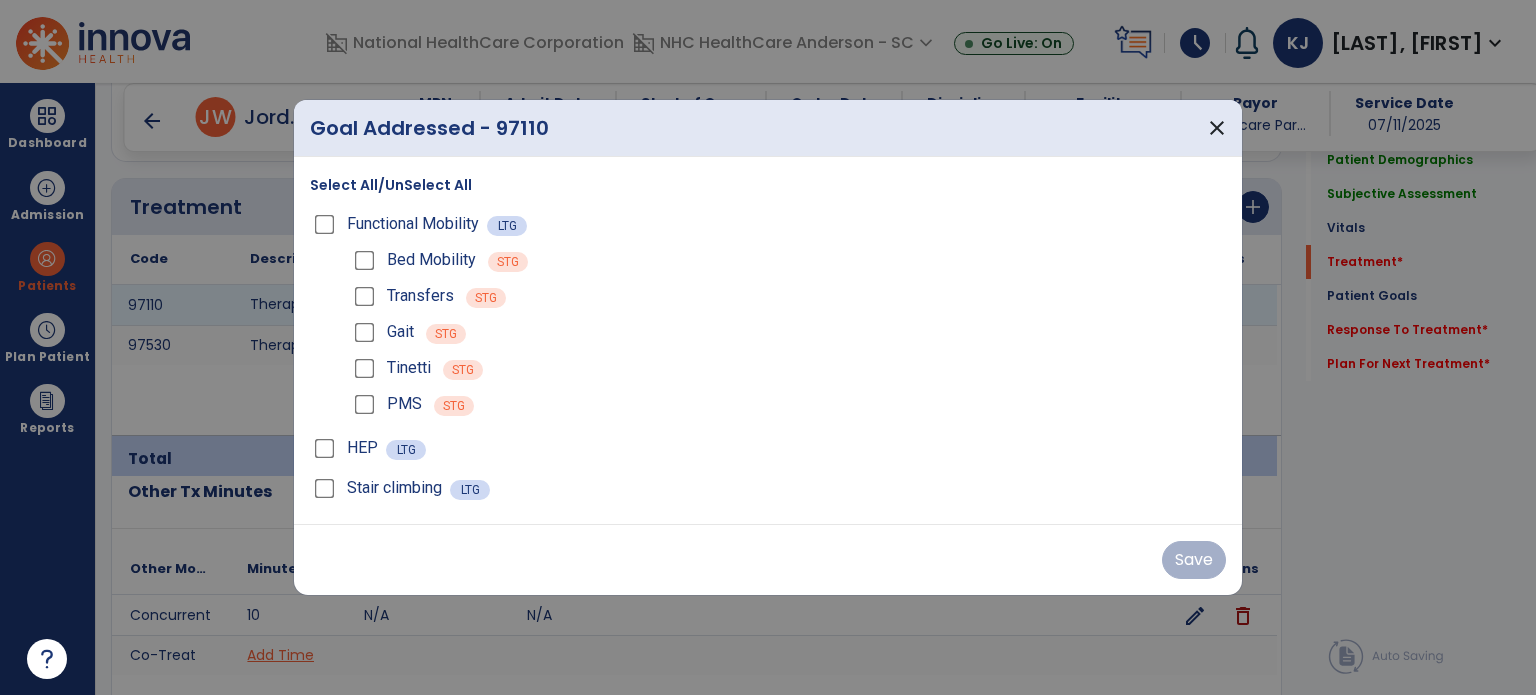 click on "Select All/UnSelect All" at bounding box center (391, 185) 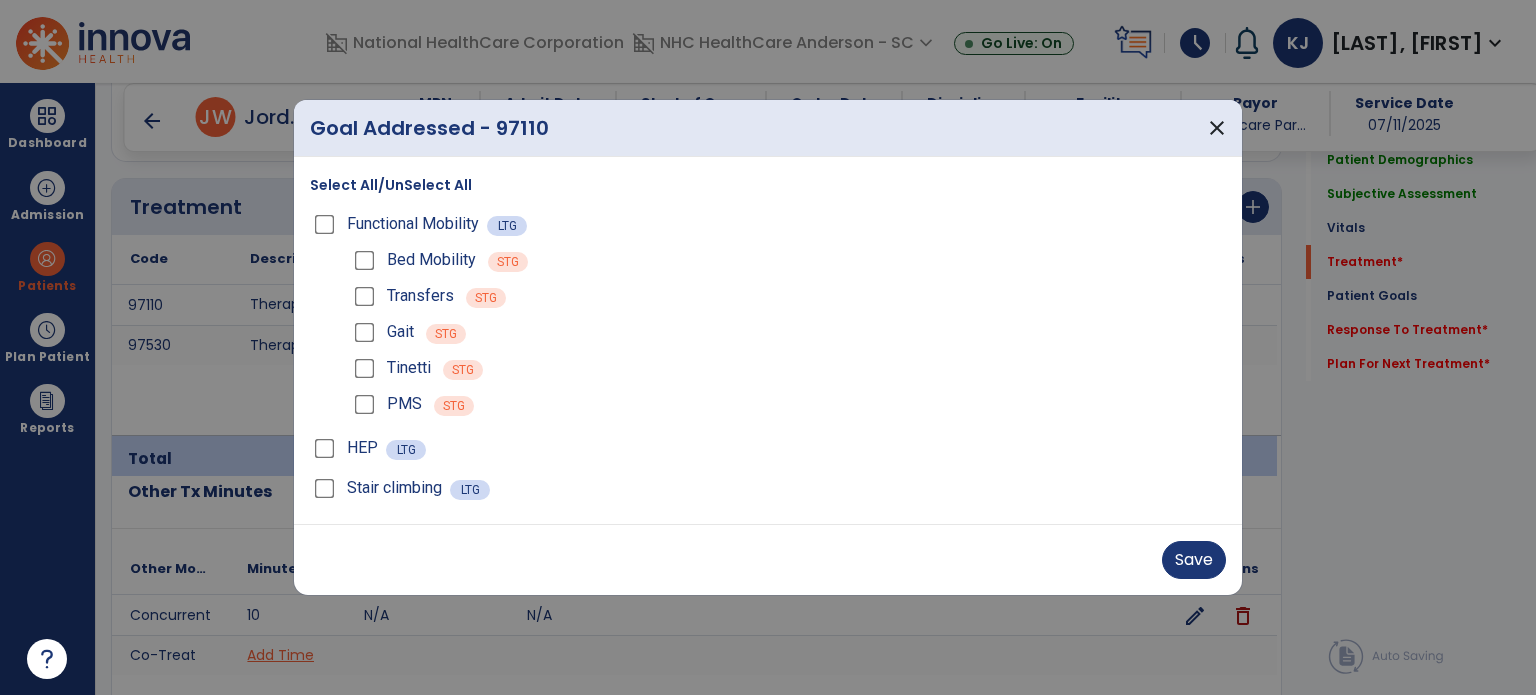 click on "Save" at bounding box center (1194, 560) 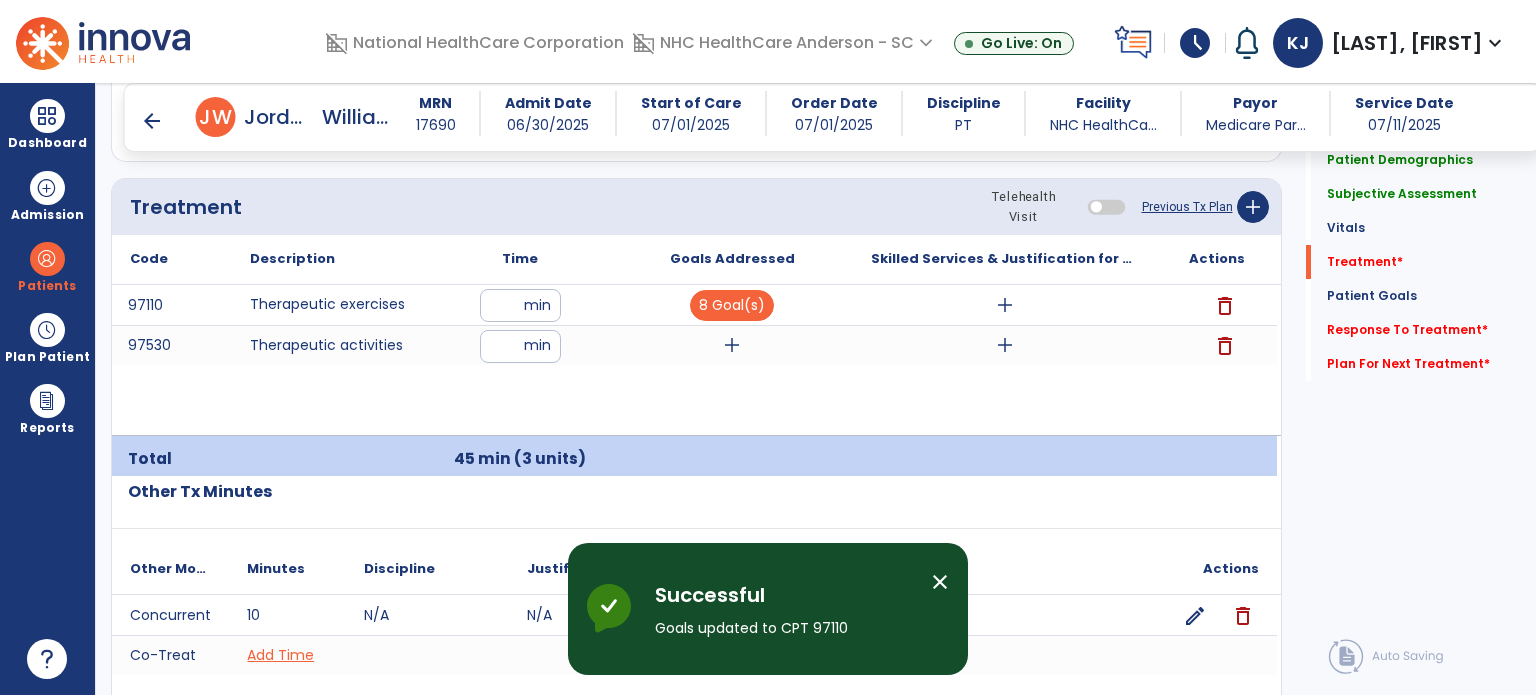click on "add" at bounding box center (732, 345) 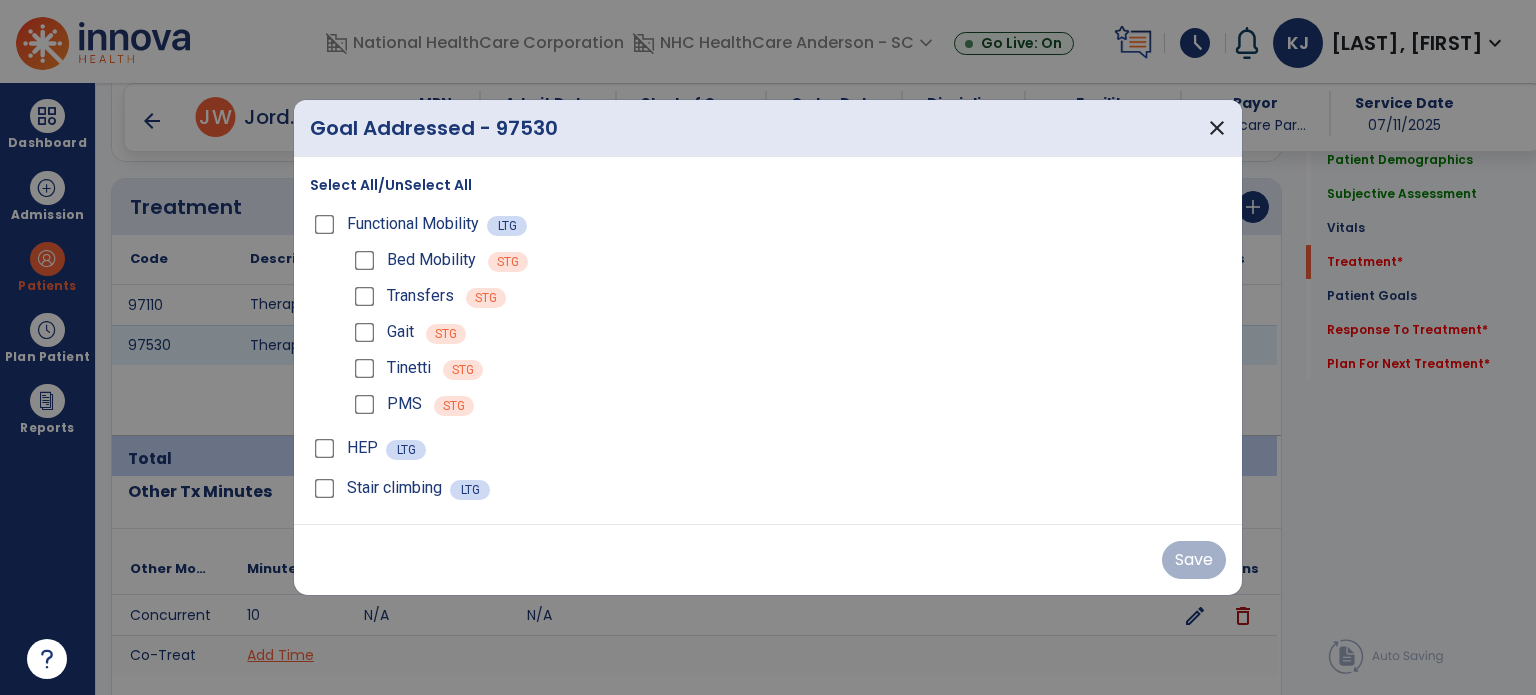 click on "Select All/UnSelect All" at bounding box center [391, 185] 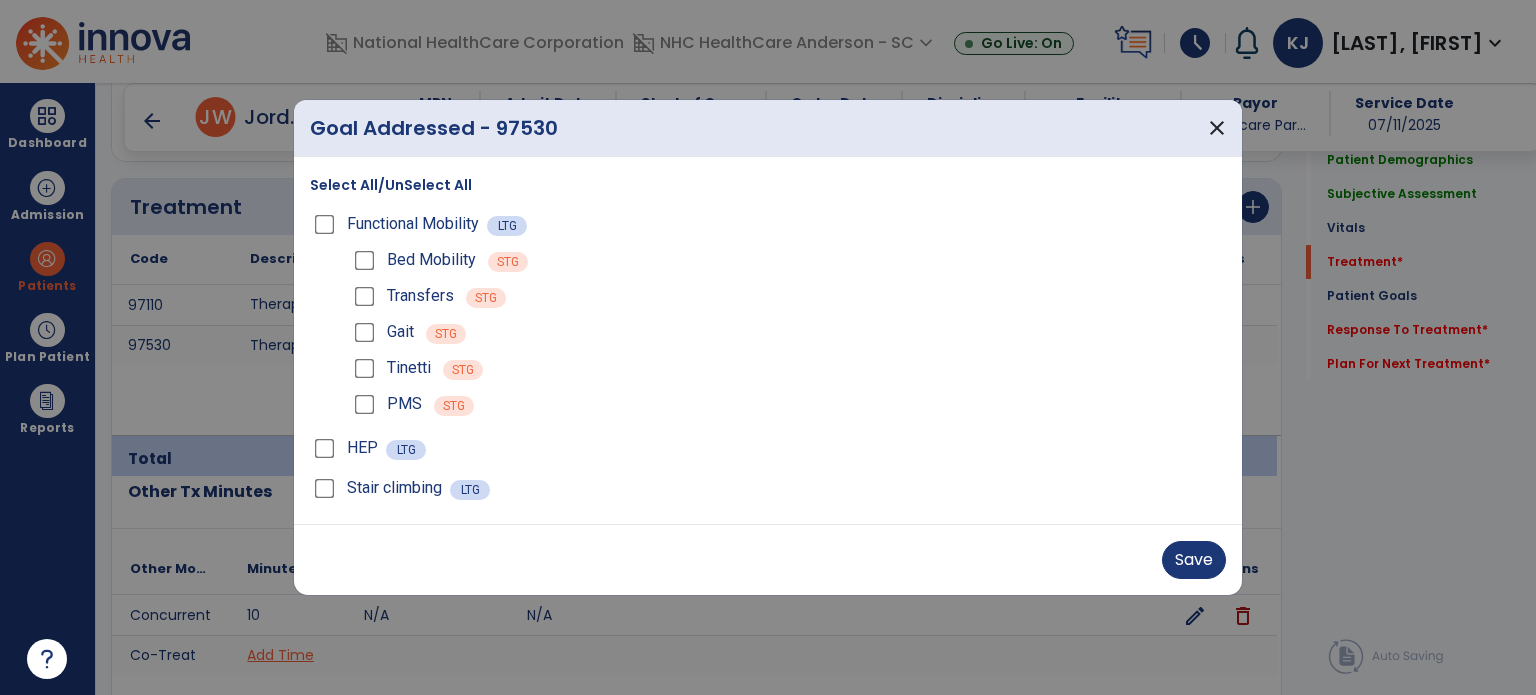 click on "Save" at bounding box center (1194, 560) 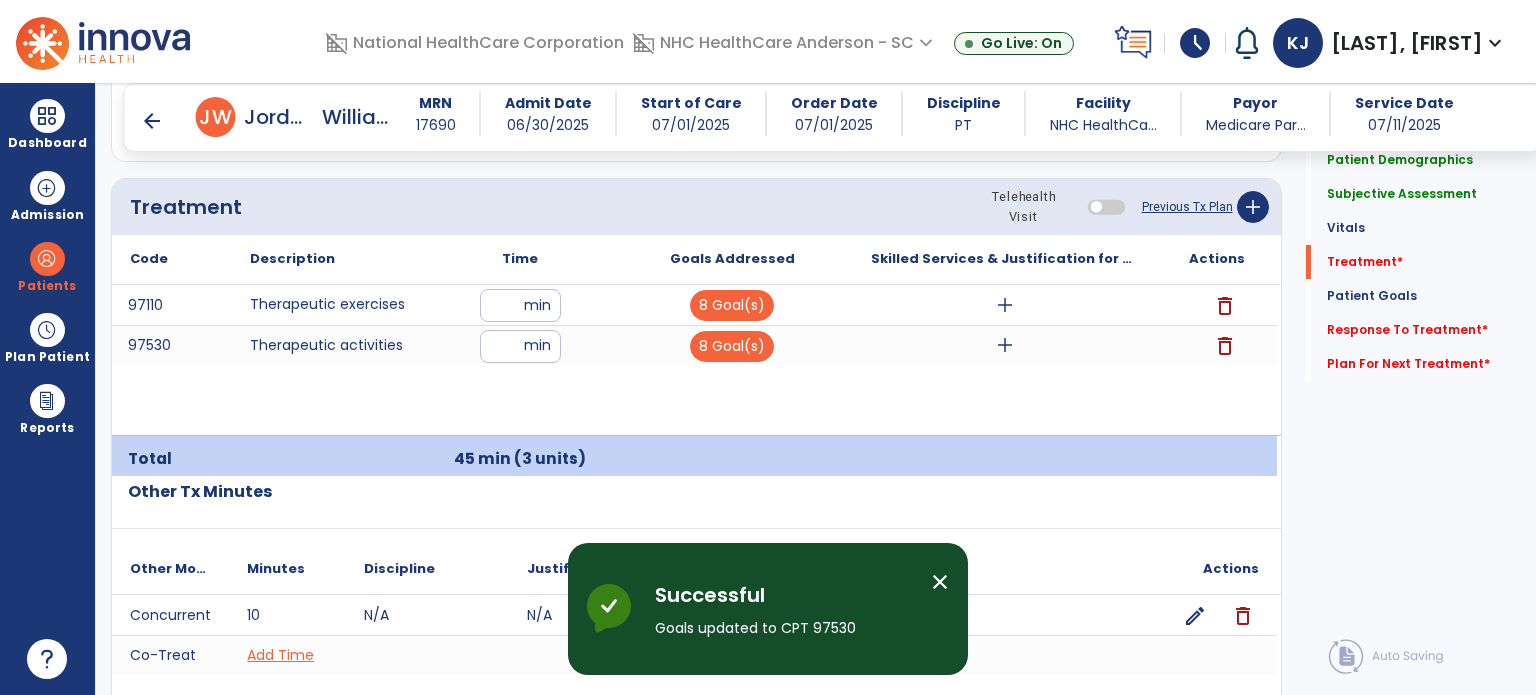 click on "add" at bounding box center [1005, 305] 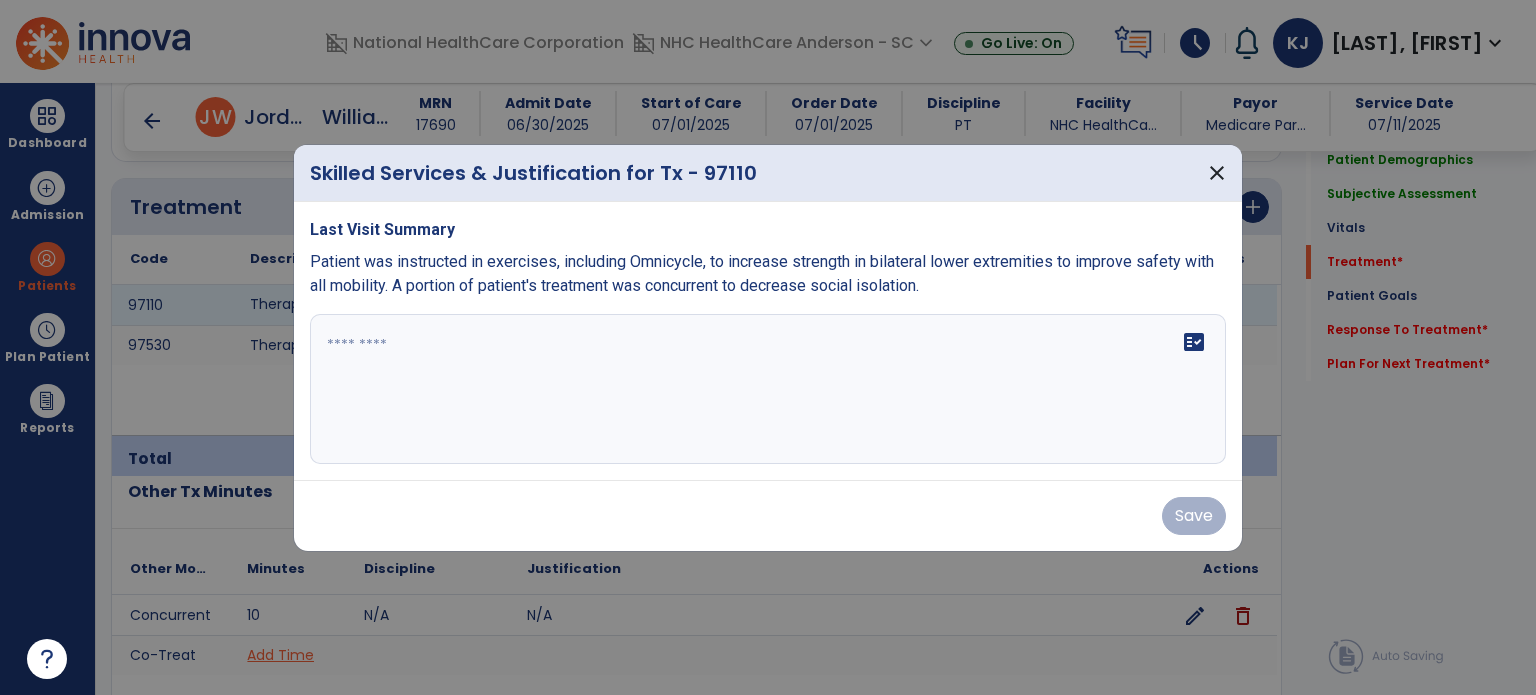 click at bounding box center [768, 389] 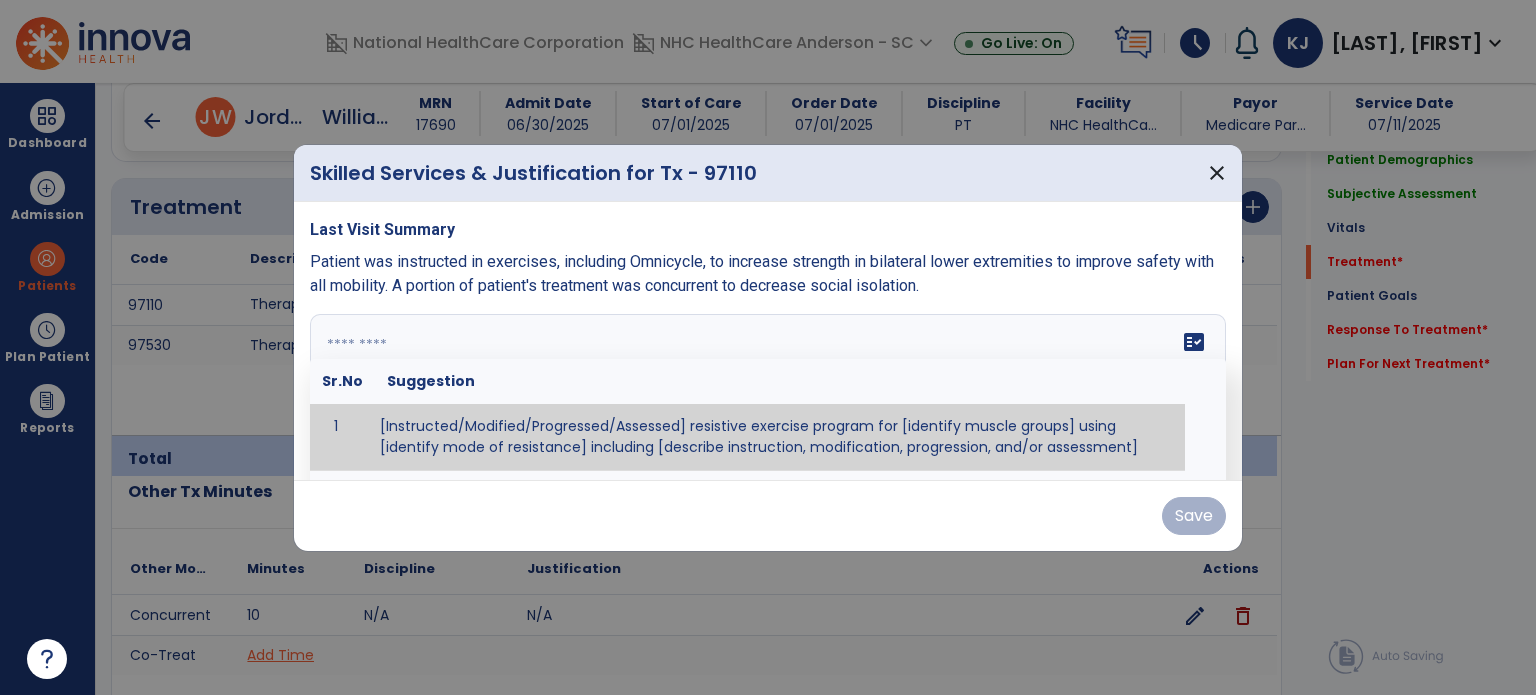 paste on "**********" 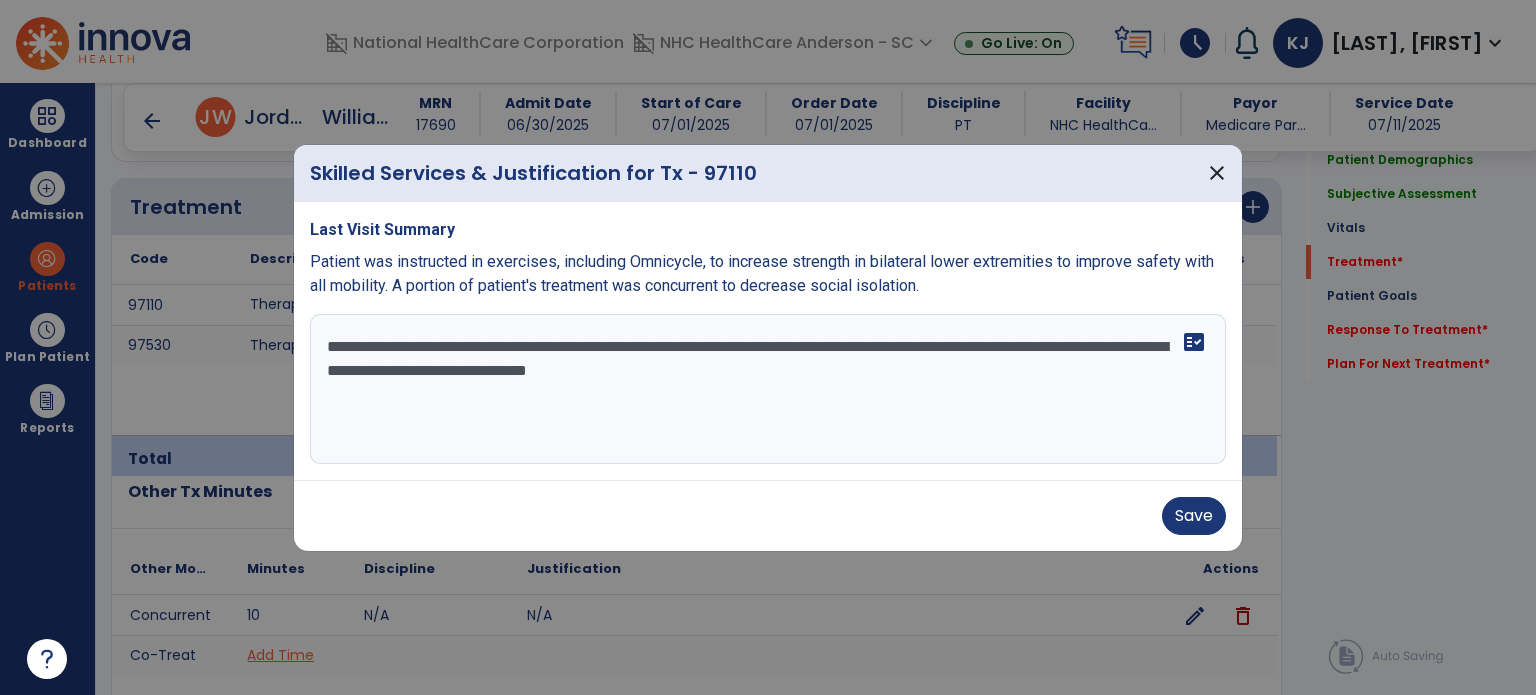 type on "**********" 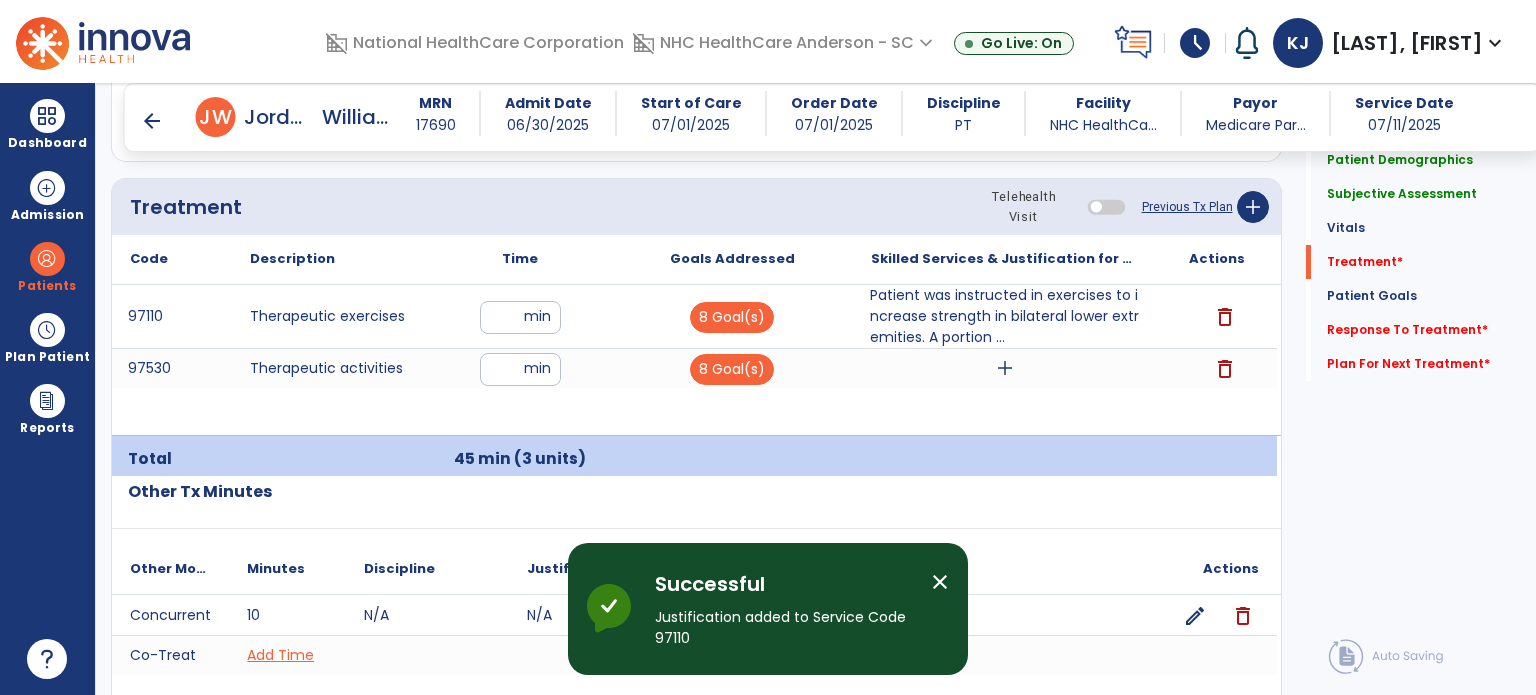 click on "add" at bounding box center (1005, 368) 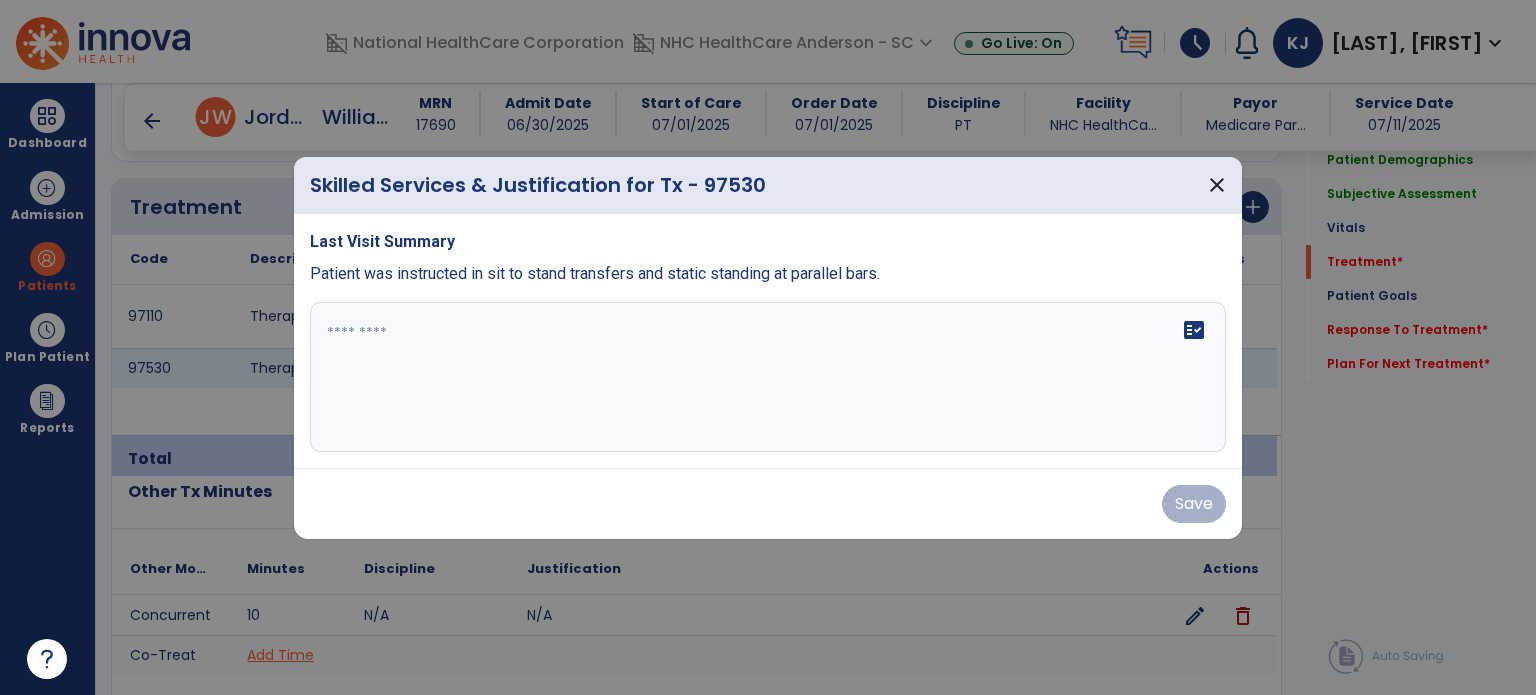 click at bounding box center [768, 377] 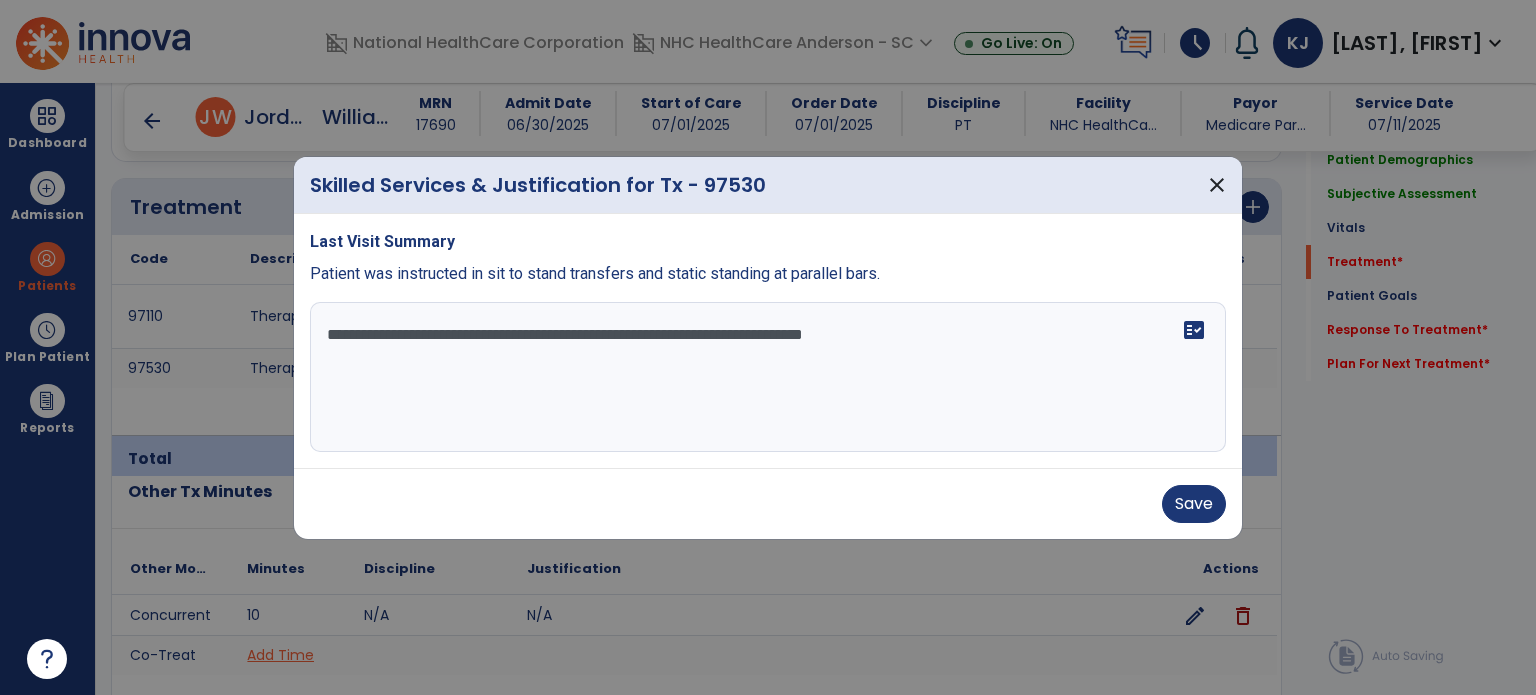 type on "**********" 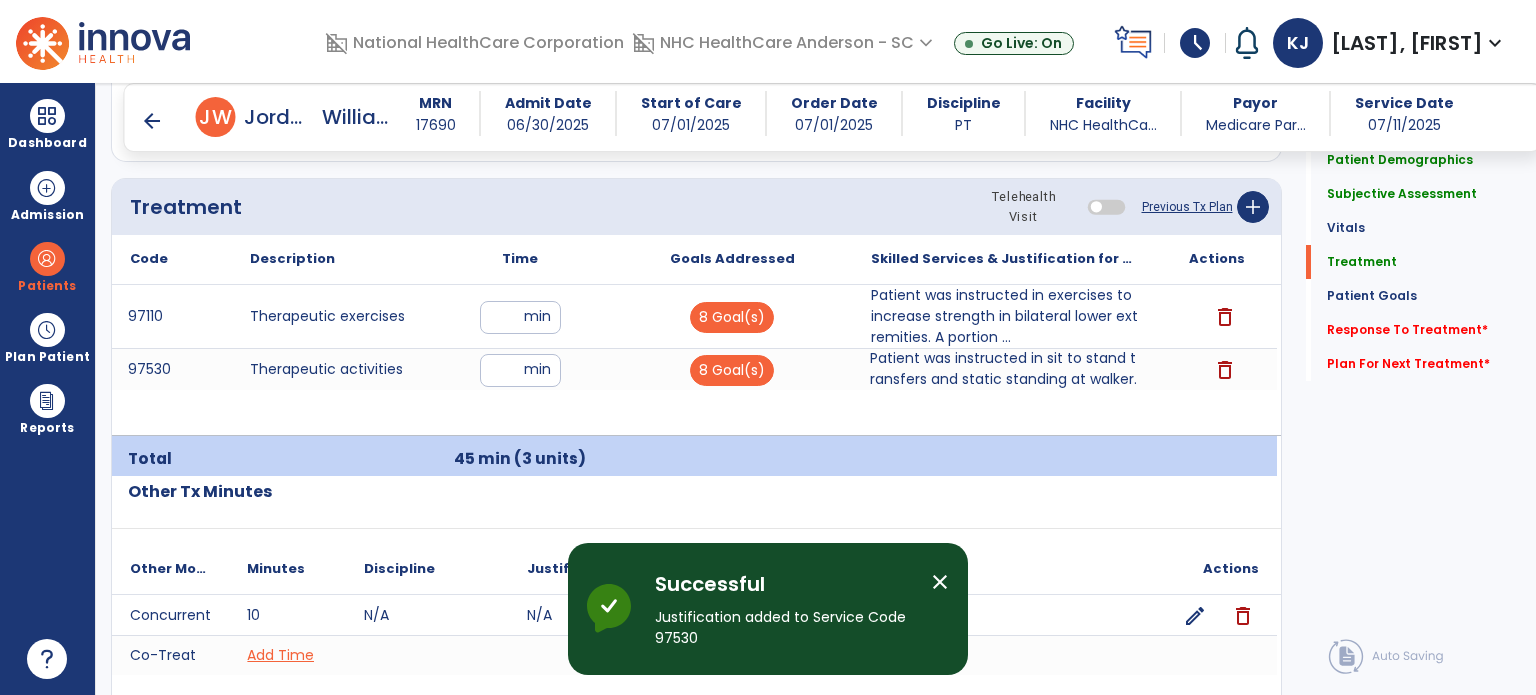 click on "Response To Treatment   *" 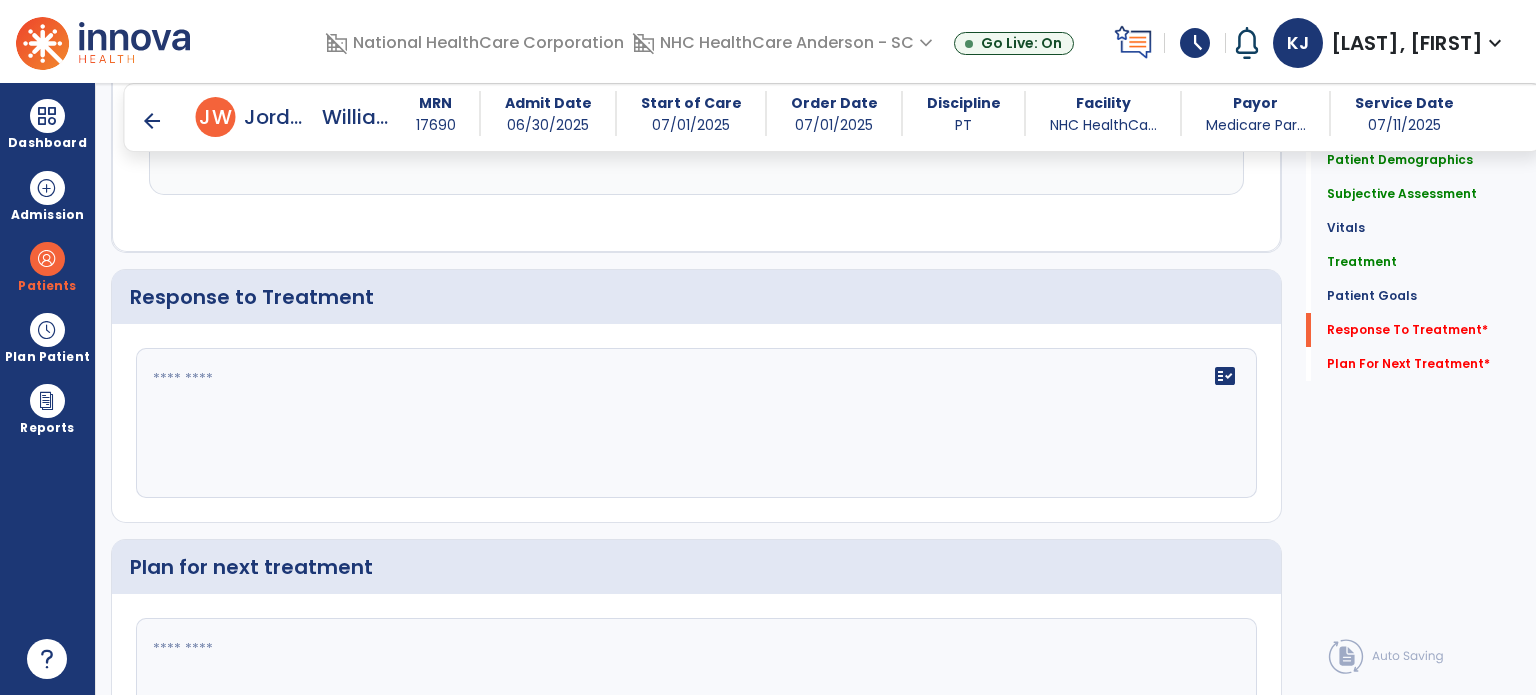 scroll, scrollTop: 2999, scrollLeft: 0, axis: vertical 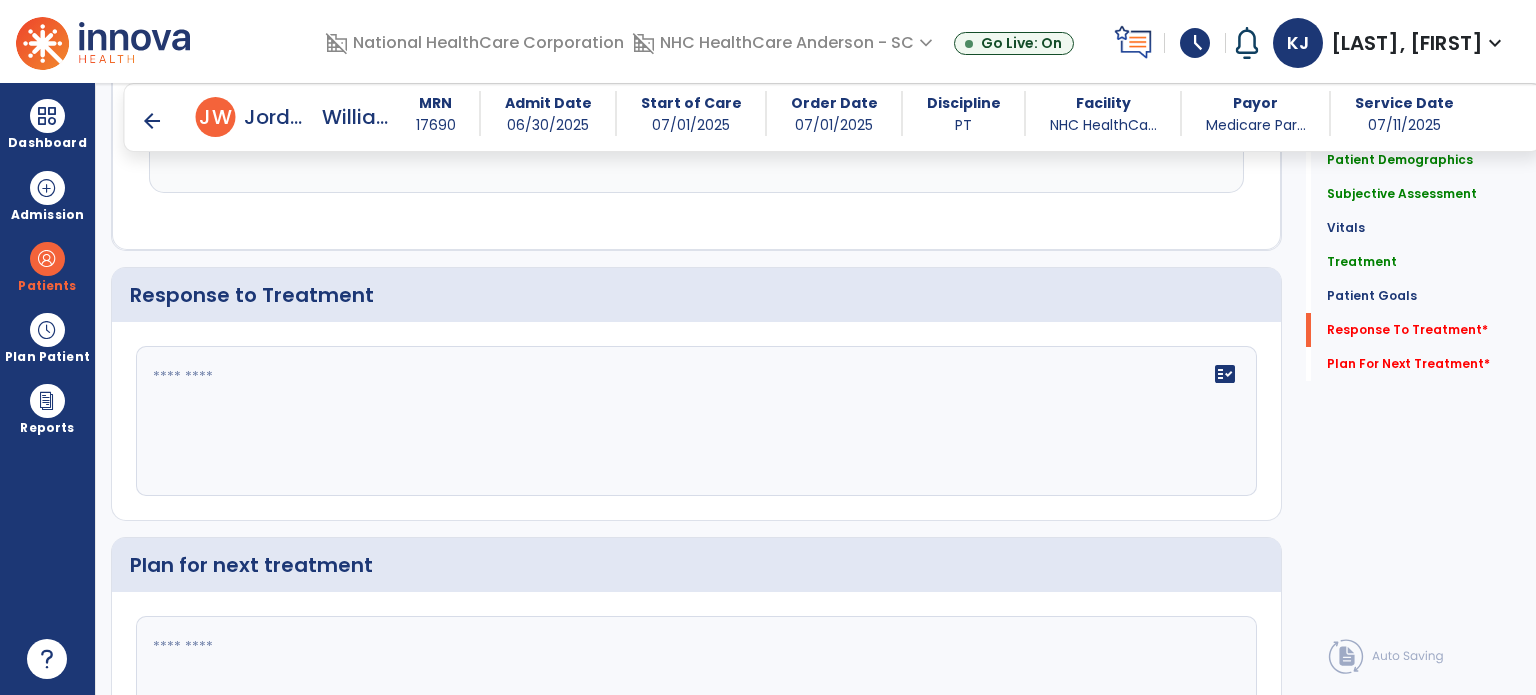 click on "fact_check" 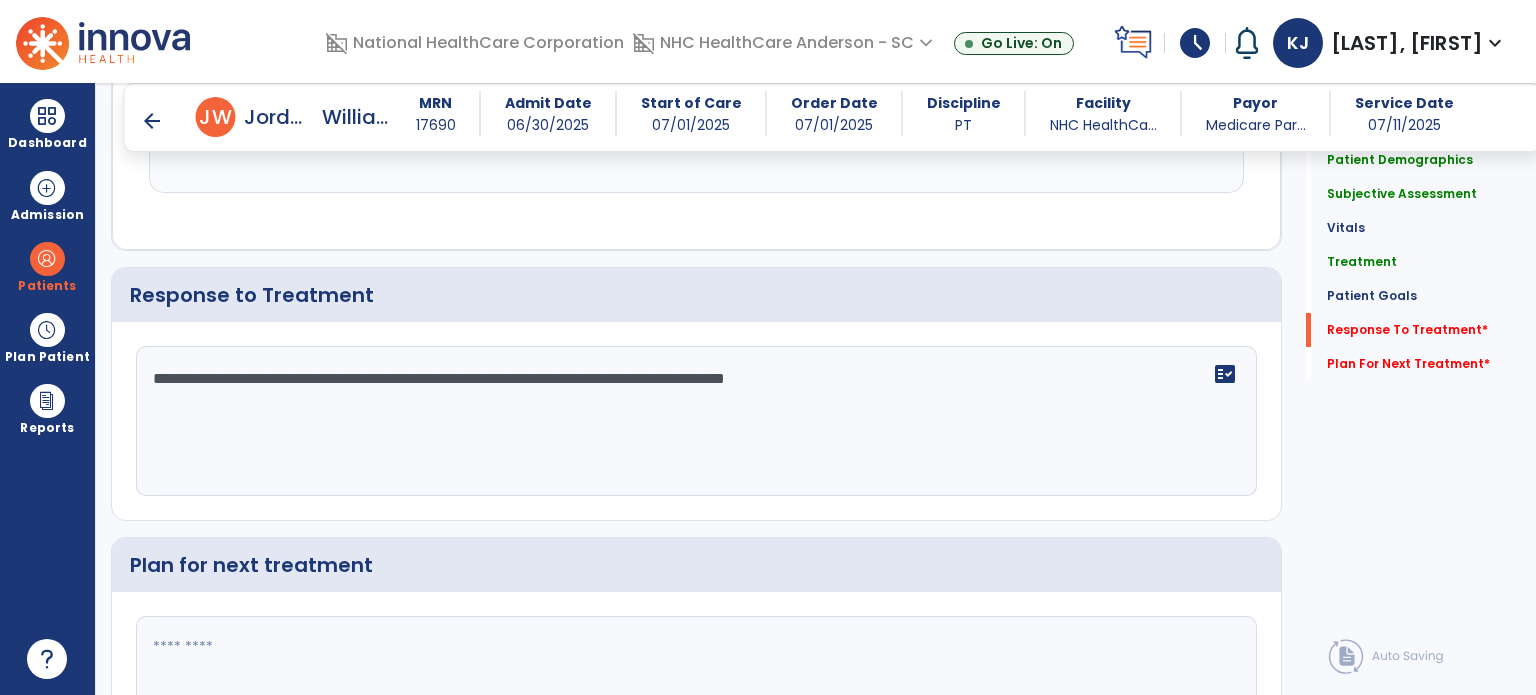 type on "**********" 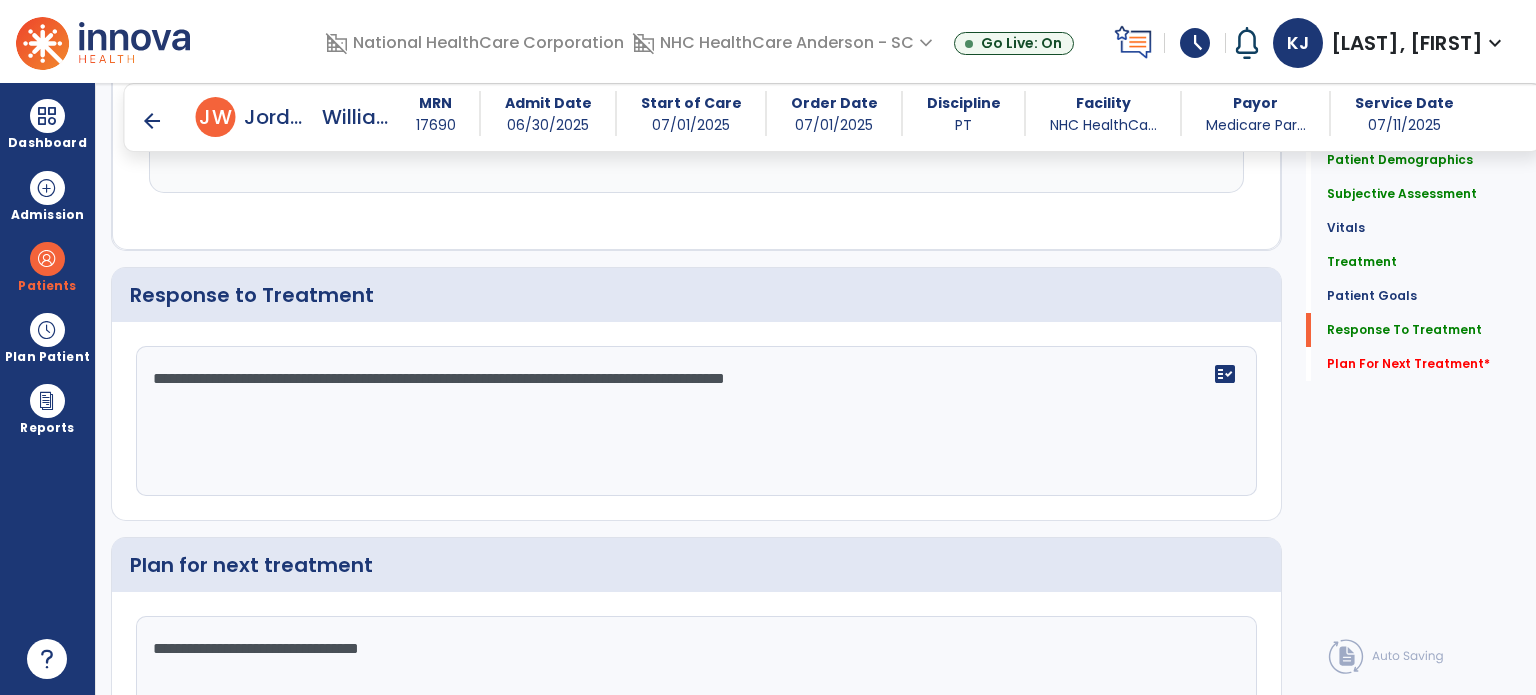 type on "**********" 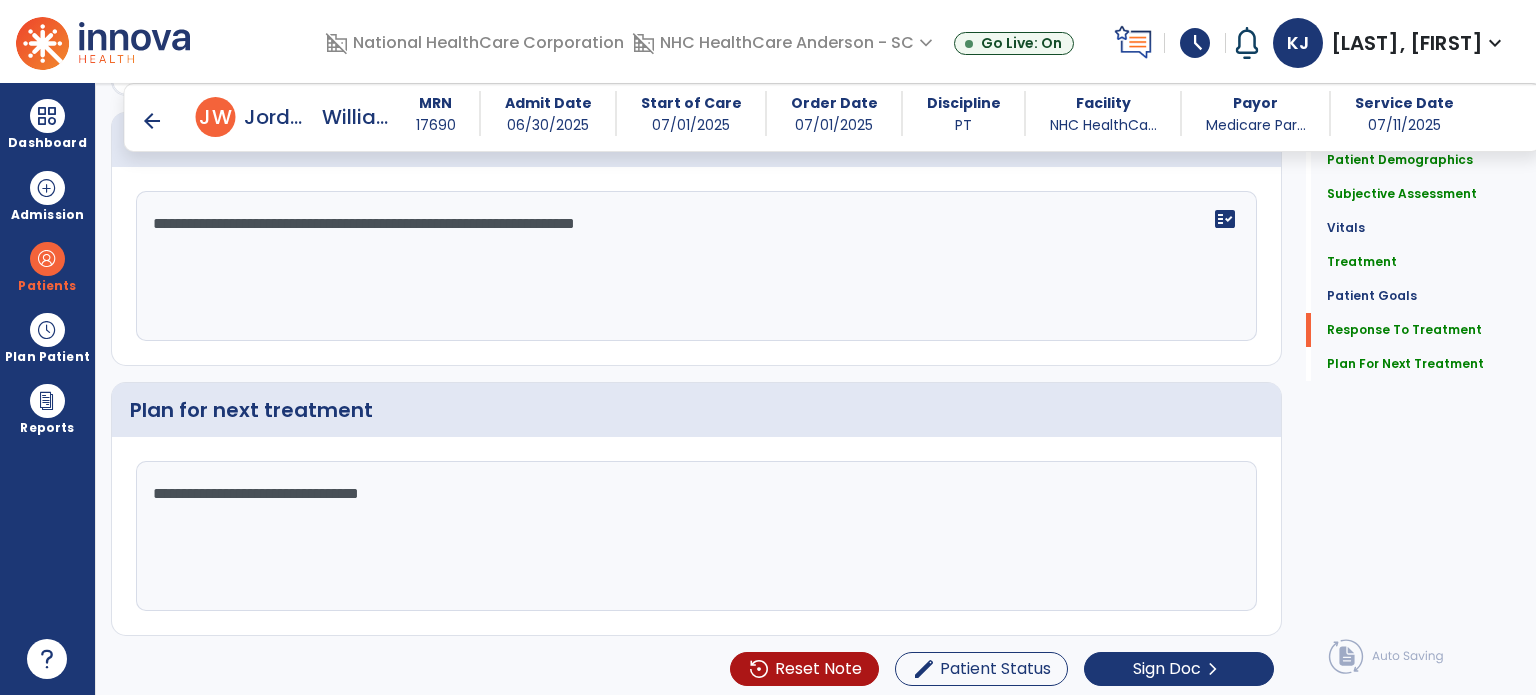 scroll, scrollTop: 3152, scrollLeft: 0, axis: vertical 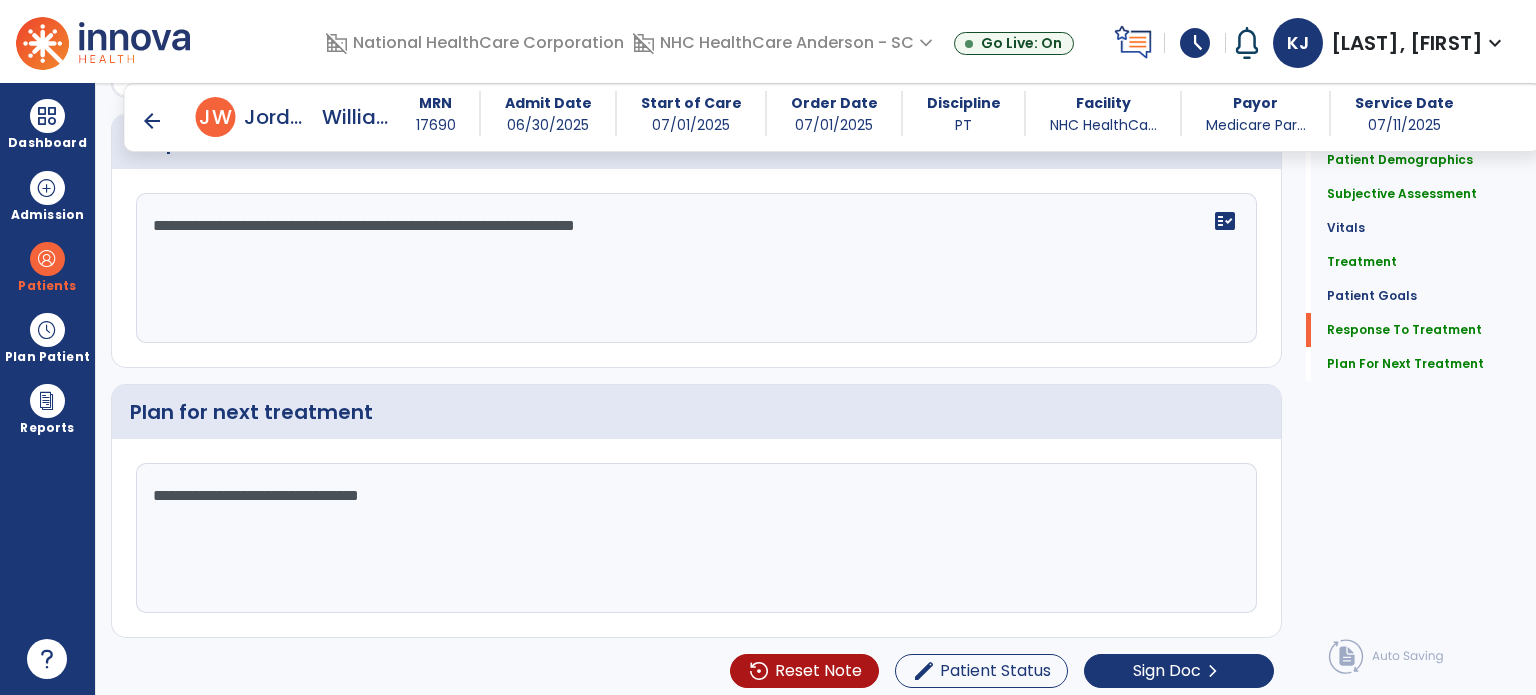 type on "**********" 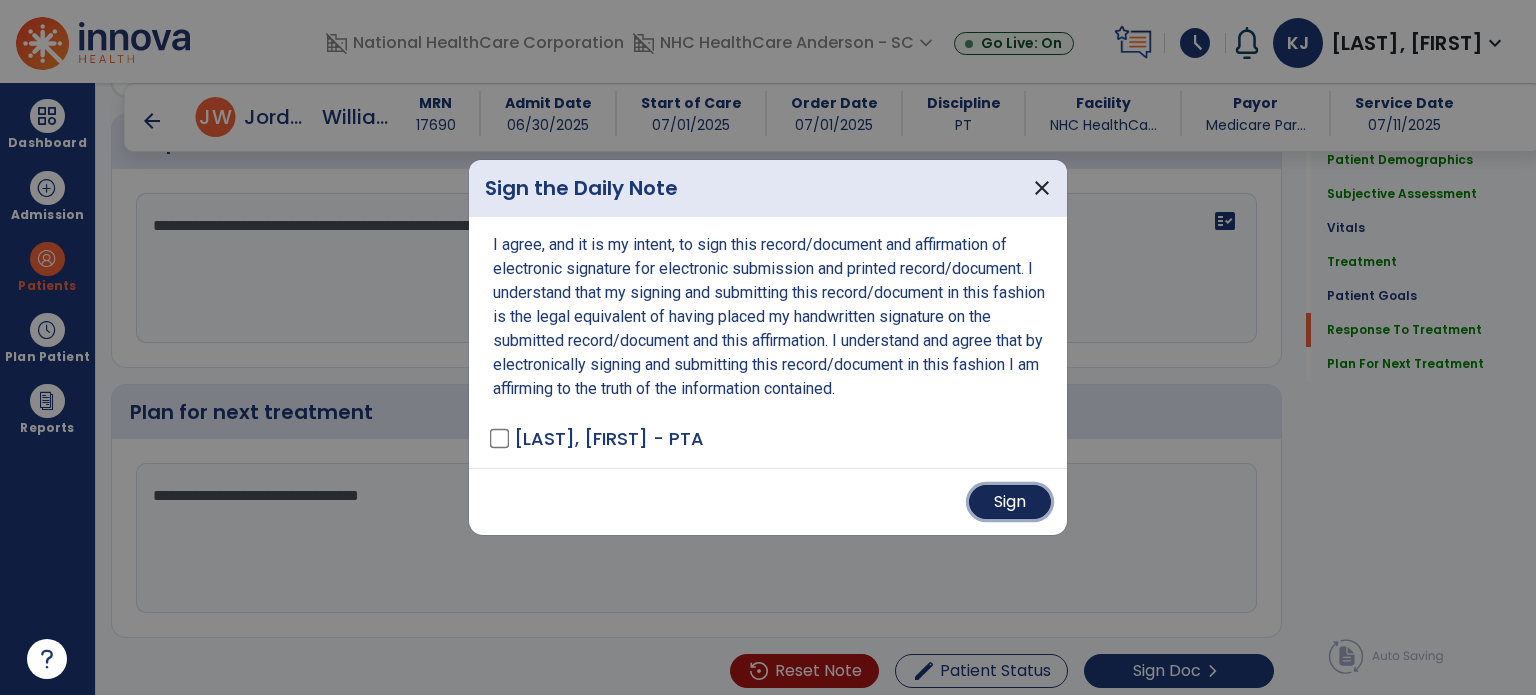 click on "Sign" at bounding box center (1010, 502) 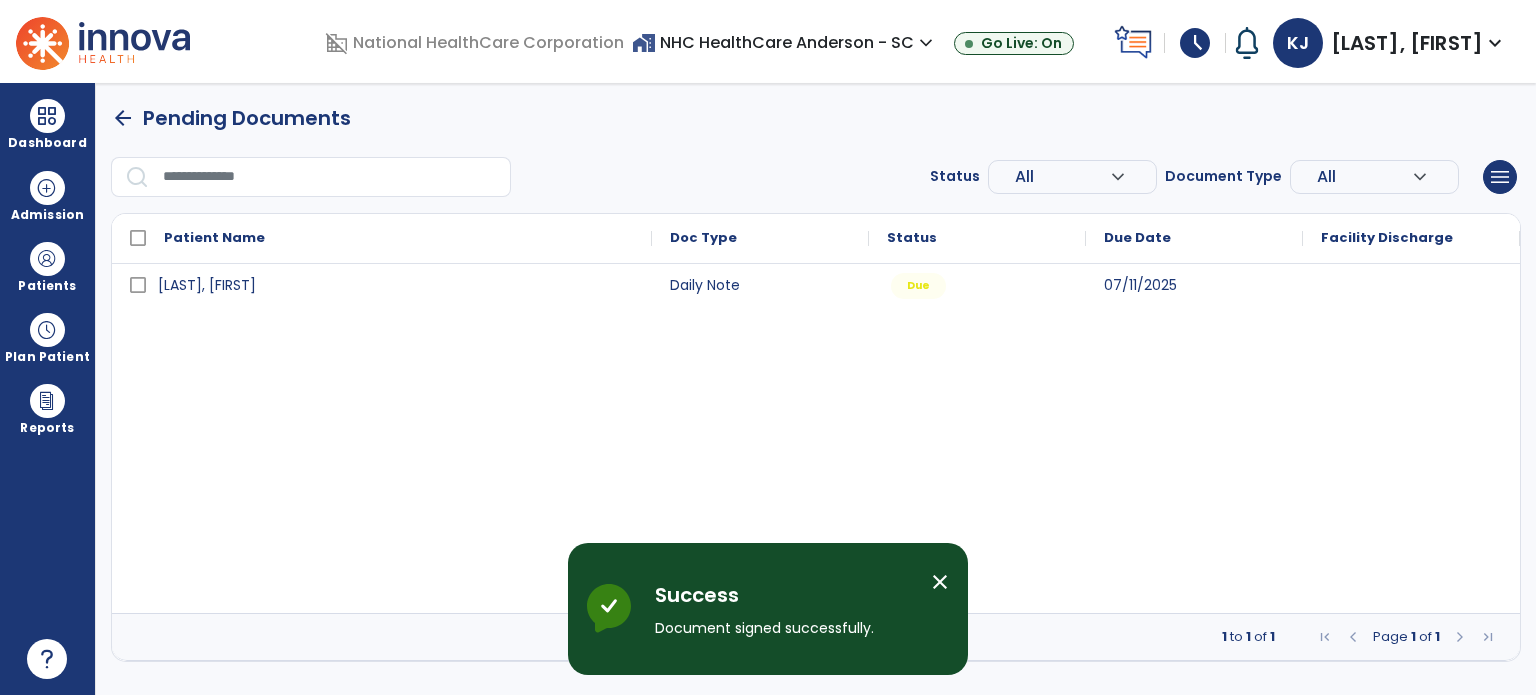 scroll, scrollTop: 0, scrollLeft: 0, axis: both 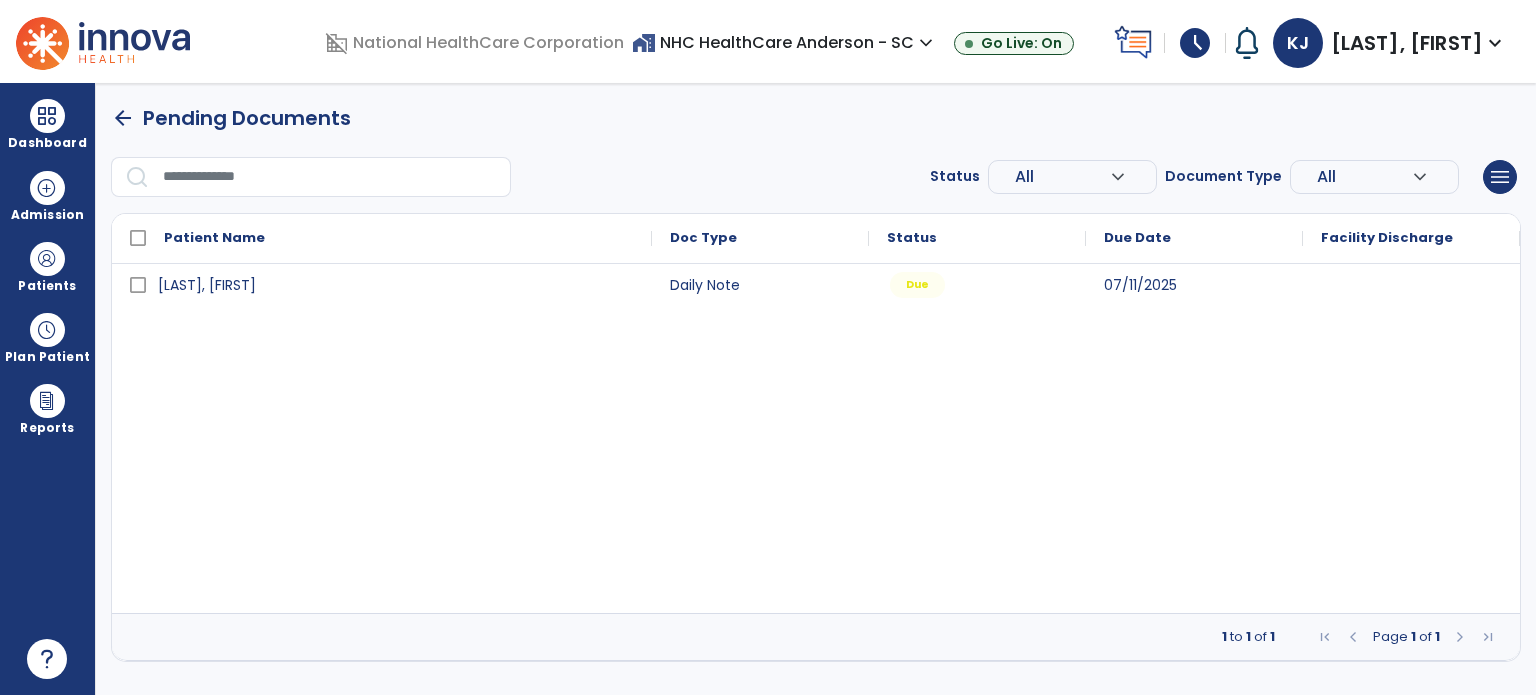 click on "Due" at bounding box center [917, 285] 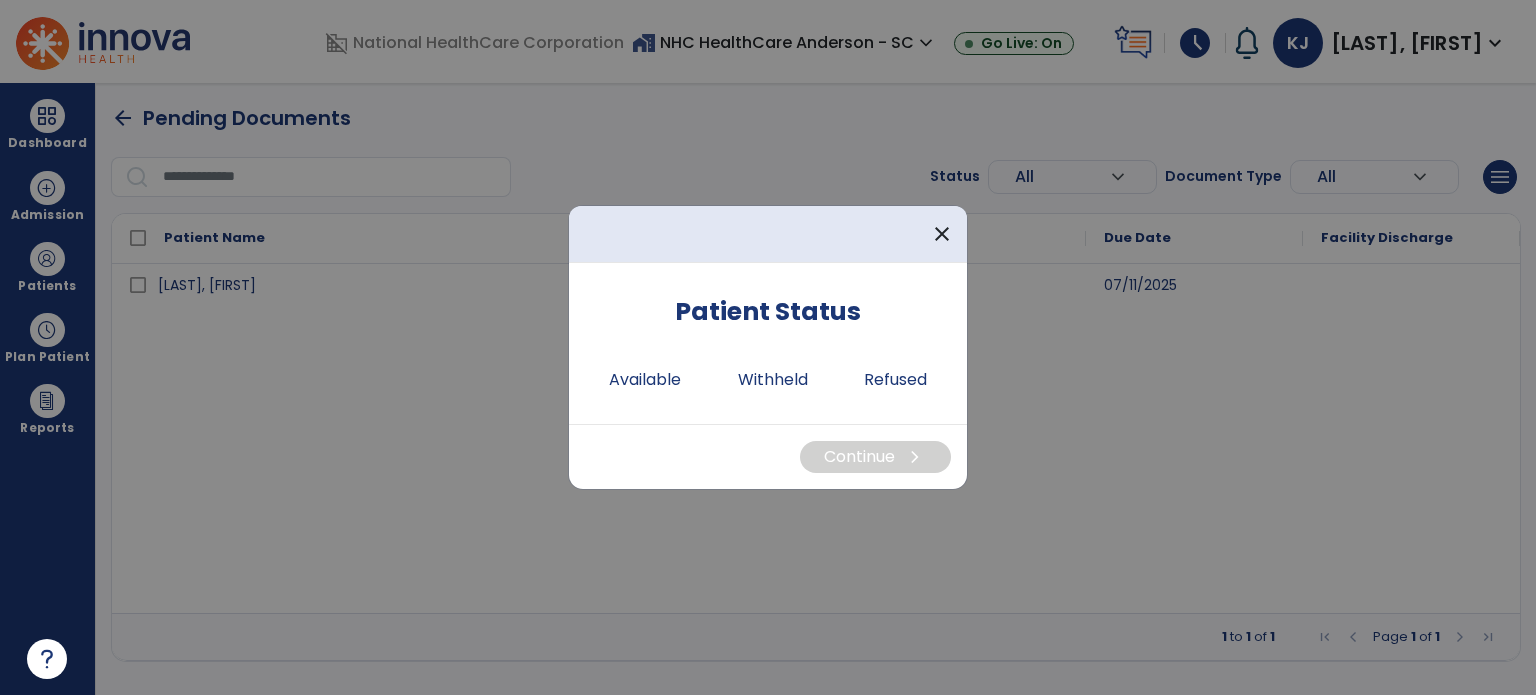 click on "Available" at bounding box center (645, 380) 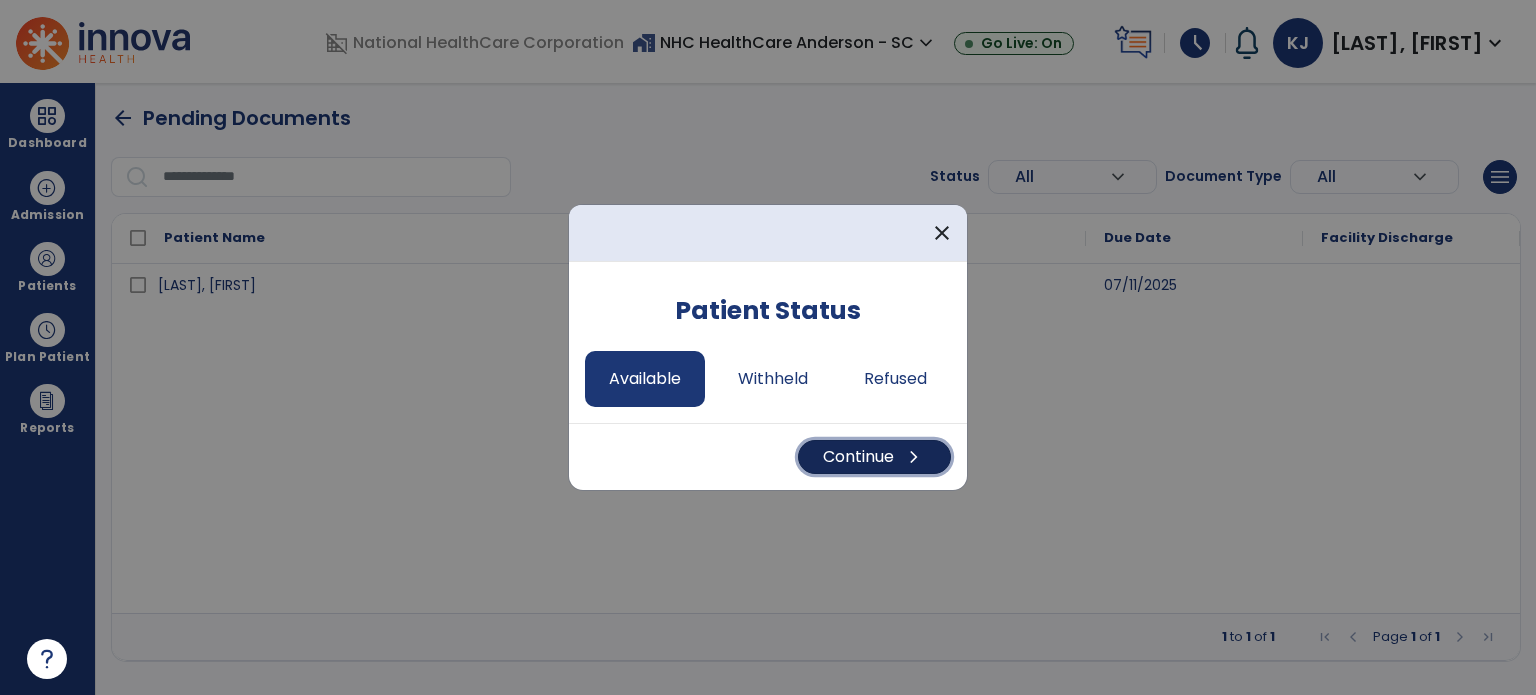 click on "Continue   chevron_right" at bounding box center (874, 457) 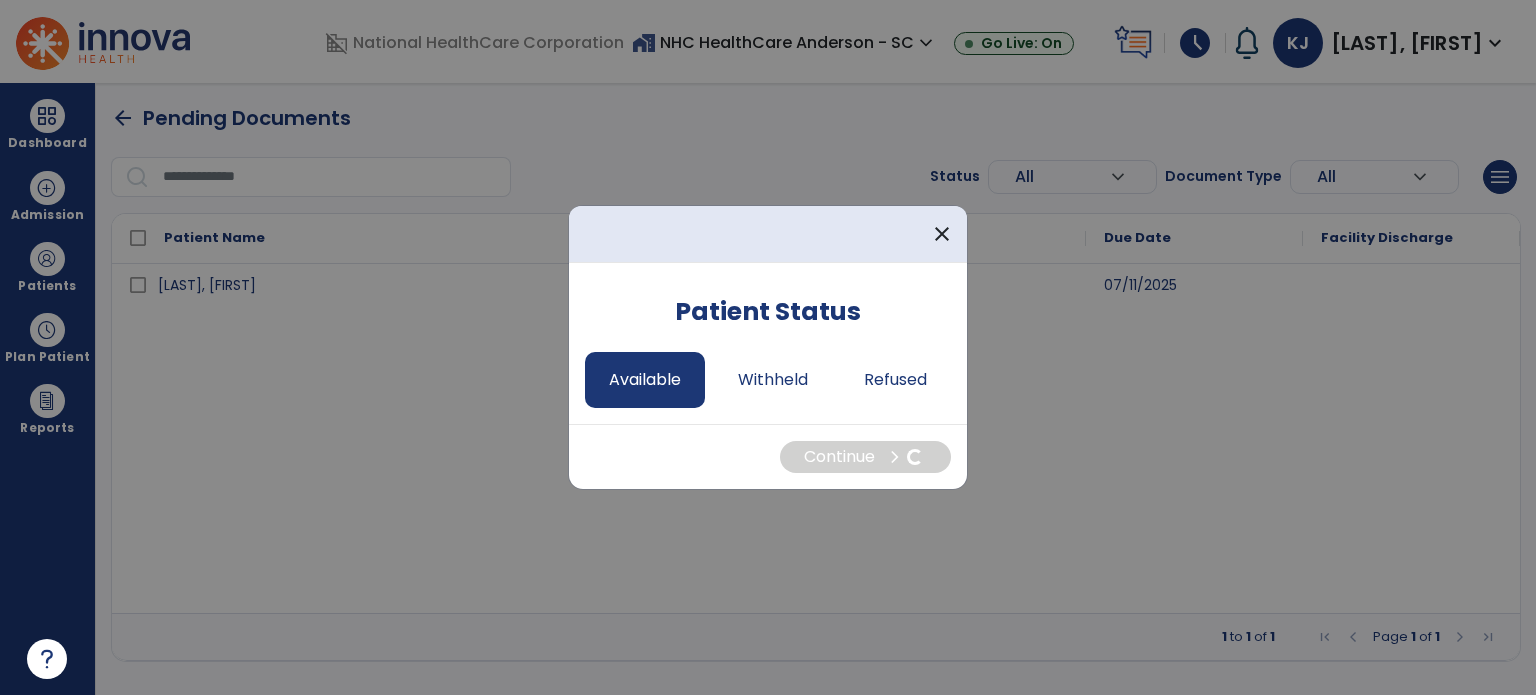 select on "*" 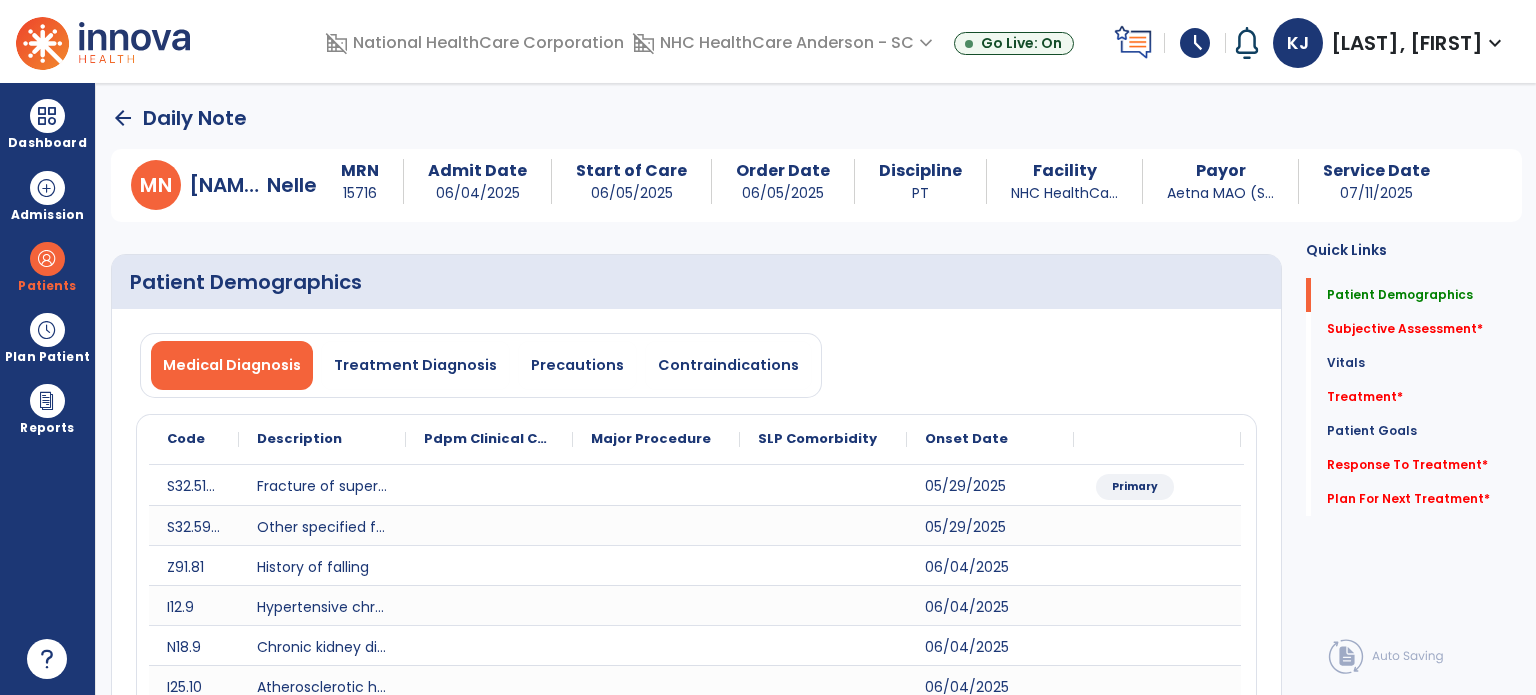 click on "Subjective Assessment   *" 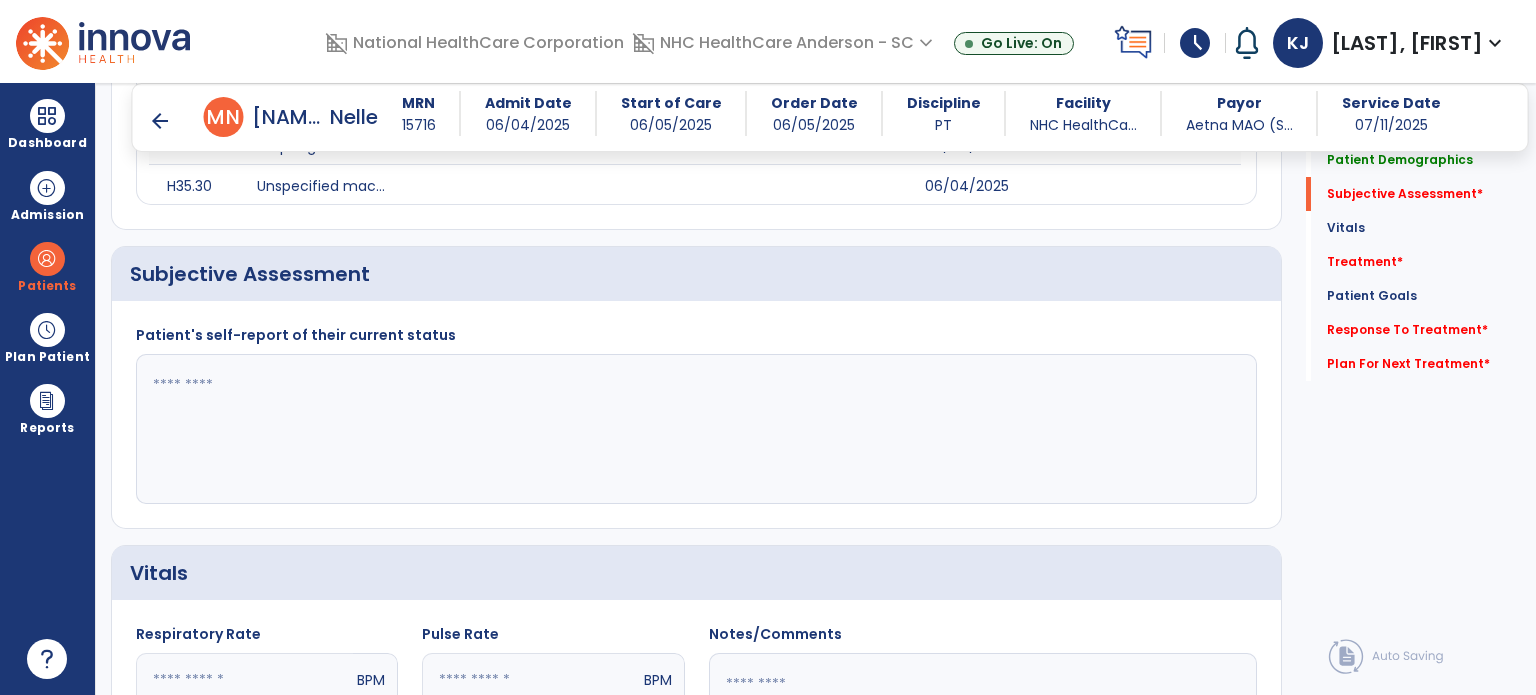 click 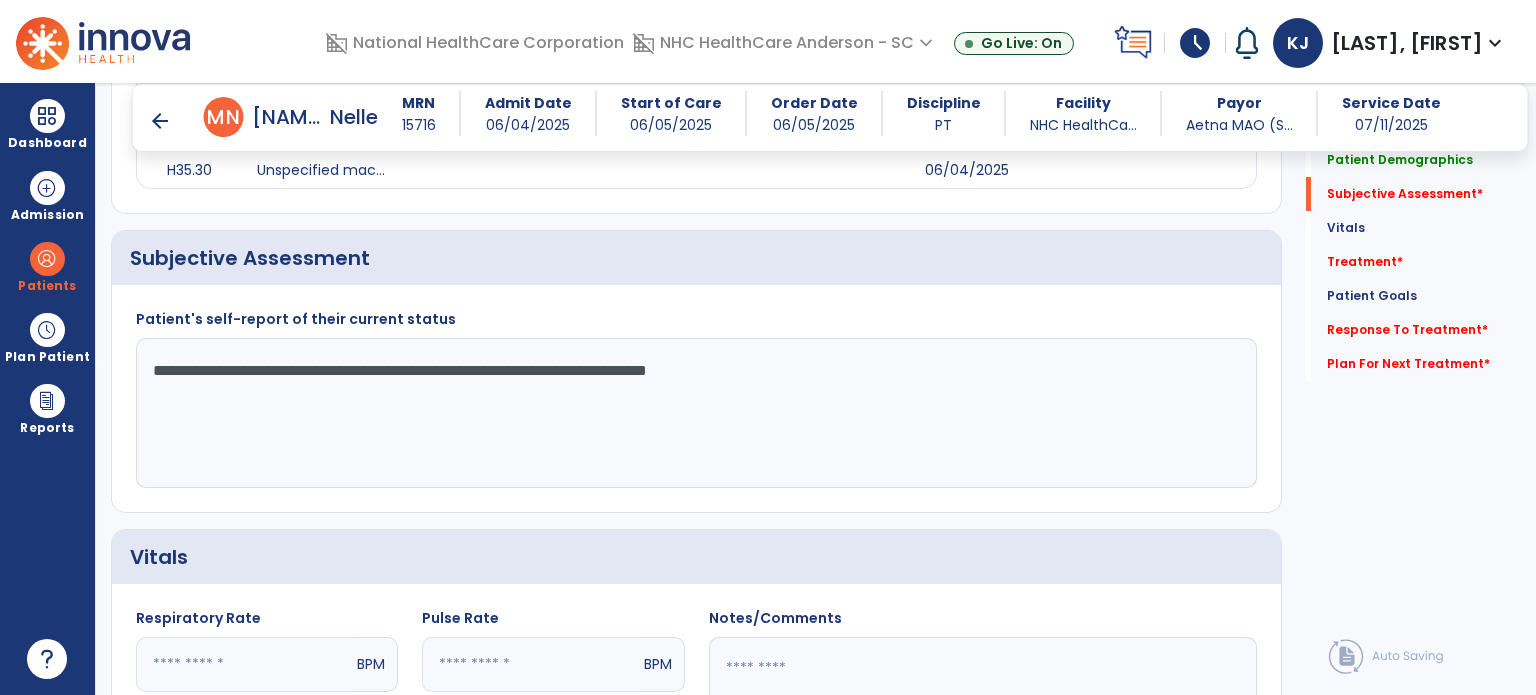 type on "**********" 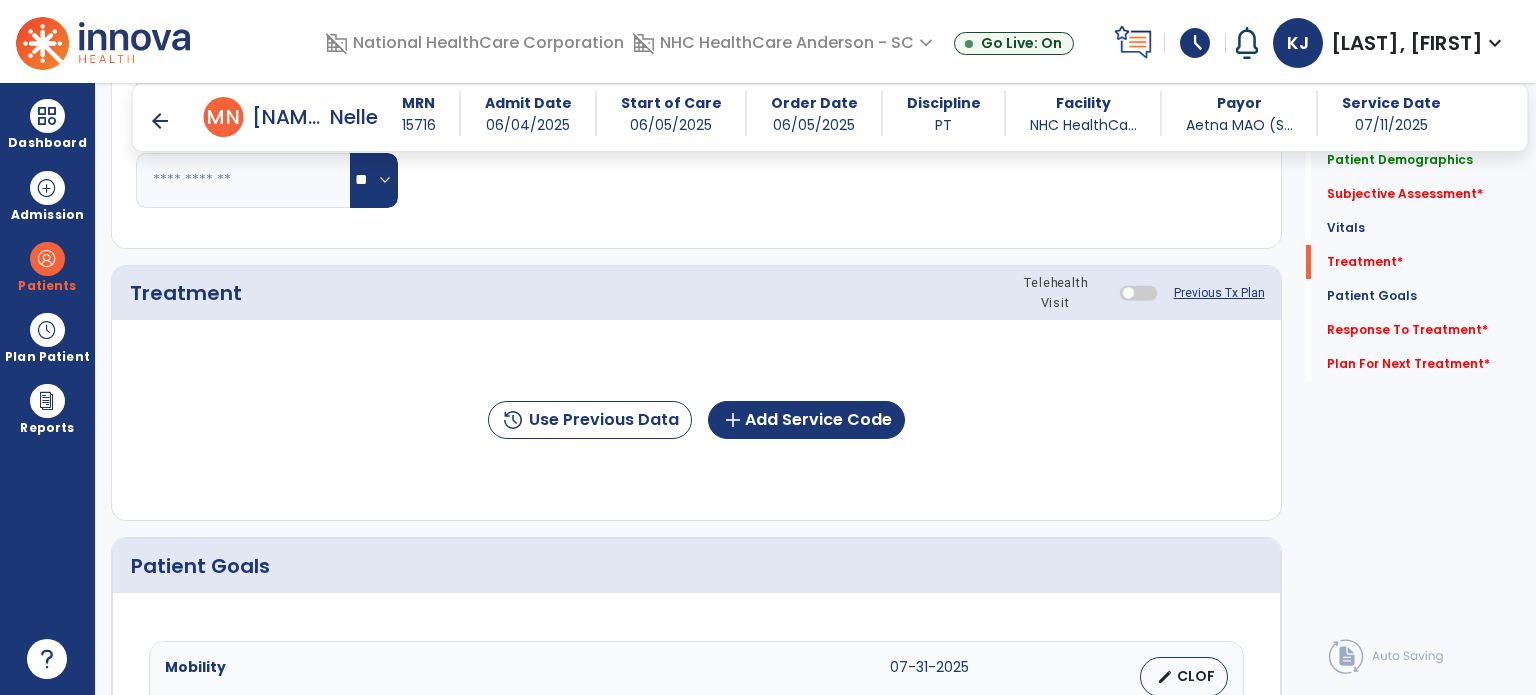 scroll, scrollTop: 1467, scrollLeft: 0, axis: vertical 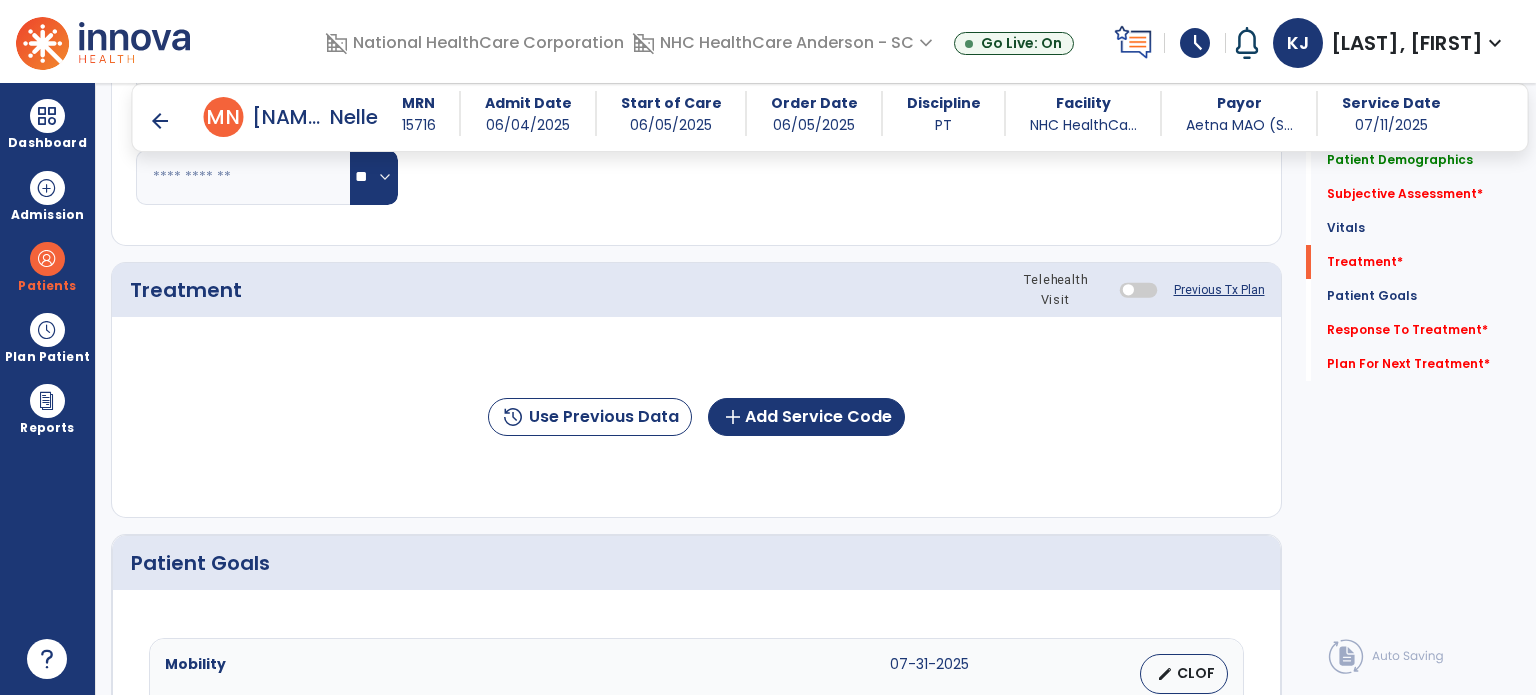 click on "add  Add Service Code" 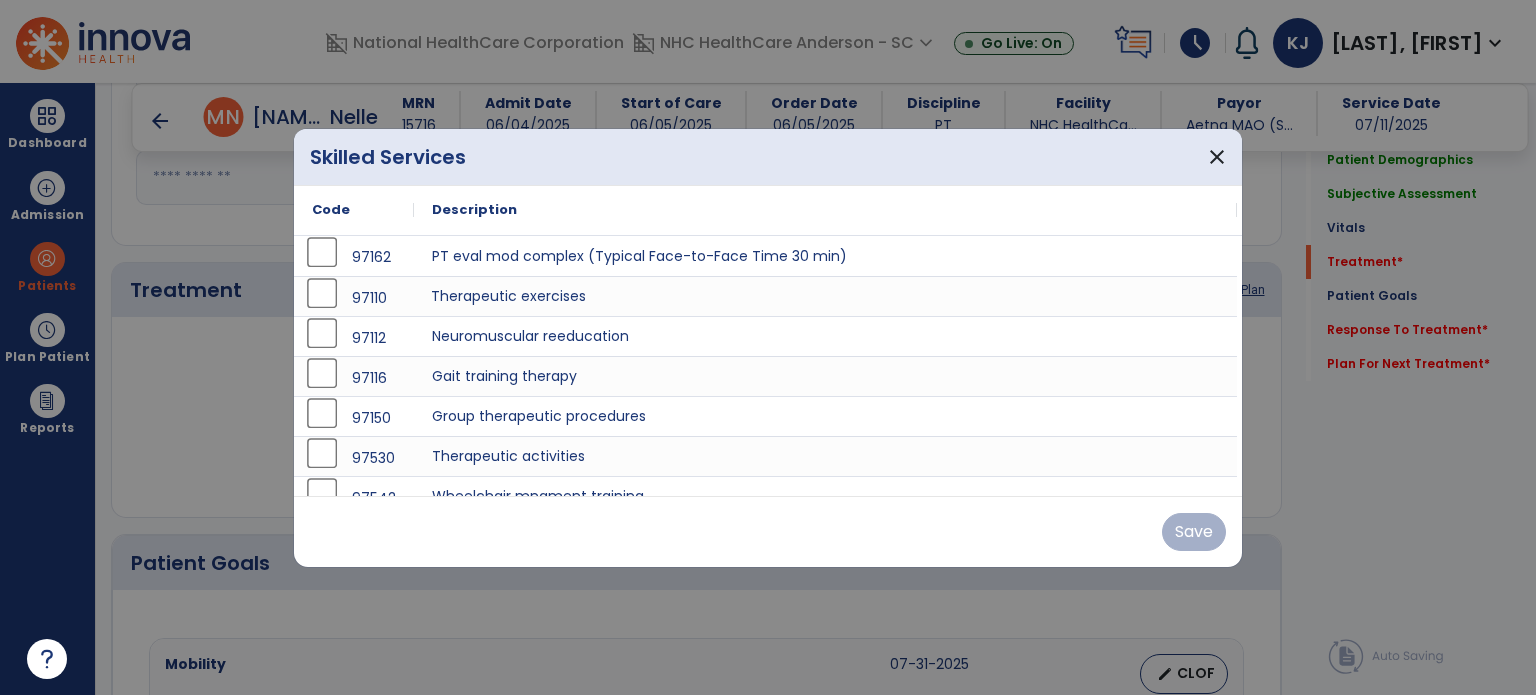 click on "Therapeutic exercises" at bounding box center (825, 296) 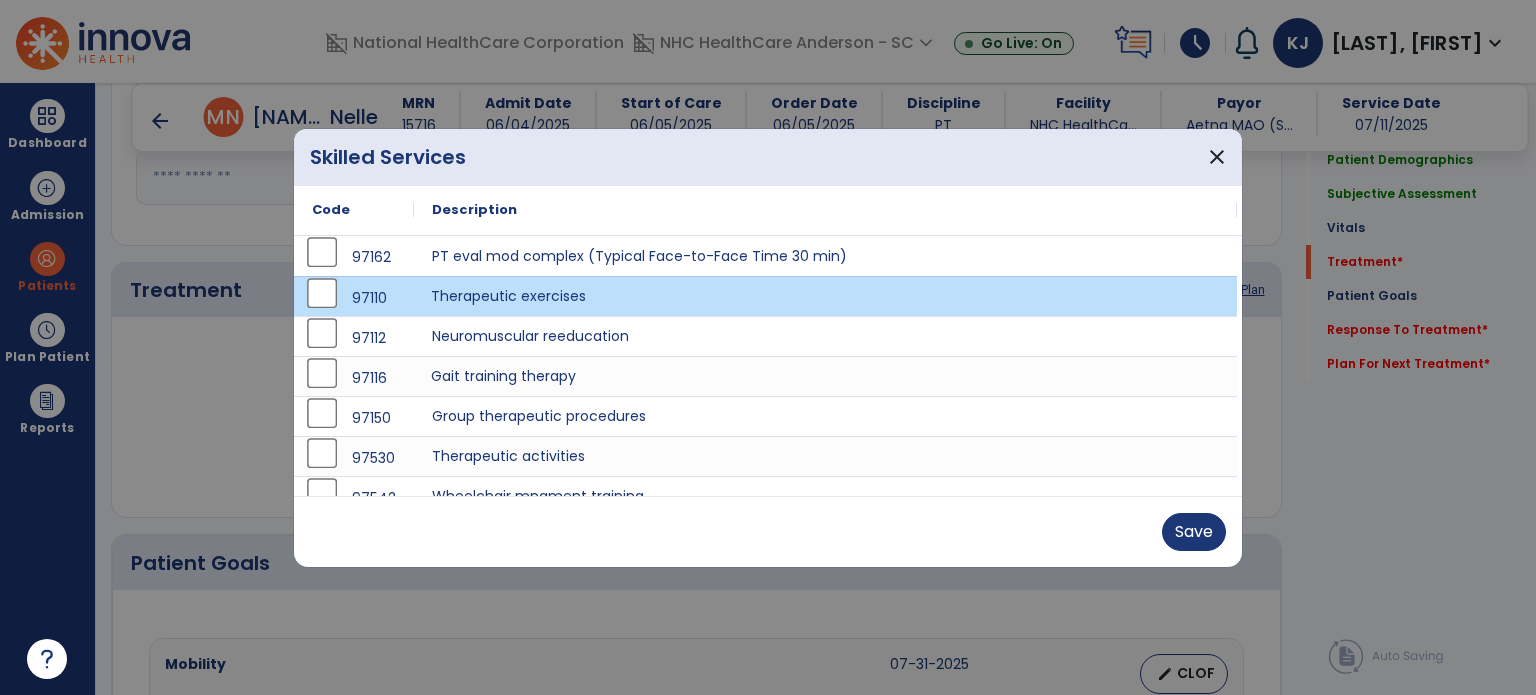 click on "Gait training therapy" at bounding box center (825, 376) 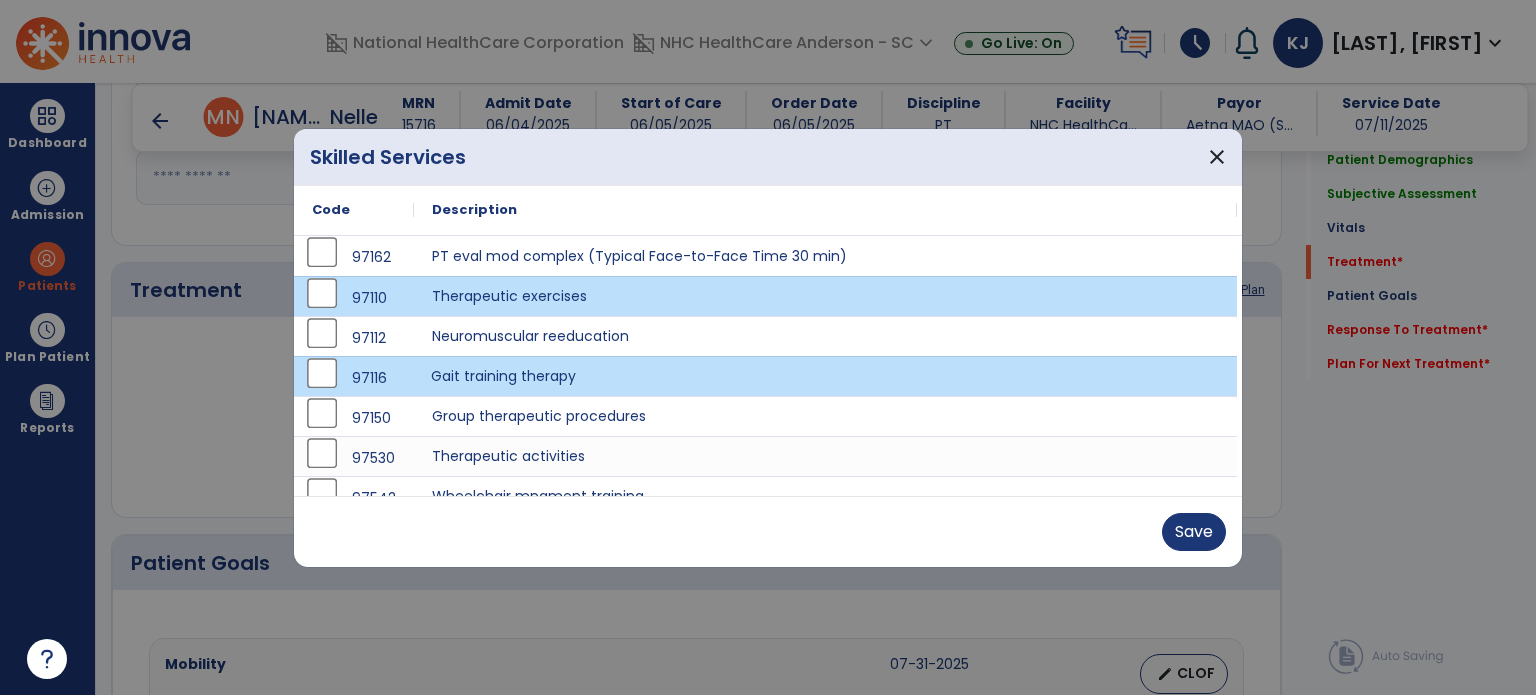 click on "Save" at bounding box center [1194, 532] 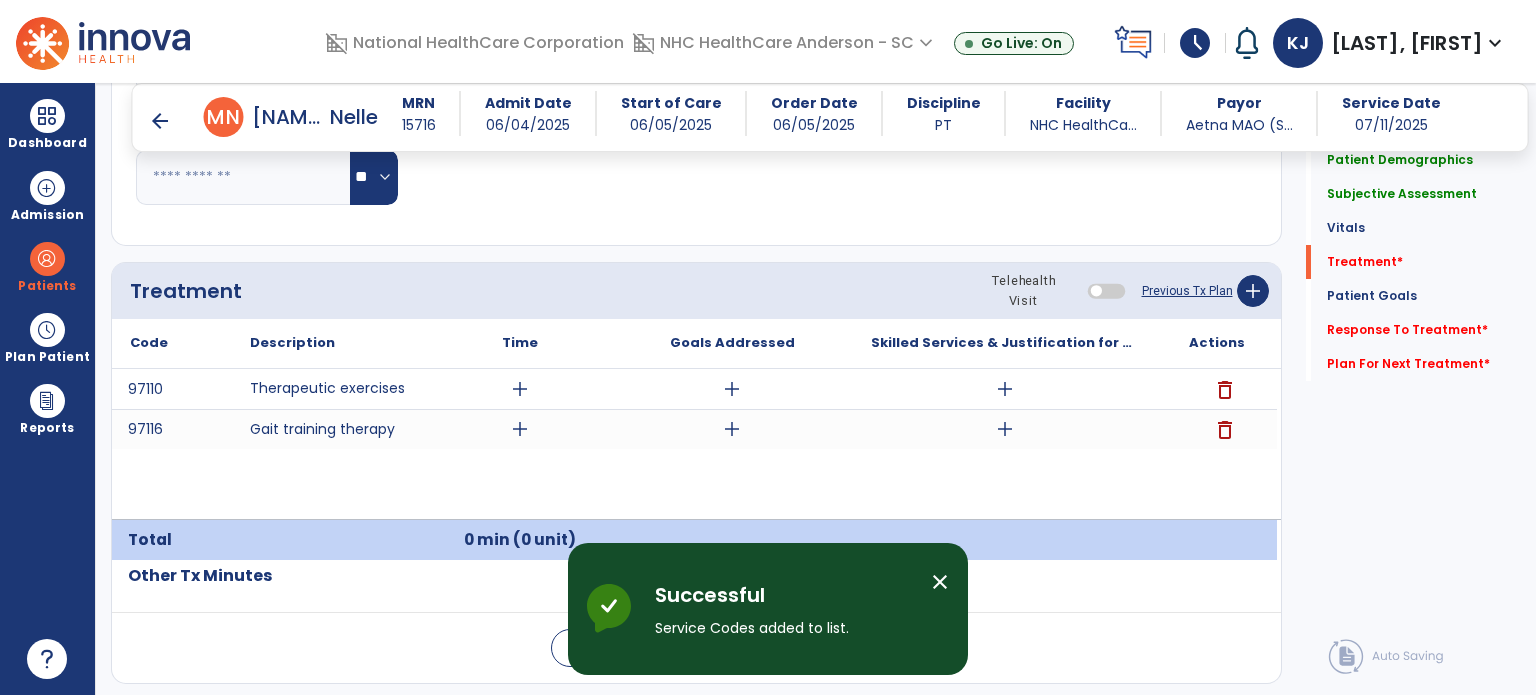 click on "add" at bounding box center [520, 389] 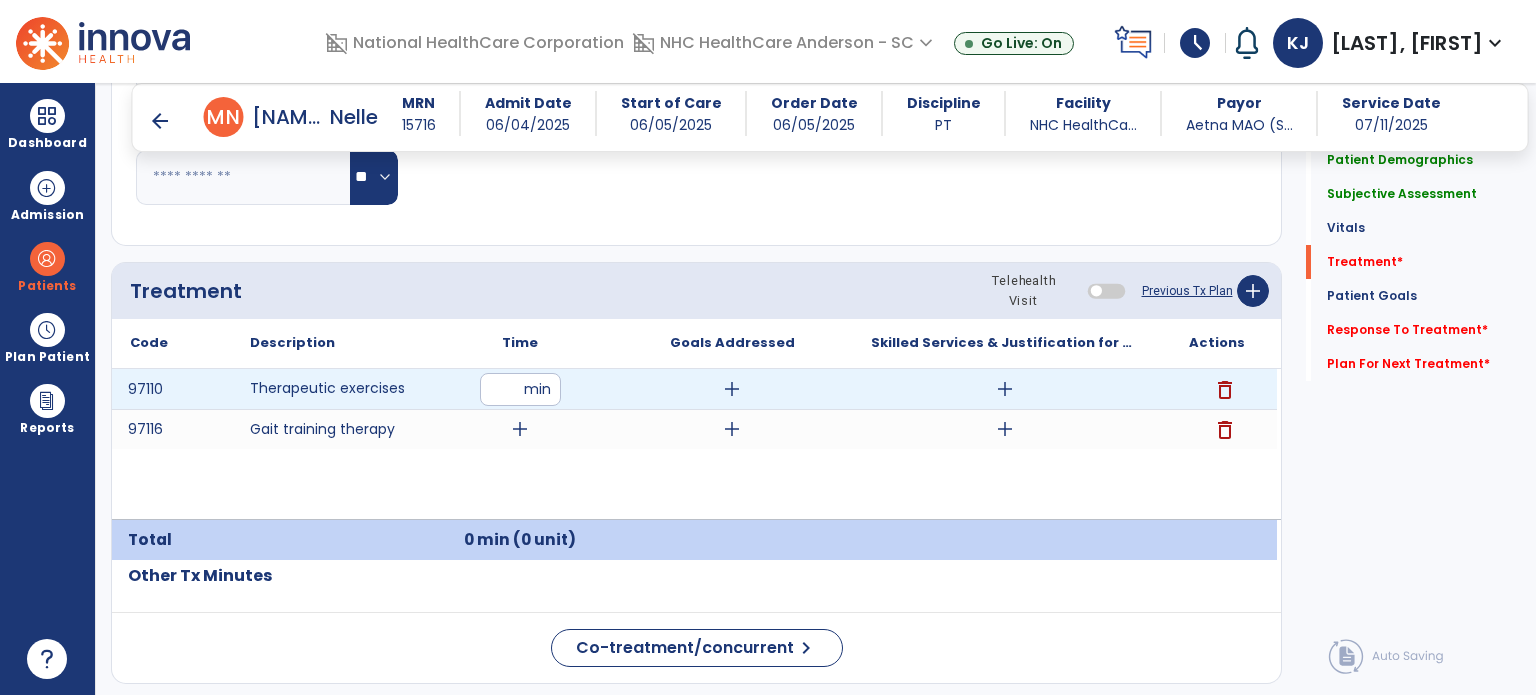 type on "**" 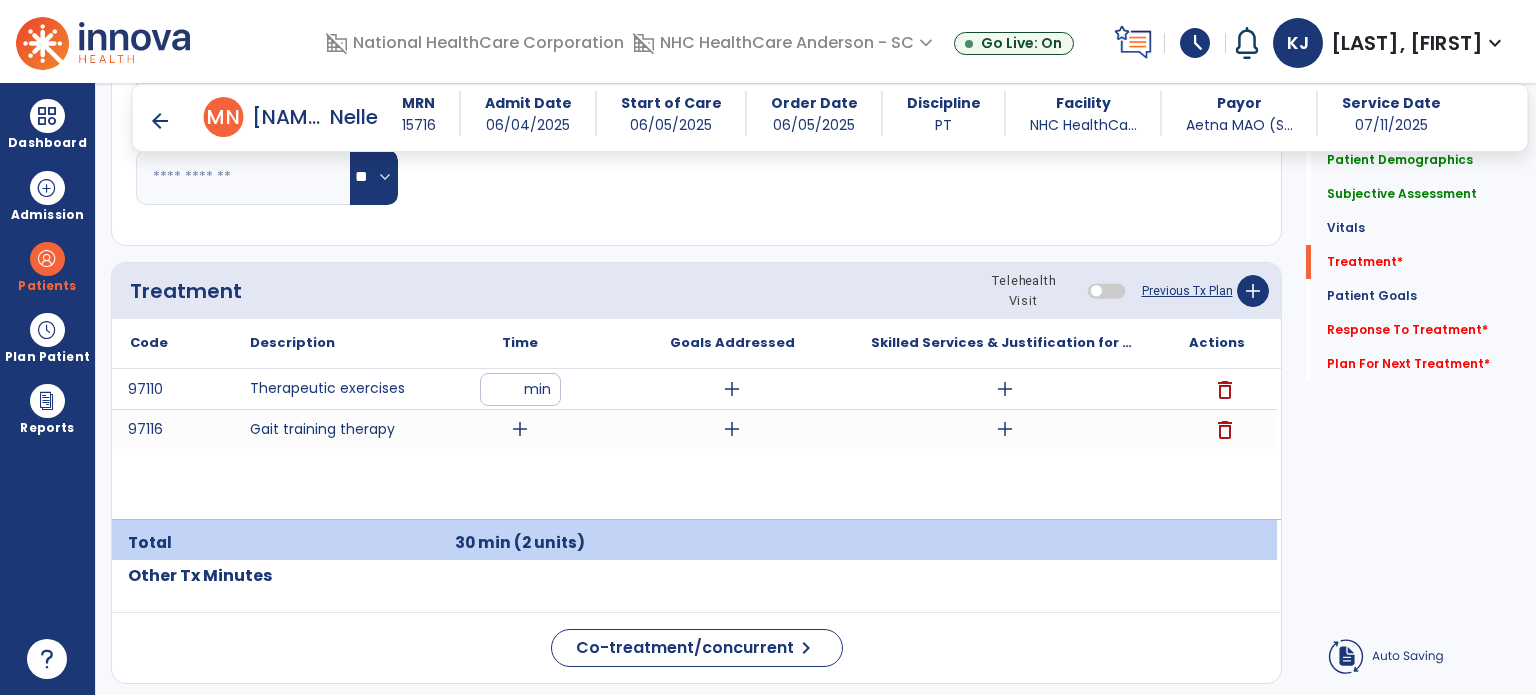click on "add" at bounding box center (520, 429) 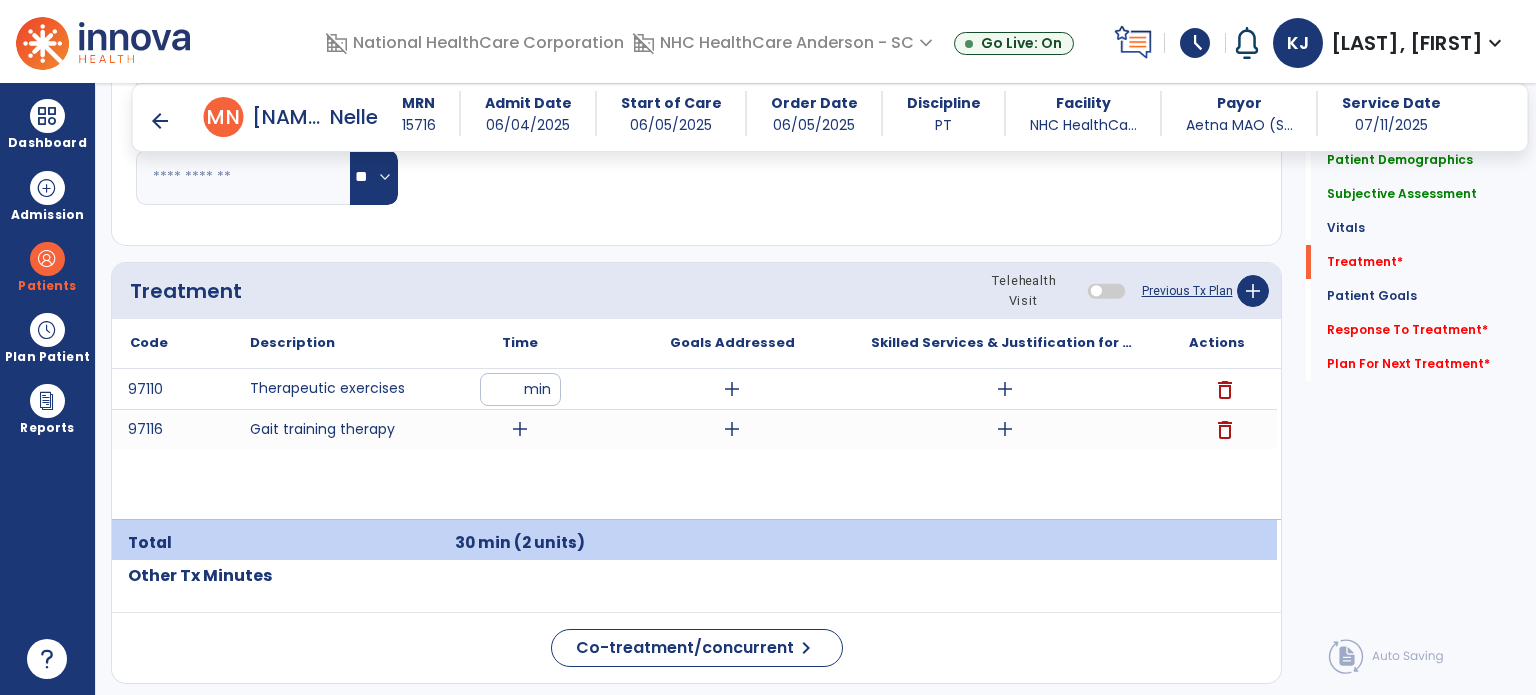 click on "add" at bounding box center (520, 429) 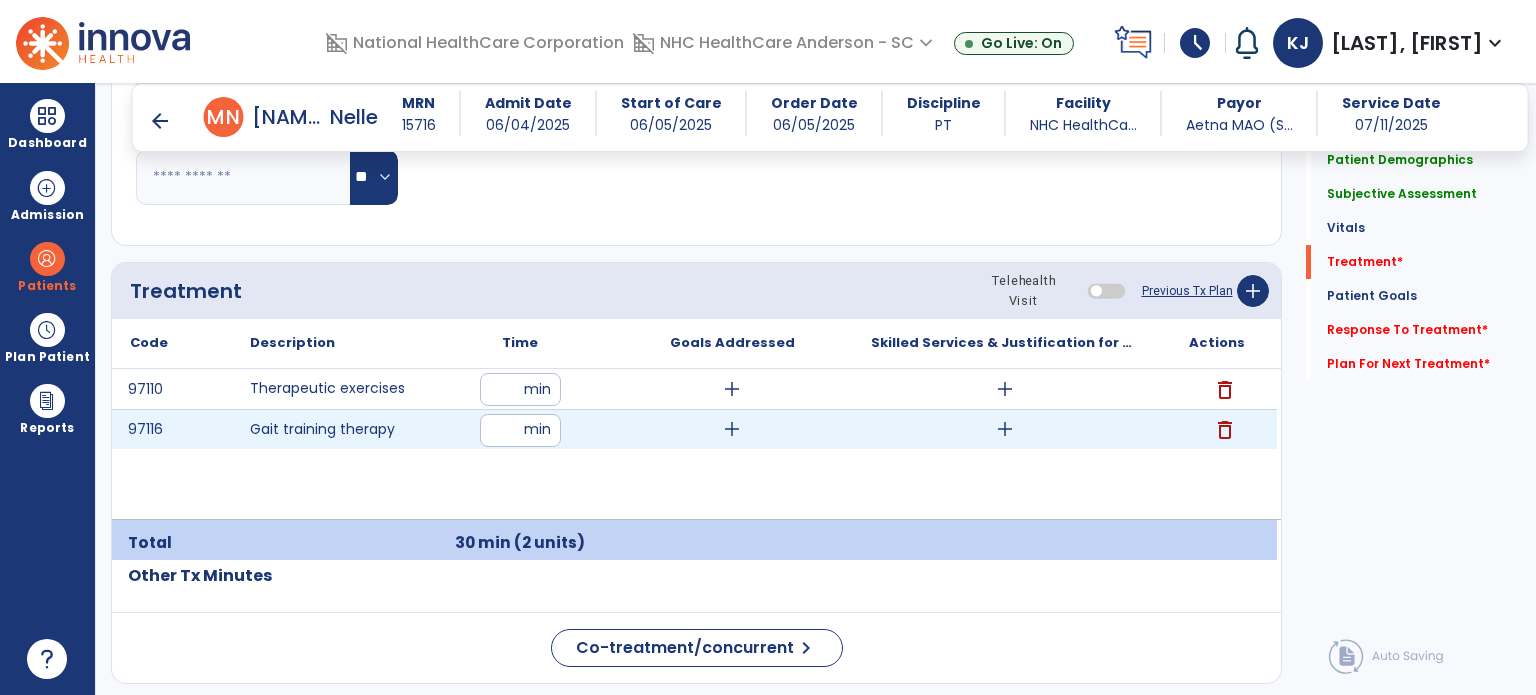 type on "**" 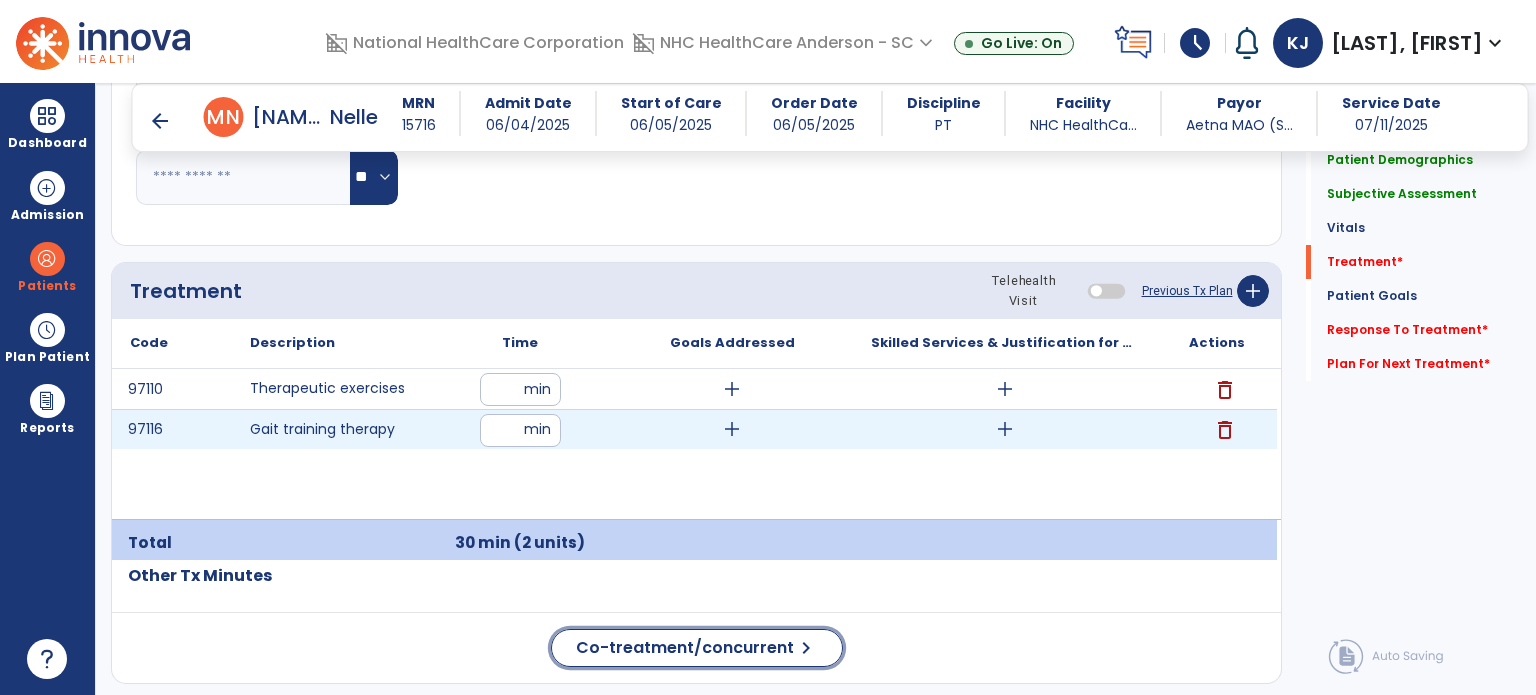 click on "Co-treatment/concurrent" 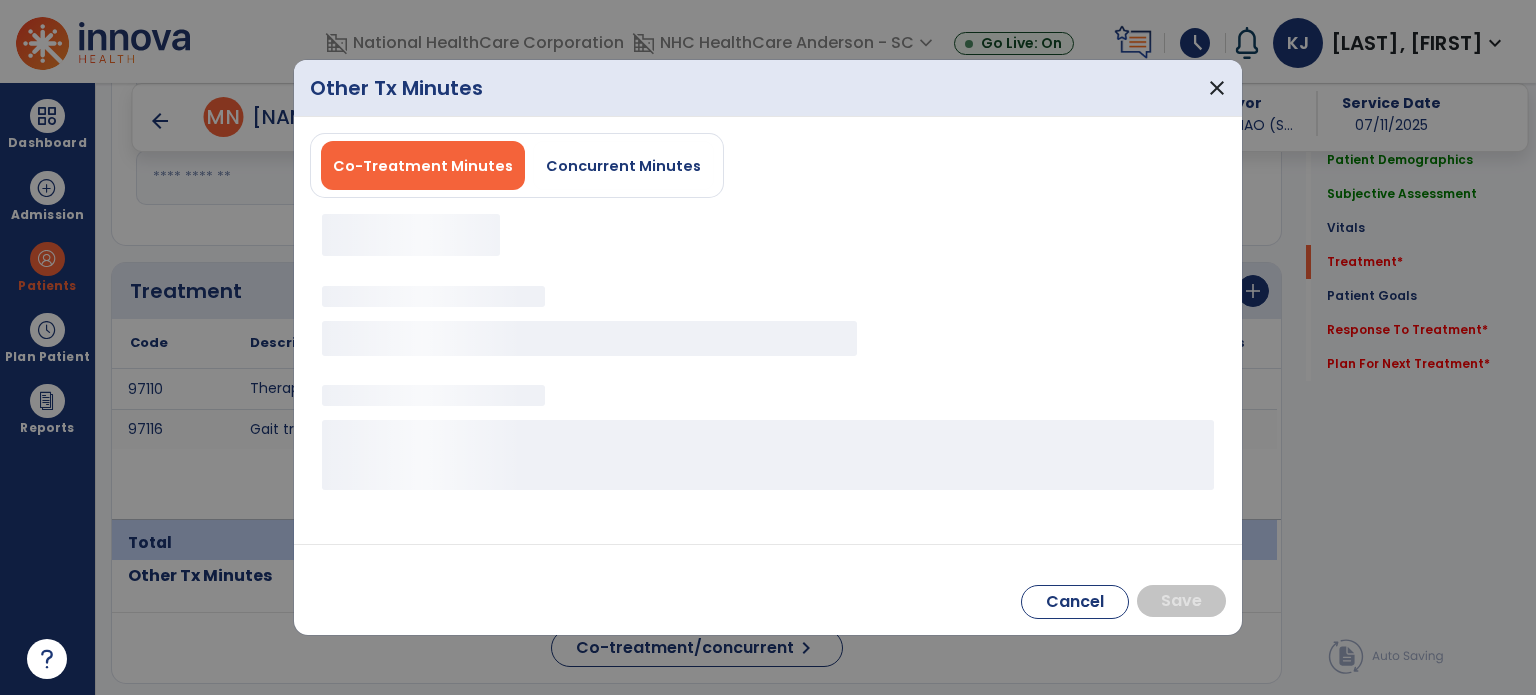 click on "Concurrent Minutes" at bounding box center (623, 165) 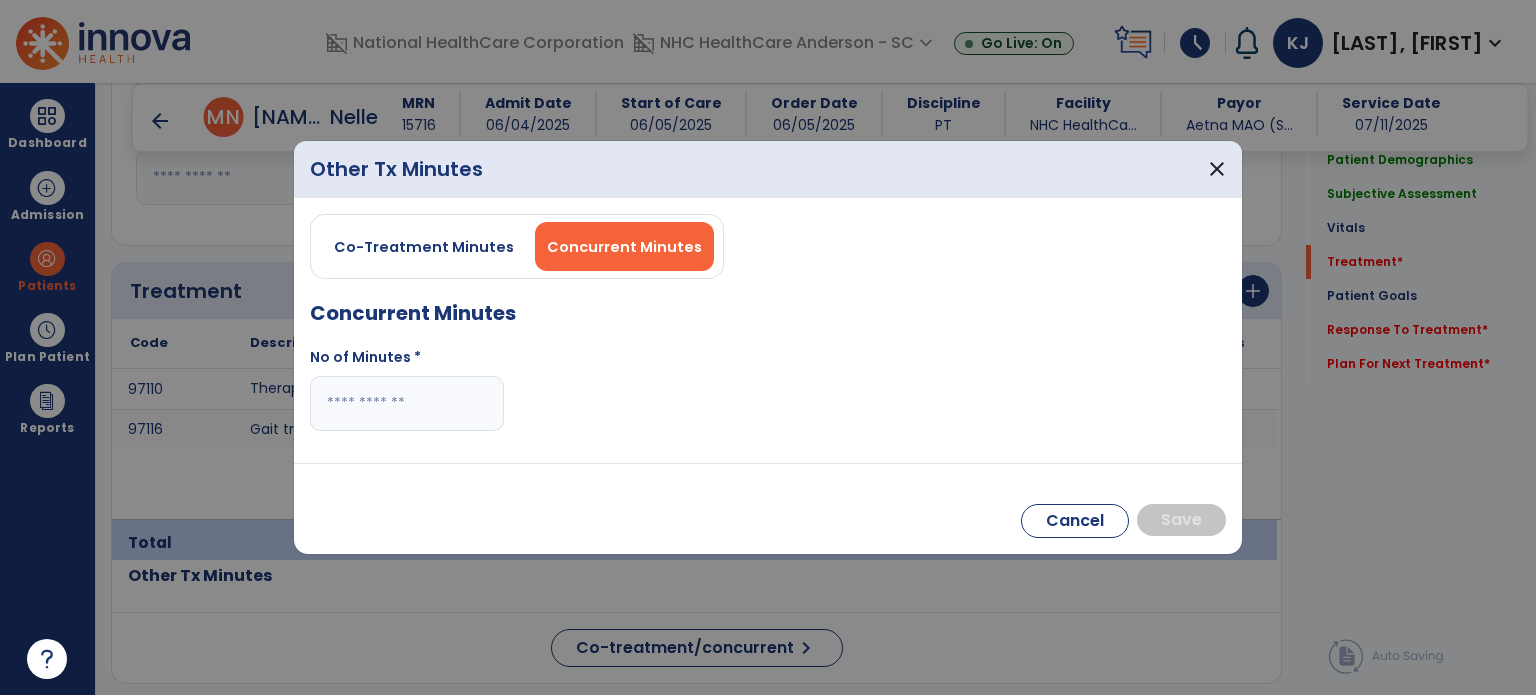 click at bounding box center [407, 403] 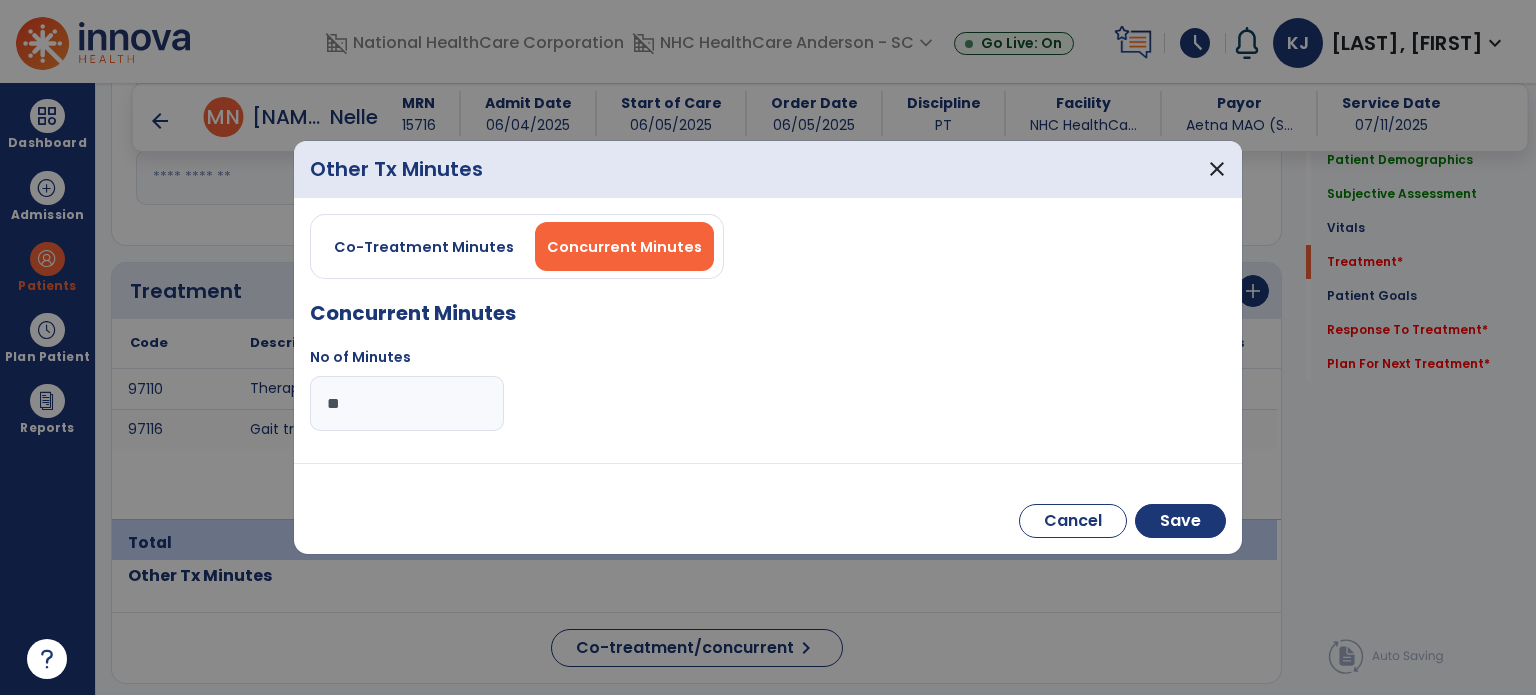 type on "**" 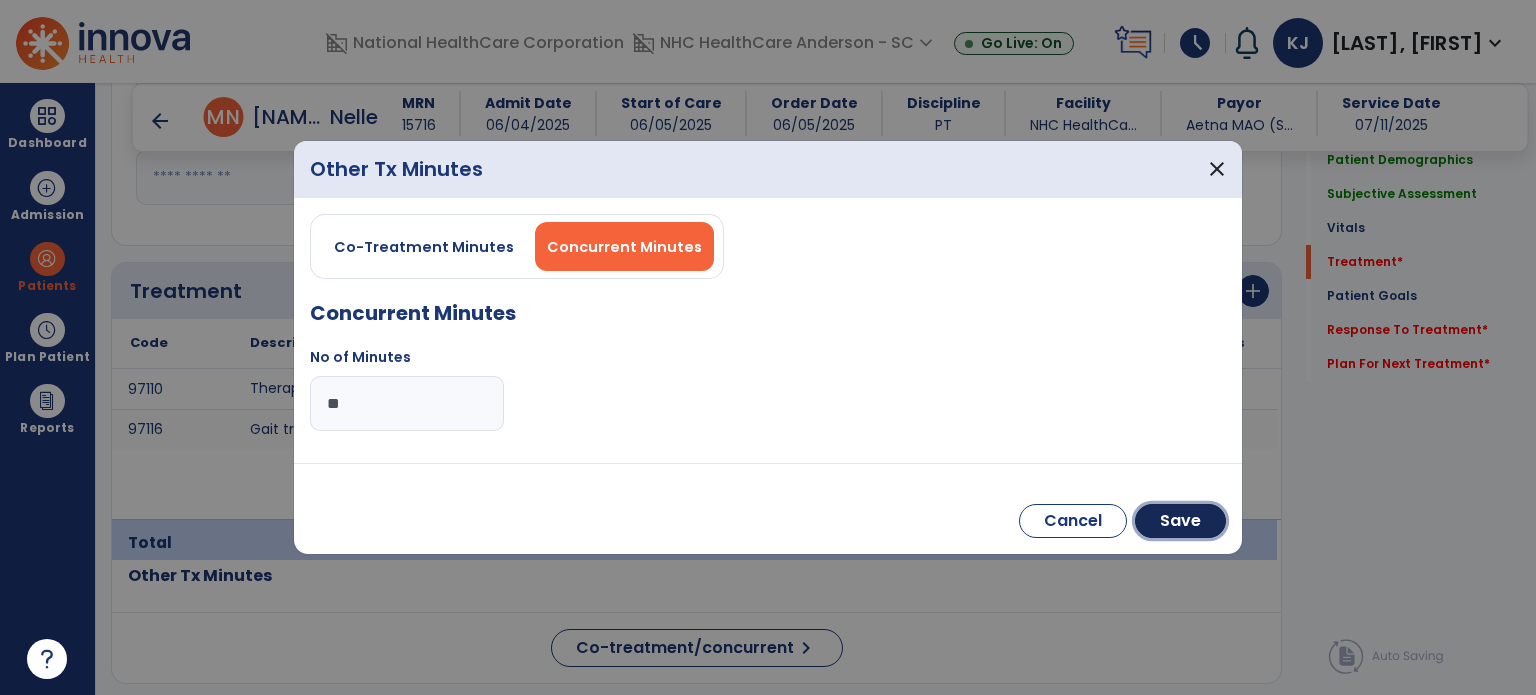 click on "Save" at bounding box center (1180, 521) 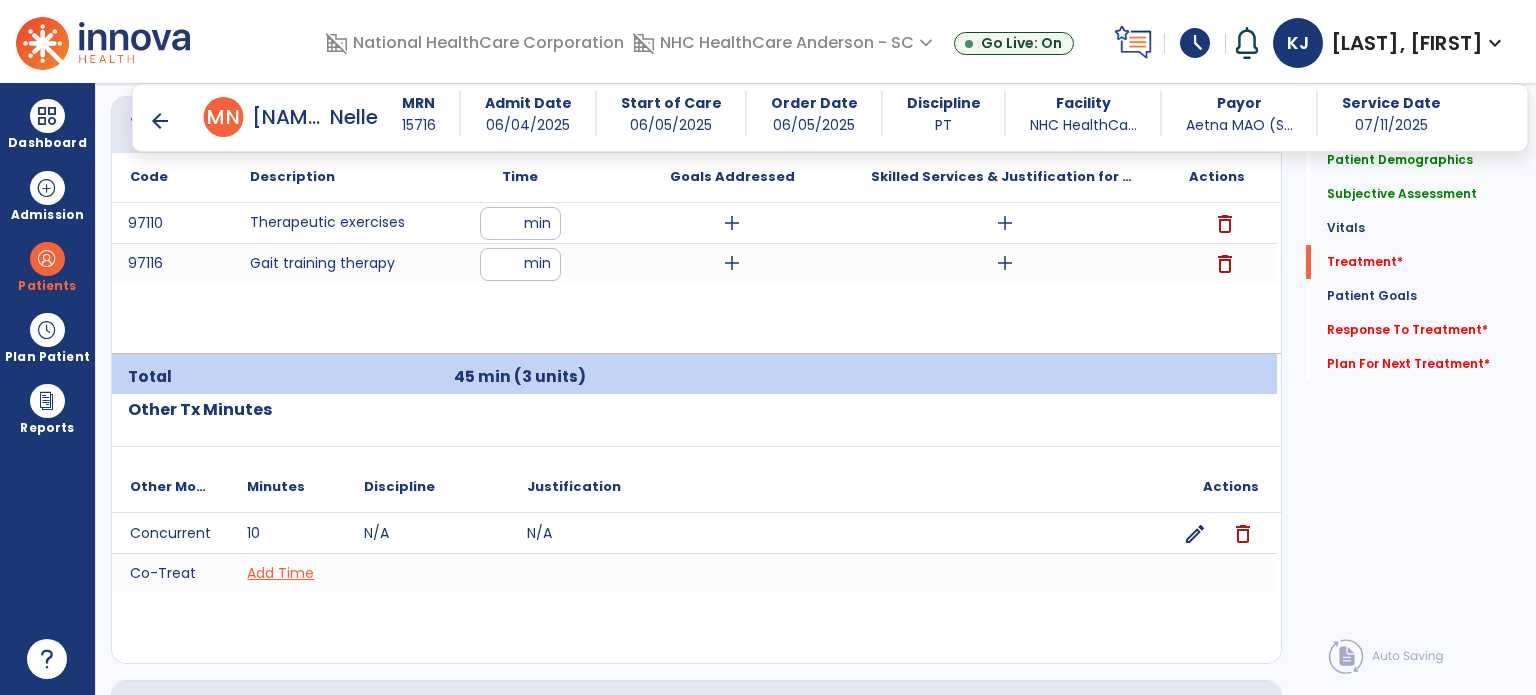 scroll, scrollTop: 1634, scrollLeft: 0, axis: vertical 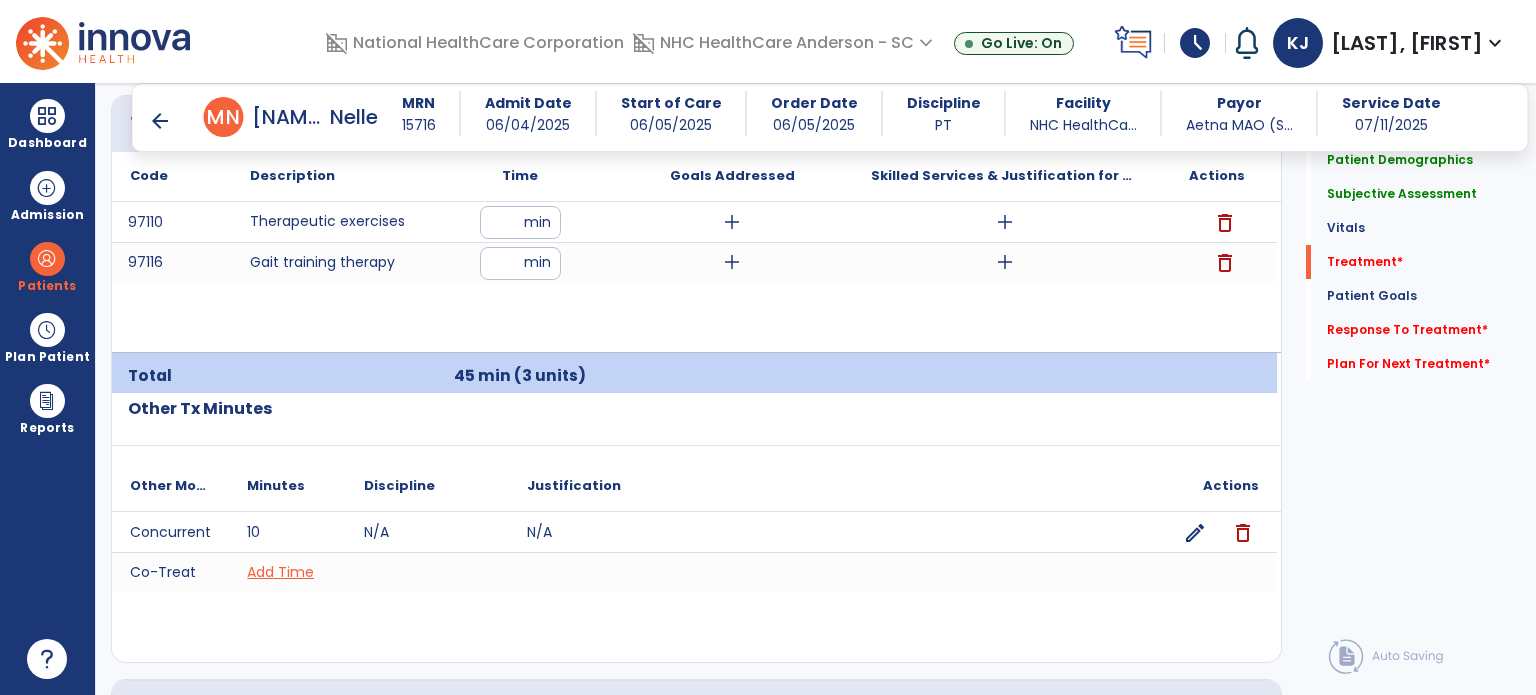 click on "**" at bounding box center (520, 222) 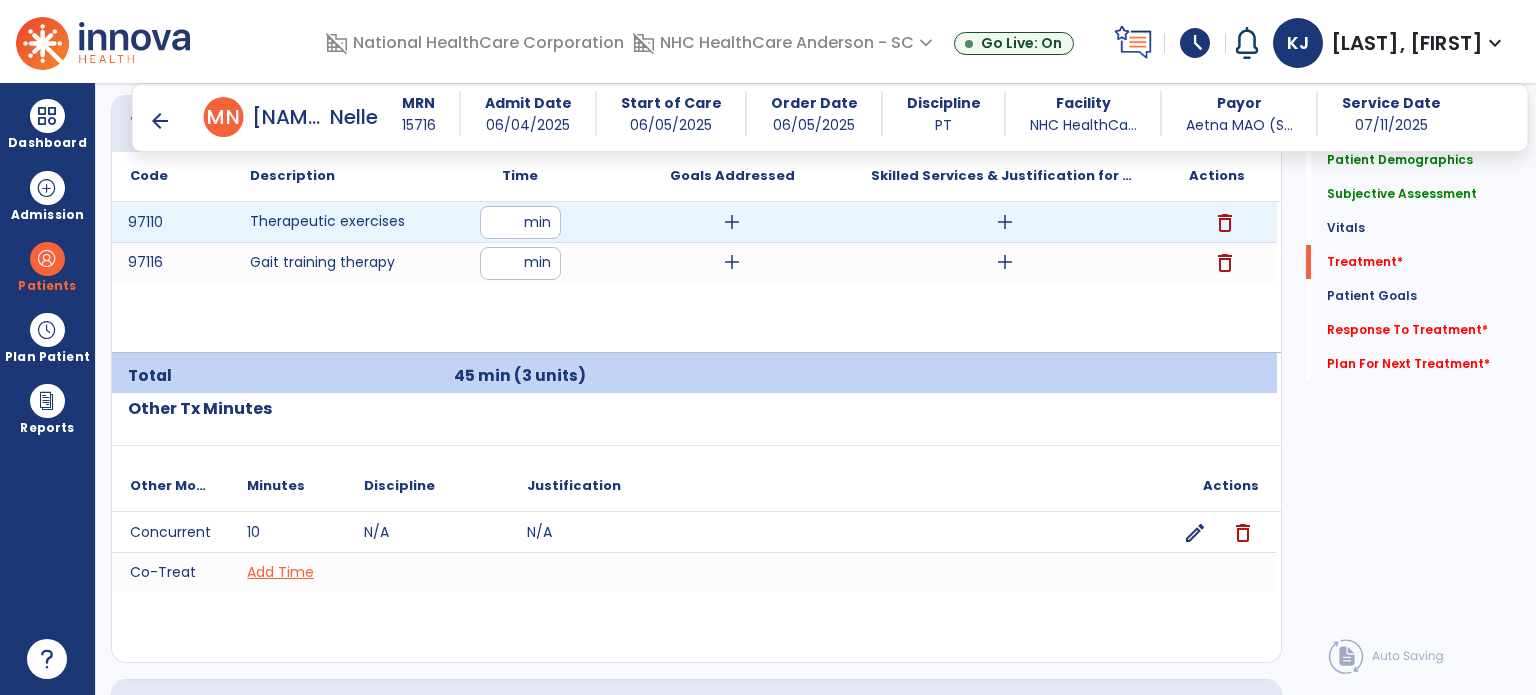 type on "*" 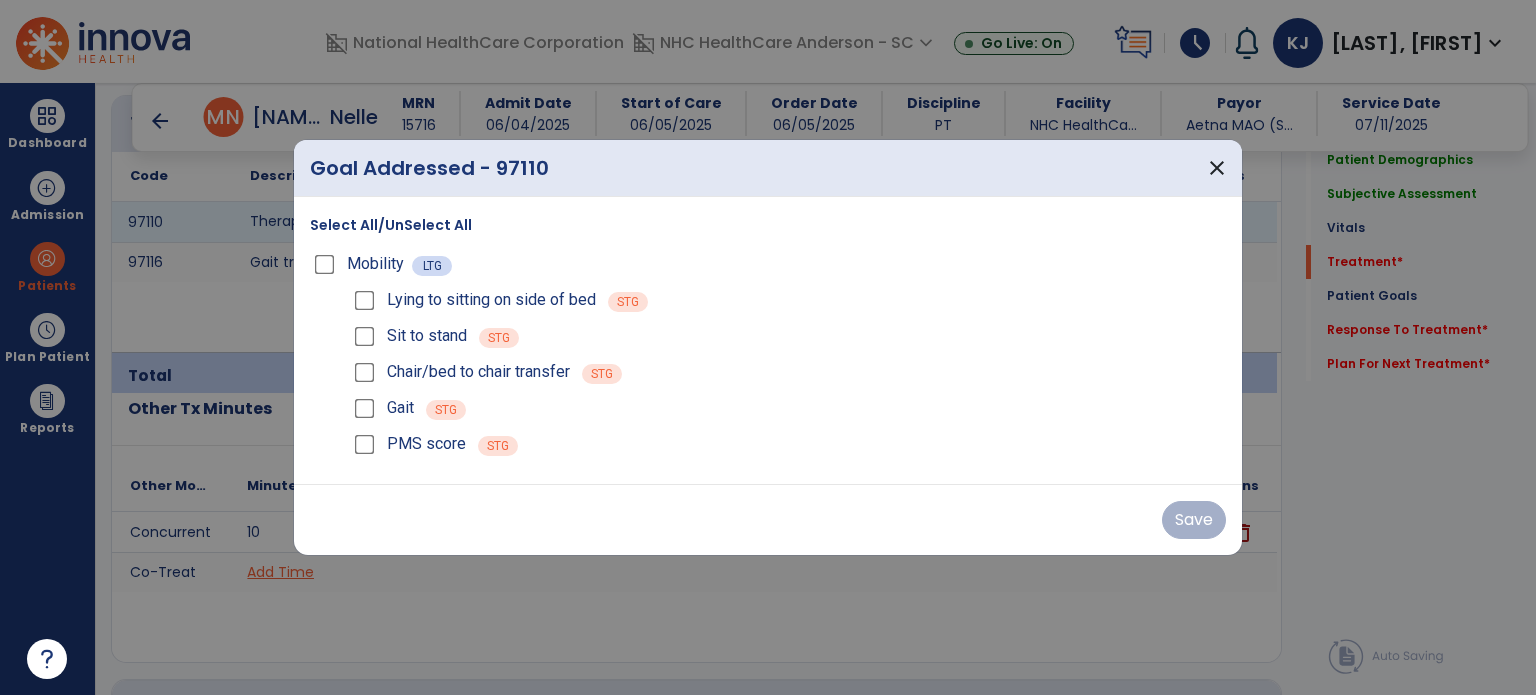 click on "Select All/UnSelect All" at bounding box center (391, 225) 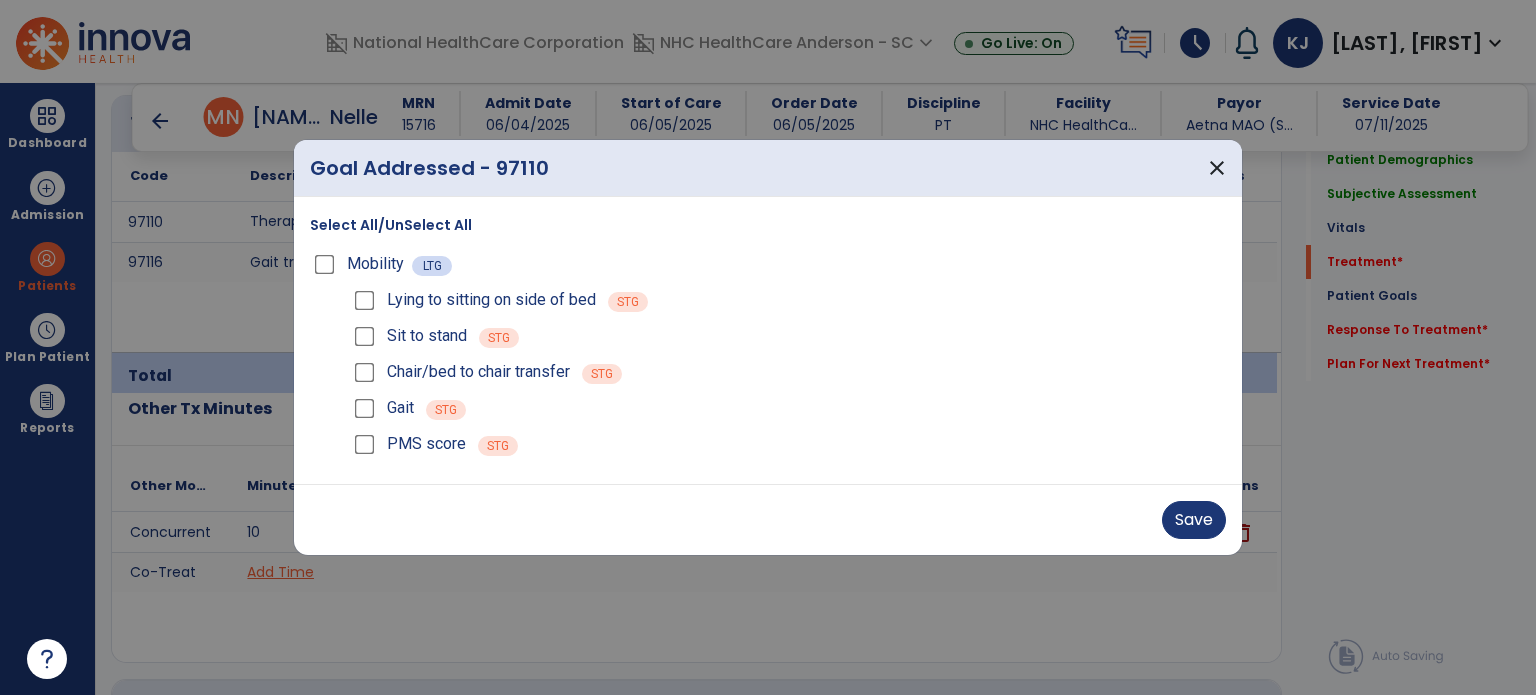 click on "Save" at bounding box center [1194, 520] 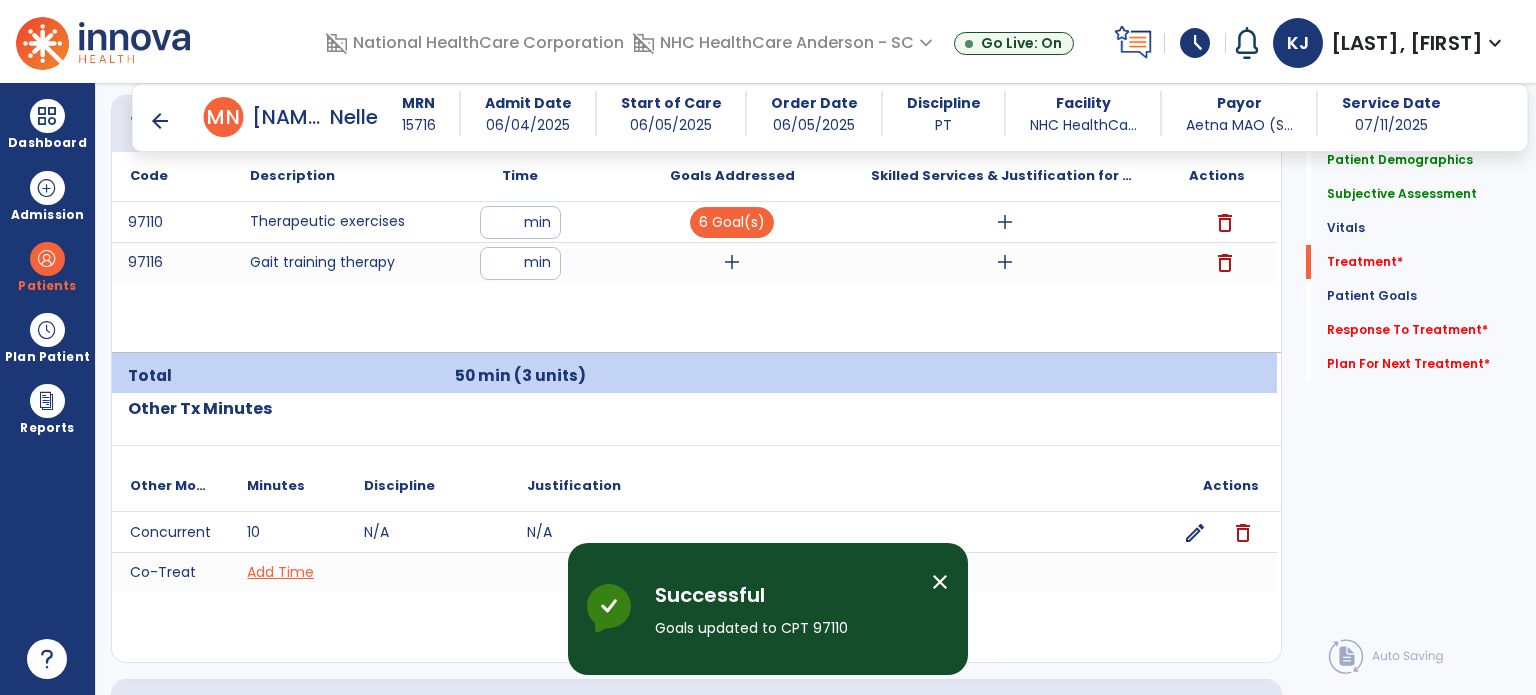 click on "add" at bounding box center [732, 262] 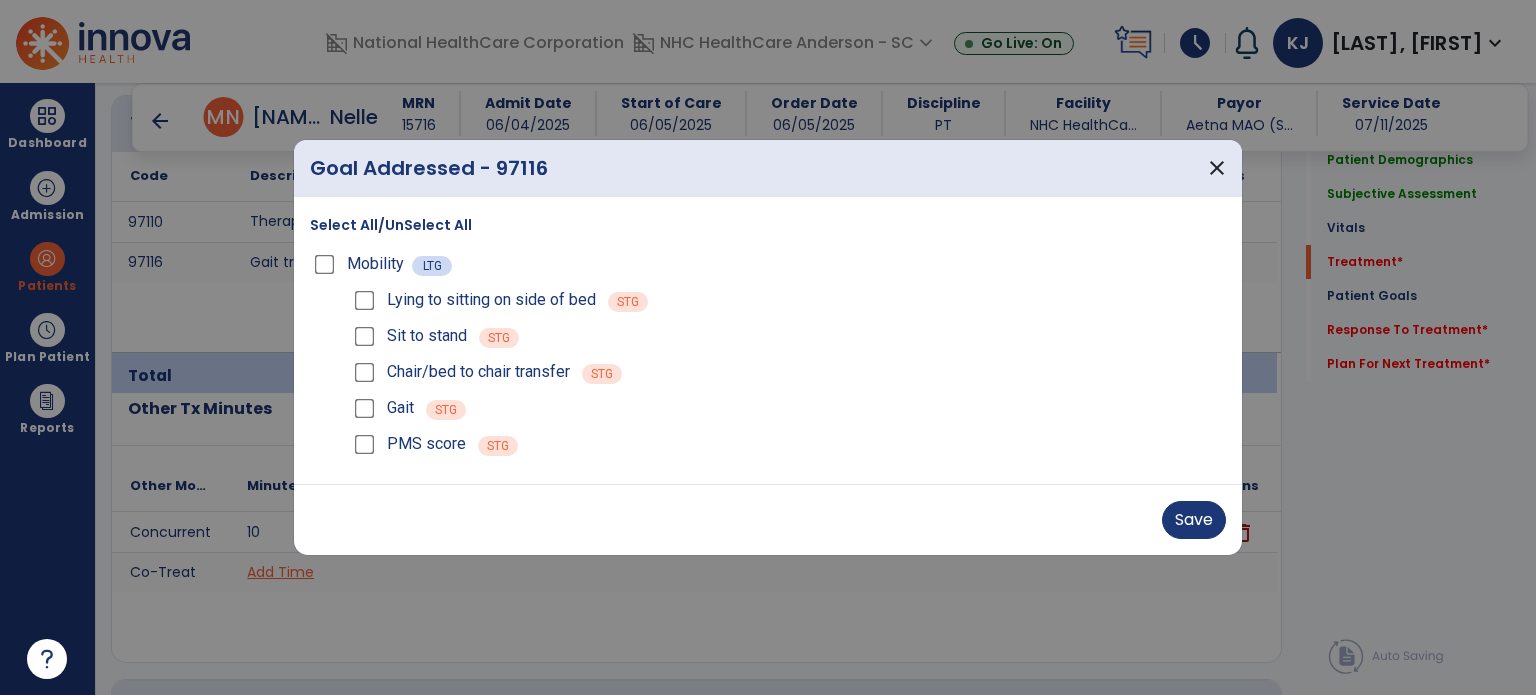 click on "Save" at bounding box center (1194, 520) 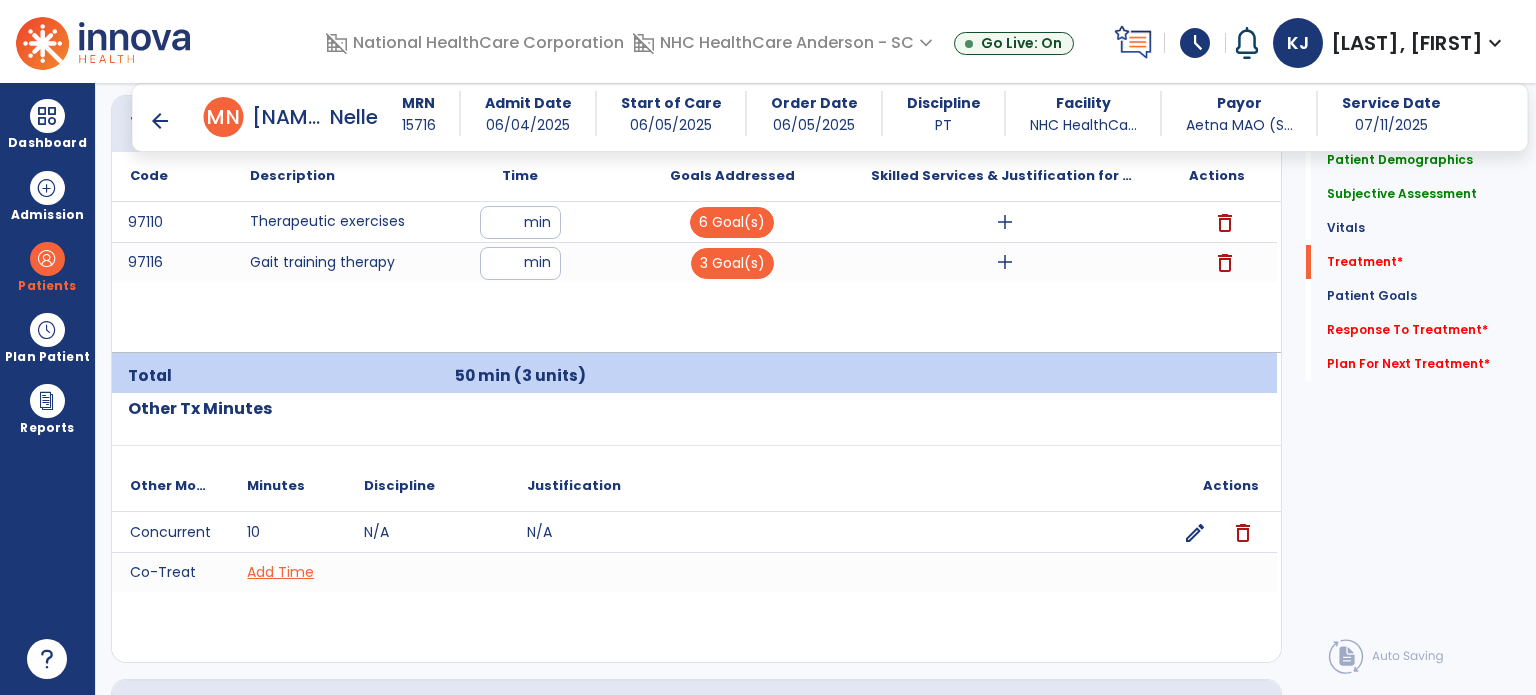 click on "add" at bounding box center [1005, 222] 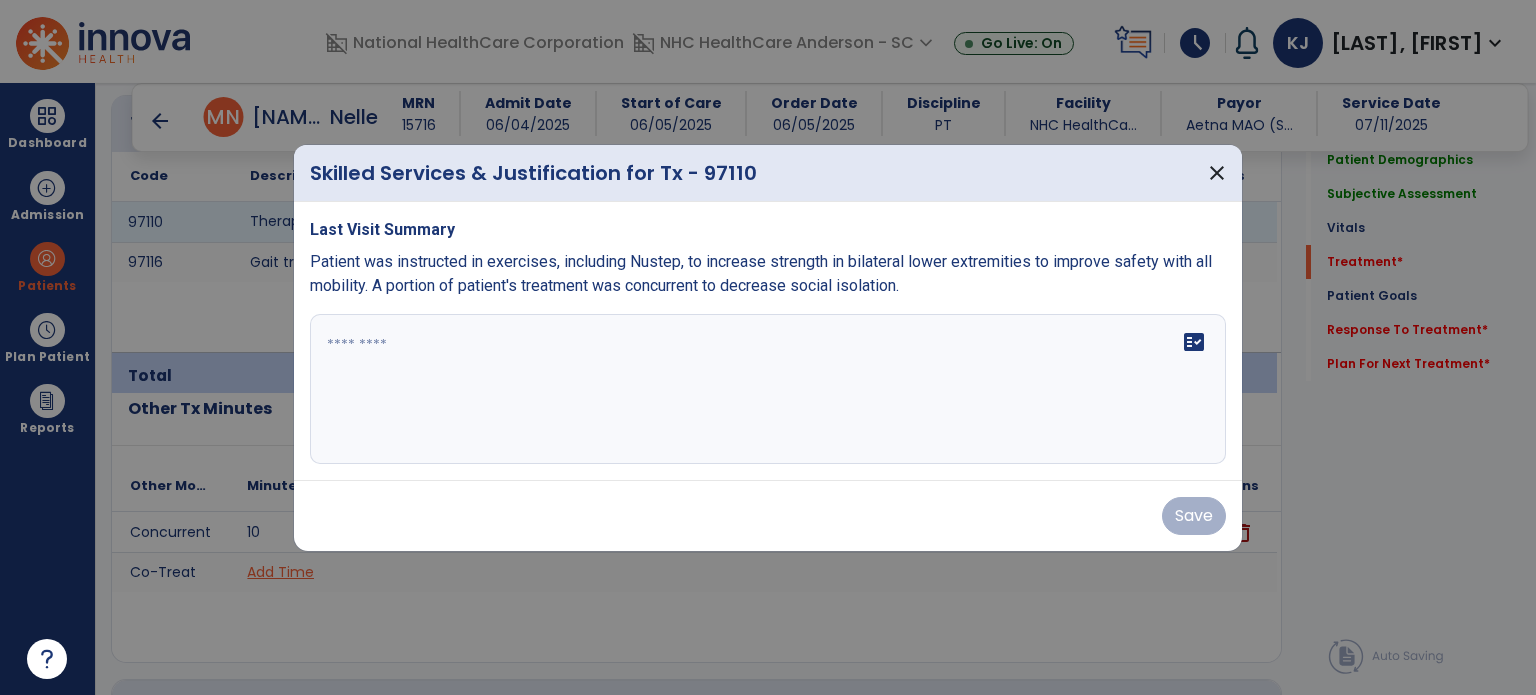 click at bounding box center [768, 389] 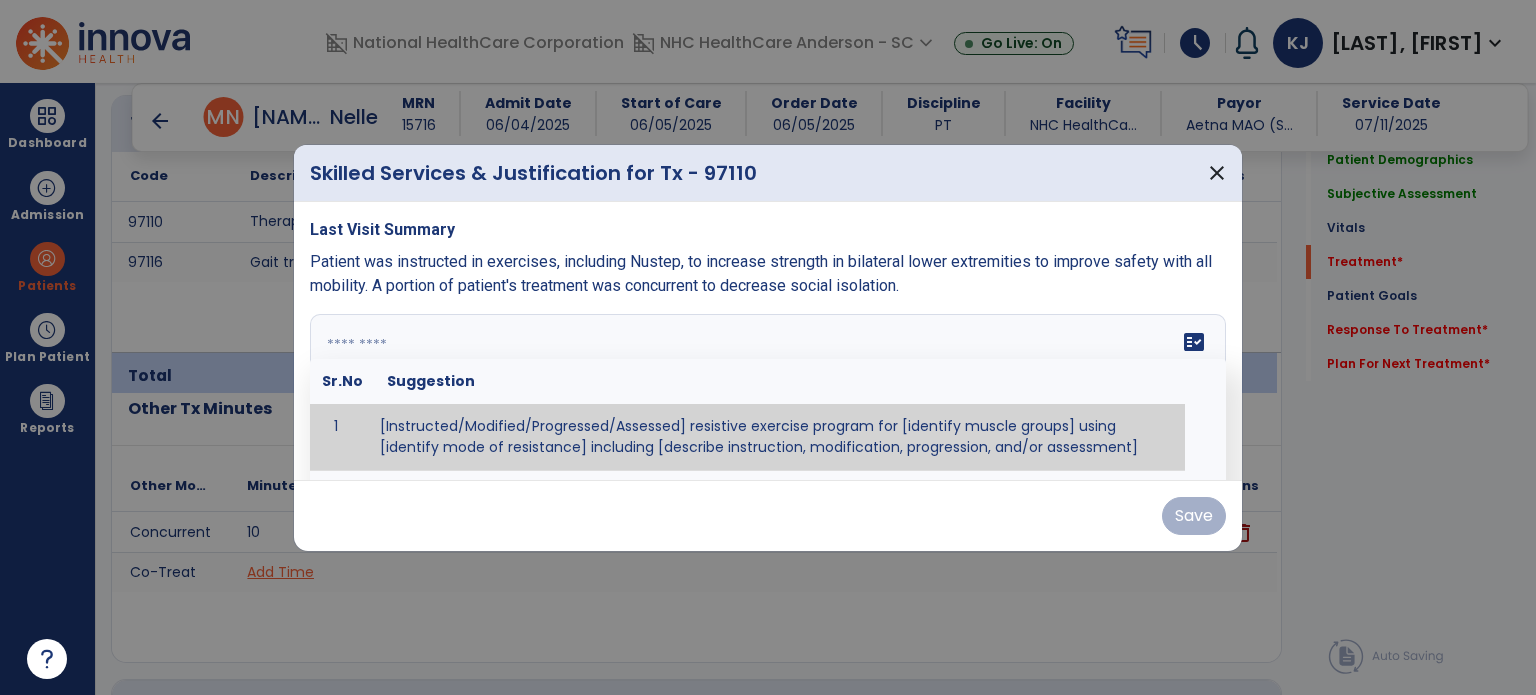paste on "**********" 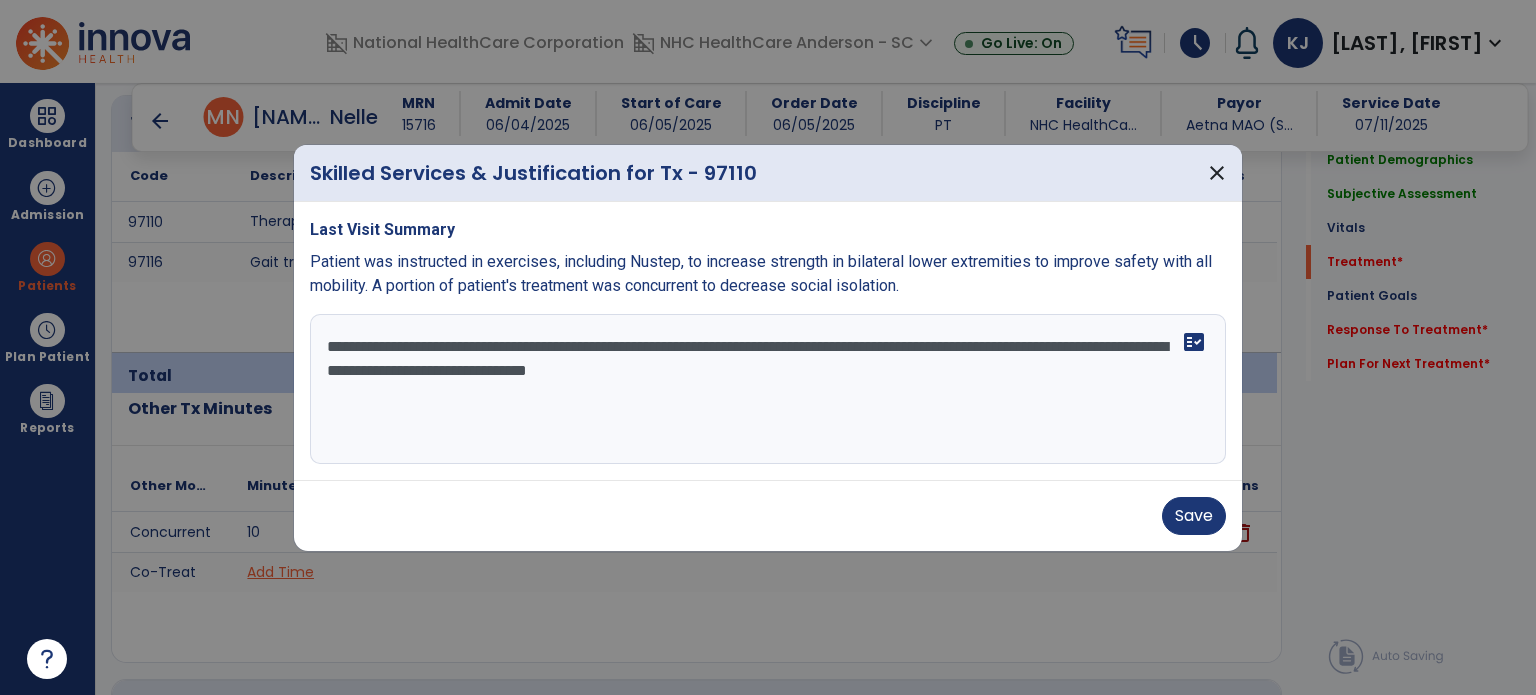 type on "**********" 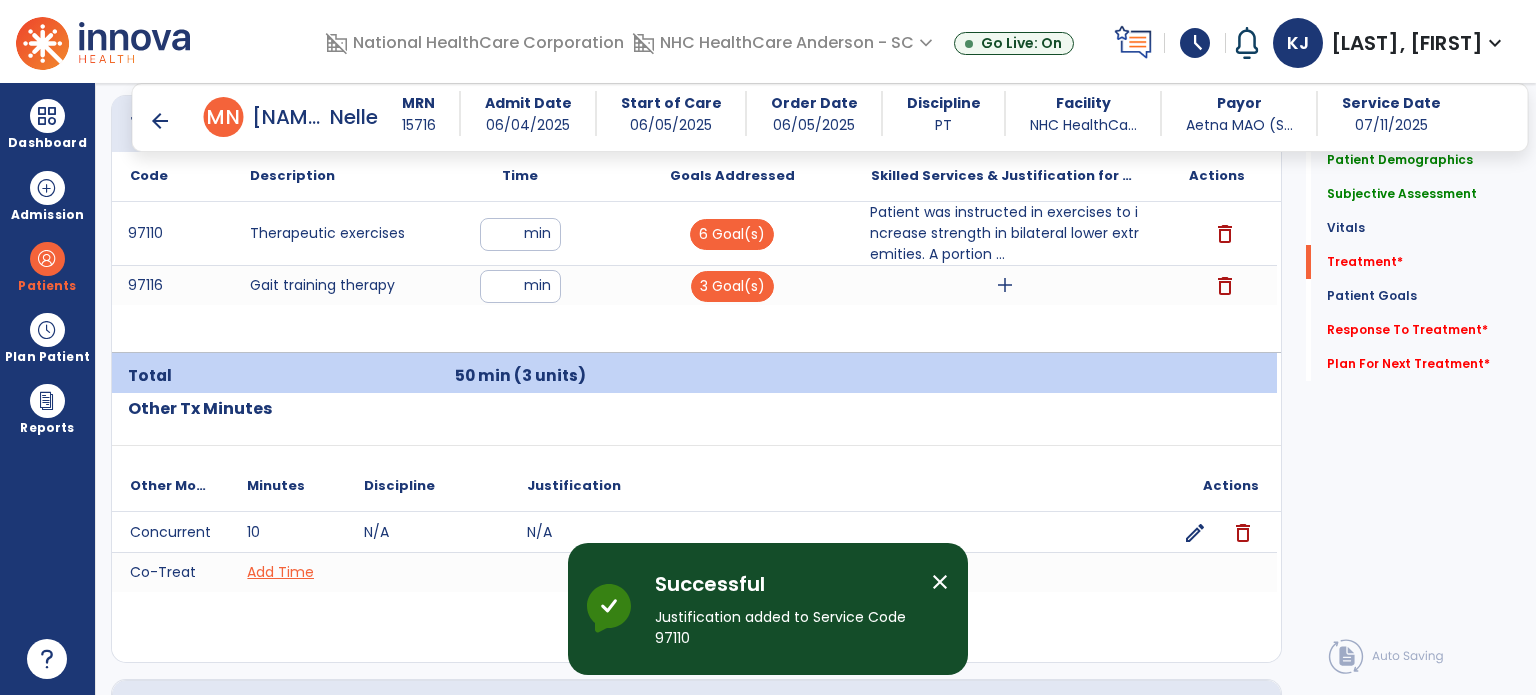 click on "add" at bounding box center [1005, 285] 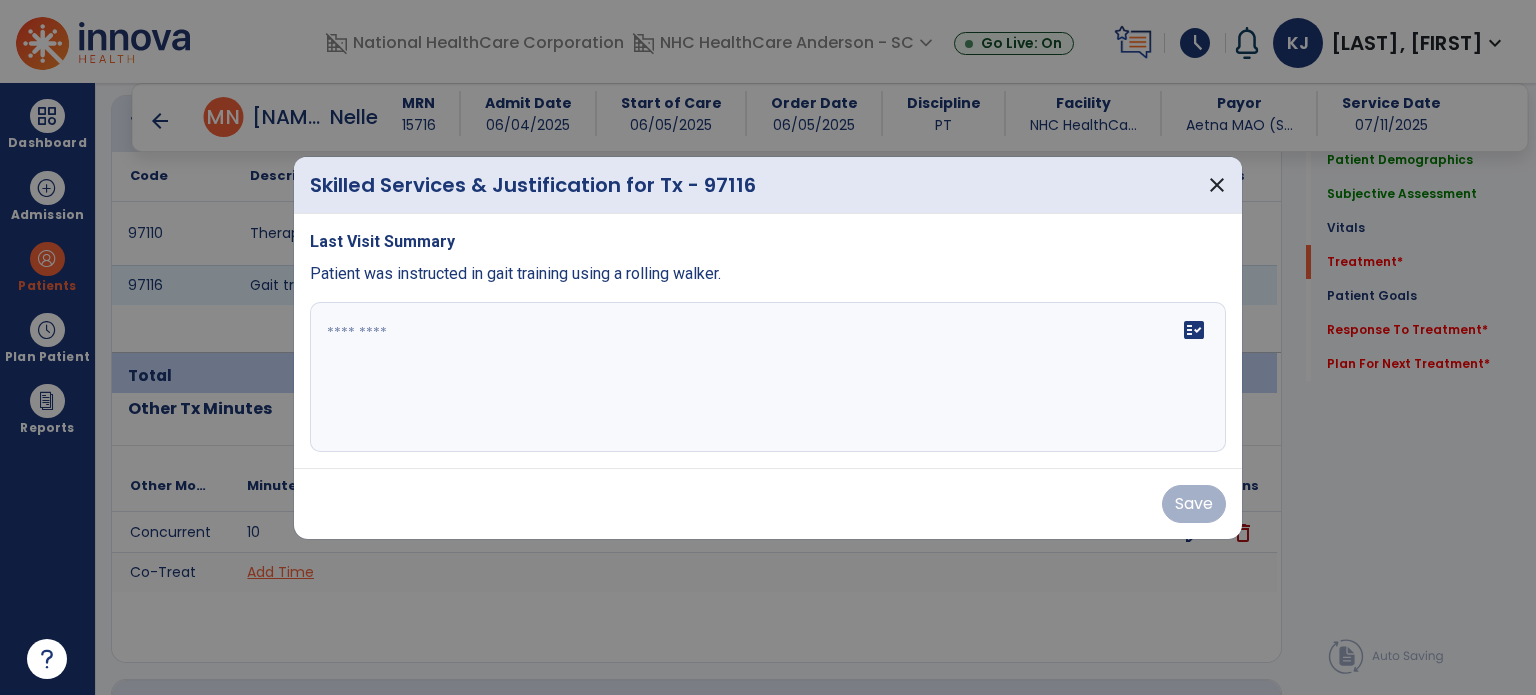 click at bounding box center (768, 377) 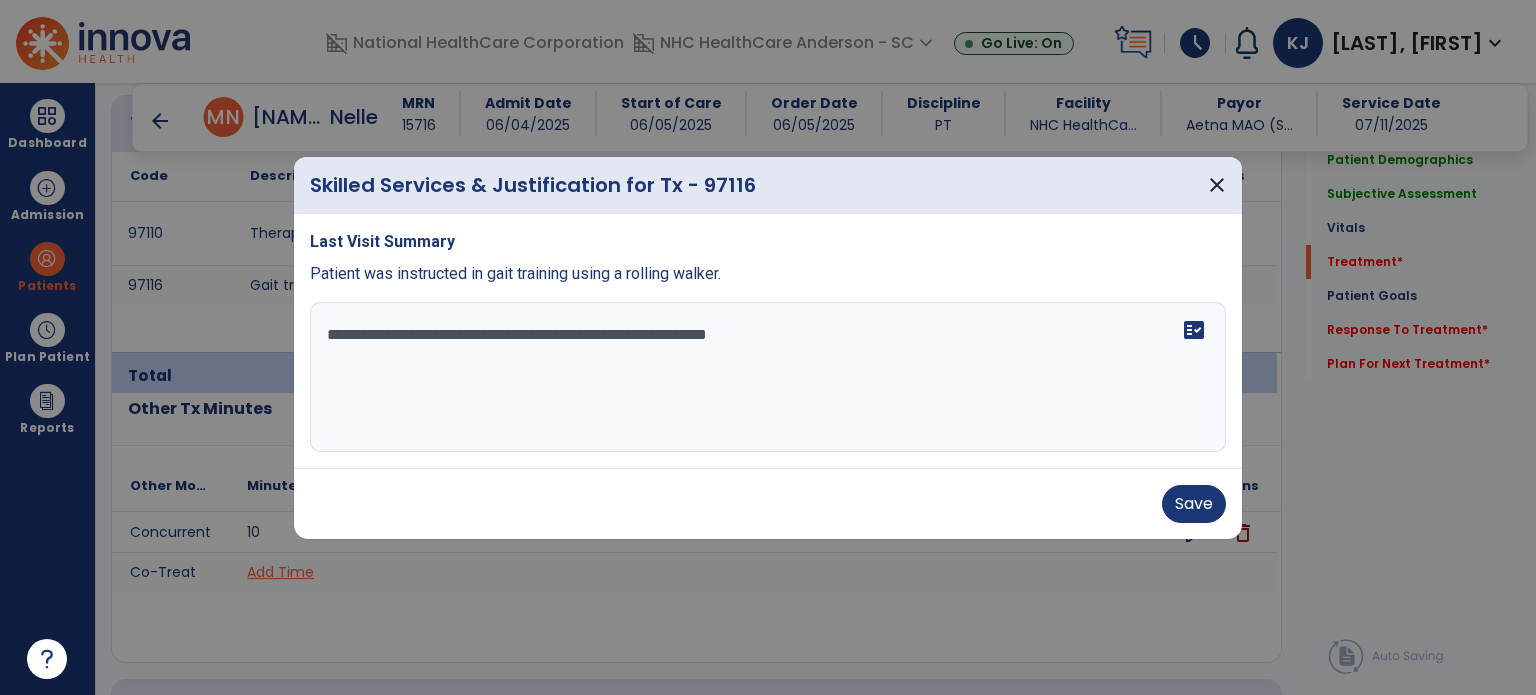 type on "**********" 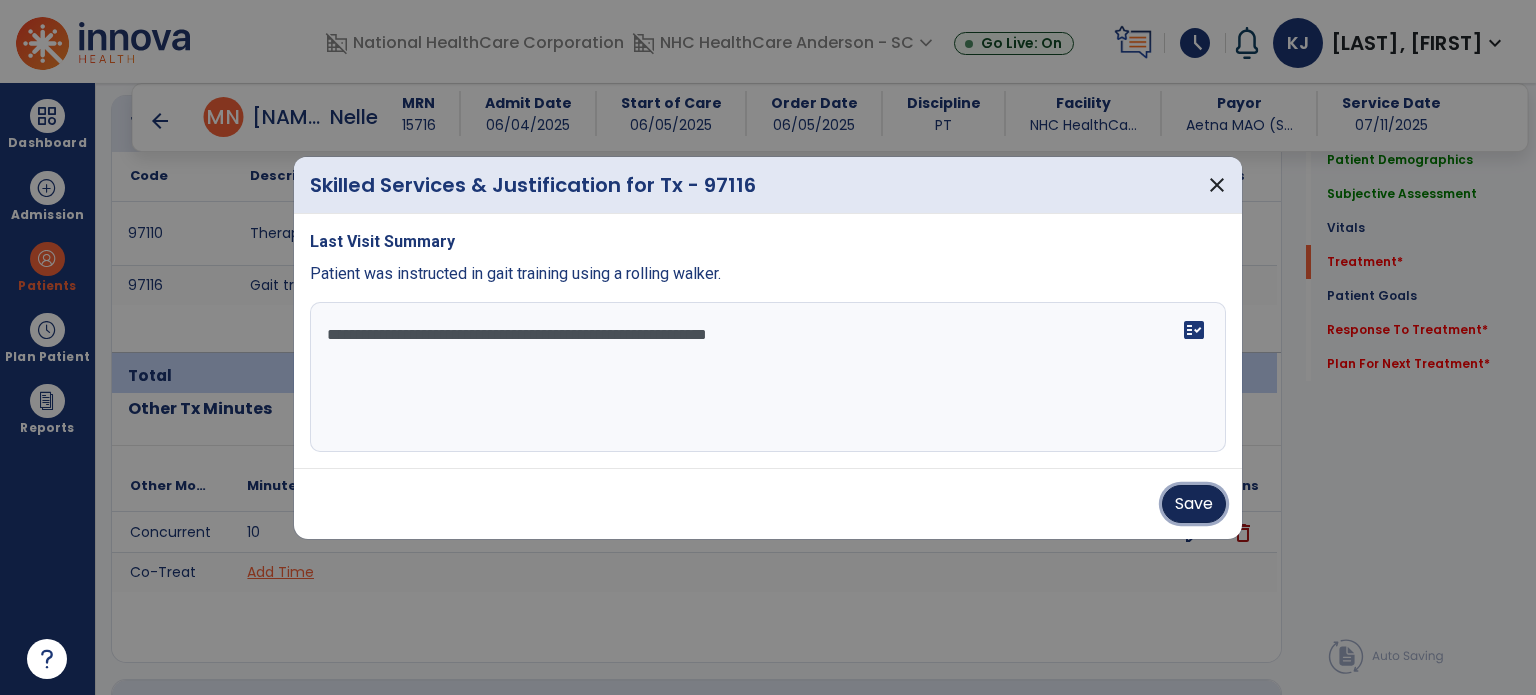click on "Save" at bounding box center (1194, 504) 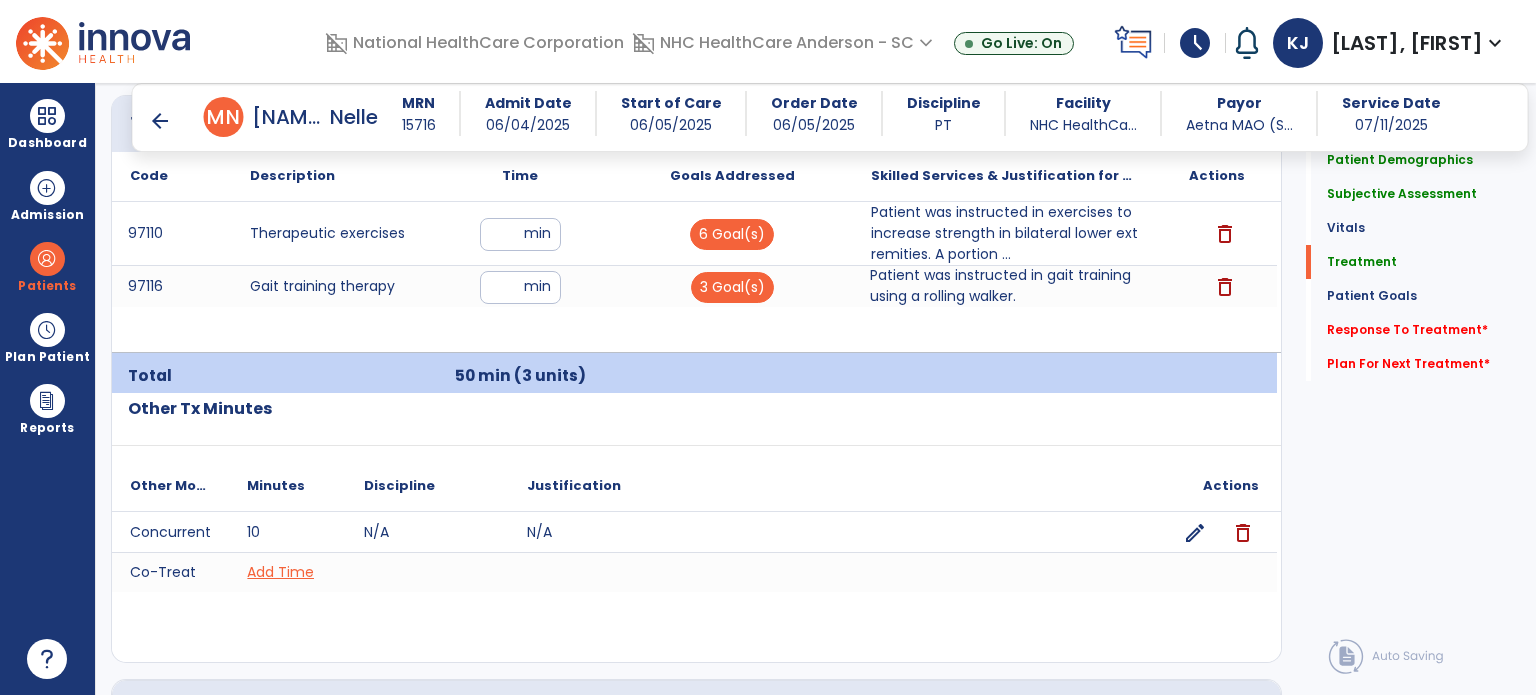click on "Response To Treatment   *" 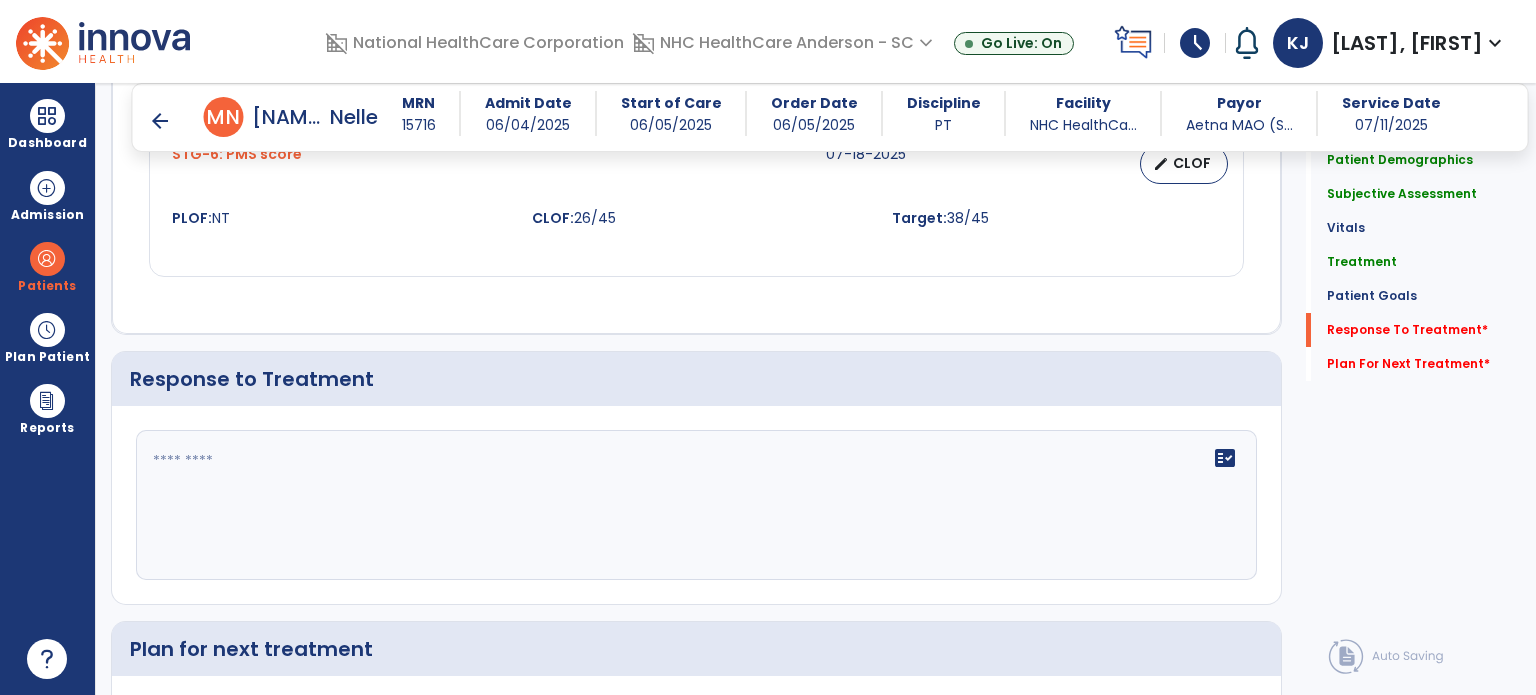 scroll, scrollTop: 3129, scrollLeft: 0, axis: vertical 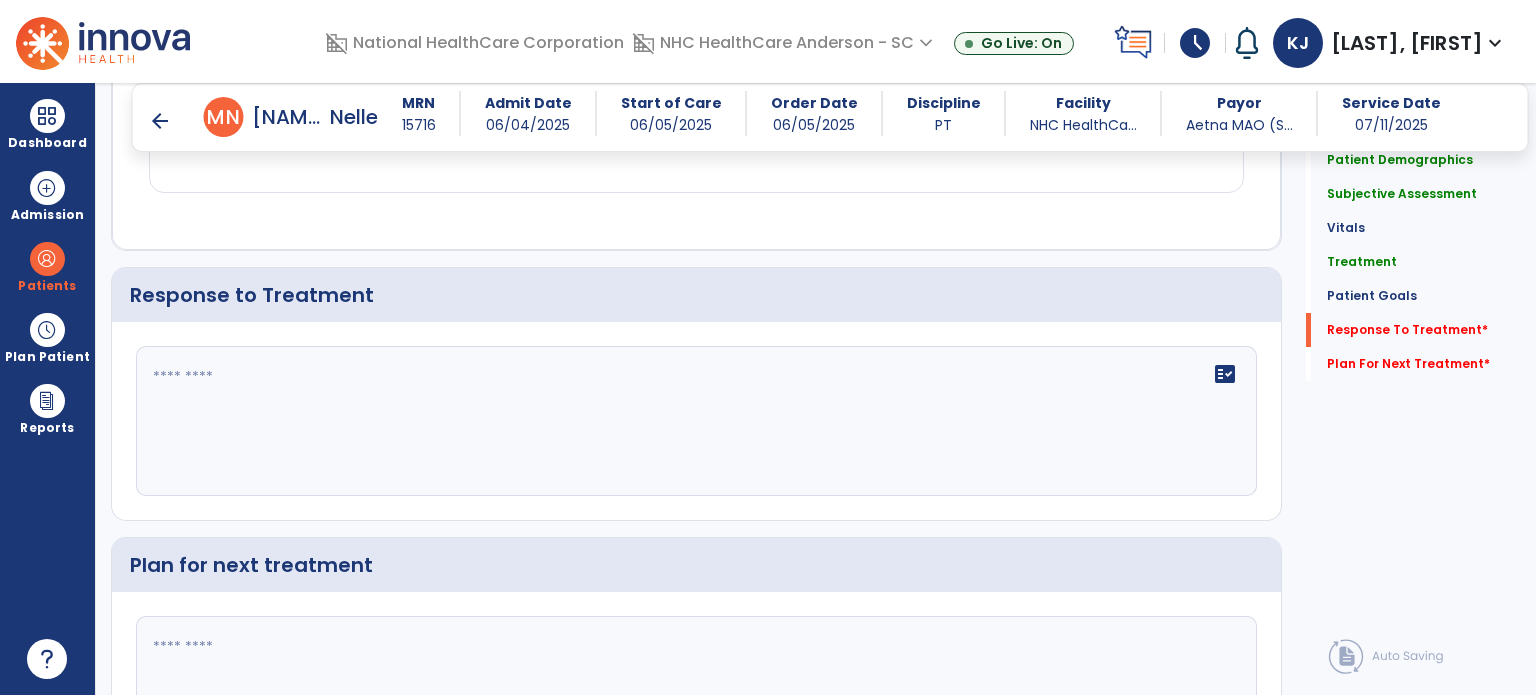 click on "fact_check" 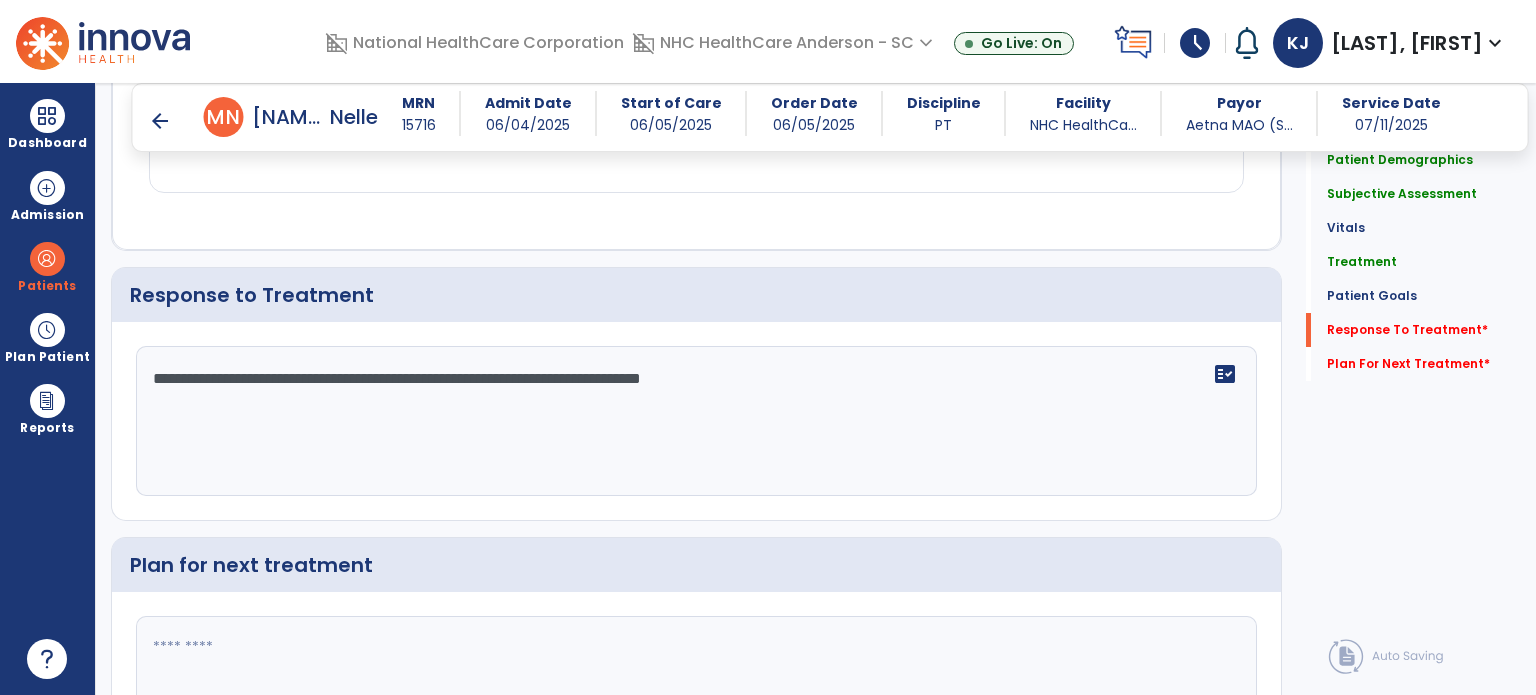 type on "**********" 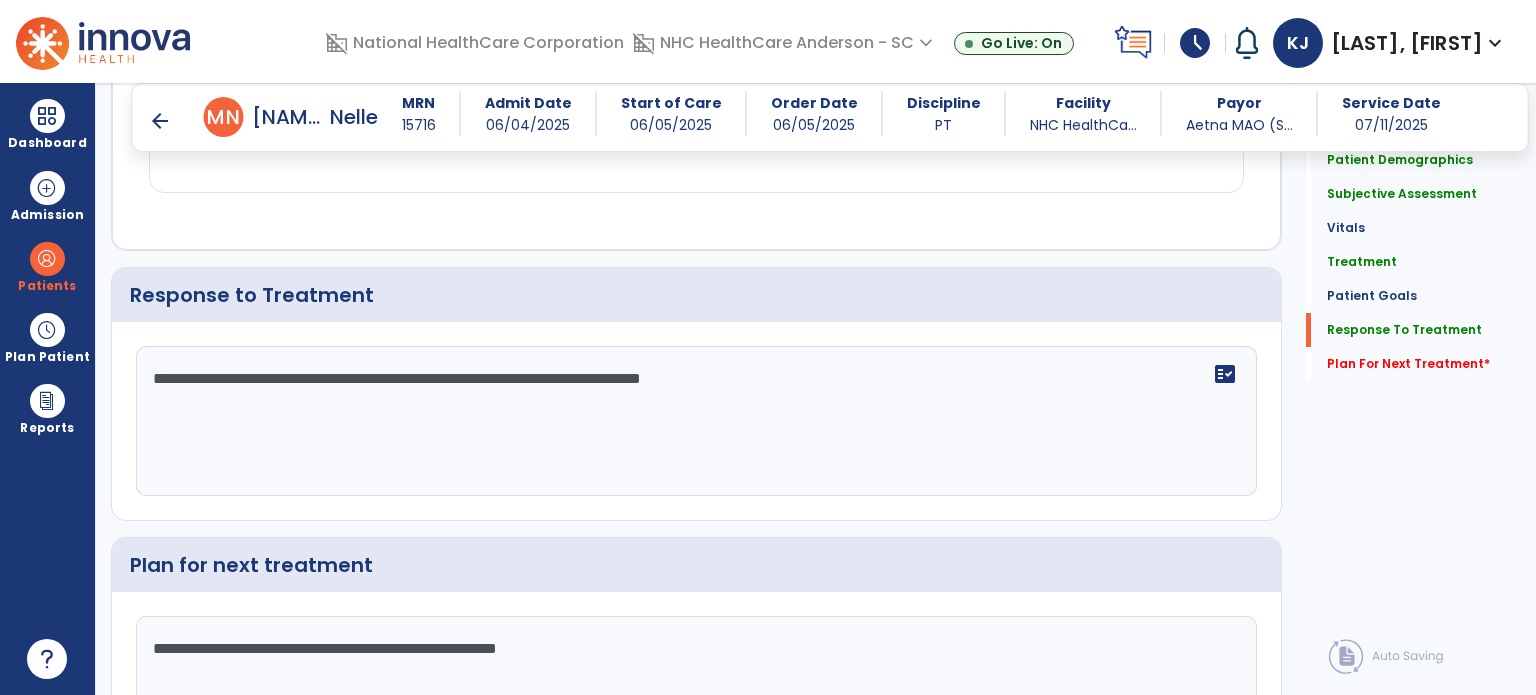 scroll, scrollTop: 3284, scrollLeft: 0, axis: vertical 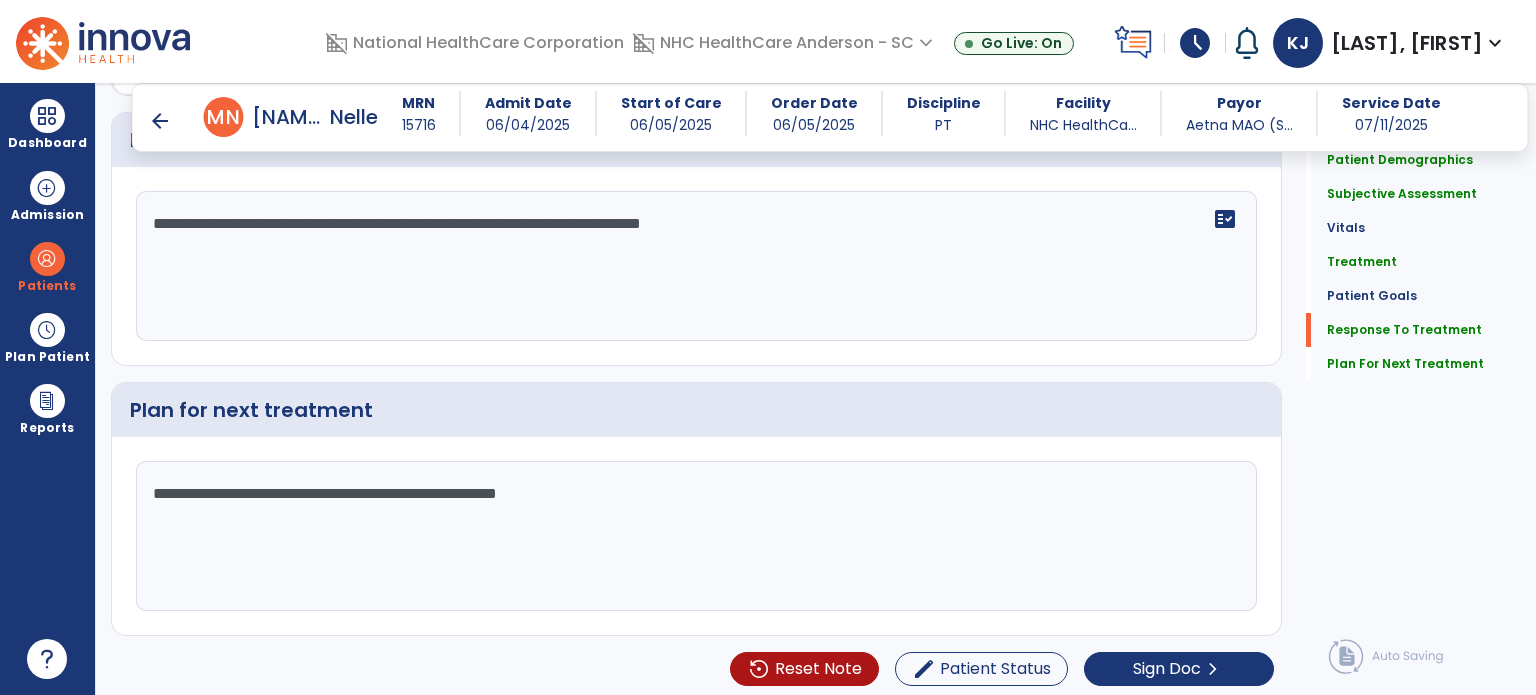 type on "**********" 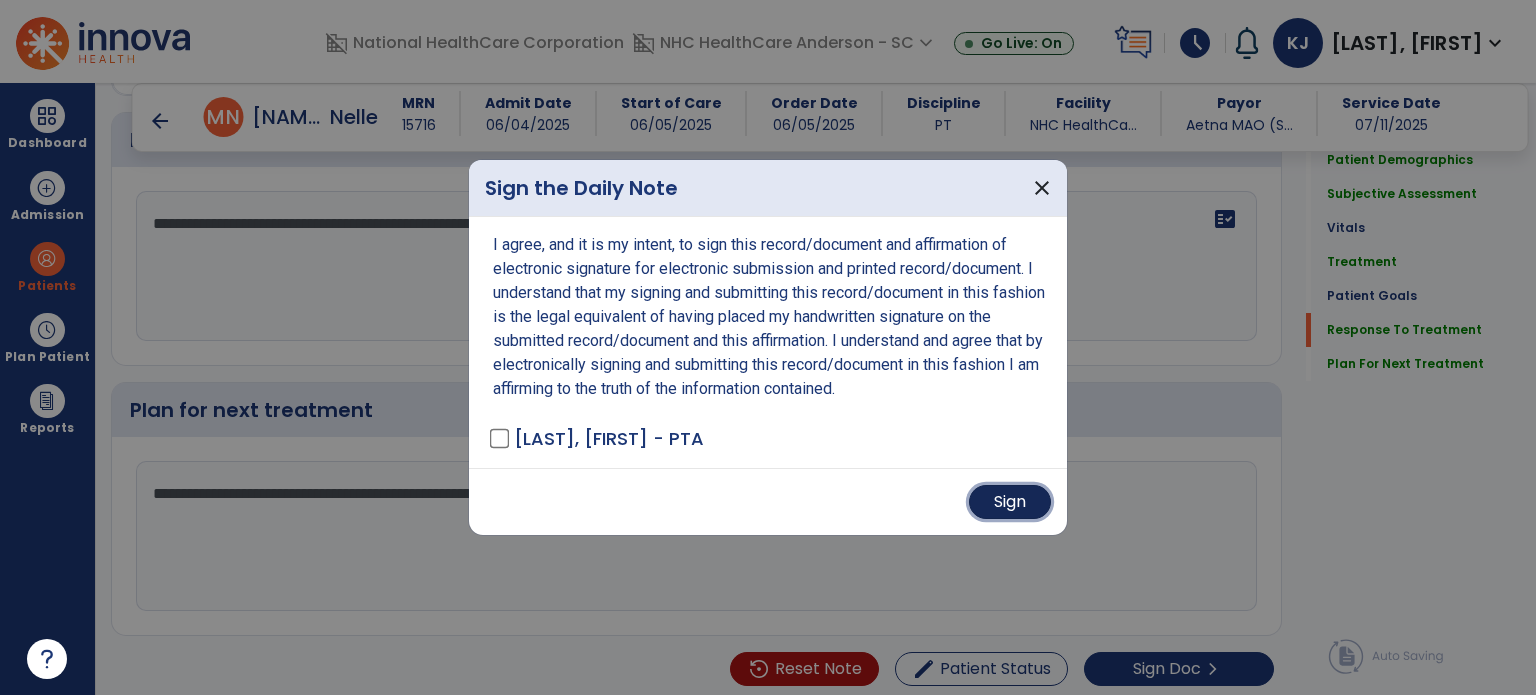 click on "Sign" at bounding box center [1010, 502] 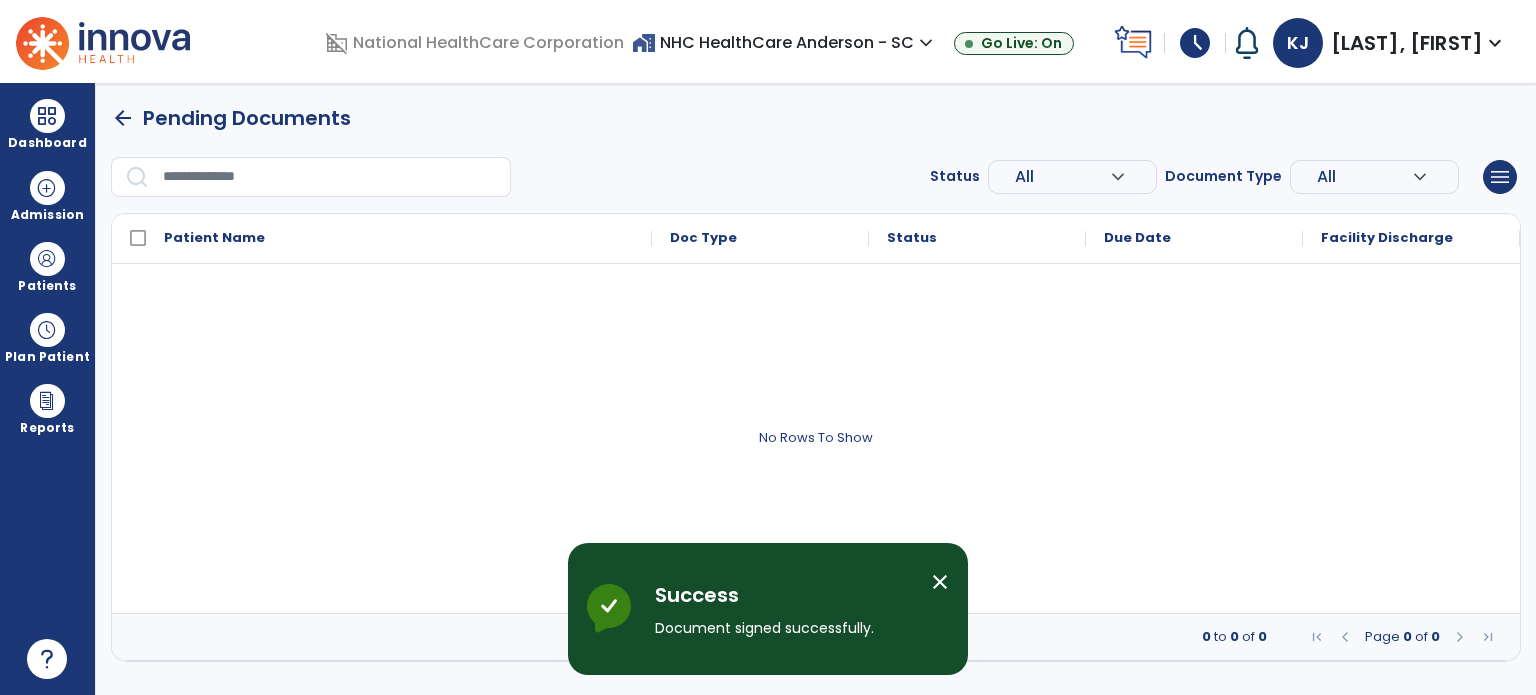scroll, scrollTop: 0, scrollLeft: 0, axis: both 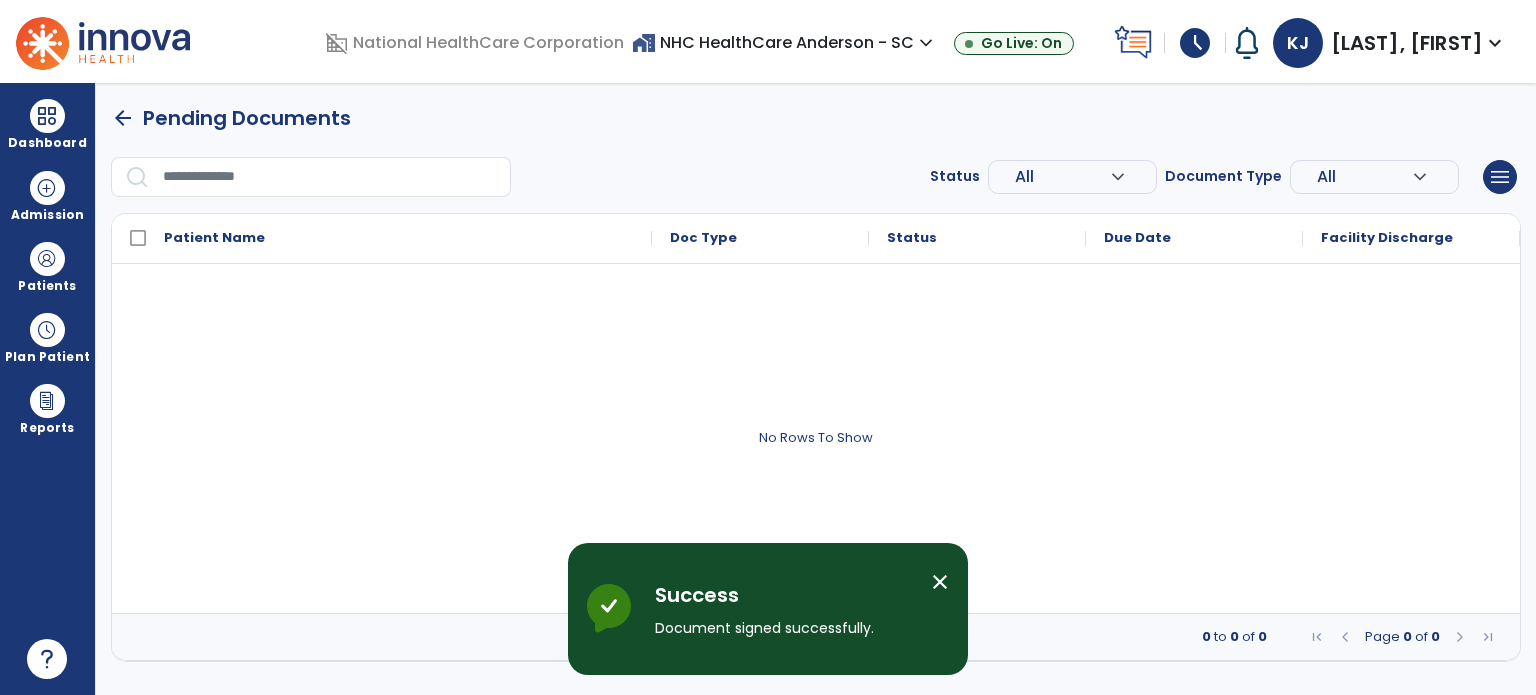 click on "Dashboard" at bounding box center (47, 124) 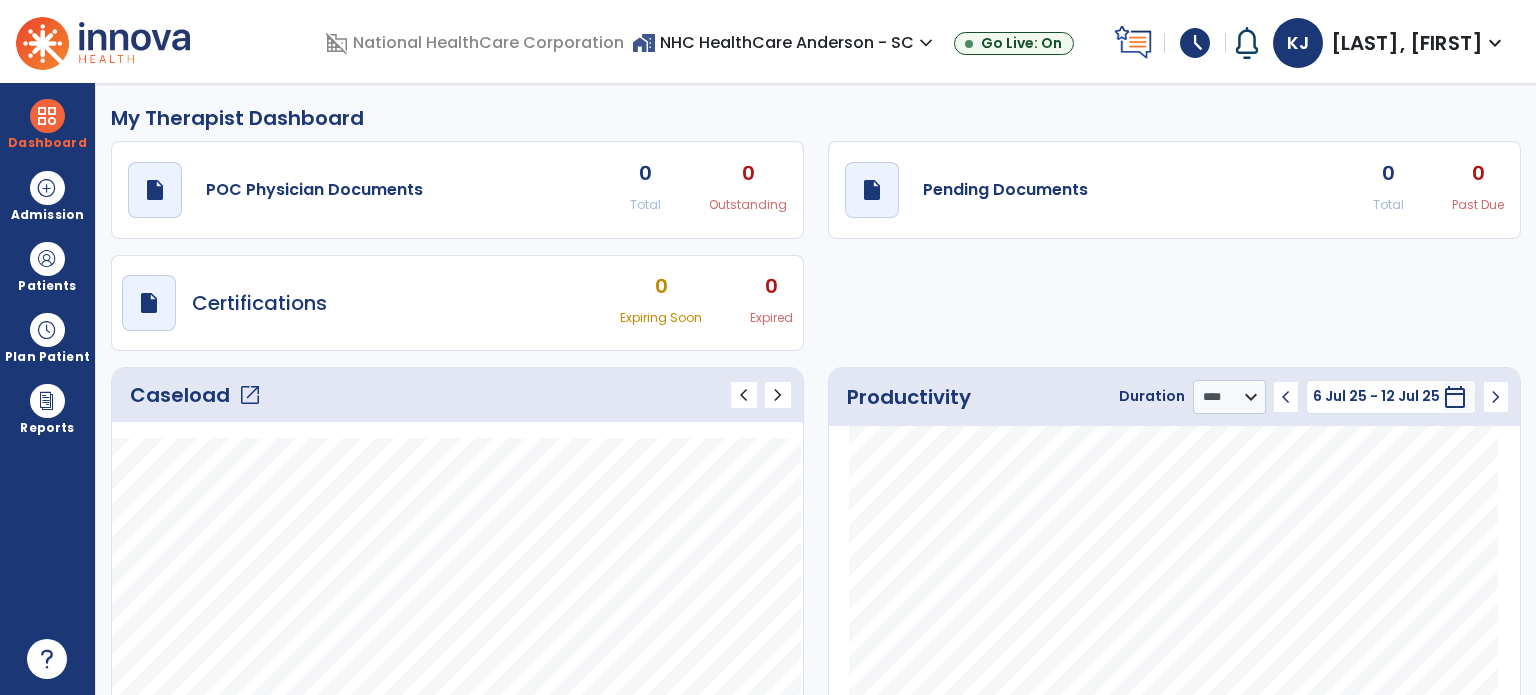 click on "Certifications" at bounding box center [259, 303] 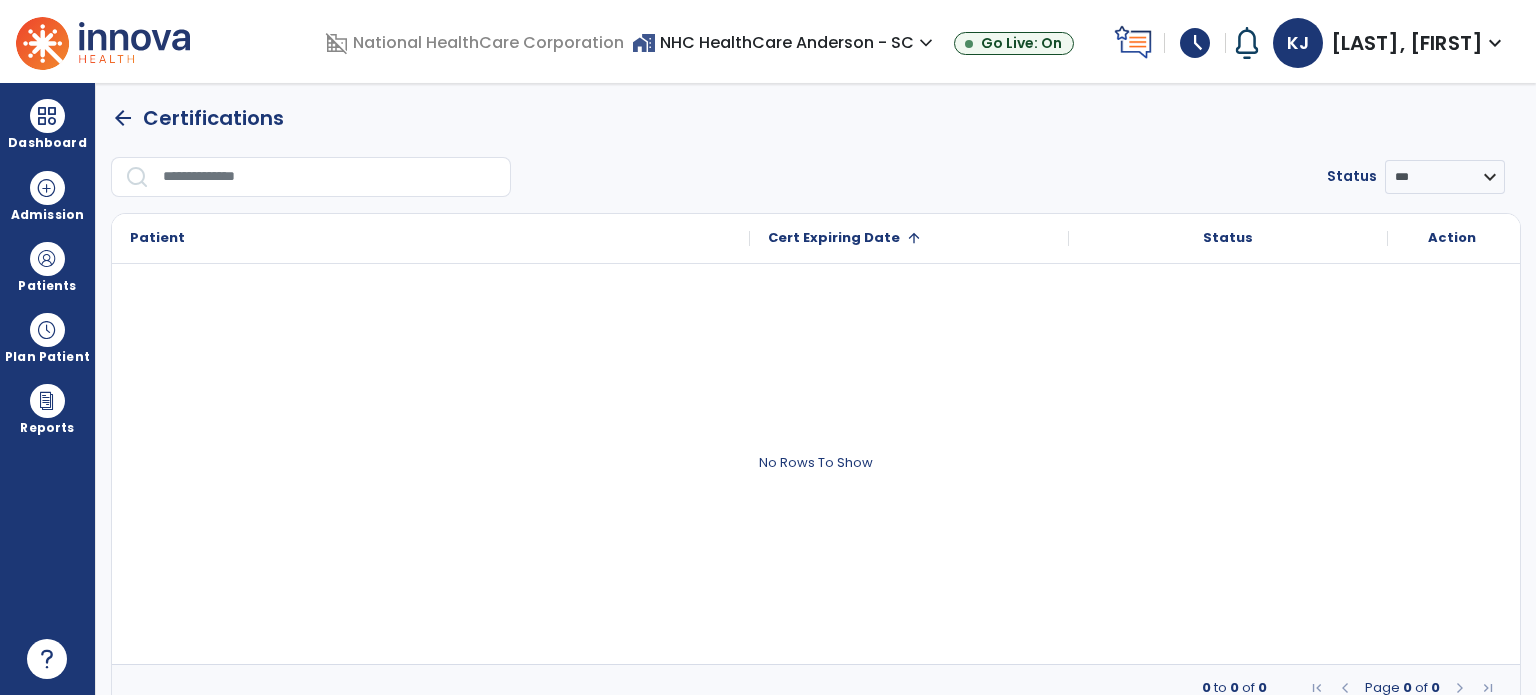 click on "Dashboard" at bounding box center (47, 124) 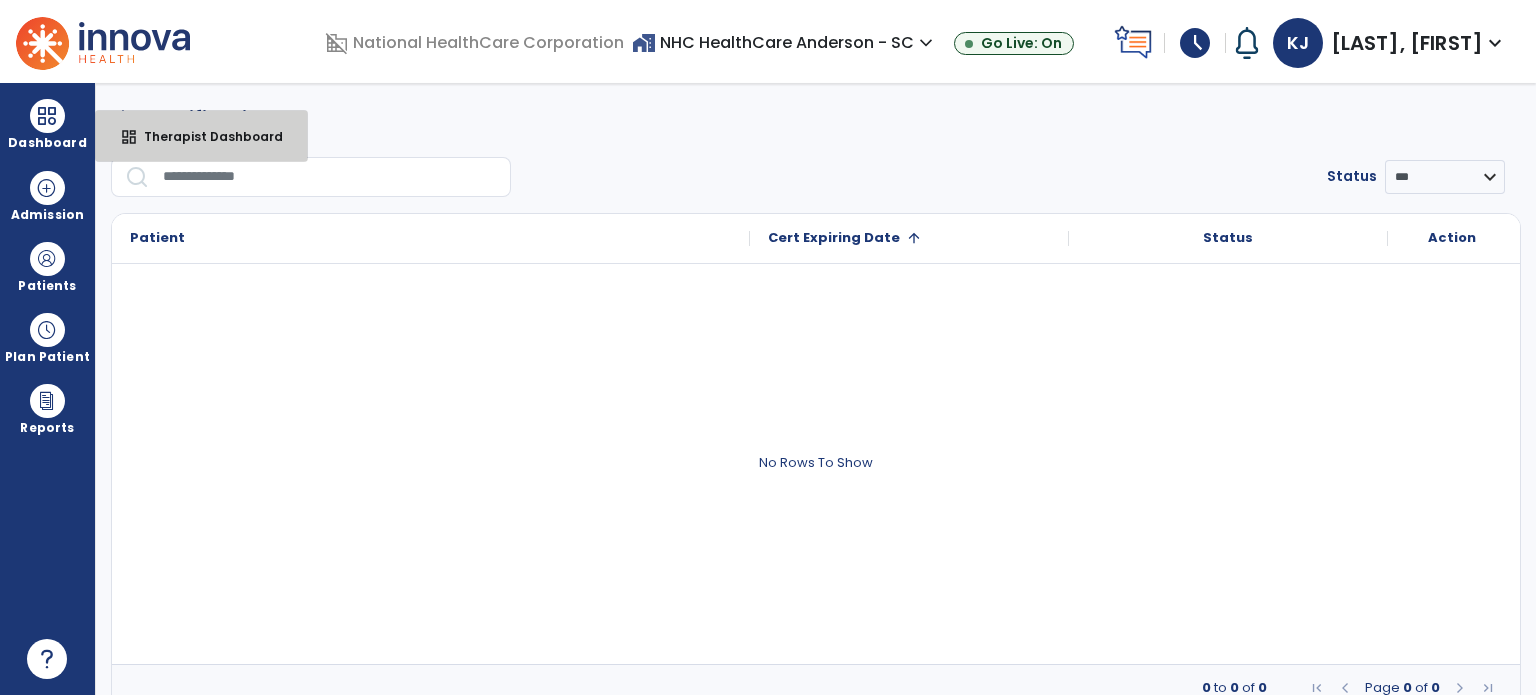 click on "Therapist Dashboard" at bounding box center (205, 136) 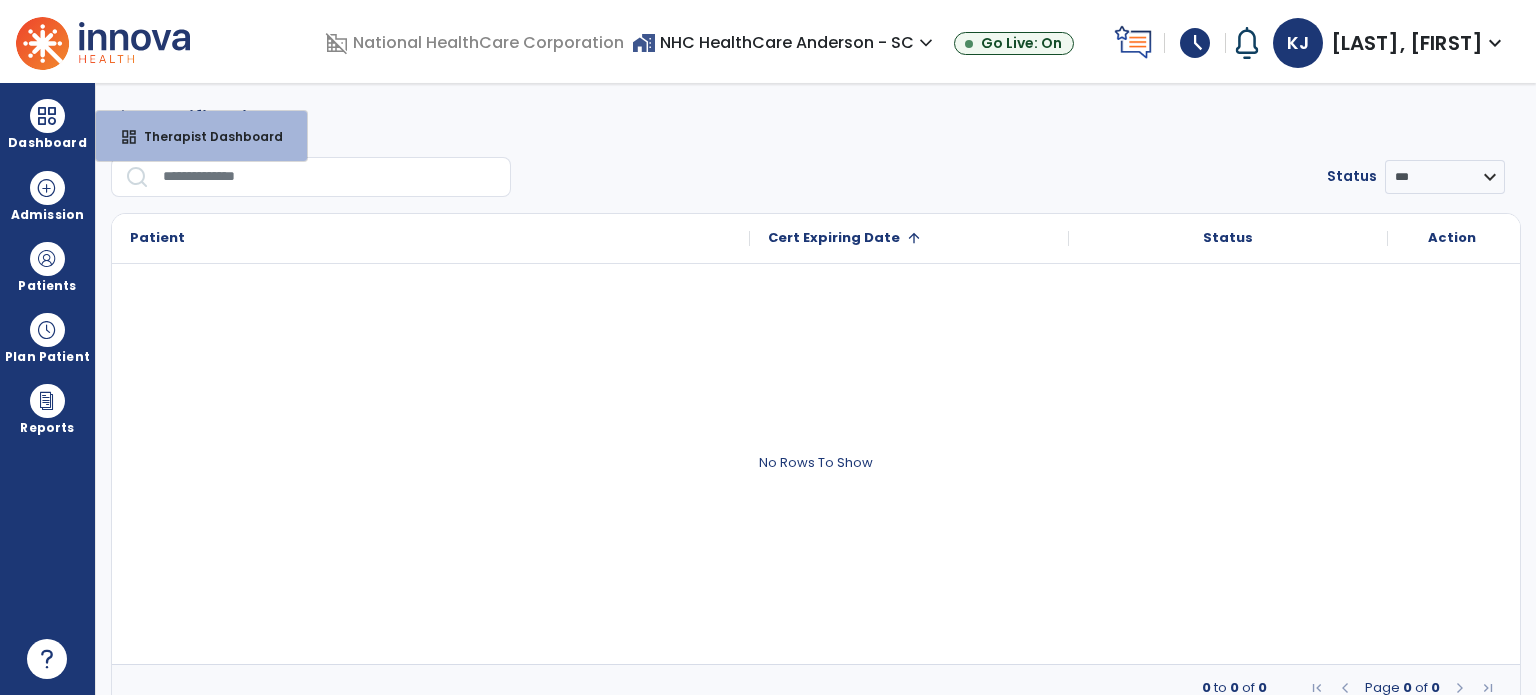 select on "****" 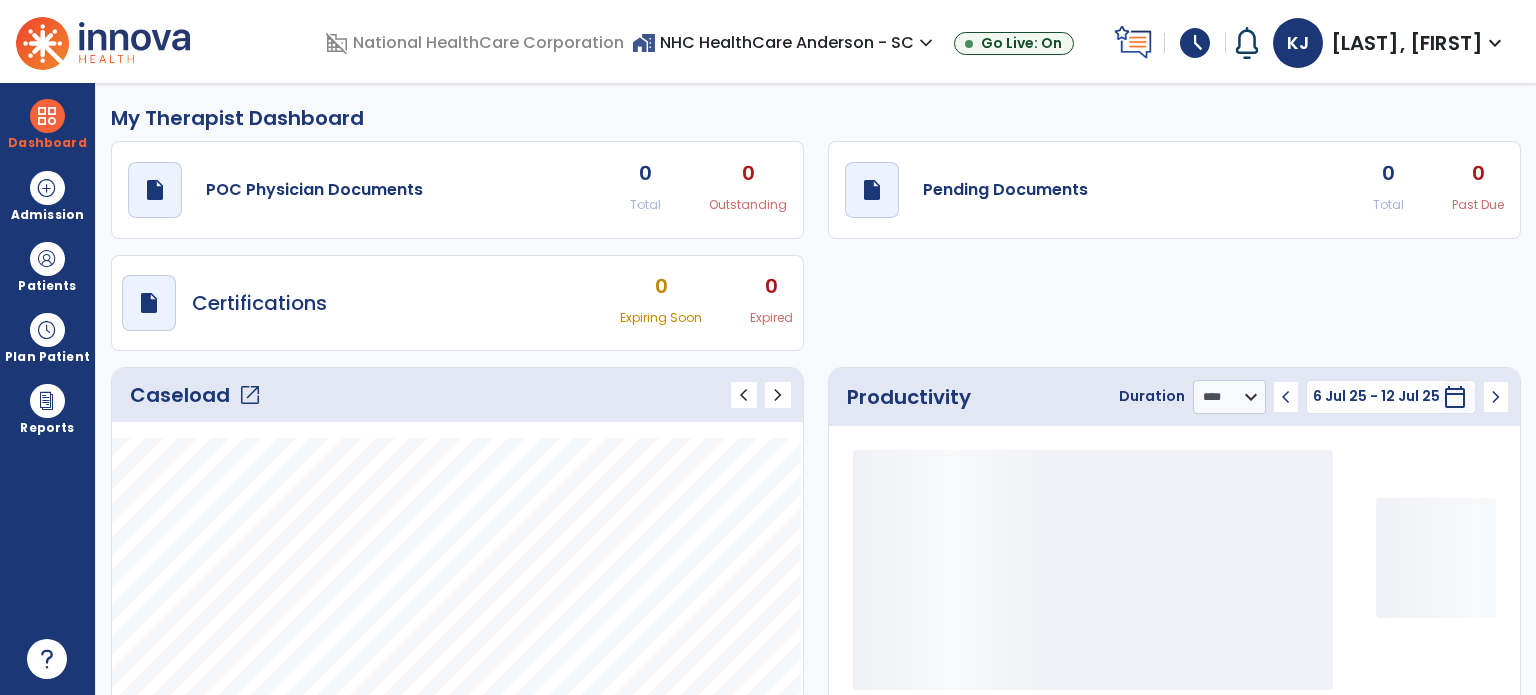 click on "open_in_new" 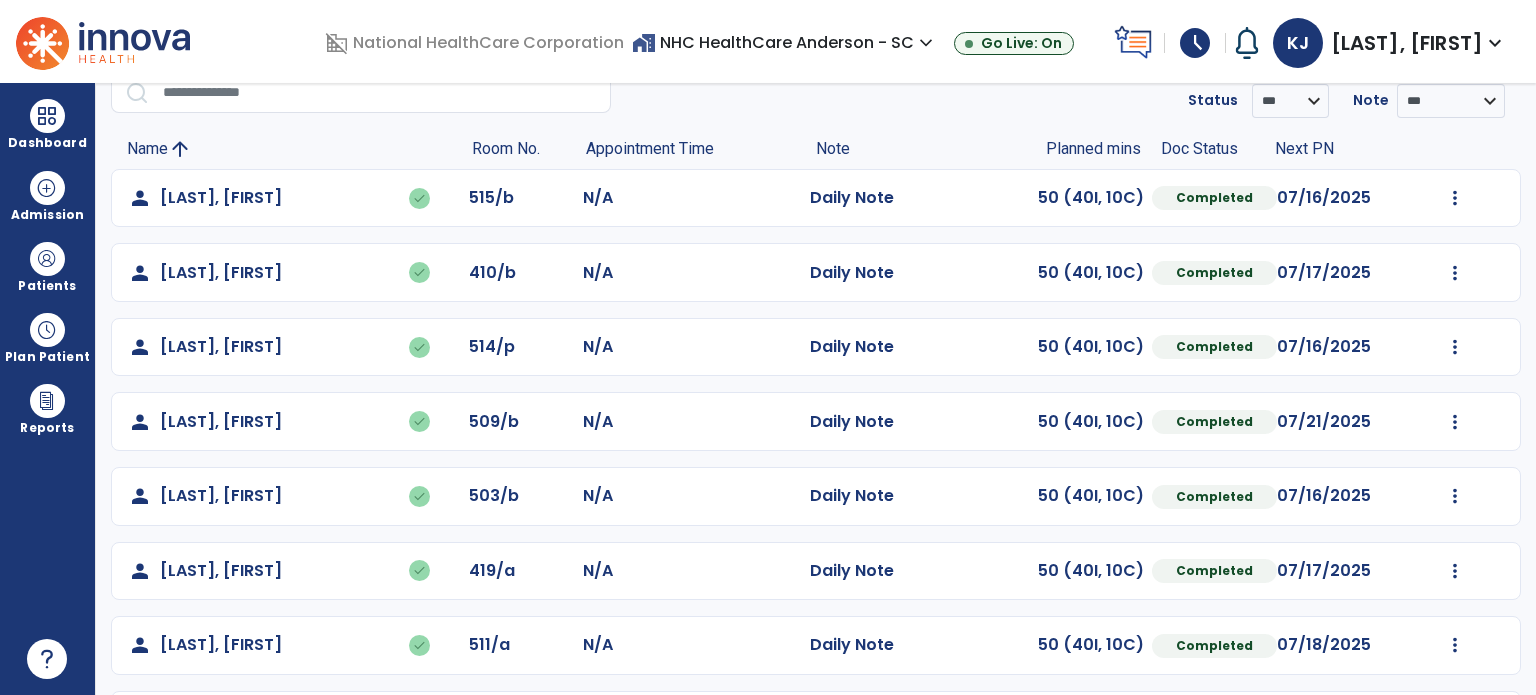 scroll, scrollTop: 0, scrollLeft: 0, axis: both 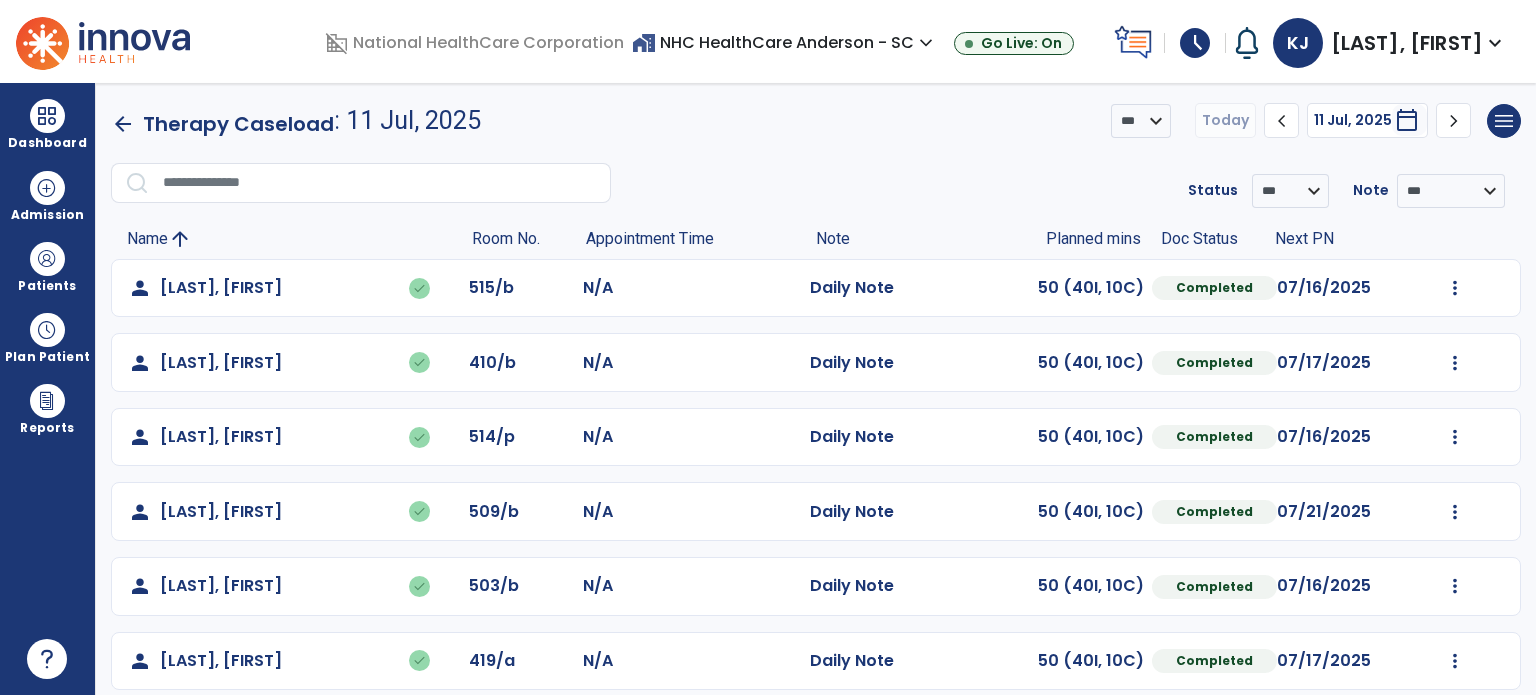 click on "Dashboard" at bounding box center [47, 124] 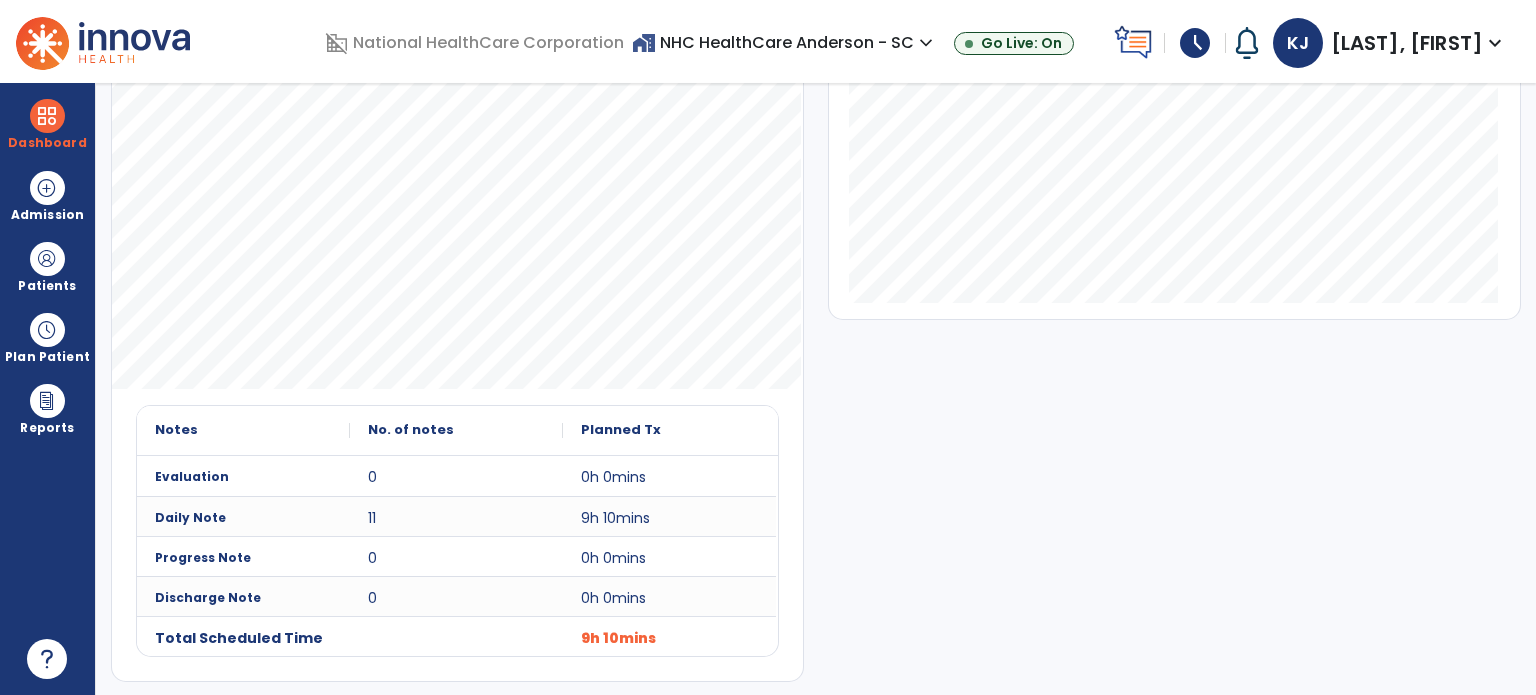 scroll, scrollTop: 0, scrollLeft: 0, axis: both 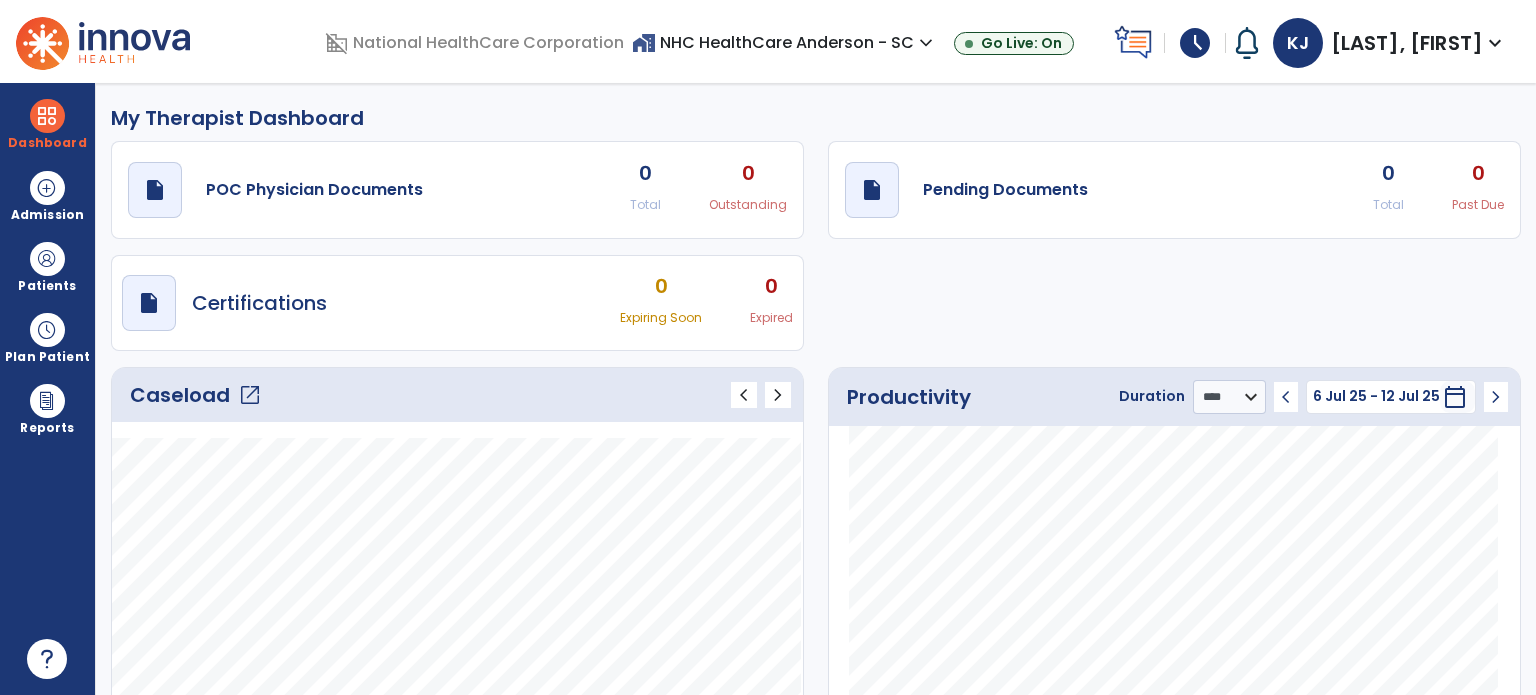 click on "Dashboard" at bounding box center [47, 124] 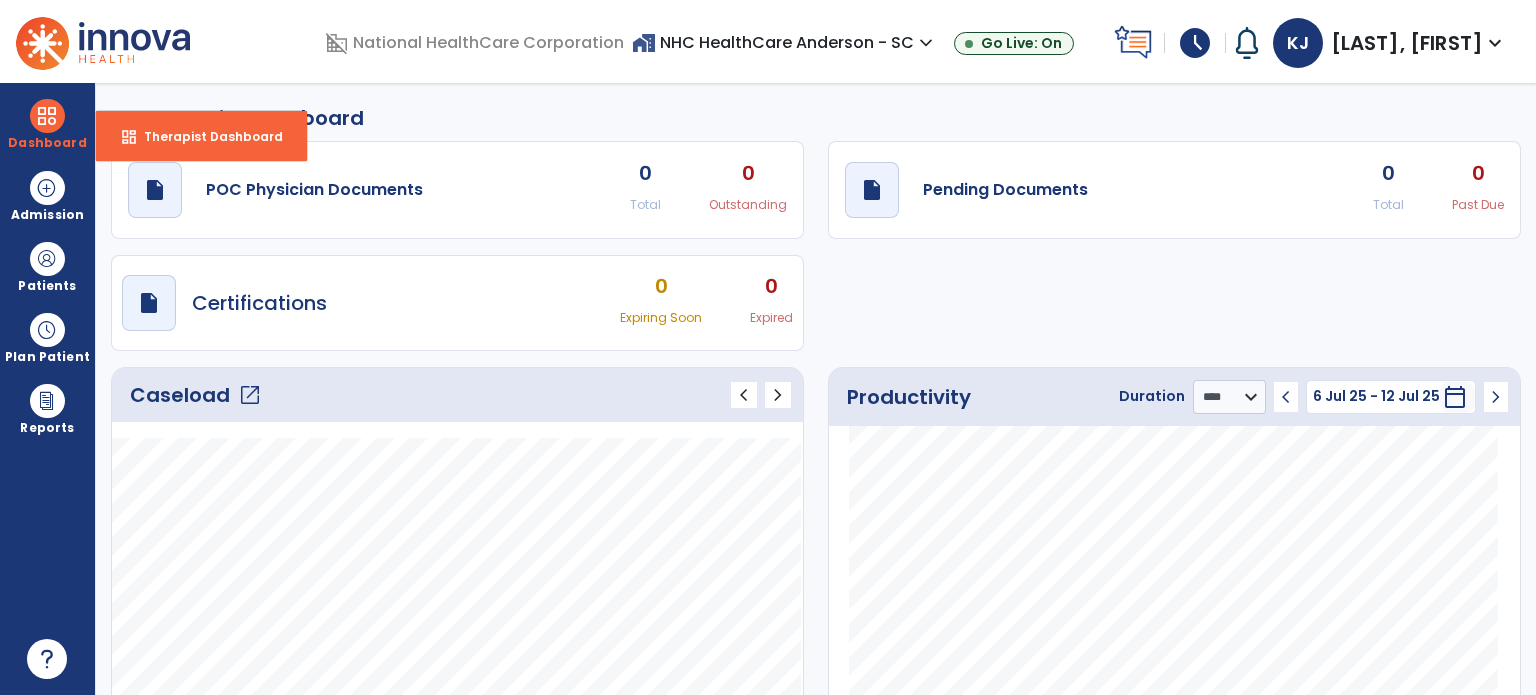 click on "dashboard  Therapist Dashboard" at bounding box center [201, 136] 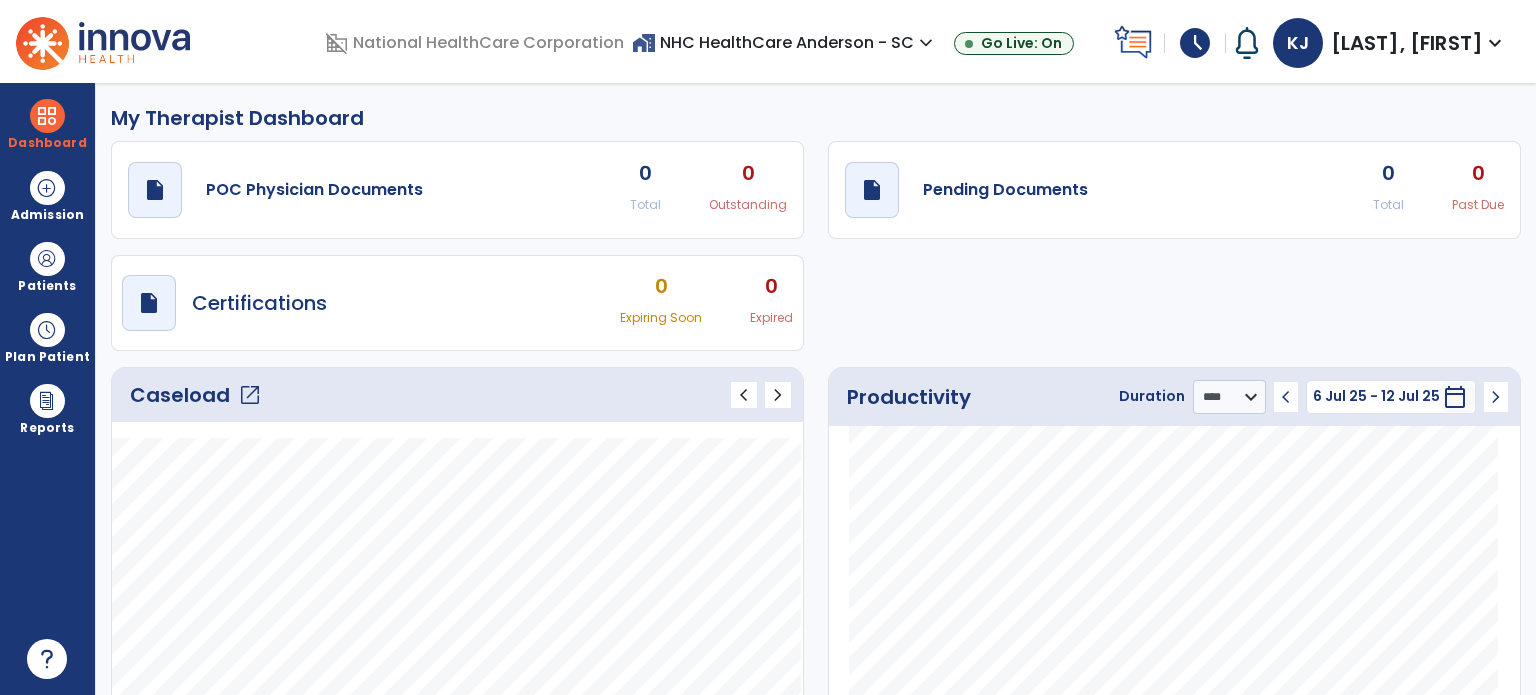 drag, startPoint x: 427, startPoint y: 113, endPoint x: 520, endPoint y: 742, distance: 635.838 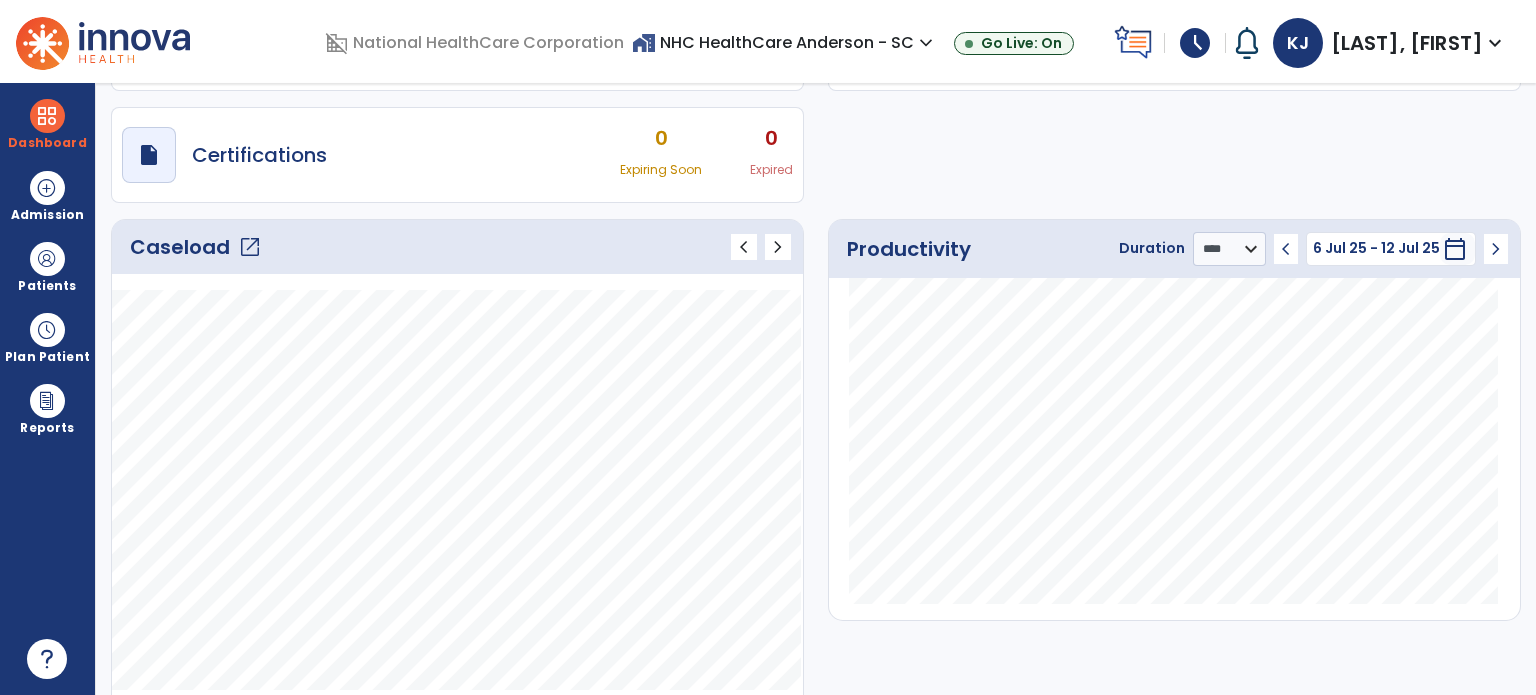 click on "Productivity Duration  ******** **** *** chevron_left 6 Jul 25 - 12 Jul 25  ********  calendar_today  chevron_right" 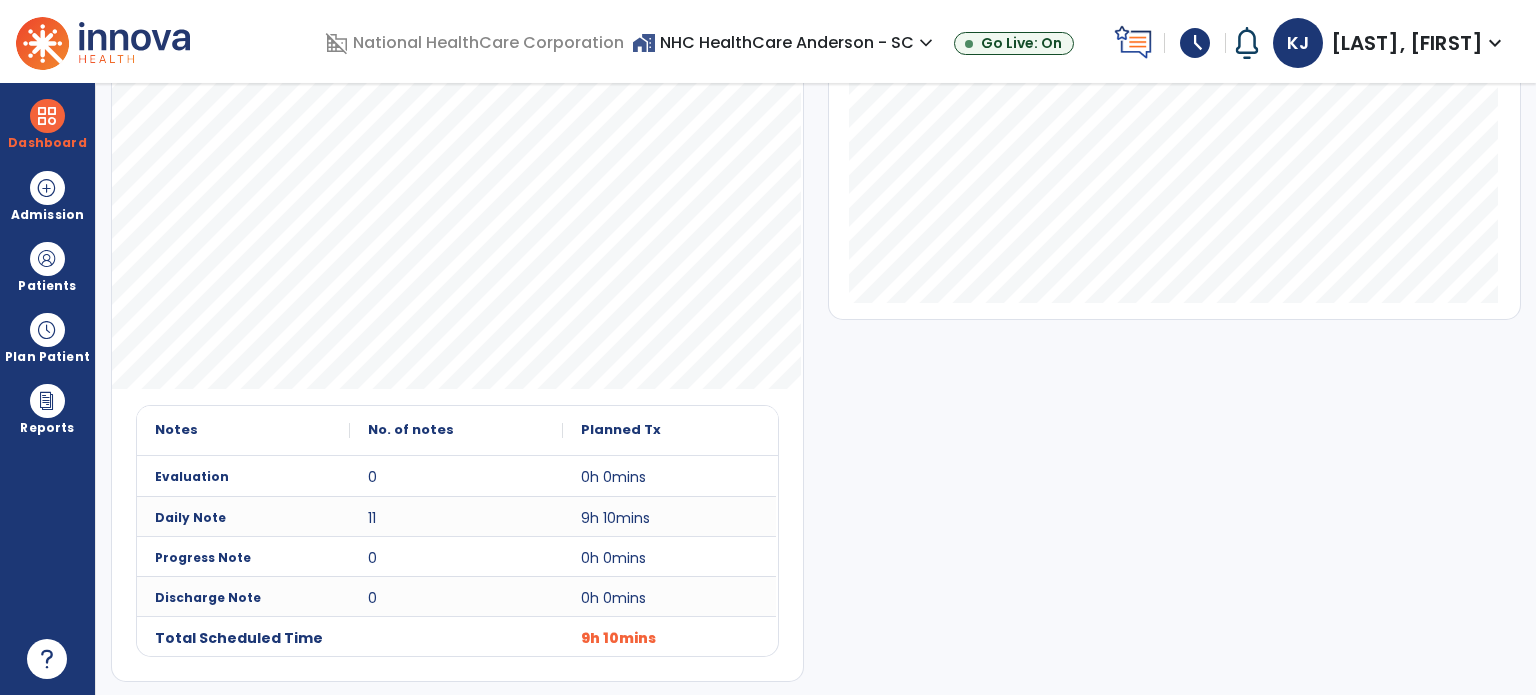 scroll, scrollTop: 0, scrollLeft: 0, axis: both 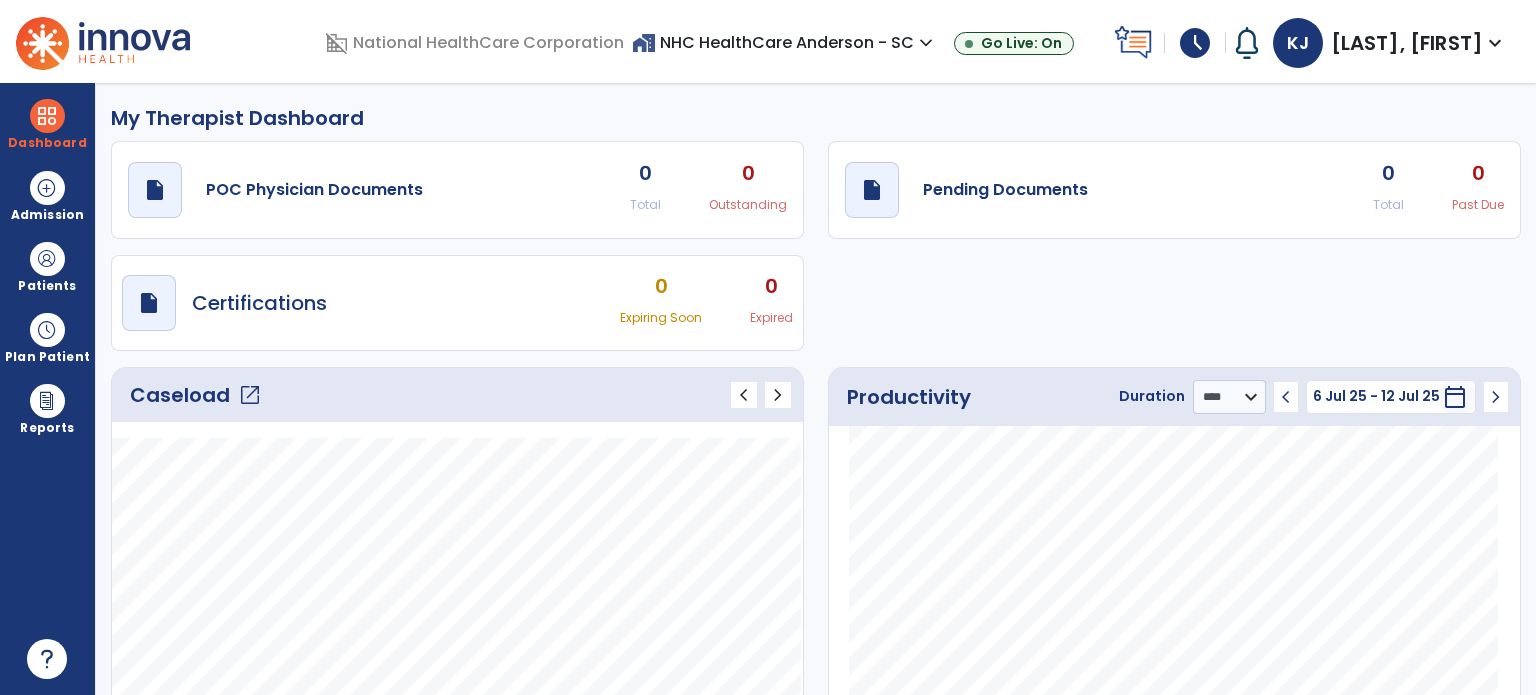 drag, startPoint x: 60, startPoint y: 115, endPoint x: 115, endPoint y: 121, distance: 55.326305 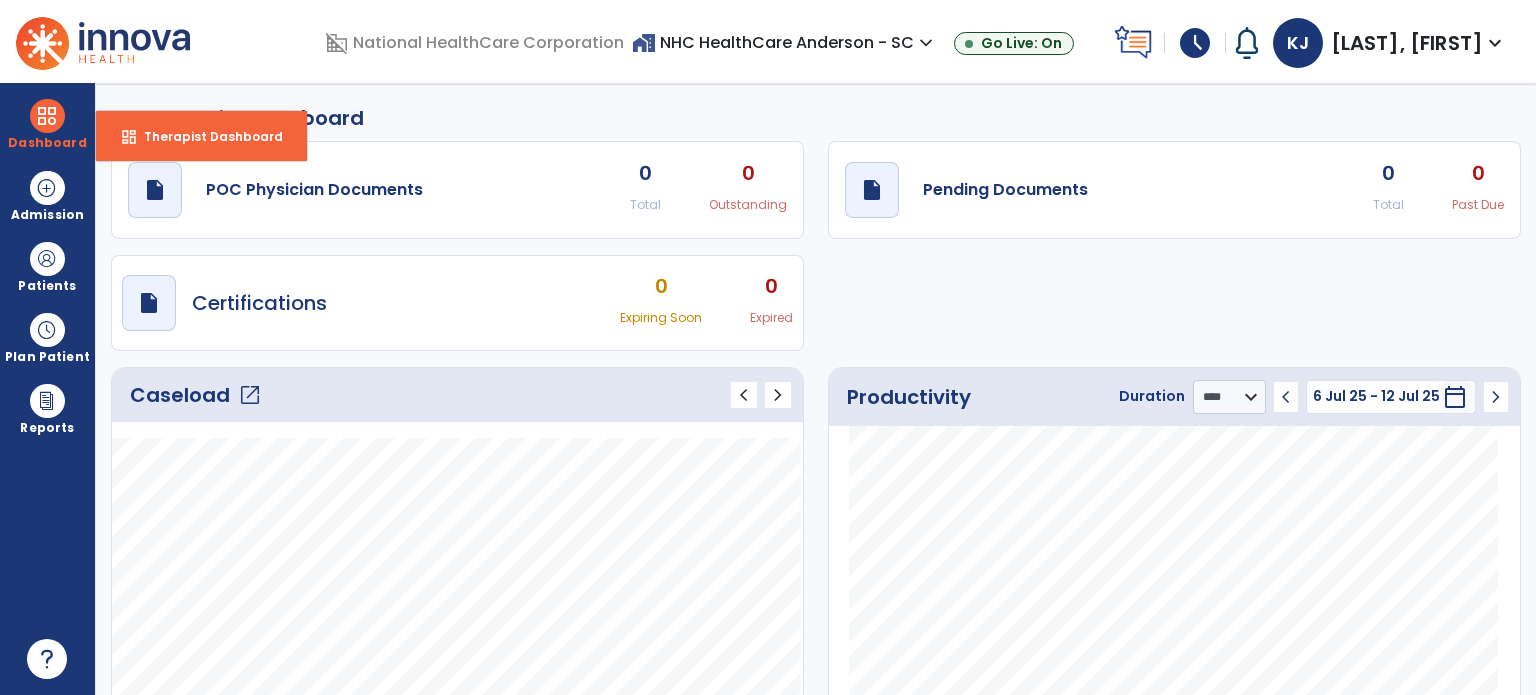 click on "Therapist Dashboard" at bounding box center [205, 136] 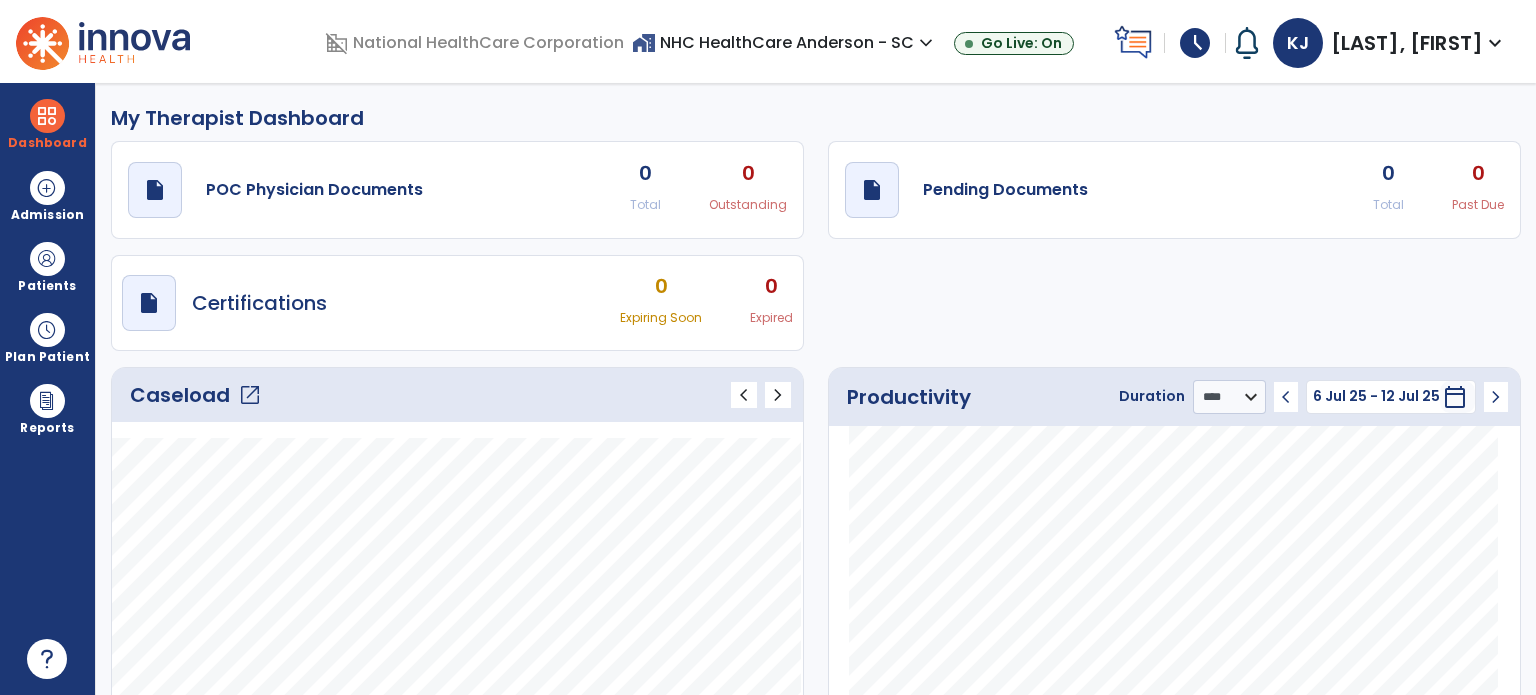 drag, startPoint x: 49, startPoint y: 123, endPoint x: 90, endPoint y: 114, distance: 41.976185 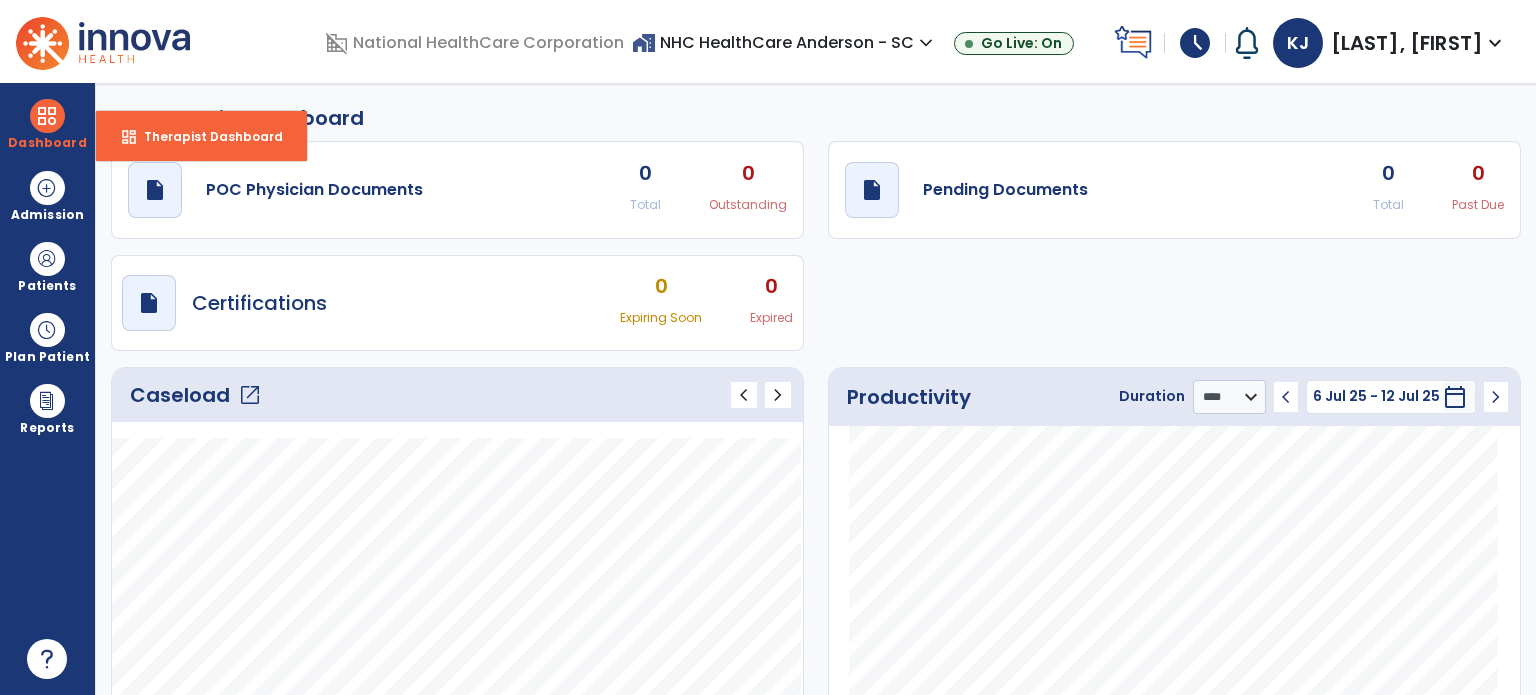 click on "My Therapist Dashboard" 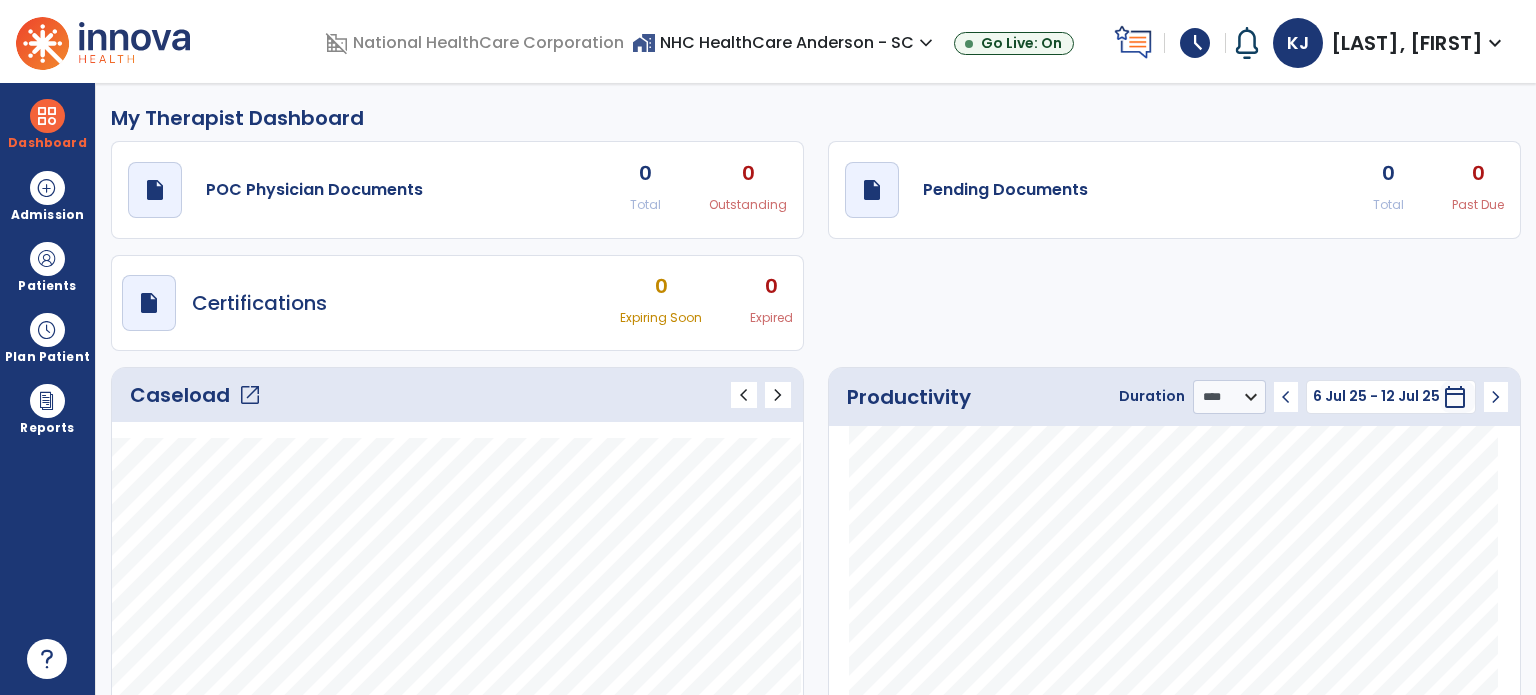 drag, startPoint x: 68, startPoint y: 135, endPoint x: 109, endPoint y: 128, distance: 41.59327 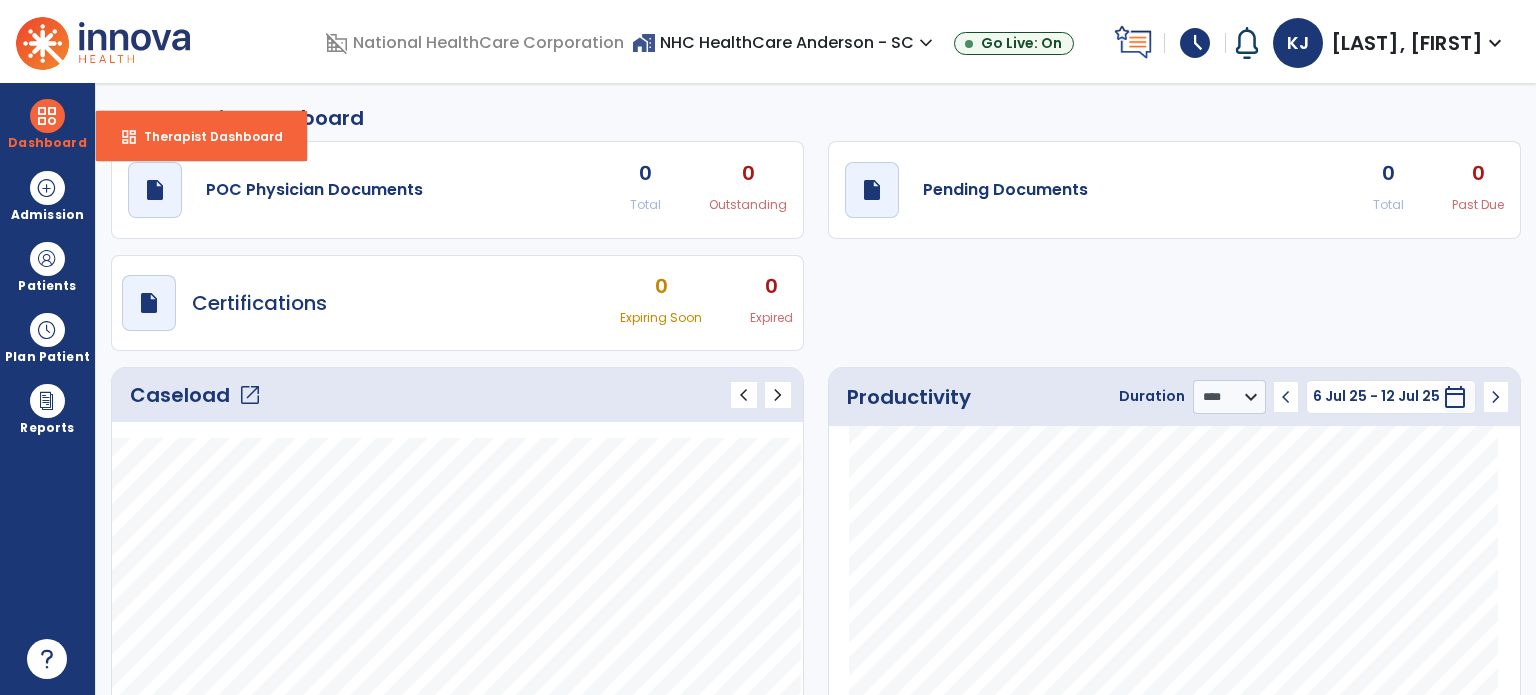 click on "dashboard  Therapist Dashboard" at bounding box center [201, 136] 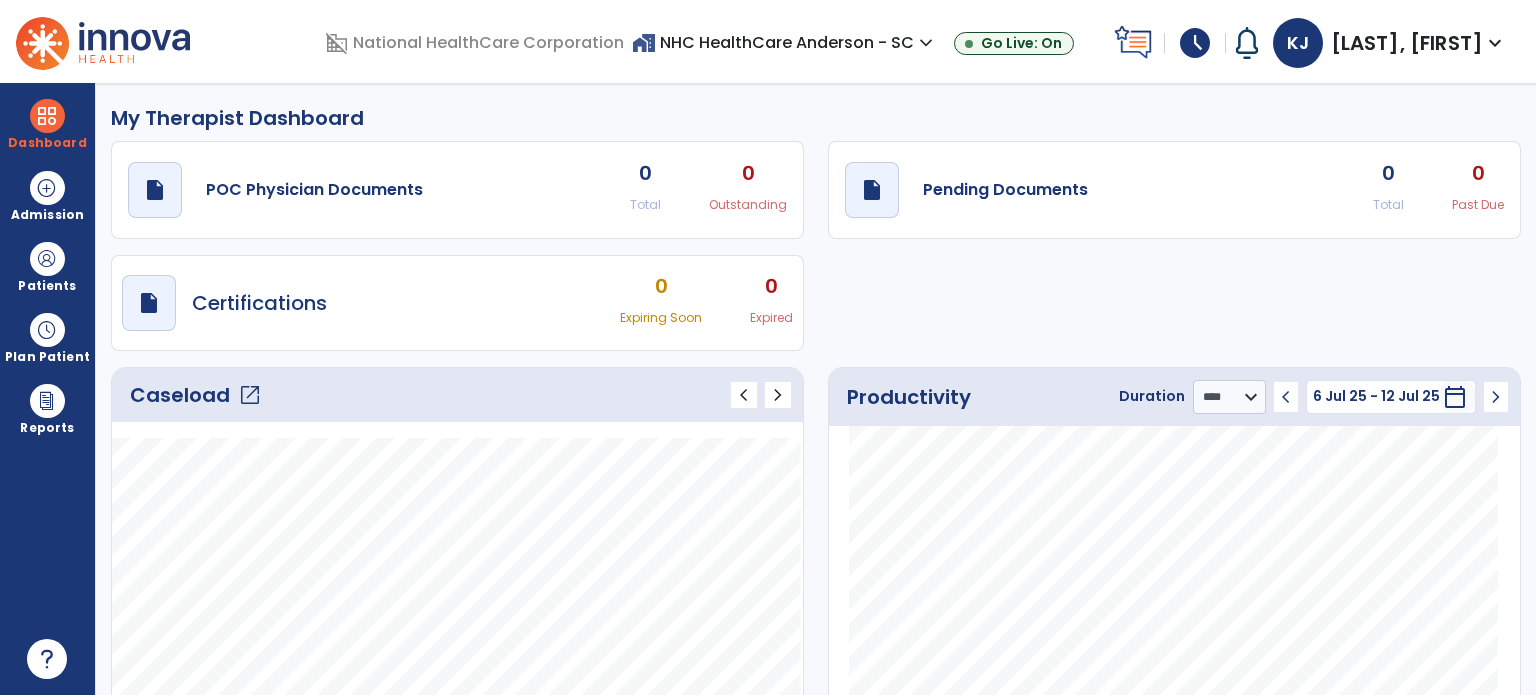 drag, startPoint x: 363, startPoint y: 8, endPoint x: 982, endPoint y: 267, distance: 671.00073 